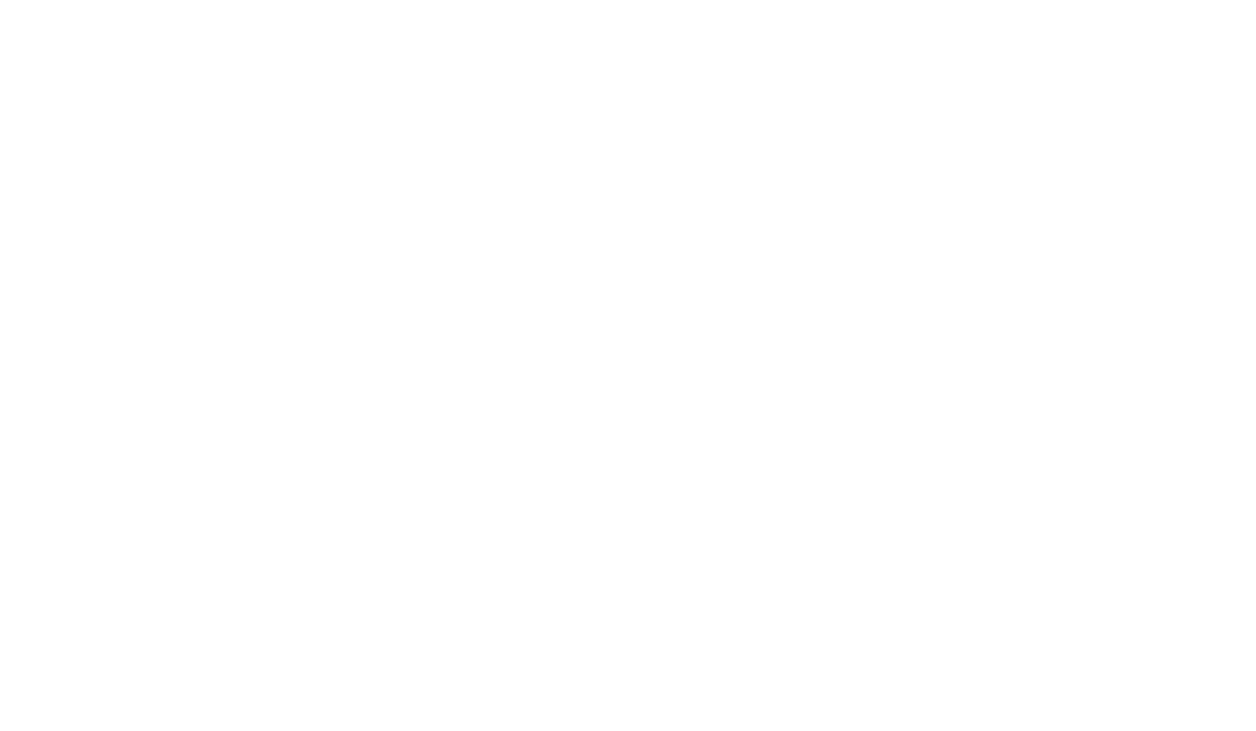scroll, scrollTop: 0, scrollLeft: 0, axis: both 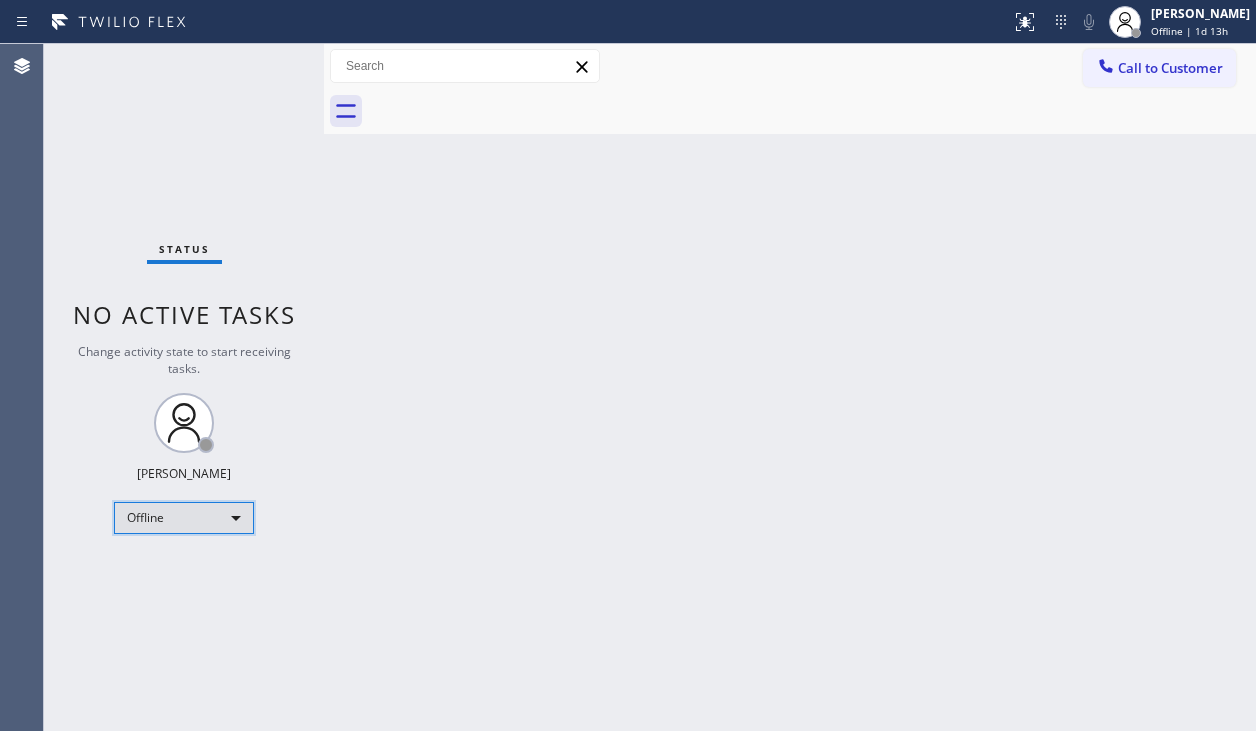 click on "Offline" at bounding box center [184, 518] 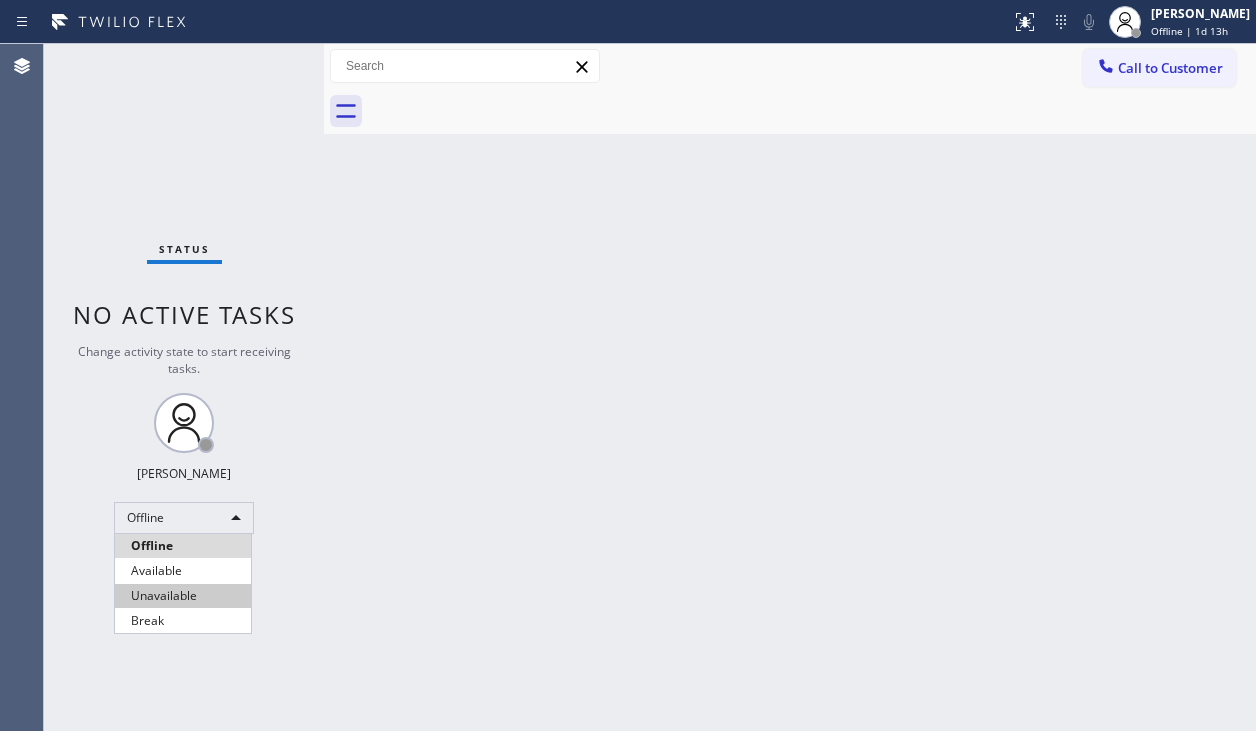 click on "Unavailable" at bounding box center (183, 596) 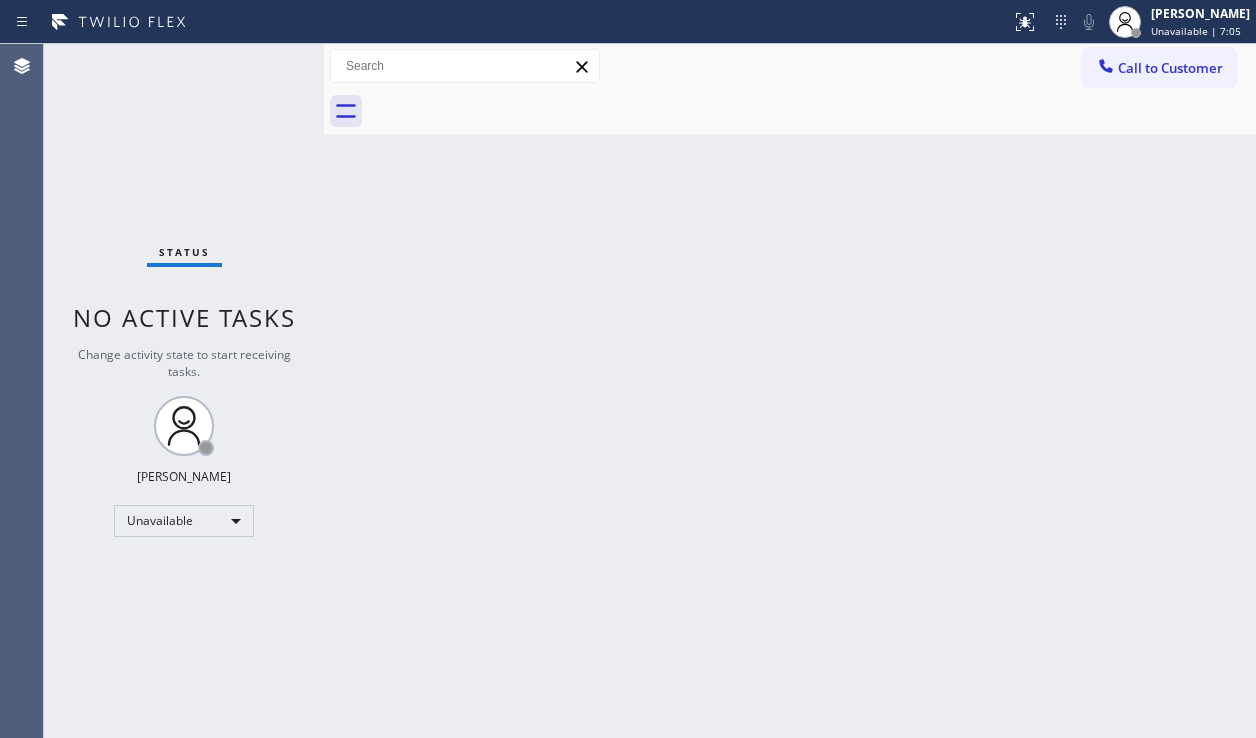 click on "Back to Dashboard Change Sender ID Customers Technicians Select a contact Outbound call Technician Search Technician Your caller id phone number Your caller id phone number Call Technician info Name   Phone none Address none Change Sender ID HVAC [PHONE_NUMBER] 5 Star Appliance [PHONE_NUMBER] Appliance Repair [PHONE_NUMBER] Plumbing [PHONE_NUMBER] Air Duct Cleaning [PHONE_NUMBER]  Electricians [PHONE_NUMBER] Cancel Change Check personal SMS Reset Change No tabs Call to Customer Outbound call Location Search location Your caller id phone number Customer number Call Outbound call Technician Search Technician Your caller id phone number Your caller id phone number Call" at bounding box center [790, 391] 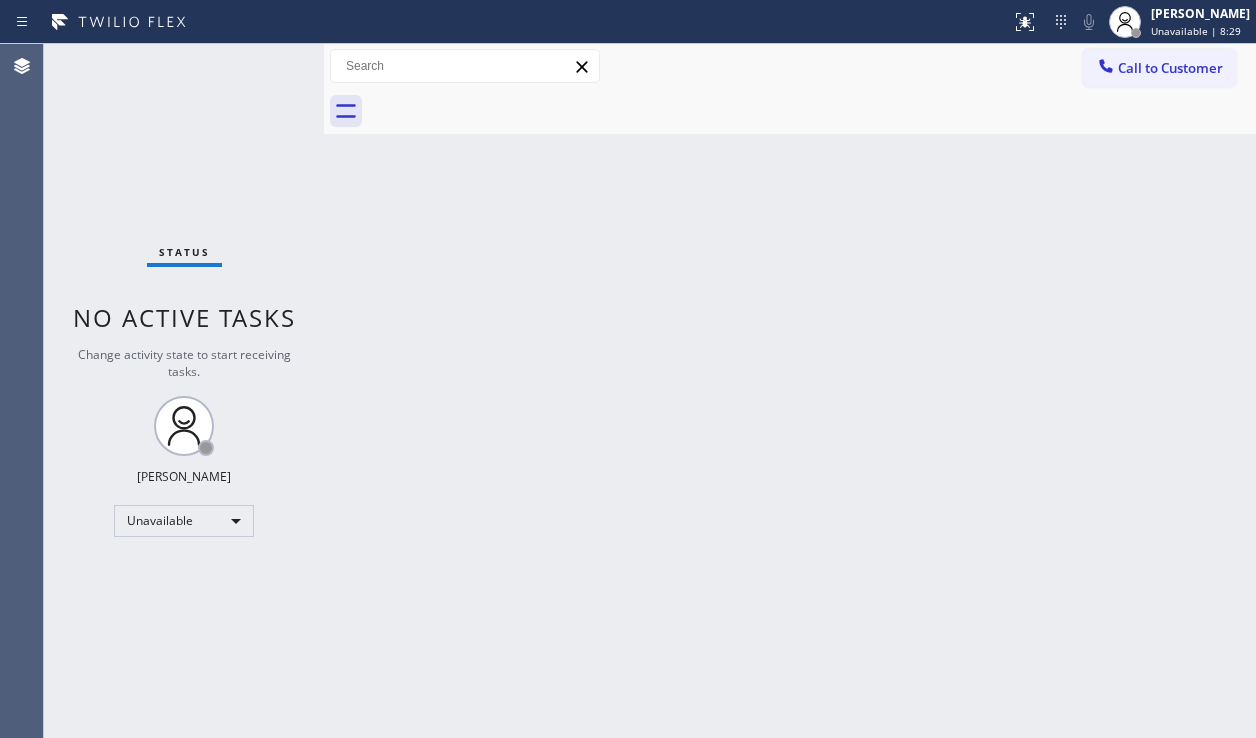 click on "Back to Dashboard Change Sender ID Customers Technicians Select a contact Outbound call Technician Search Technician Your caller id phone number Your caller id phone number Call Technician info Name   Phone none Address none Change Sender ID HVAC [PHONE_NUMBER] 5 Star Appliance [PHONE_NUMBER] Appliance Repair [PHONE_NUMBER] Plumbing [PHONE_NUMBER] Air Duct Cleaning [PHONE_NUMBER]  Electricians [PHONE_NUMBER] Cancel Change Check personal SMS Reset Change No tabs Call to Customer Outbound call Location Search location Your caller id phone number Customer number Call Outbound call Technician Search Technician Your caller id phone number Your caller id phone number Call" at bounding box center (790, 391) 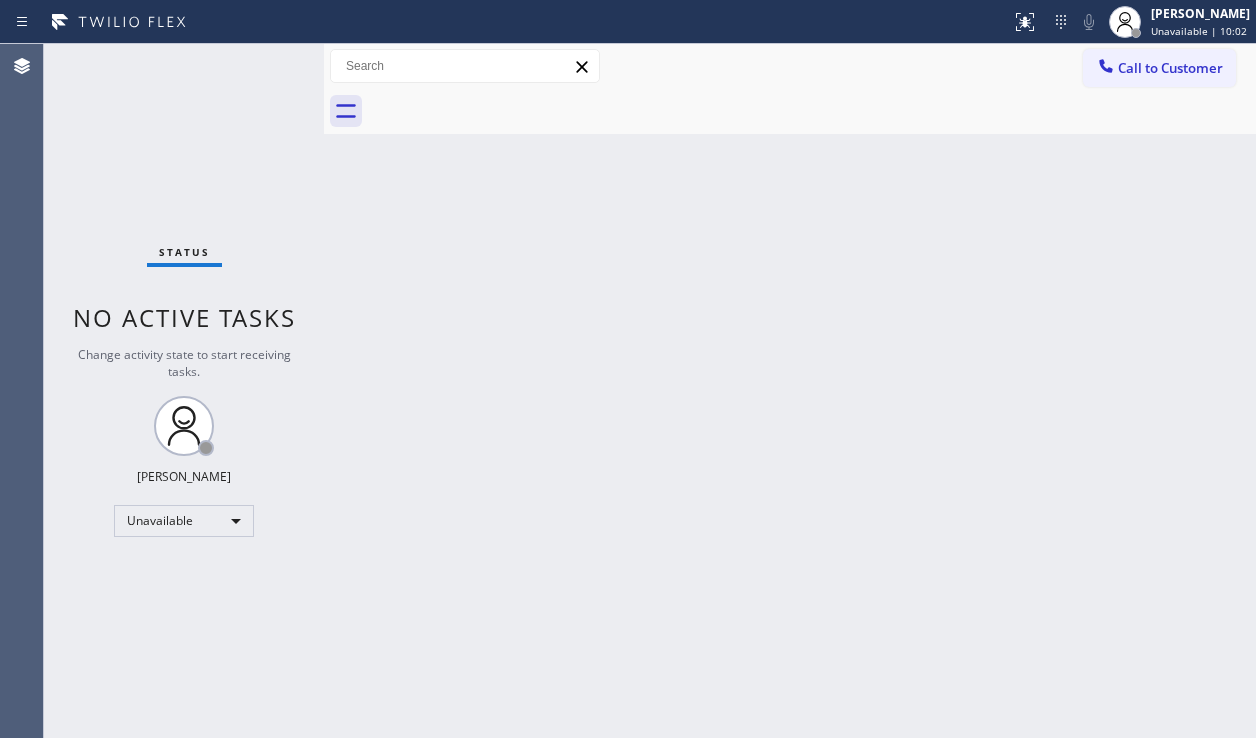 click on "Back to Dashboard Change Sender ID Customers Technicians Select a contact Outbound call Technician Search Technician Your caller id phone number Your caller id phone number Call Technician info Name   Phone none Address none Change Sender ID HVAC [PHONE_NUMBER] 5 Star Appliance [PHONE_NUMBER] Appliance Repair [PHONE_NUMBER] Plumbing [PHONE_NUMBER] Air Duct Cleaning [PHONE_NUMBER]  Electricians [PHONE_NUMBER] Cancel Change Check personal SMS Reset Change No tabs Call to Customer Outbound call Location Search location Your caller id phone number Customer number Call Outbound call Technician Search Technician Your caller id phone number Your caller id phone number Call" at bounding box center [790, 391] 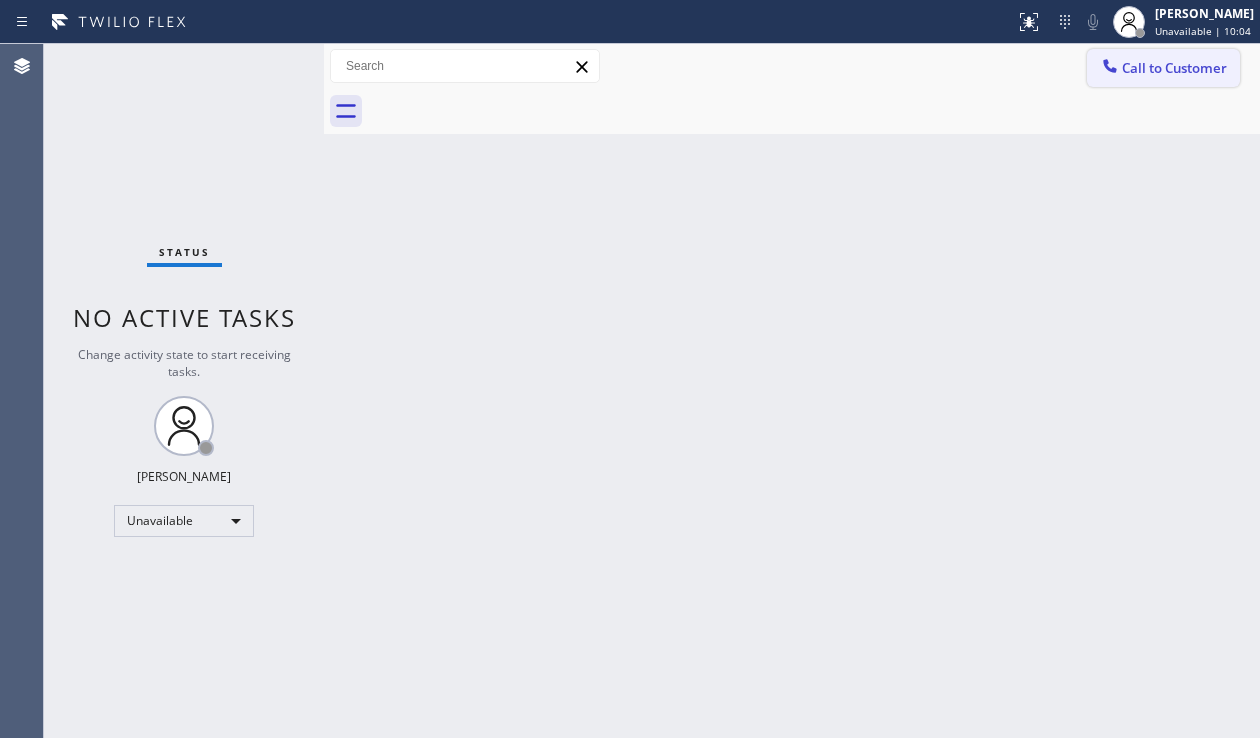 click on "Call to Customer" at bounding box center [1174, 68] 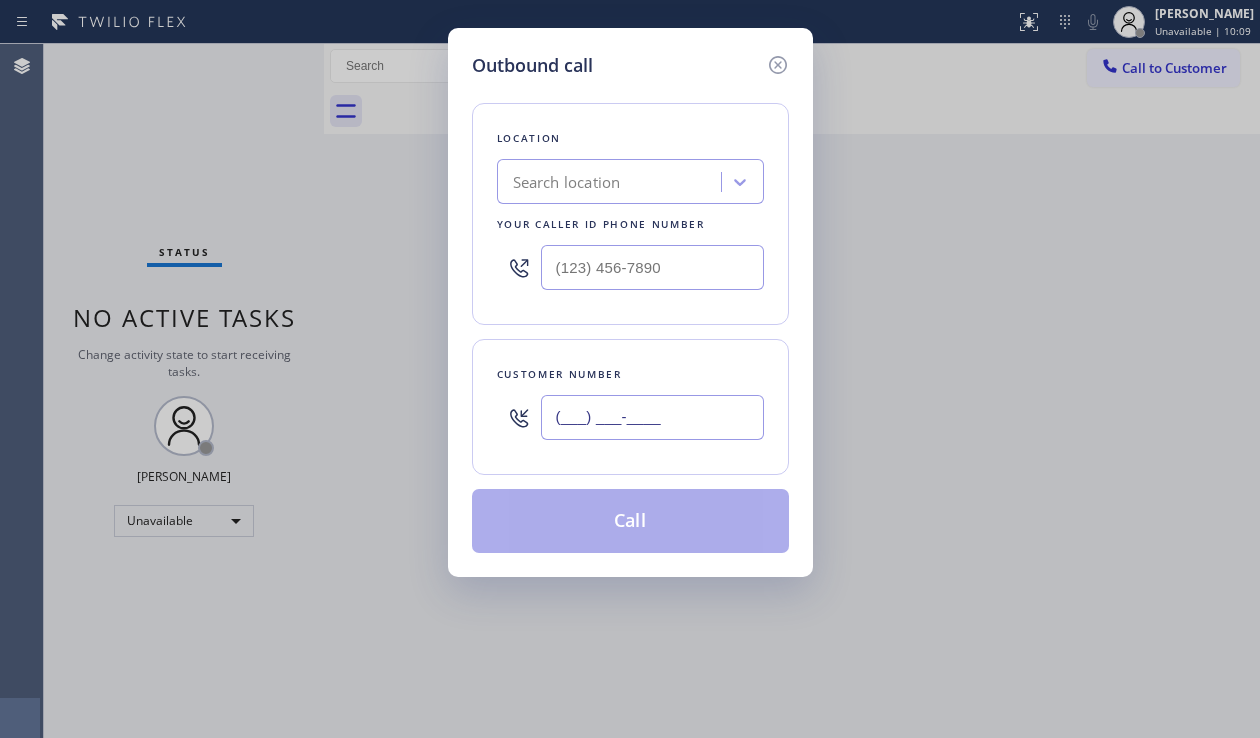 click on "(___) ___-____" at bounding box center (652, 417) 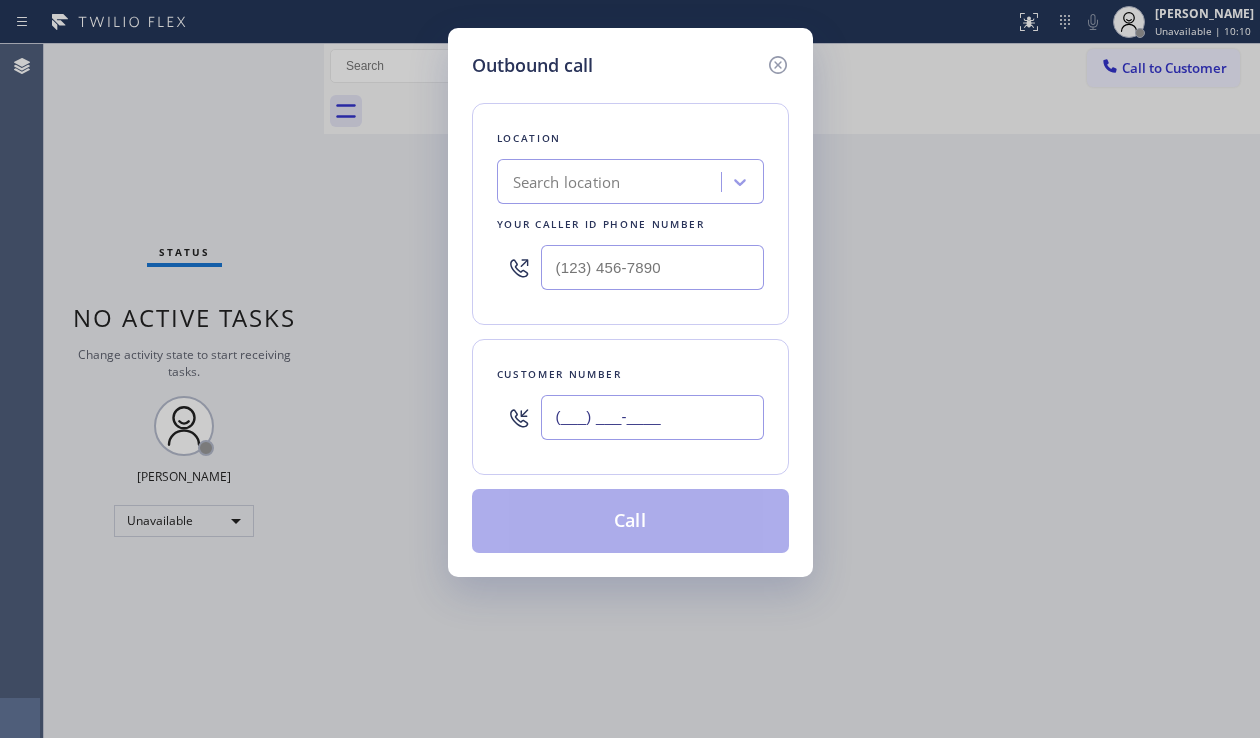 paste on "518) 794-2855" 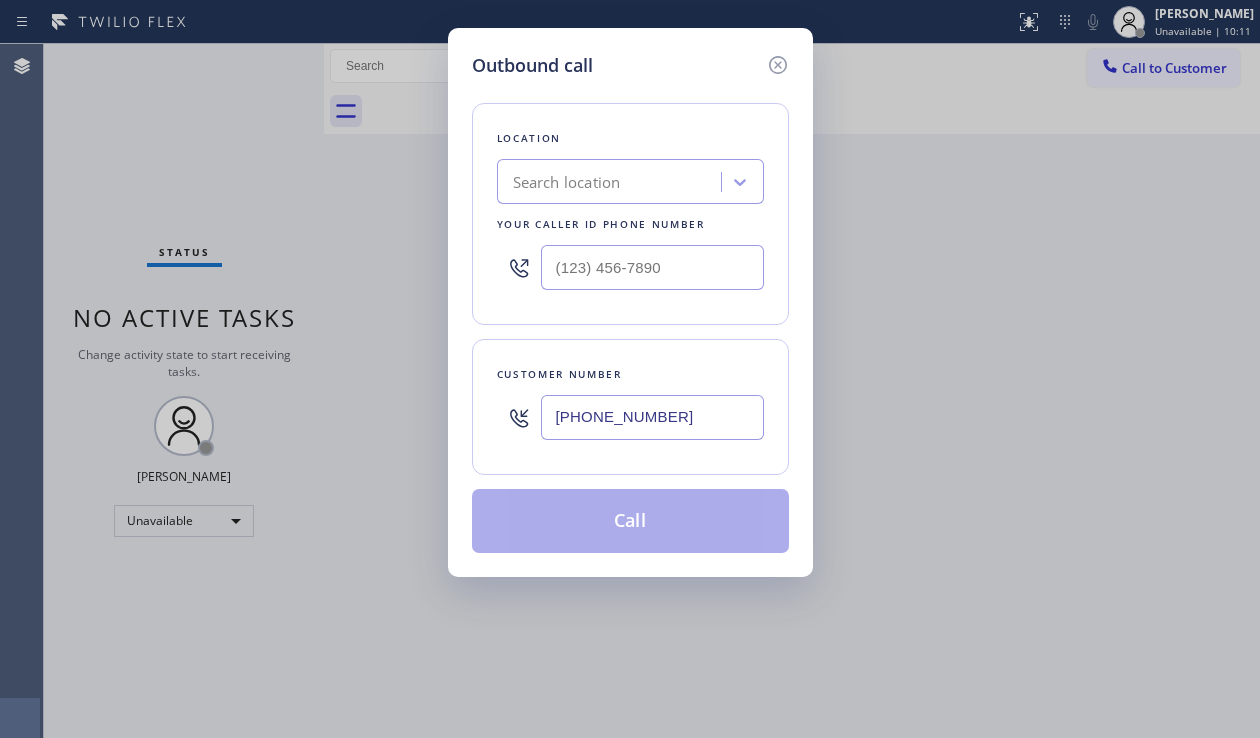 type on "[PHONE_NUMBER]" 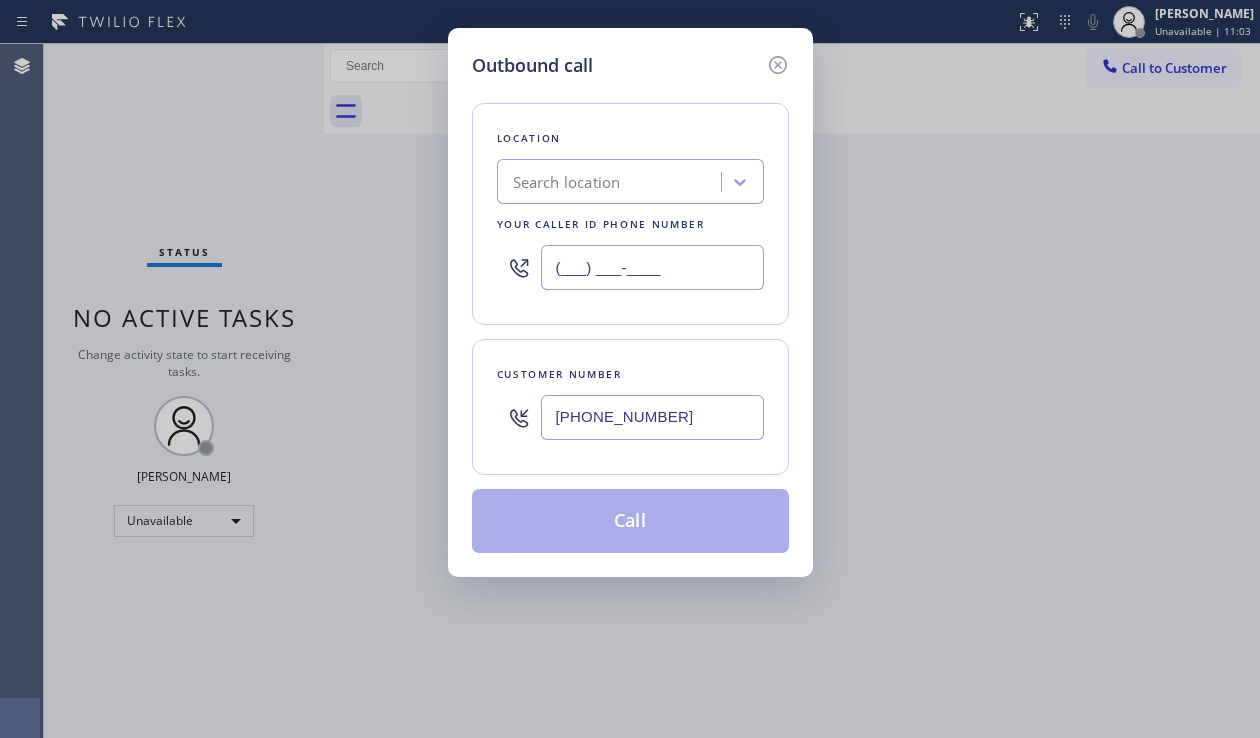 click on "(___) ___-____" at bounding box center (652, 267) 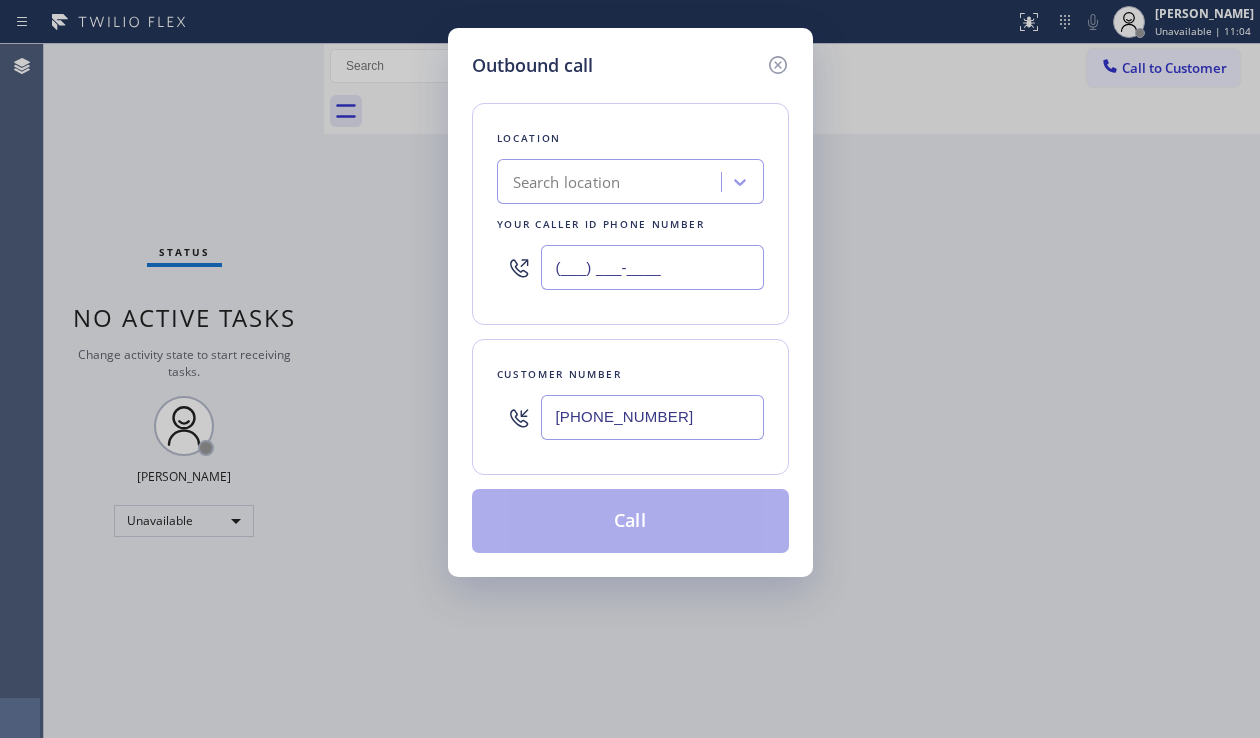 paste on "626) 469-4805" 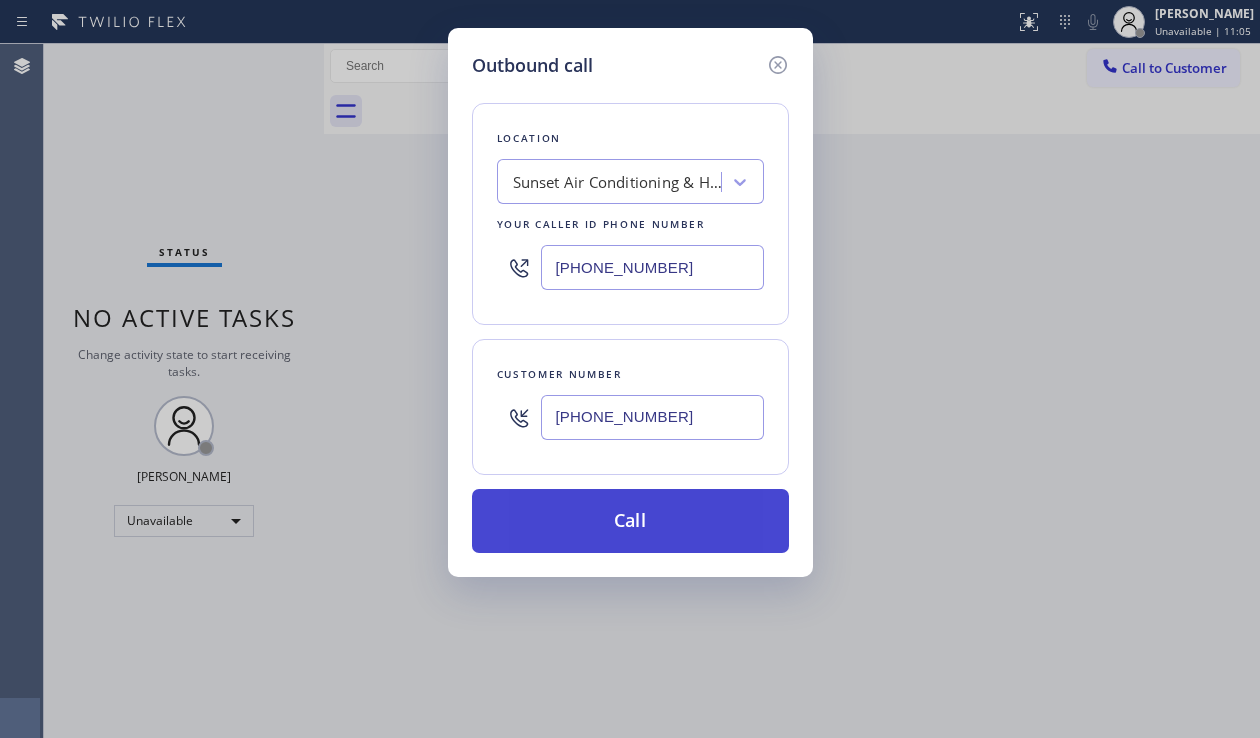 type on "[PHONE_NUMBER]" 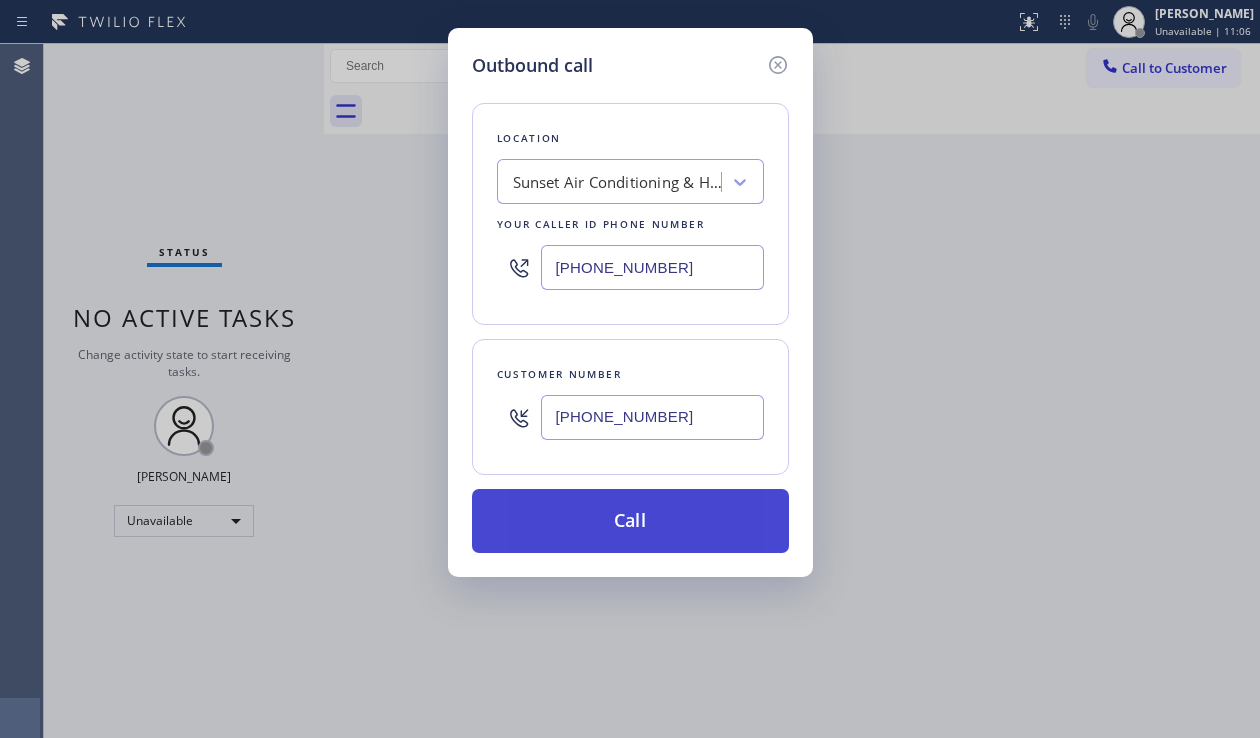 click on "Call" at bounding box center (630, 521) 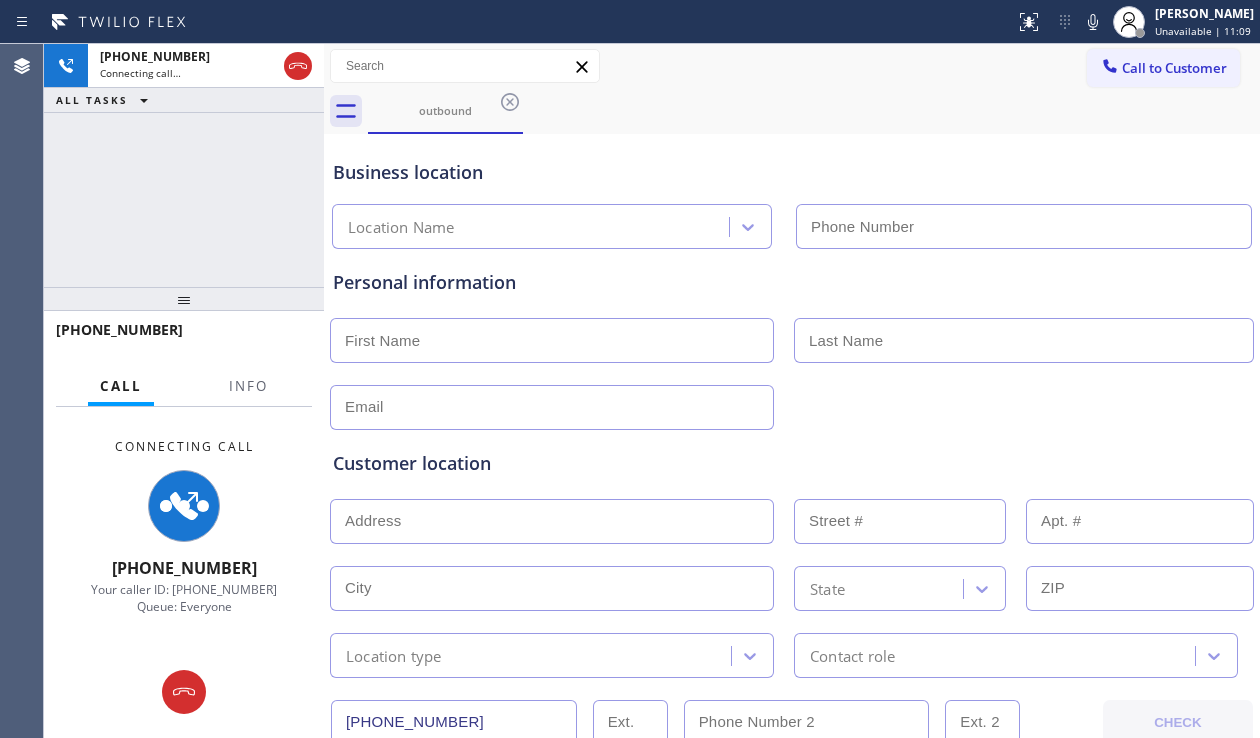 type on "[PHONE_NUMBER]" 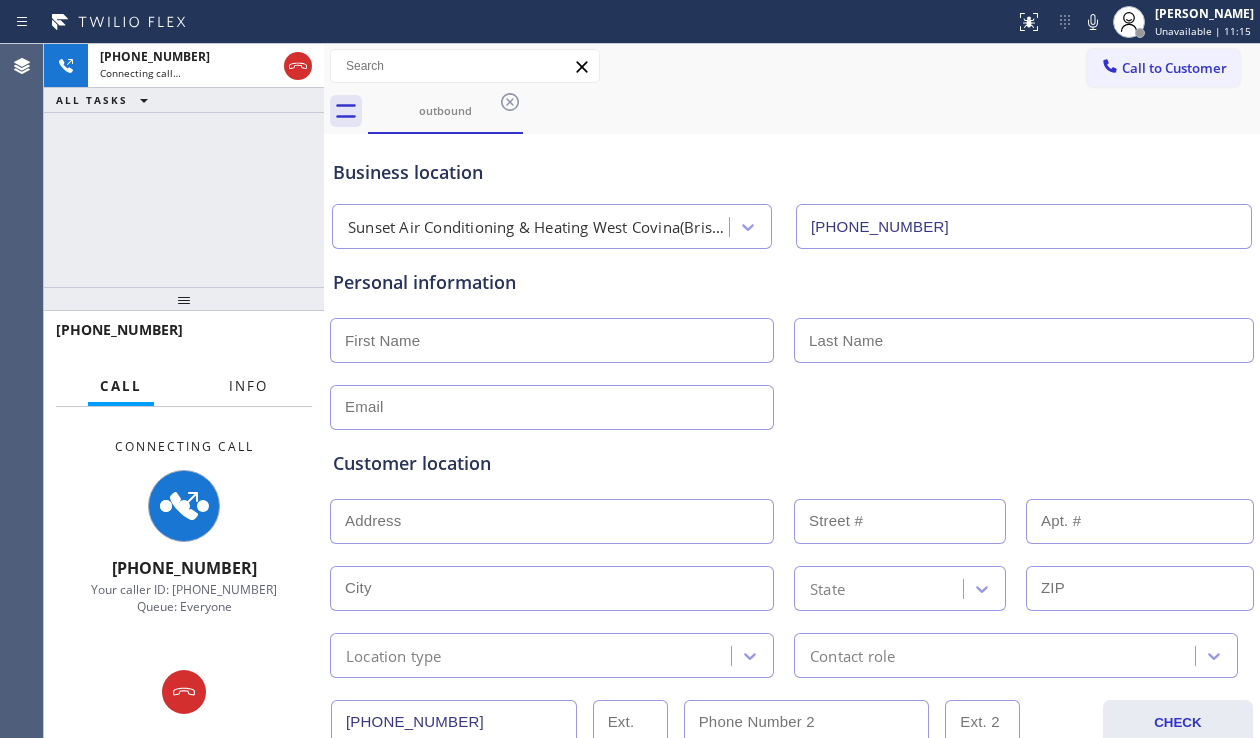 click on "Info" at bounding box center (248, 386) 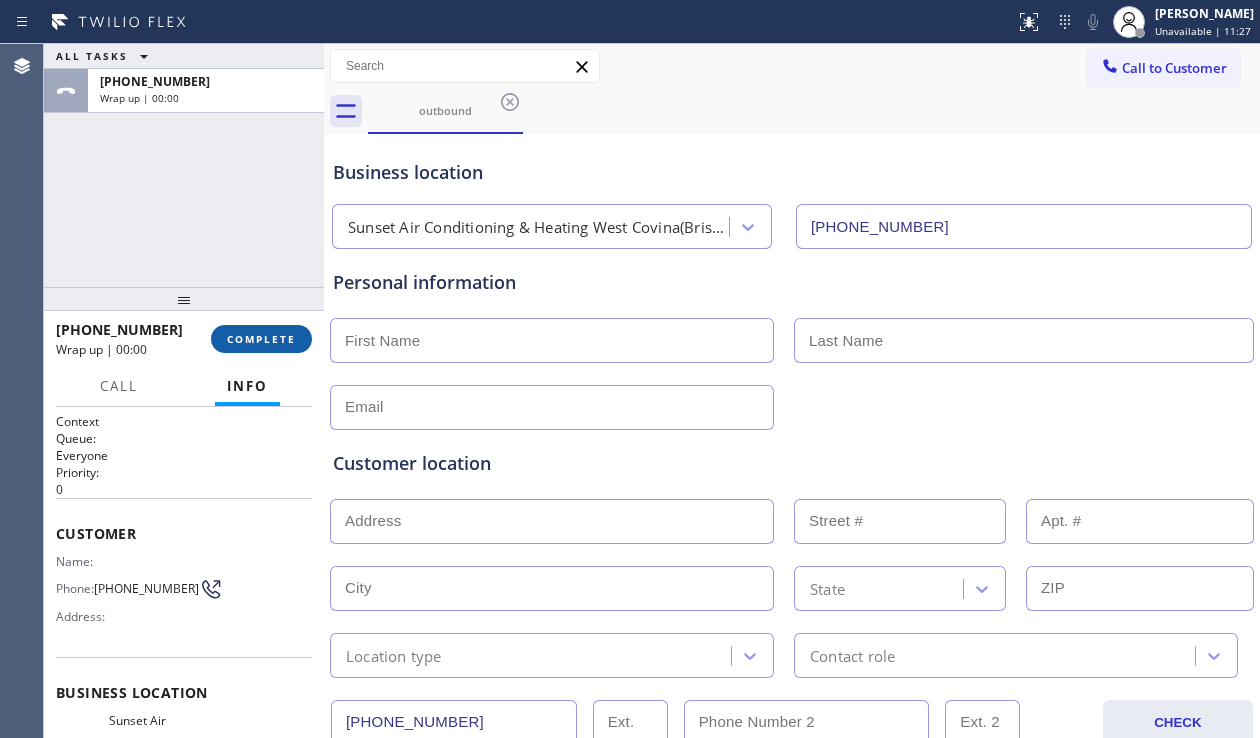 click on "COMPLETE" at bounding box center (261, 339) 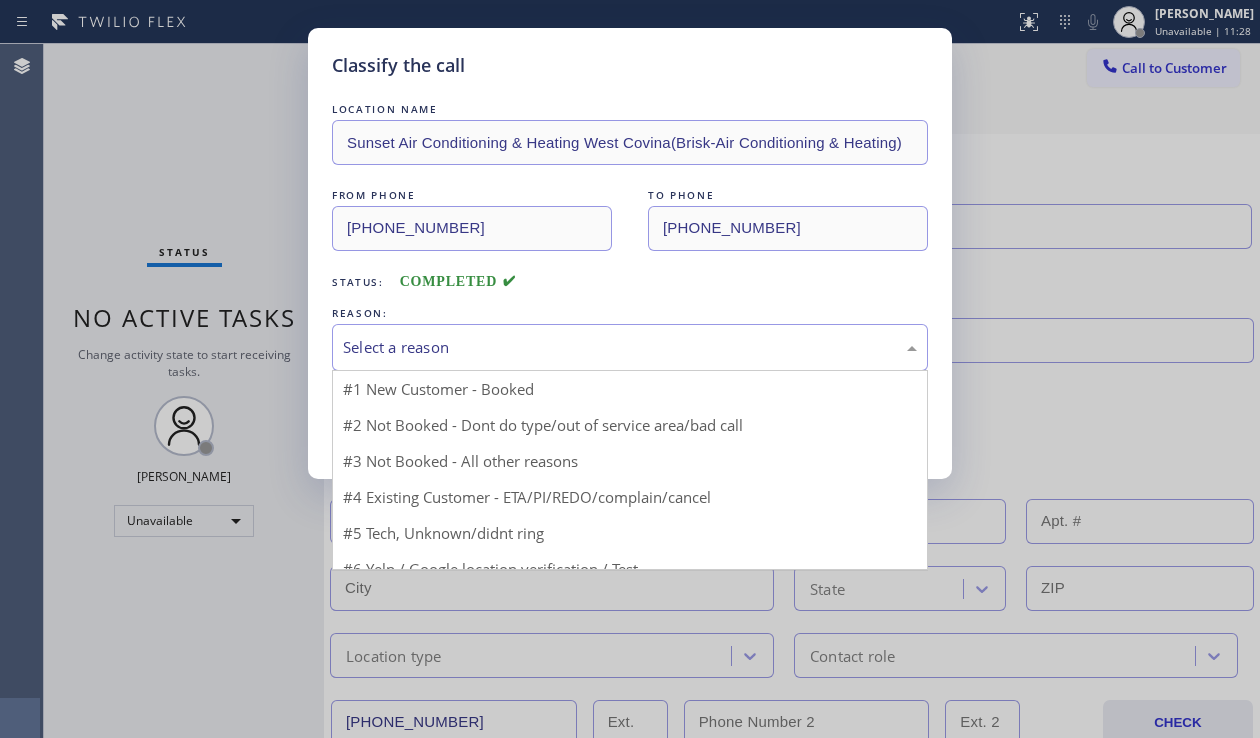 click on "Select a reason" at bounding box center [630, 347] 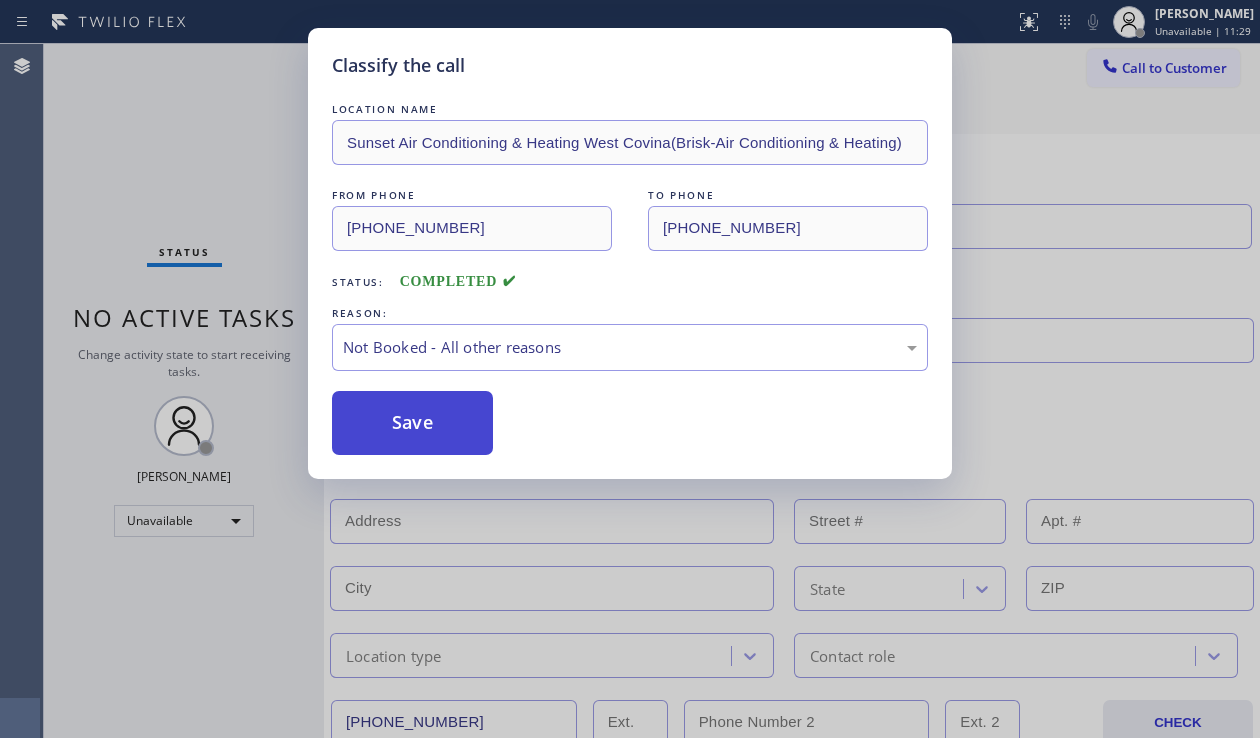 click on "Save" at bounding box center (412, 423) 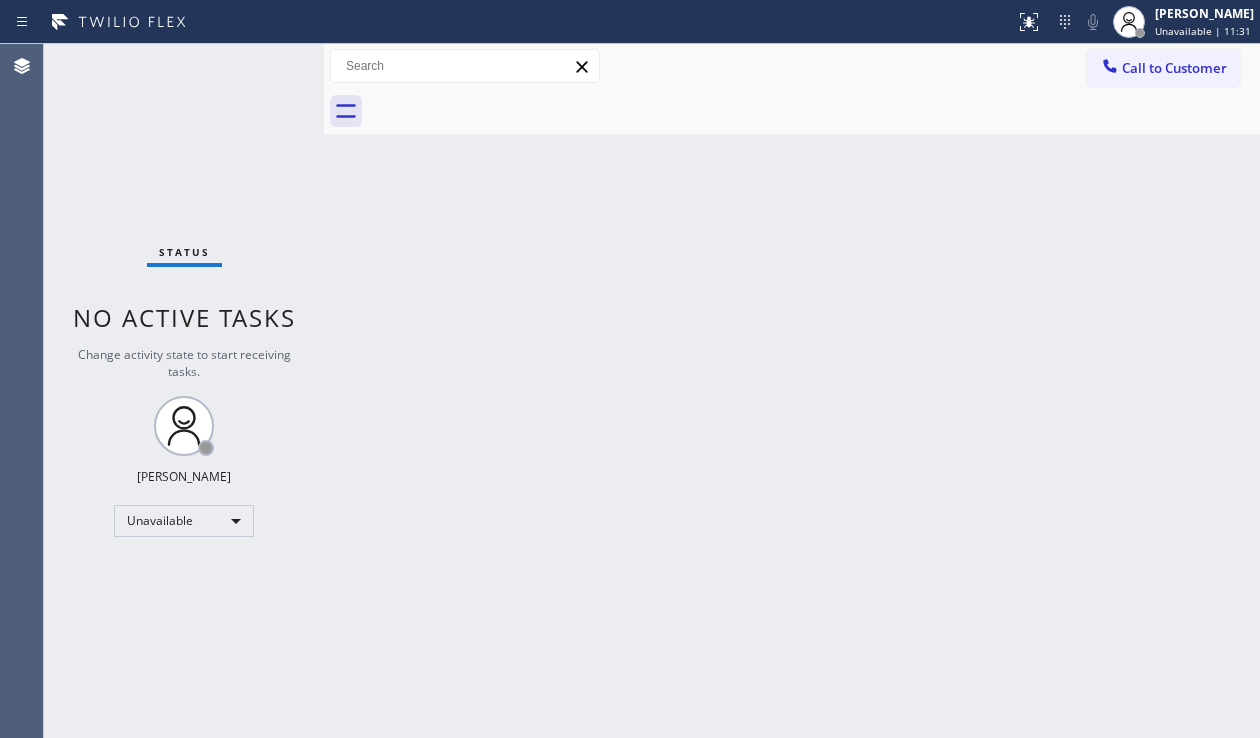 click on "Back to Dashboard Change Sender ID Customers Technicians Select a contact Outbound call Location Search location Your caller id phone number Customer number Call Customer info Name   Phone none Address none Change Sender ID HVAC [PHONE_NUMBER] 5 Star Appliance [PHONE_NUMBER] Appliance Repair [PHONE_NUMBER] Plumbing [PHONE_NUMBER] Air Duct Cleaning [PHONE_NUMBER]  Electricians [PHONE_NUMBER] Cancel Change Check personal SMS Reset Change No tabs Call to Customer Outbound call Location Sunset Air Conditioning & Heating [GEOGRAPHIC_DATA](Brisk-Air Conditioning & Heating) Your caller id phone number [PHONE_NUMBER] Customer number Call Outbound call Technician Search Technician Your caller id phone number Your caller id phone number Call" at bounding box center [792, 391] 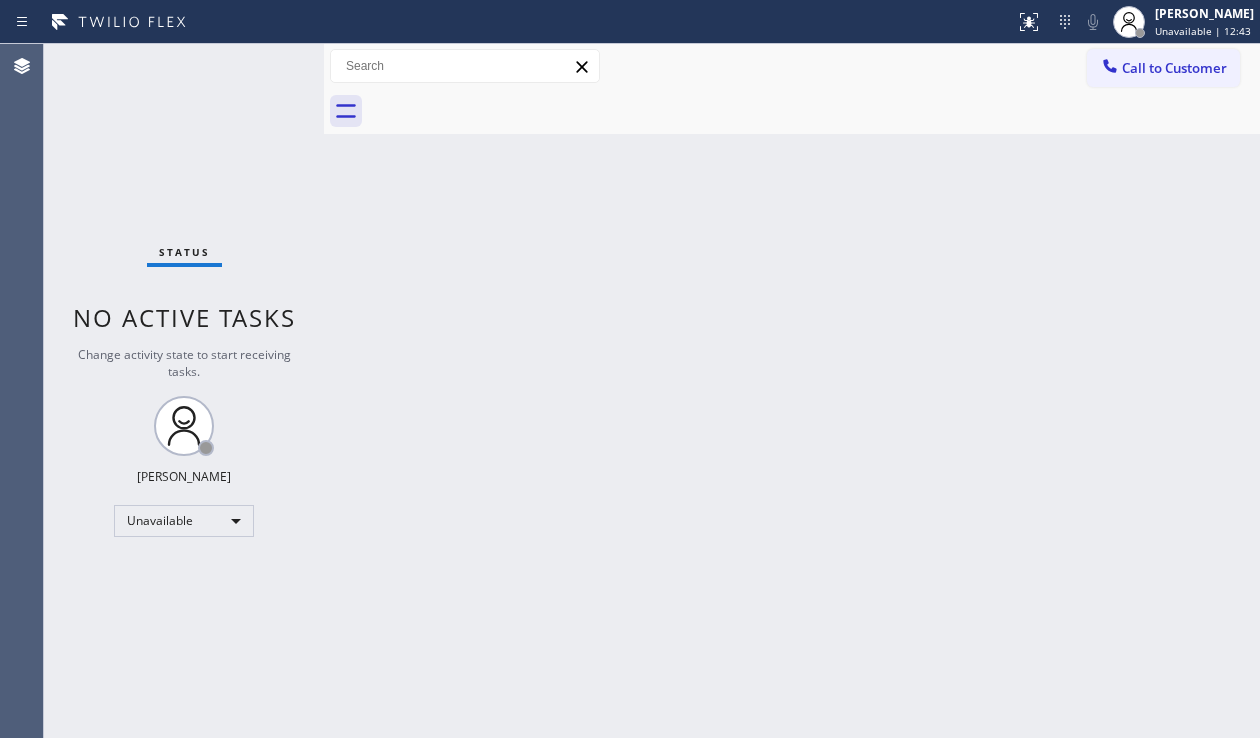 drag, startPoint x: 694, startPoint y: 527, endPoint x: 739, endPoint y: 476, distance: 68.0147 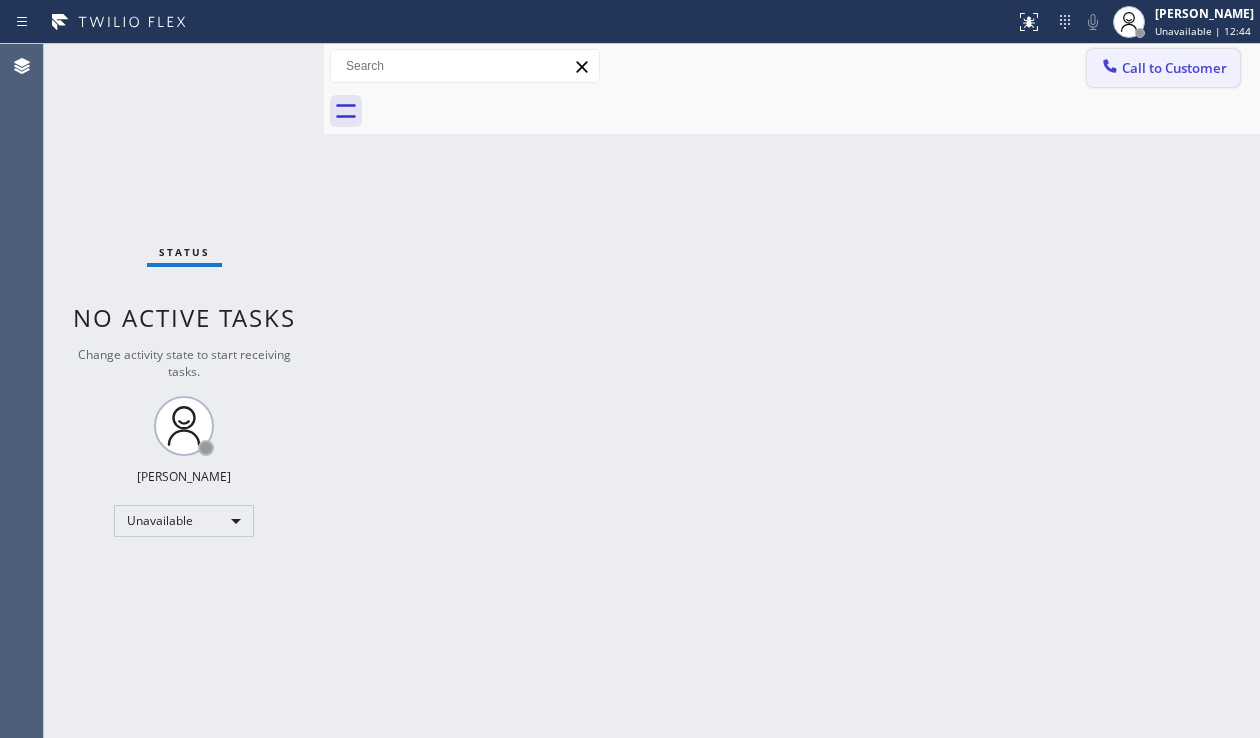 click on "Call to Customer" at bounding box center (1174, 68) 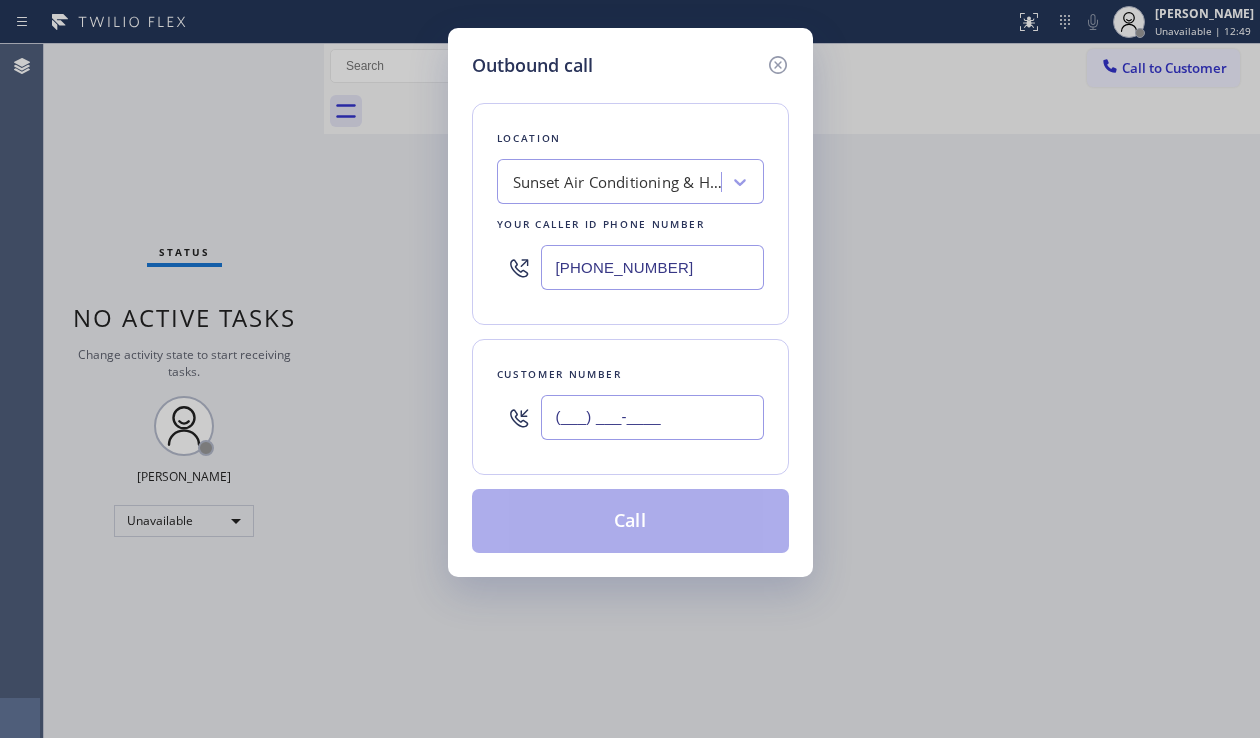 click on "(___) ___-____" at bounding box center (652, 417) 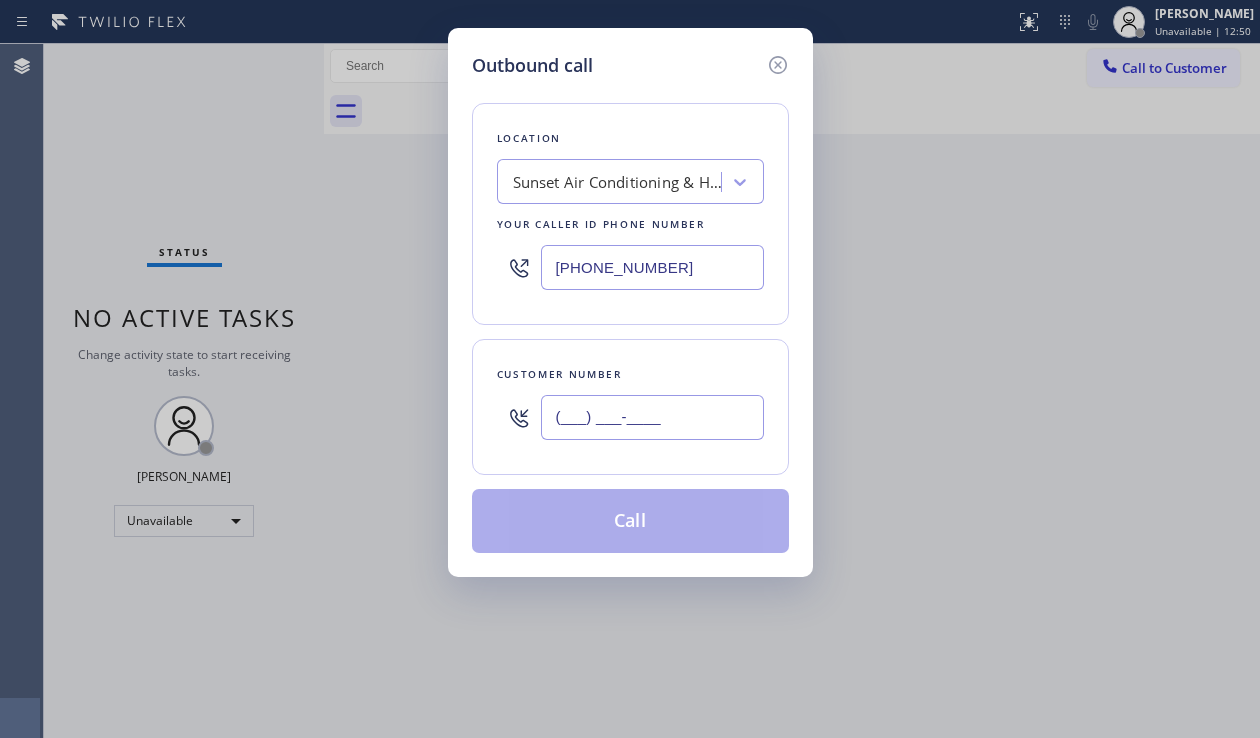 paste on "804) 506-4119" 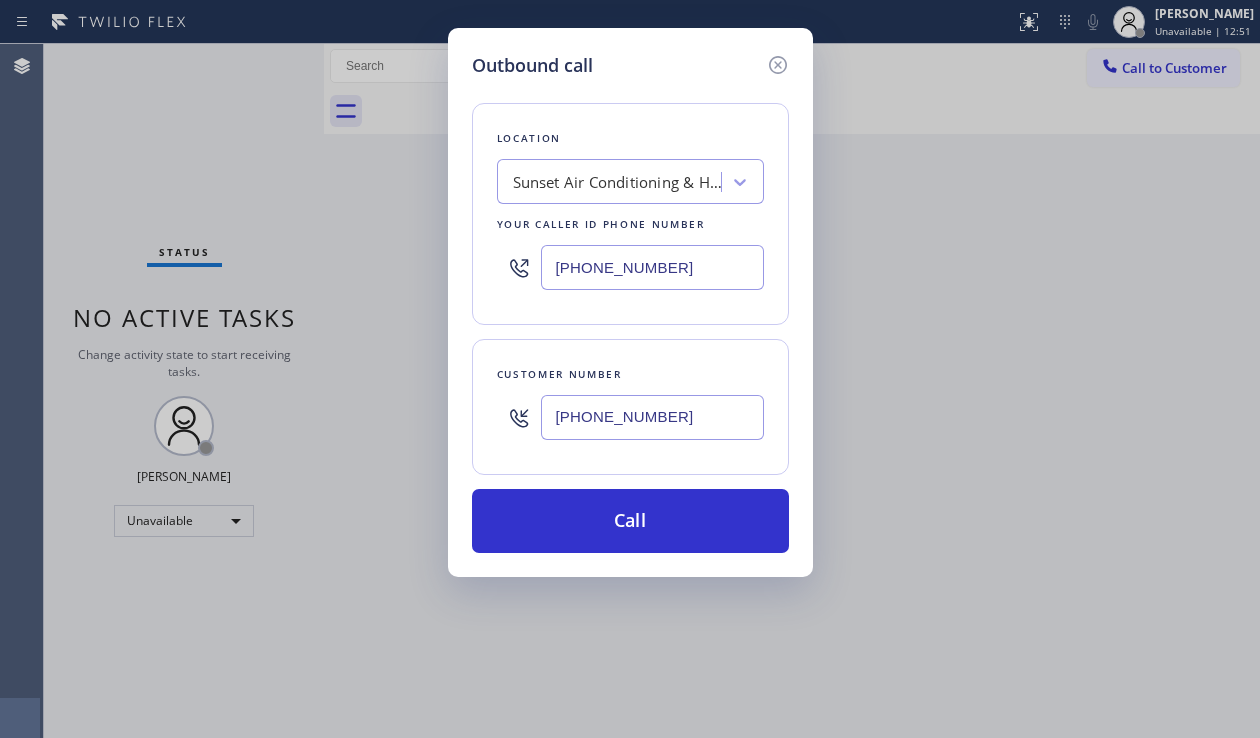 type on "[PHONE_NUMBER]" 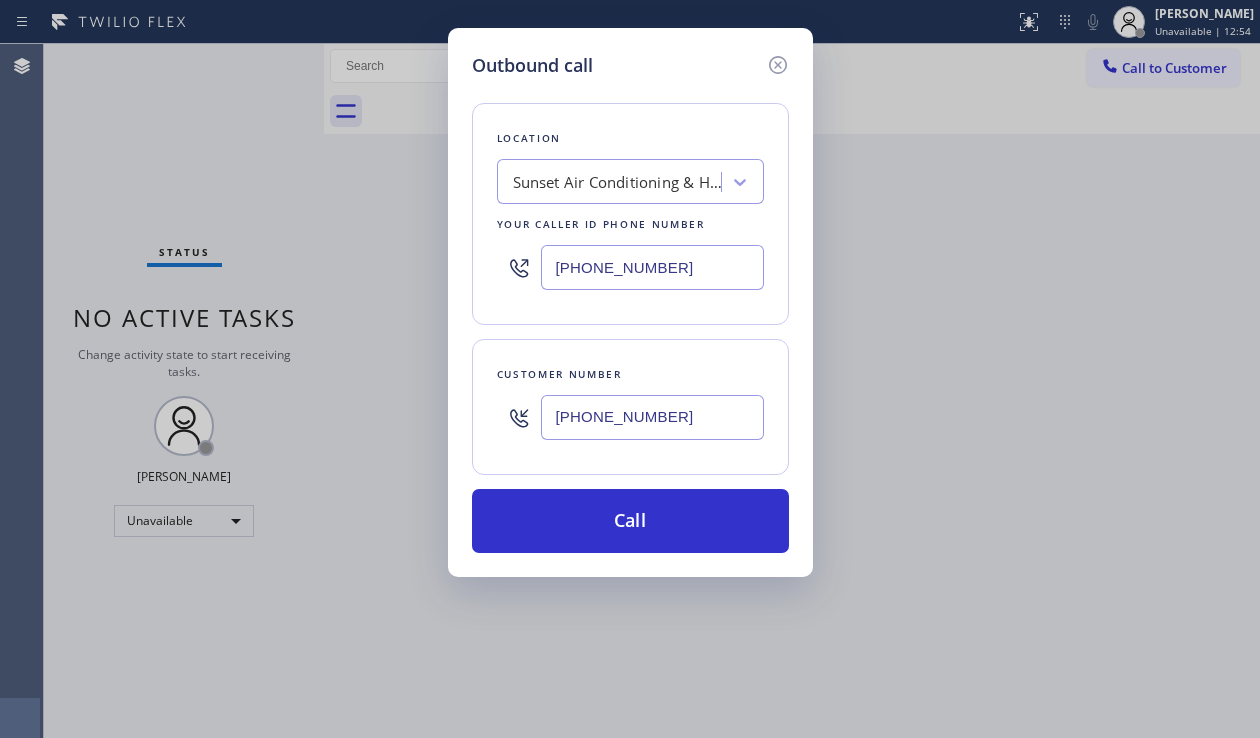 drag, startPoint x: 684, startPoint y: 278, endPoint x: 557, endPoint y: 294, distance: 128.0039 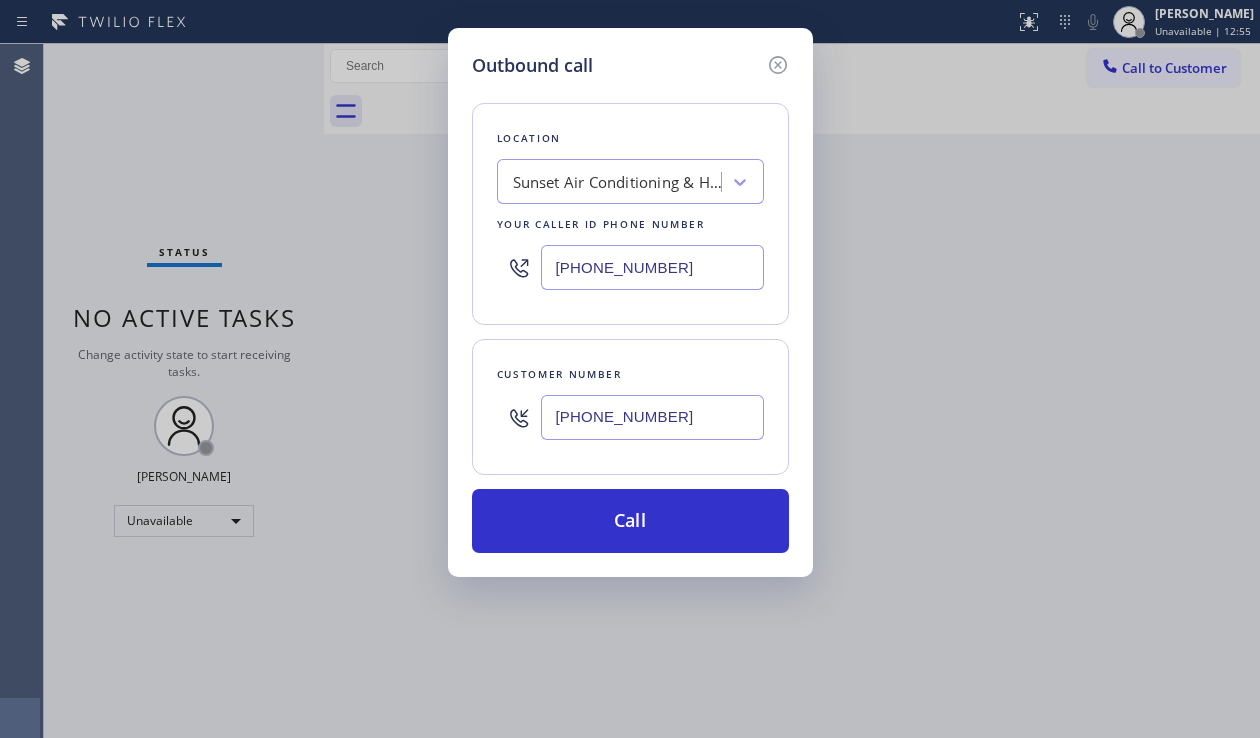 paste on "17) 315-6584" 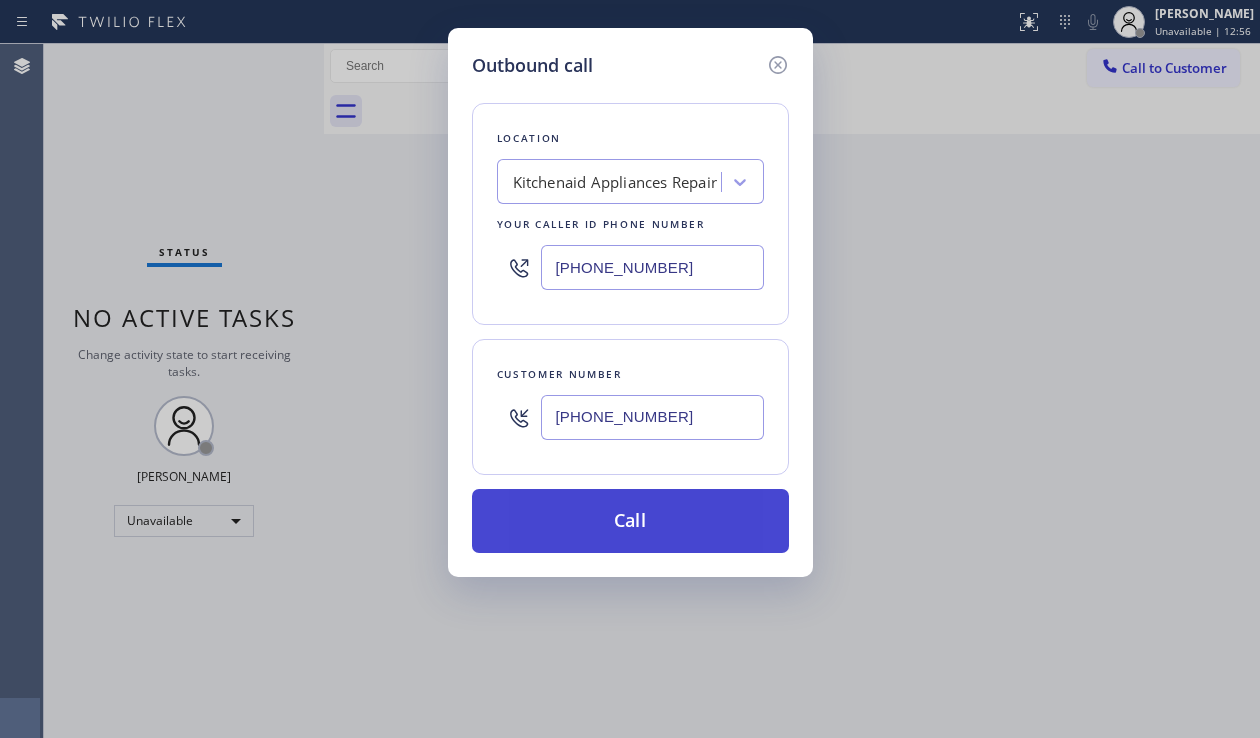 type on "[PHONE_NUMBER]" 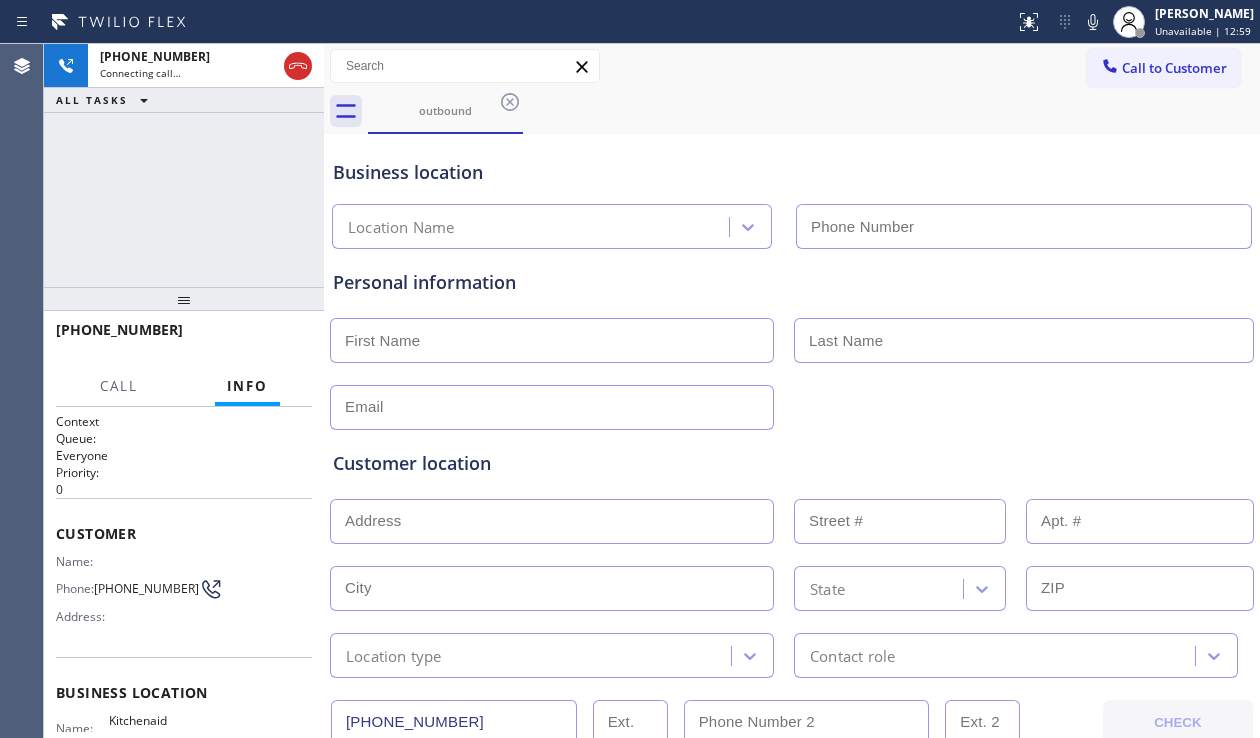 type on "[PHONE_NUMBER]" 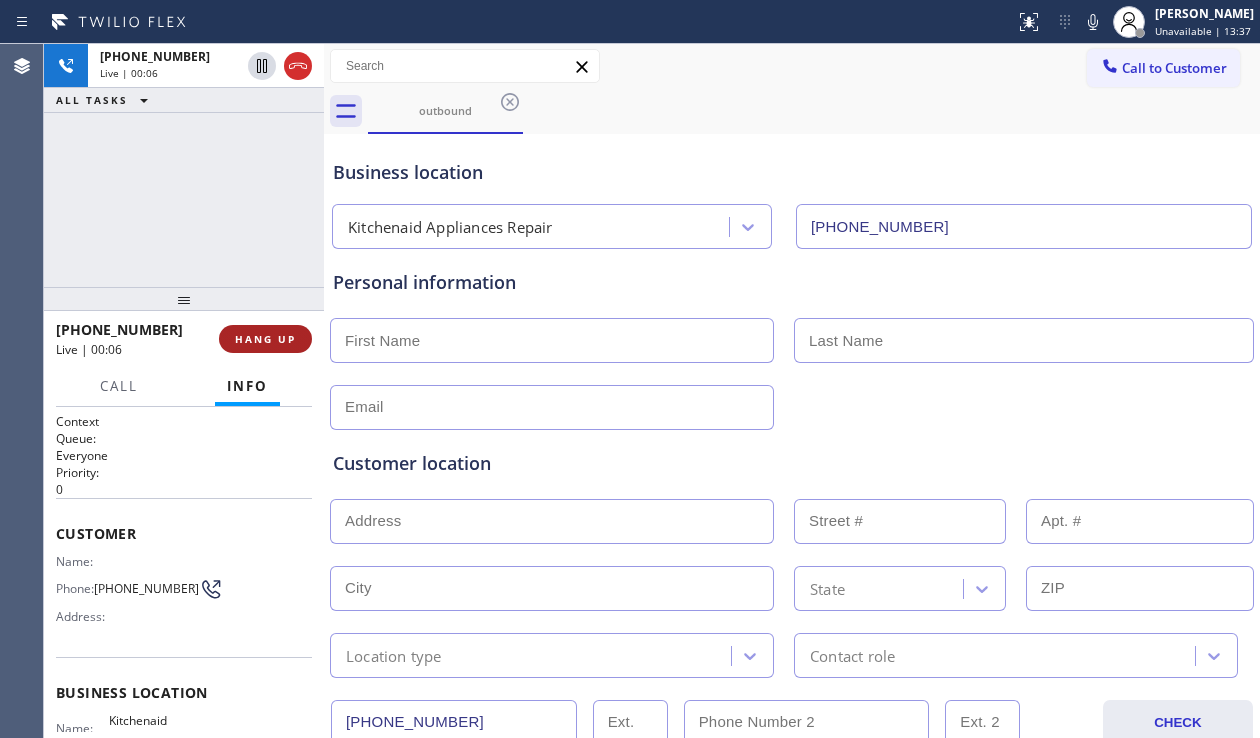 click on "HANG UP" at bounding box center [265, 339] 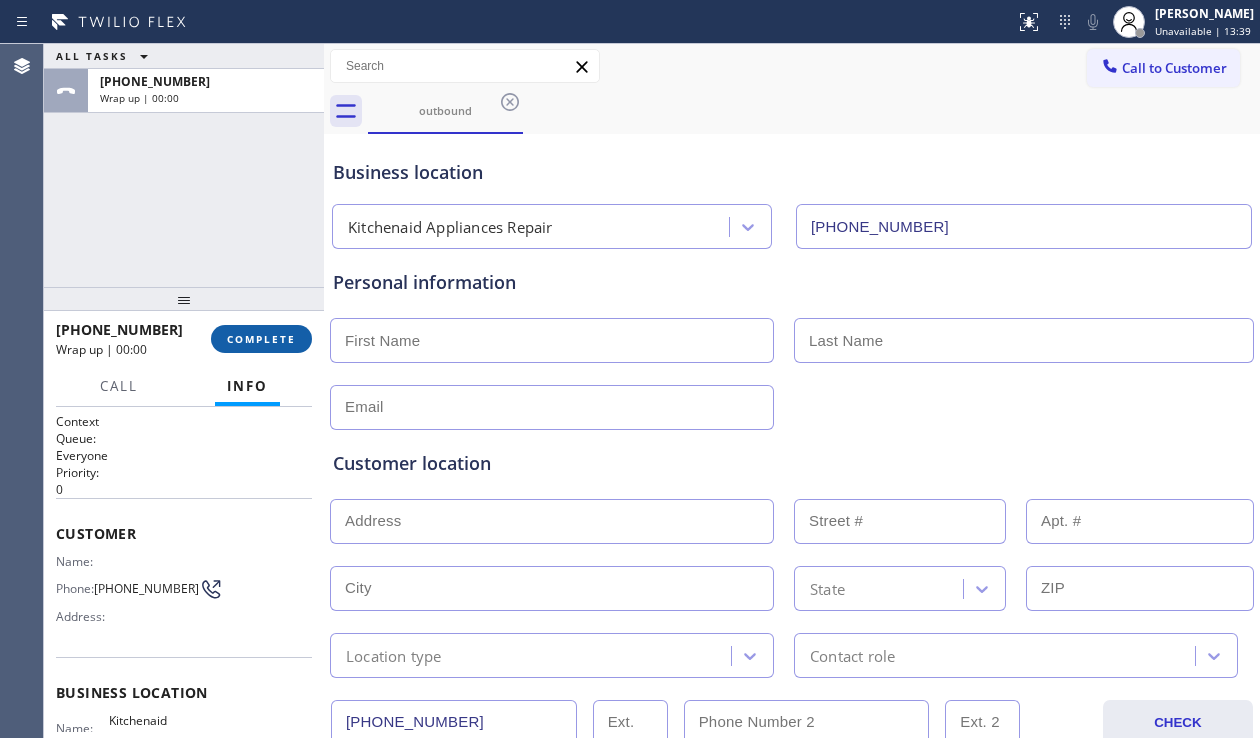 click on "COMPLETE" at bounding box center [261, 339] 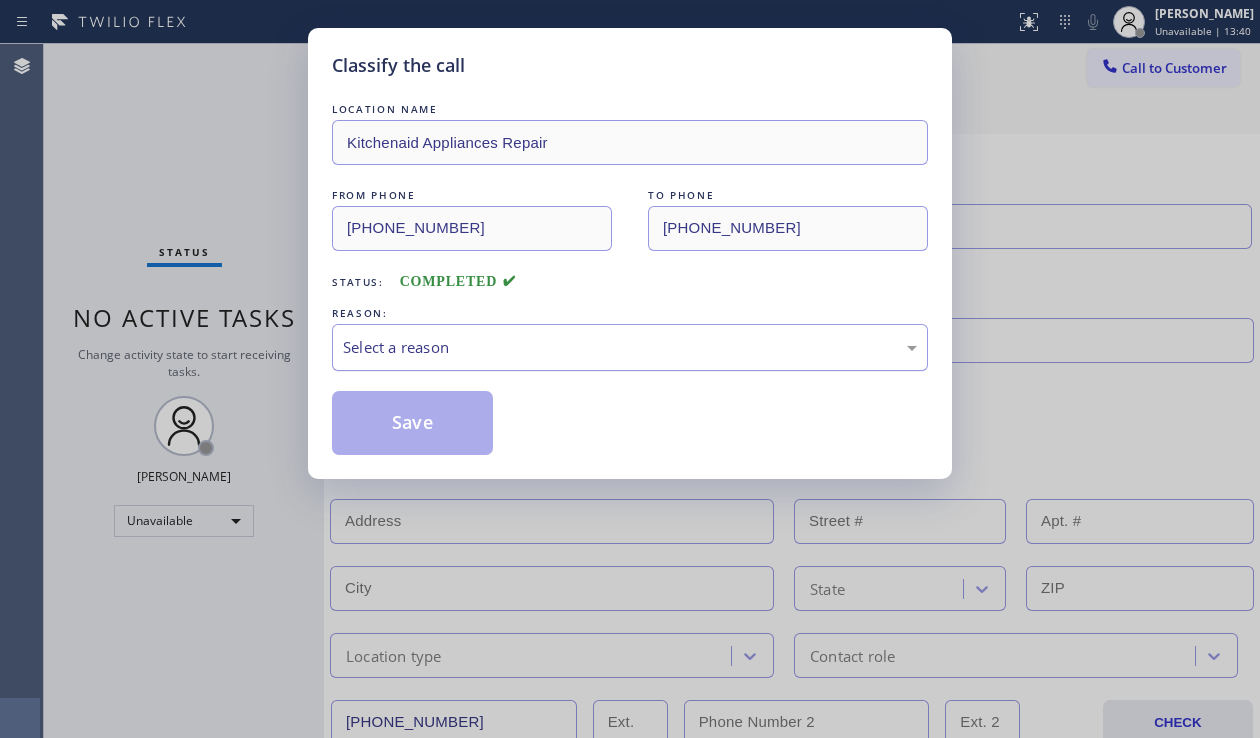 drag, startPoint x: 474, startPoint y: 334, endPoint x: 483, endPoint y: 350, distance: 18.35756 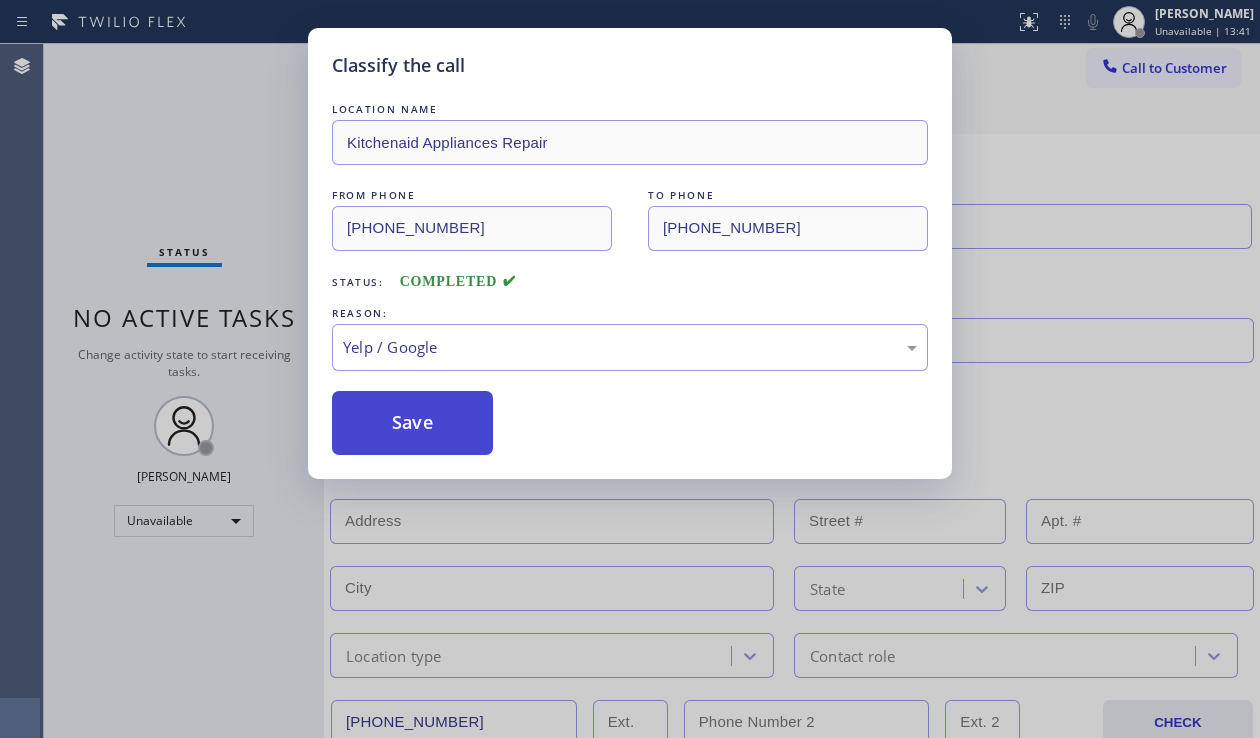click on "Save" at bounding box center (412, 423) 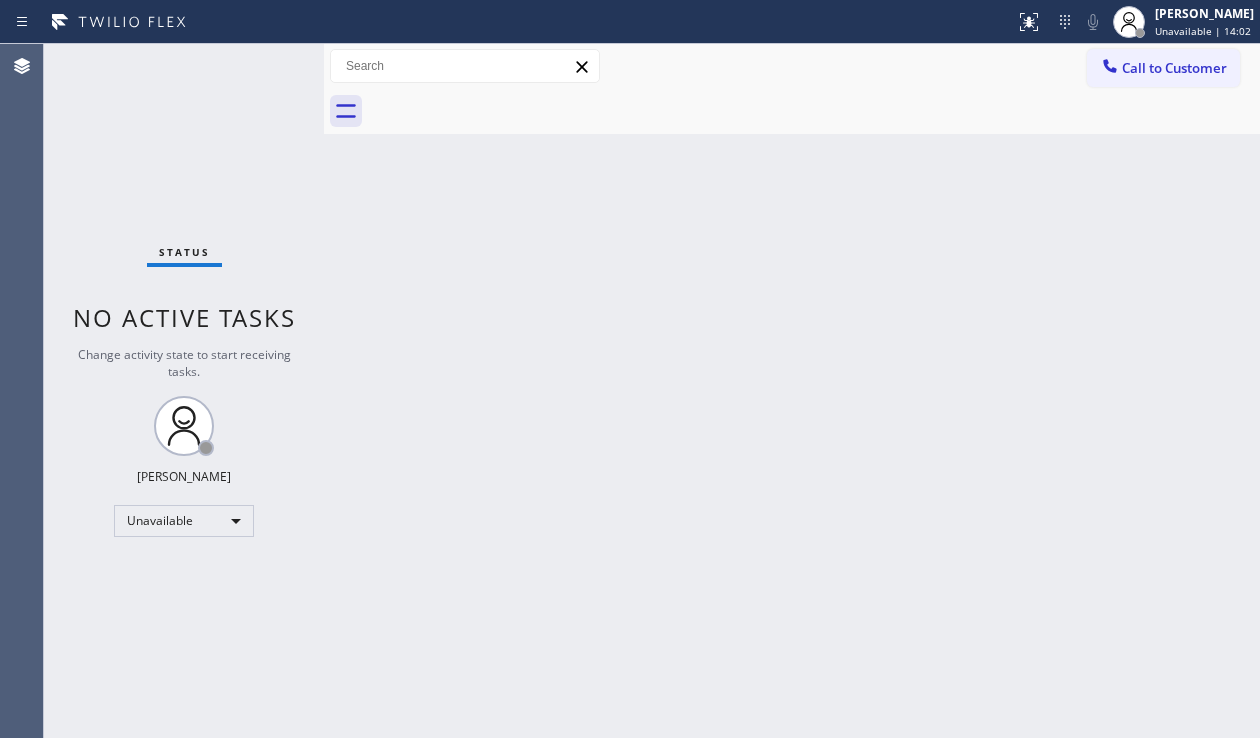 drag, startPoint x: 1125, startPoint y: 61, endPoint x: 1090, endPoint y: 101, distance: 53.15073 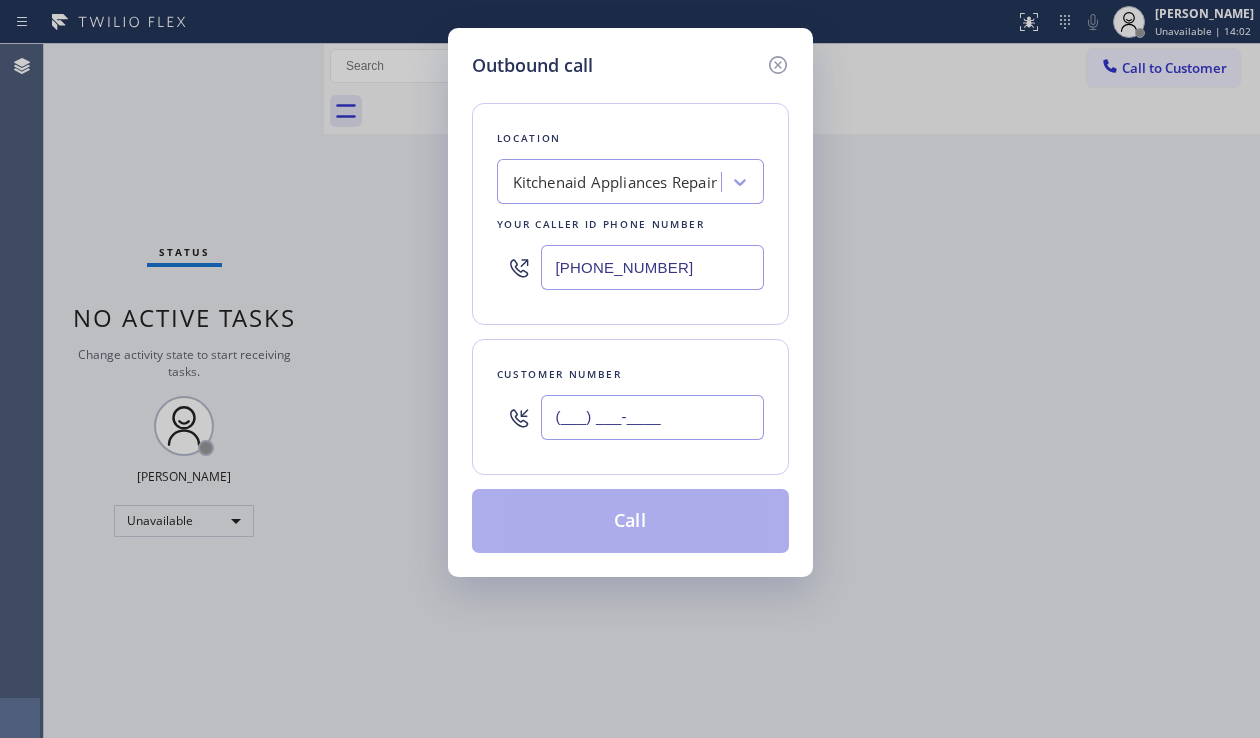 click on "(___) ___-____" at bounding box center (652, 417) 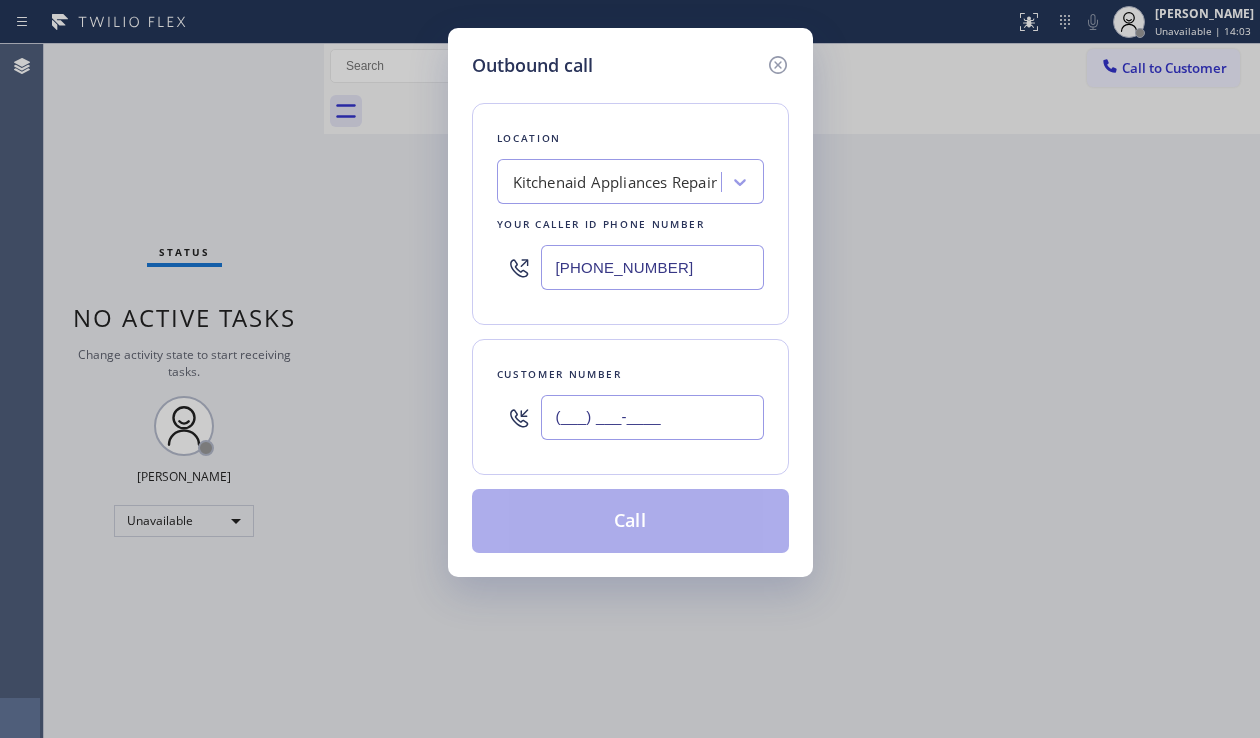 paste on "201) 447-6983" 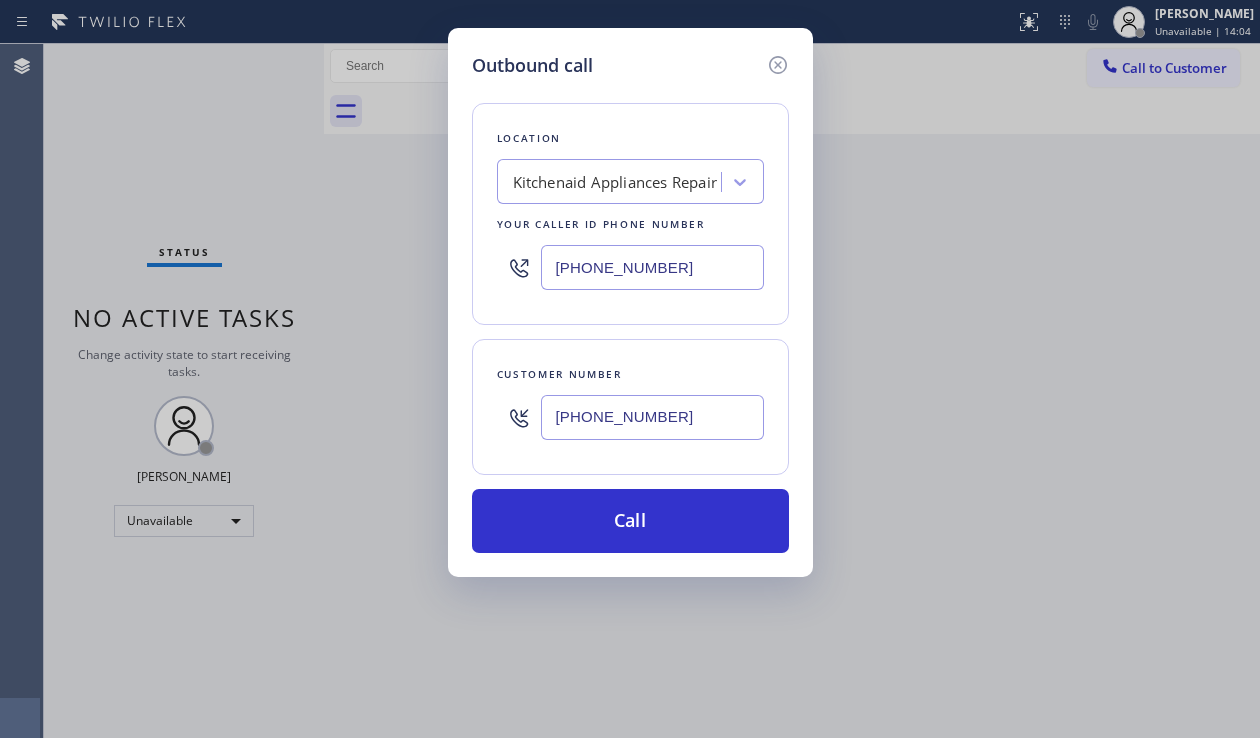 type on "[PHONE_NUMBER]" 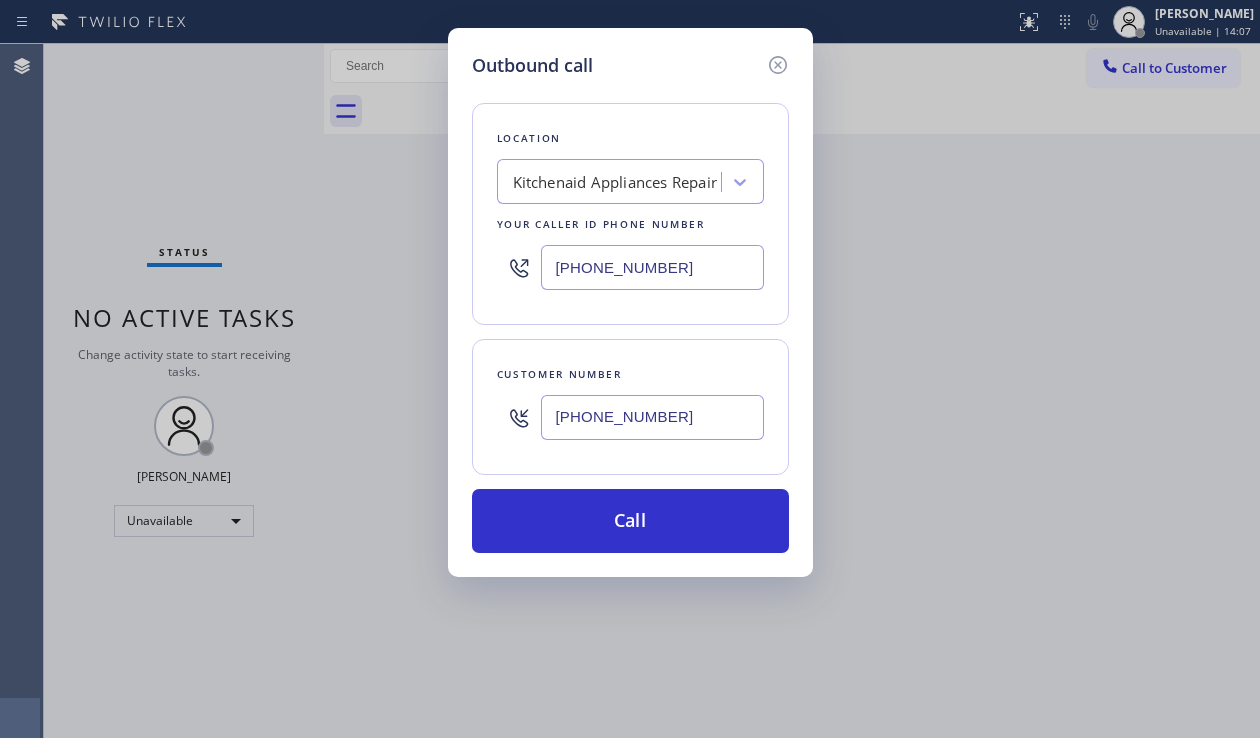 drag, startPoint x: 678, startPoint y: 269, endPoint x: 528, endPoint y: 284, distance: 150.74814 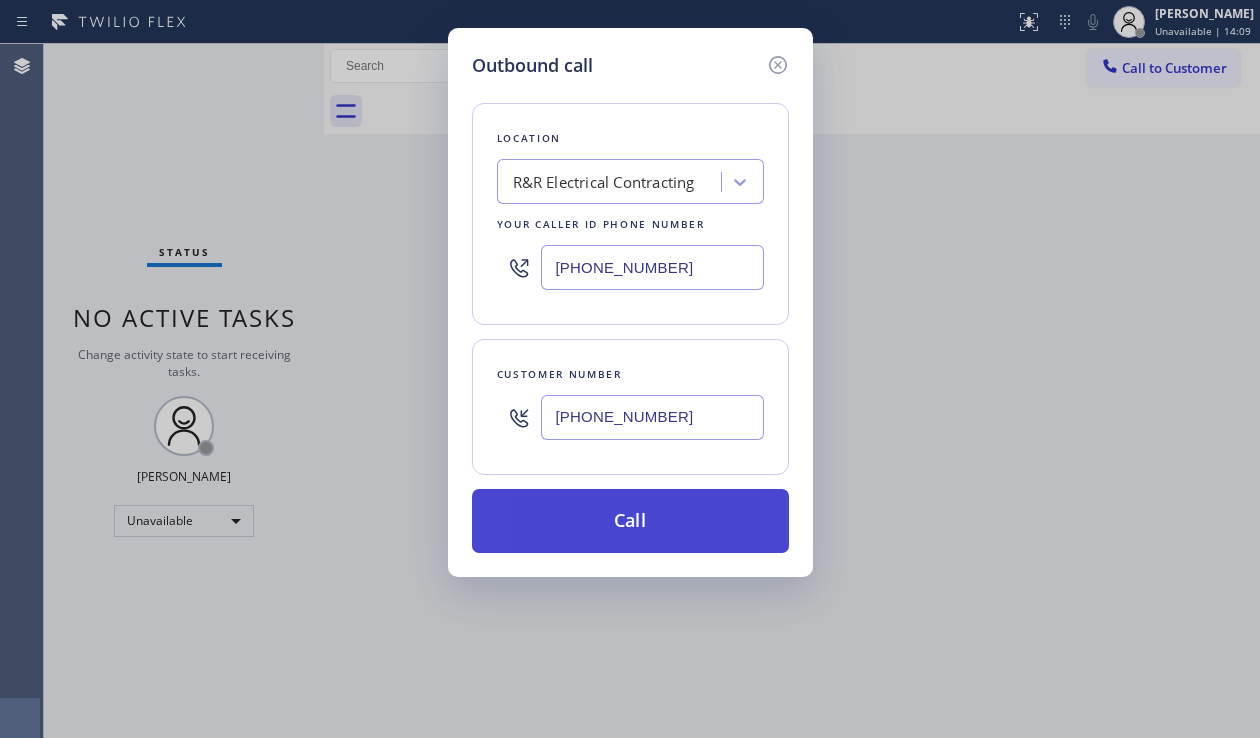 type on "[PHONE_NUMBER]" 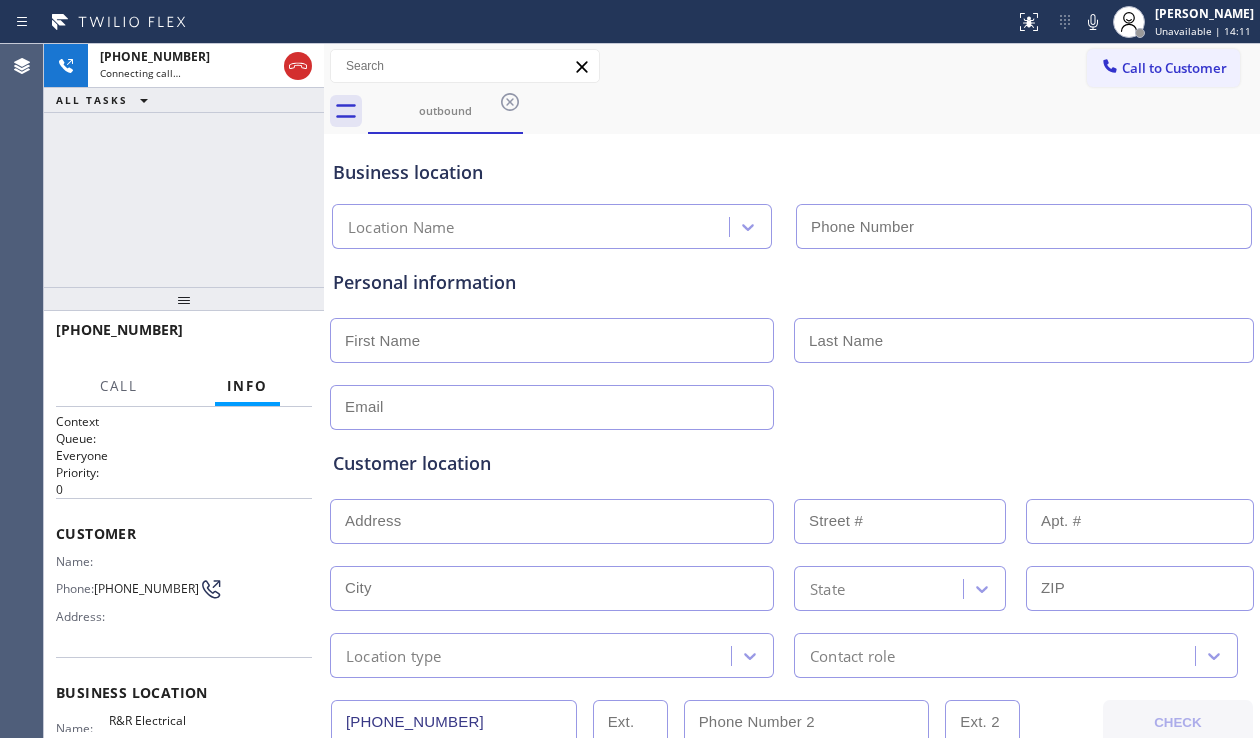 type on "[PHONE_NUMBER]" 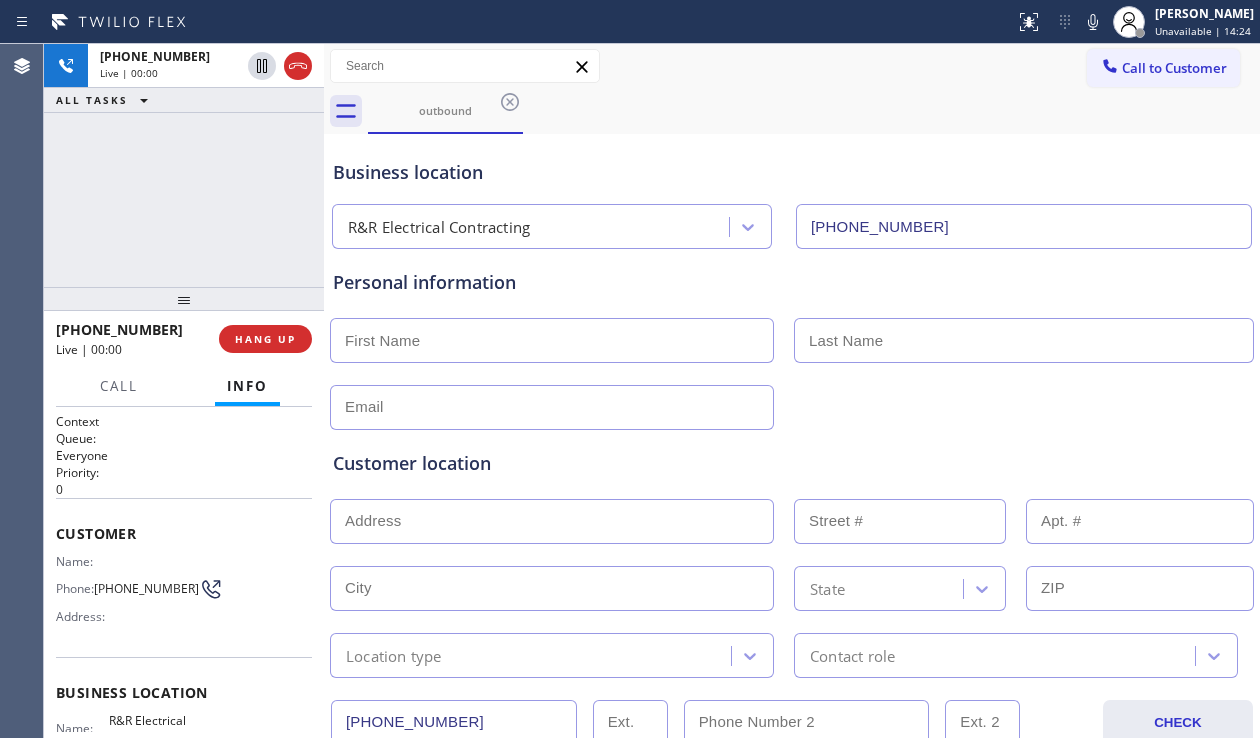 click on "Info" at bounding box center [247, 386] 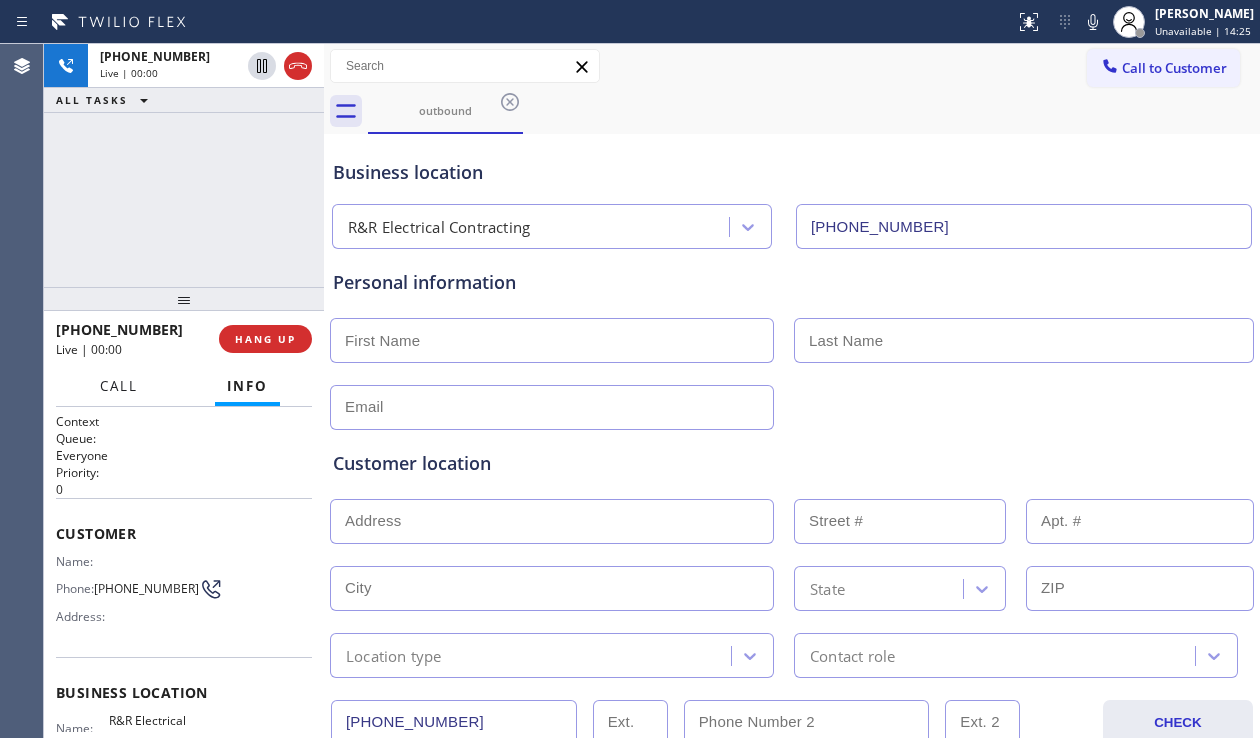 click on "Call" at bounding box center [119, 386] 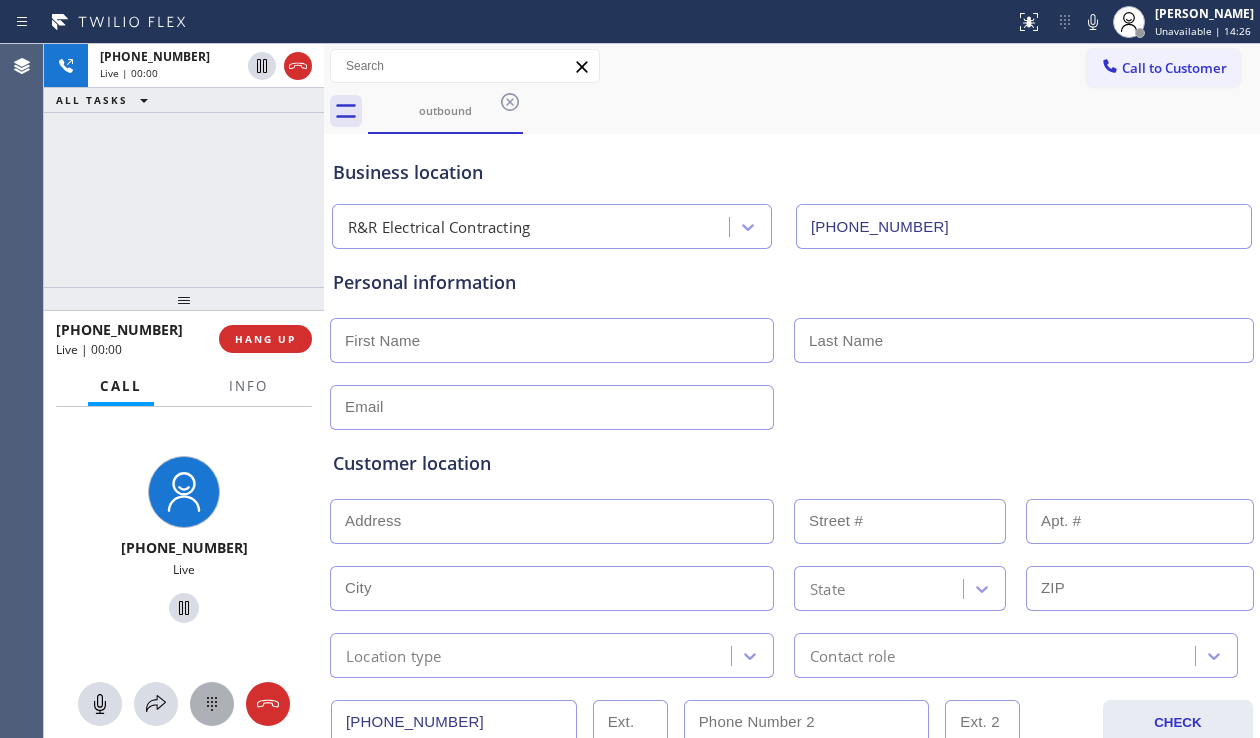 click at bounding box center (212, 704) 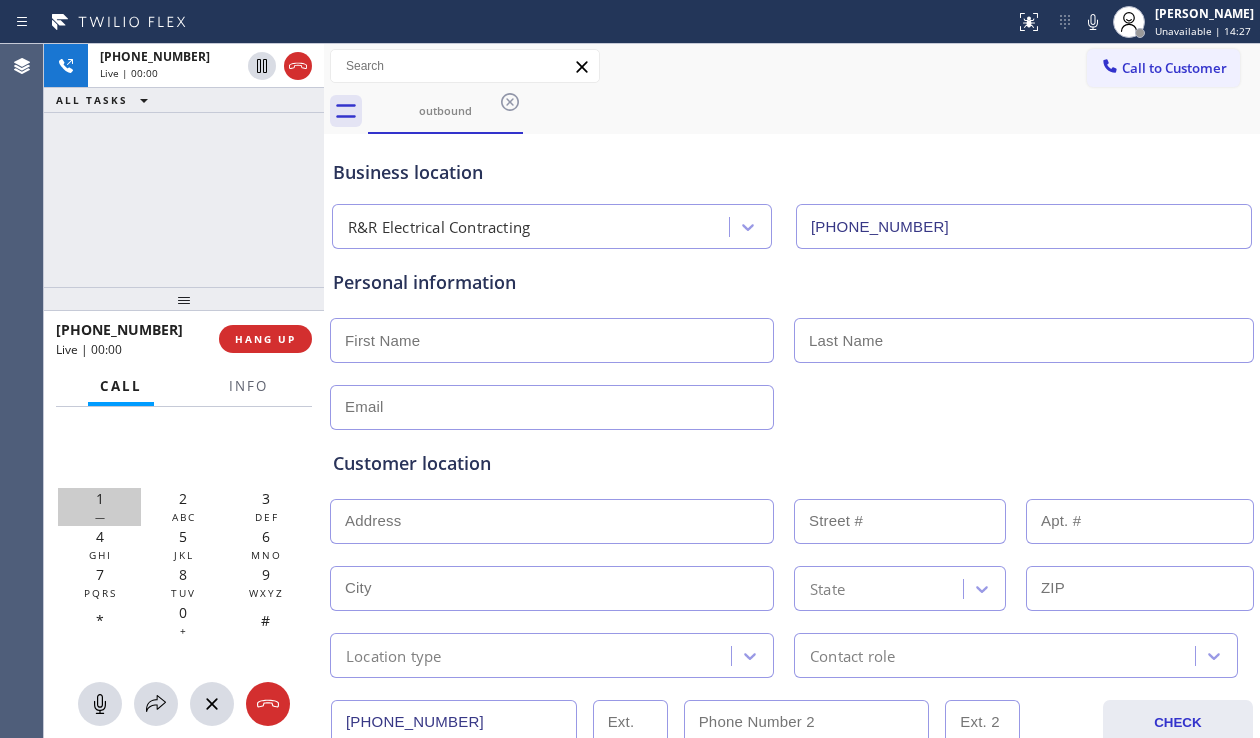 click on "1 —" at bounding box center [99, 507] 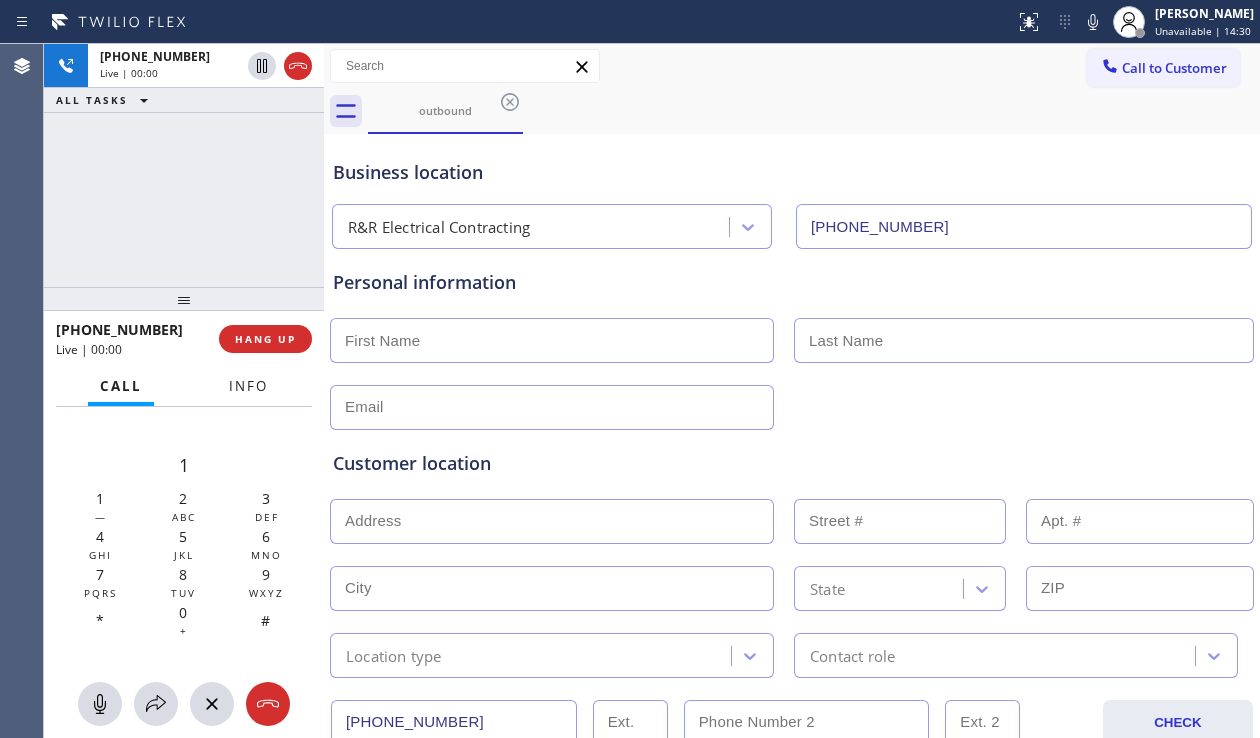 click on "Info" at bounding box center (248, 386) 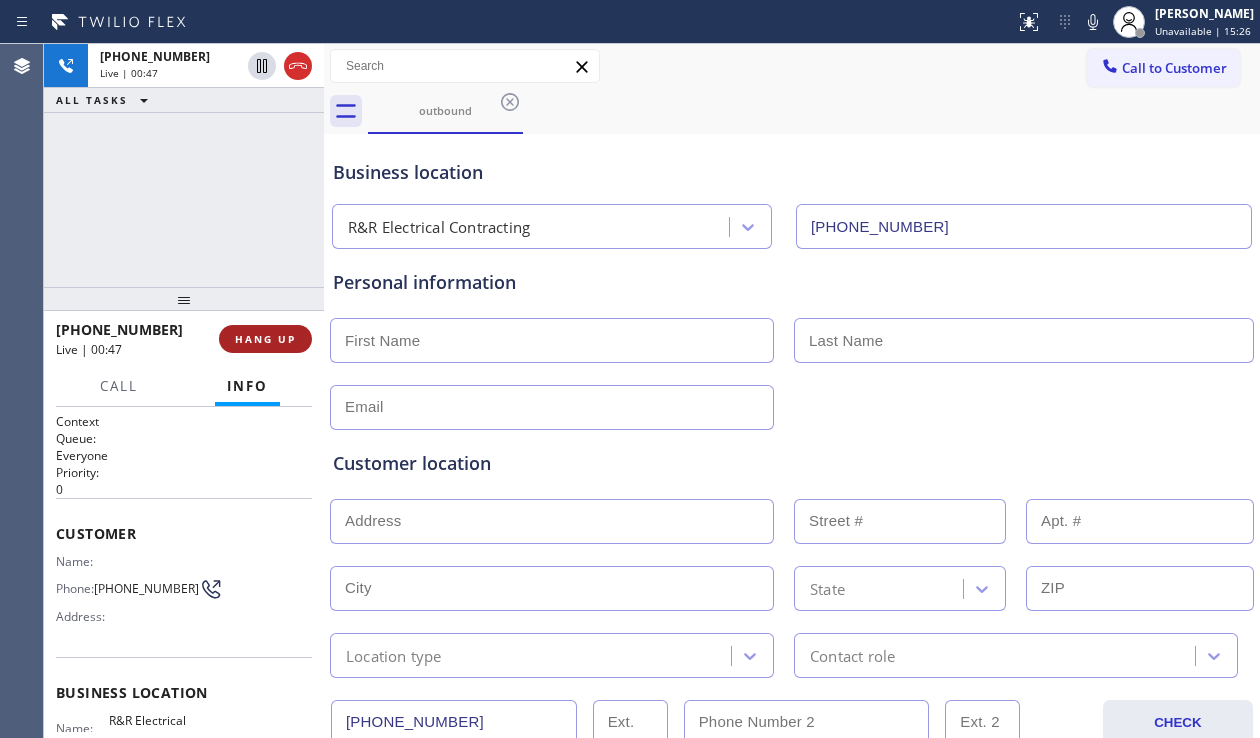 click on "HANG UP" at bounding box center [265, 339] 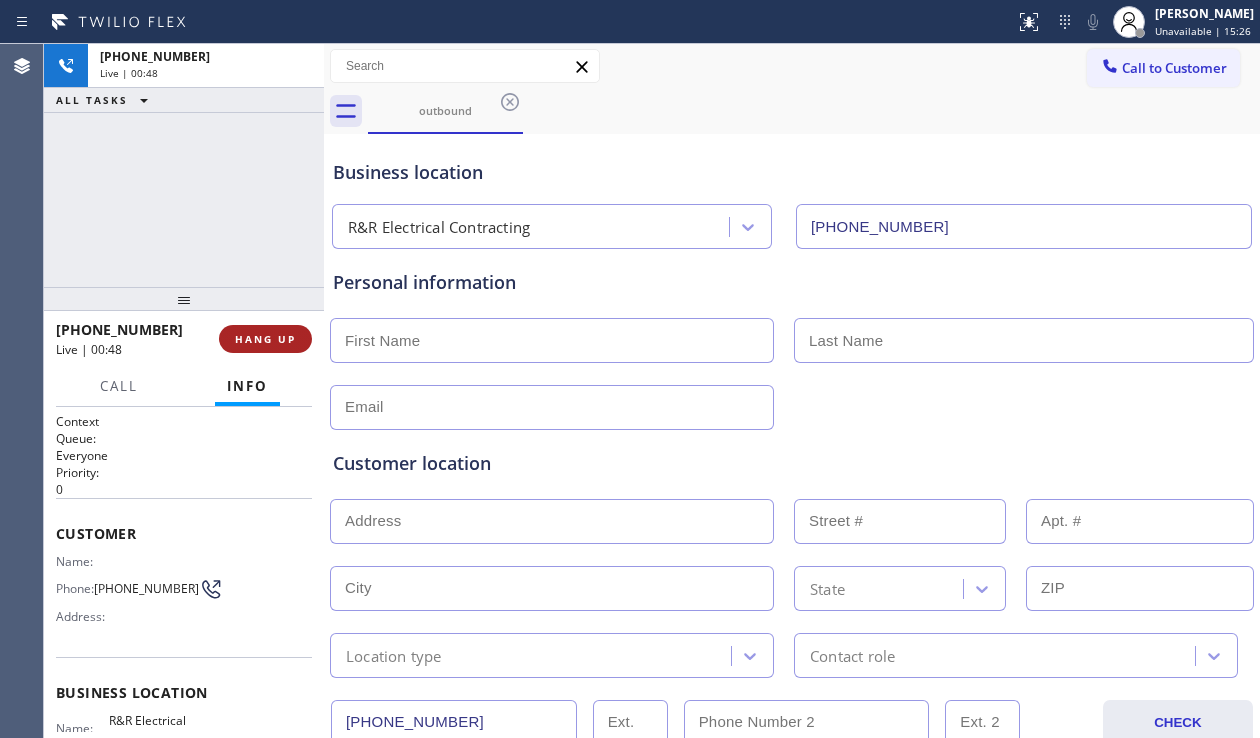 click on "HANG UP" at bounding box center (265, 339) 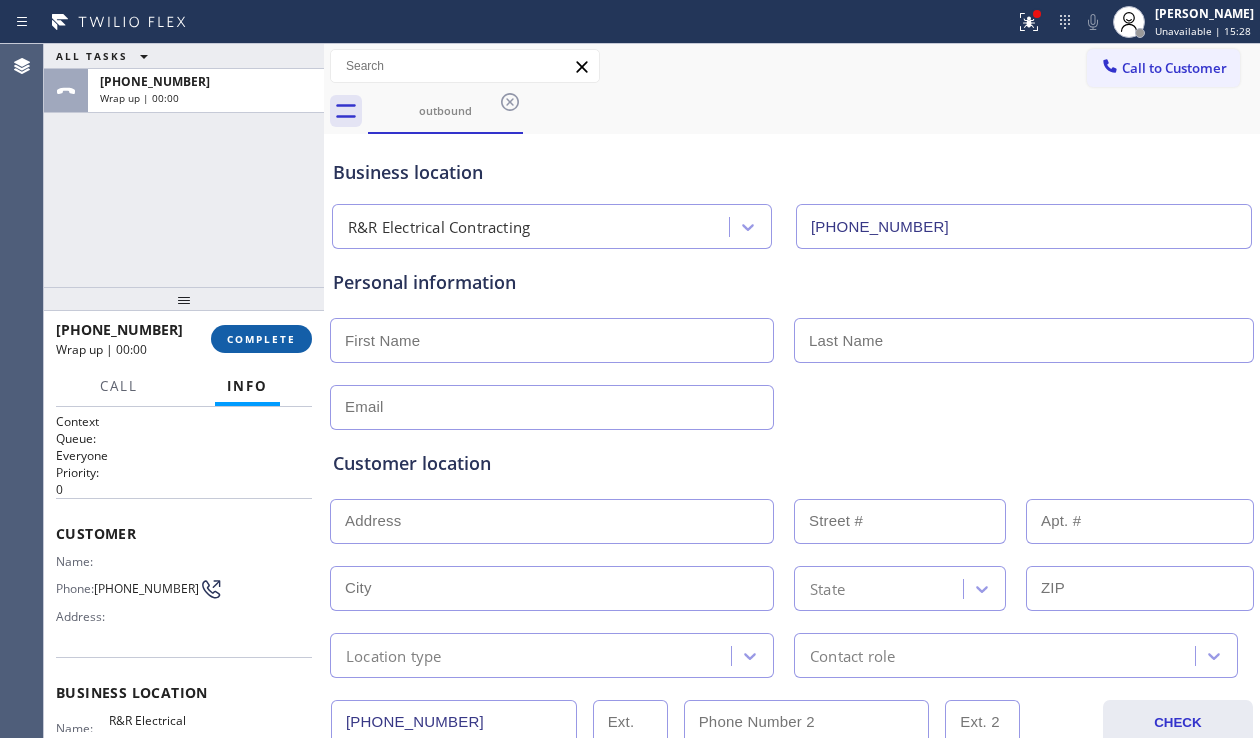 click on "COMPLETE" at bounding box center [261, 339] 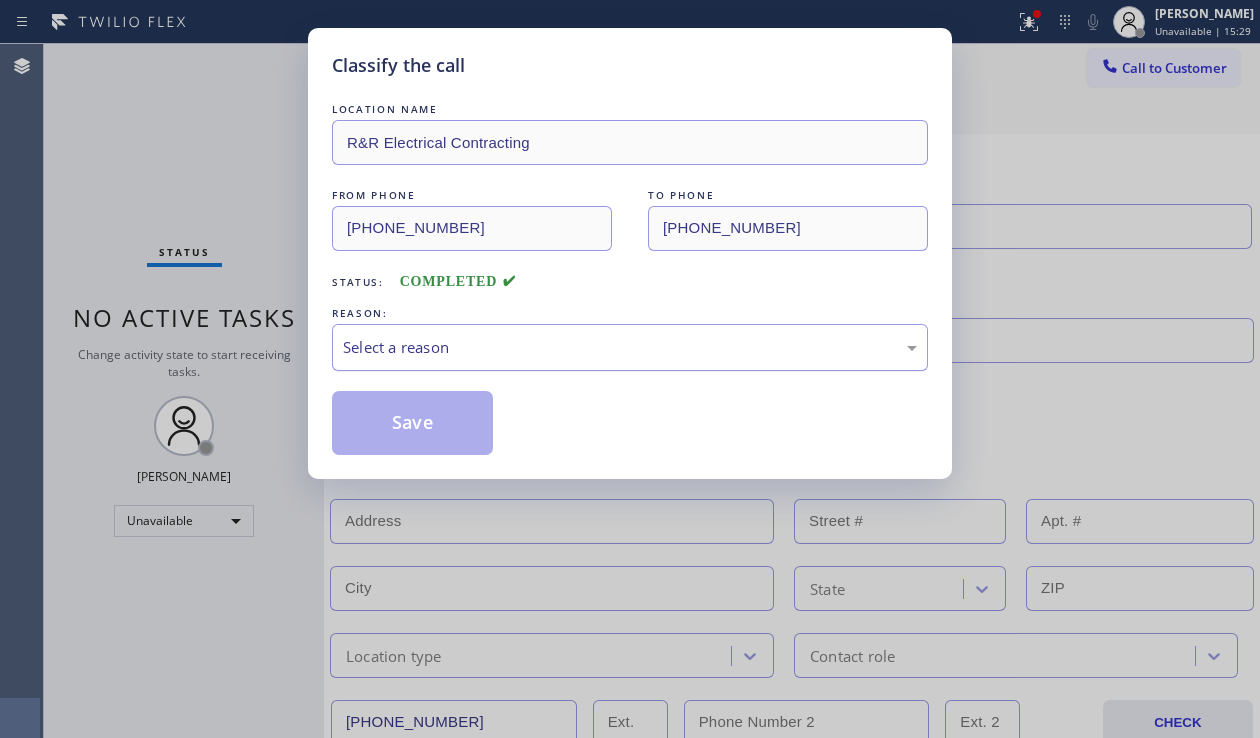 click on "Select a reason" at bounding box center (630, 347) 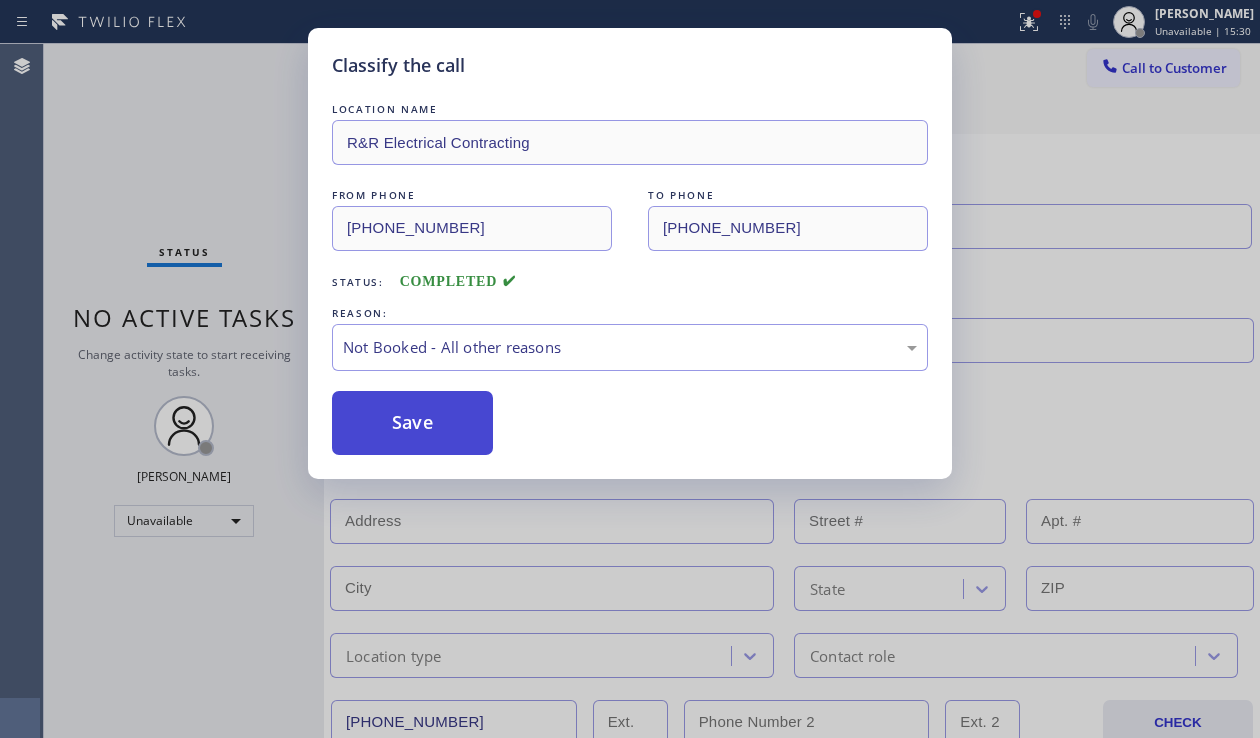 click on "Save" at bounding box center (412, 423) 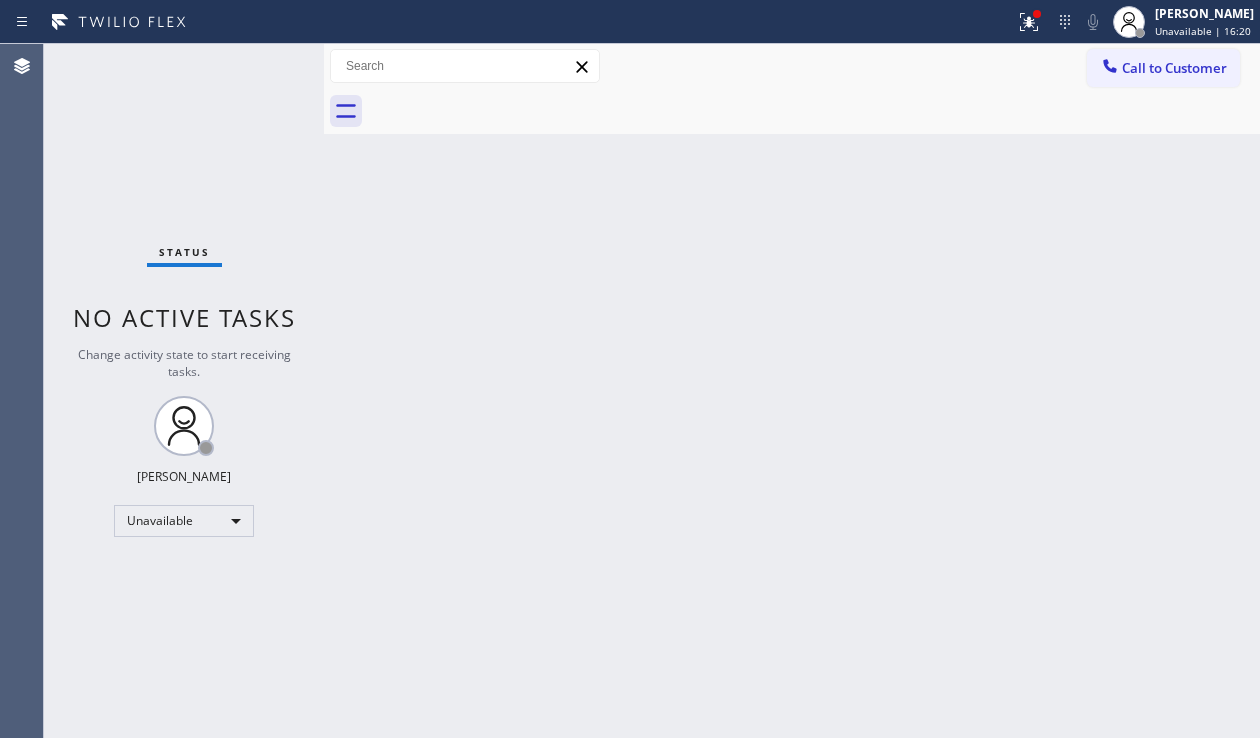 drag, startPoint x: 1141, startPoint y: 72, endPoint x: 1061, endPoint y: 131, distance: 99.40322 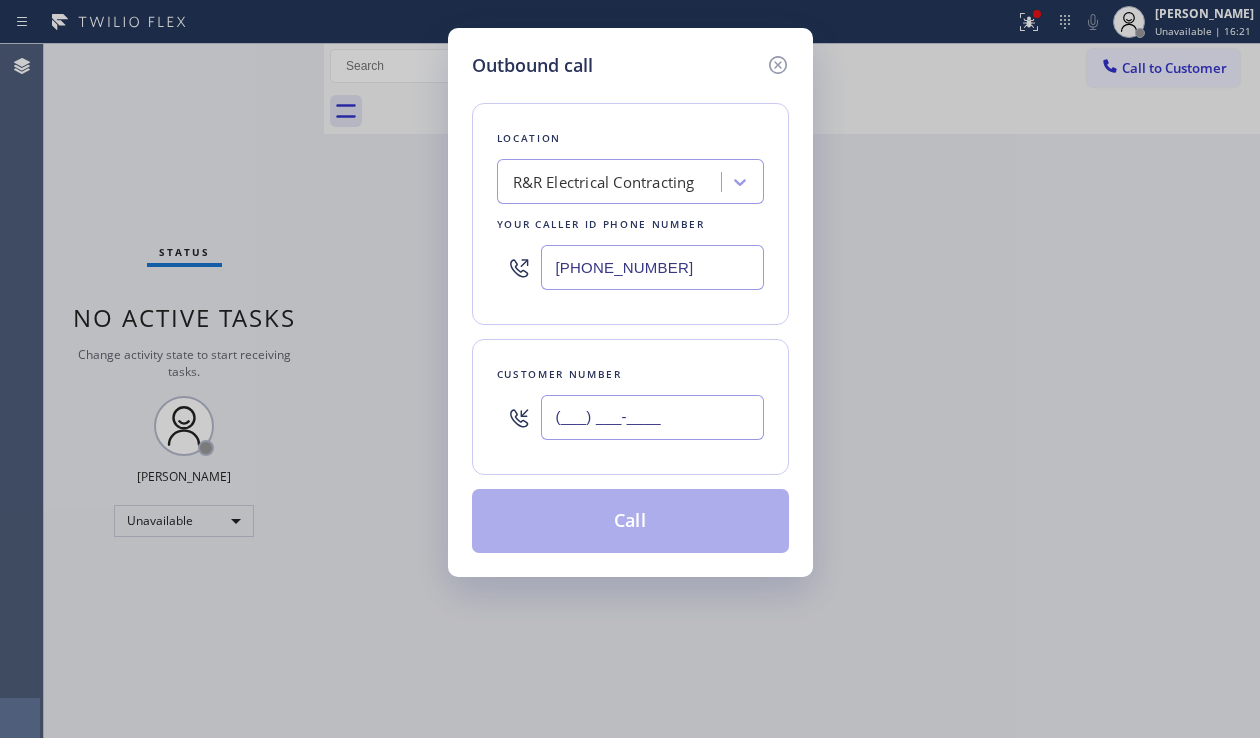 click on "(___) ___-____" at bounding box center (652, 417) 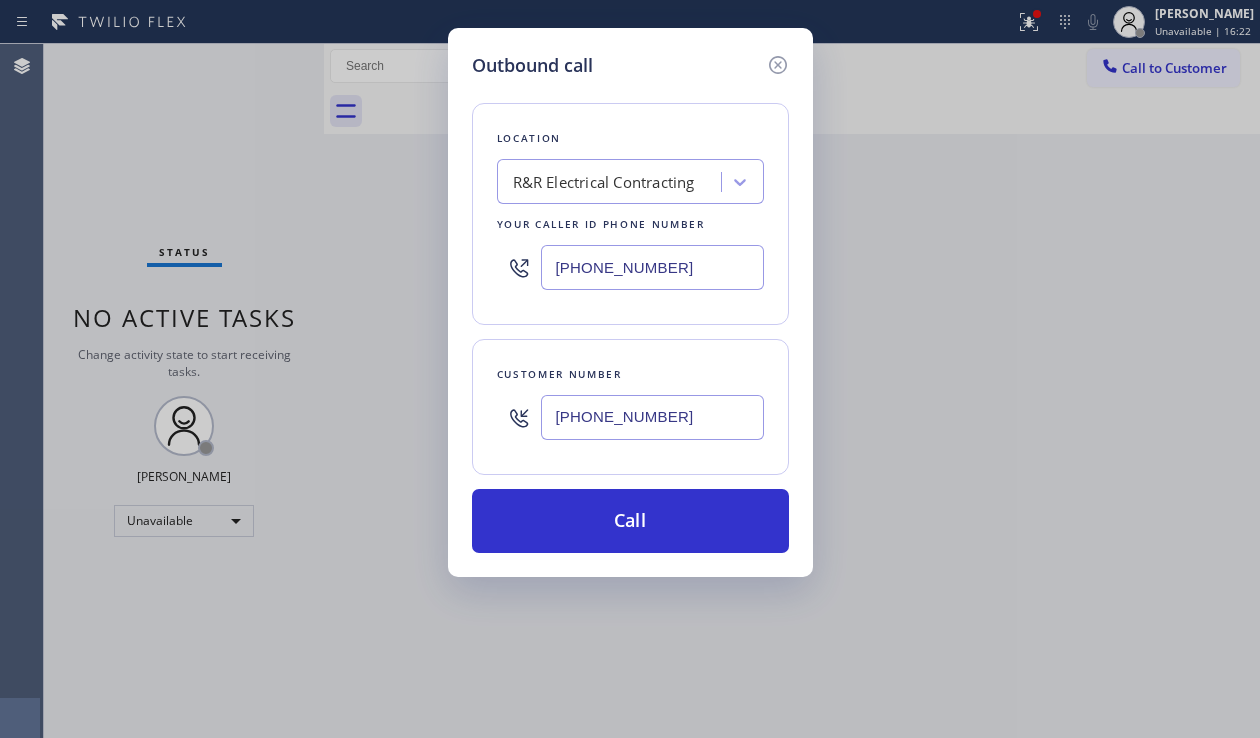 type on "[PHONE_NUMBER]" 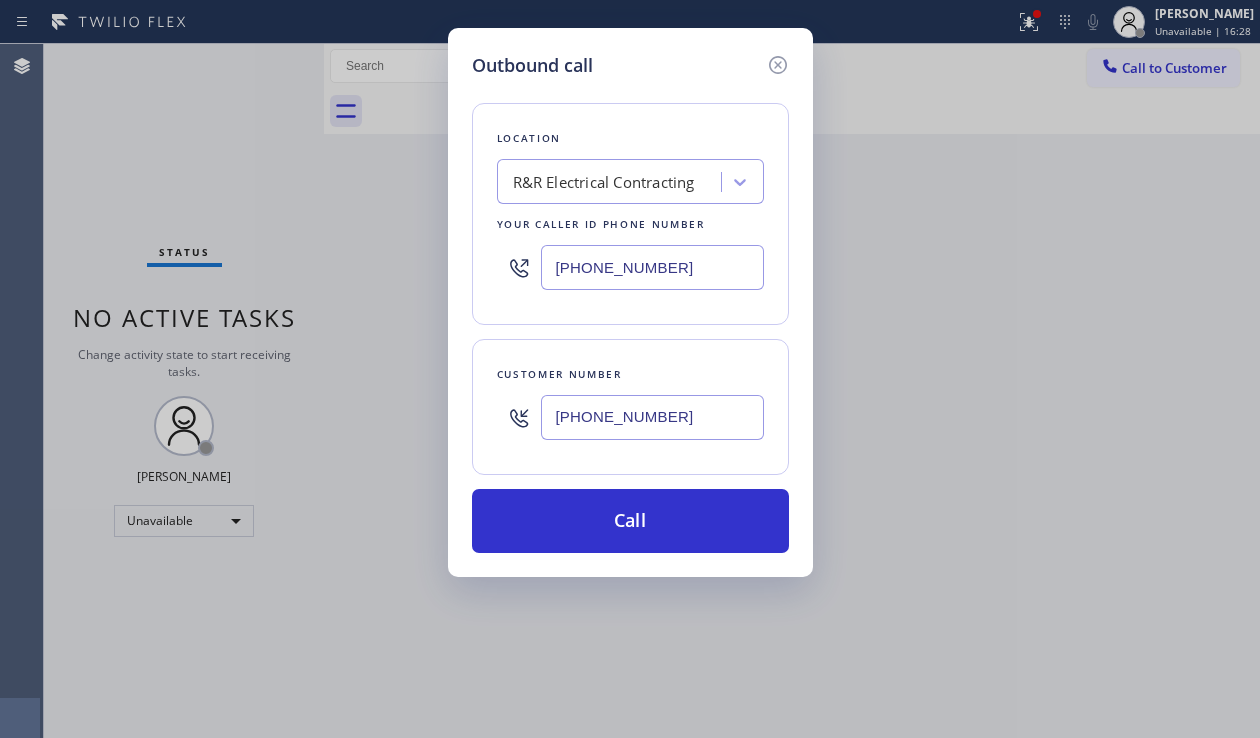 drag, startPoint x: 677, startPoint y: 258, endPoint x: 514, endPoint y: 288, distance: 165.73775 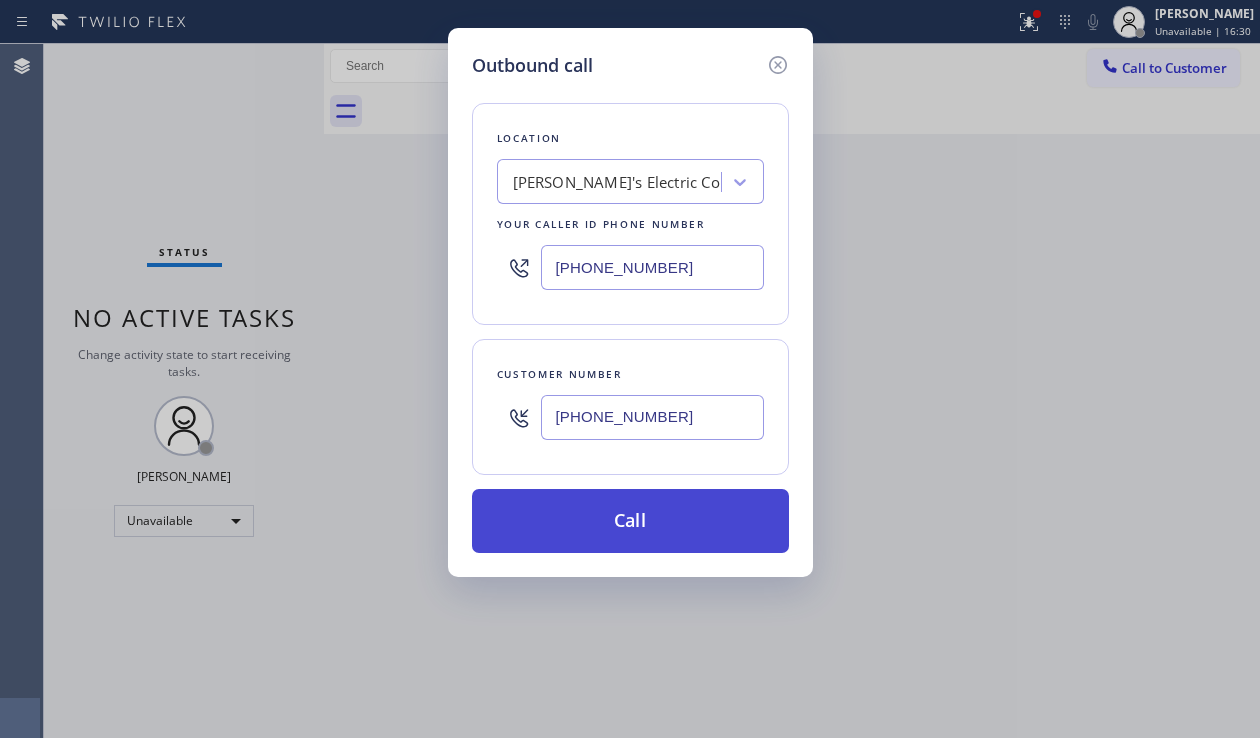 type on "[PHONE_NUMBER]" 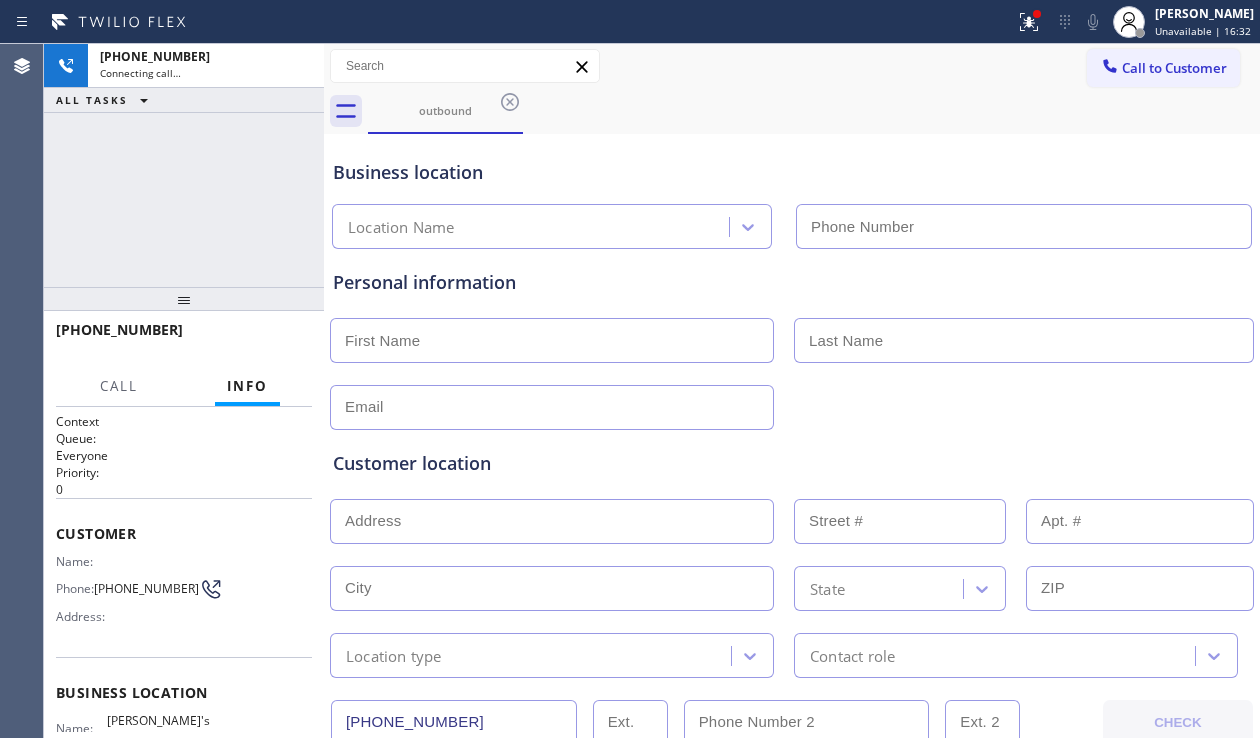 type on "[PHONE_NUMBER]" 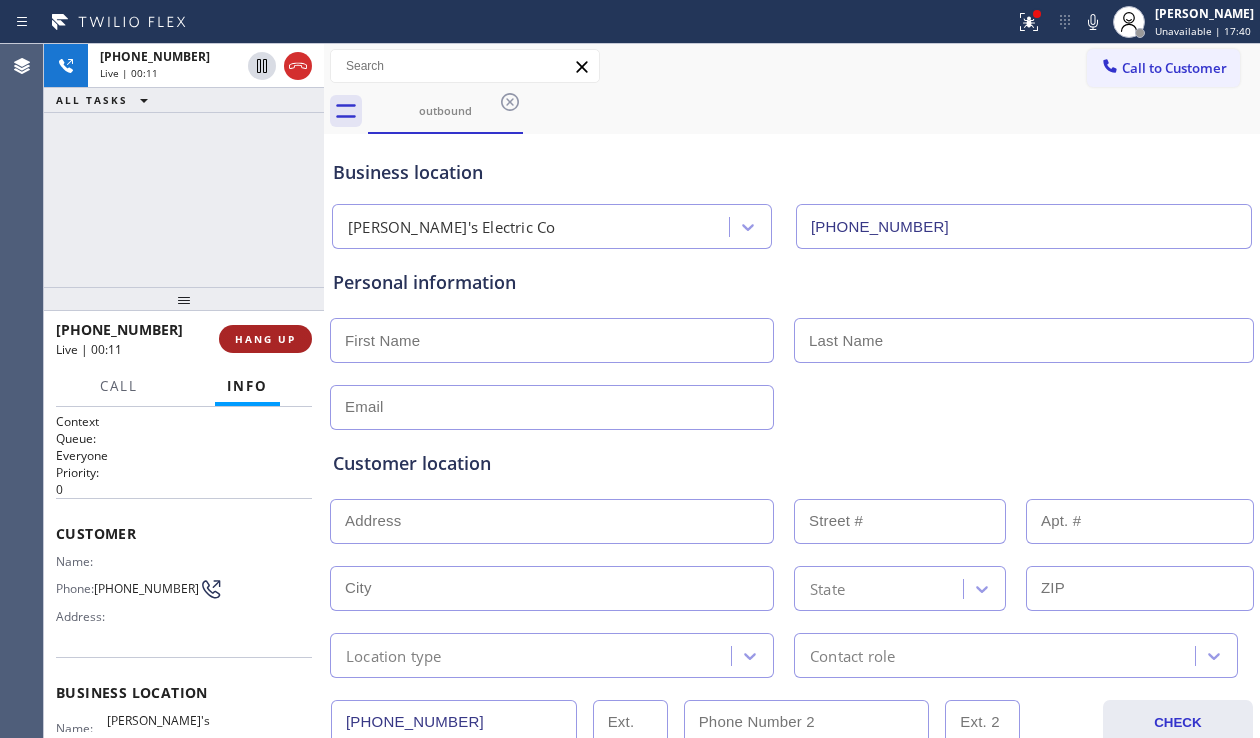 click on "HANG UP" at bounding box center (265, 339) 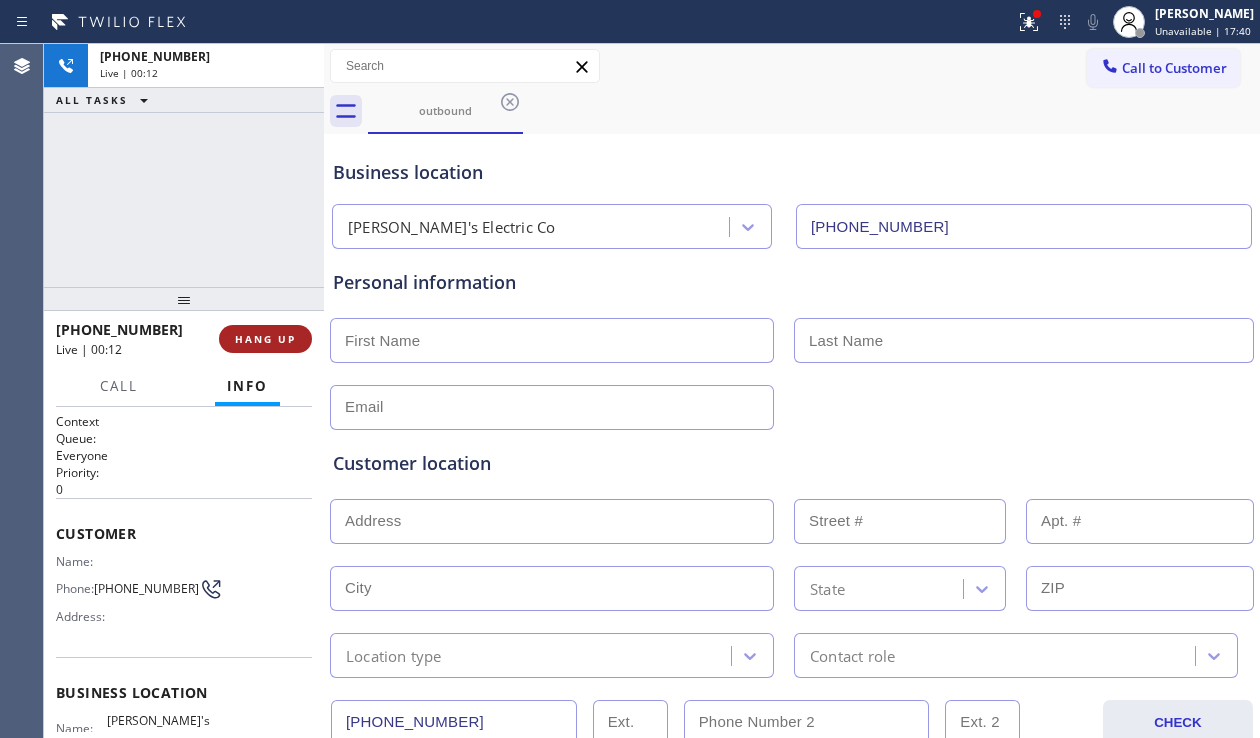 click on "HANG UP" at bounding box center (265, 339) 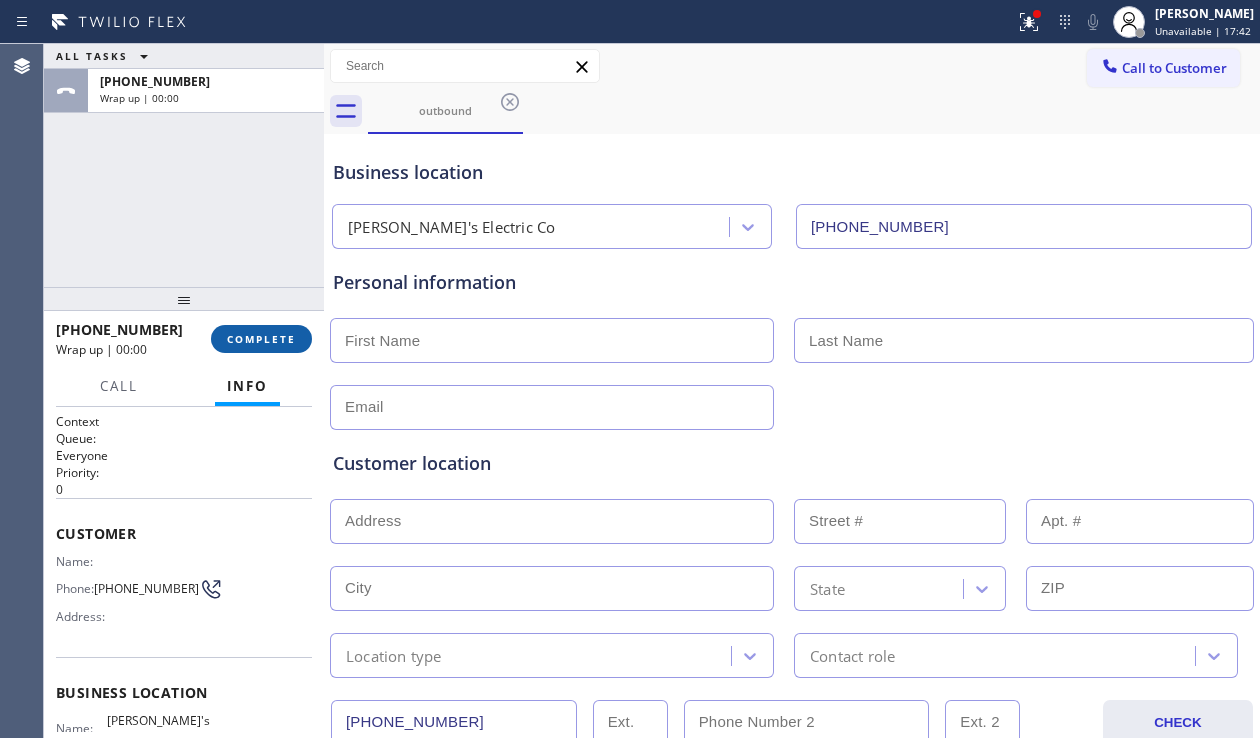 click on "COMPLETE" at bounding box center (261, 339) 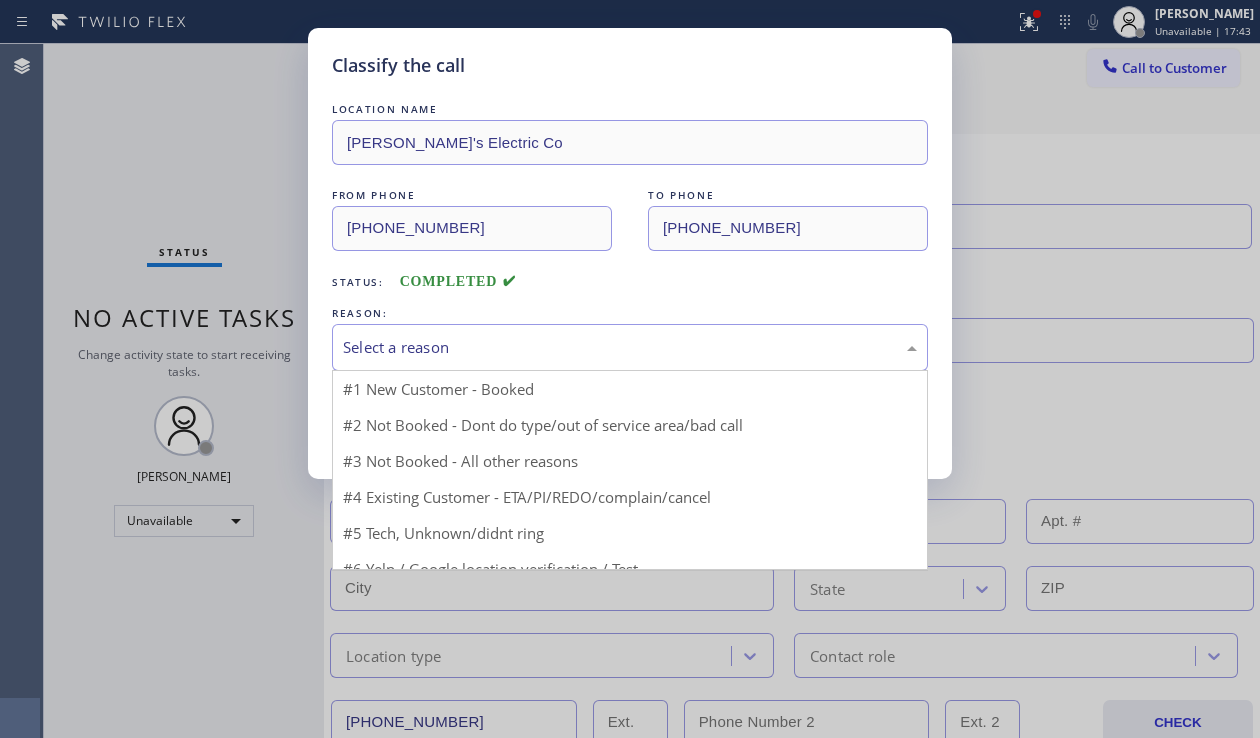 click on "Select a reason" at bounding box center (630, 347) 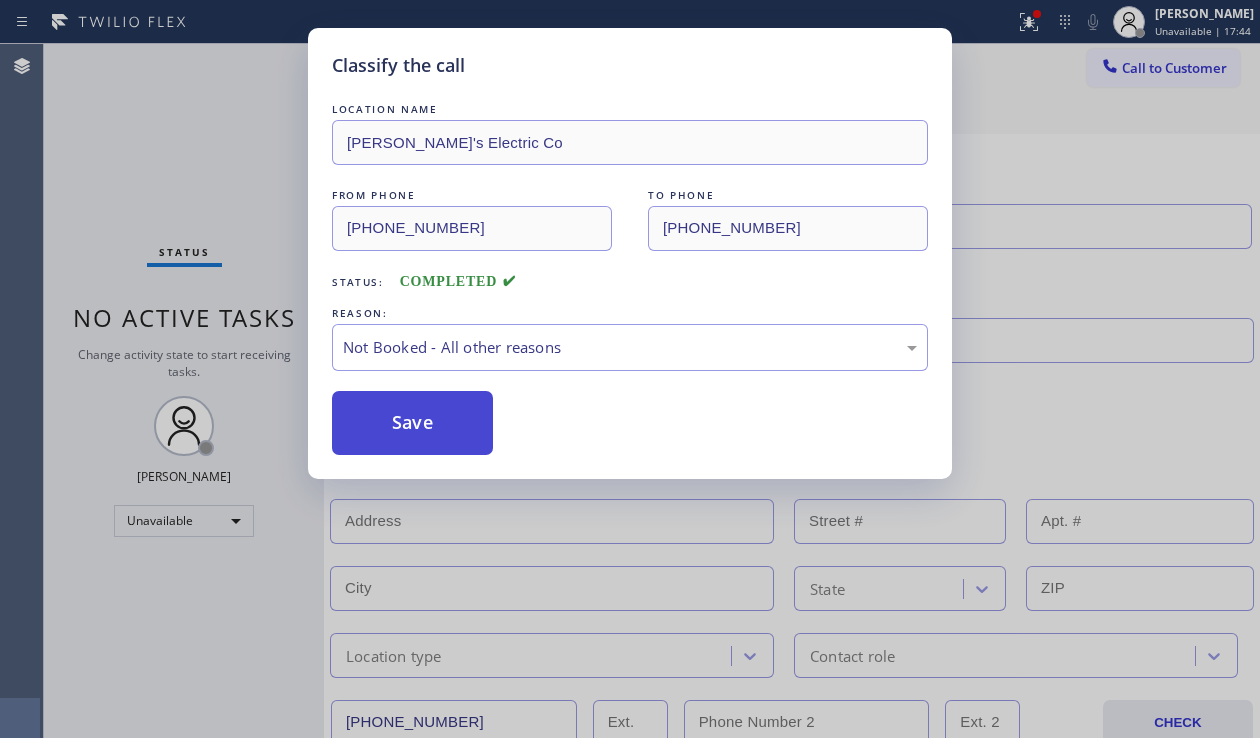 click on "Save" at bounding box center [412, 423] 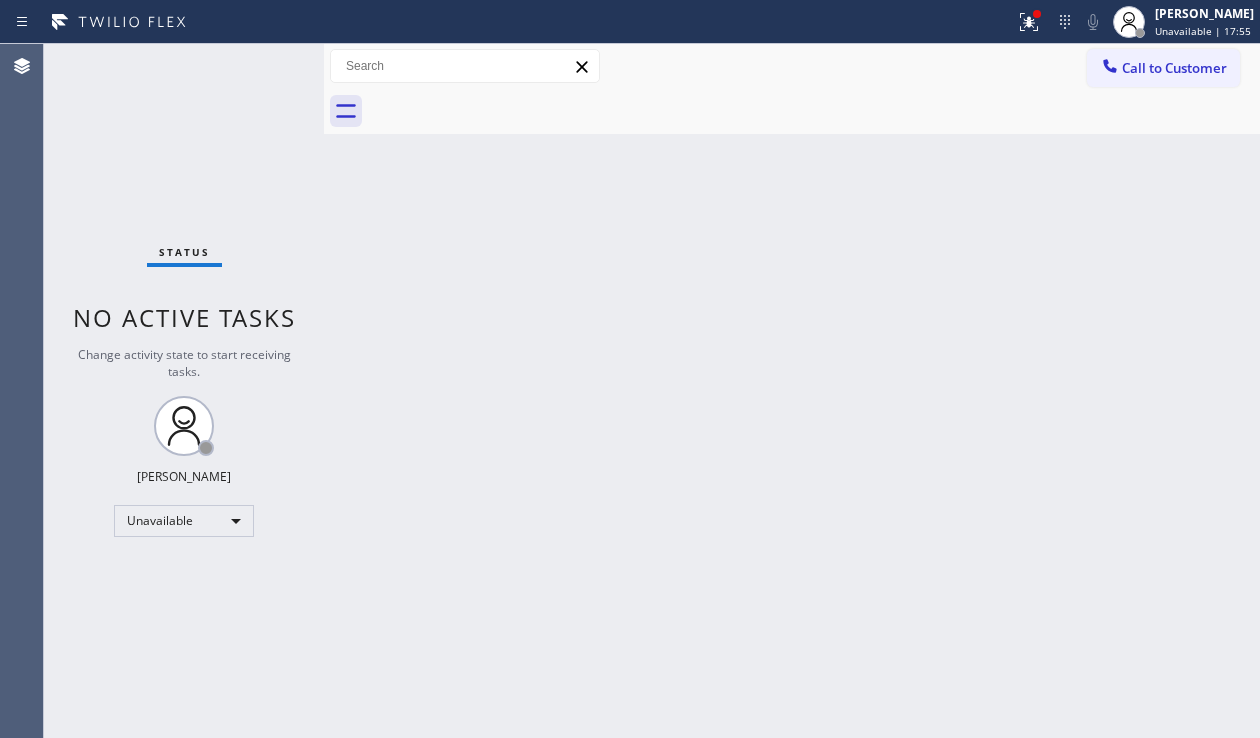 drag, startPoint x: 1114, startPoint y: 67, endPoint x: 949, endPoint y: 108, distance: 170.01764 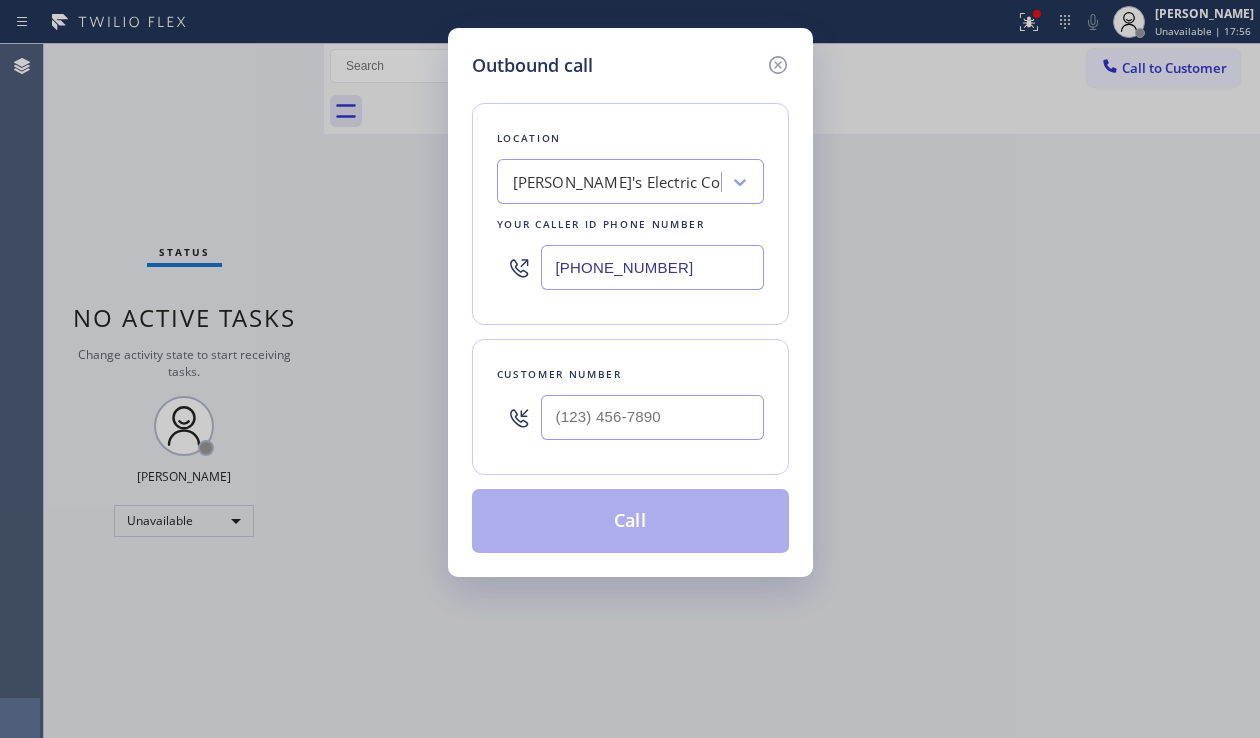 click at bounding box center [652, 417] 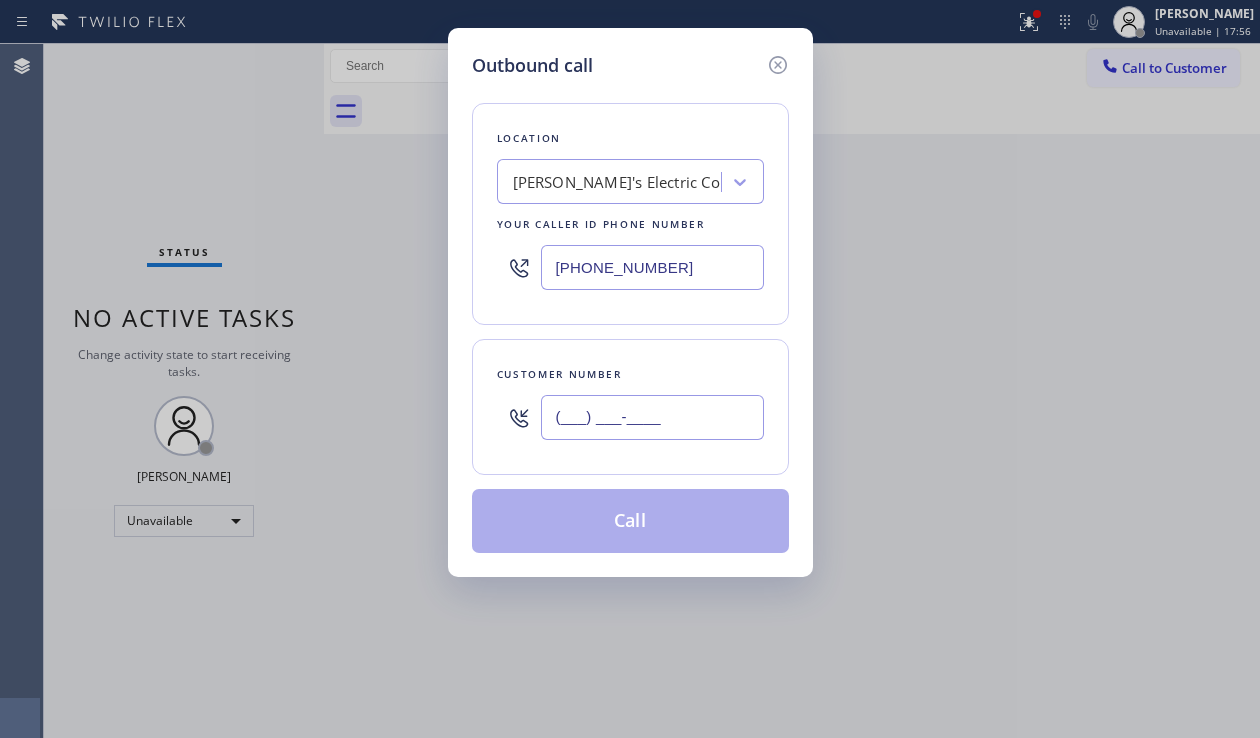 click on "(___) ___-____" at bounding box center [652, 417] 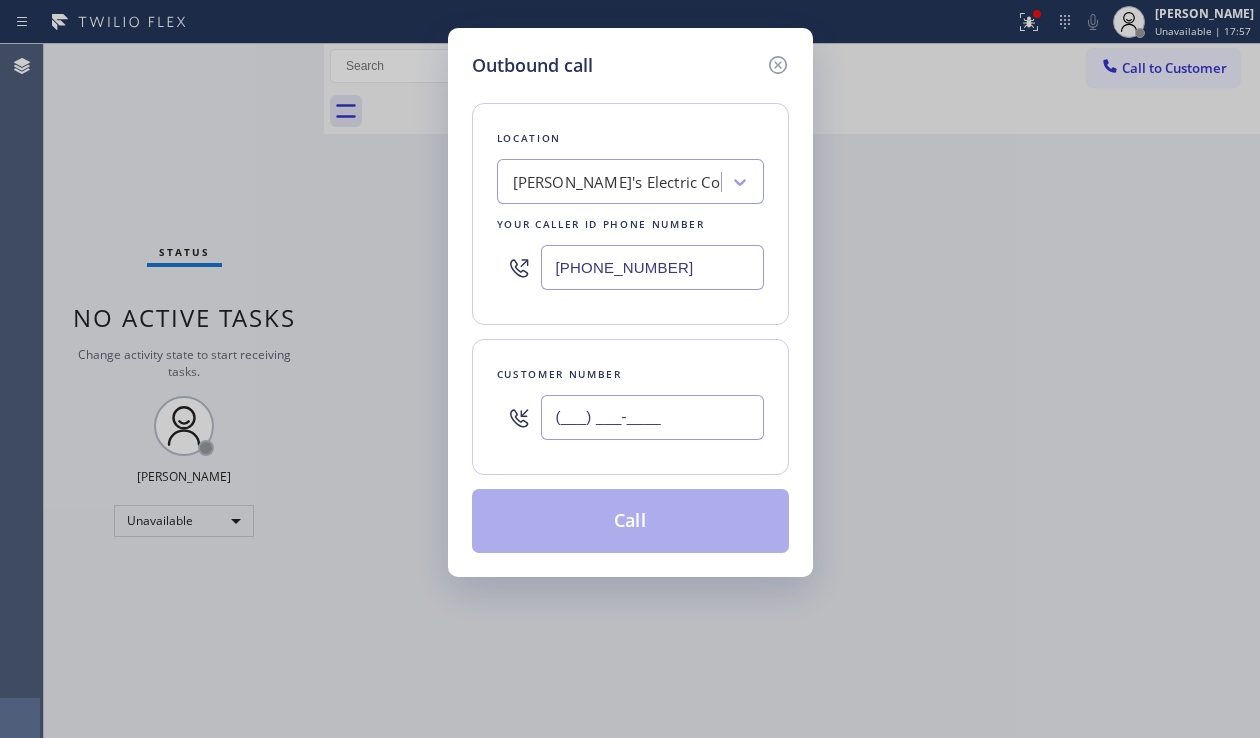 paste on "908) 244-4424" 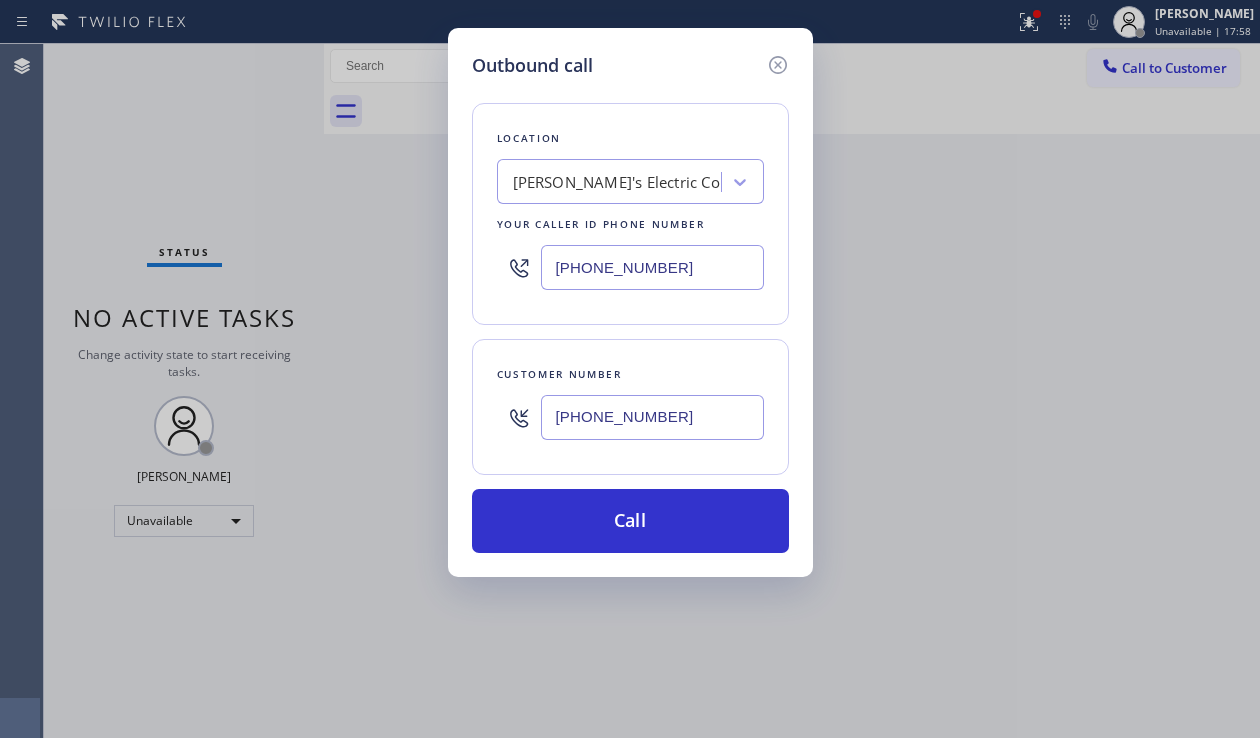 type on "[PHONE_NUMBER]" 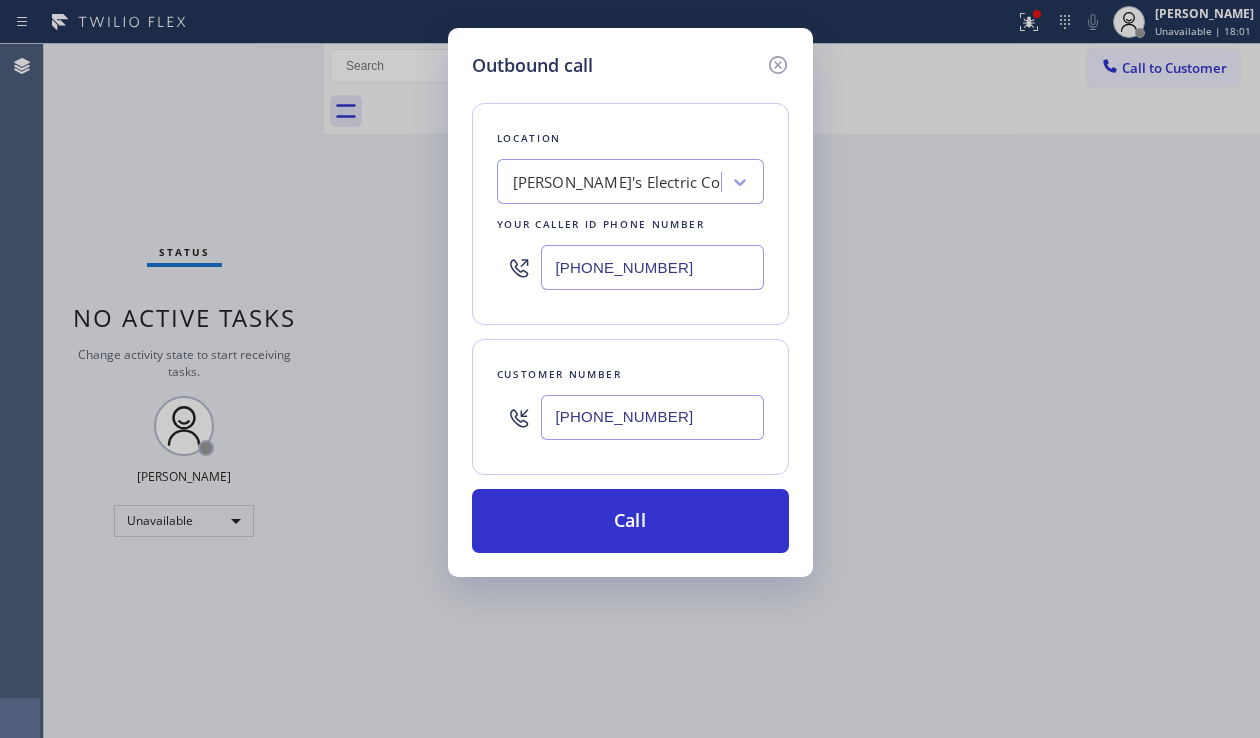 drag, startPoint x: 689, startPoint y: 261, endPoint x: 527, endPoint y: 299, distance: 166.39711 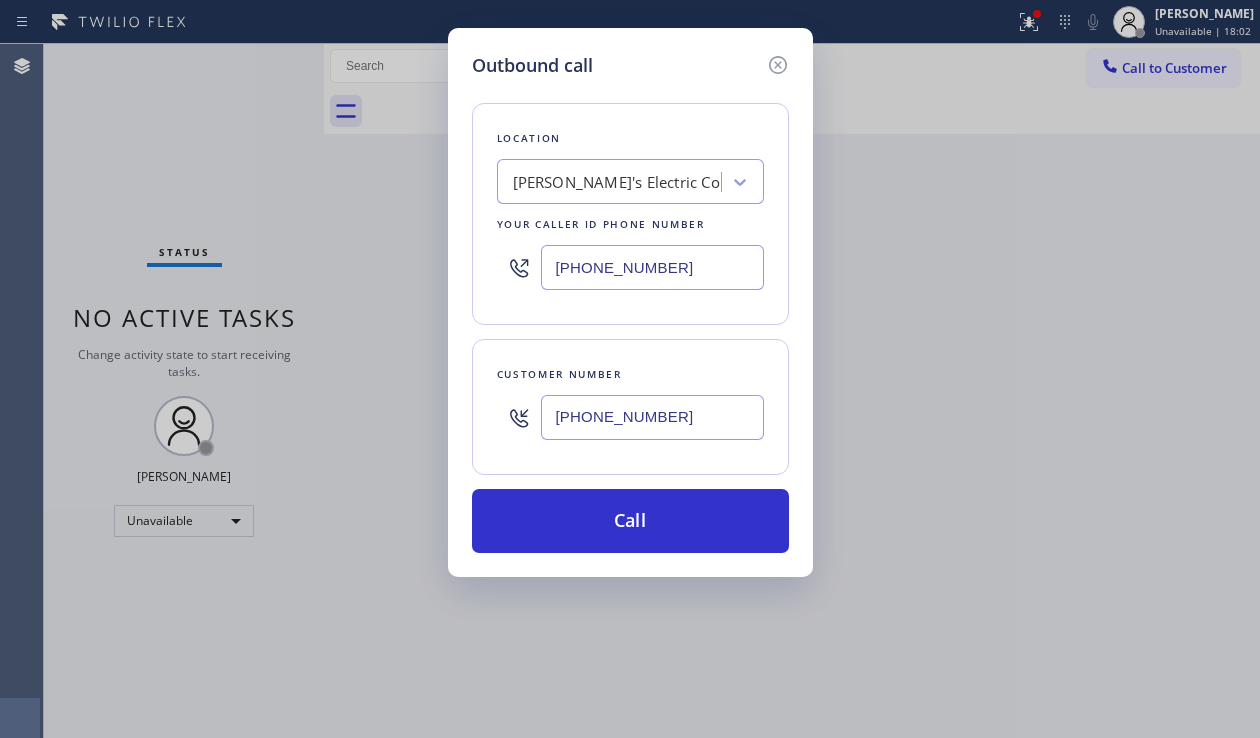 paste on "424) 396-1383" 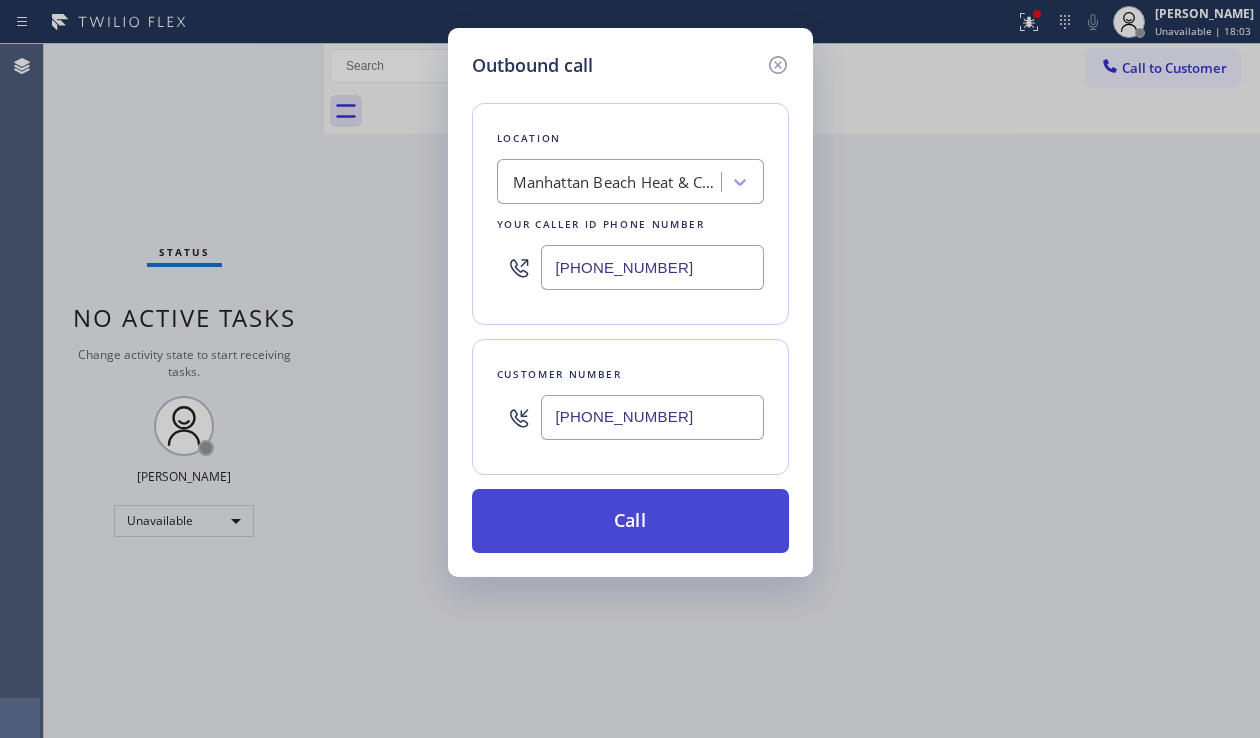 type on "[PHONE_NUMBER]" 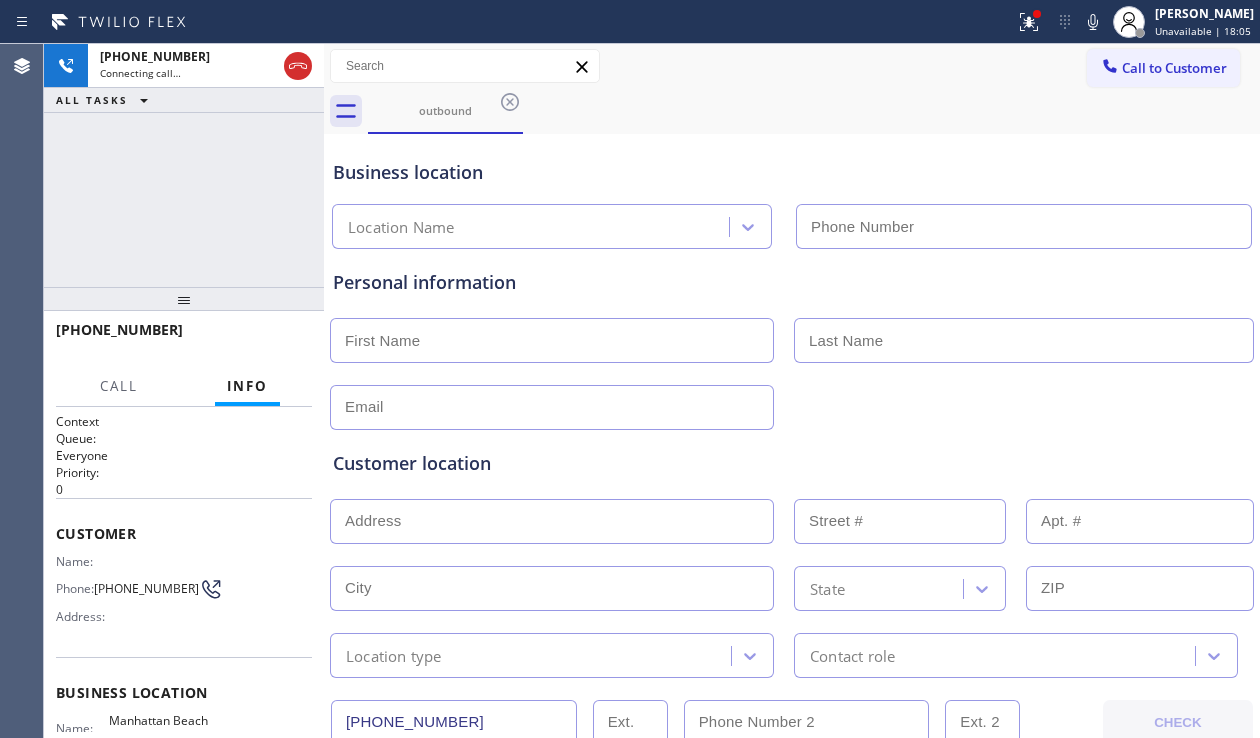 type on "[PHONE_NUMBER]" 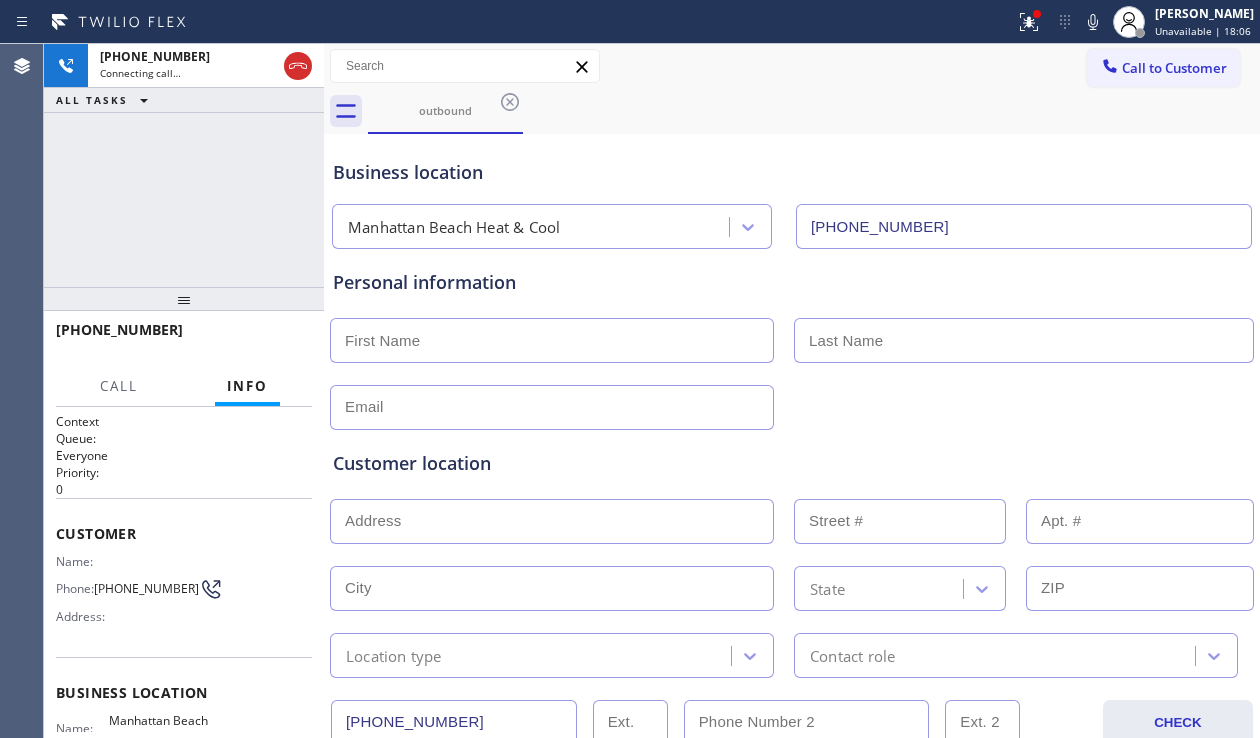 click on "Customer location" at bounding box center [792, 463] 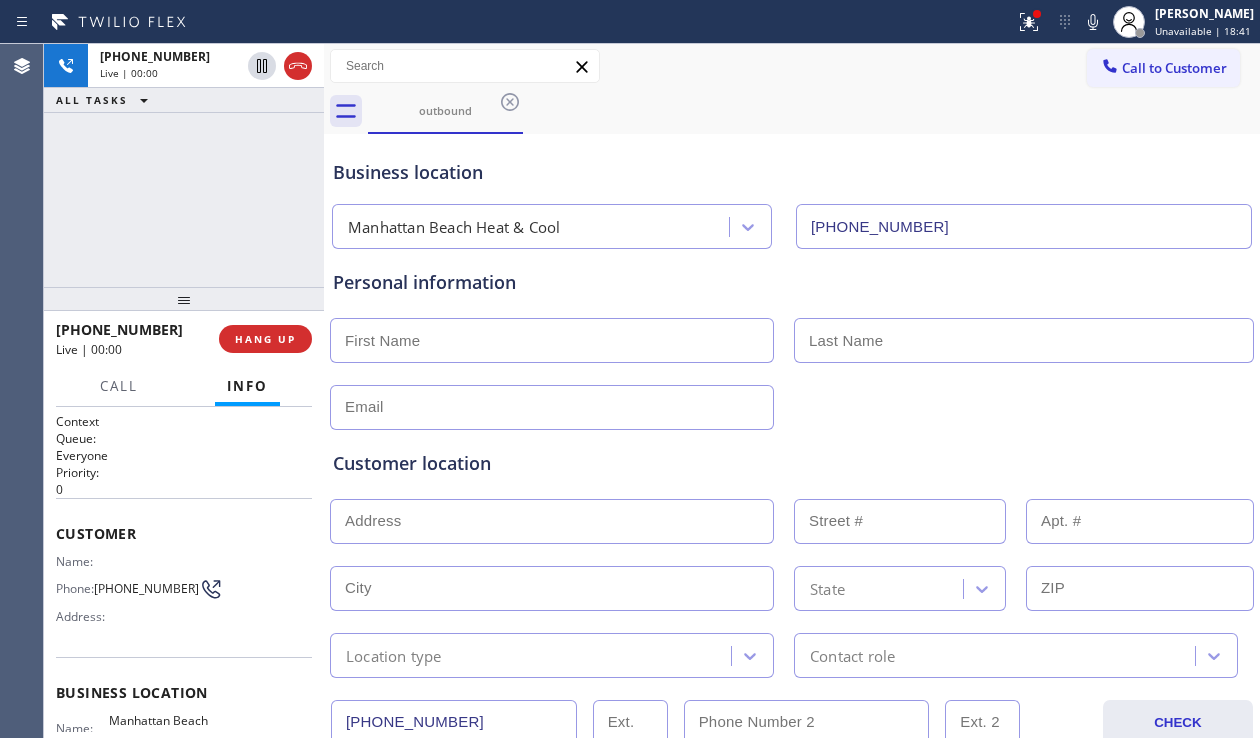 click on "Customer location" at bounding box center [792, 463] 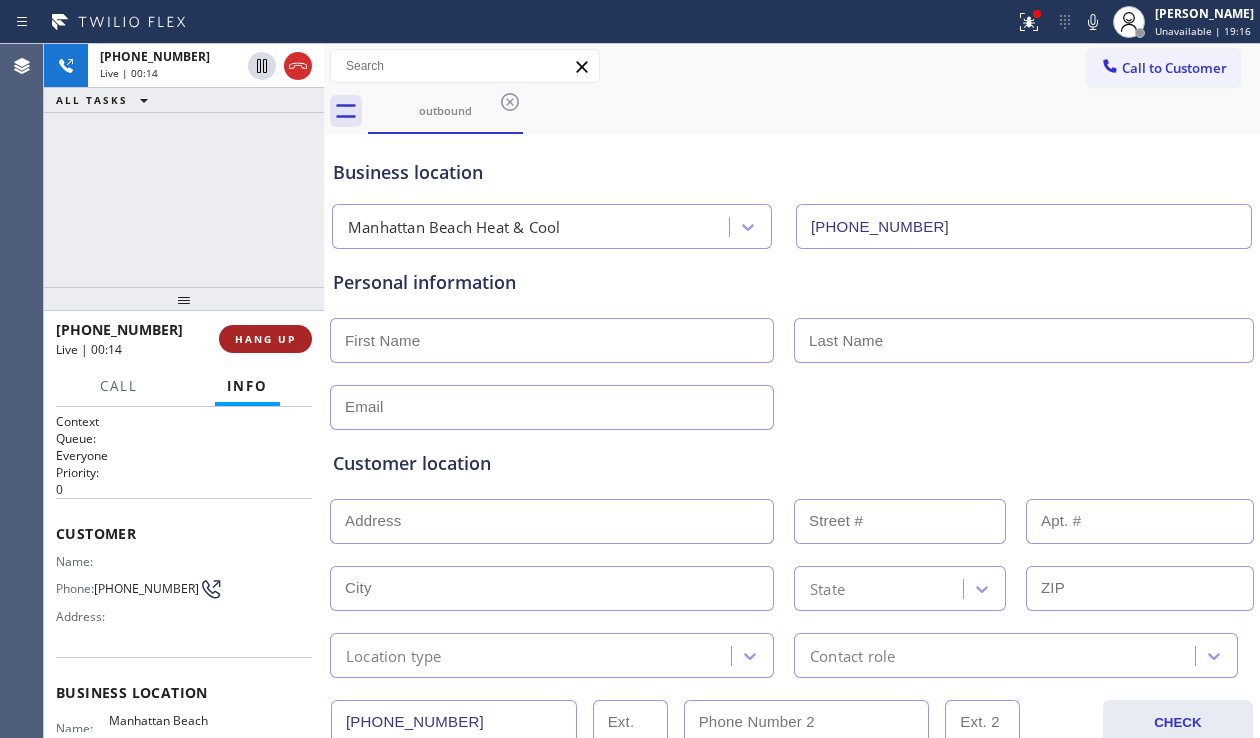 click on "HANG UP" at bounding box center (265, 339) 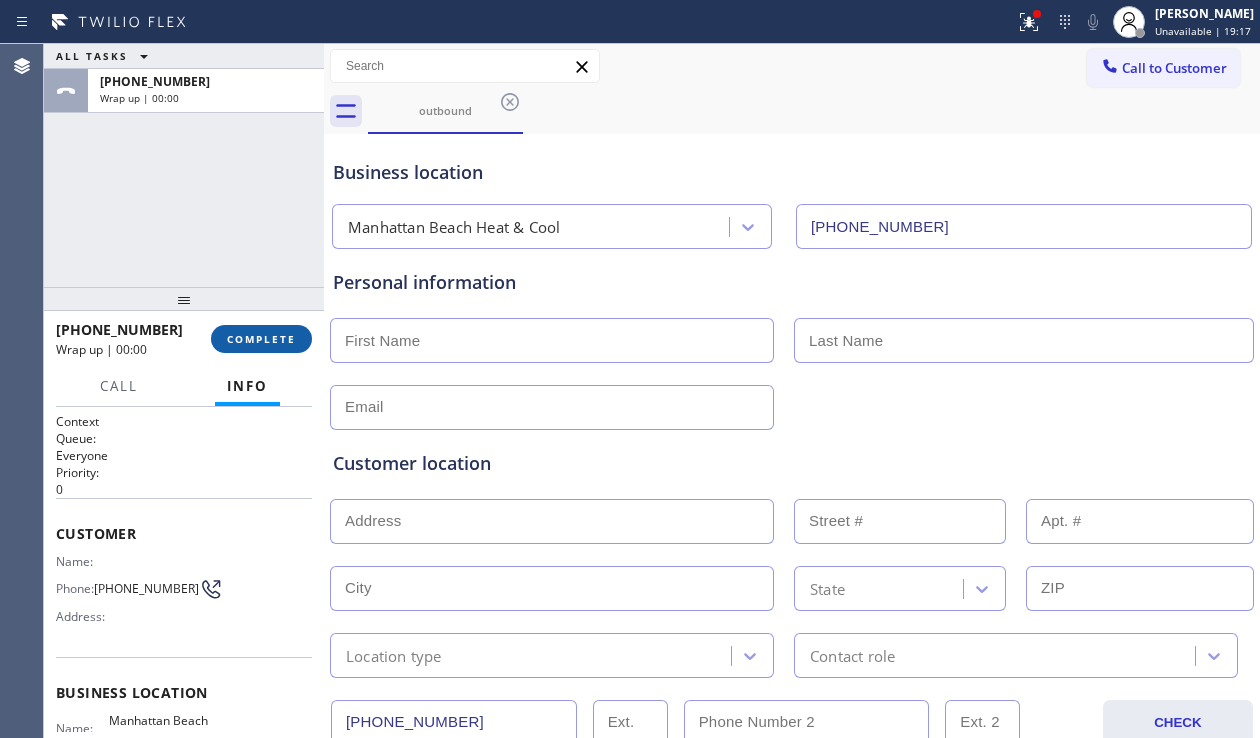 click on "COMPLETE" at bounding box center [261, 339] 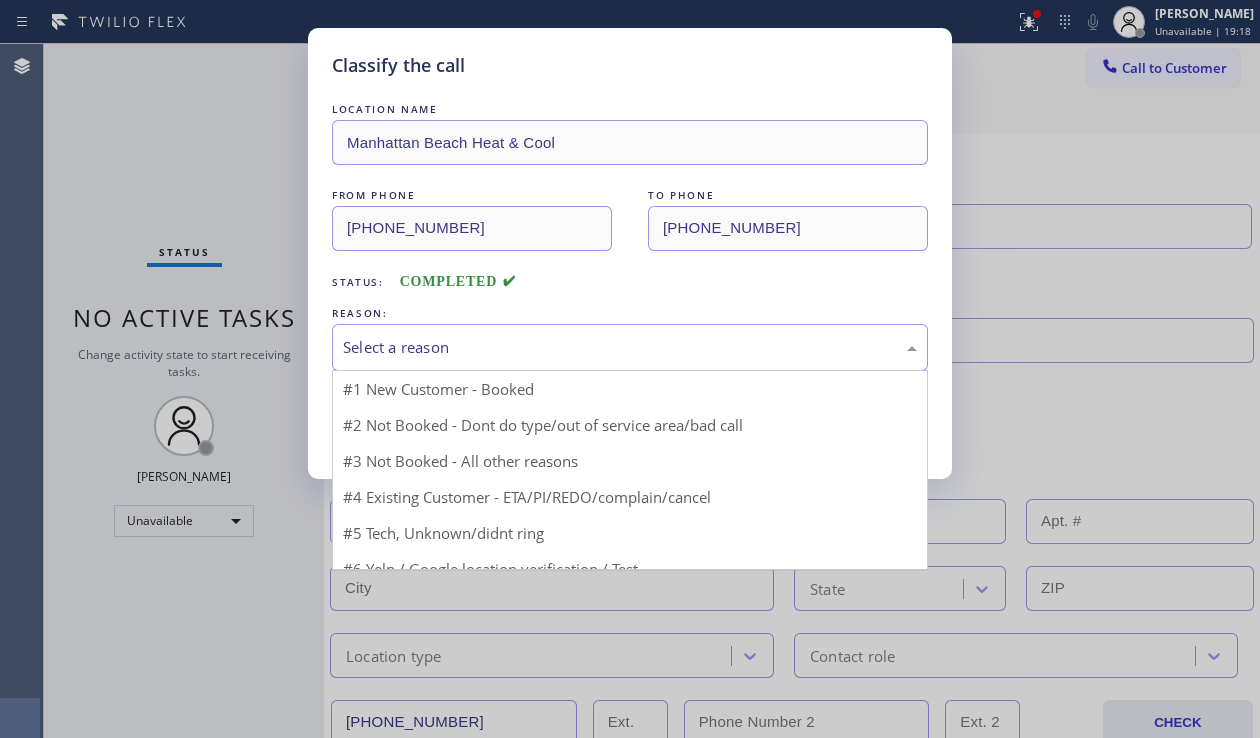 click on "Select a reason" at bounding box center (630, 347) 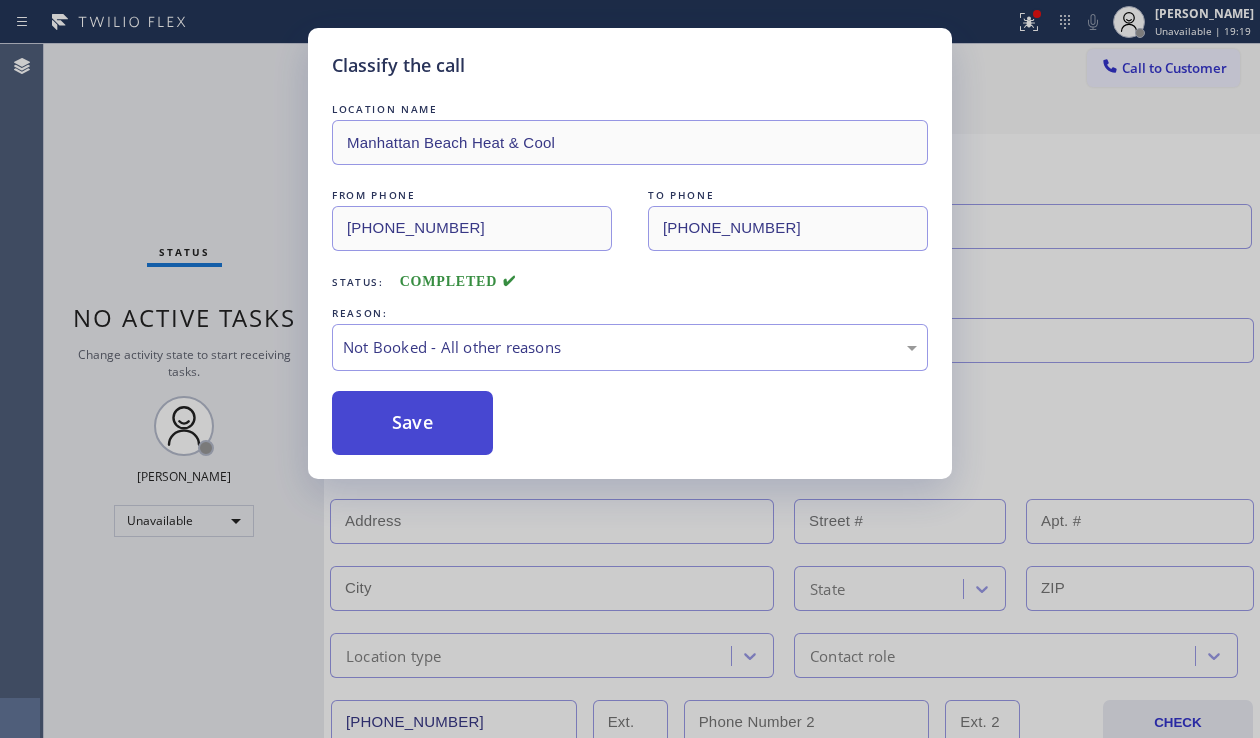 click on "Save" at bounding box center [412, 423] 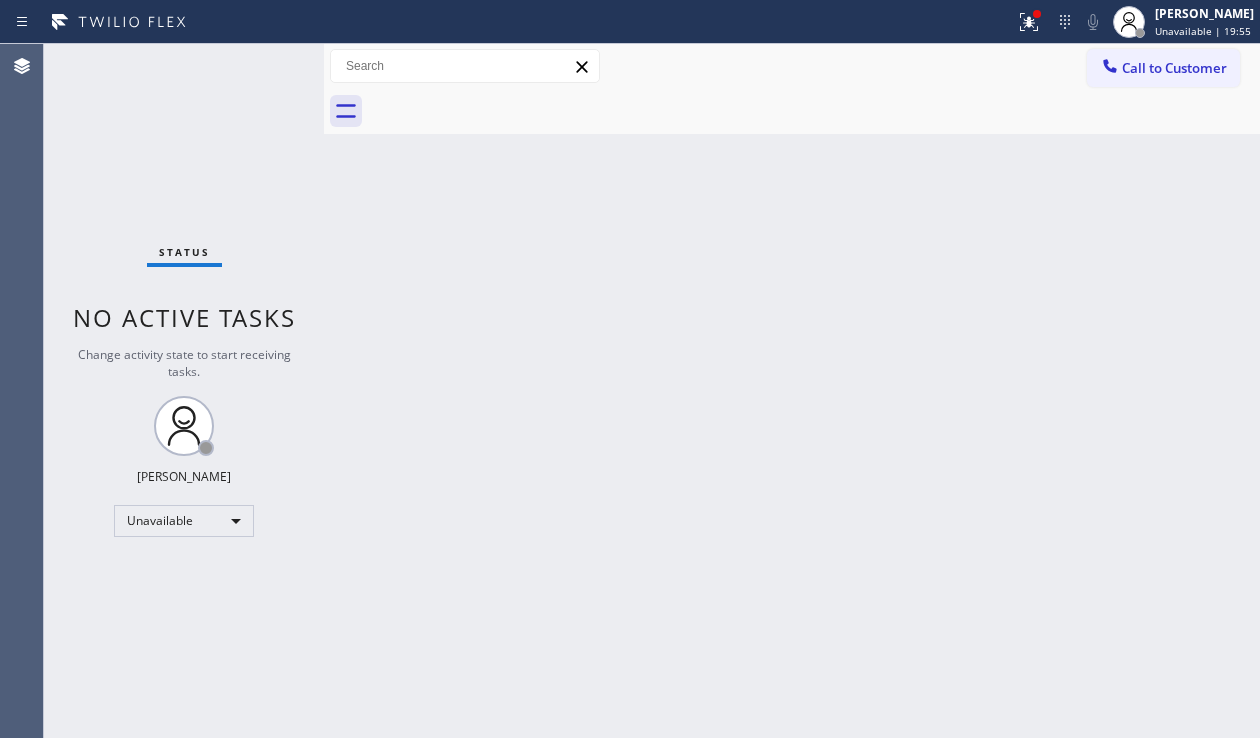 drag, startPoint x: 659, startPoint y: 336, endPoint x: 839, endPoint y: 272, distance: 191.03926 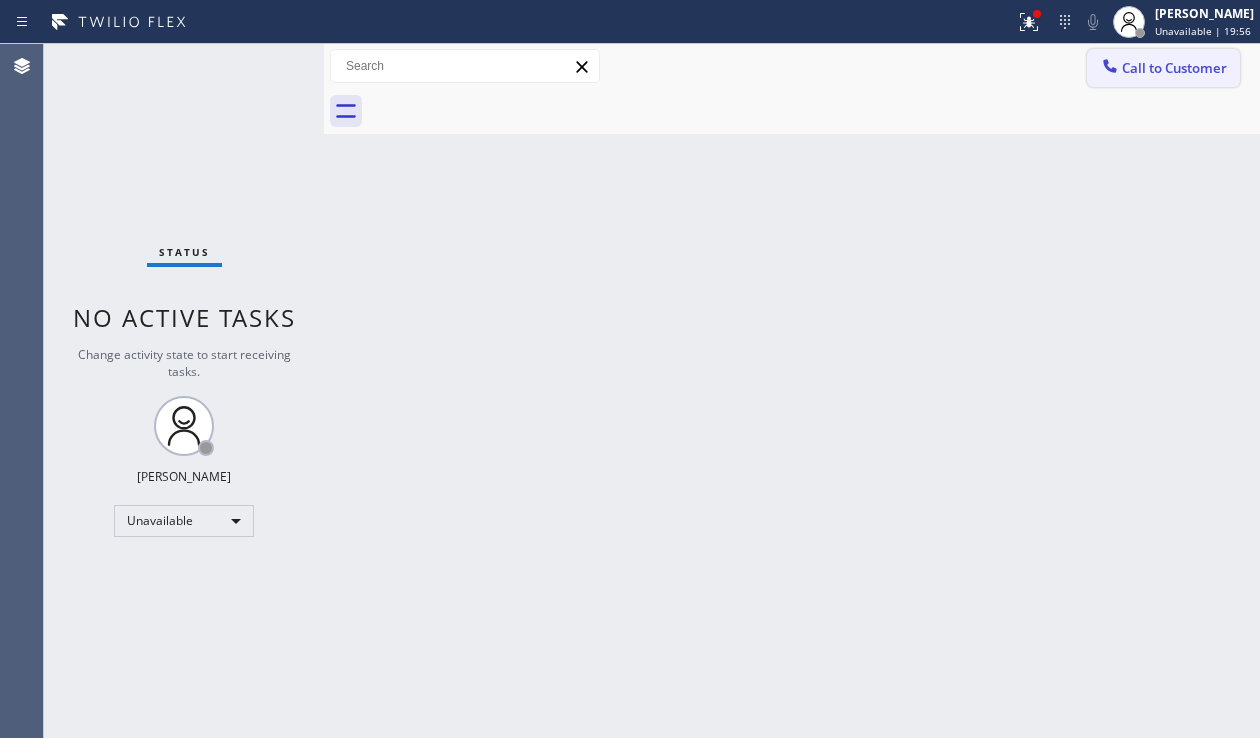 click on "Call to Customer" at bounding box center [1174, 68] 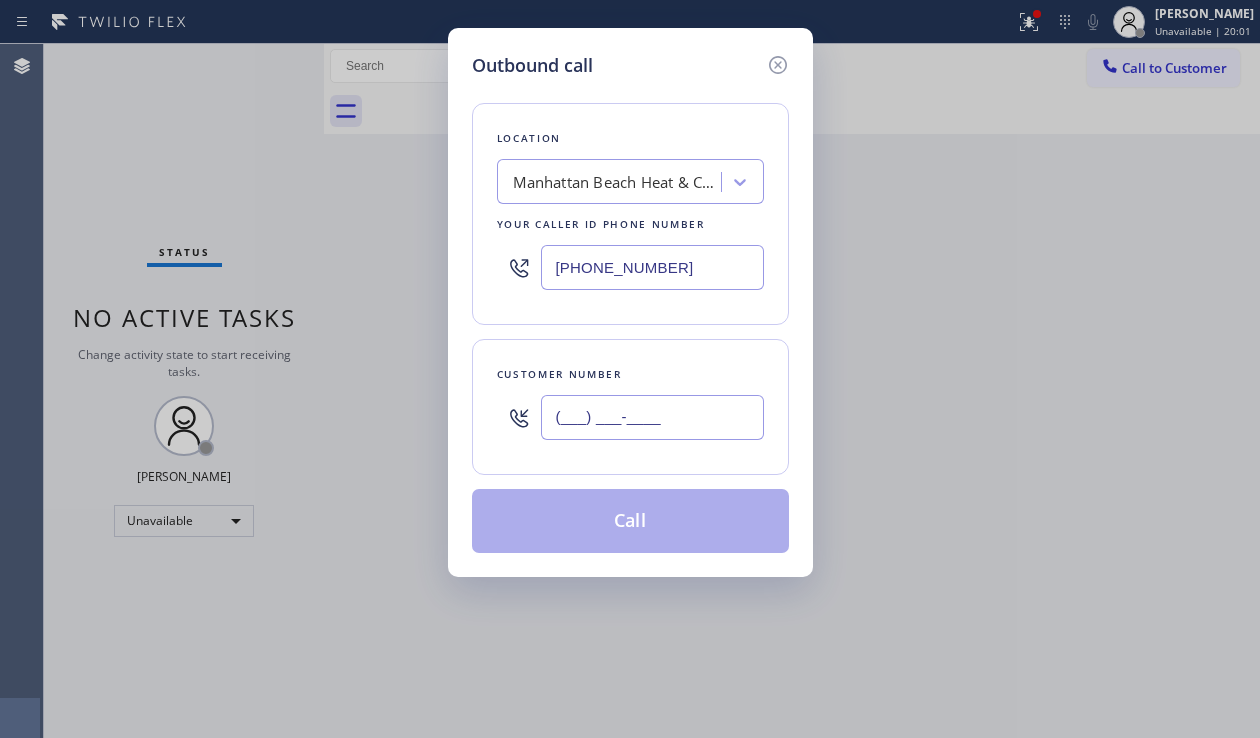 click on "(___) ___-____" at bounding box center [652, 417] 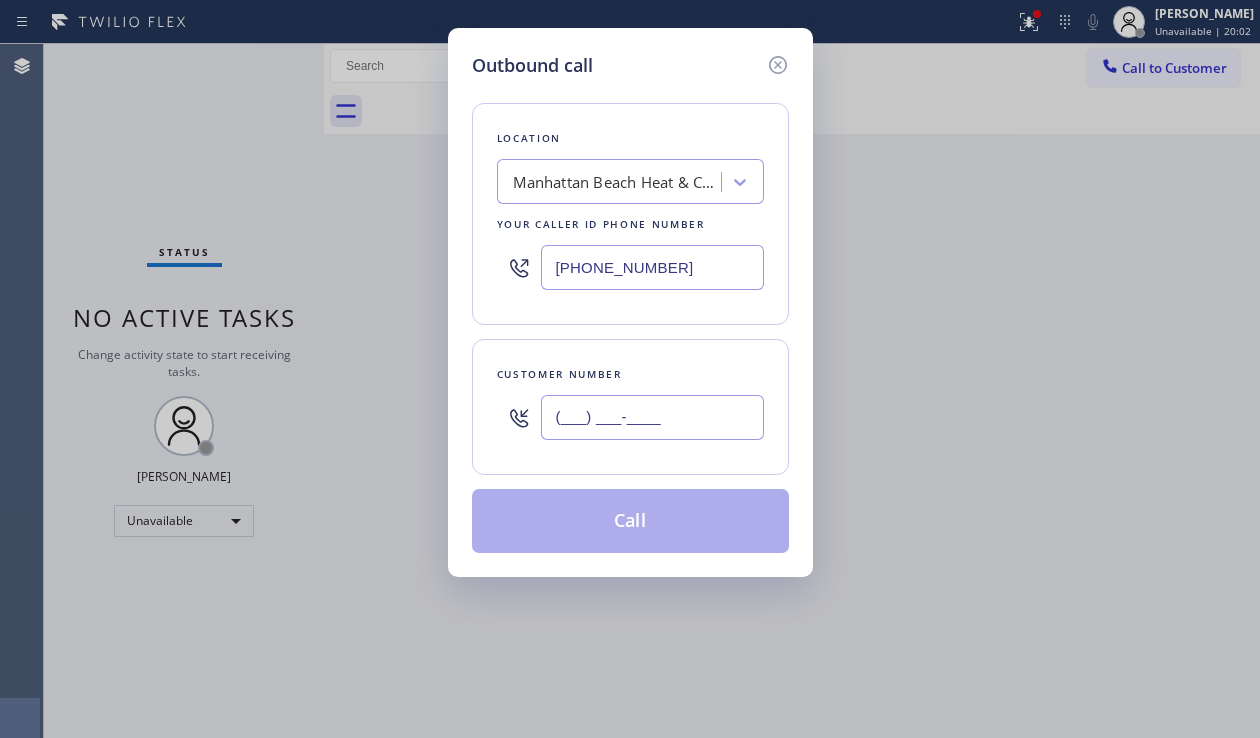 paste on "972) 928-7245" 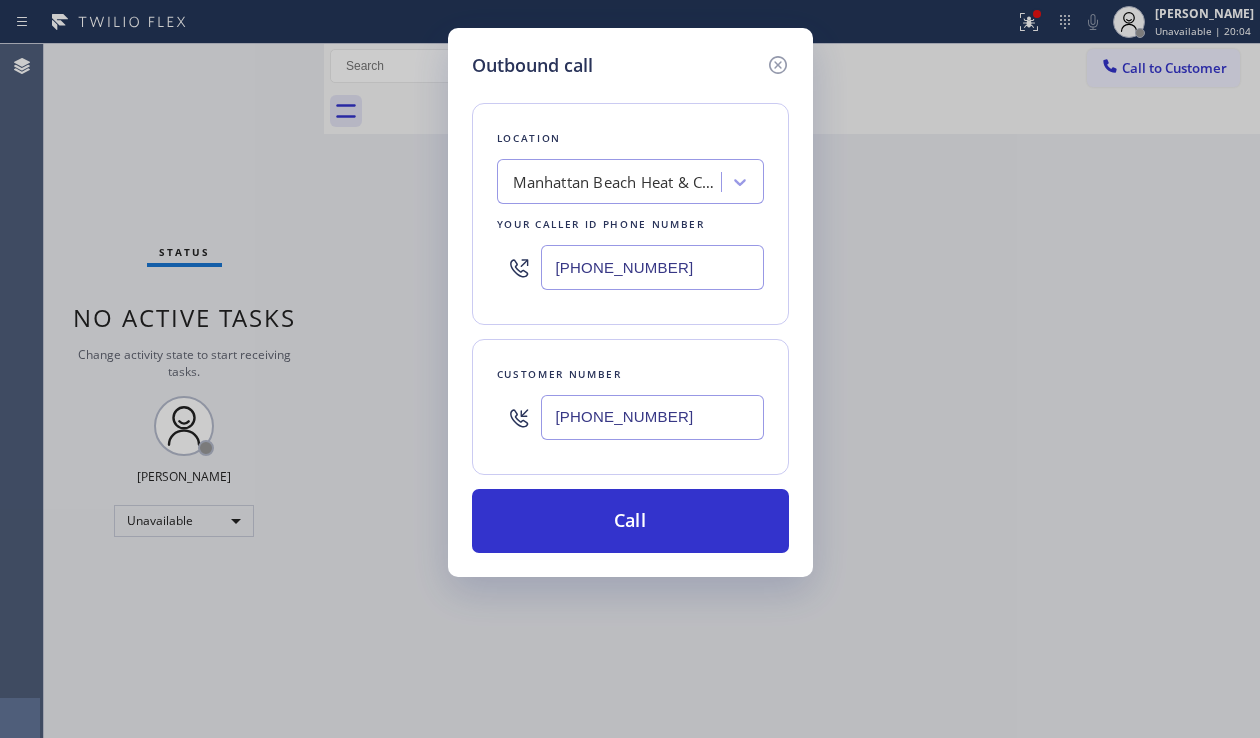 type on "[PHONE_NUMBER]" 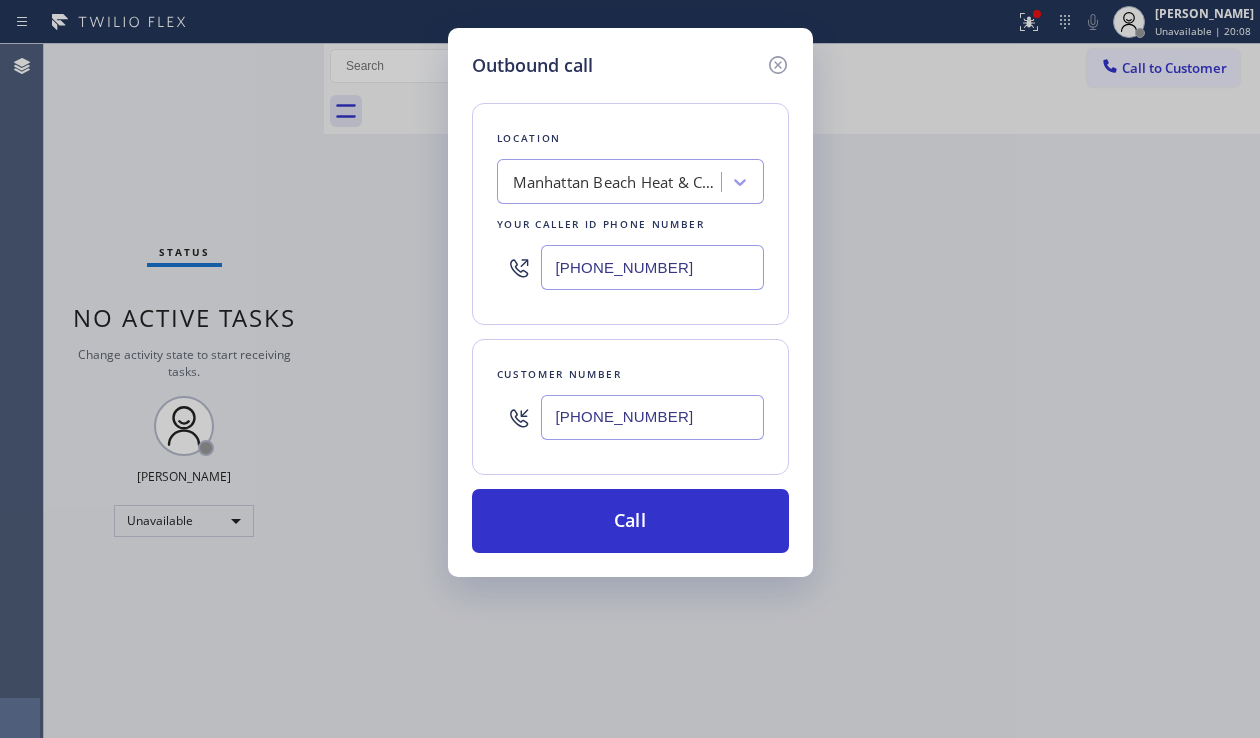 drag, startPoint x: 693, startPoint y: 262, endPoint x: 531, endPoint y: 275, distance: 162.52077 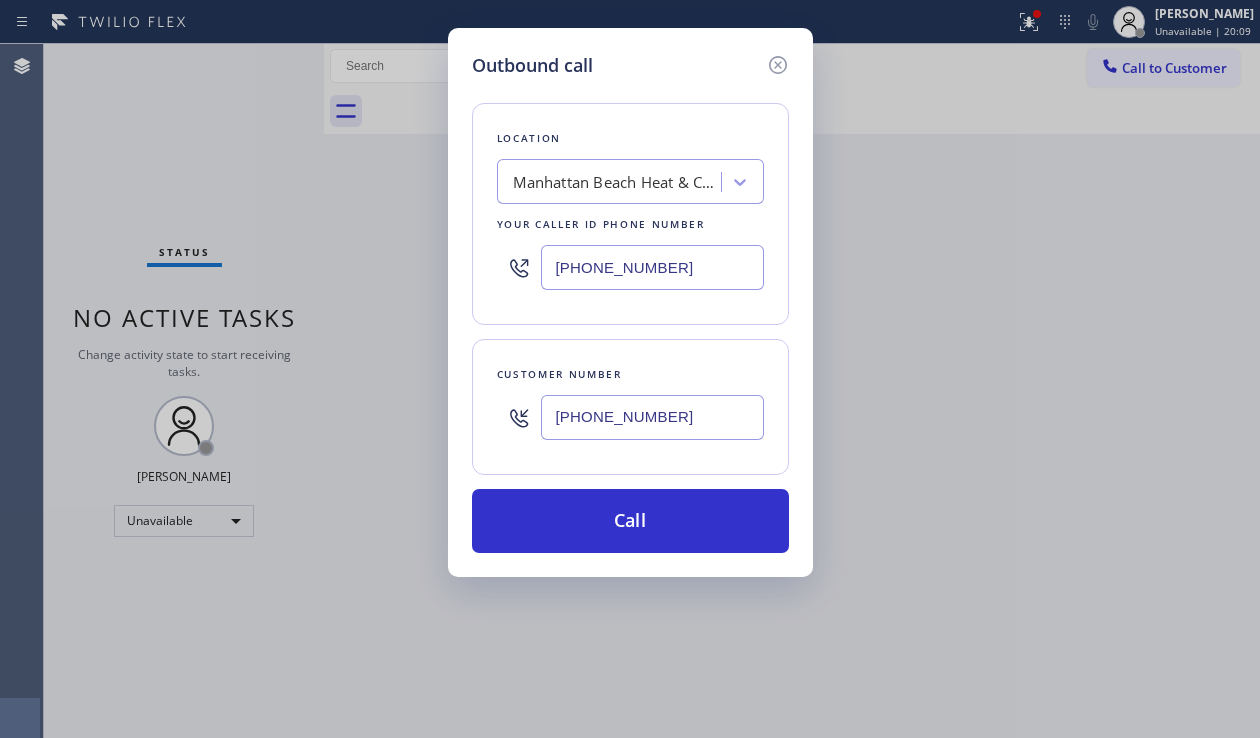 paste on "346) 421-0545" 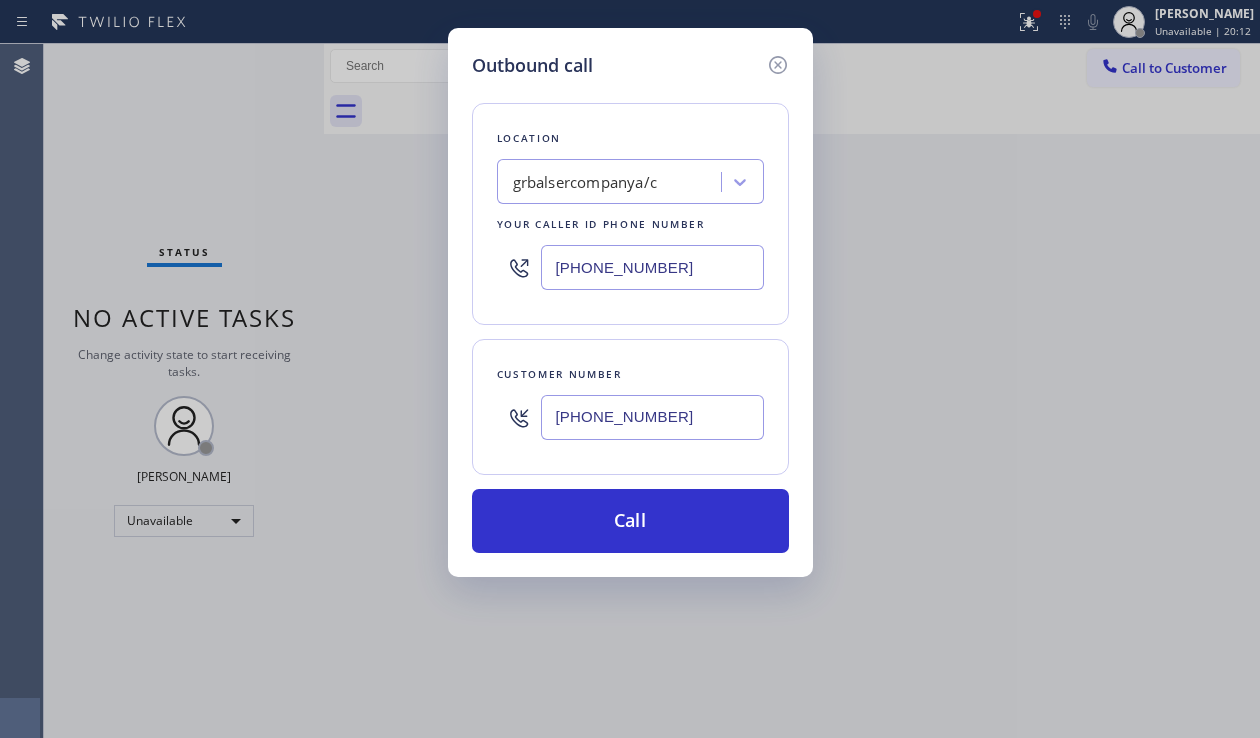 type on "[PHONE_NUMBER]" 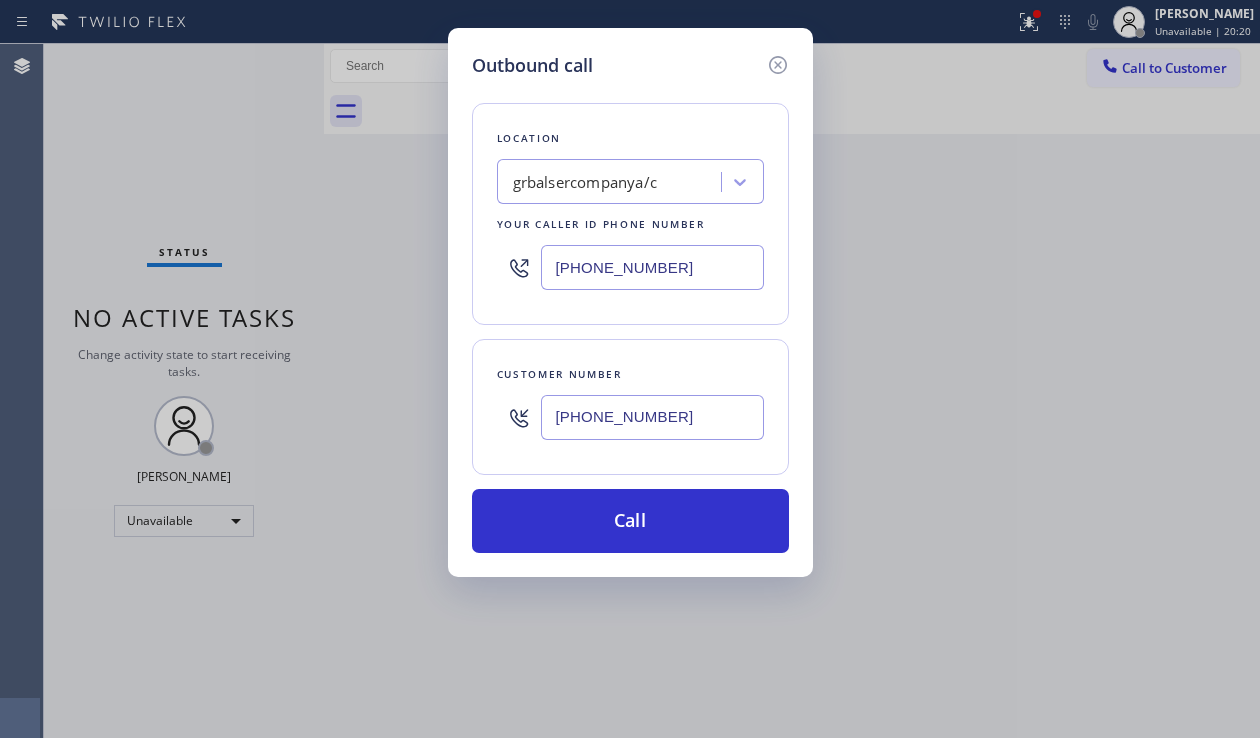 drag, startPoint x: 691, startPoint y: 416, endPoint x: 501, endPoint y: 420, distance: 190.0421 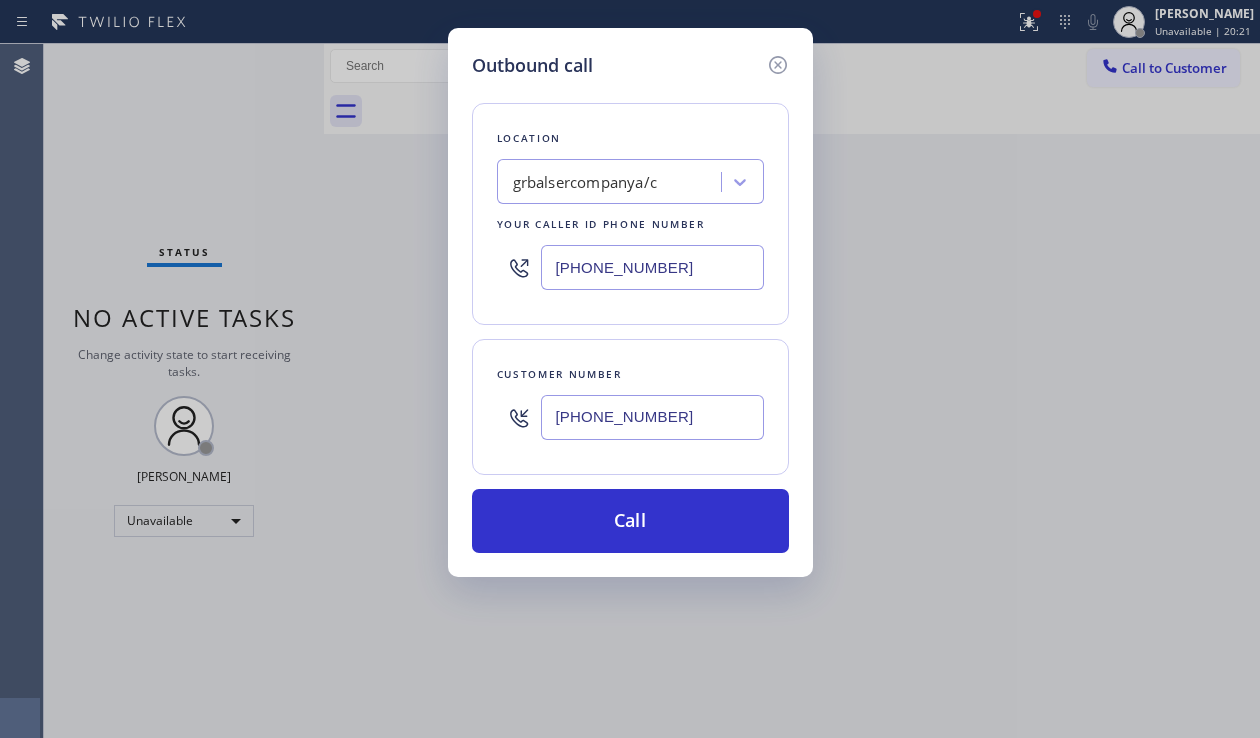 paste on "04) 844-8578" 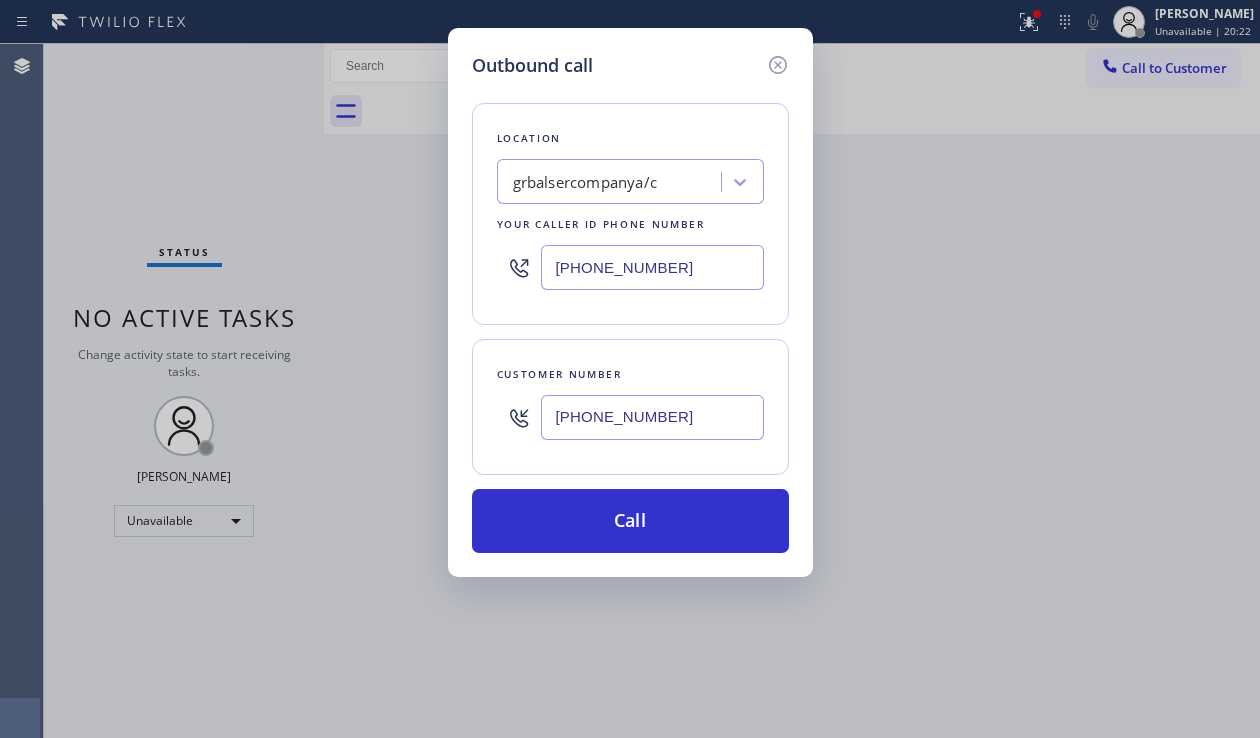 type on "[PHONE_NUMBER]" 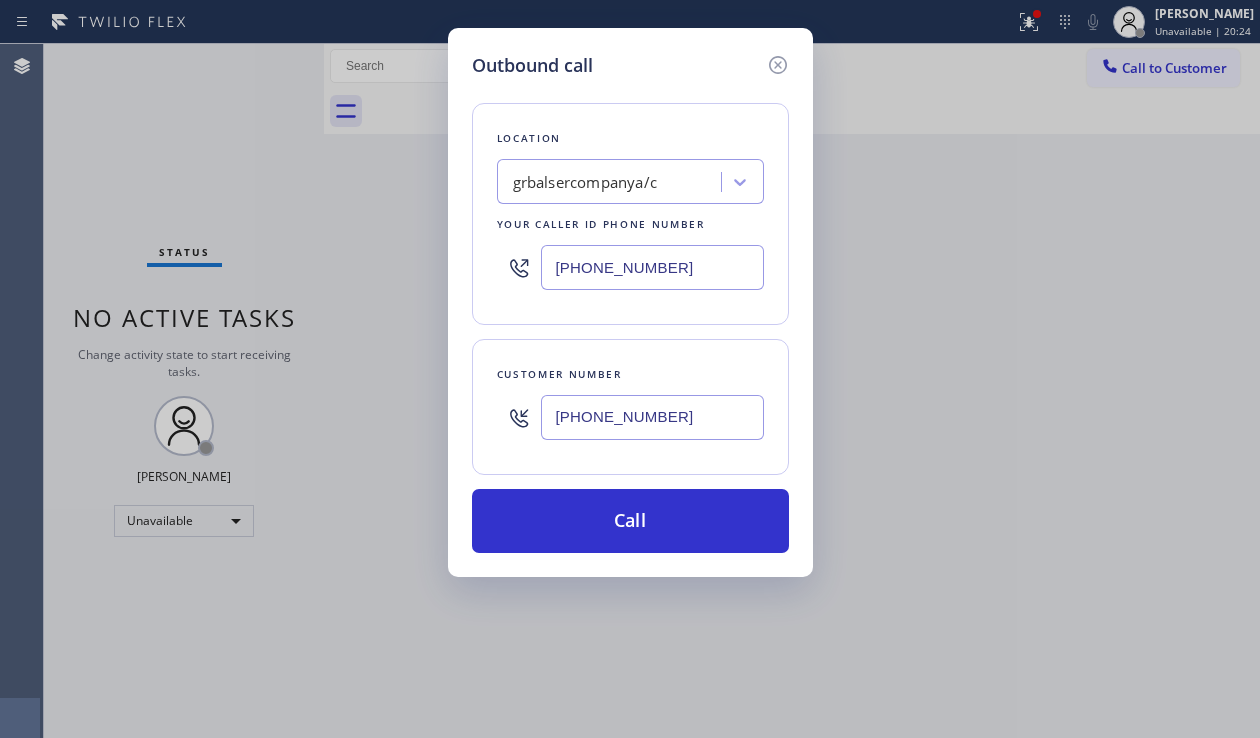 drag, startPoint x: 697, startPoint y: 267, endPoint x: 390, endPoint y: 282, distance: 307.36624 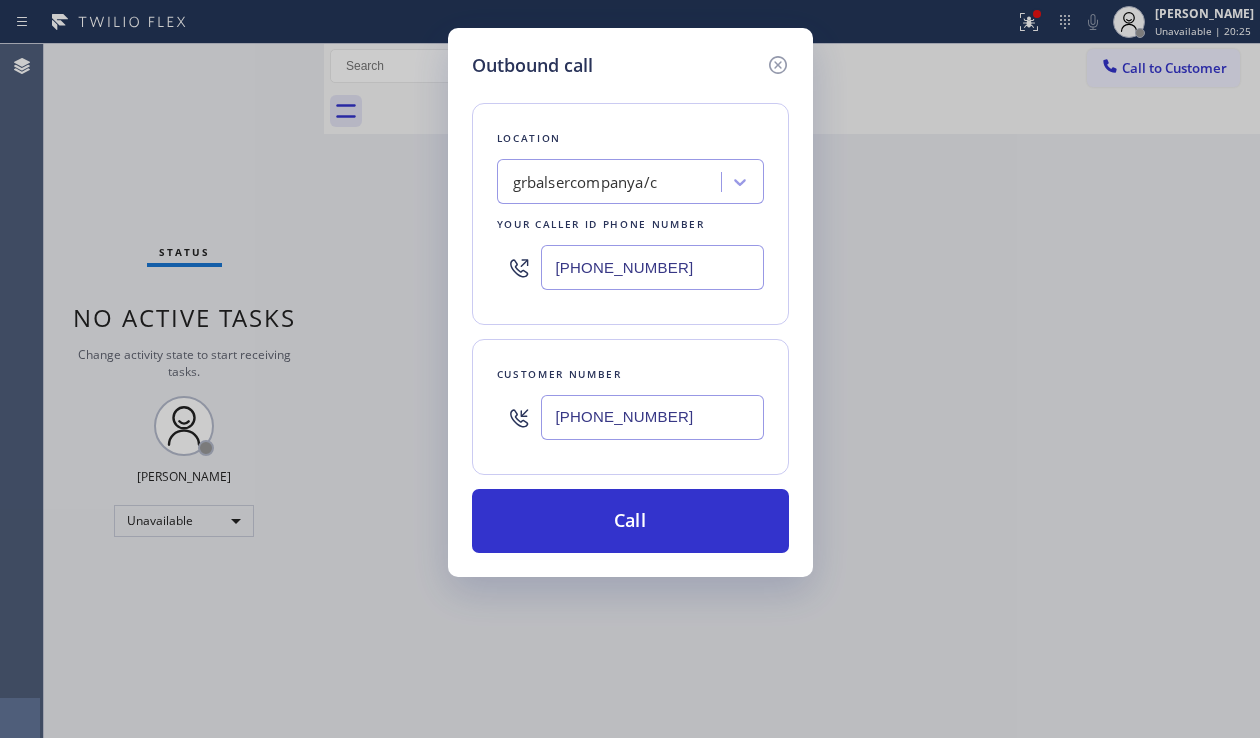 paste on "904) 351-0757" 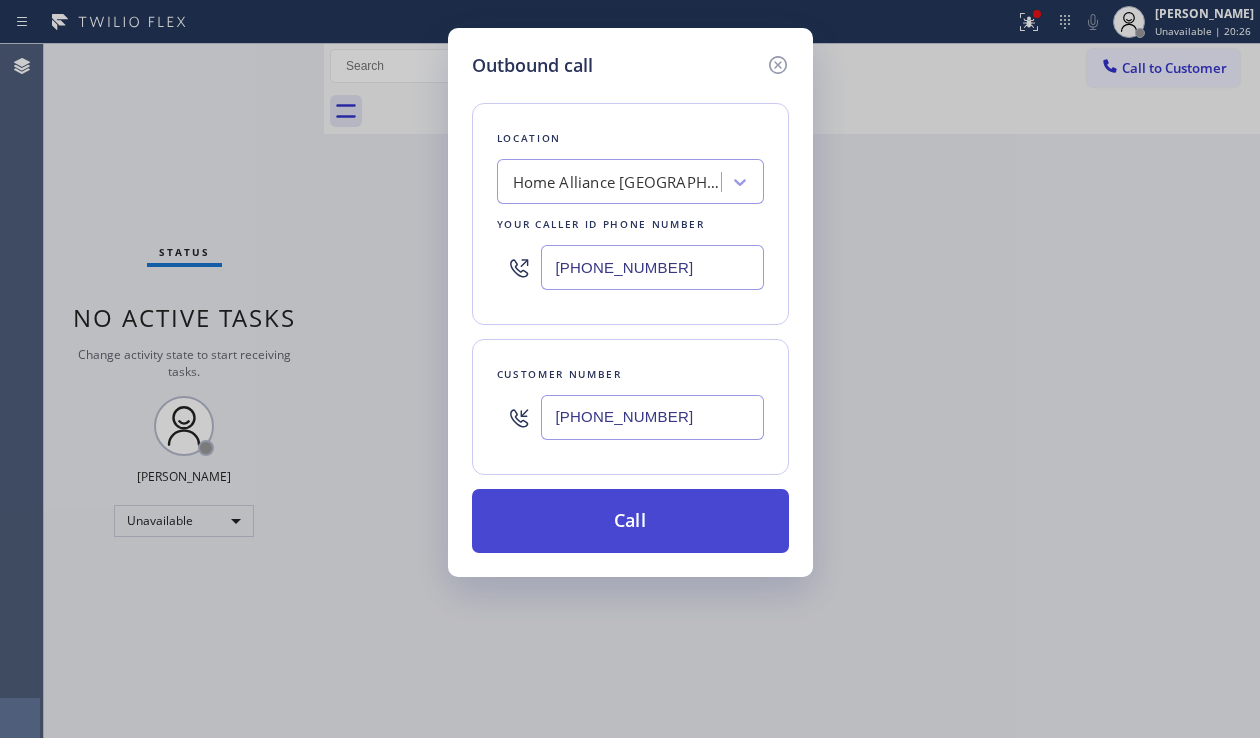 type on "[PHONE_NUMBER]" 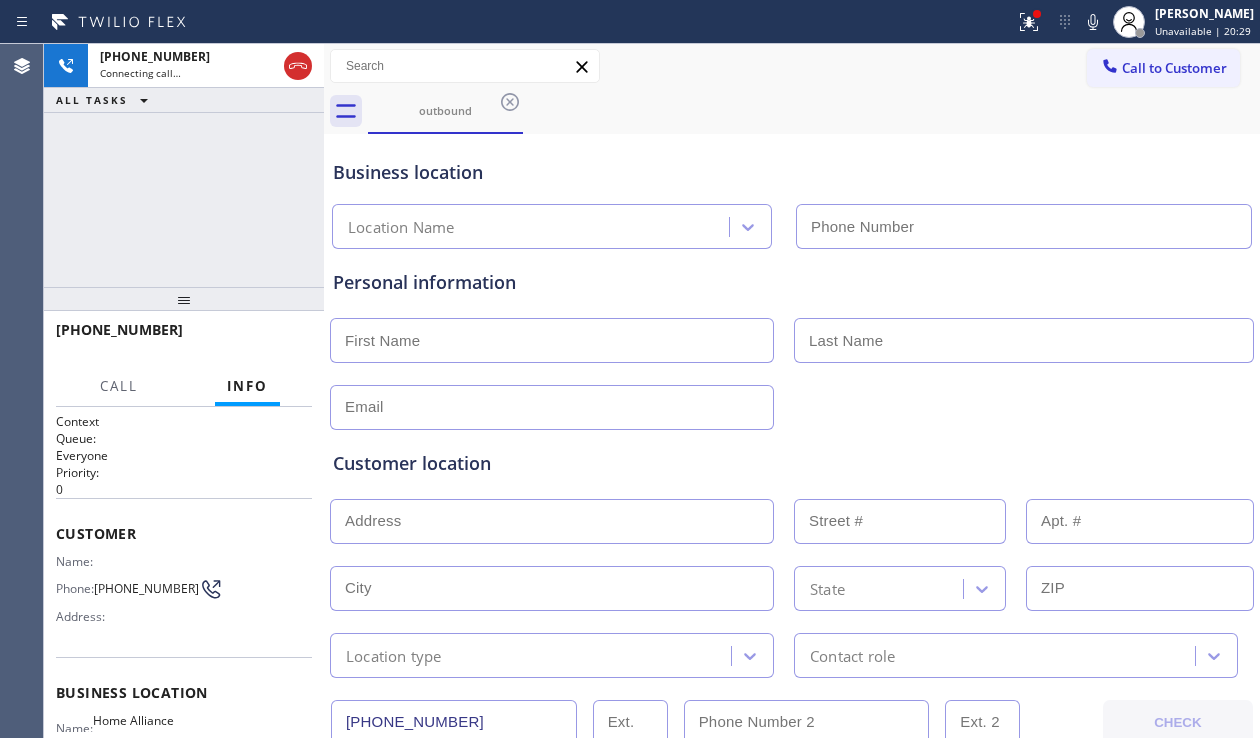 type on "[PHONE_NUMBER]" 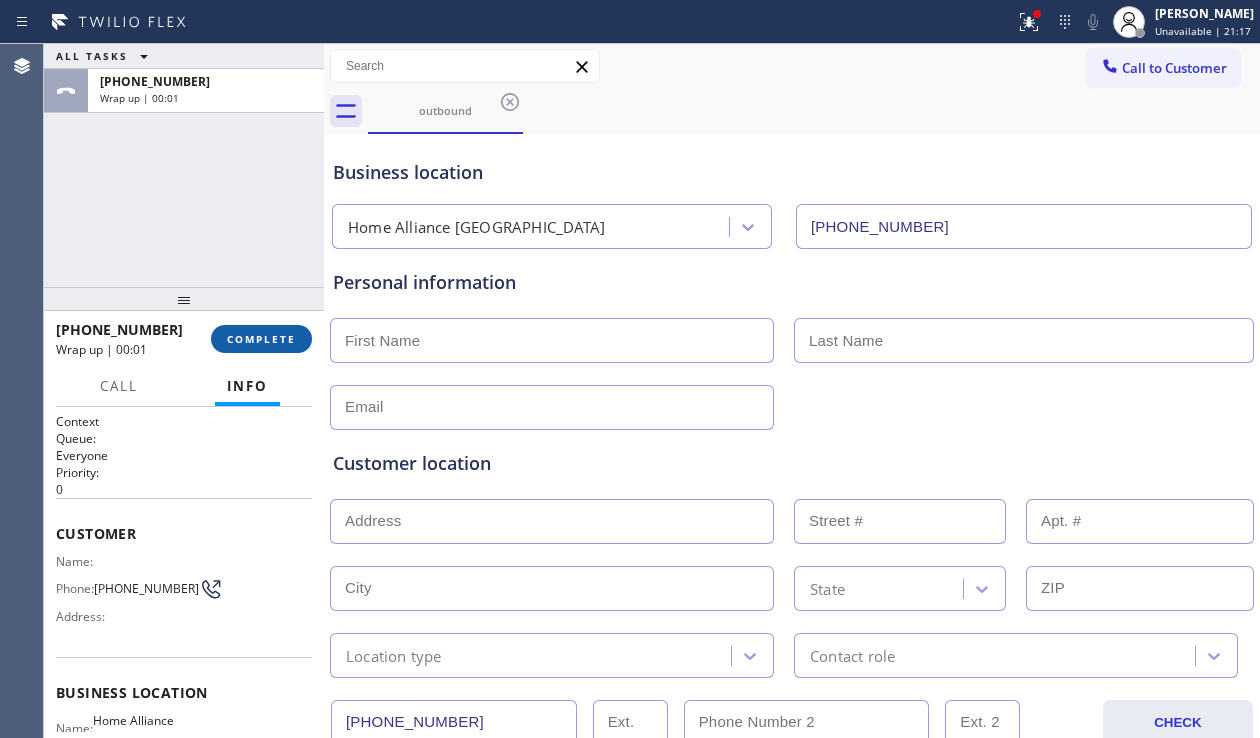 click on "COMPLETE" at bounding box center (261, 339) 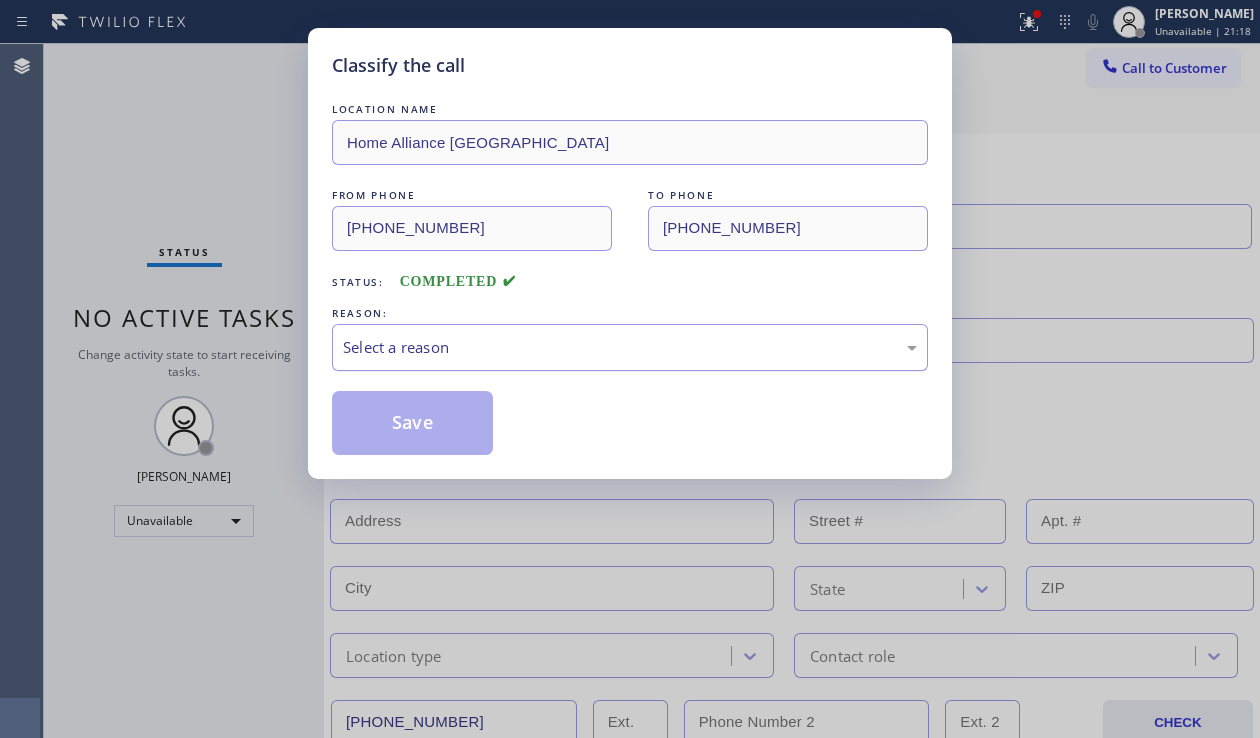 click on "Select a reason" at bounding box center (630, 347) 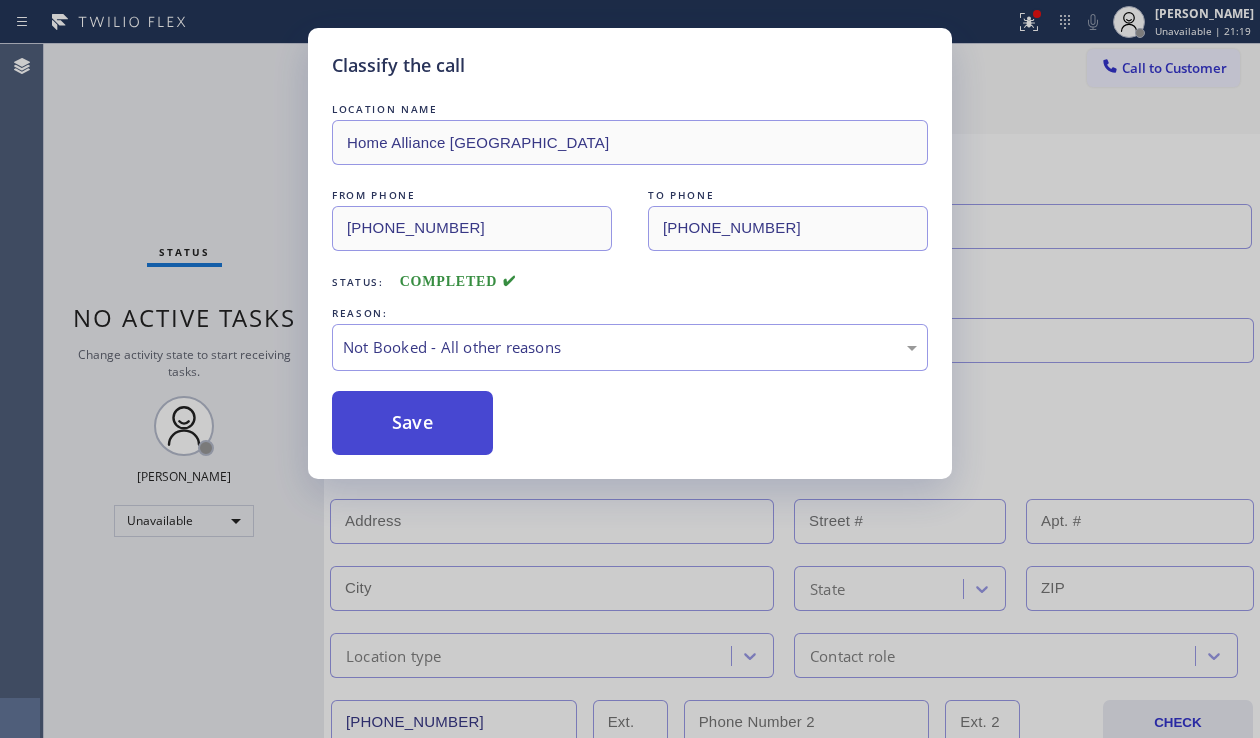 click on "Save" at bounding box center (412, 423) 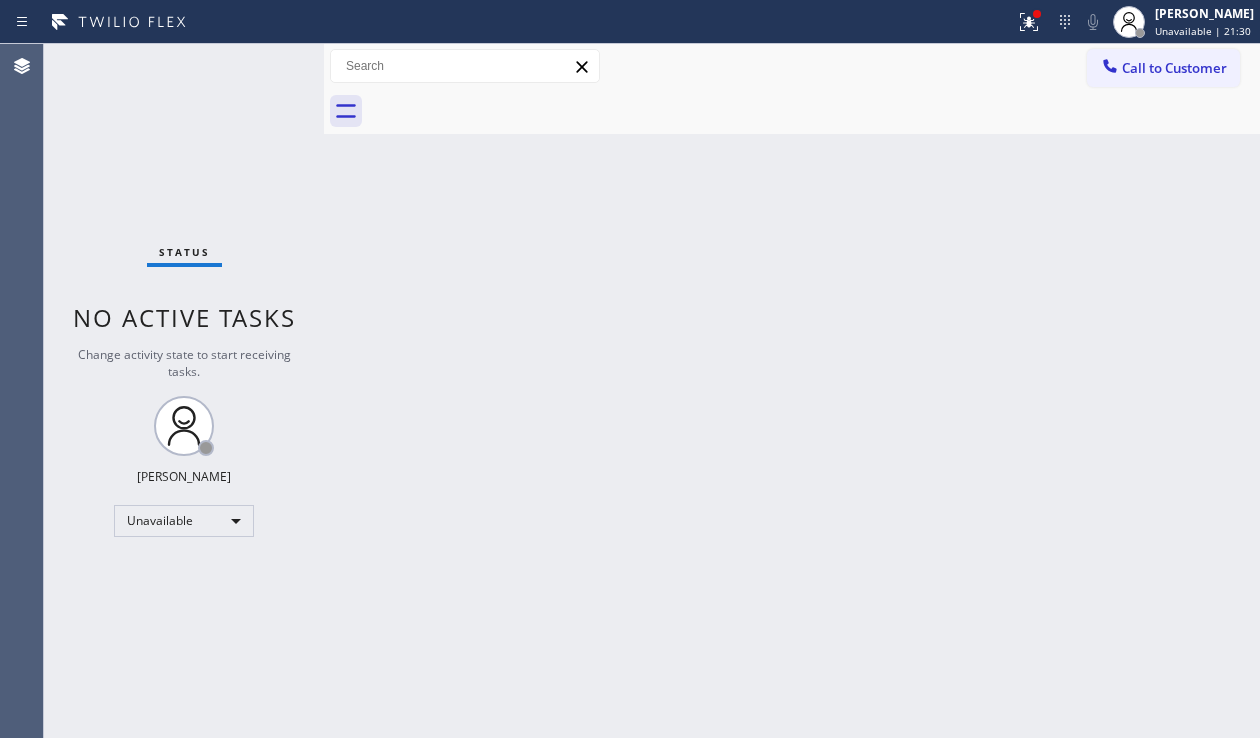 drag, startPoint x: 1188, startPoint y: 61, endPoint x: 1065, endPoint y: 149, distance: 151.23822 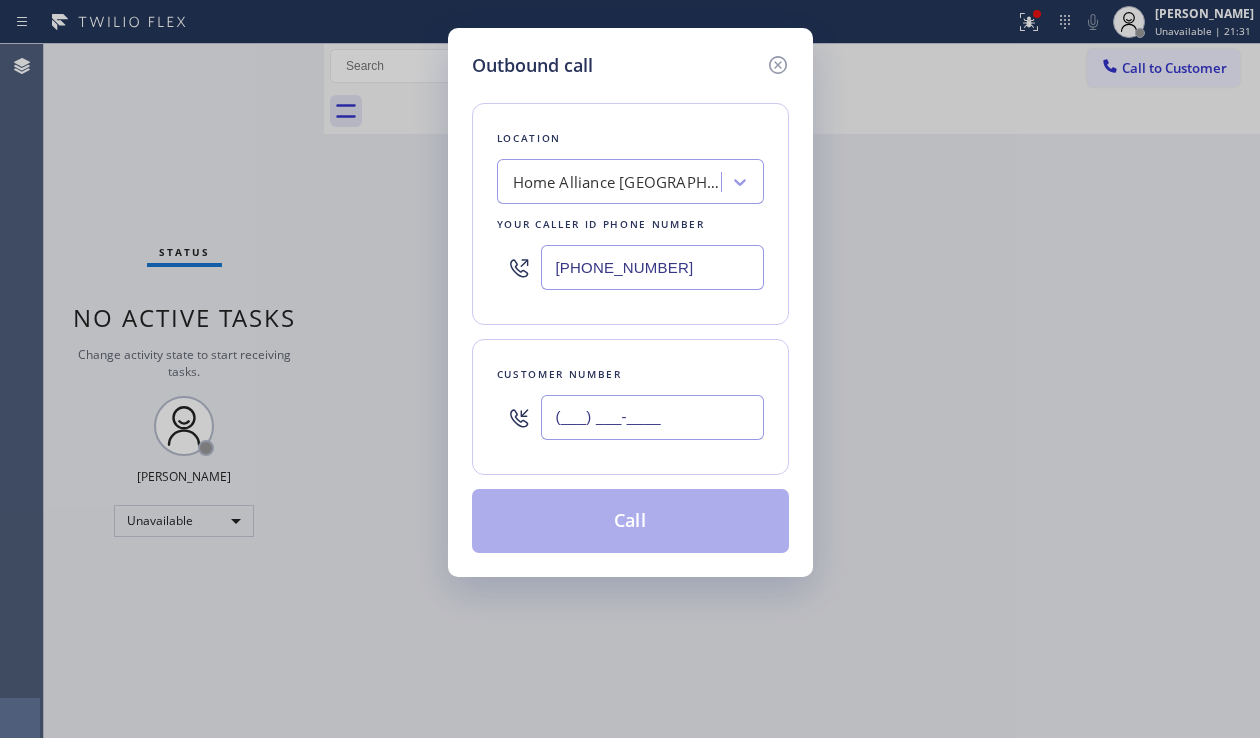 click on "(___) ___-____" at bounding box center (652, 417) 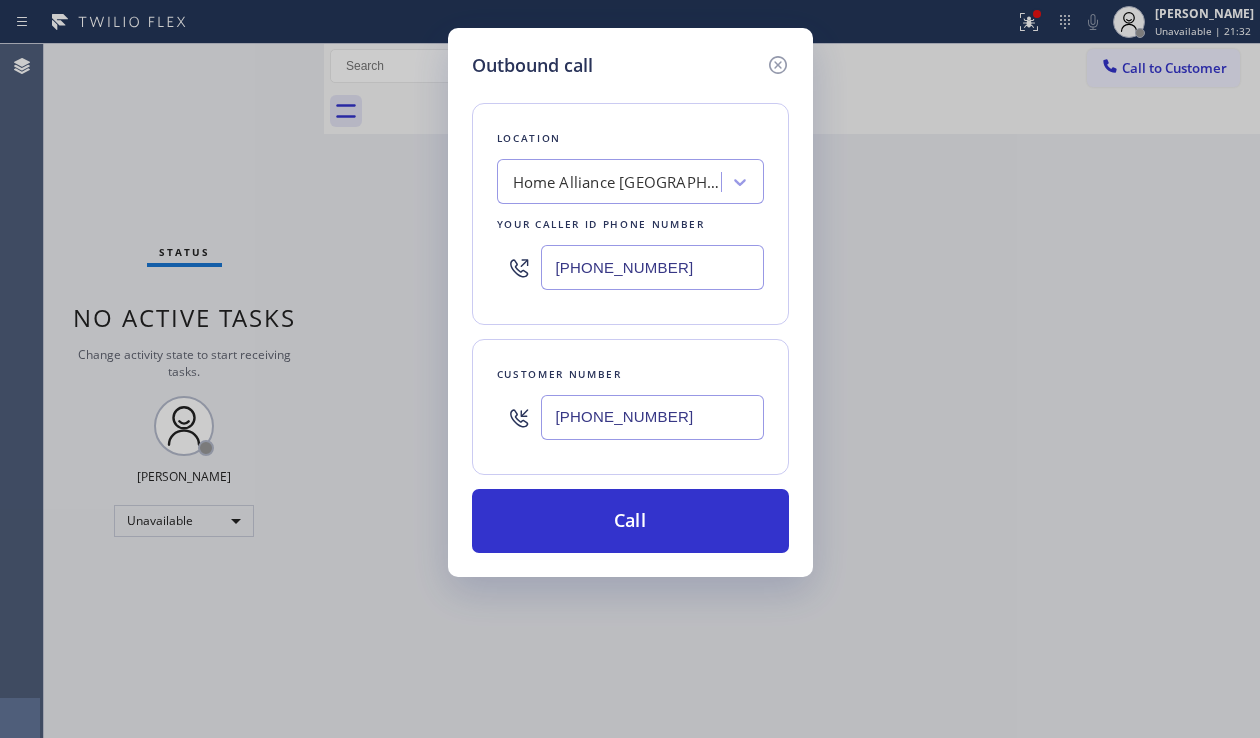 type on "[PHONE_NUMBER]" 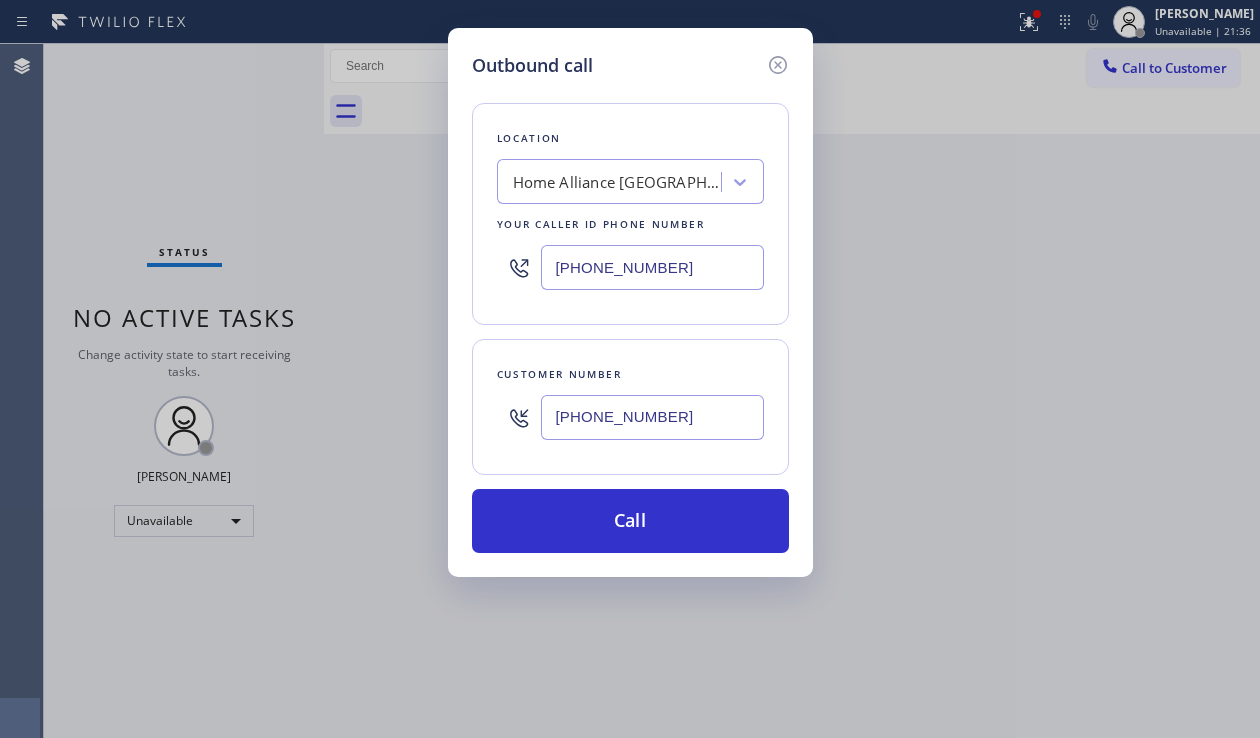 drag, startPoint x: 691, startPoint y: 259, endPoint x: 515, endPoint y: 274, distance: 176.63805 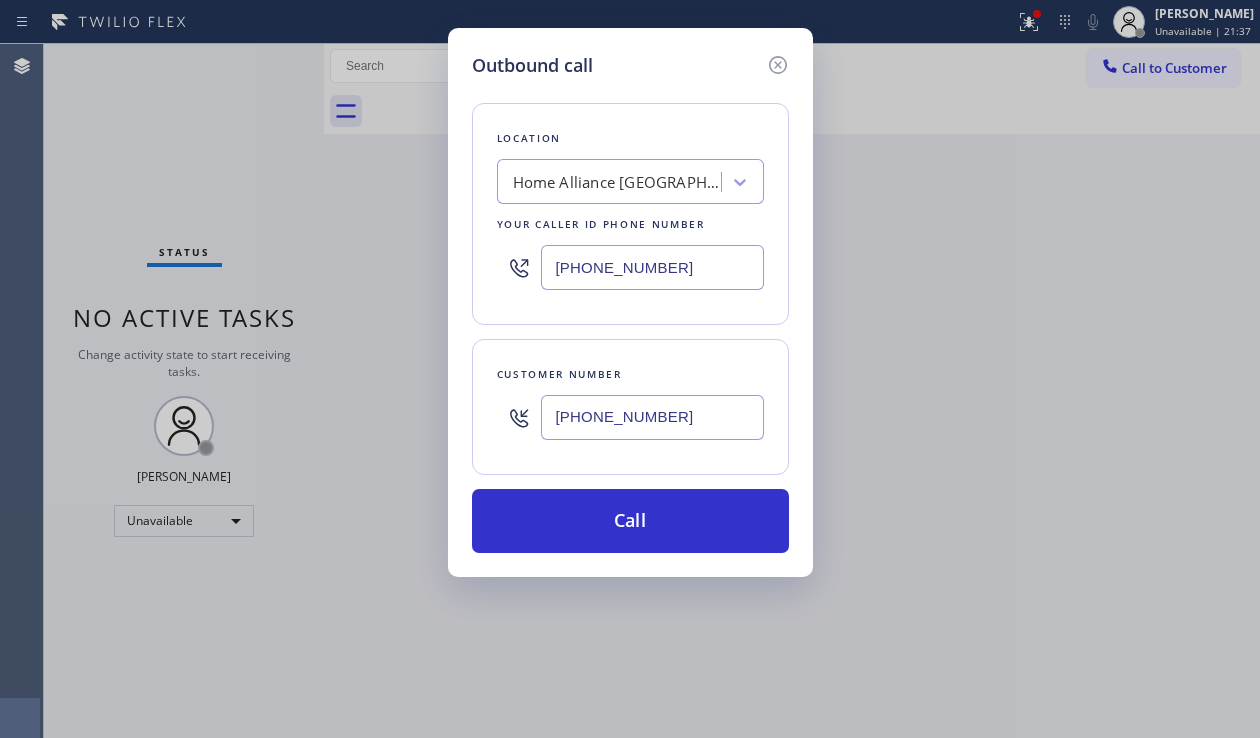 paste on "626) 416-4824" 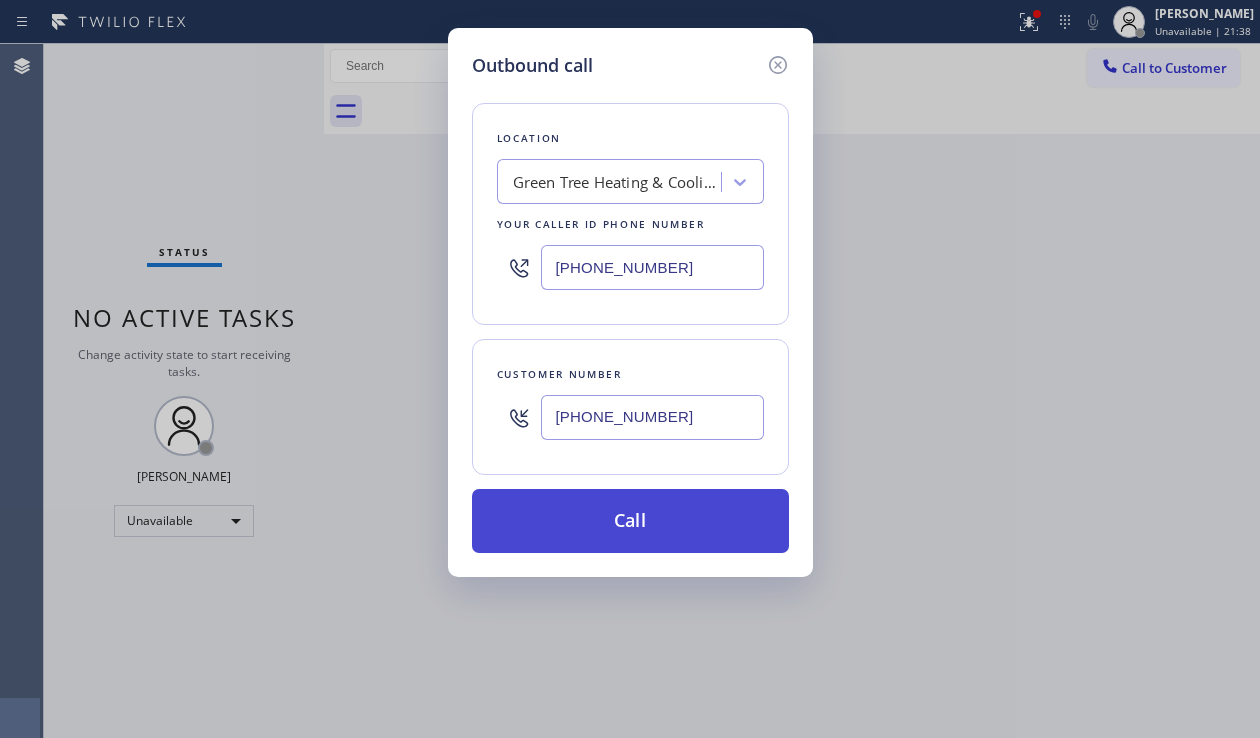 type on "[PHONE_NUMBER]" 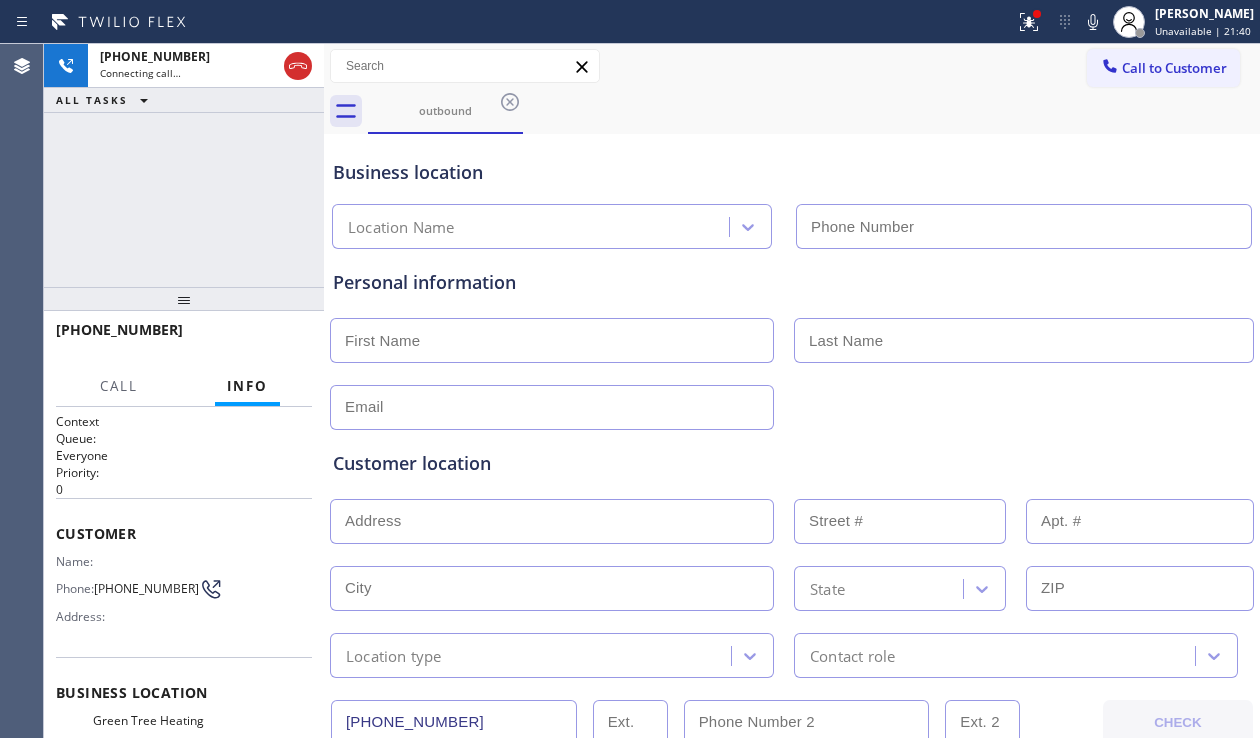 type on "[PHONE_NUMBER]" 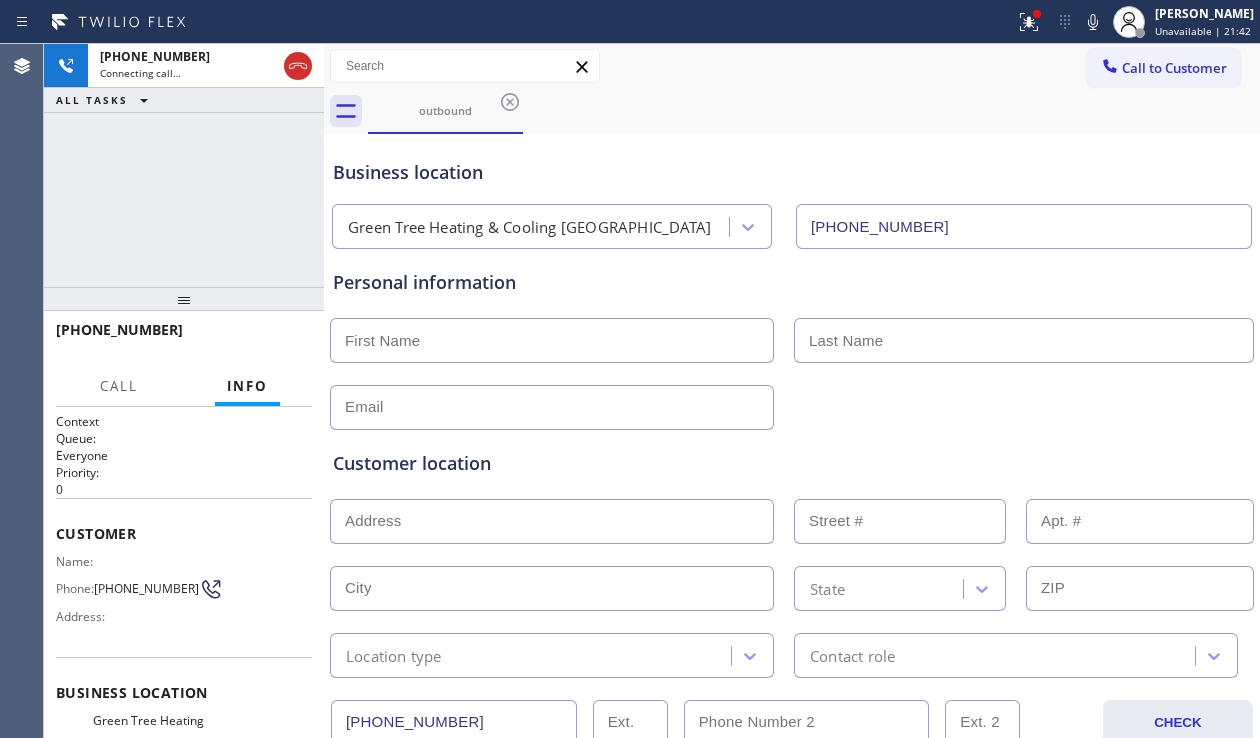 click on "Customer location" at bounding box center (792, 463) 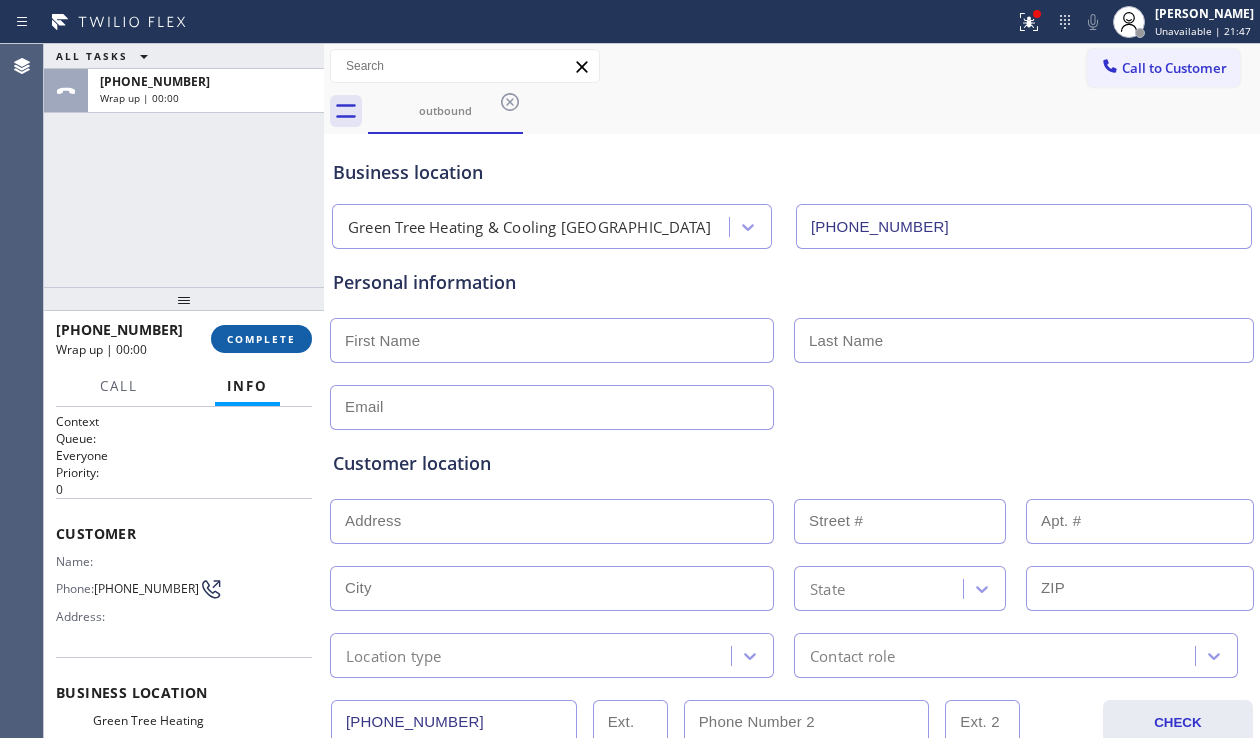 click on "COMPLETE" at bounding box center (261, 339) 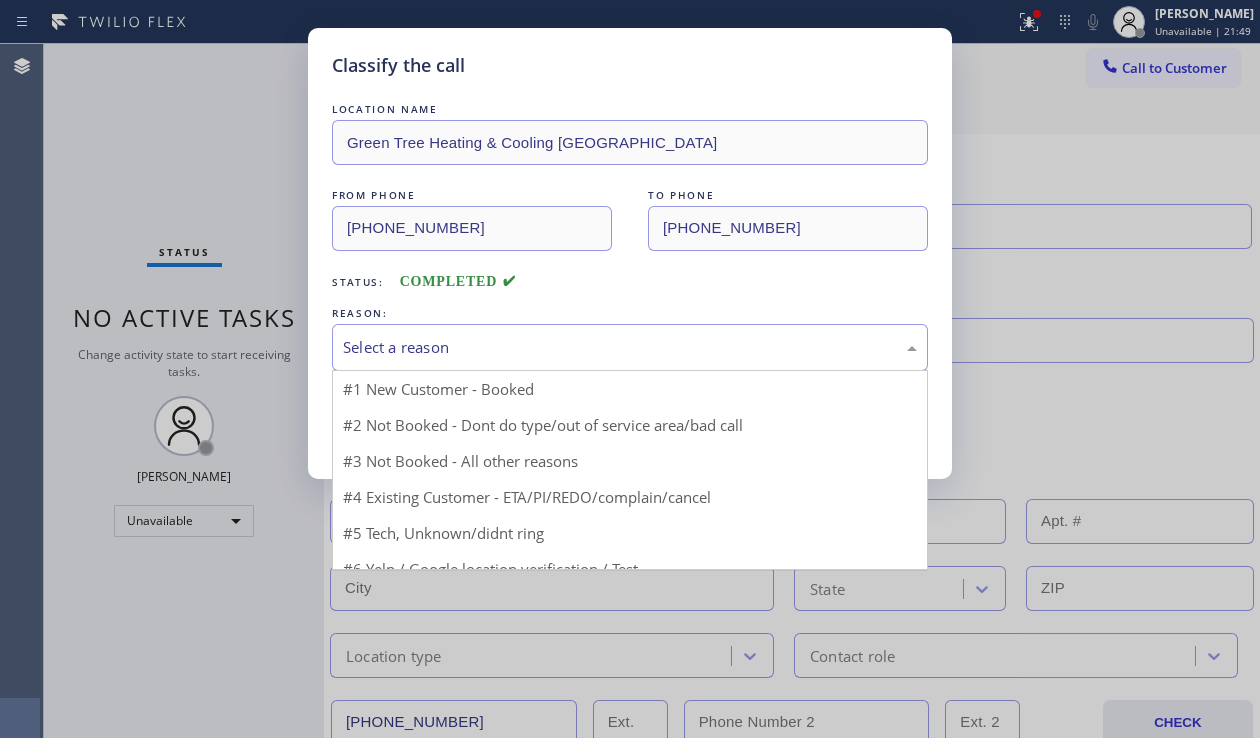 click on "Select a reason" at bounding box center (630, 347) 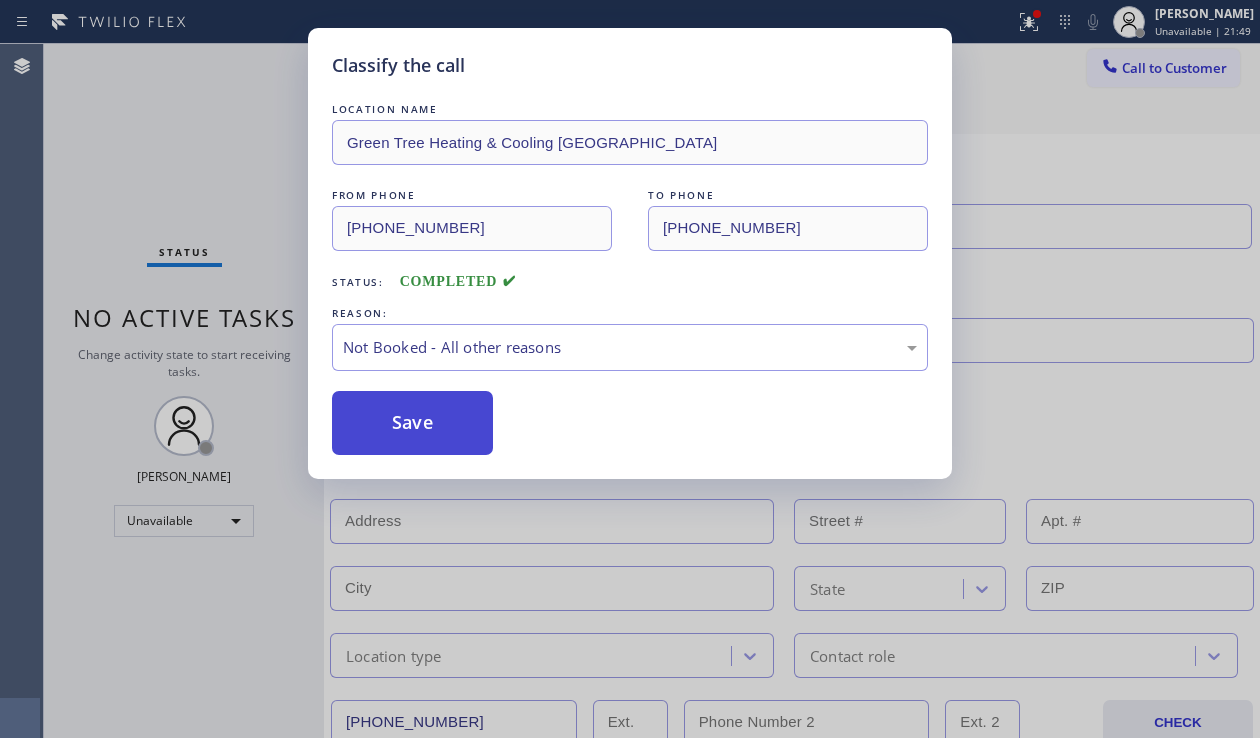 click on "Save" at bounding box center (412, 423) 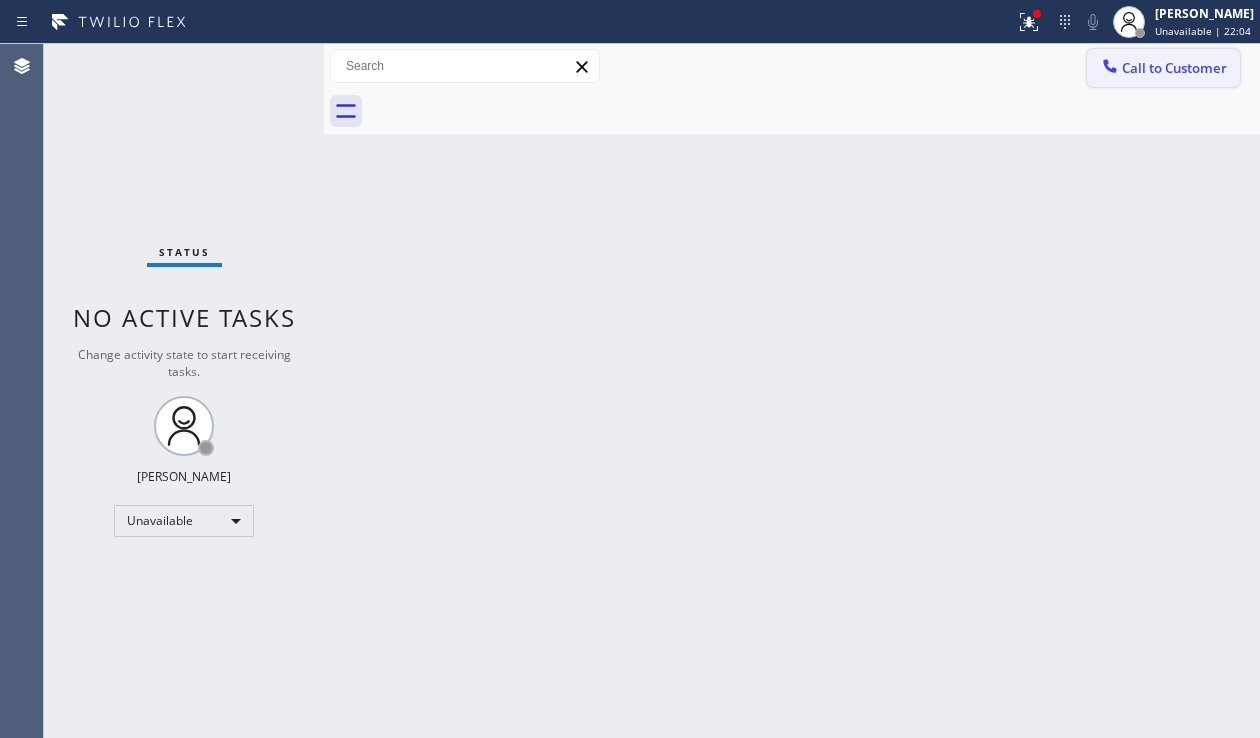 click on "Call to Customer" at bounding box center [1174, 68] 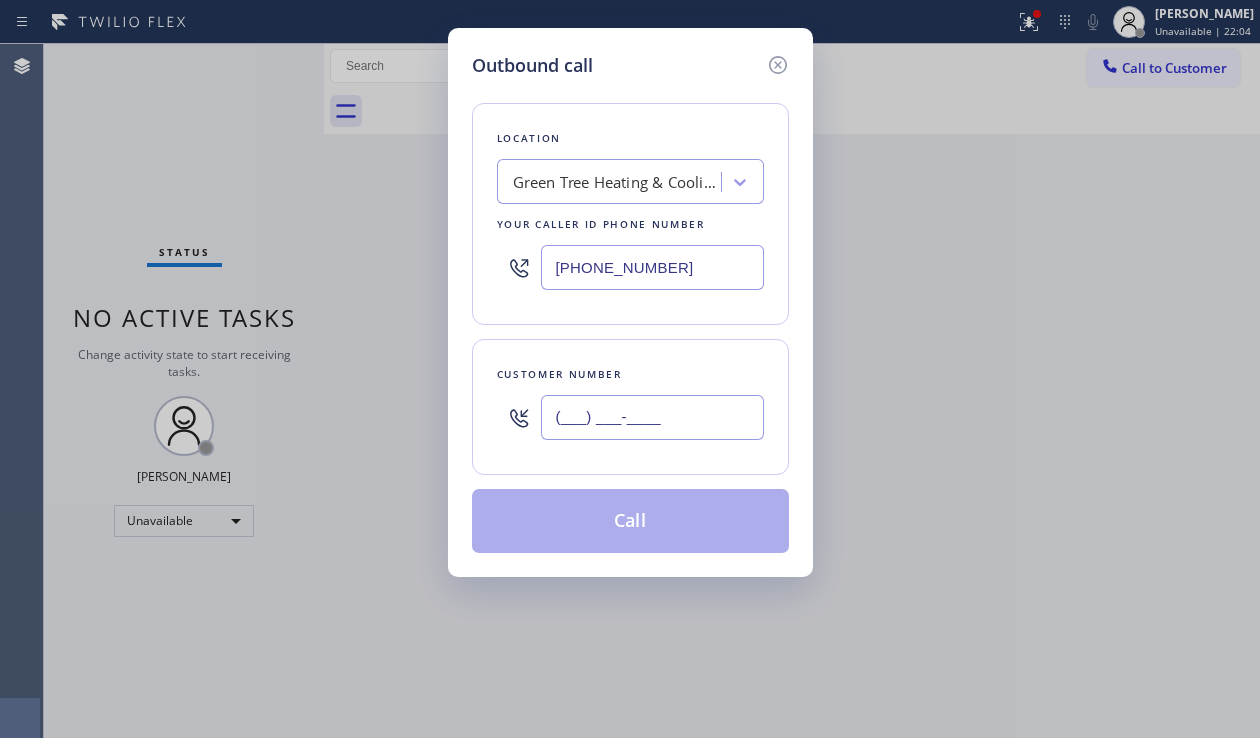 click on "(___) ___-____" at bounding box center (652, 417) 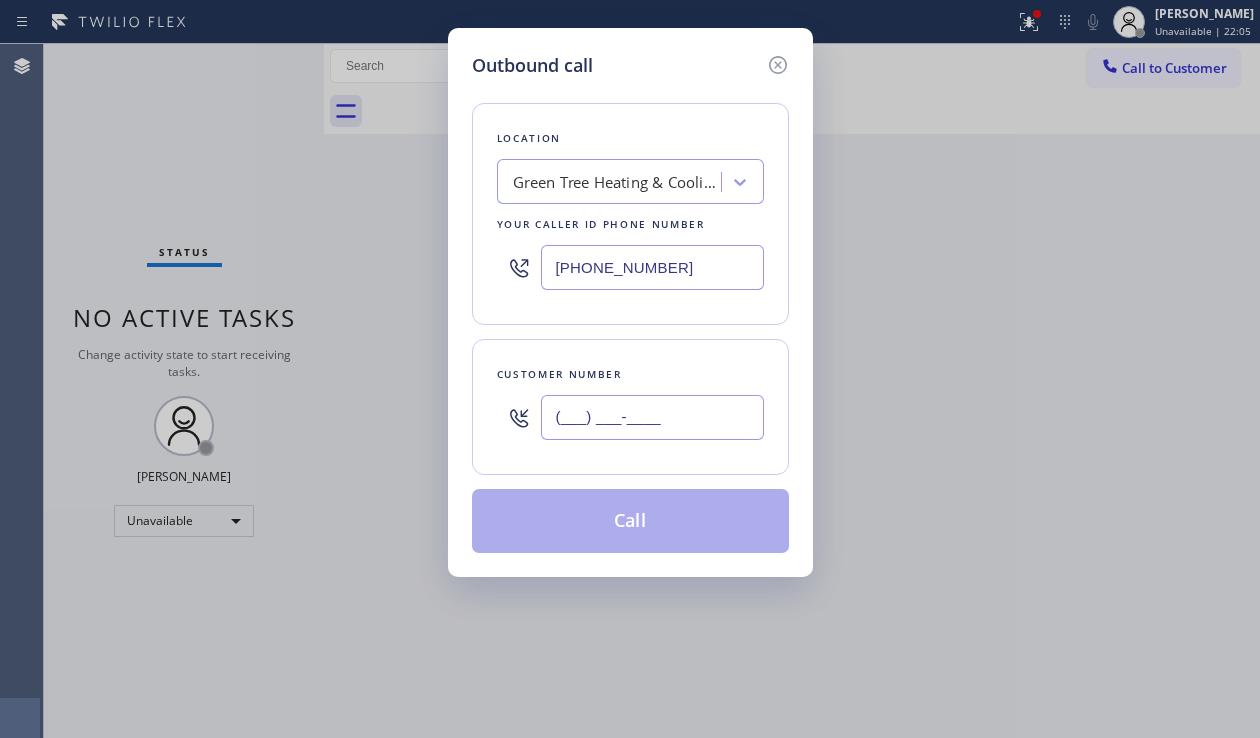 paste on "571) 389-8736" 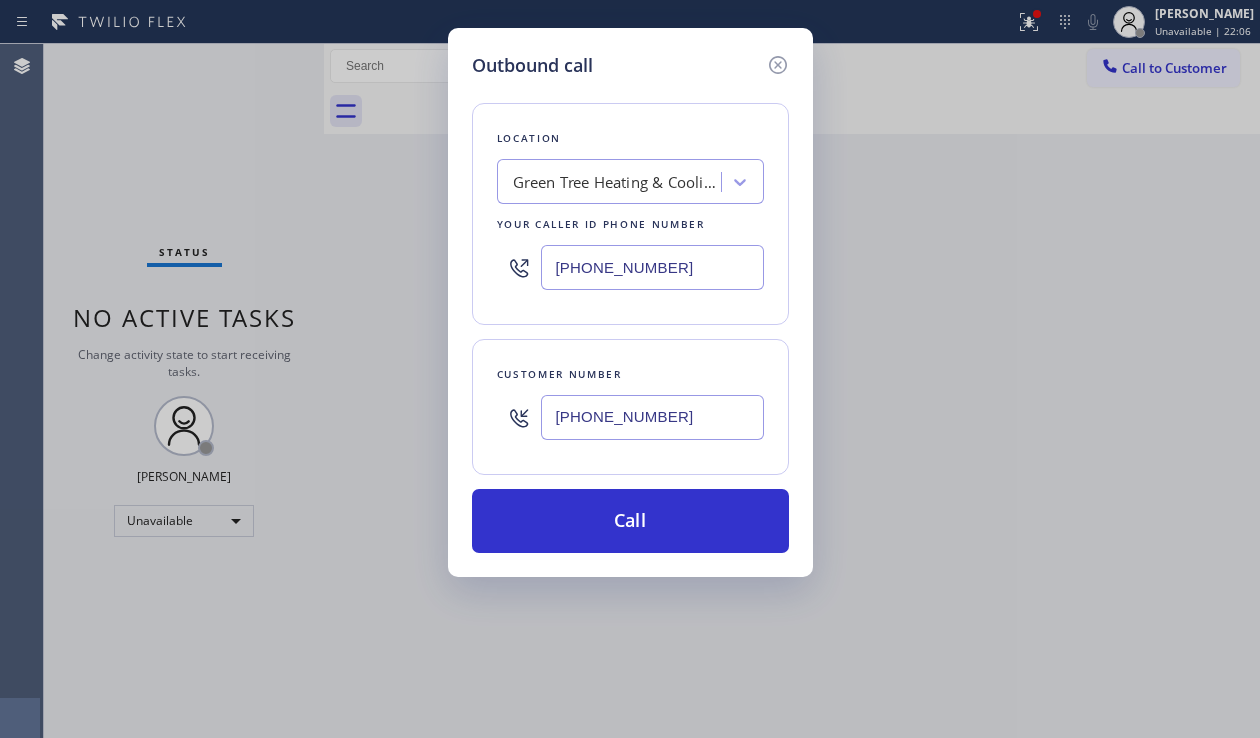 type on "[PHONE_NUMBER]" 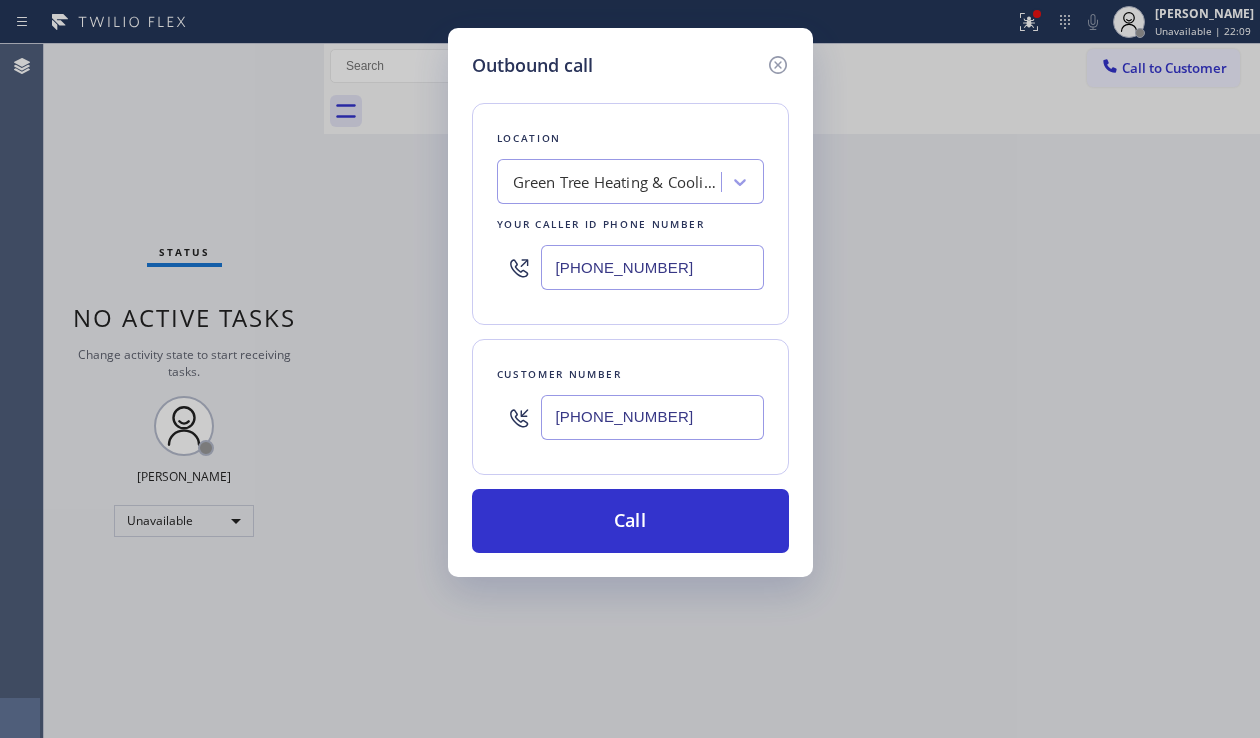 drag, startPoint x: 674, startPoint y: 274, endPoint x: 472, endPoint y: 276, distance: 202.0099 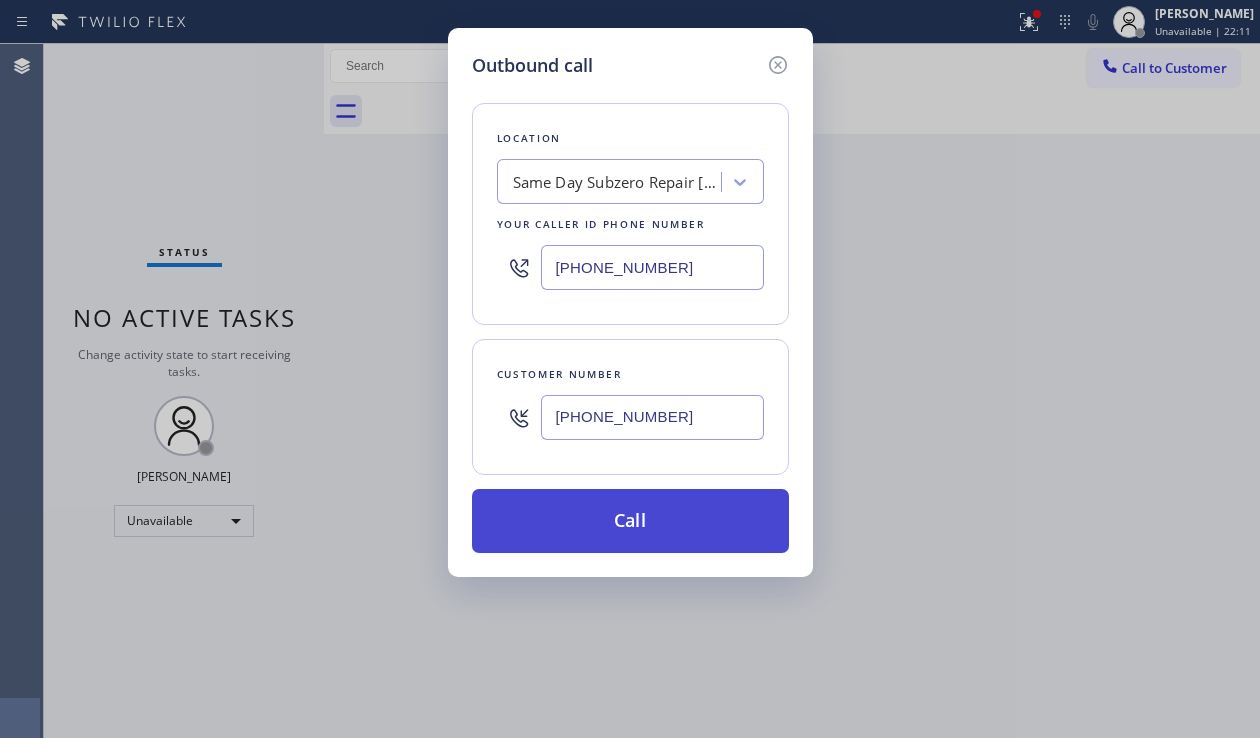 type on "[PHONE_NUMBER]" 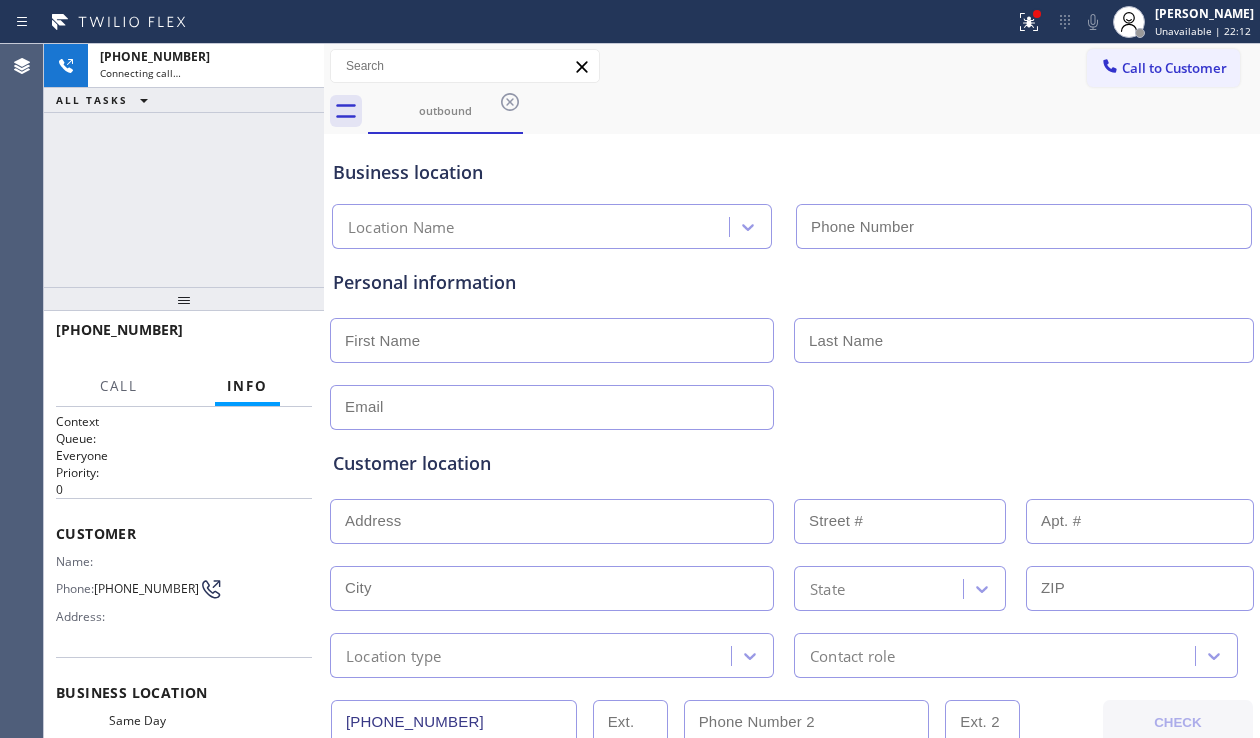 type on "[PHONE_NUMBER]" 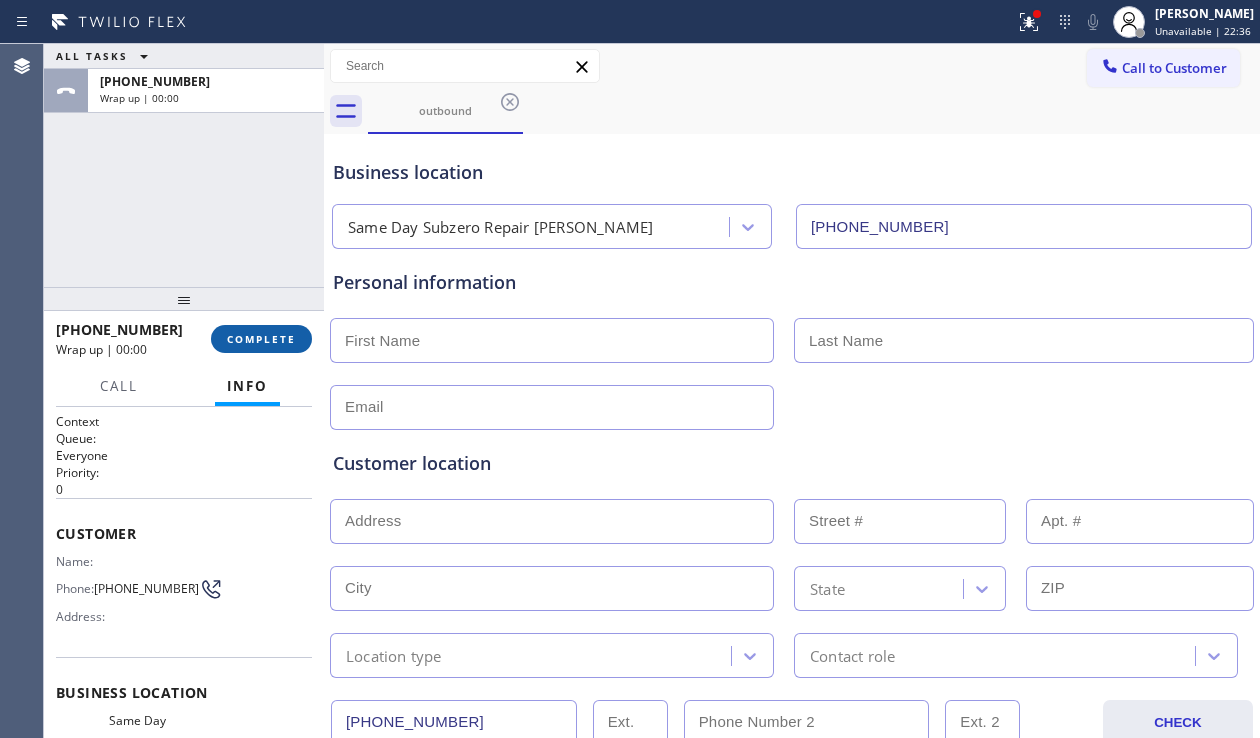 click on "COMPLETE" at bounding box center (261, 339) 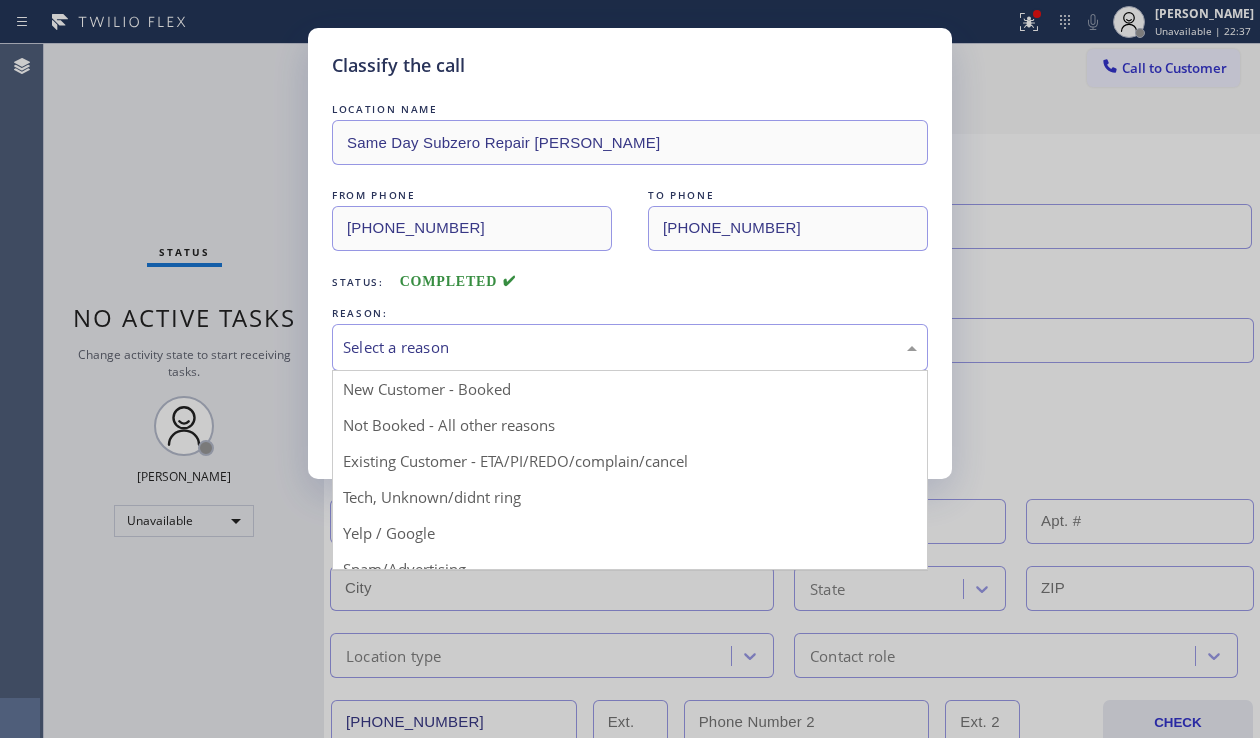 click on "Select a reason" at bounding box center (630, 347) 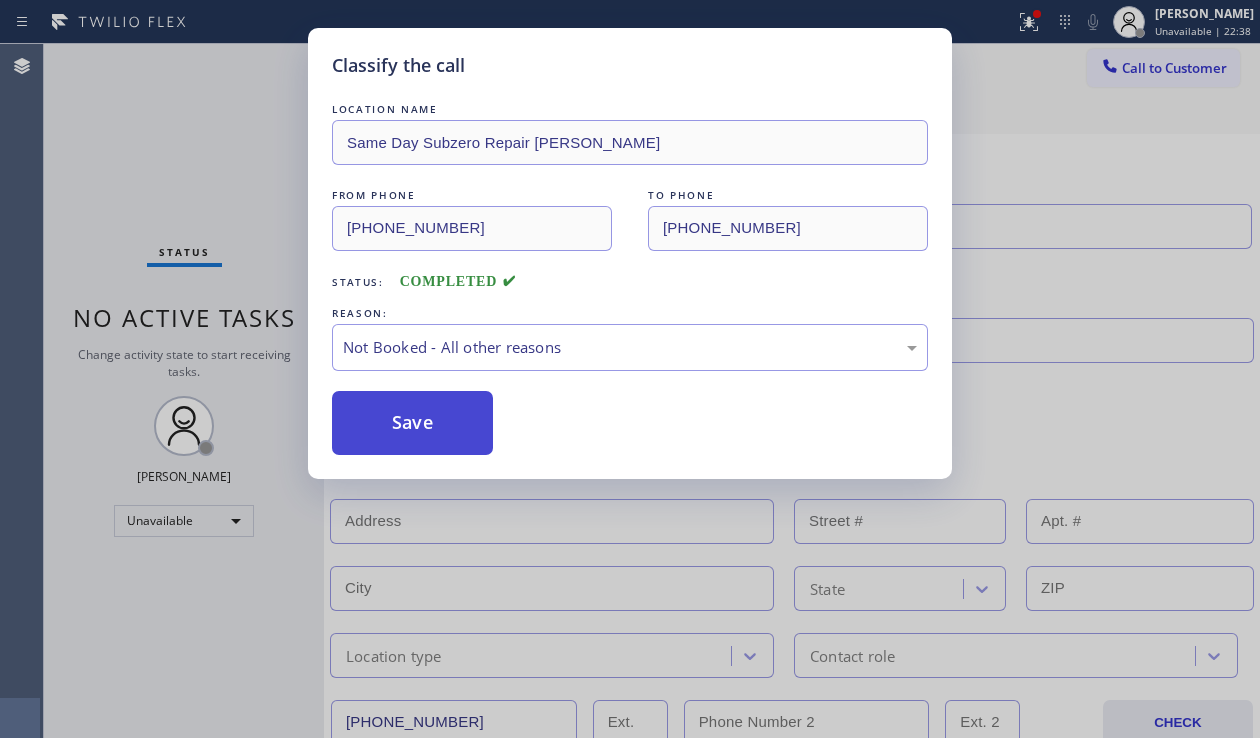 drag, startPoint x: 400, startPoint y: 424, endPoint x: 725, endPoint y: 544, distance: 346.44626 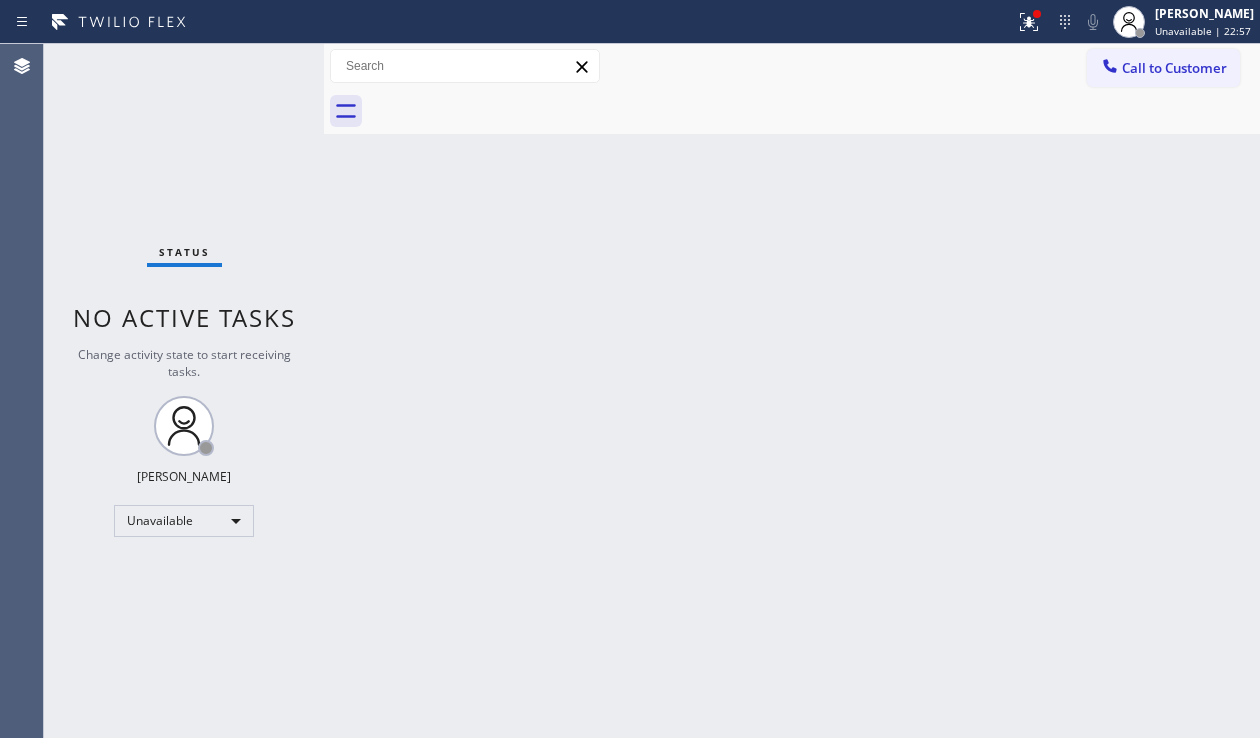 drag, startPoint x: 1162, startPoint y: 69, endPoint x: 1109, endPoint y: 115, distance: 70.178345 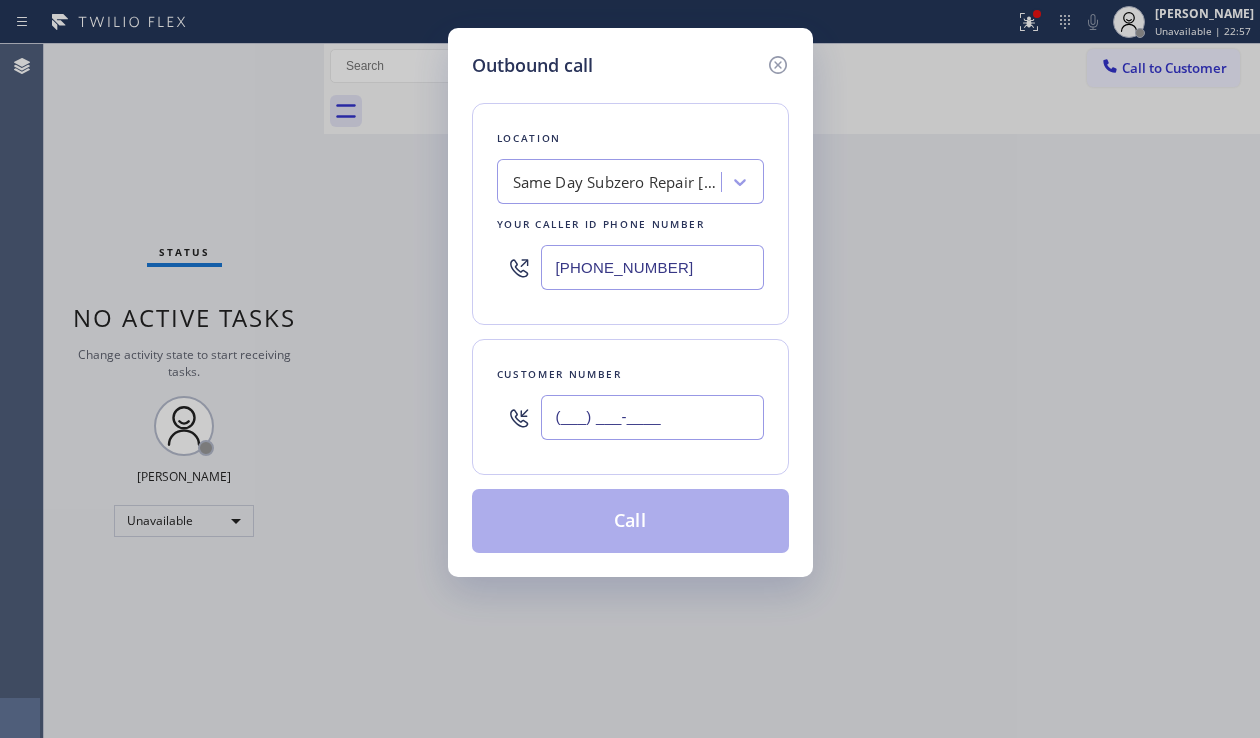 click on "(___) ___-____" at bounding box center [652, 417] 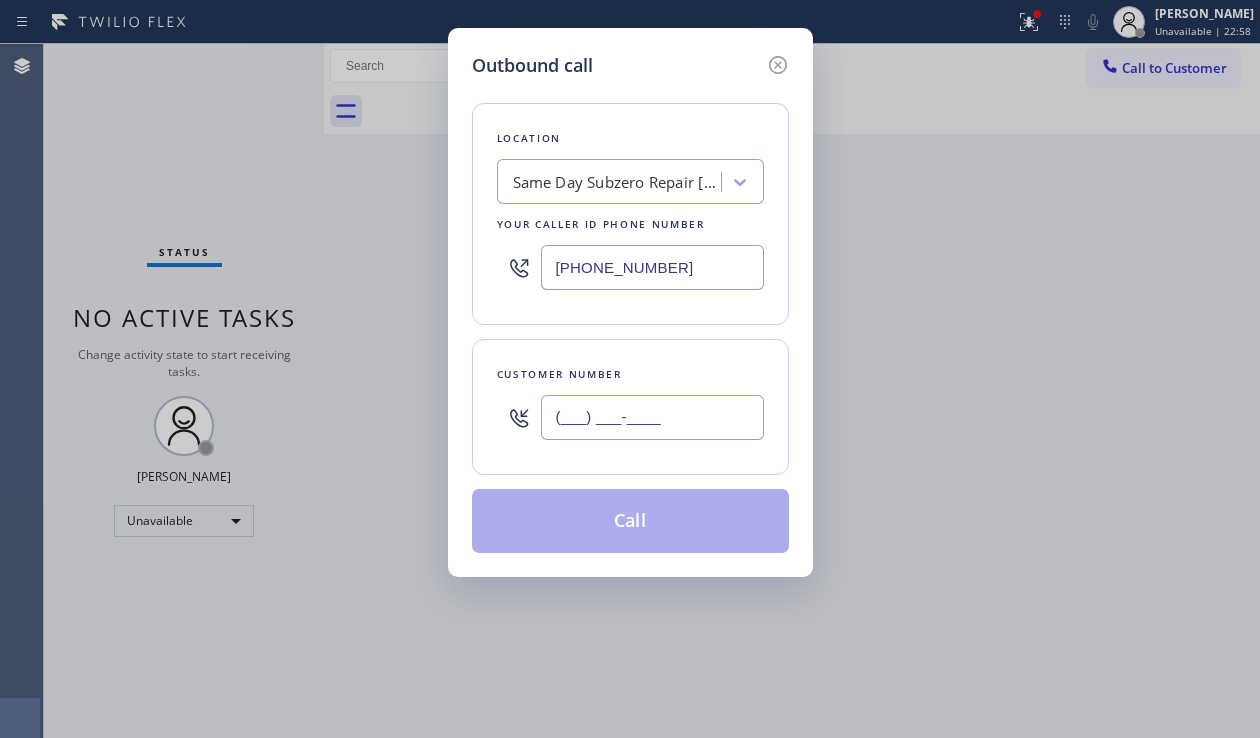 paste on "518) 752-0572" 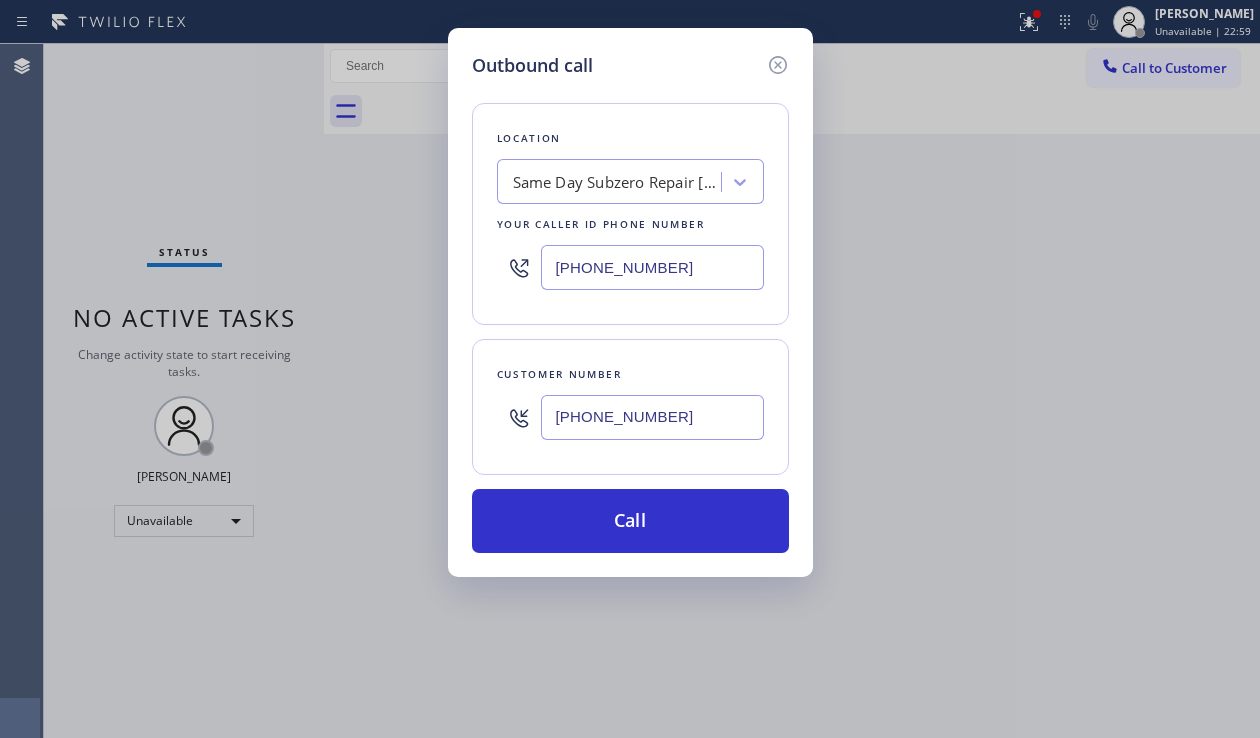 type on "[PHONE_NUMBER]" 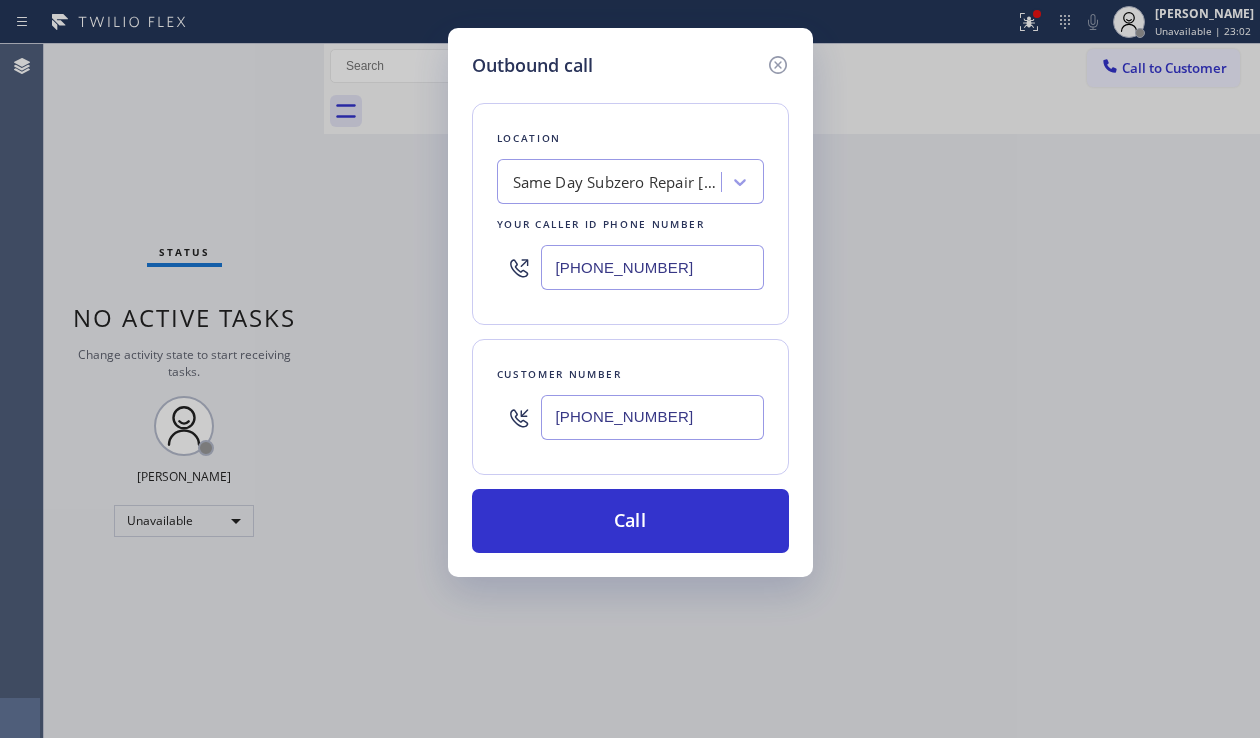 drag, startPoint x: 673, startPoint y: 270, endPoint x: 467, endPoint y: 286, distance: 206.62042 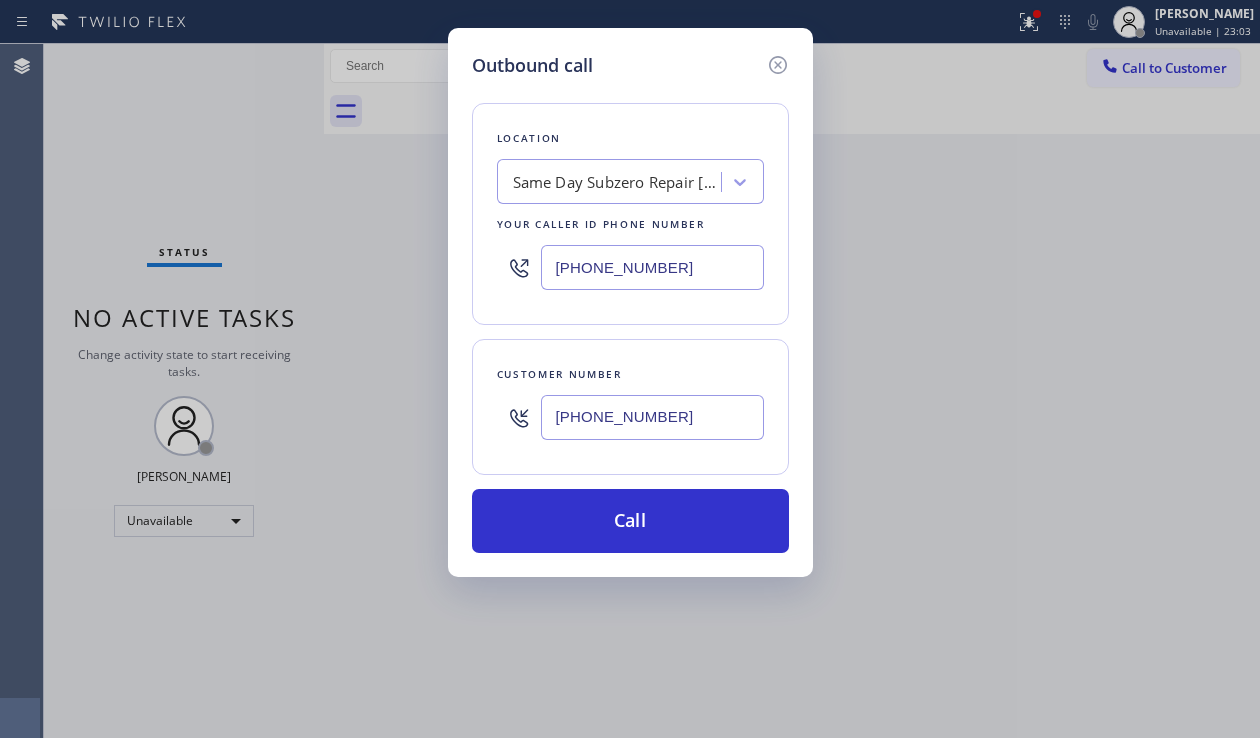 paste on "720) 704-4778" 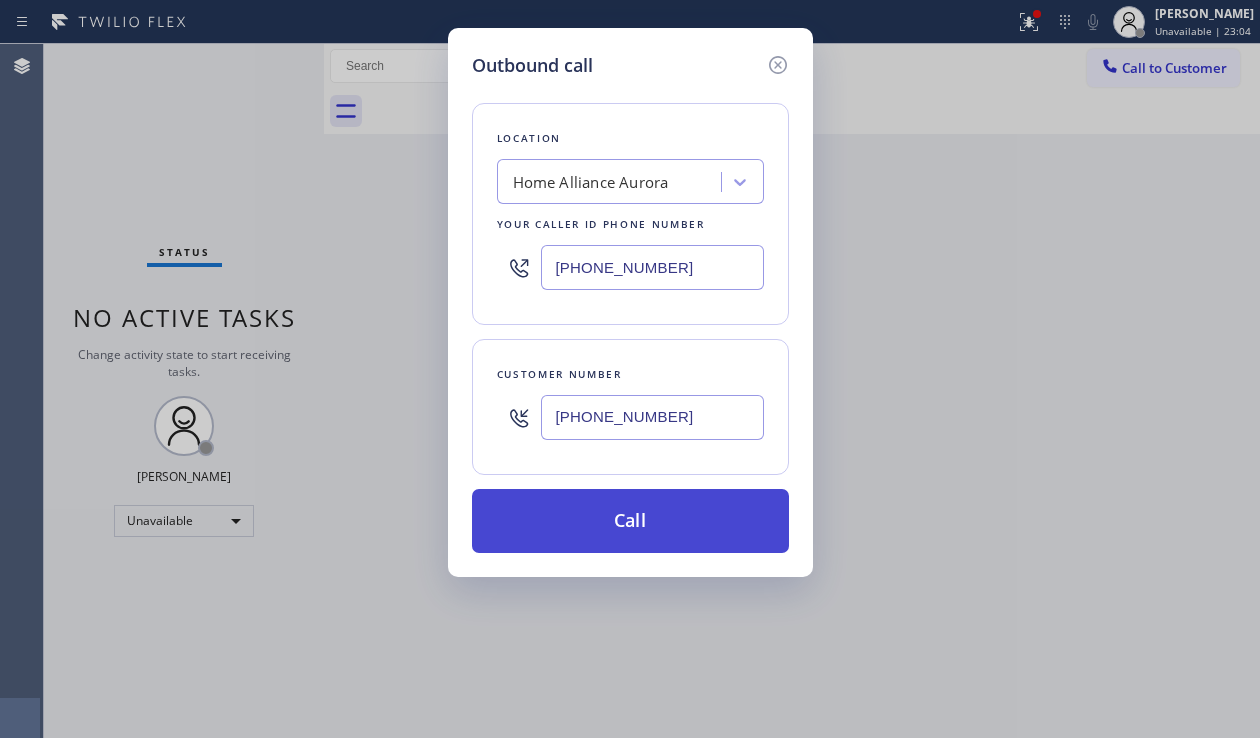type on "[PHONE_NUMBER]" 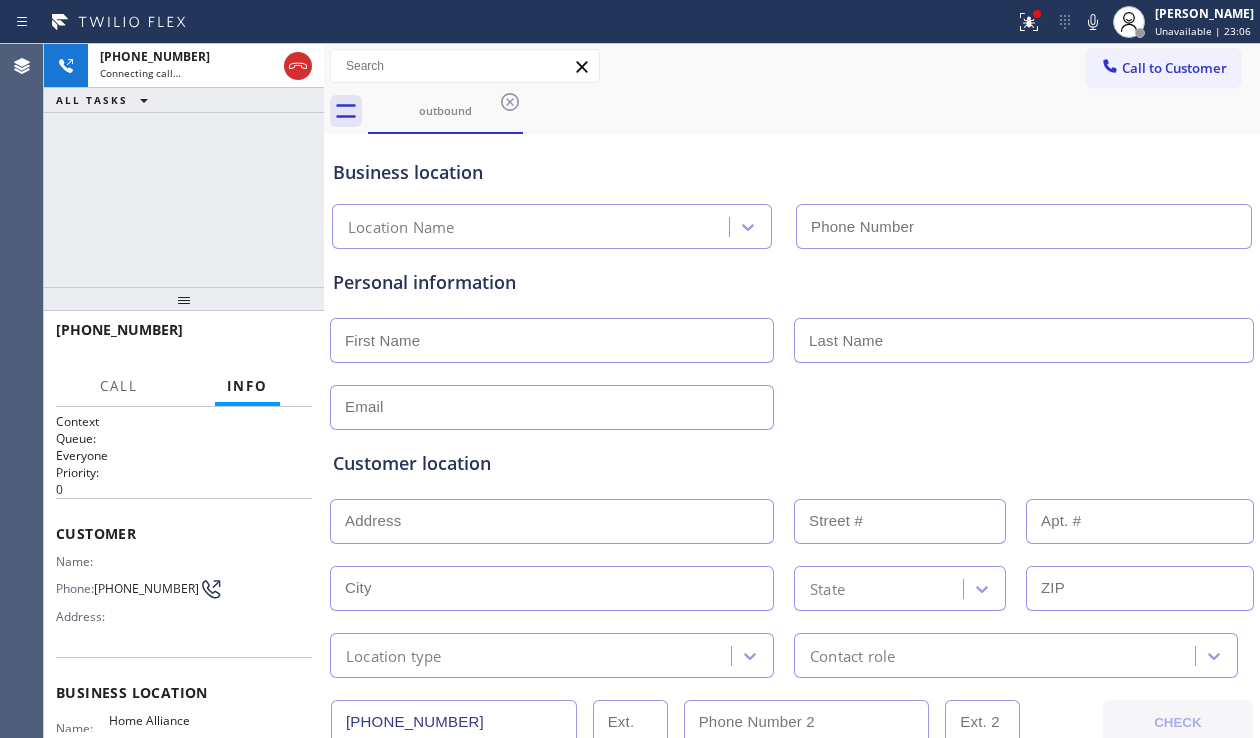 type on "[PHONE_NUMBER]" 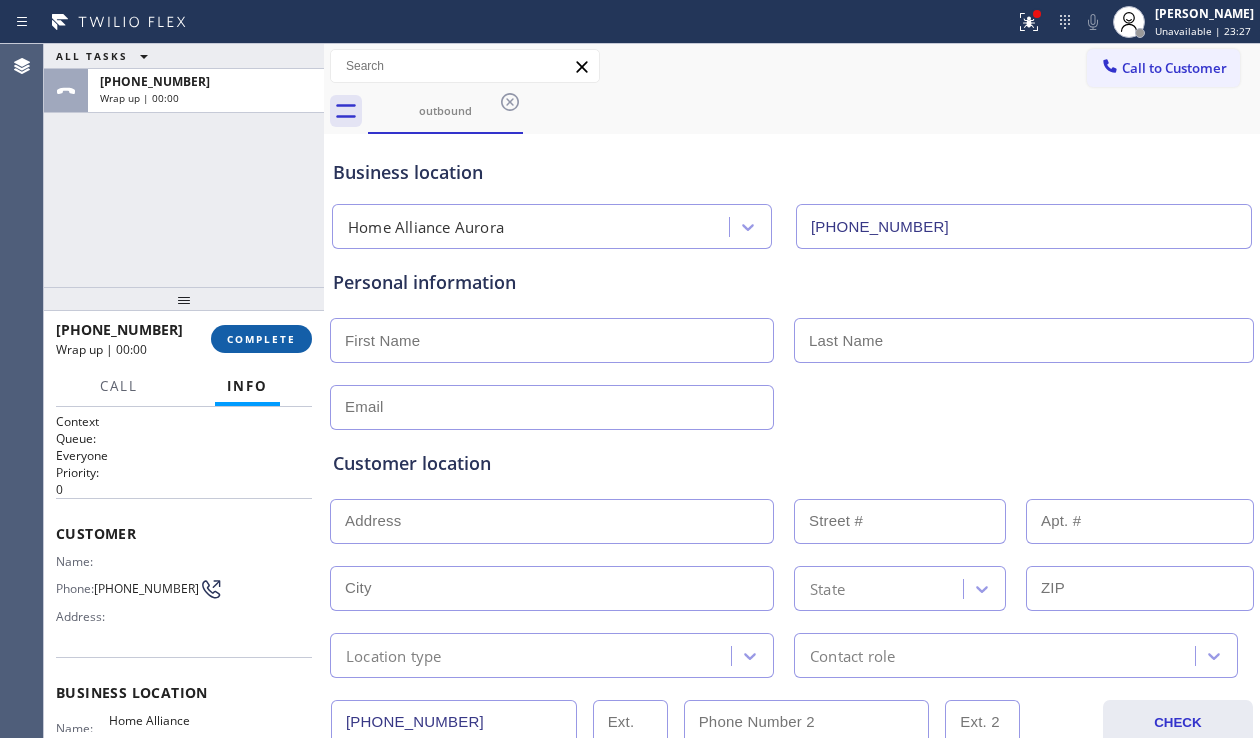 click on "COMPLETE" at bounding box center [261, 339] 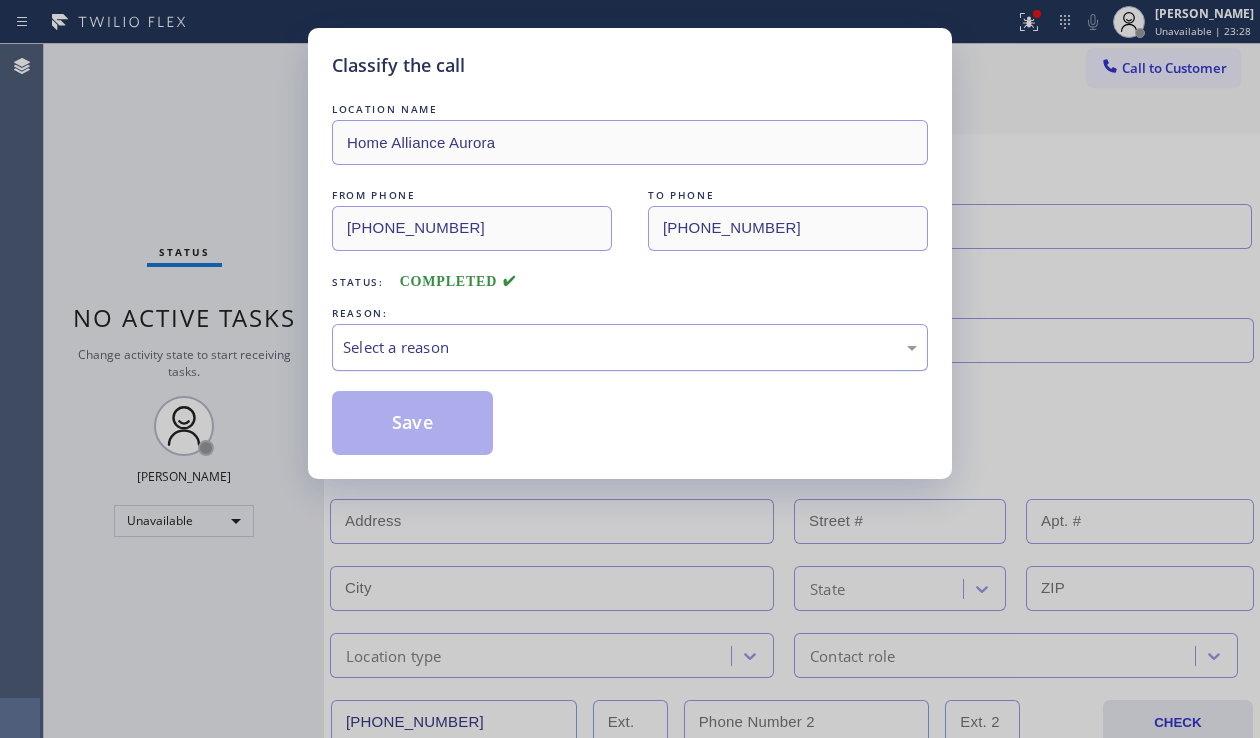 click on "Select a reason" at bounding box center (630, 347) 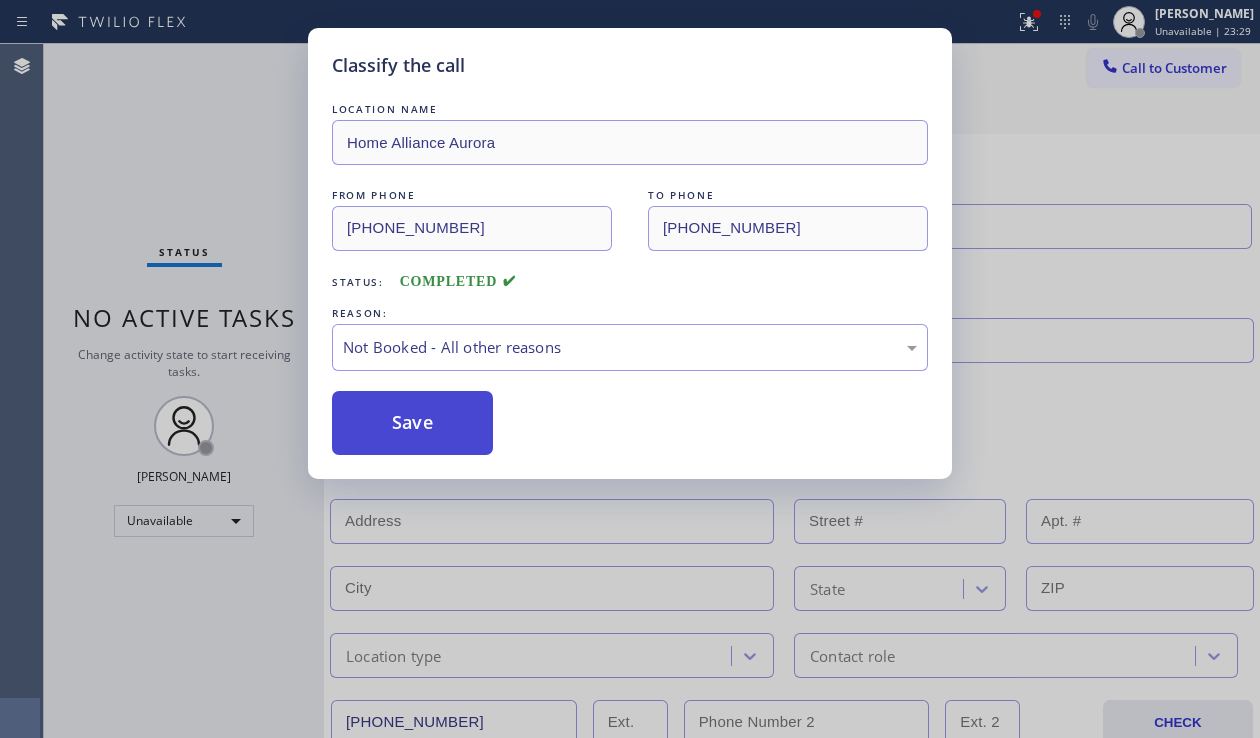 click on "Save" at bounding box center [412, 423] 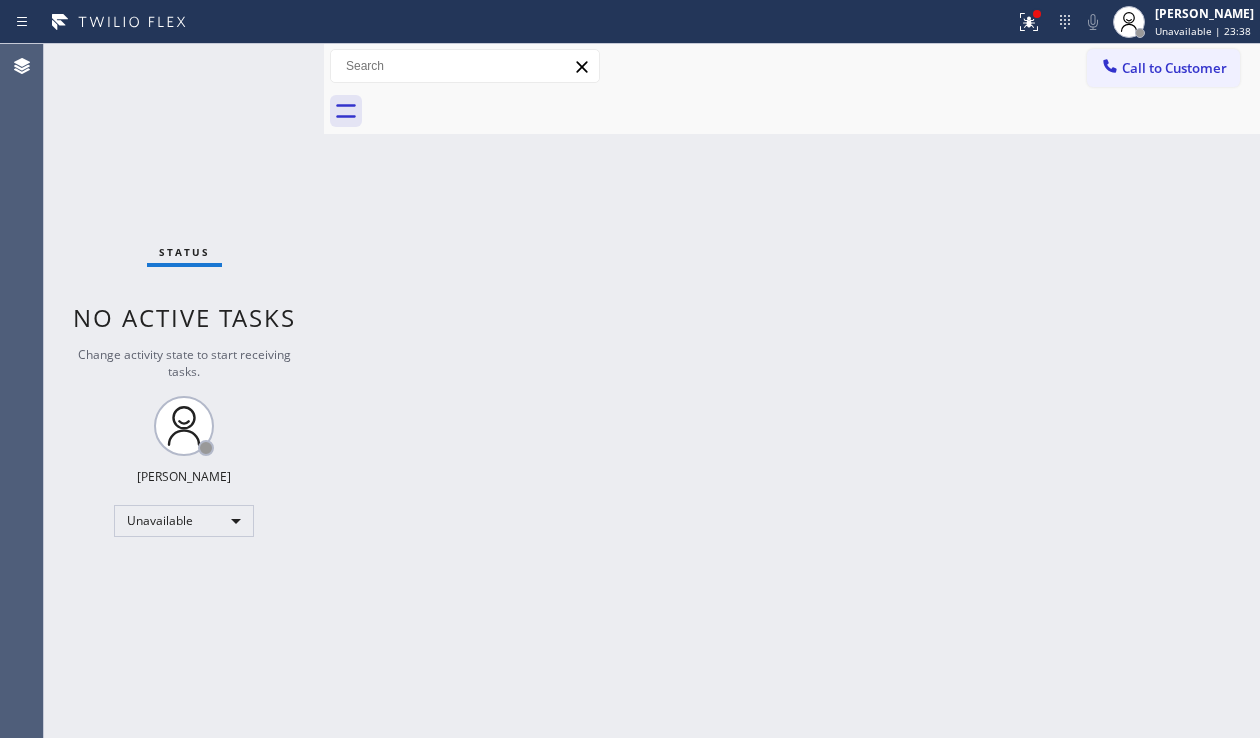 click on "Call to Customer Outbound call Location Home Alliance [GEOGRAPHIC_DATA] Your caller id phone number [PHONE_NUMBER] Customer number Call Outbound call Technician Search Technician Your caller id phone number Your caller id phone number Call" at bounding box center (792, 66) 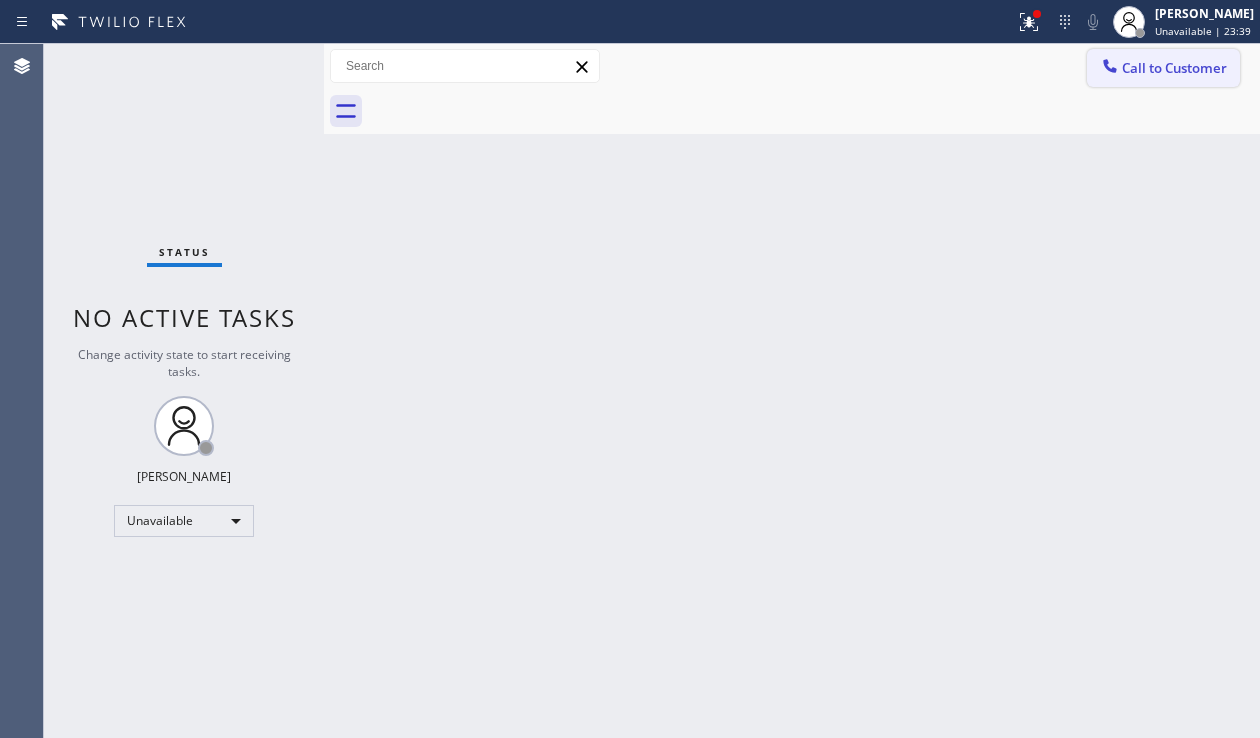 click on "Call to Customer" at bounding box center [1174, 68] 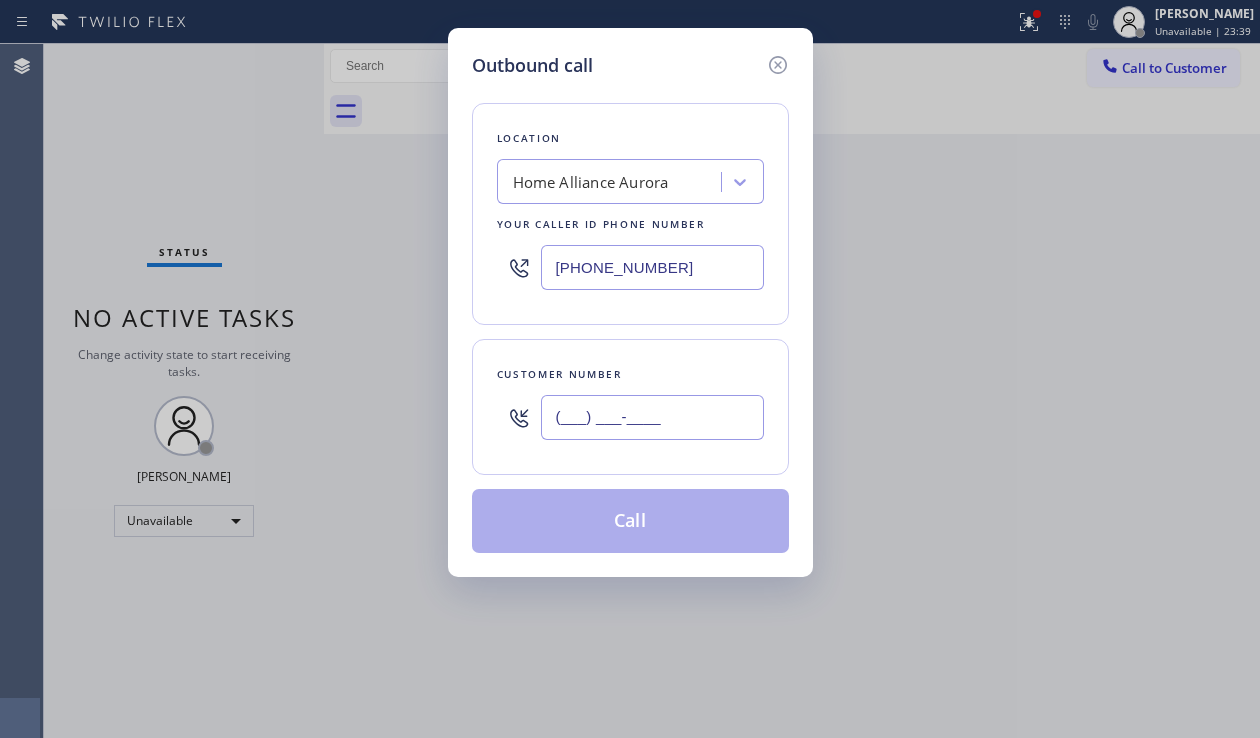 click on "(___) ___-____" at bounding box center [652, 417] 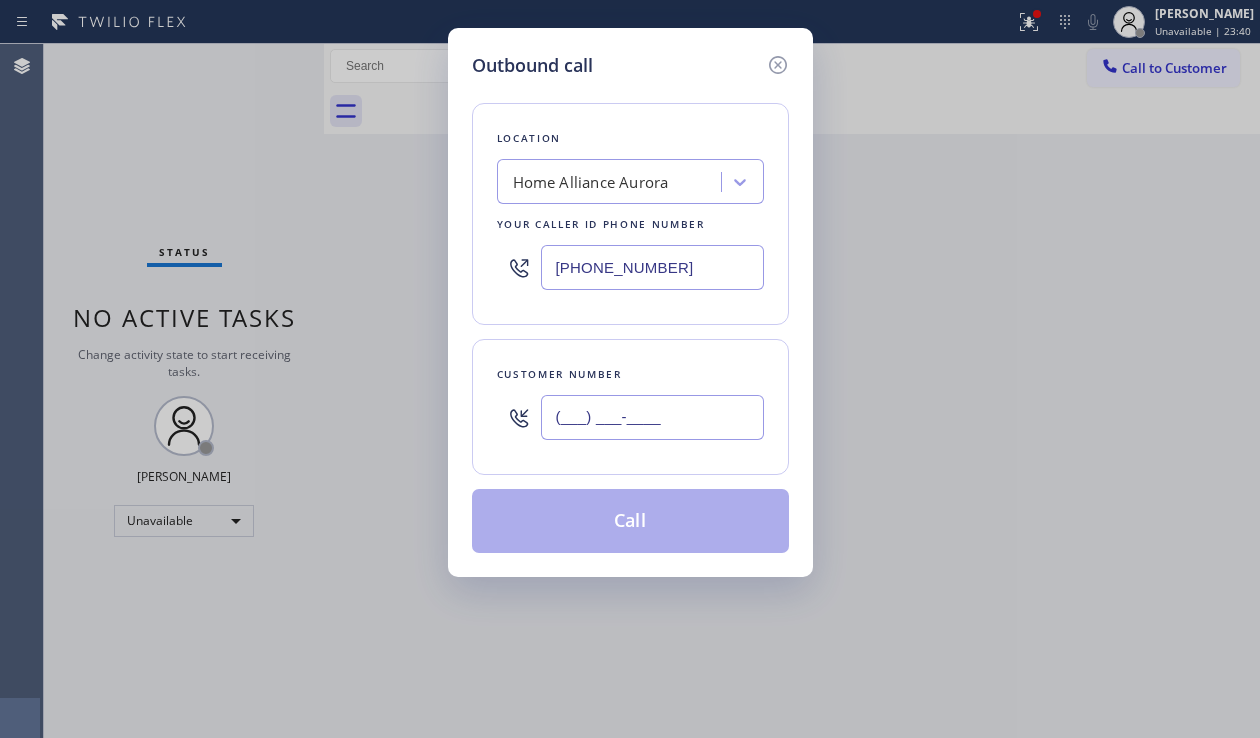 paste on "541) 439-0090" 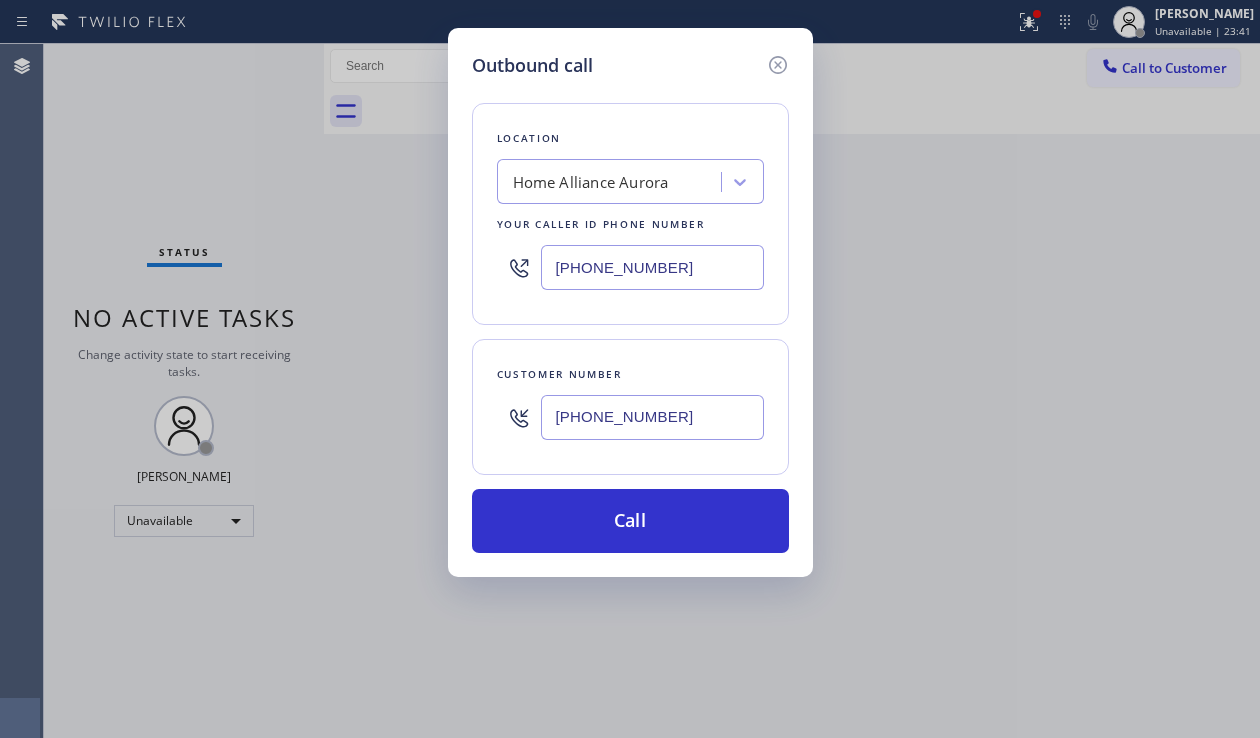 type on "[PHONE_NUMBER]" 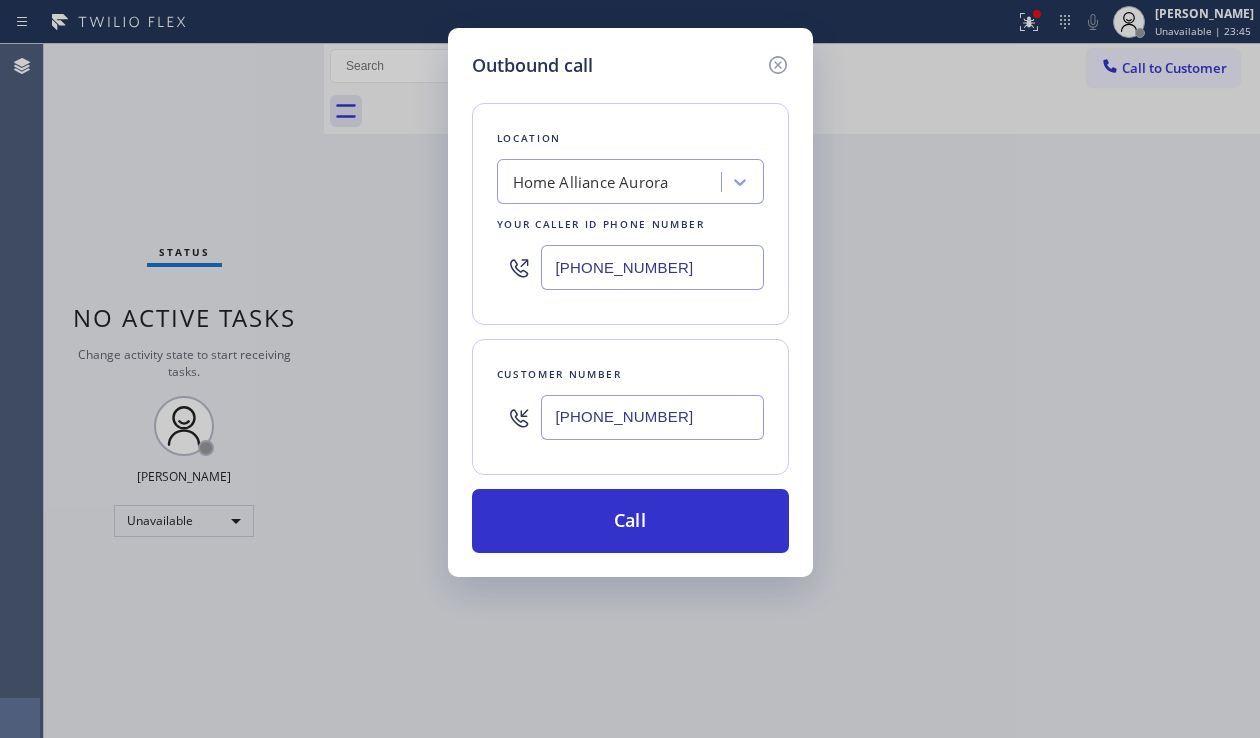 drag, startPoint x: 672, startPoint y: 250, endPoint x: 527, endPoint y: 274, distance: 146.9728 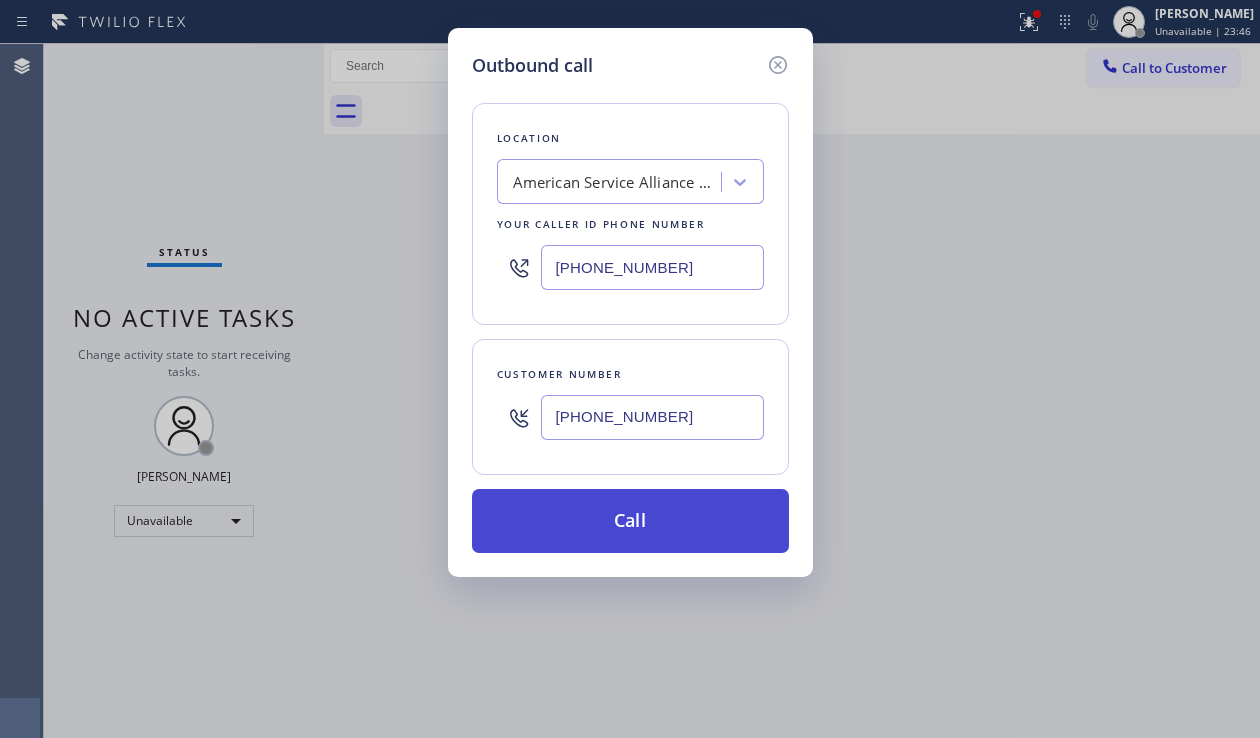 type on "[PHONE_NUMBER]" 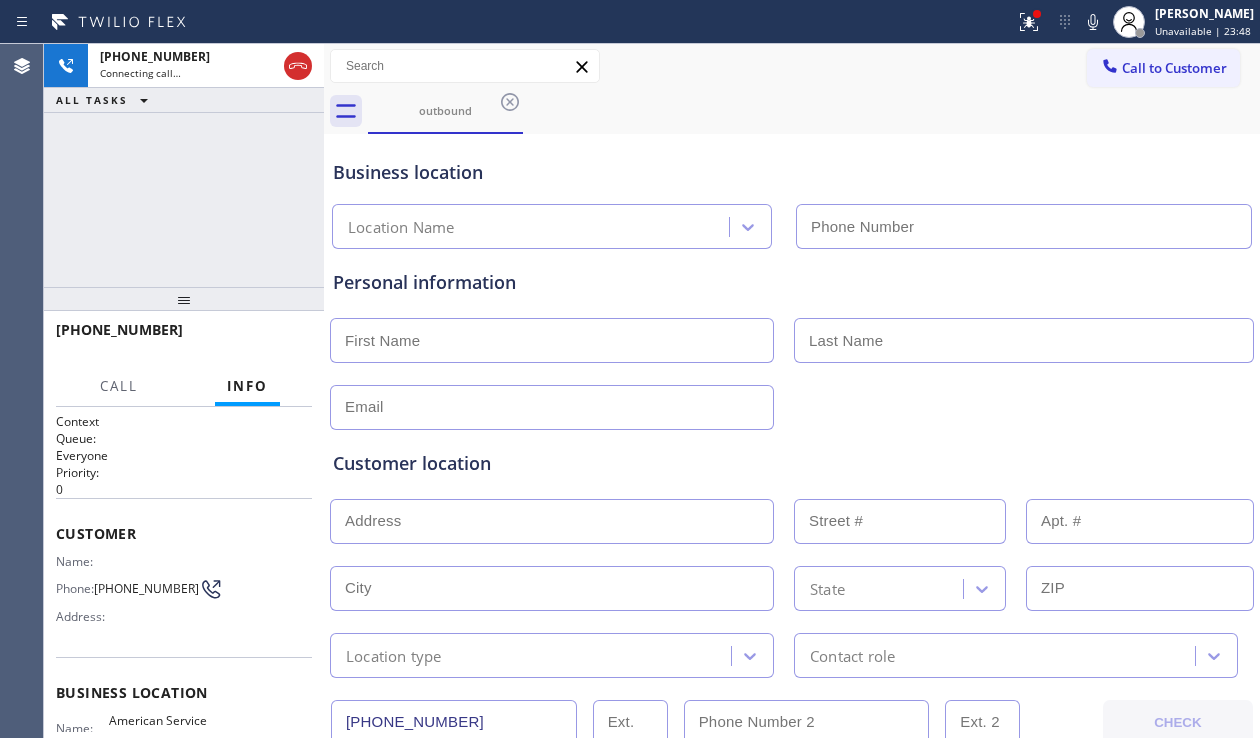 type on "[PHONE_NUMBER]" 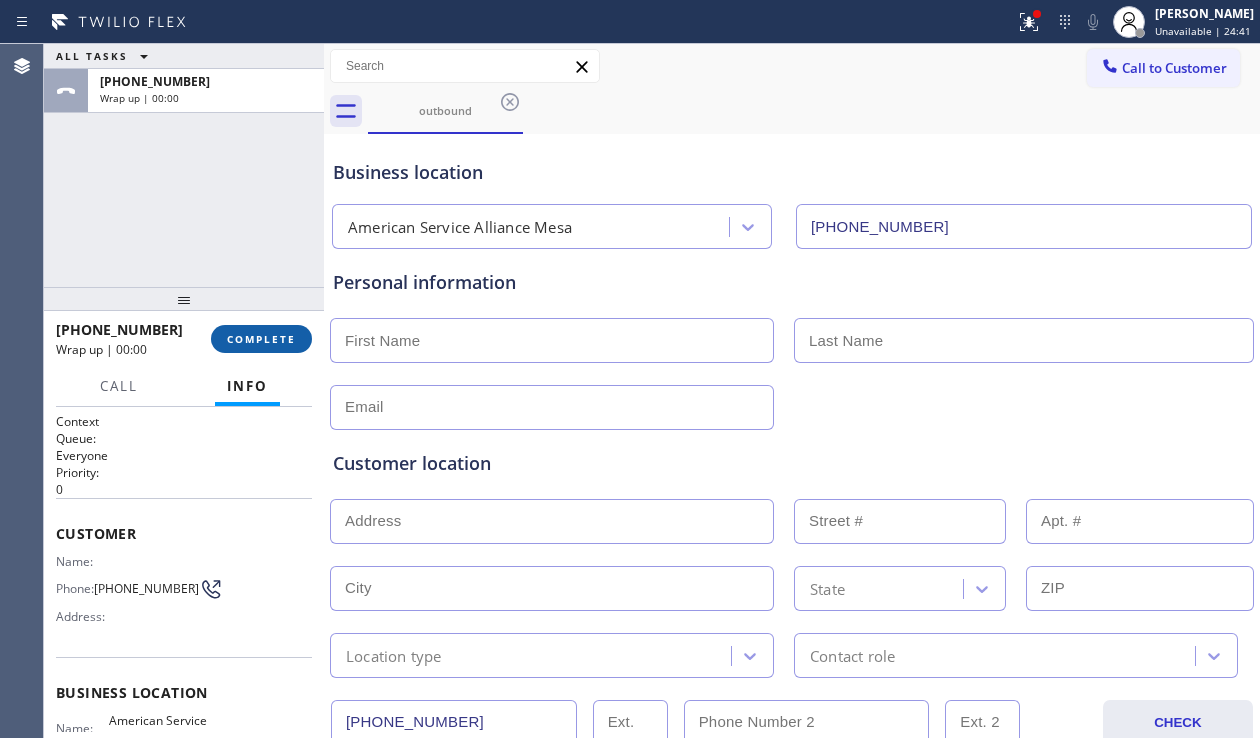 click on "COMPLETE" at bounding box center (261, 339) 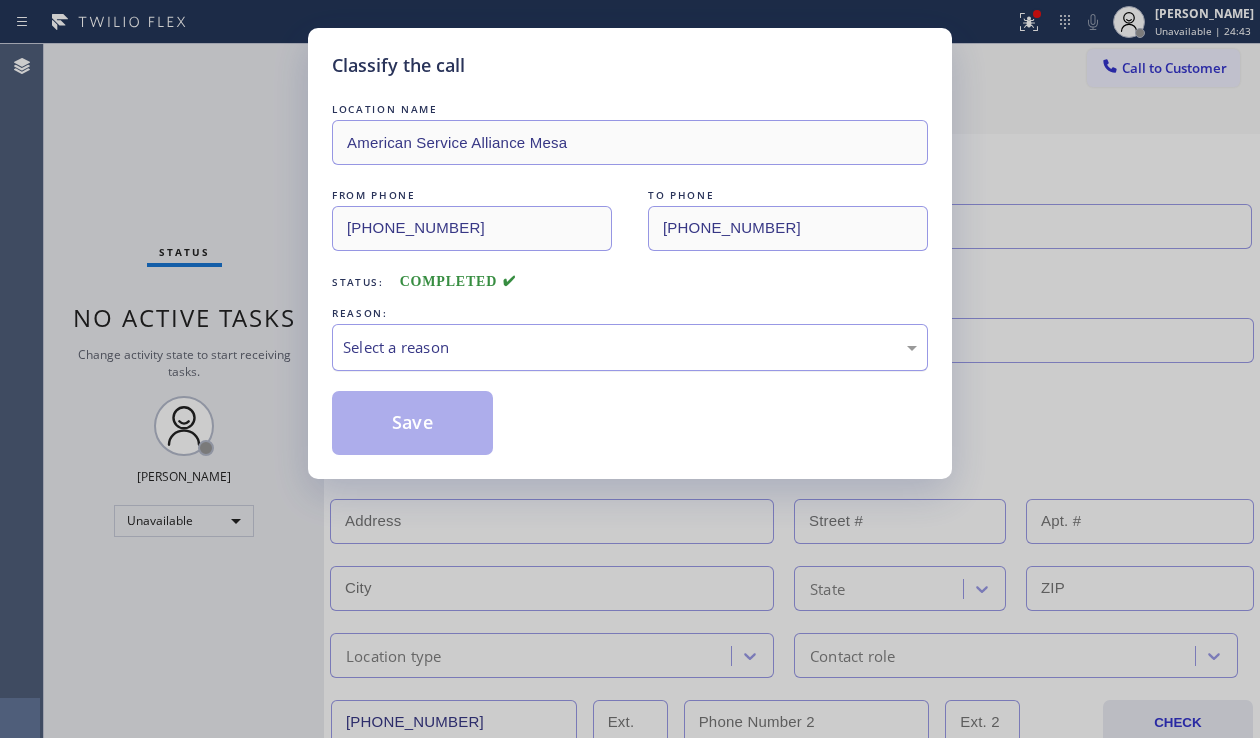 click on "Select a reason" at bounding box center [630, 347] 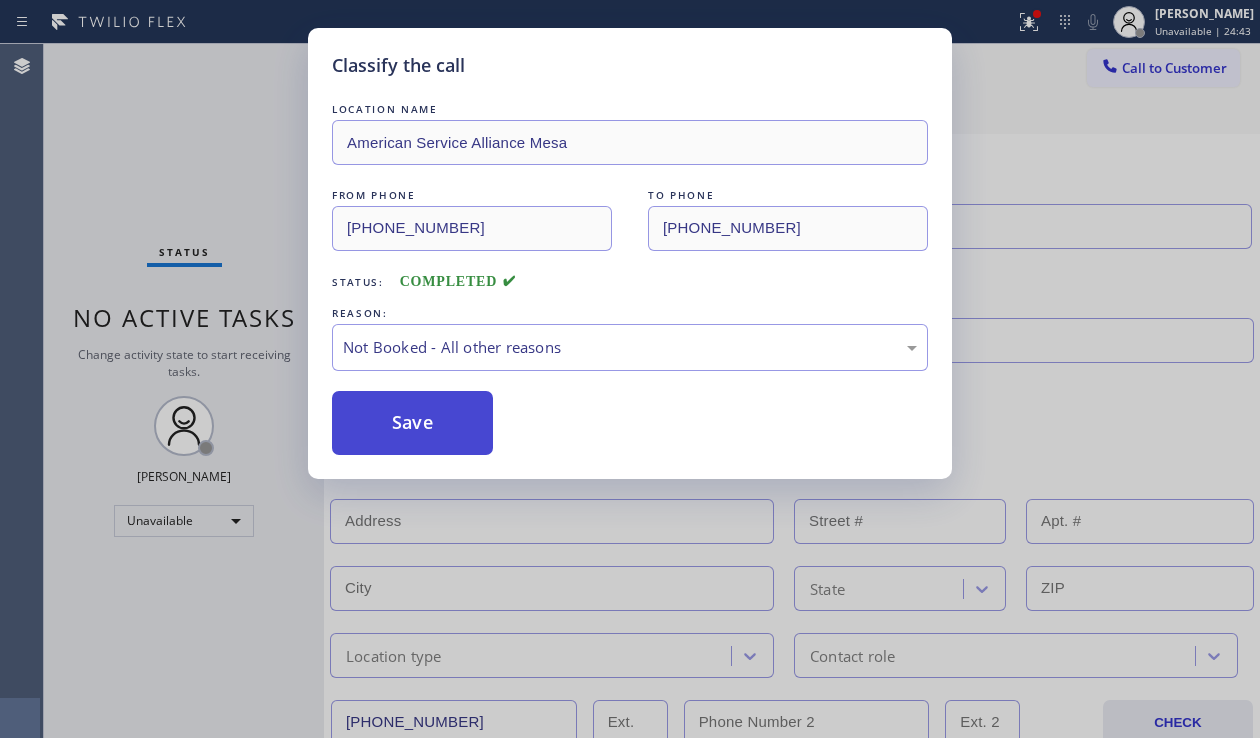 click on "Save" at bounding box center [412, 423] 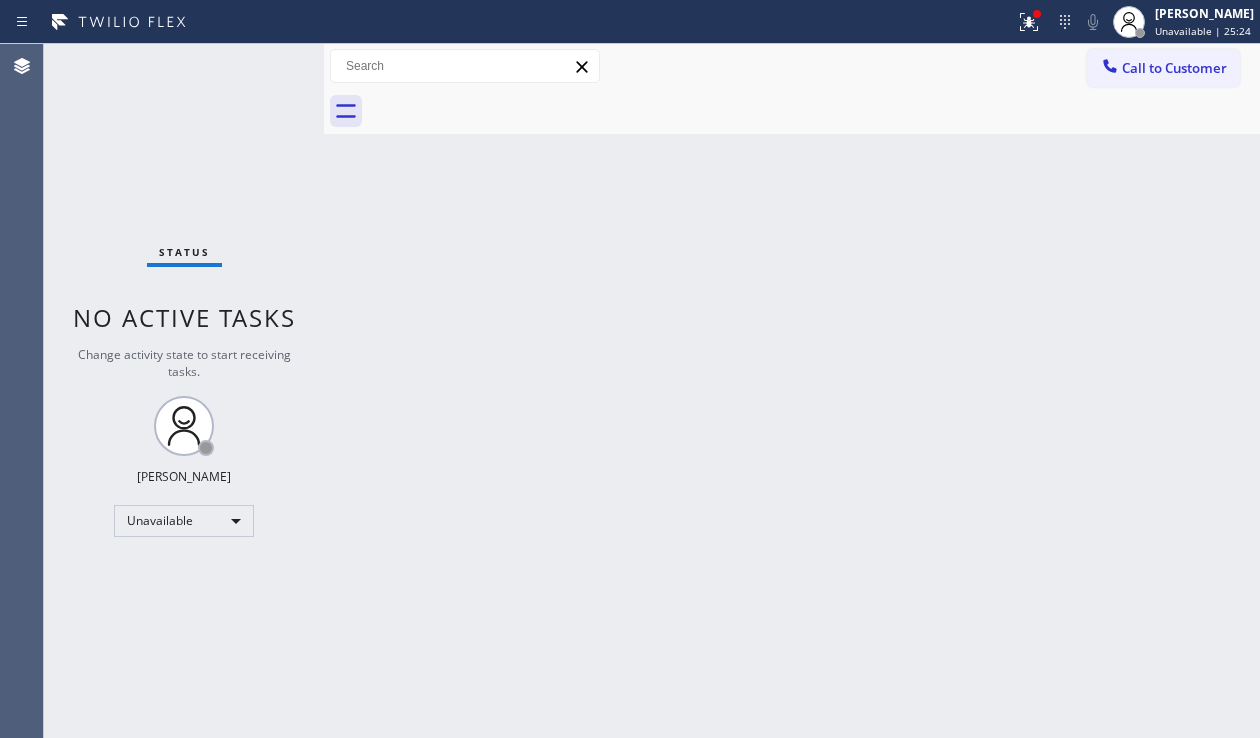 drag, startPoint x: 1196, startPoint y: 67, endPoint x: 1078, endPoint y: 152, distance: 145.42696 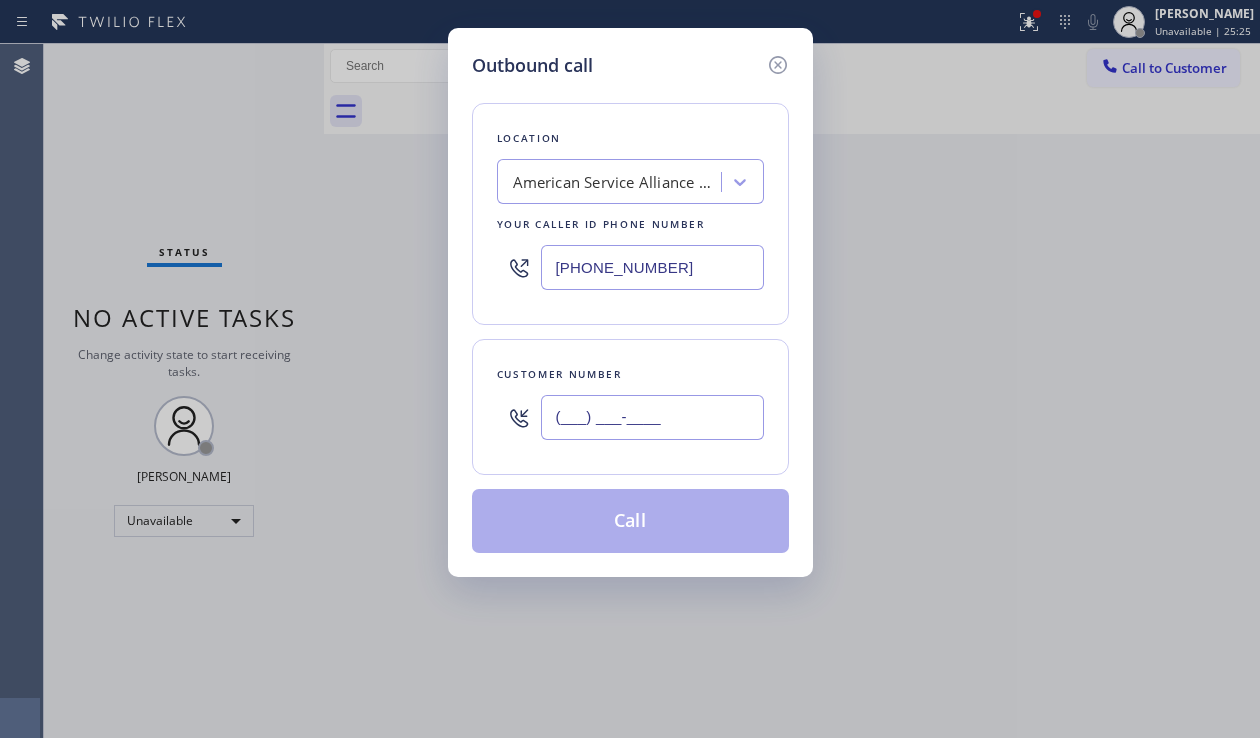 click on "(___) ___-____" at bounding box center (652, 417) 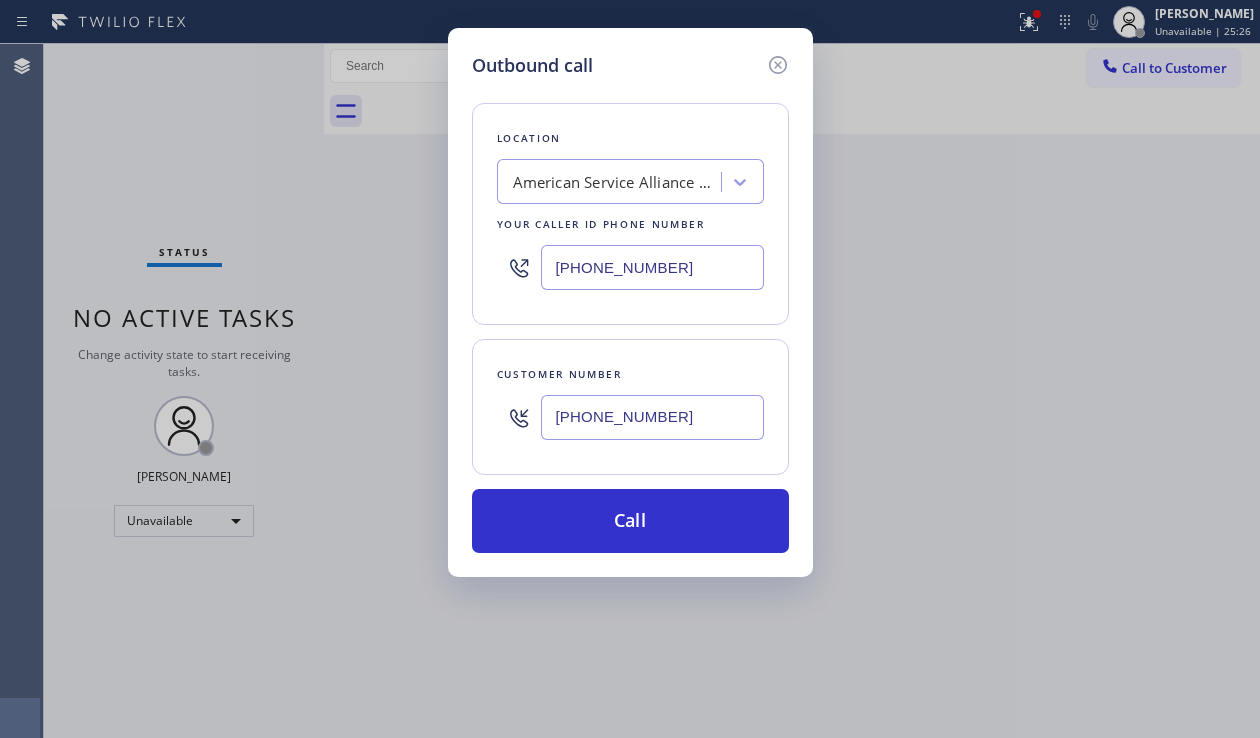 type on "[PHONE_NUMBER]" 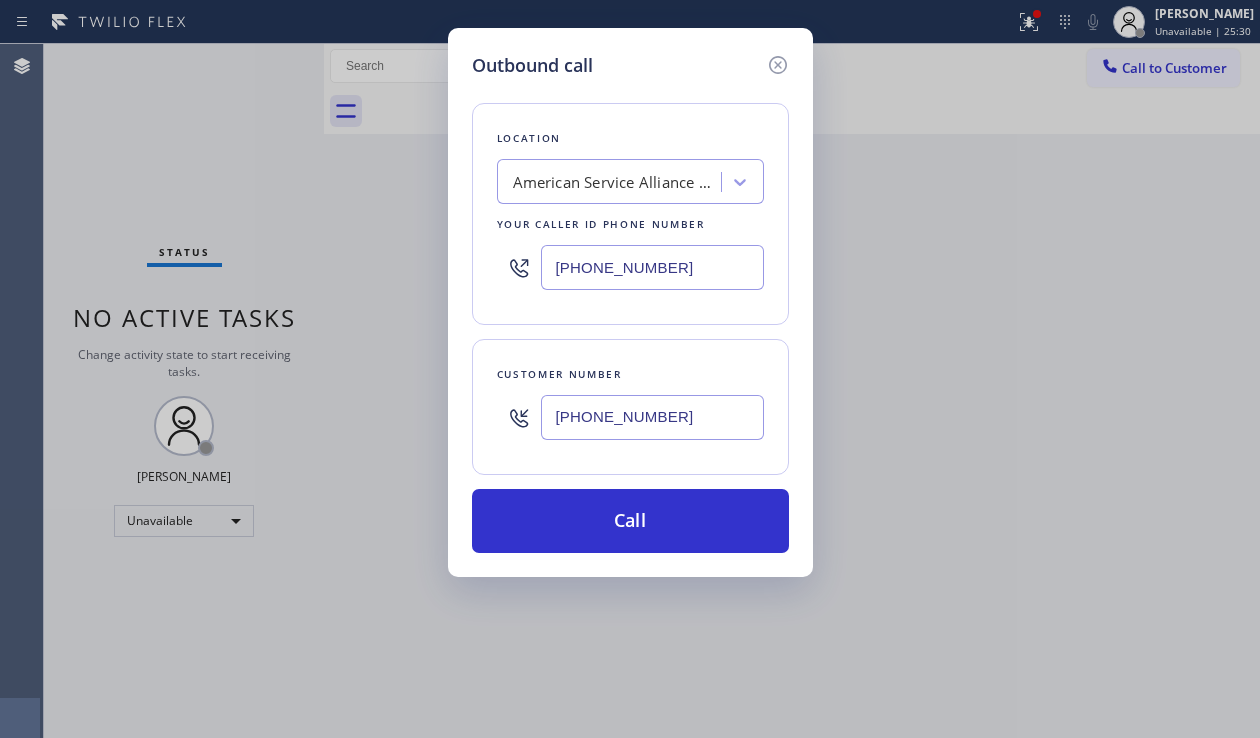 drag, startPoint x: 726, startPoint y: 248, endPoint x: 537, endPoint y: 275, distance: 190.91884 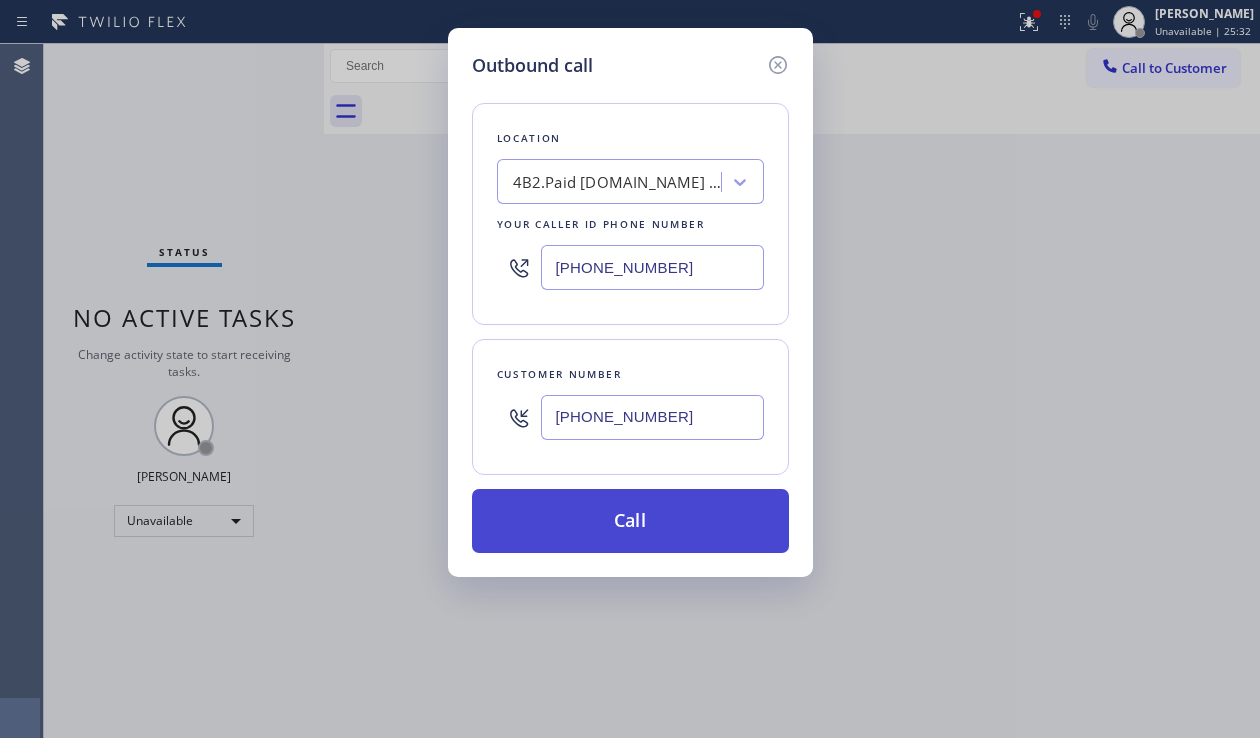type on "[PHONE_NUMBER]" 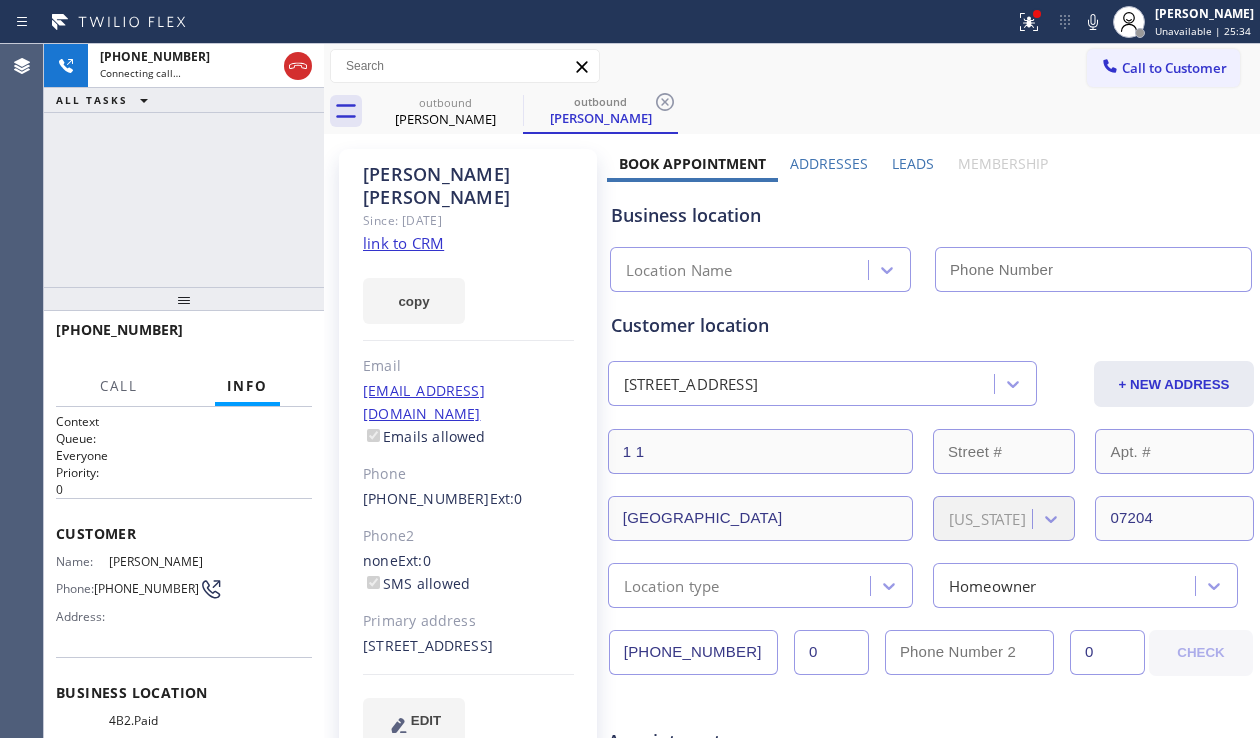 click on "Leads" at bounding box center [913, 163] 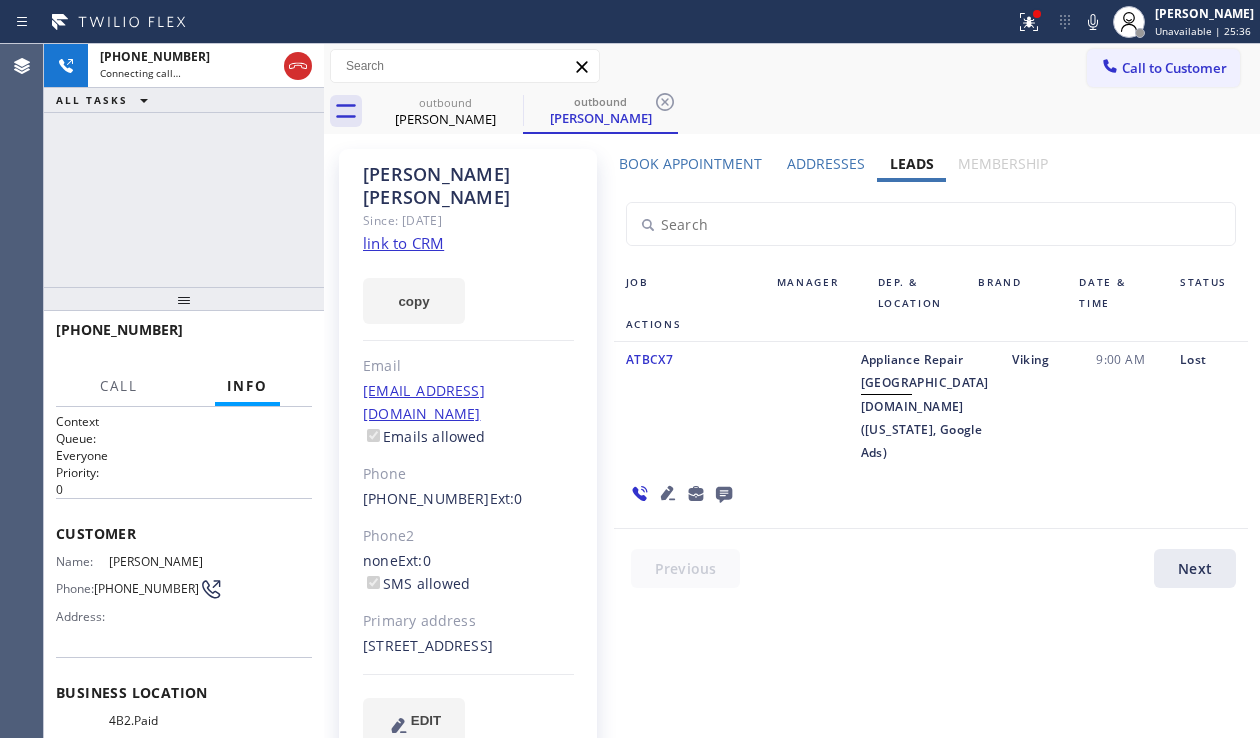 click 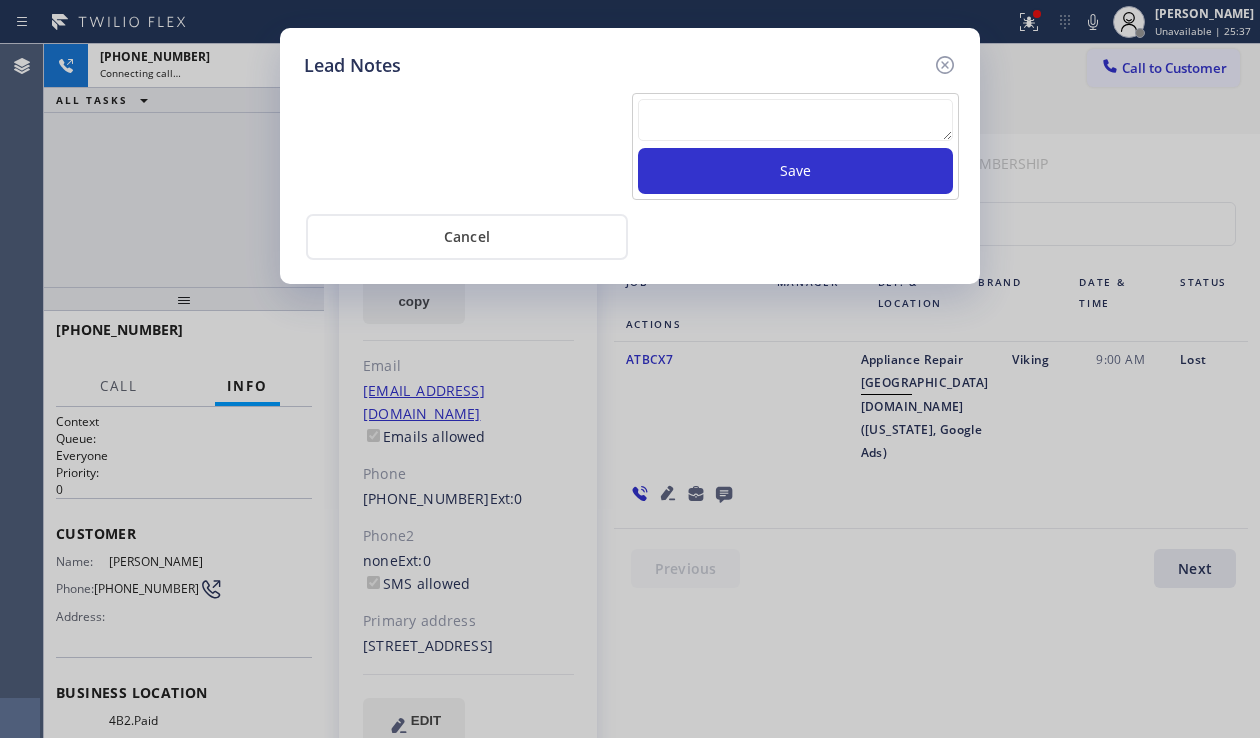 click at bounding box center [795, 120] 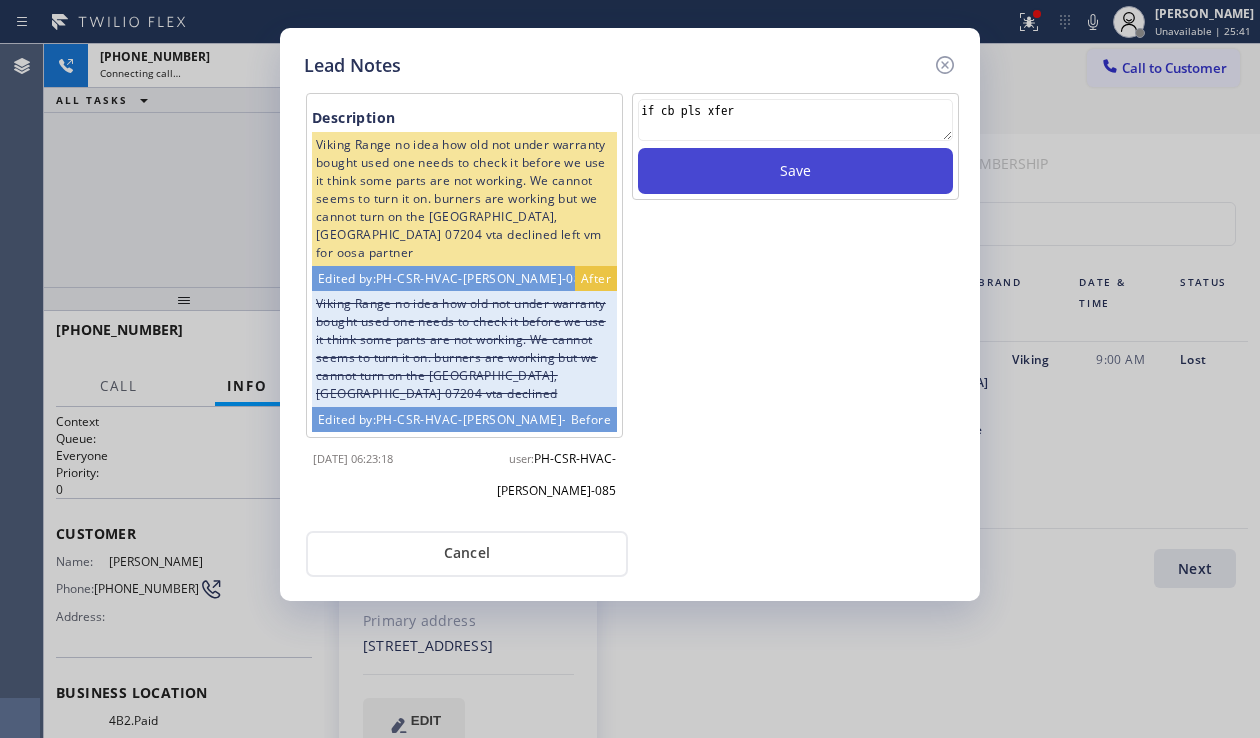 type on "if cb pls xfer" 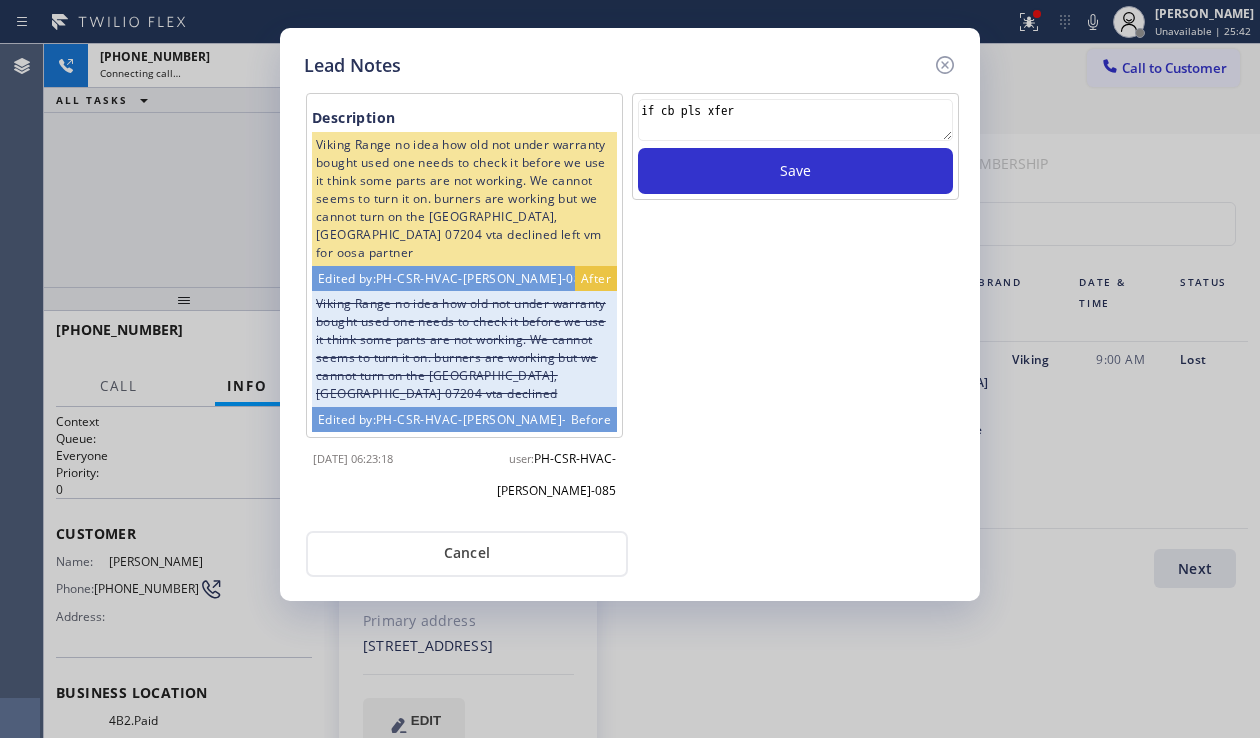 type 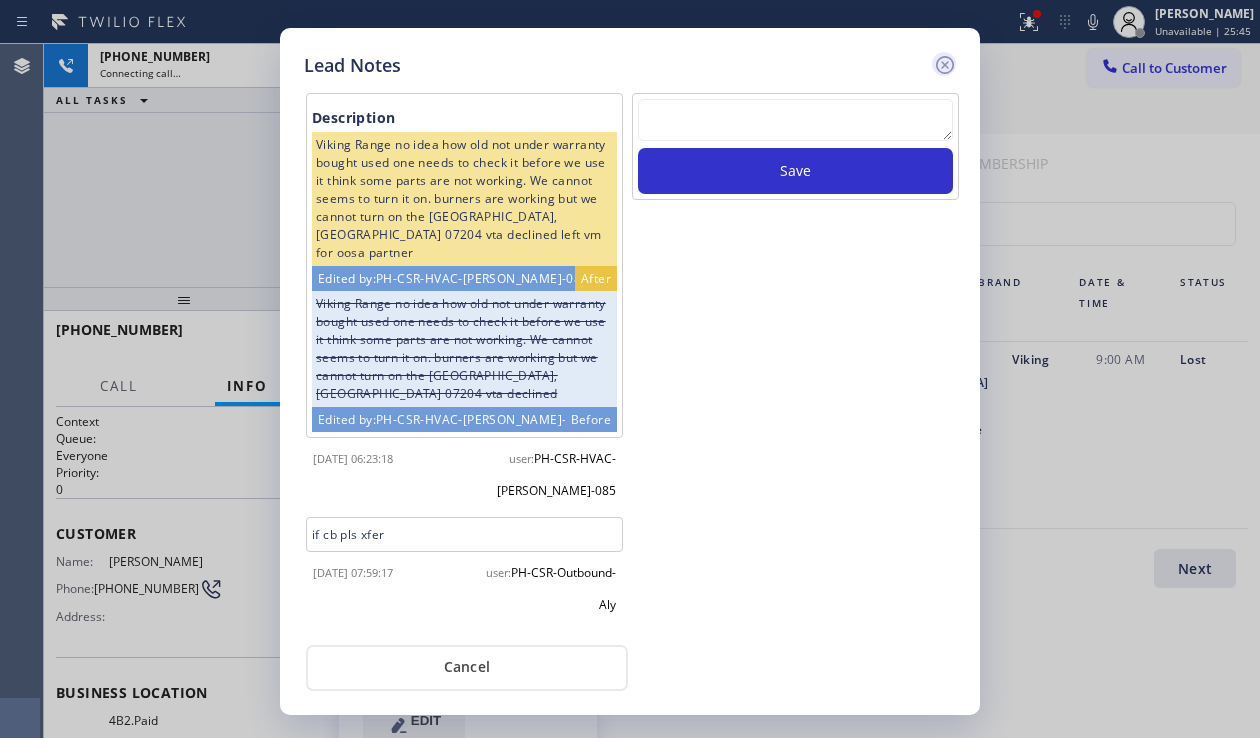 click 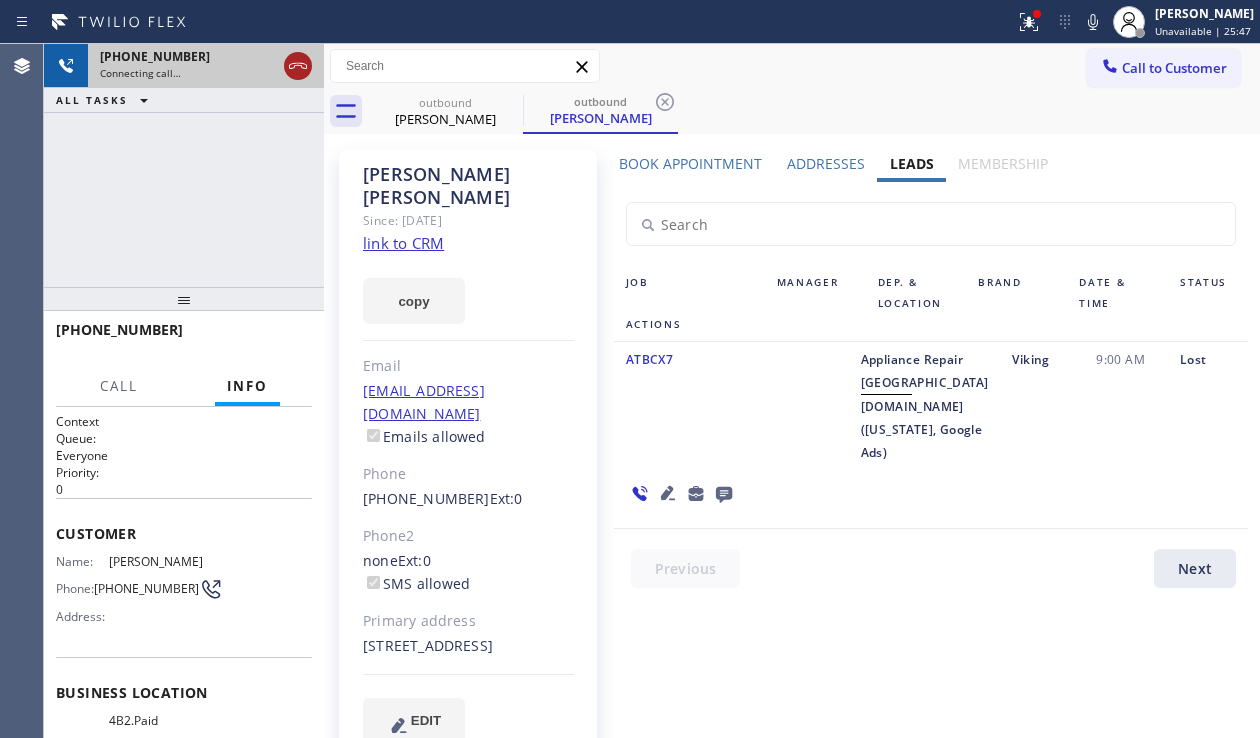click 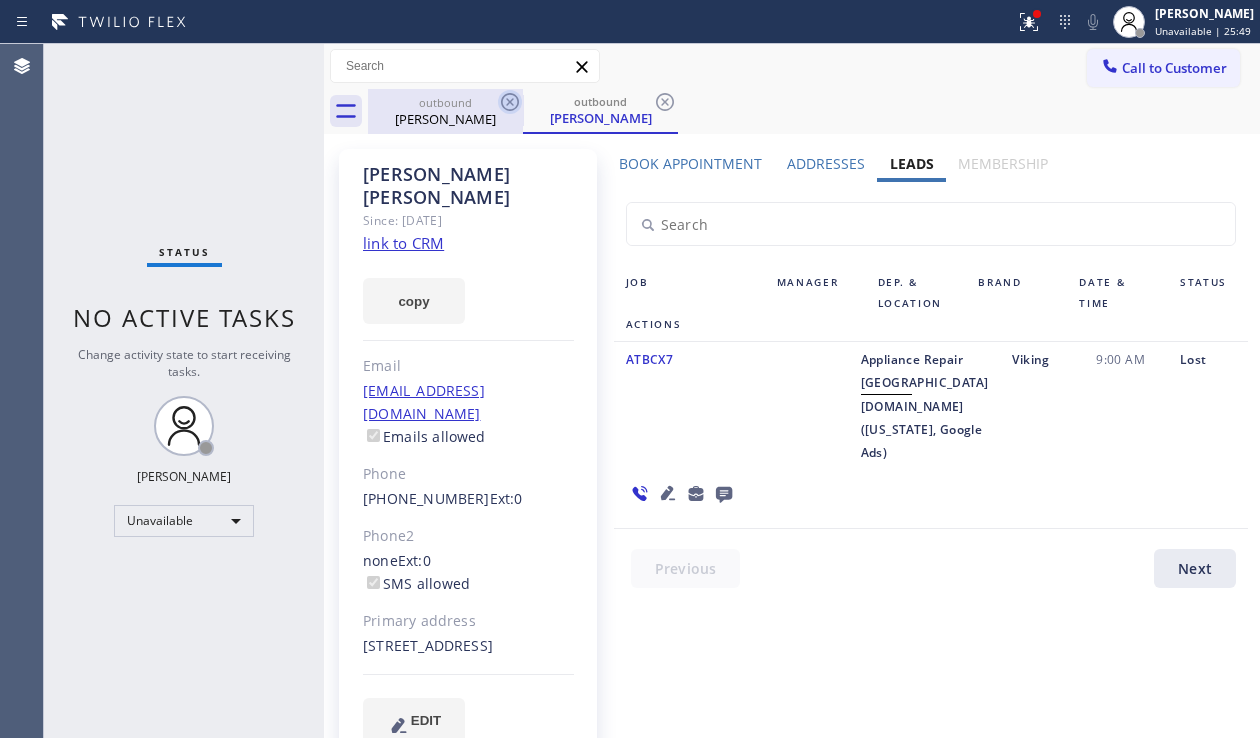 click 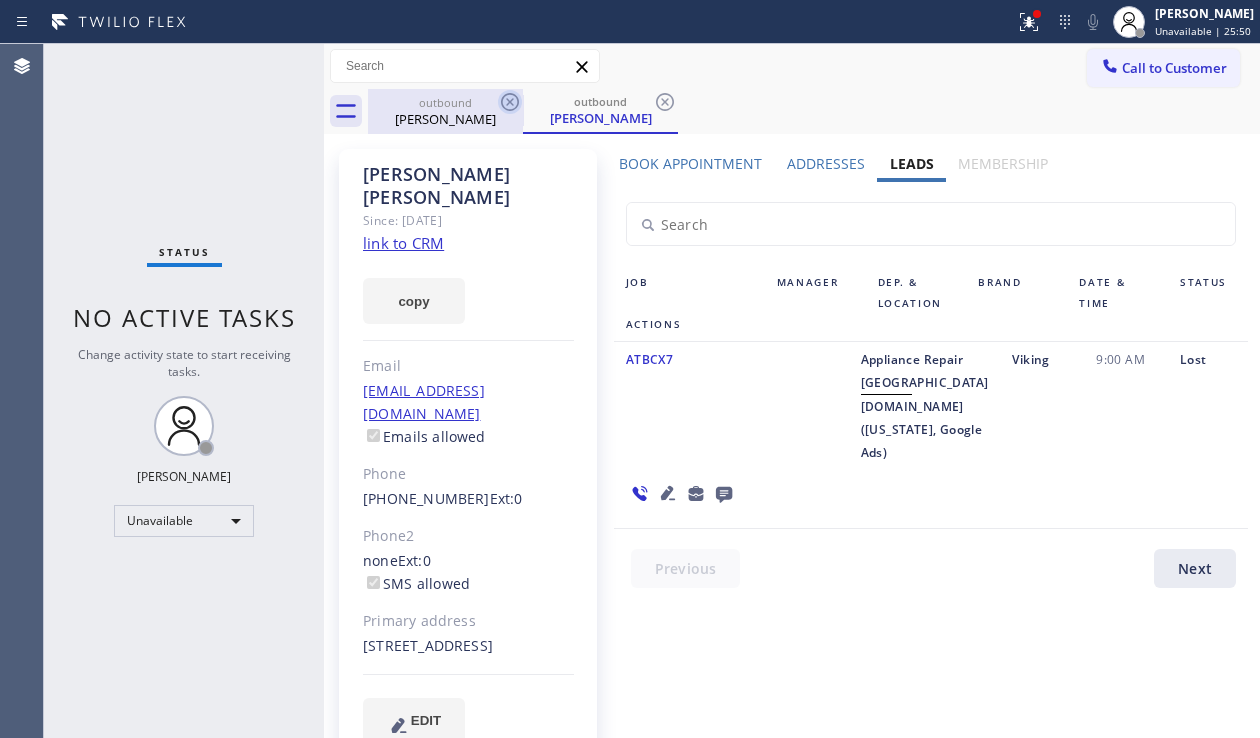 click 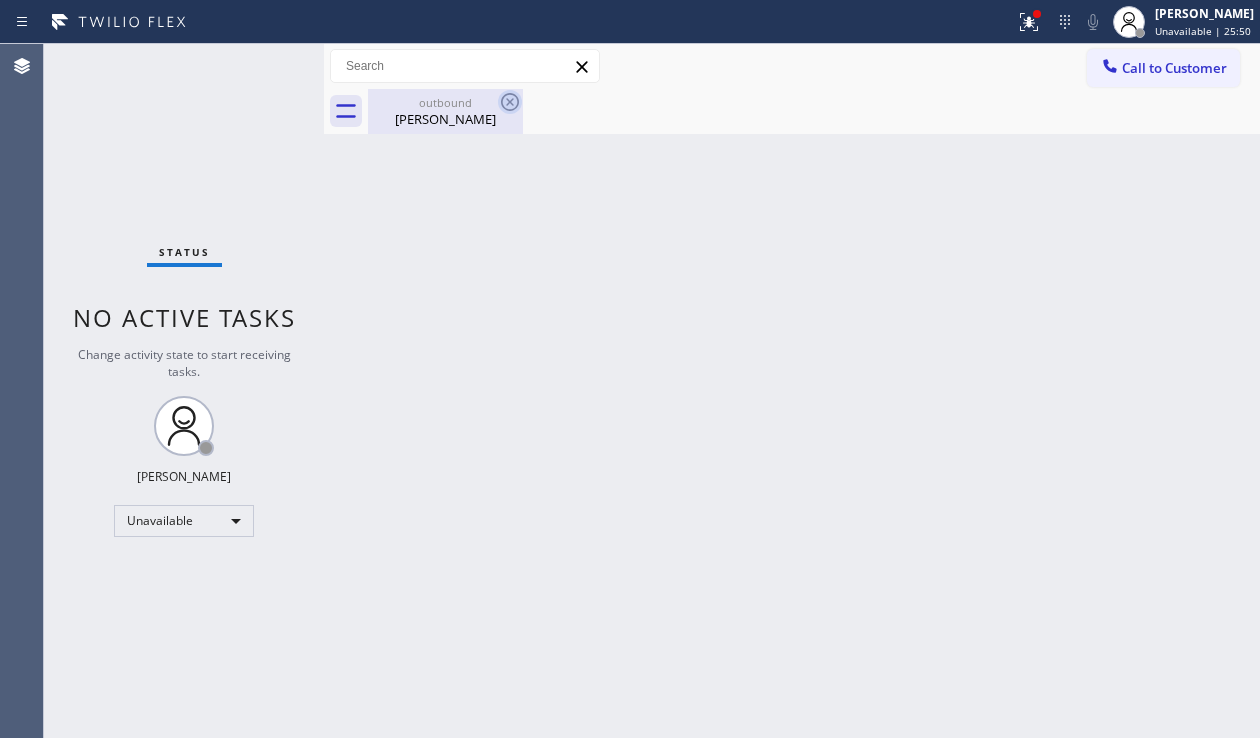click 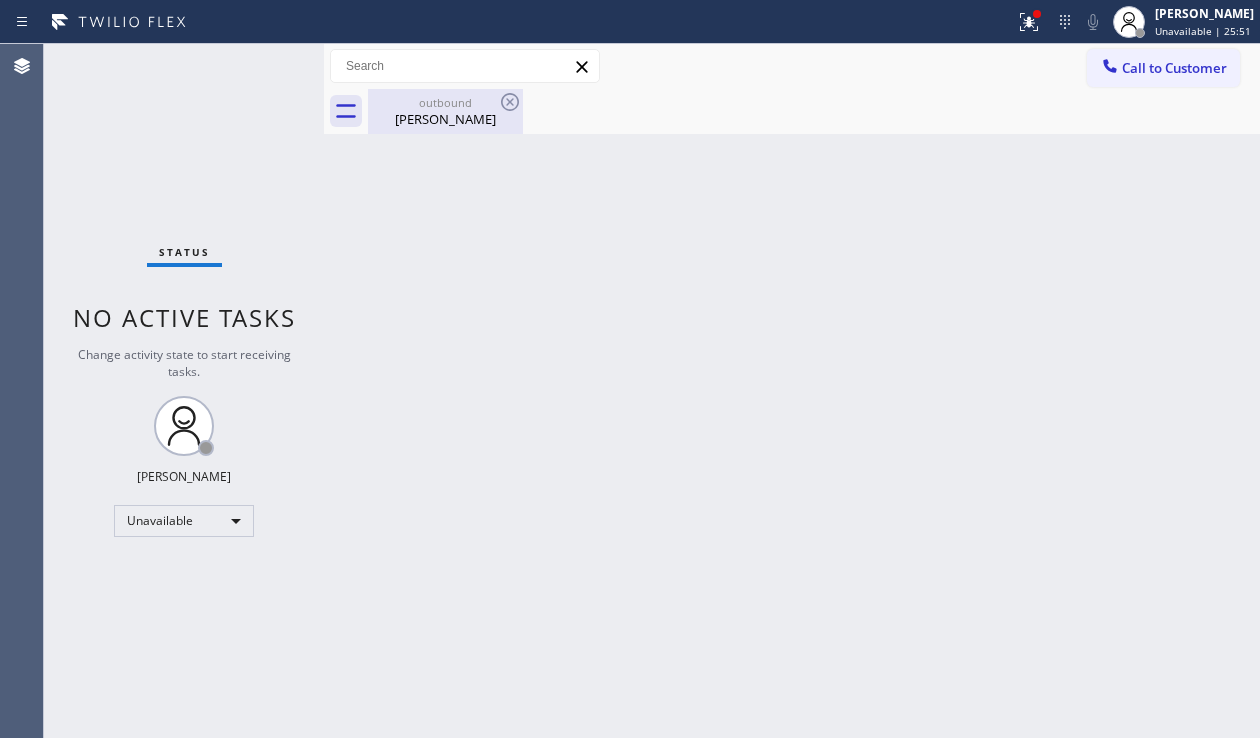click on "[PERSON_NAME]" at bounding box center [445, 119] 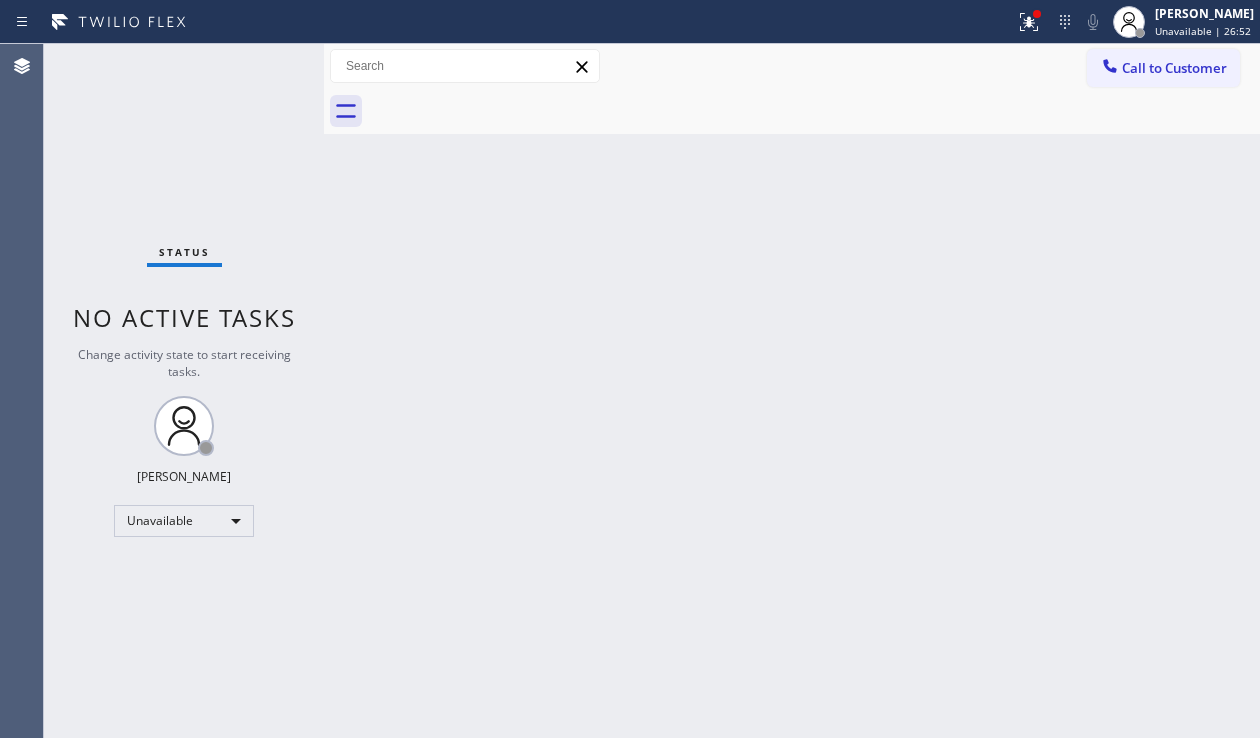 drag, startPoint x: 1108, startPoint y: 68, endPoint x: 1035, endPoint y: 120, distance: 89.62701 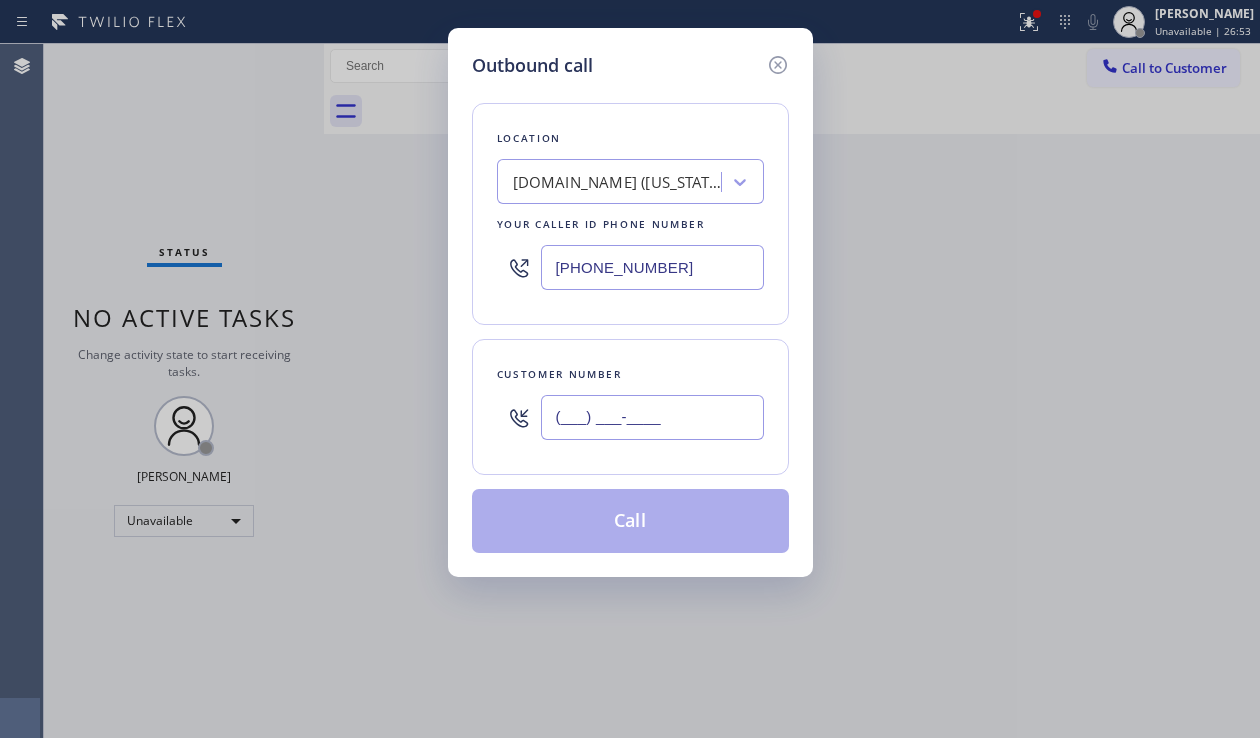 click on "(___) ___-____" at bounding box center (652, 417) 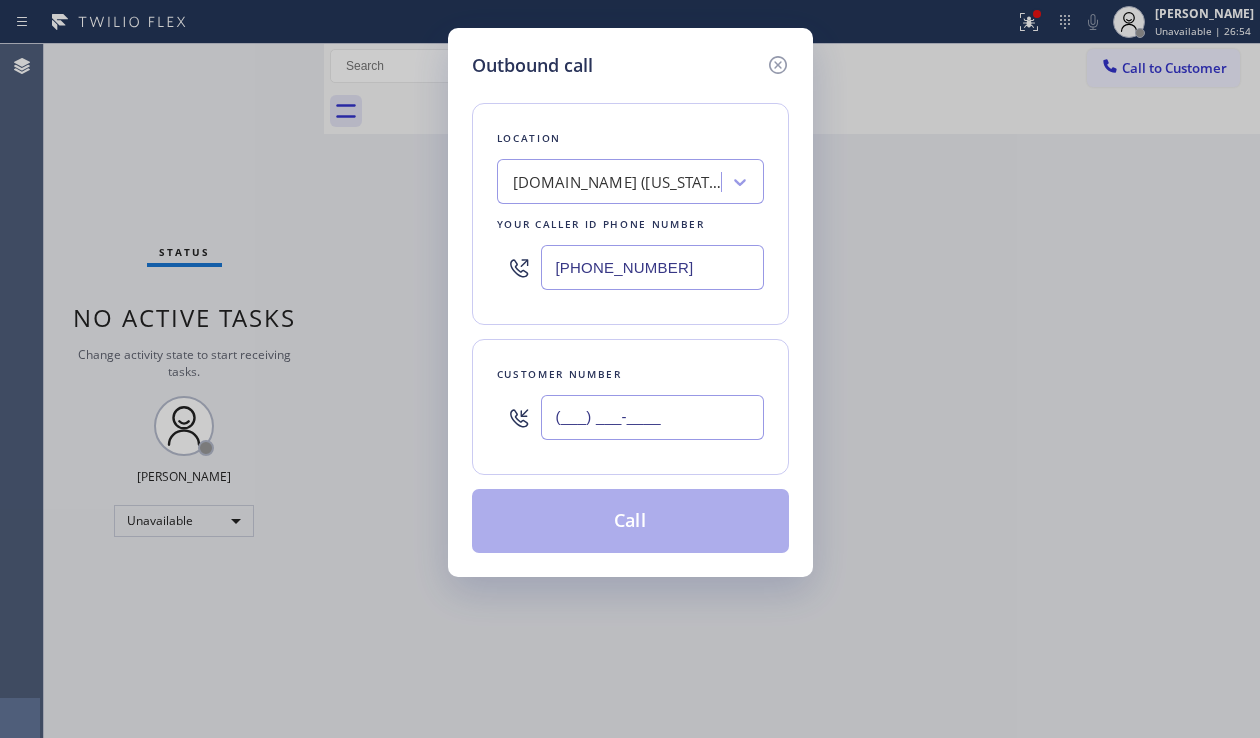 paste on "602) 295-2145" 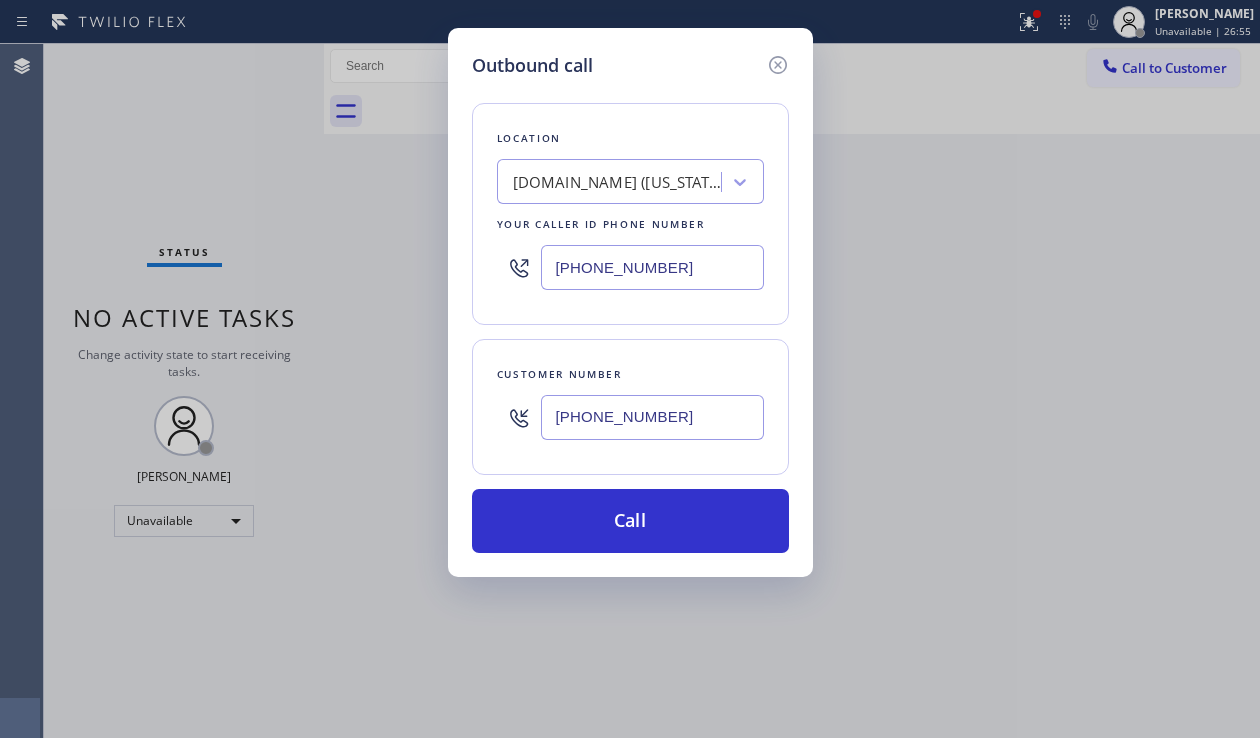 type on "[PHONE_NUMBER]" 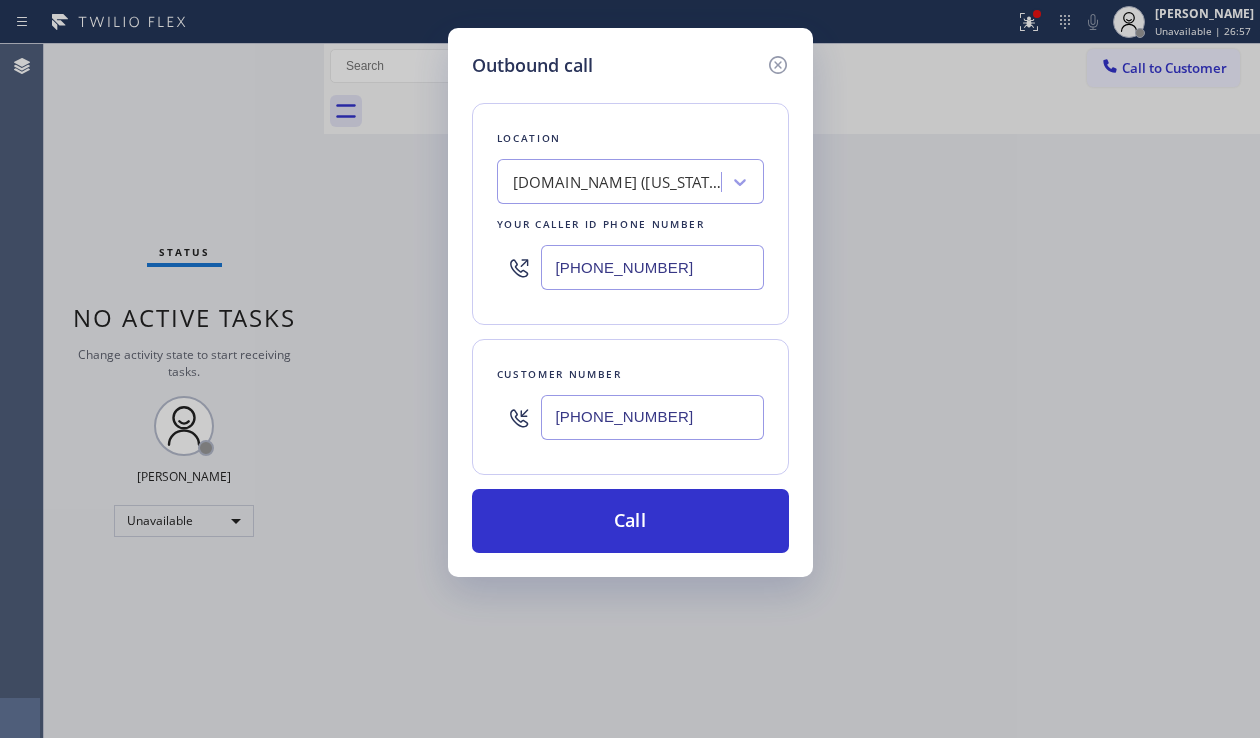 drag, startPoint x: 692, startPoint y: 272, endPoint x: 518, endPoint y: 283, distance: 174.34735 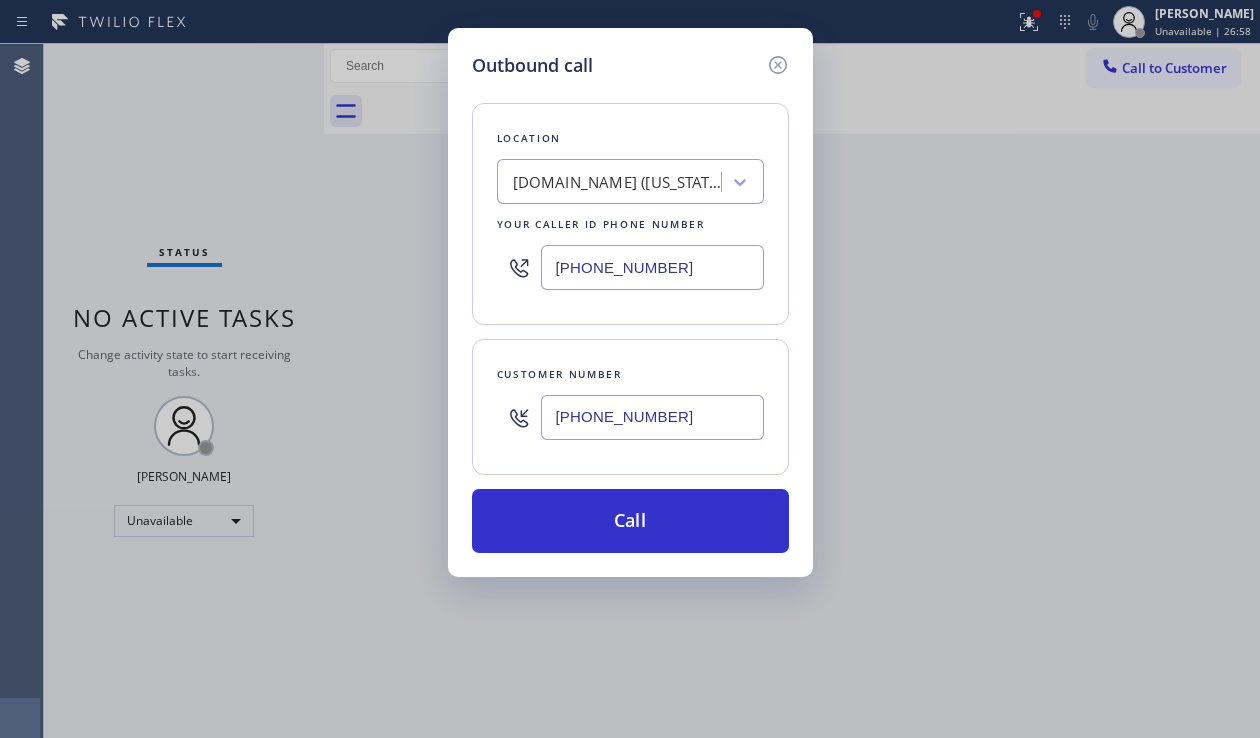 paste on "623) 401-050" 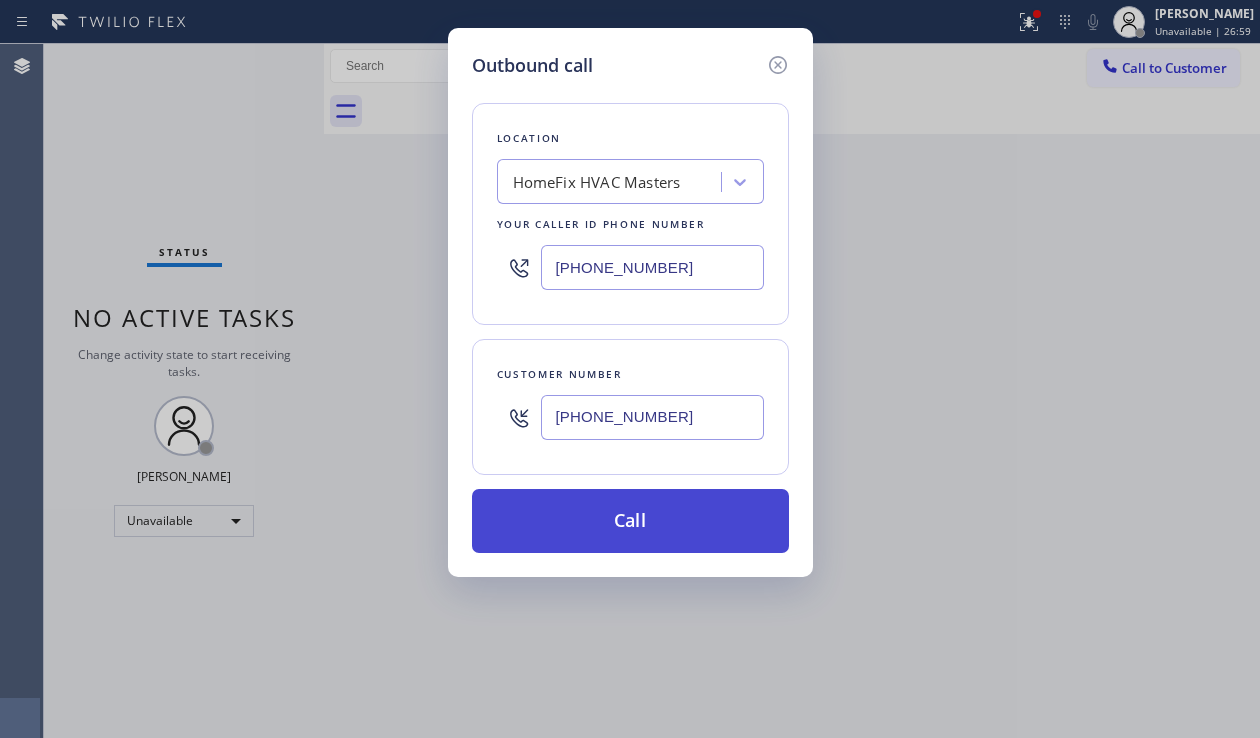 type on "[PHONE_NUMBER]" 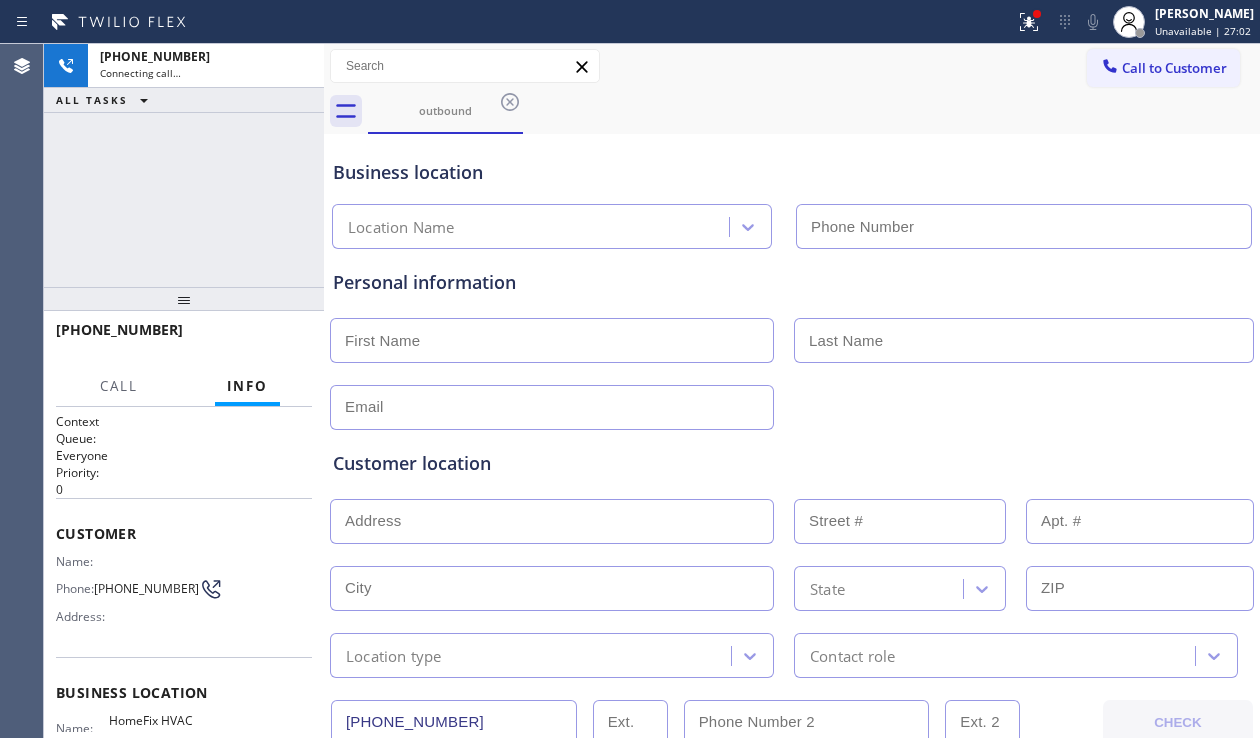 click on "Customer location" at bounding box center (792, 463) 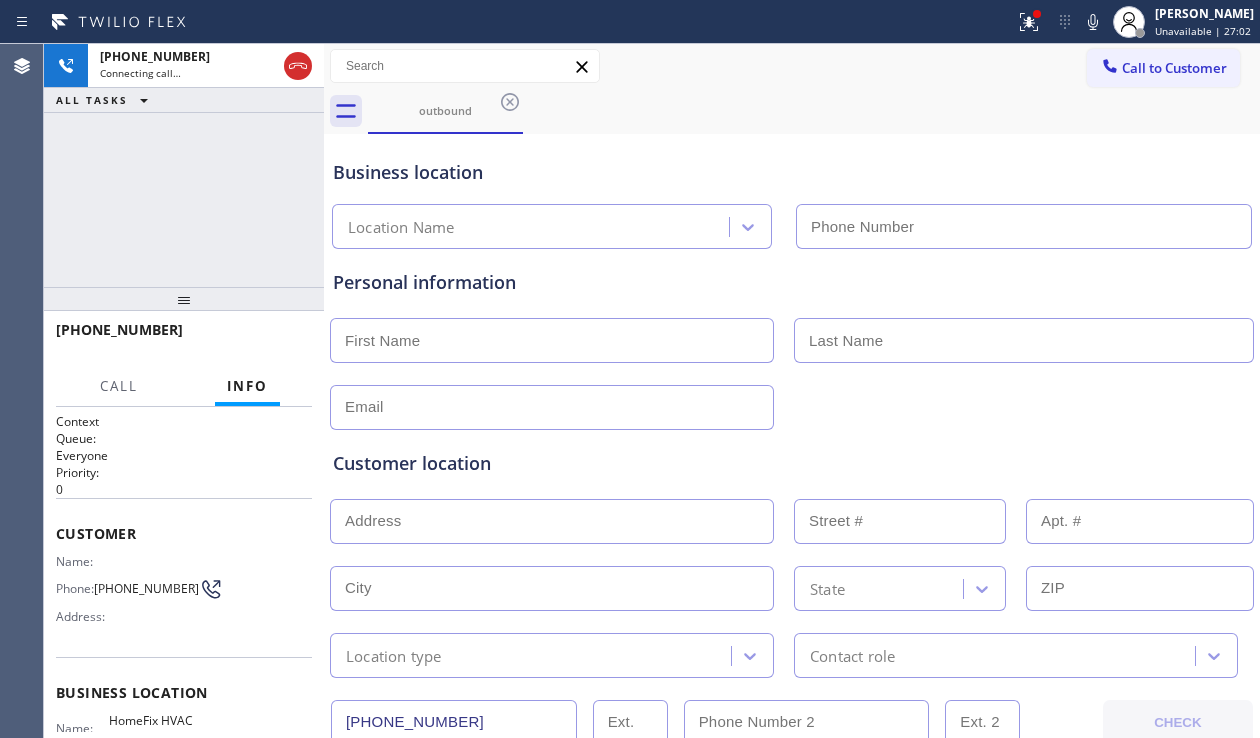 type on "[PHONE_NUMBER]" 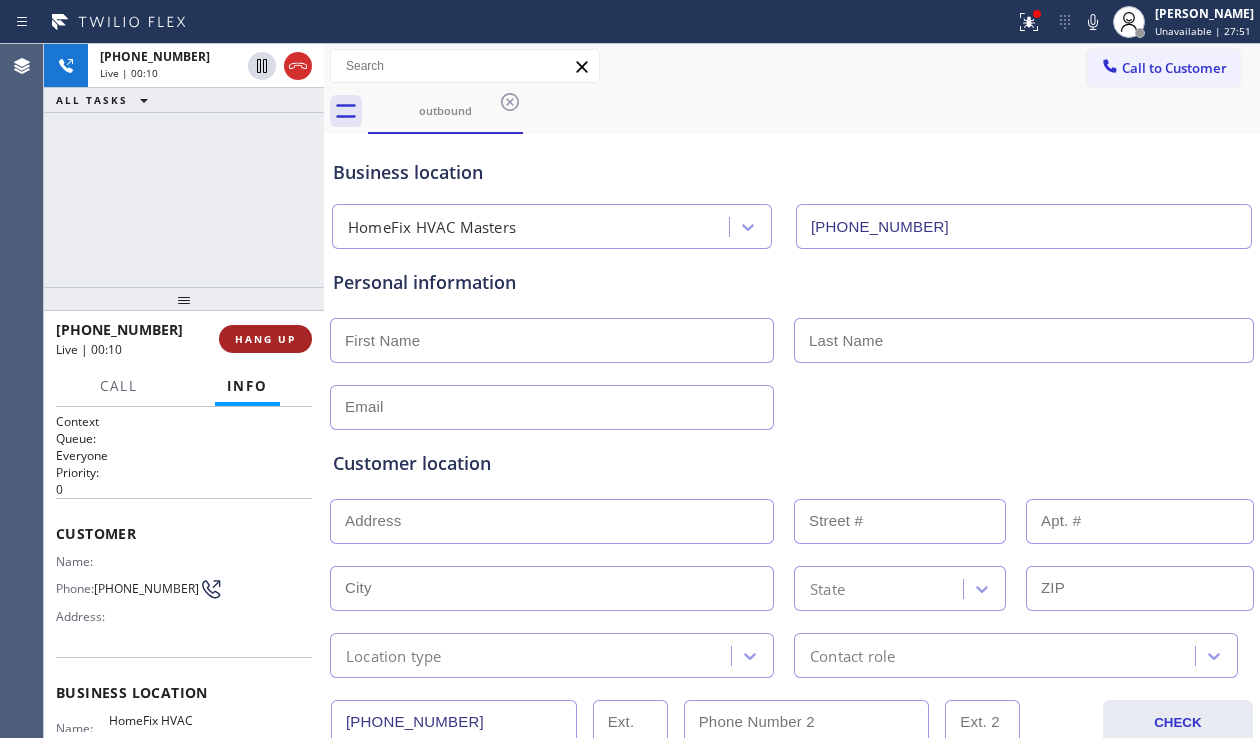 click on "HANG UP" at bounding box center (265, 339) 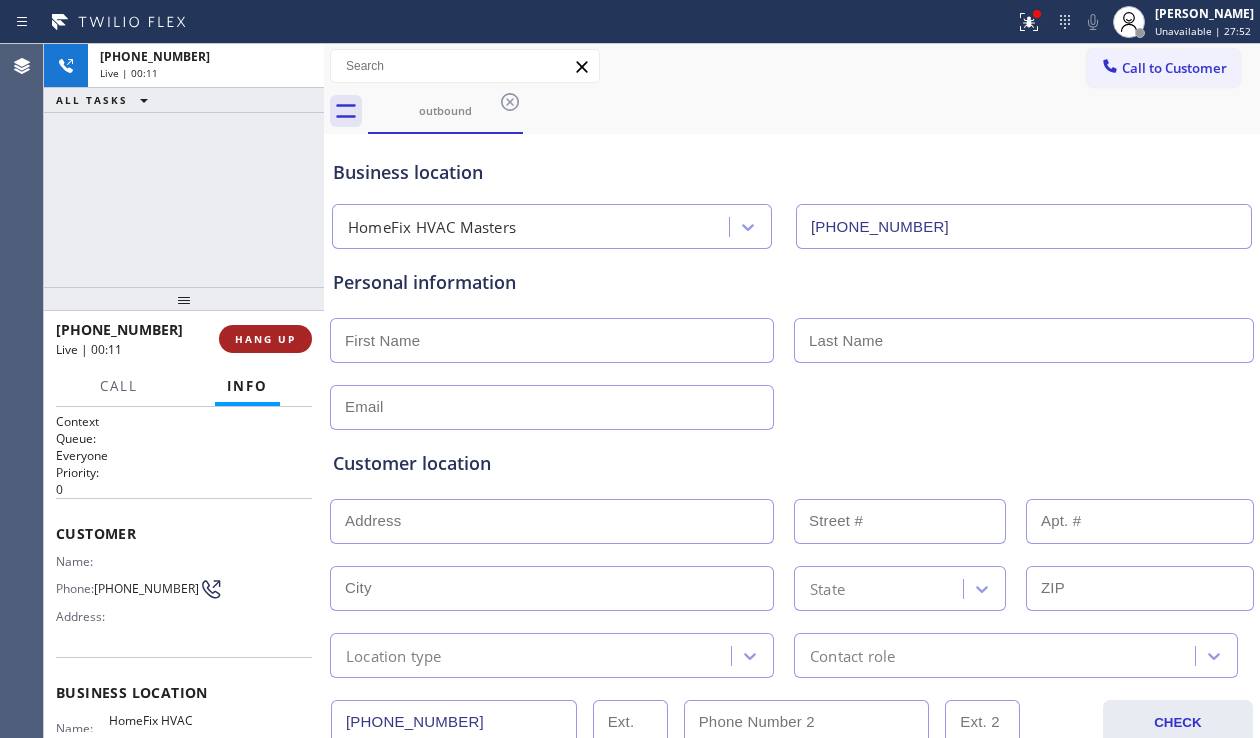 click on "HANG UP" at bounding box center [265, 339] 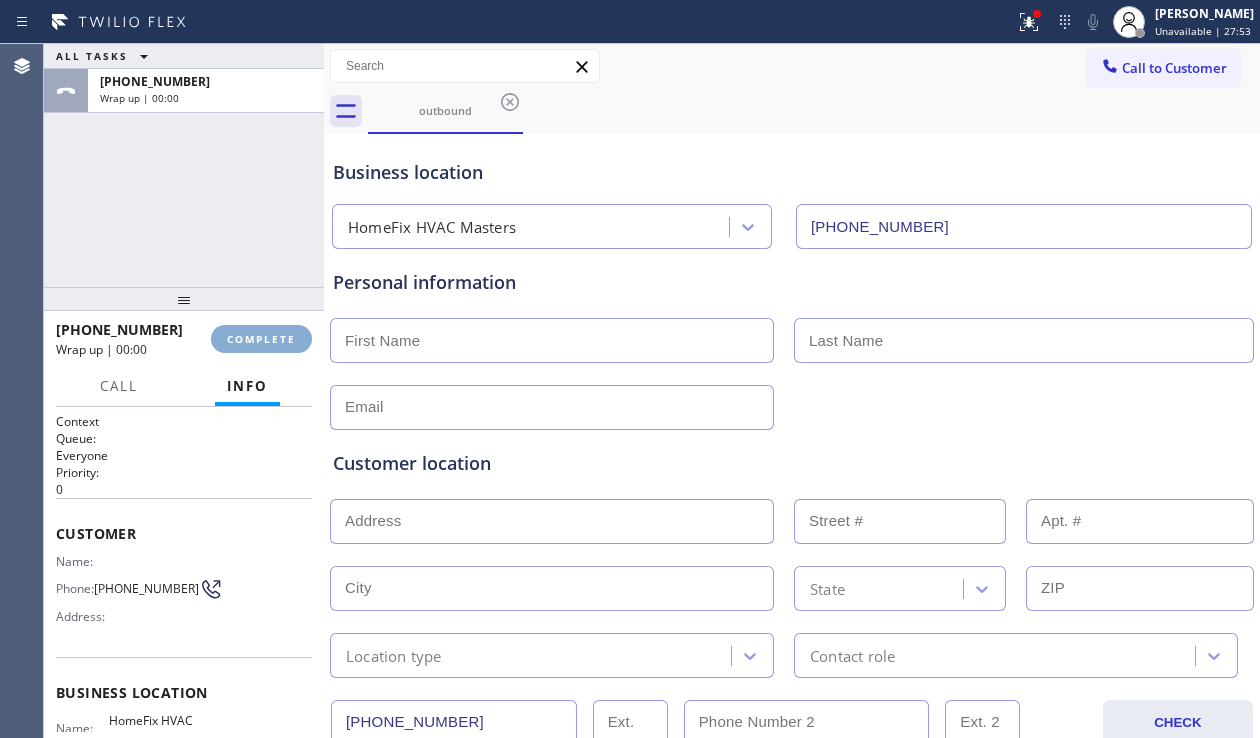 click on "COMPLETE" at bounding box center [261, 339] 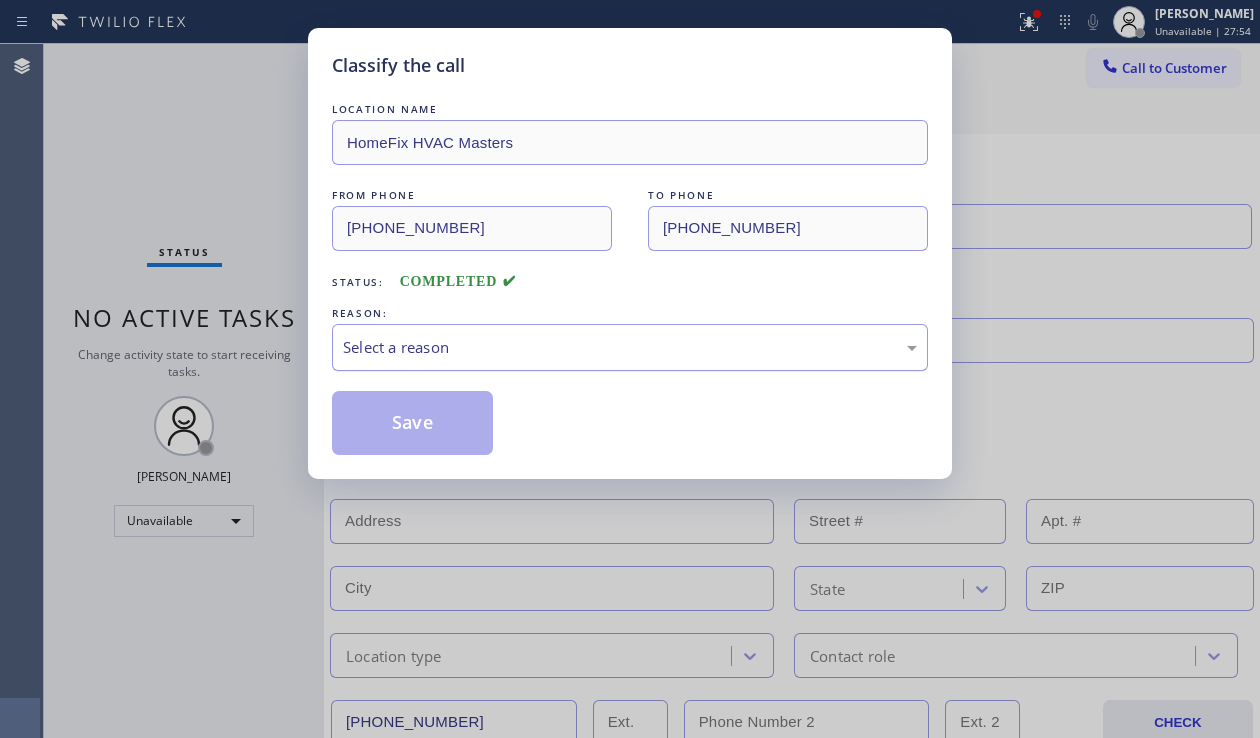 click on "Select a reason" at bounding box center [630, 347] 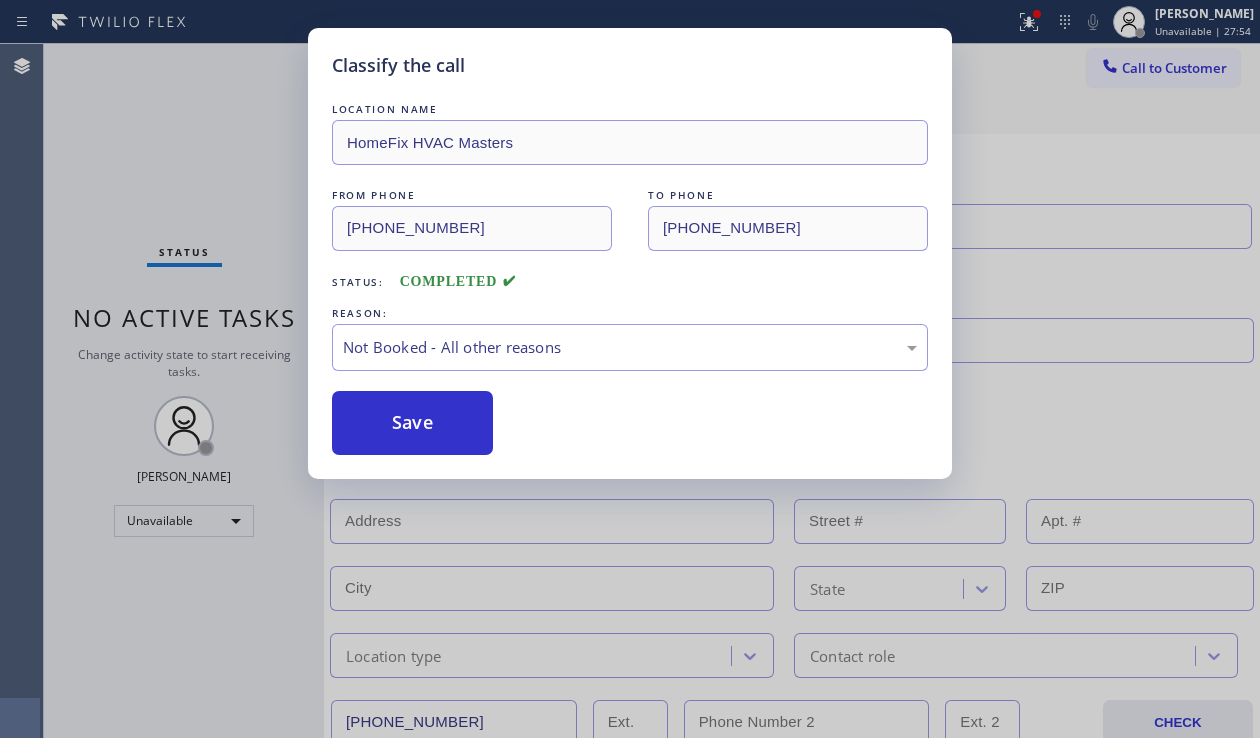 drag, startPoint x: 406, startPoint y: 433, endPoint x: 365, endPoint y: 487, distance: 67.80118 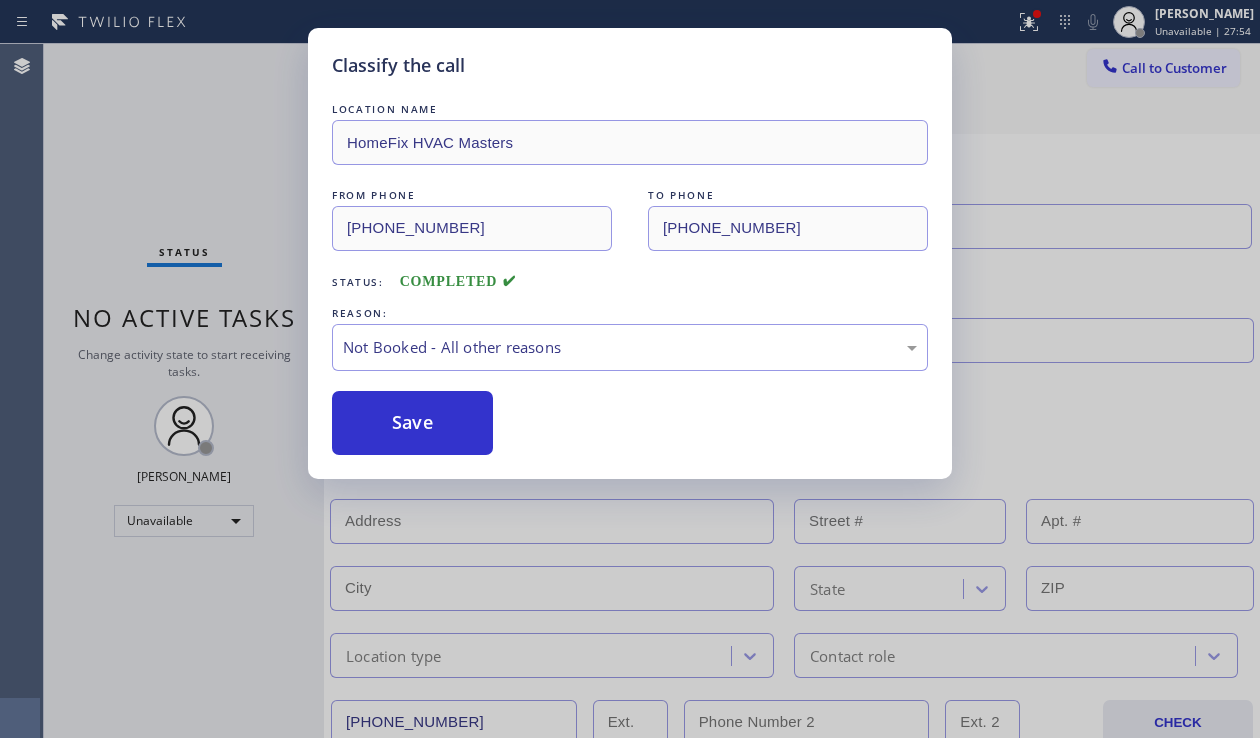 click on "Save" at bounding box center (412, 423) 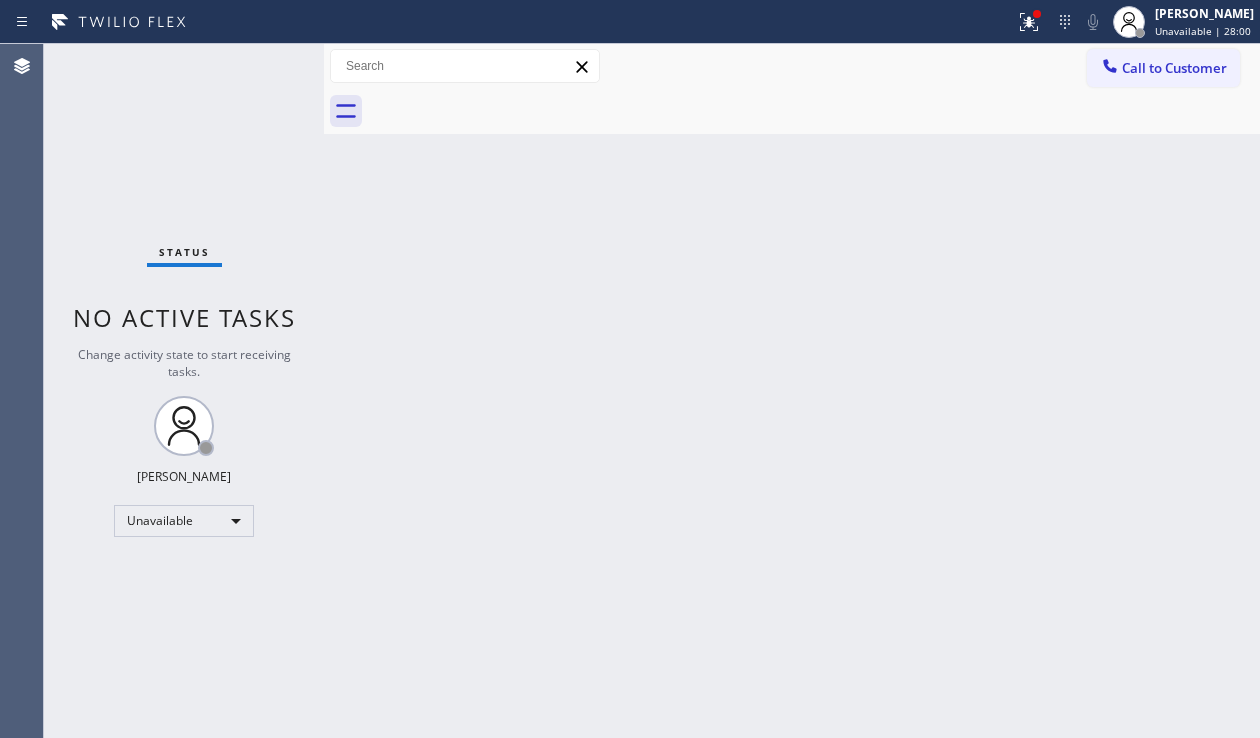 drag, startPoint x: 1186, startPoint y: 66, endPoint x: 1133, endPoint y: 95, distance: 60.41523 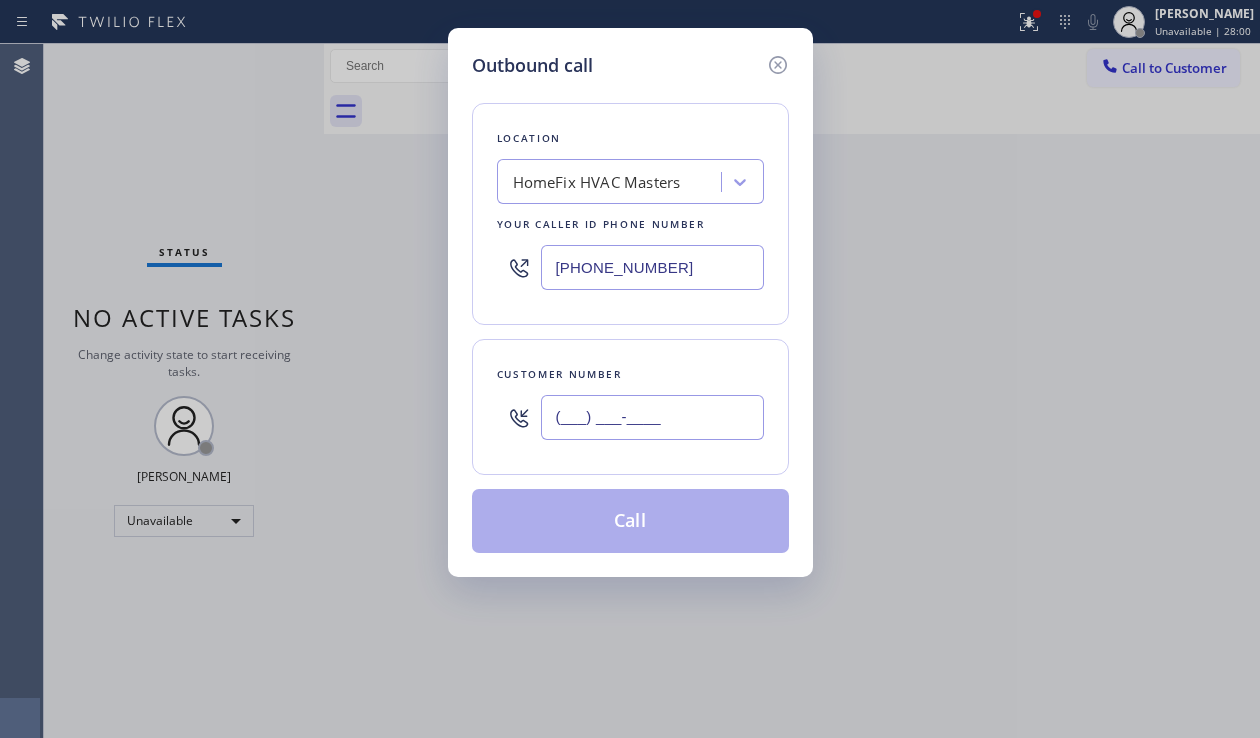 click on "(___) ___-____" at bounding box center (652, 417) 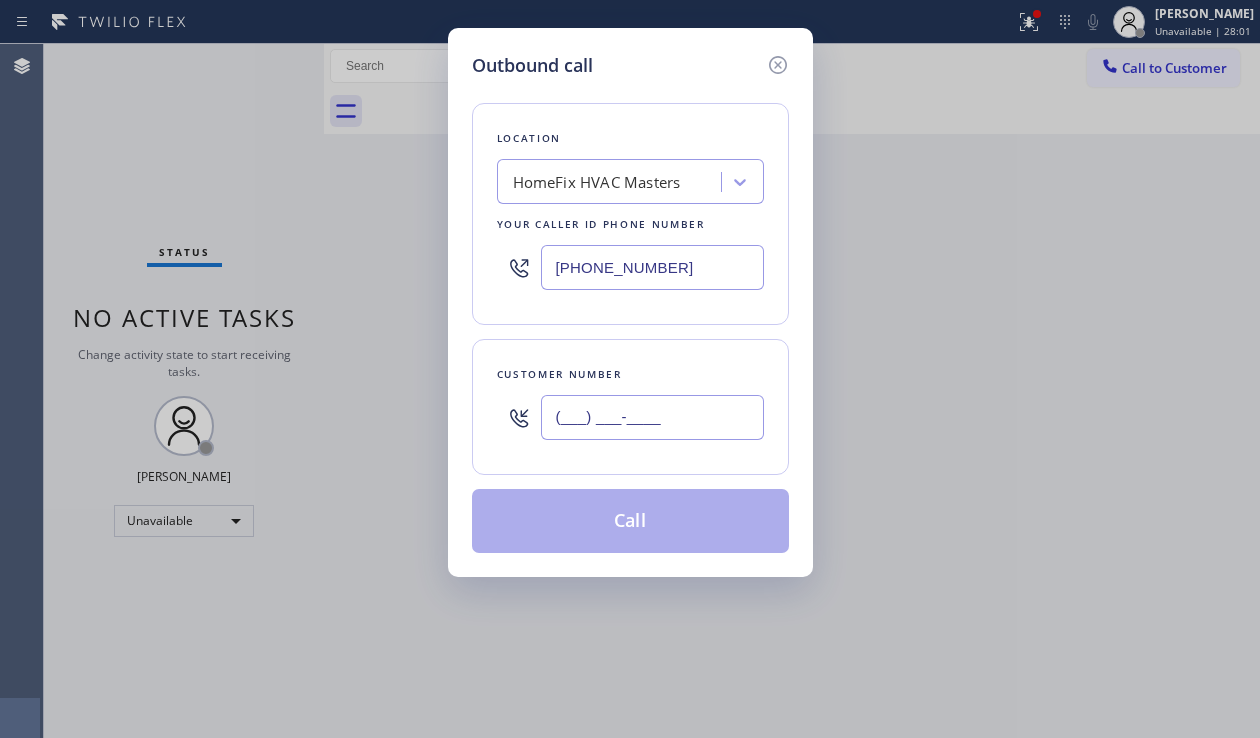 paste on "929) 532-2080" 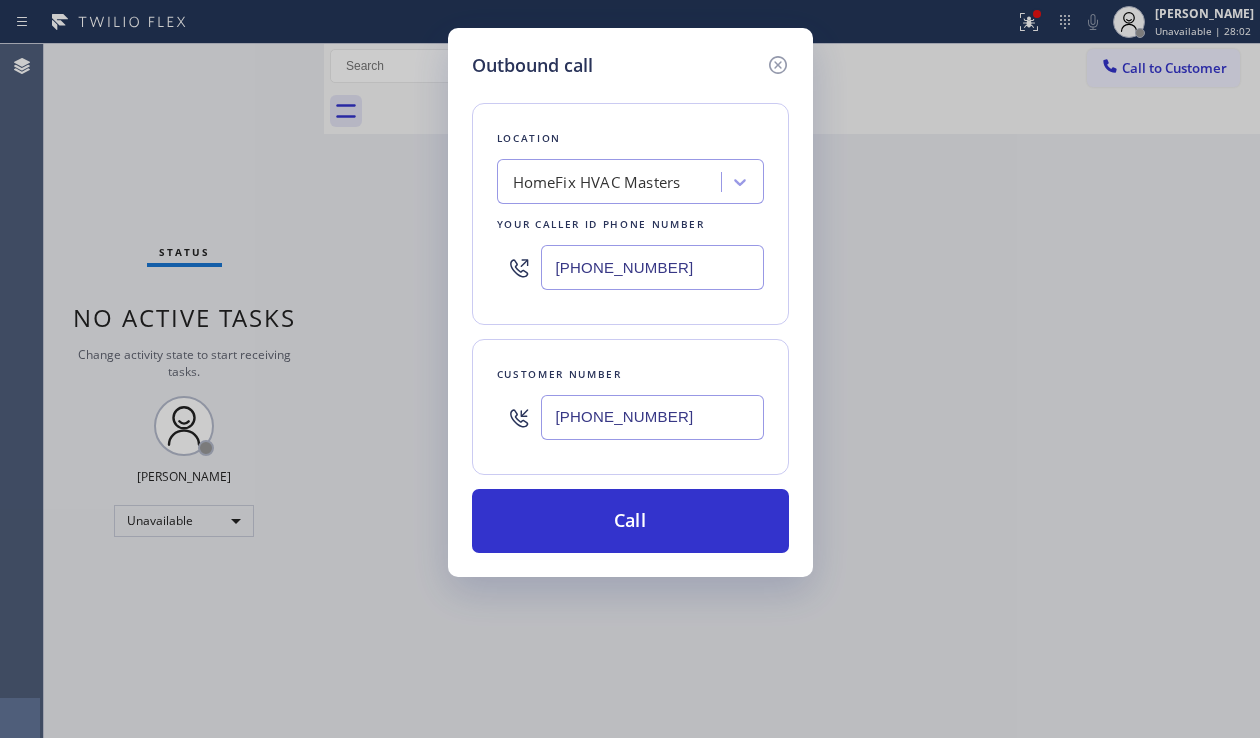 type on "[PHONE_NUMBER]" 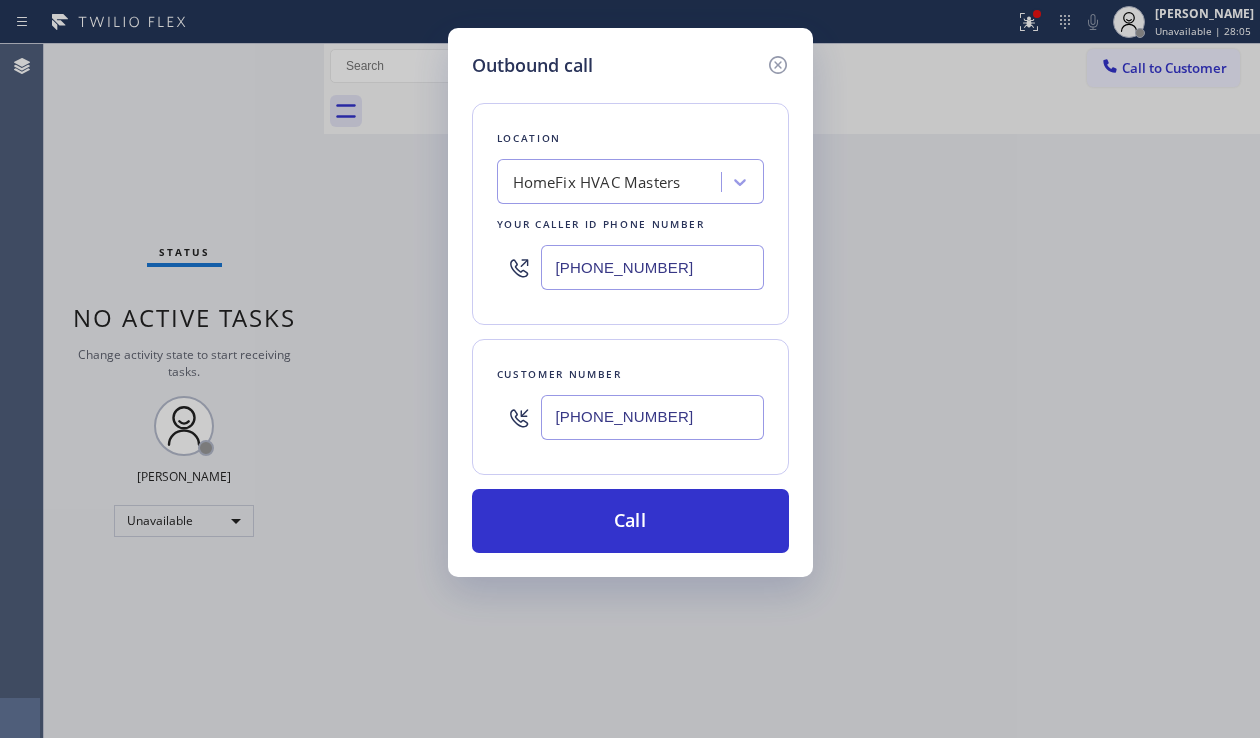 drag, startPoint x: 686, startPoint y: 275, endPoint x: 535, endPoint y: 279, distance: 151.05296 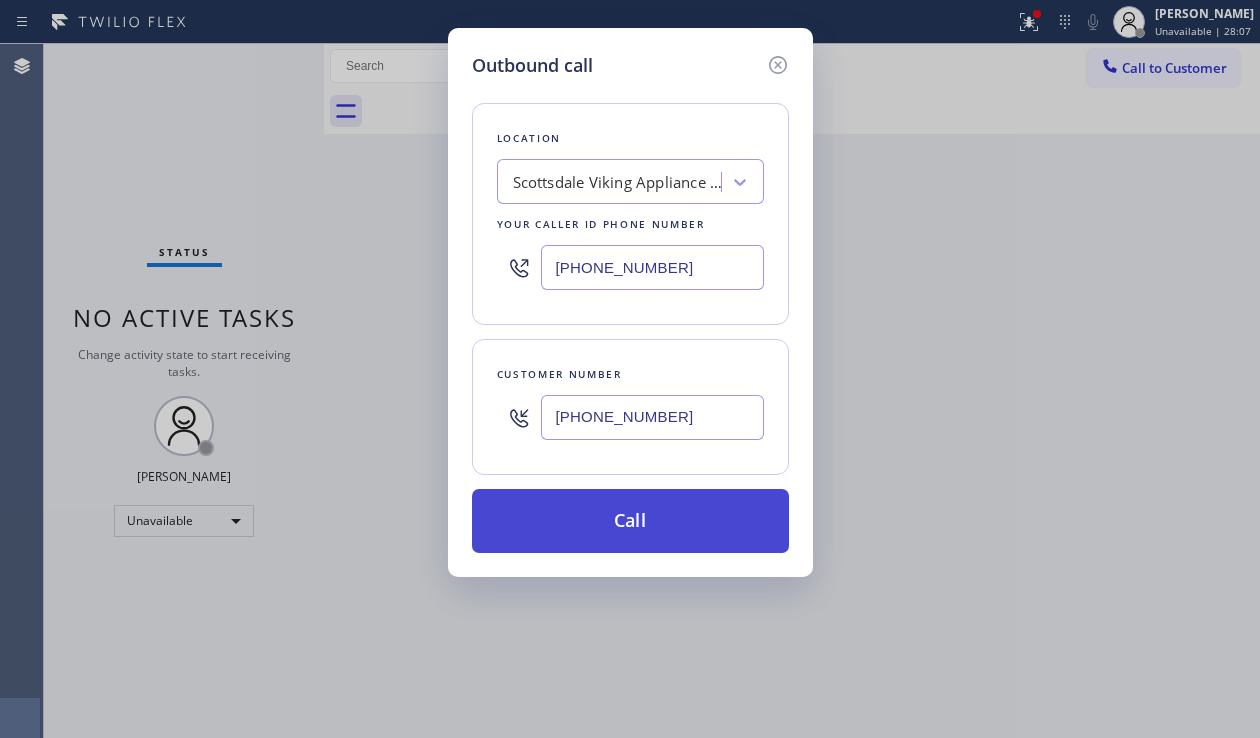 type on "[PHONE_NUMBER]" 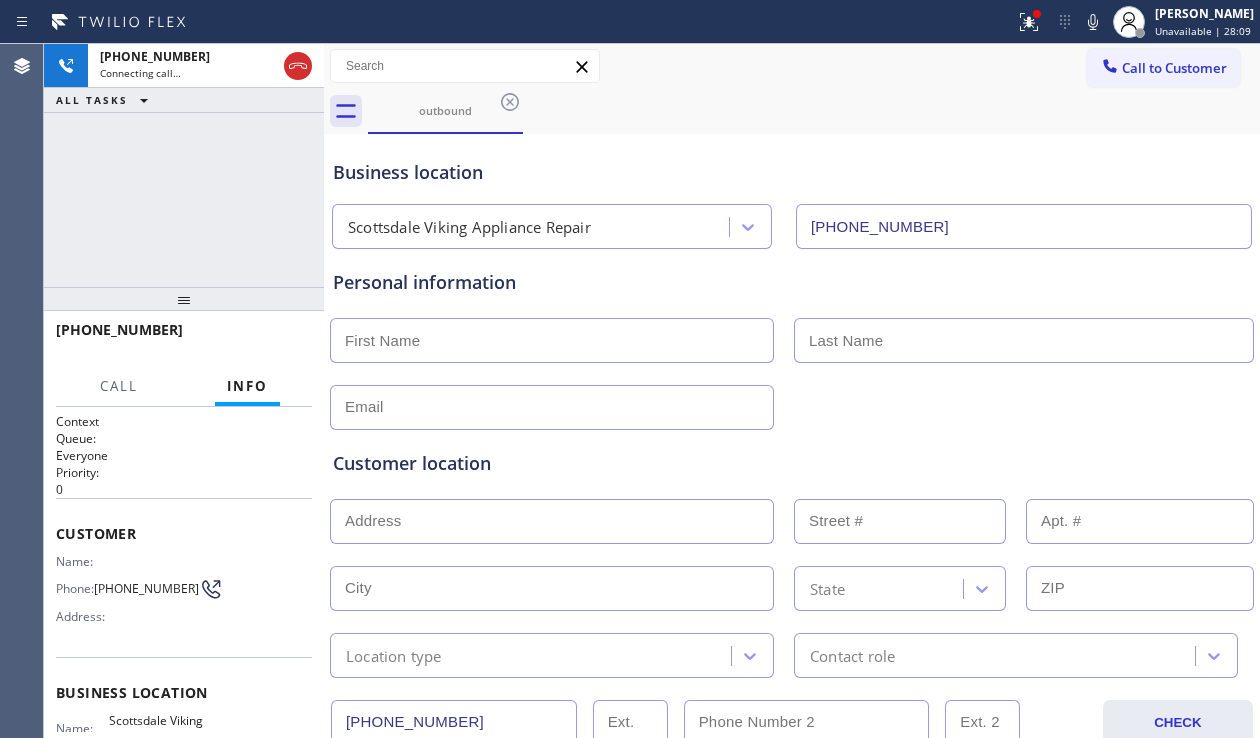 type on "[PHONE_NUMBER]" 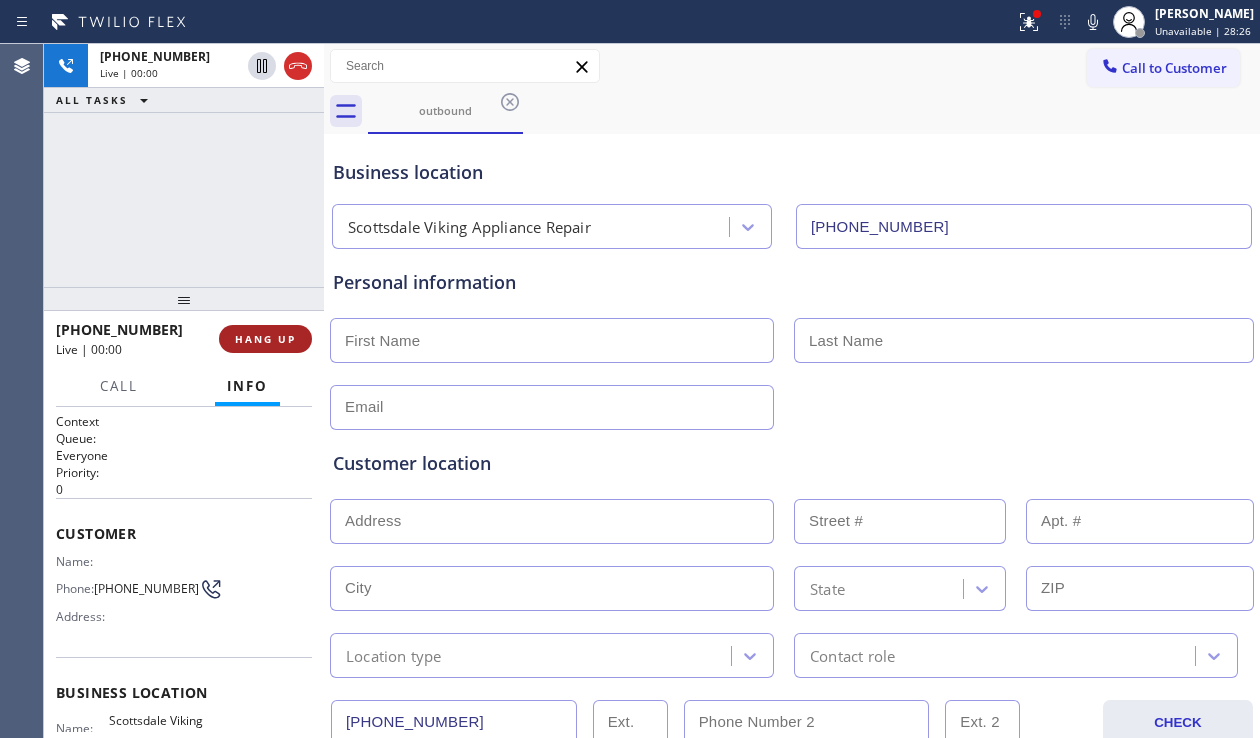 click on "HANG UP" at bounding box center [265, 339] 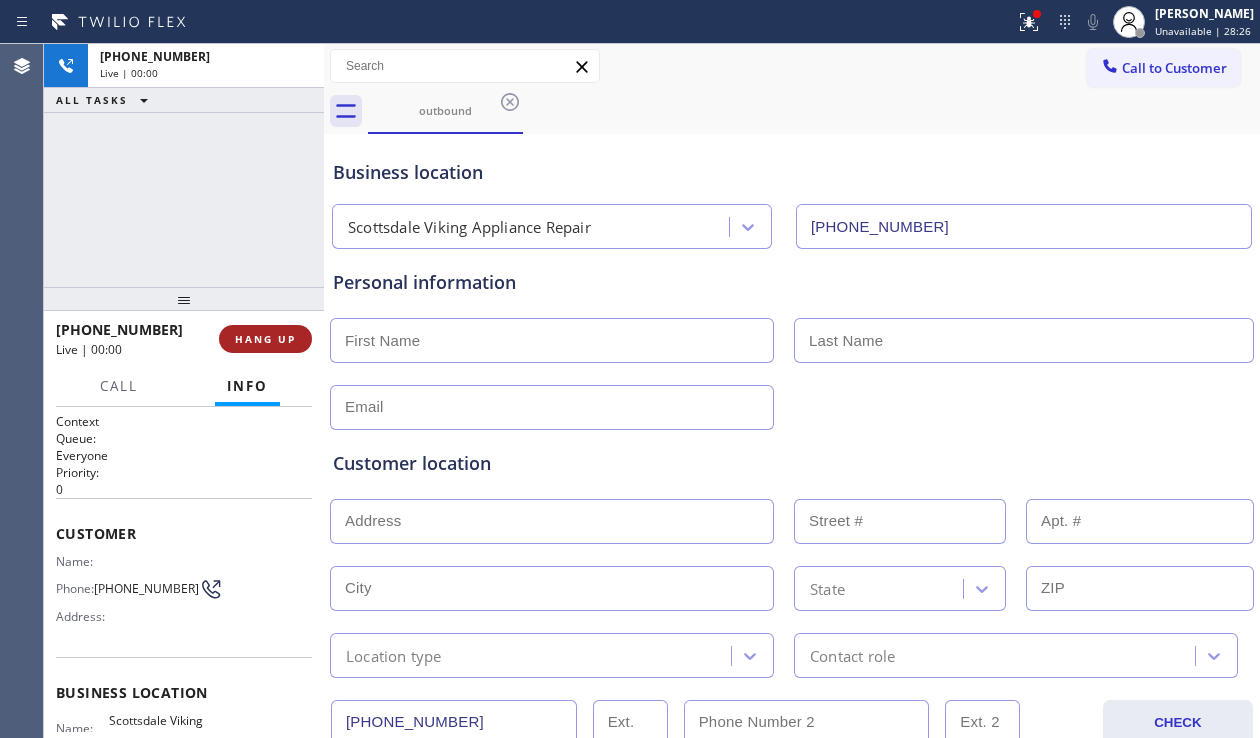 click on "HANG UP" at bounding box center [265, 339] 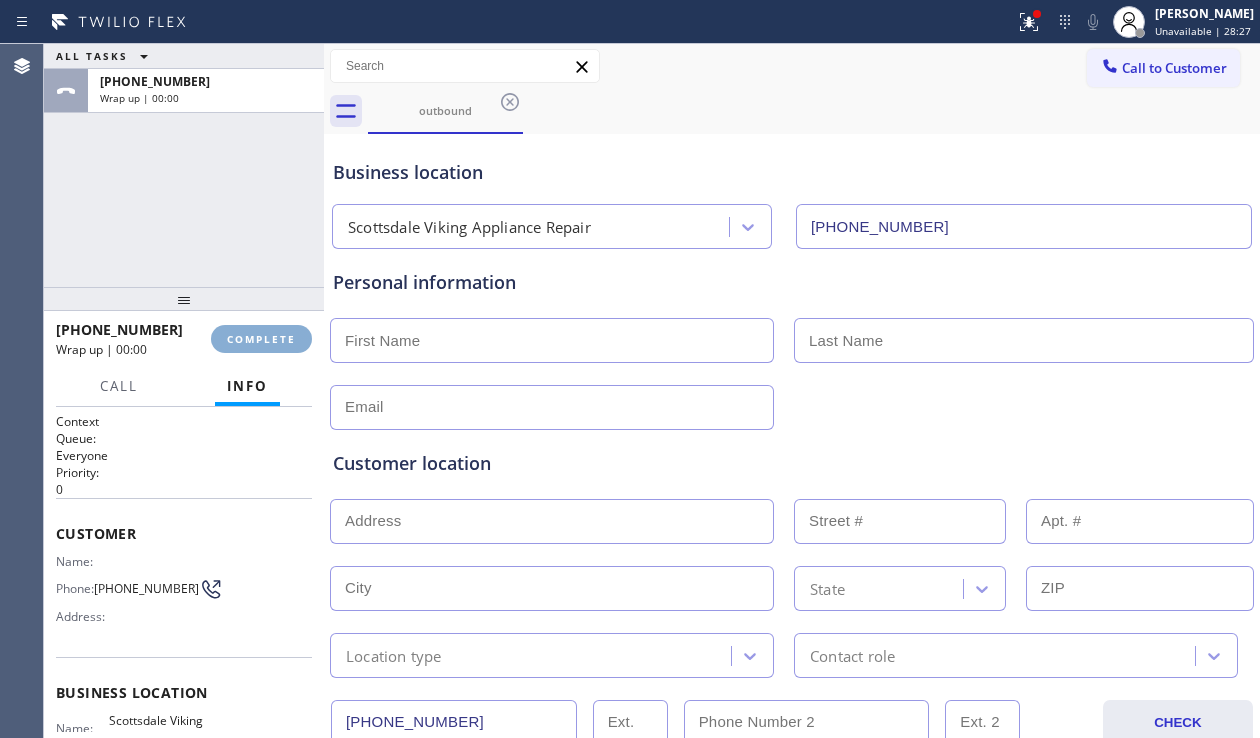 click on "COMPLETE" at bounding box center [261, 339] 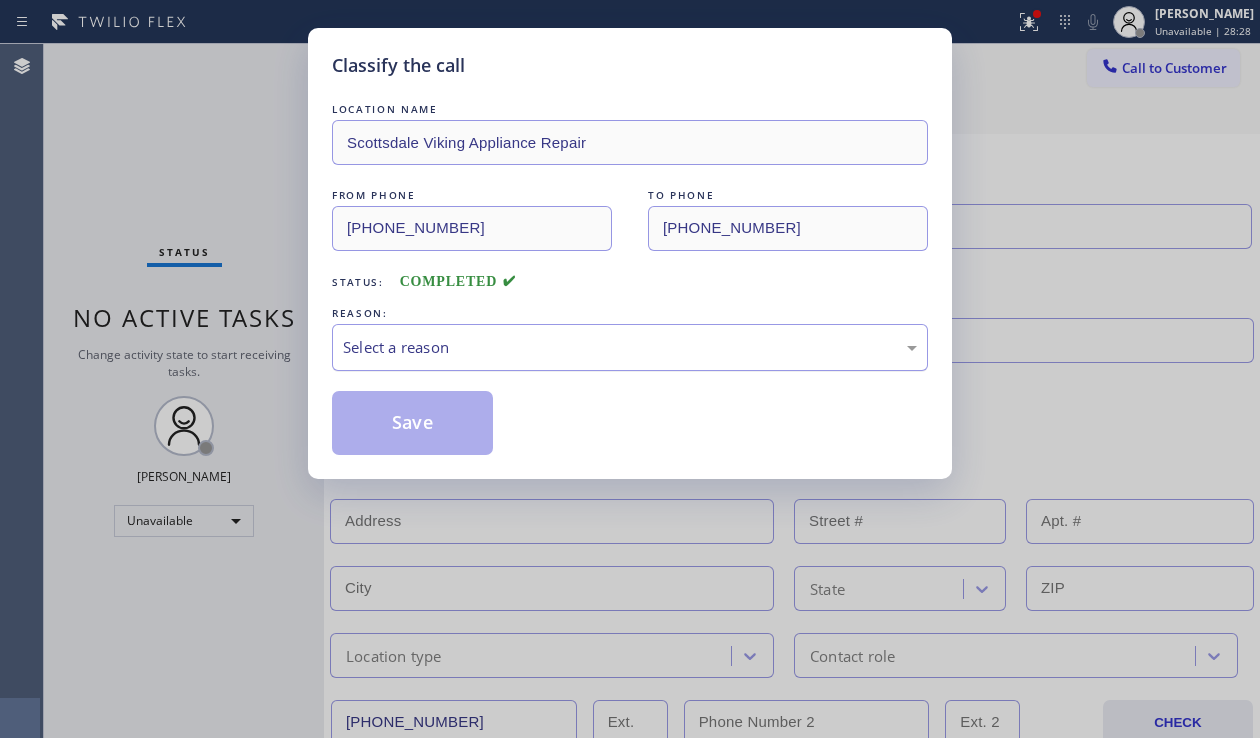 click on "Select a reason" at bounding box center (630, 347) 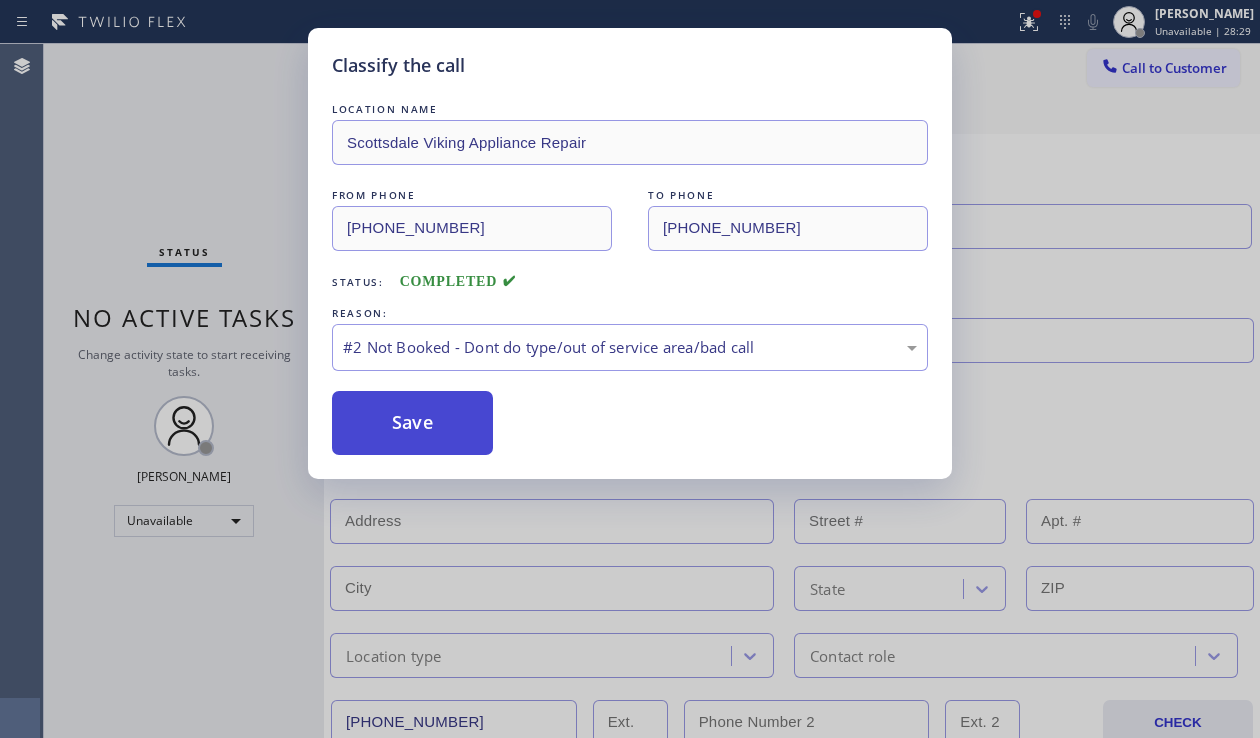 click on "Save" at bounding box center (412, 423) 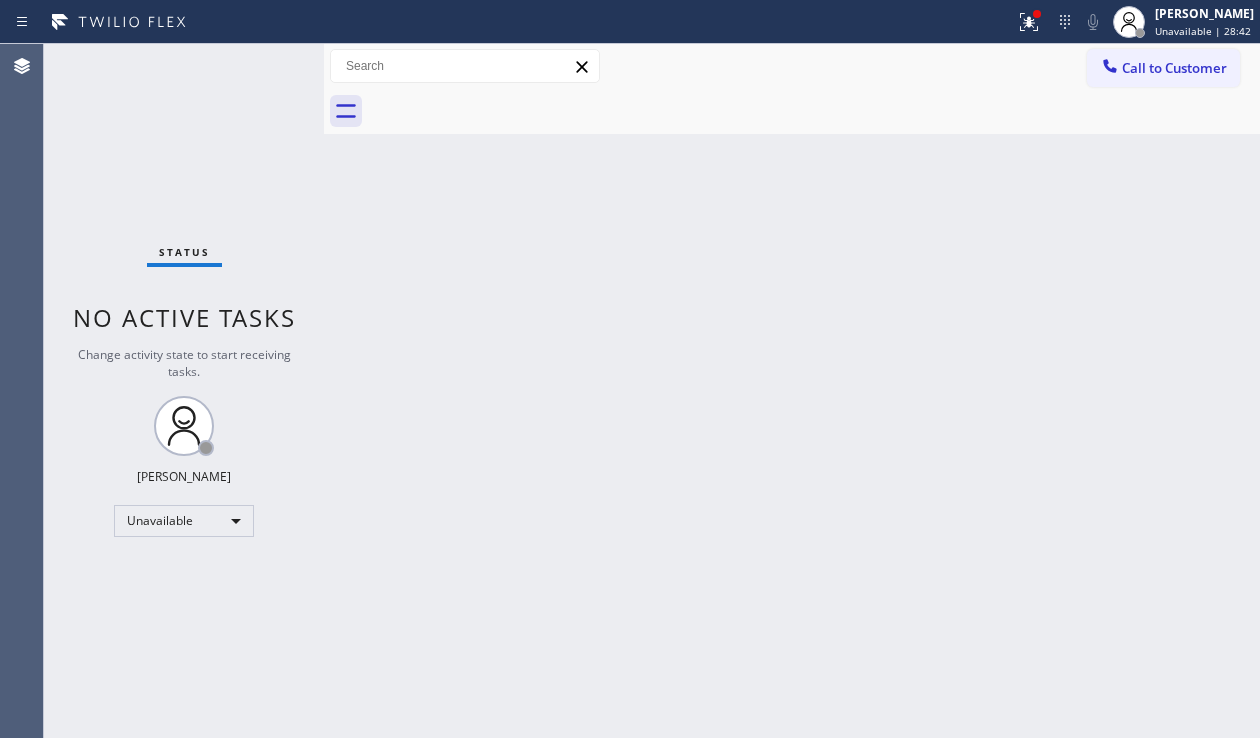 click on "Back to Dashboard Change Sender ID Customers Technicians Select a contact Outbound call Location Search location Your caller id phone number Customer number Call Customer info Name   Phone none Address none Change Sender ID HVAC [PHONE_NUMBER] 5 Star Appliance [PHONE_NUMBER] Appliance Repair [PHONE_NUMBER] Plumbing [PHONE_NUMBER] Air Duct Cleaning [PHONE_NUMBER]  Electricians [PHONE_NUMBER] Cancel Change Check personal SMS Reset Change No tabs Call to Customer Outbound call Location [GEOGRAPHIC_DATA] Viking Appliance Repair Your caller id phone number [PHONE_NUMBER] Customer number Call Outbound call Technician Search Technician Your caller id phone number Your caller id phone number Call" at bounding box center [792, 391] 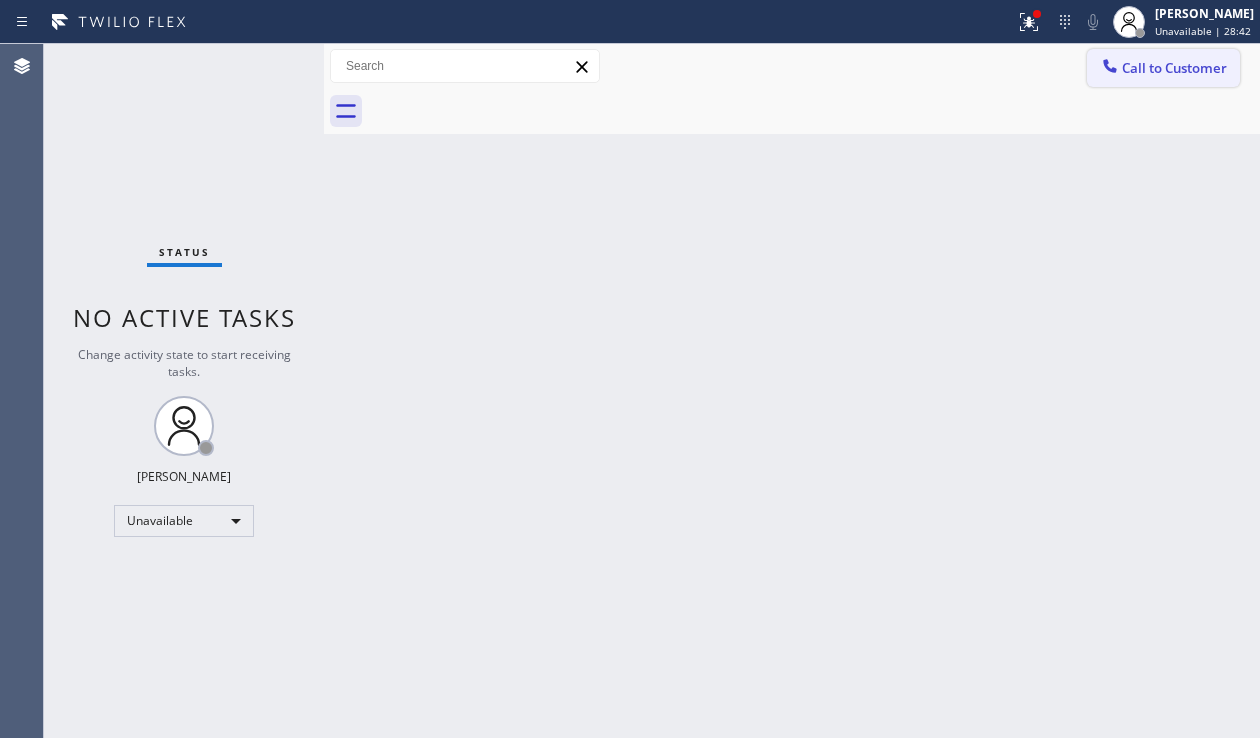 click on "Call to Customer" at bounding box center (1174, 68) 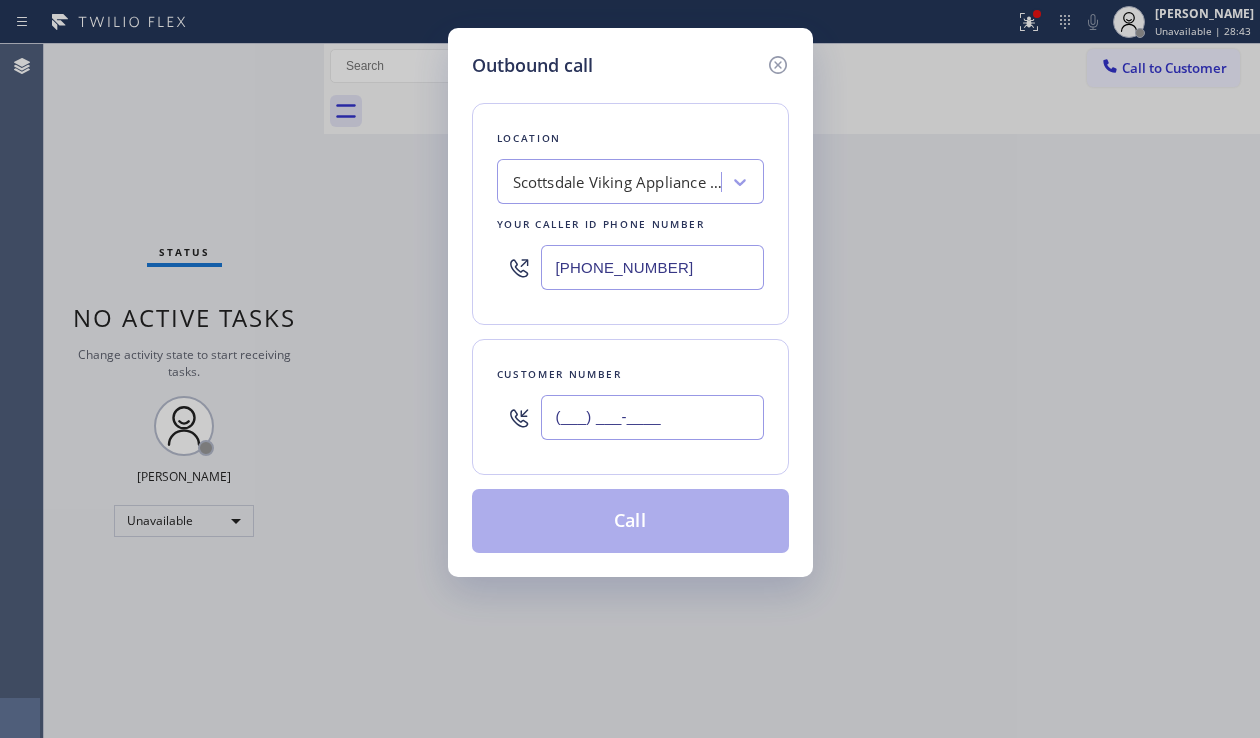 click on "(___) ___-____" at bounding box center [652, 417] 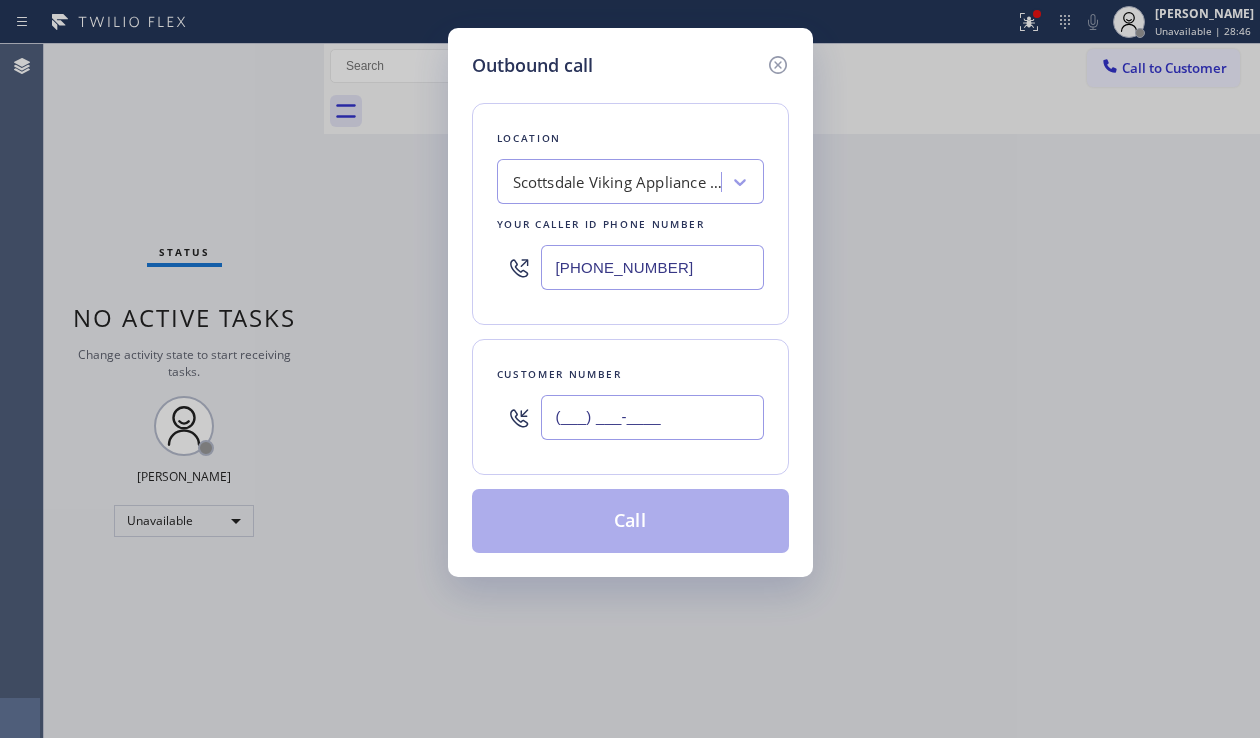 paste on "323) 427-7185" 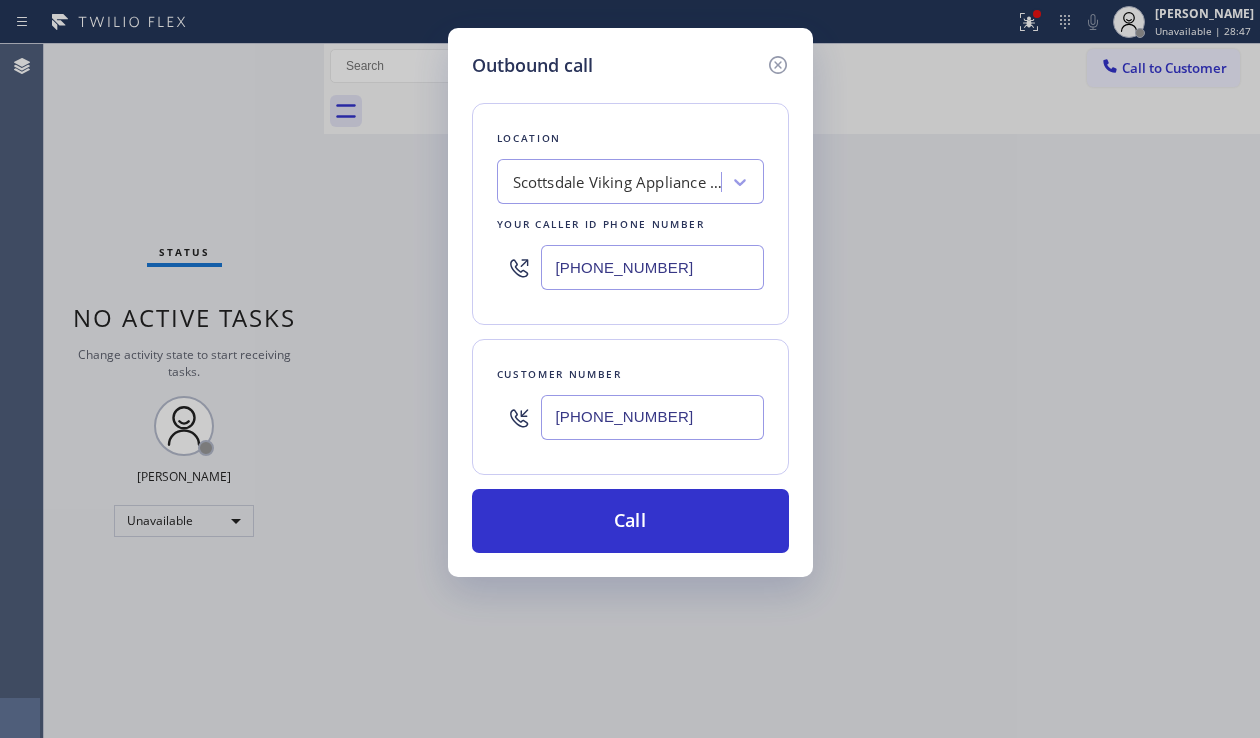 type on "[PHONE_NUMBER]" 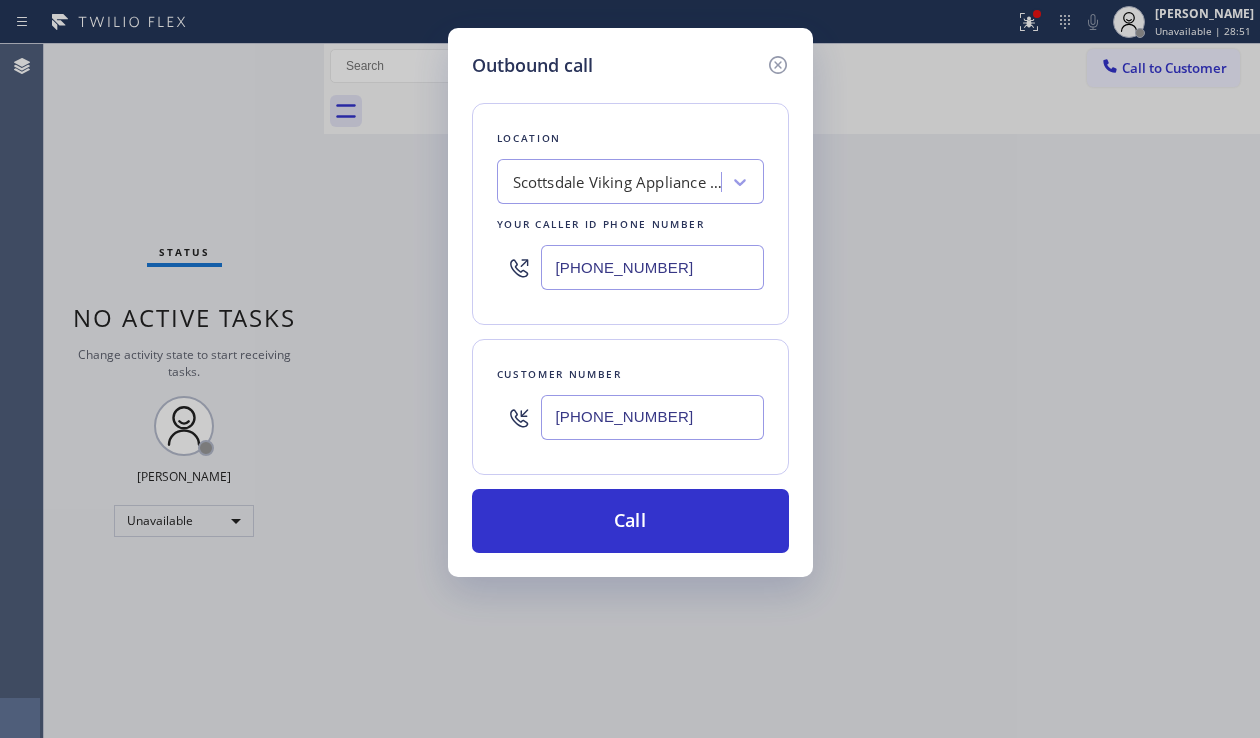 drag, startPoint x: 685, startPoint y: 269, endPoint x: 533, endPoint y: 283, distance: 152.64337 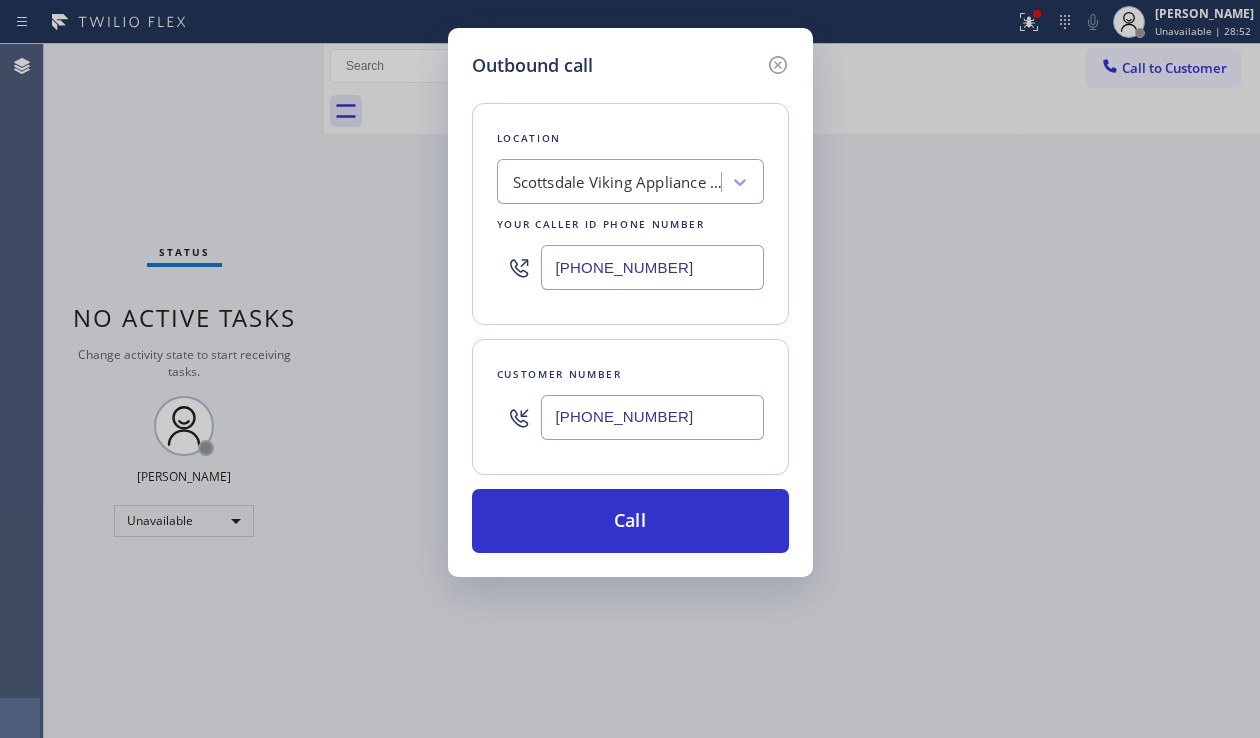 paste on "323) 827-8180" 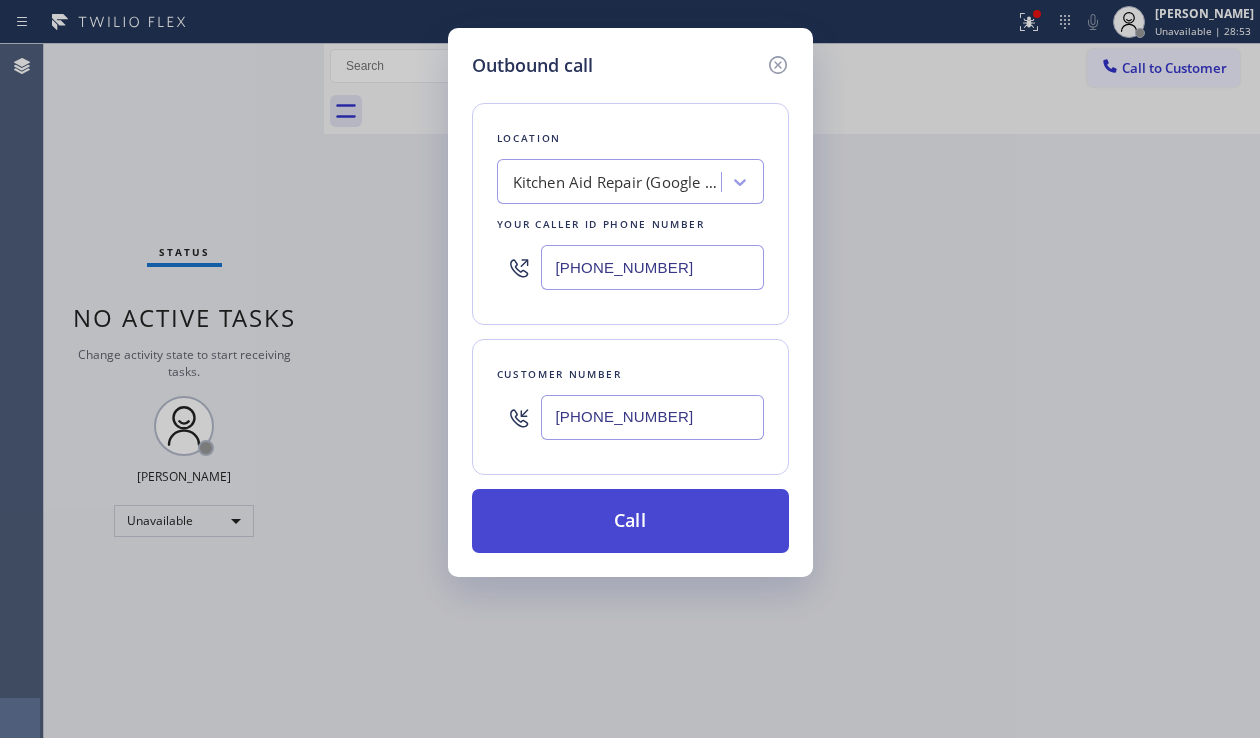 type on "[PHONE_NUMBER]" 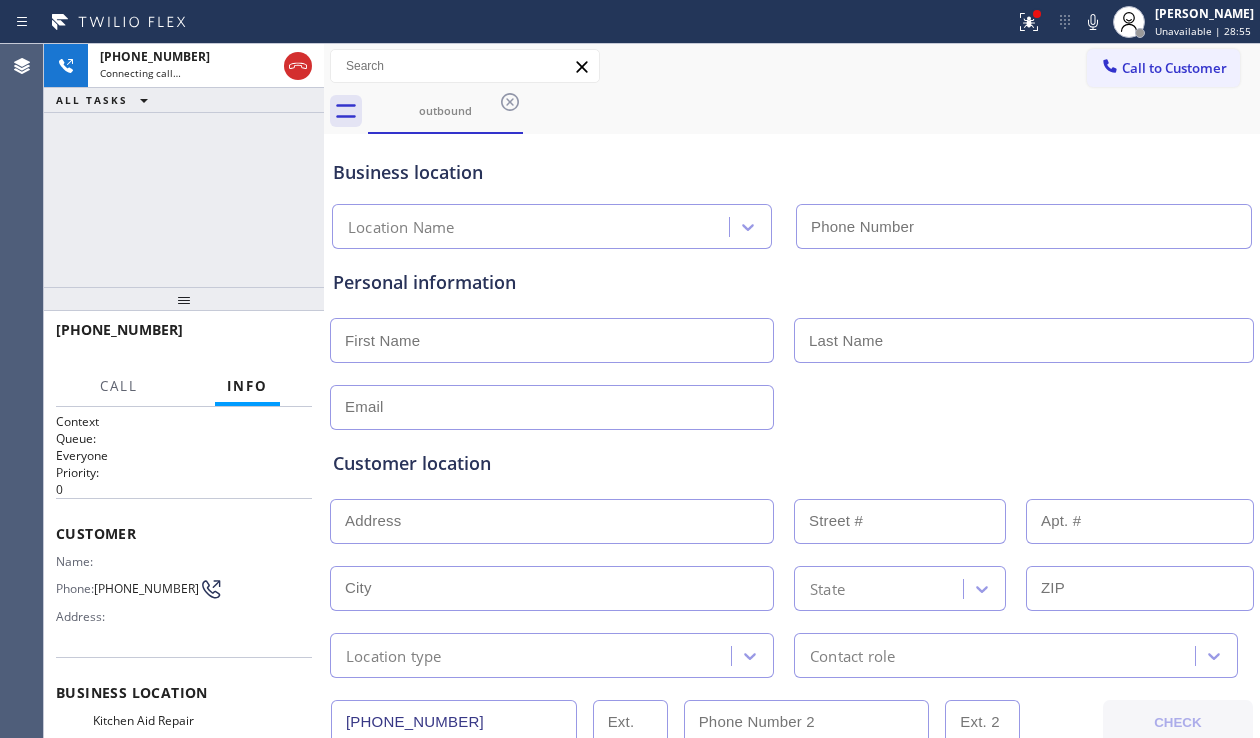 type on "[PHONE_NUMBER]" 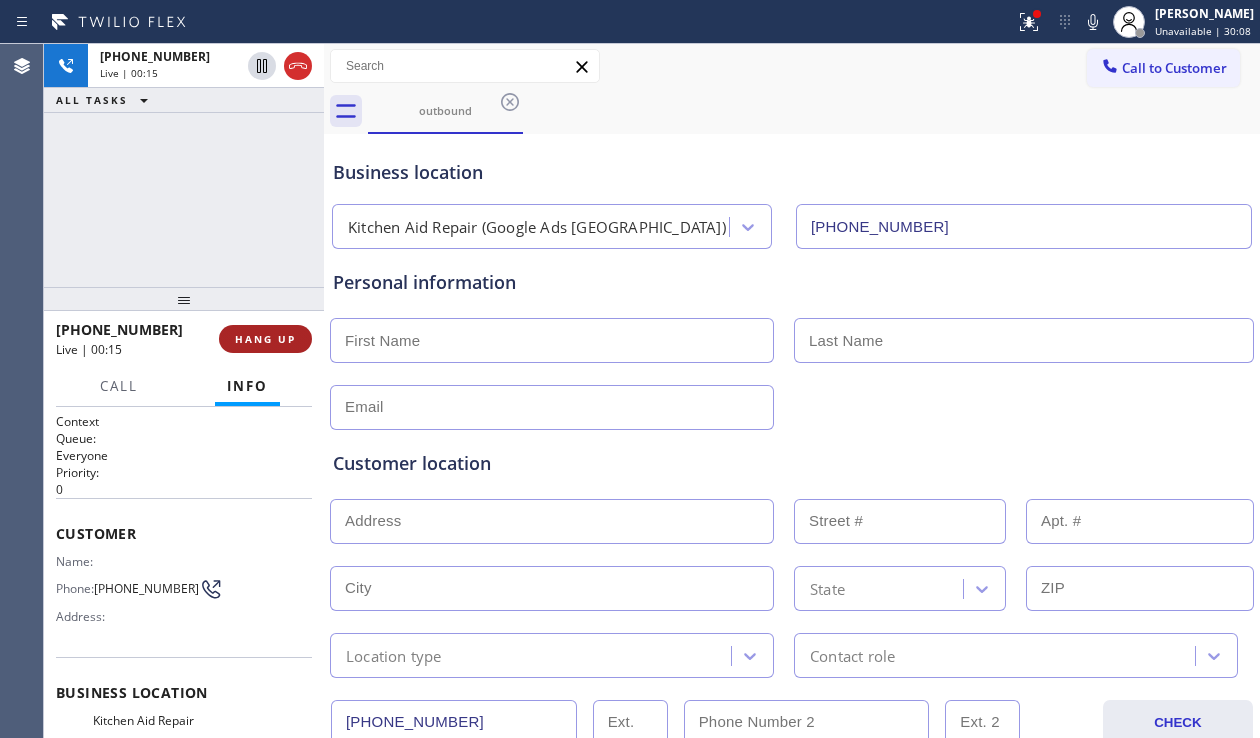 click on "HANG UP" at bounding box center (265, 339) 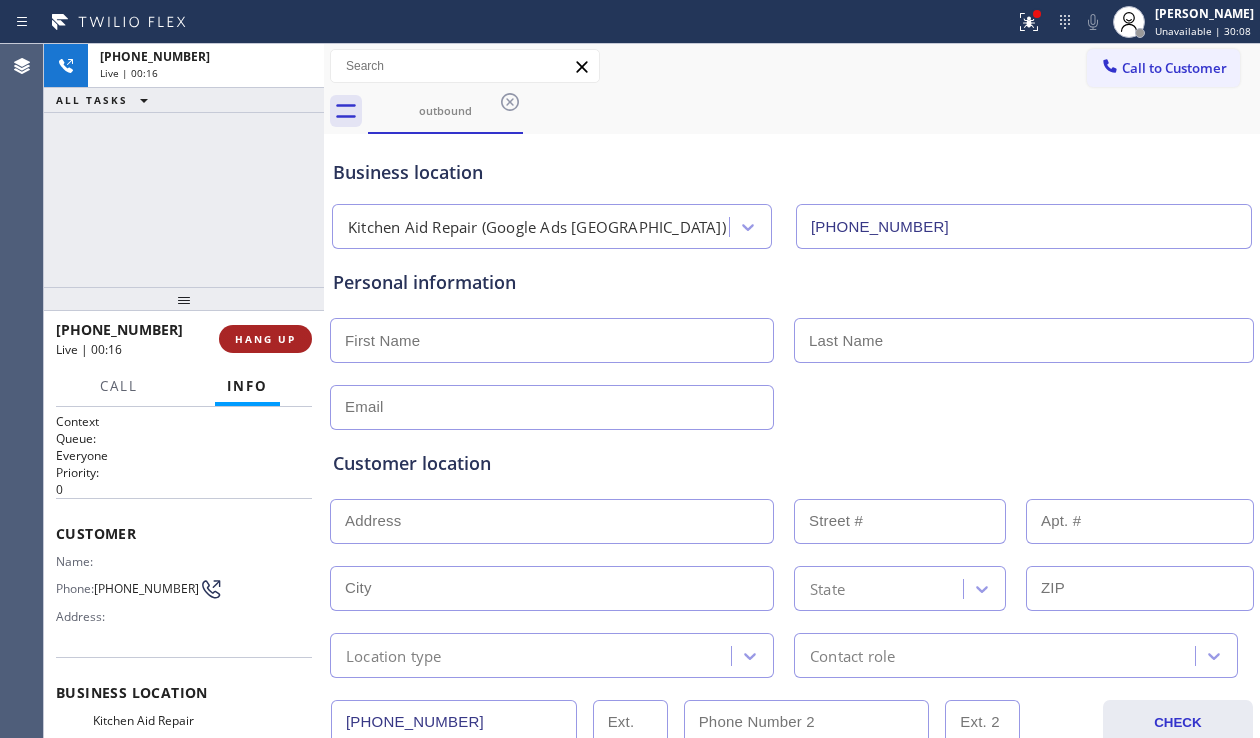 click on "HANG UP" at bounding box center [265, 339] 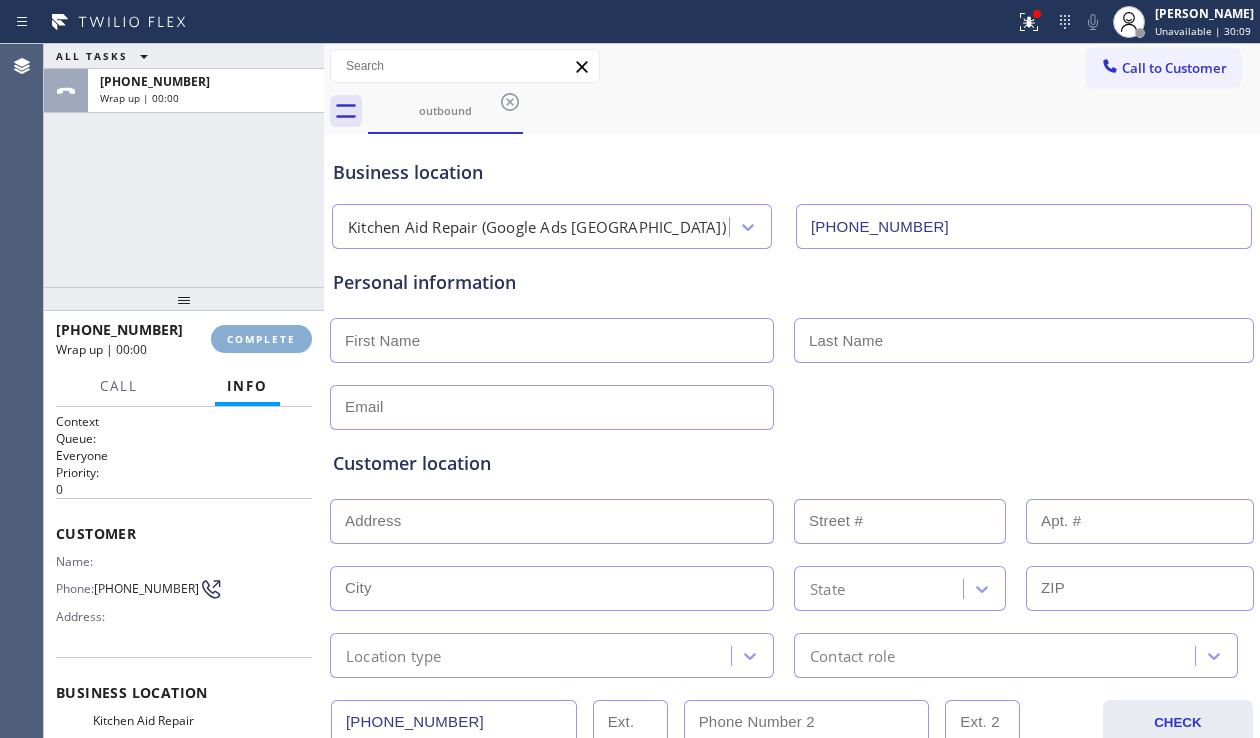 click on "COMPLETE" at bounding box center (261, 339) 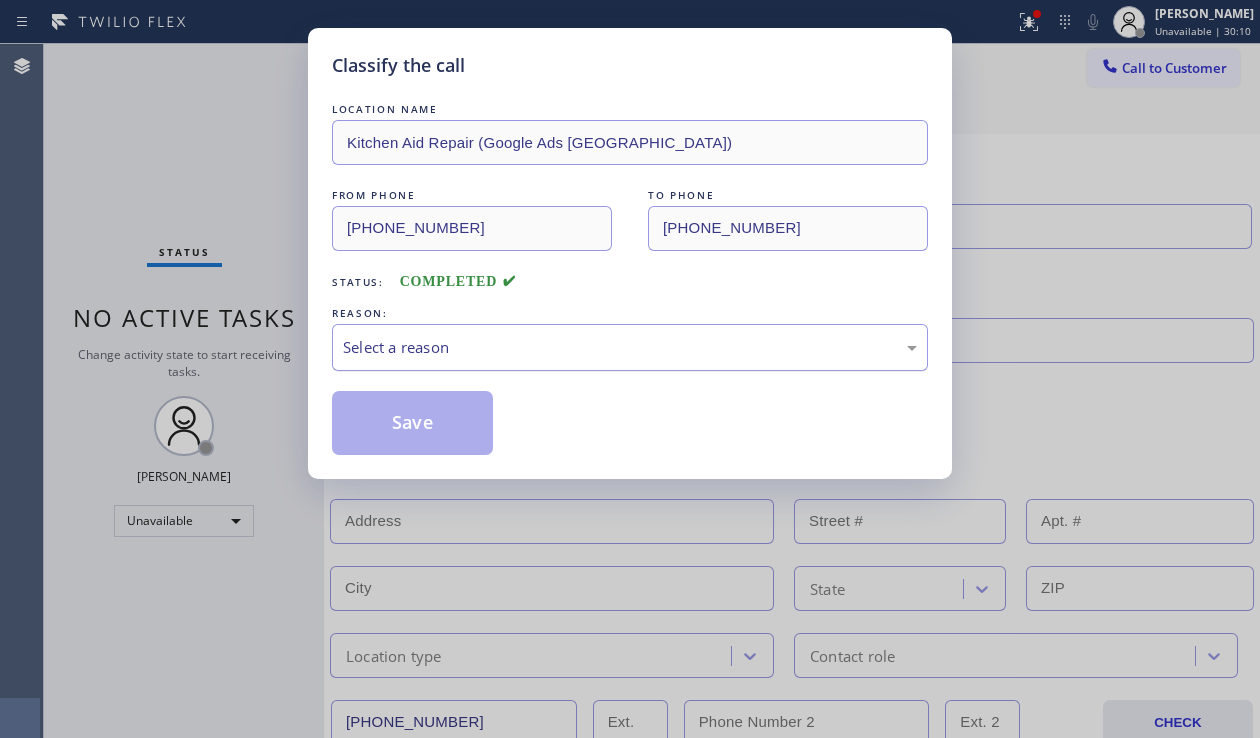 drag, startPoint x: 512, startPoint y: 332, endPoint x: 505, endPoint y: 357, distance: 25.96151 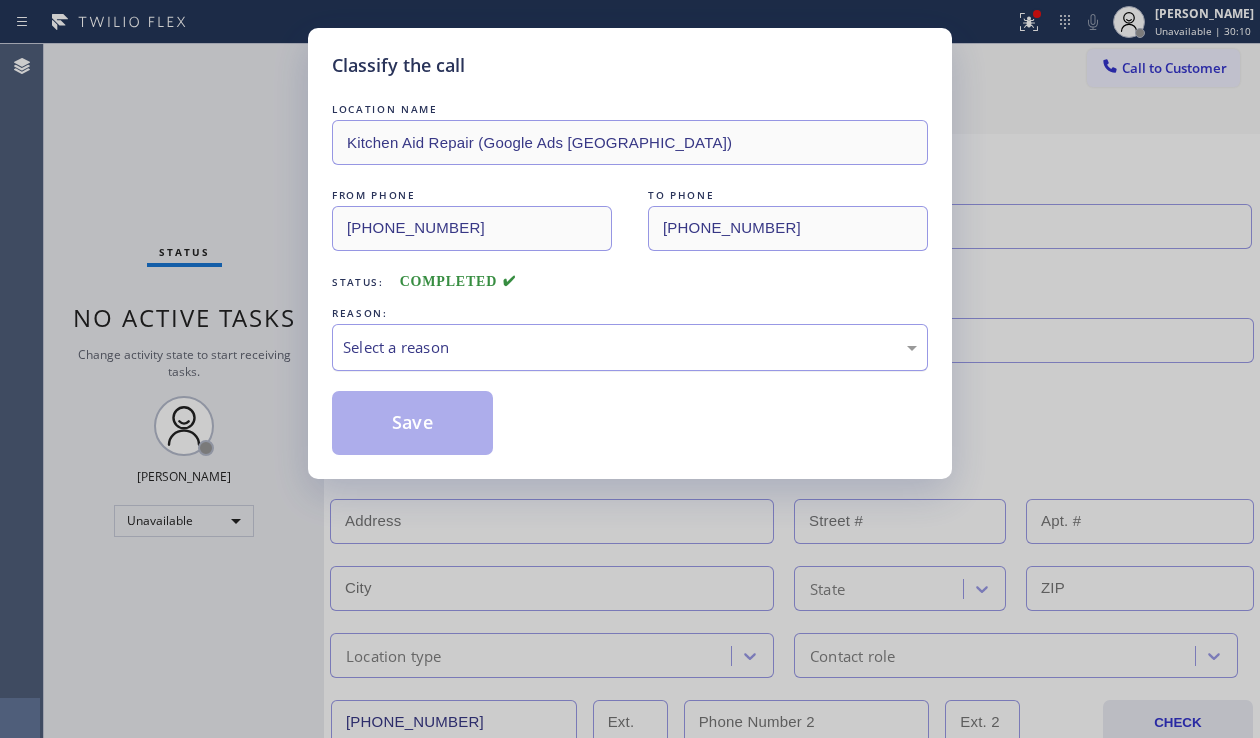 click on "Select a reason" at bounding box center (630, 347) 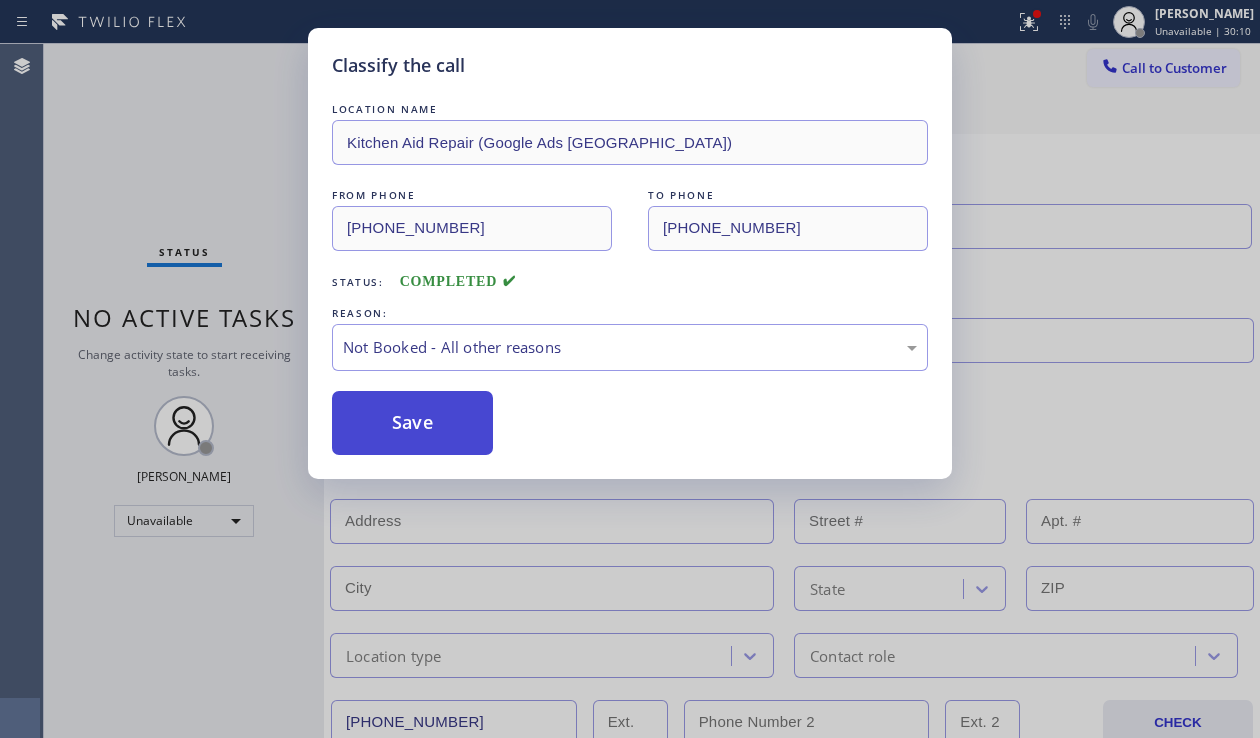 click on "Save" at bounding box center [412, 423] 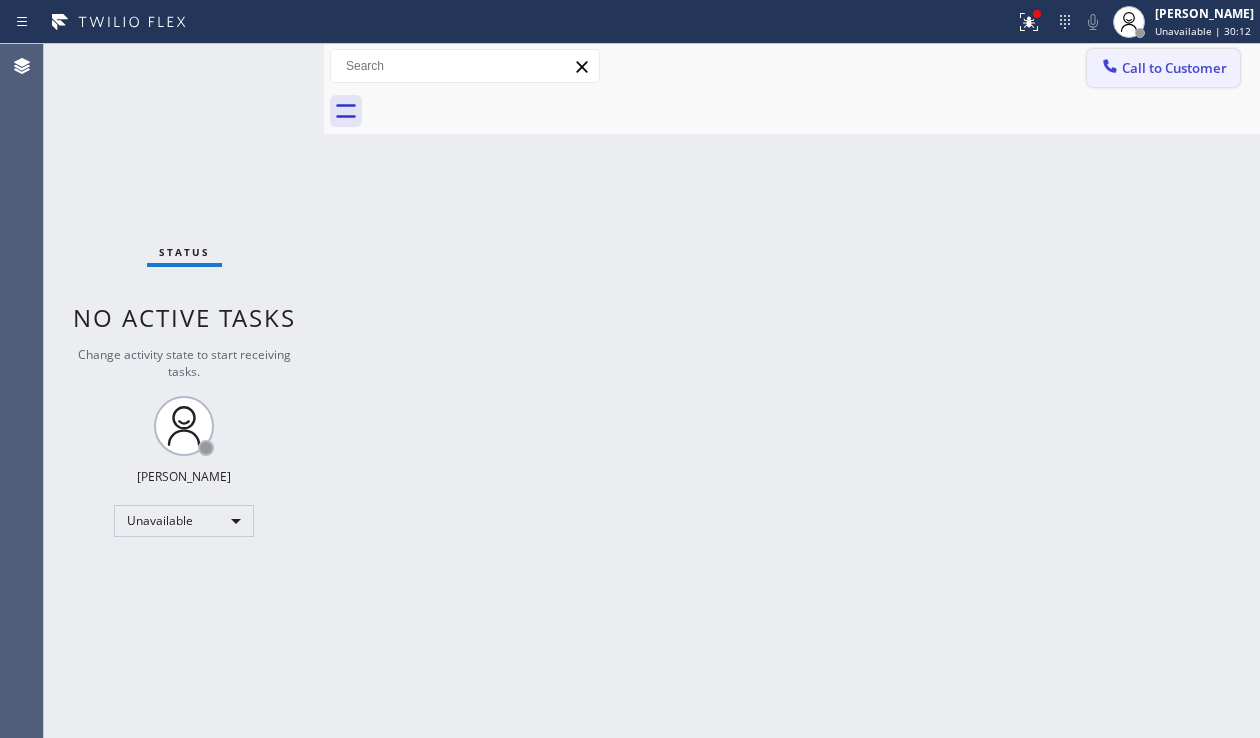 click on "Call to Customer" at bounding box center [1174, 68] 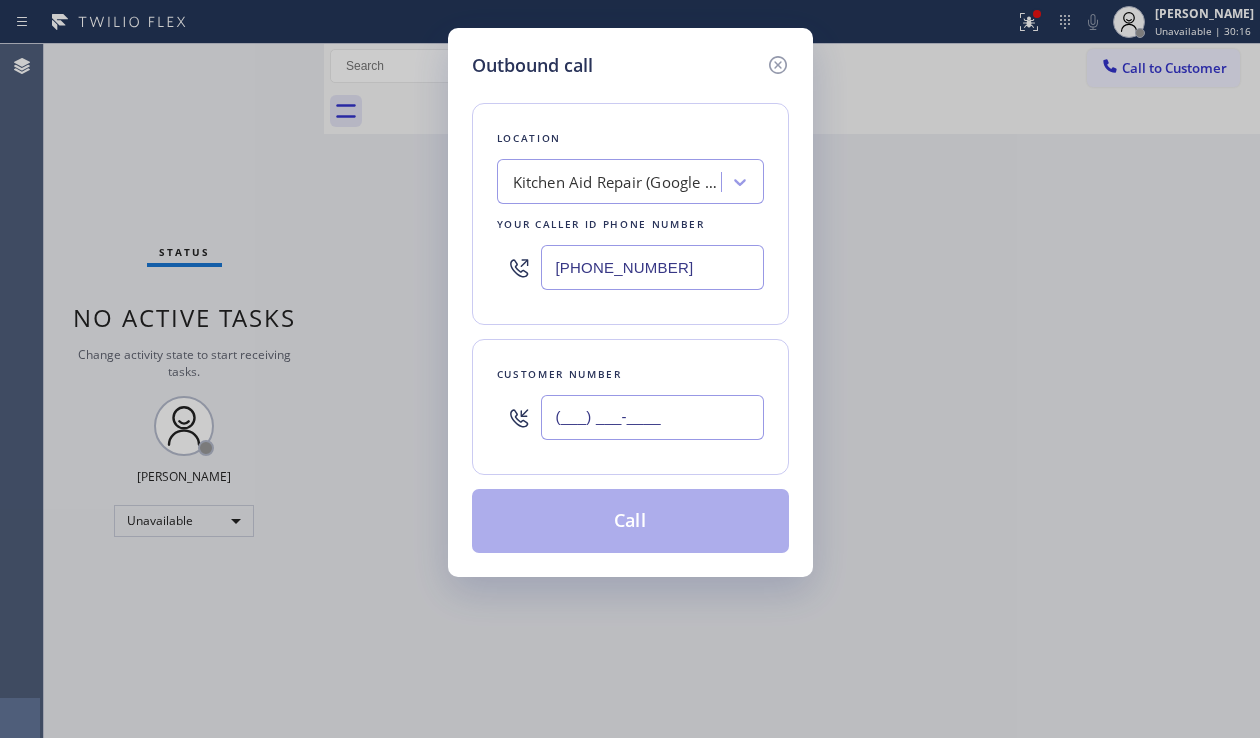 click on "(___) ___-____" at bounding box center (652, 417) 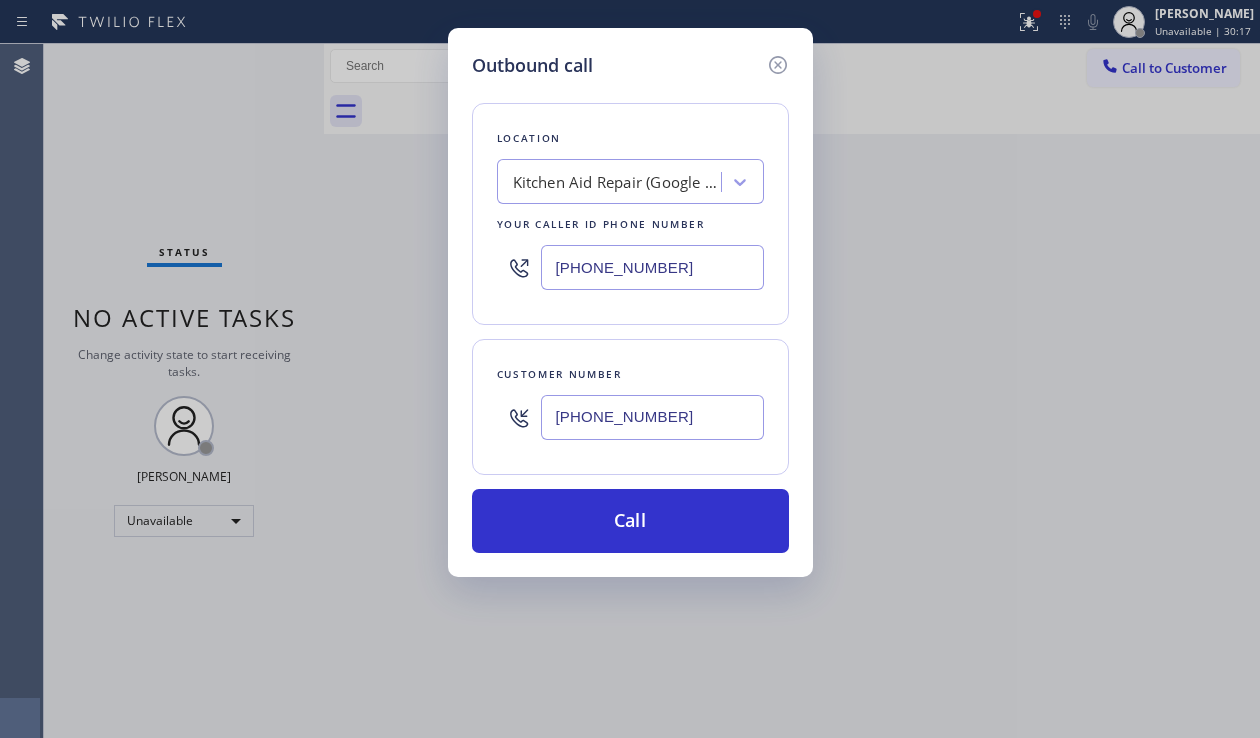type on "[PHONE_NUMBER]" 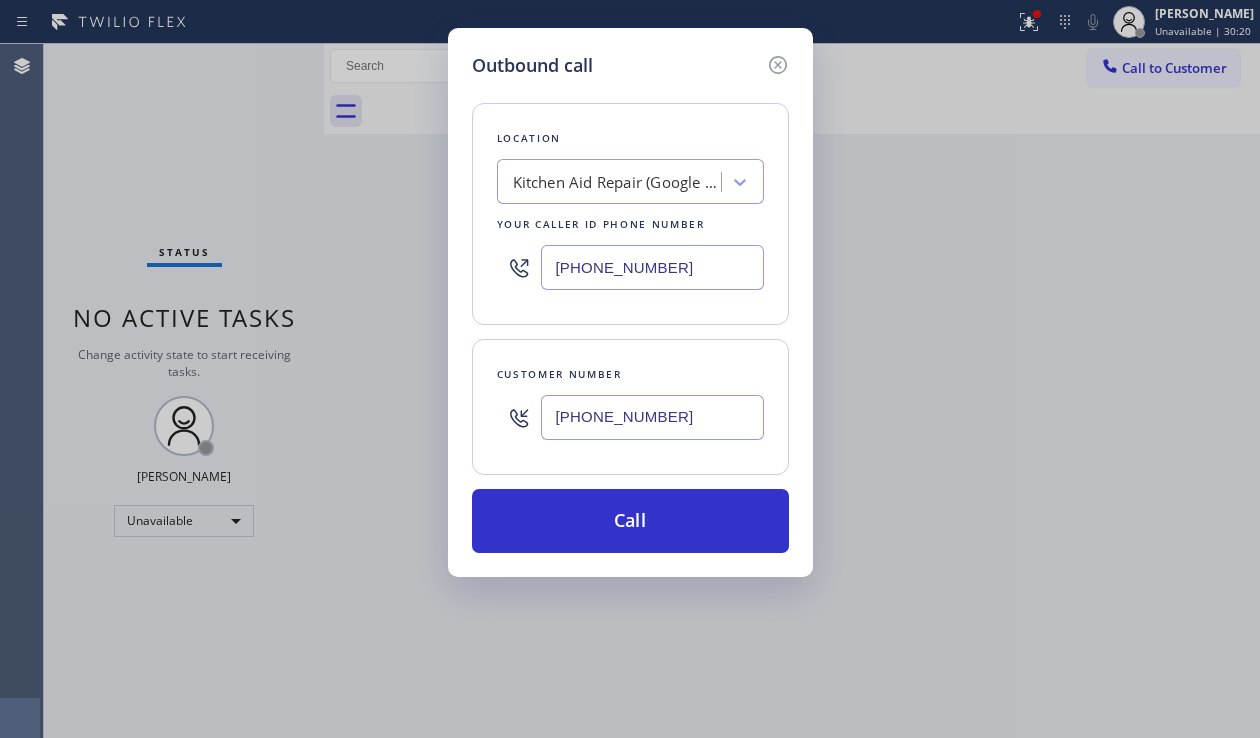 drag, startPoint x: 669, startPoint y: 274, endPoint x: 413, endPoint y: 262, distance: 256.2811 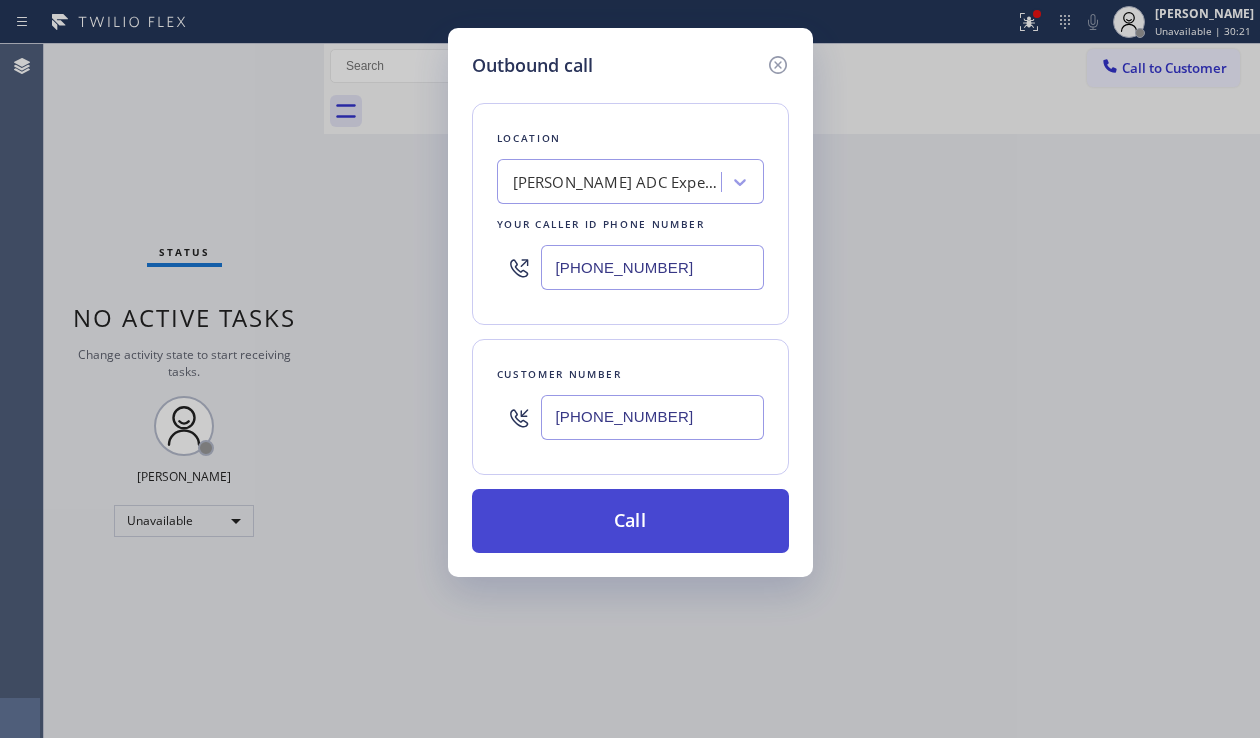 type on "[PHONE_NUMBER]" 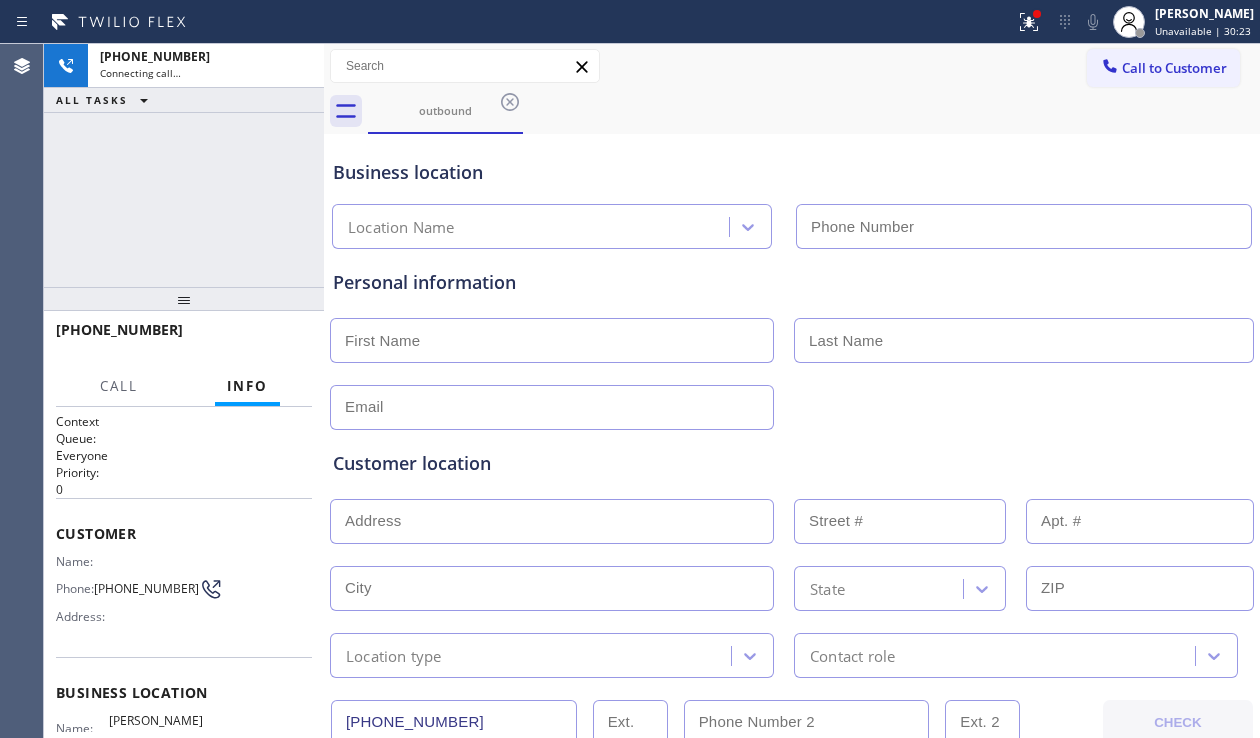 type on "[PHONE_NUMBER]" 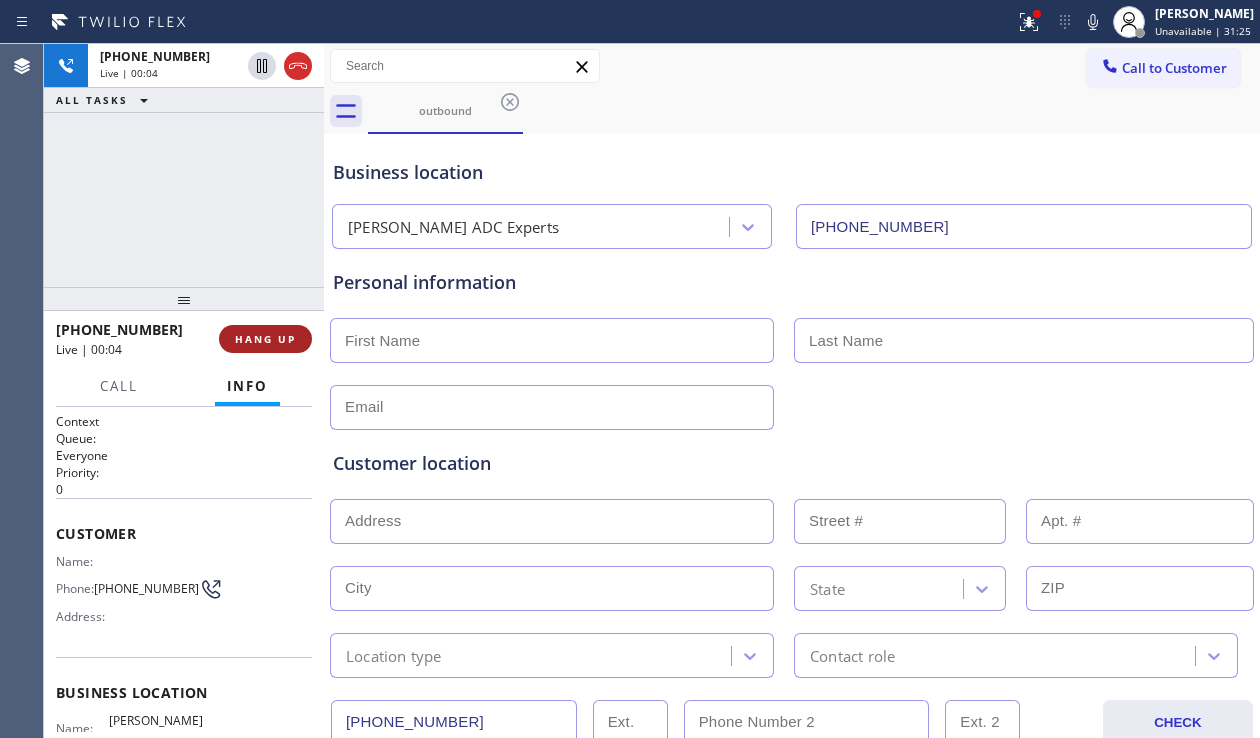 click on "HANG UP" at bounding box center [265, 339] 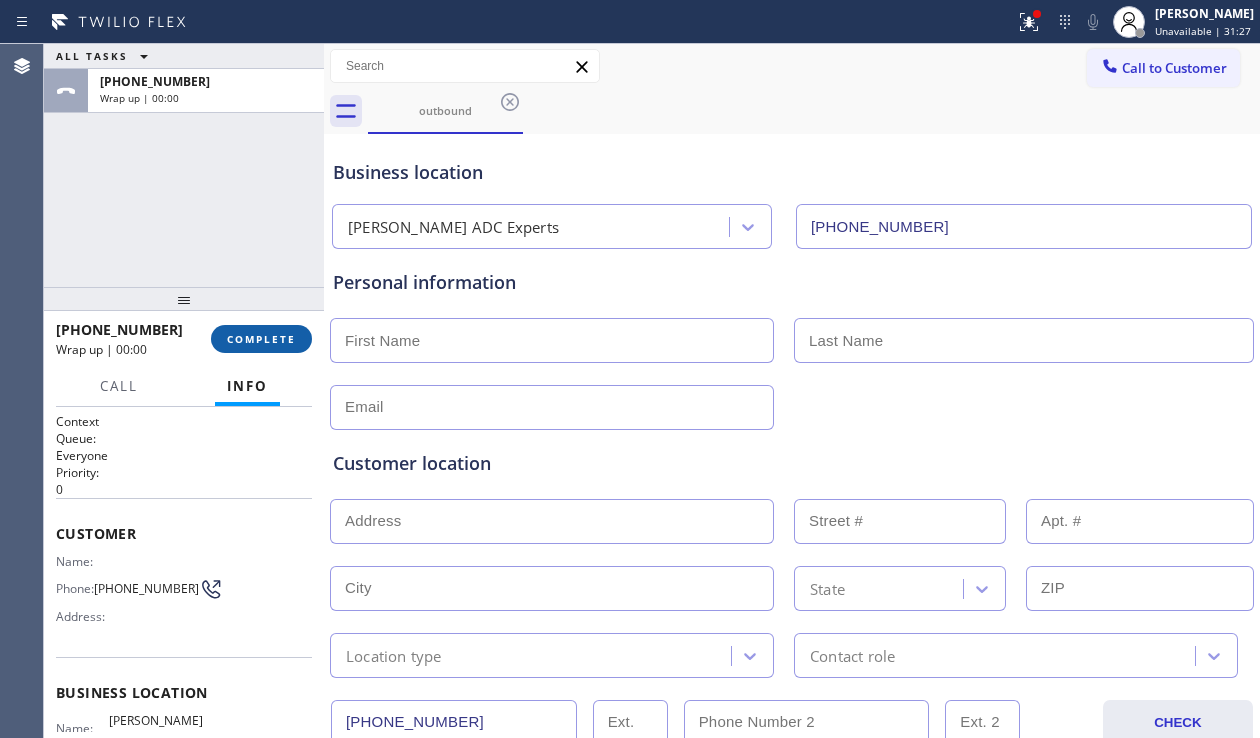 click on "COMPLETE" at bounding box center [261, 339] 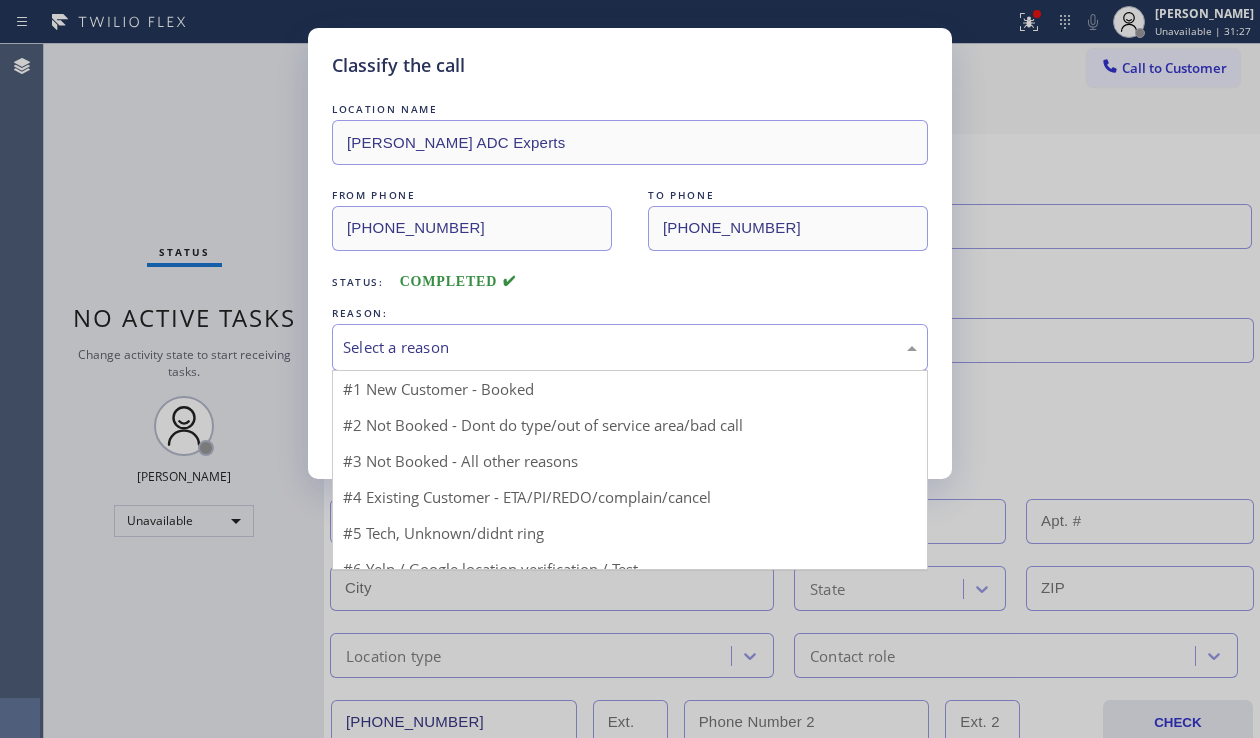 click on "Select a reason" at bounding box center [630, 347] 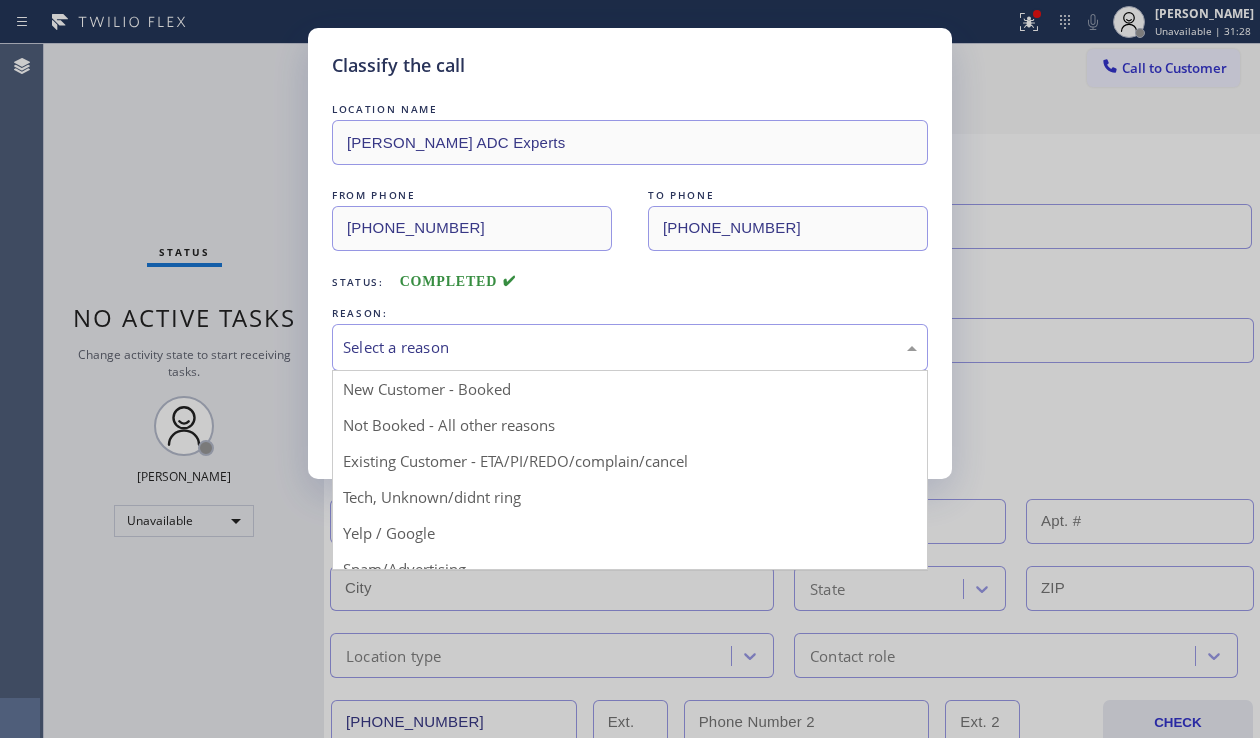 drag, startPoint x: 469, startPoint y: 419, endPoint x: 430, endPoint y: 430, distance: 40.5216 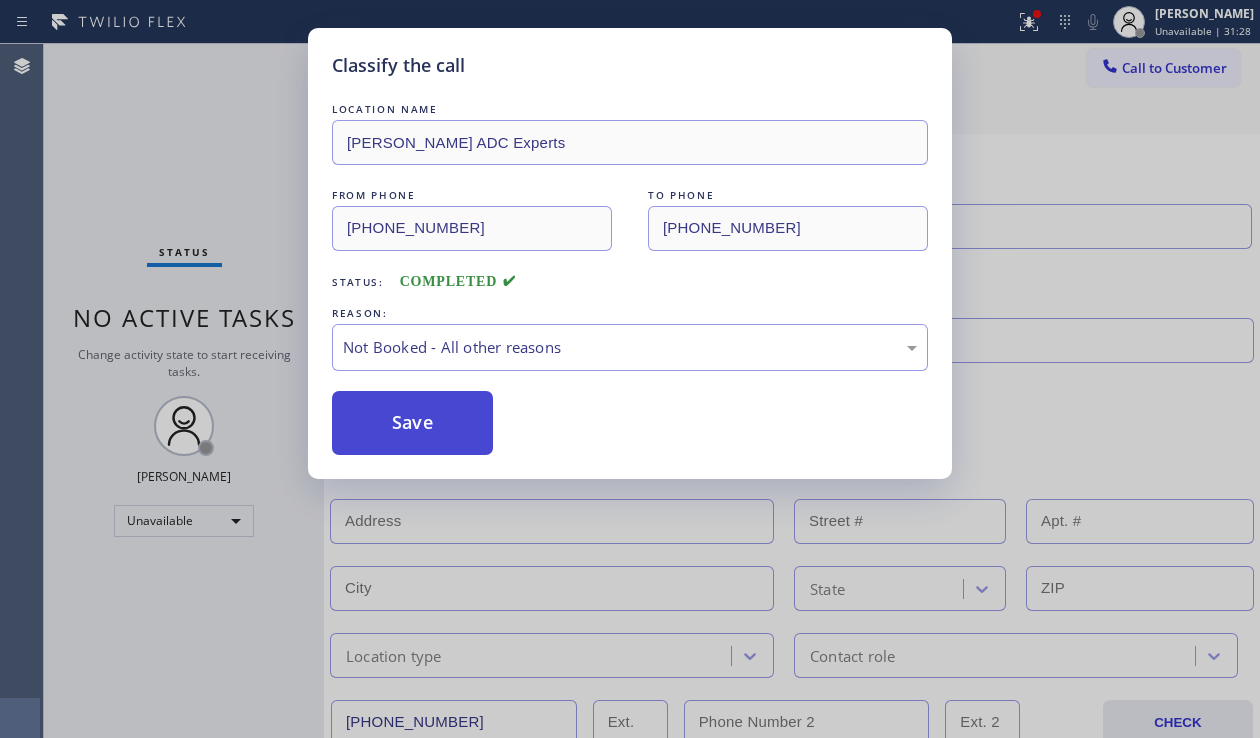 click on "Save" at bounding box center (412, 423) 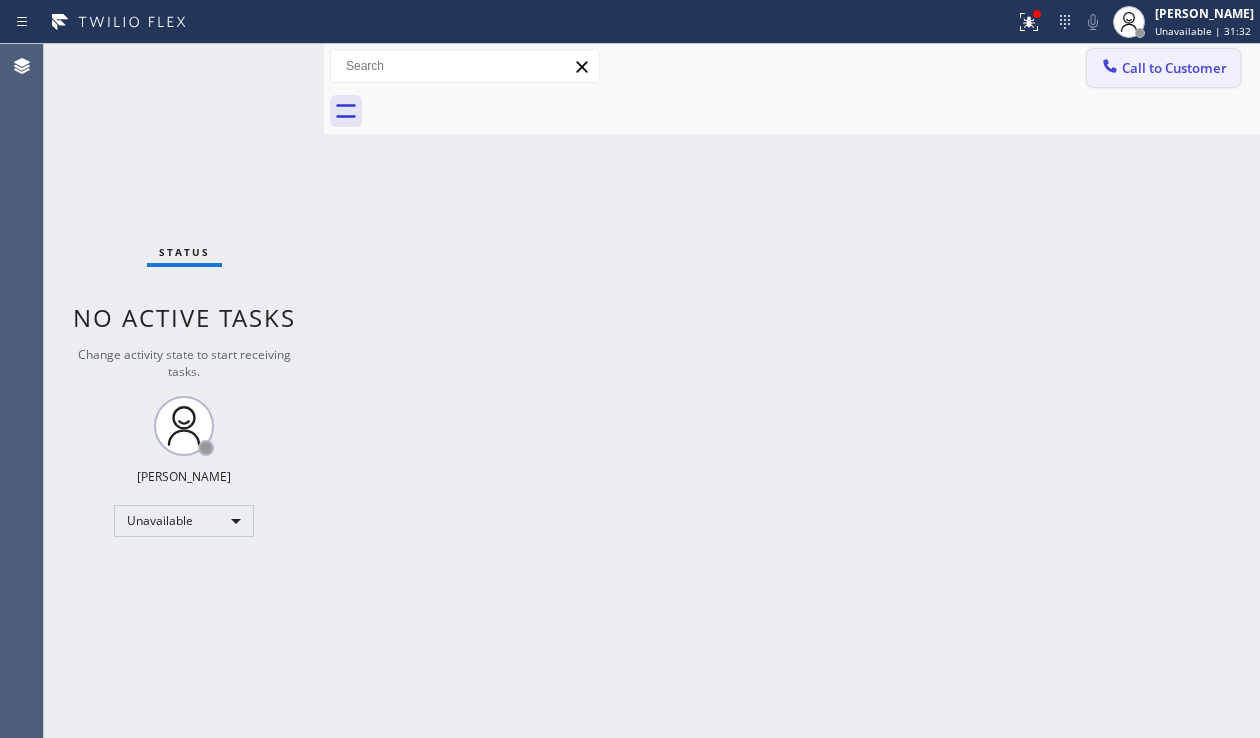 click on "Call to Customer" at bounding box center (1163, 68) 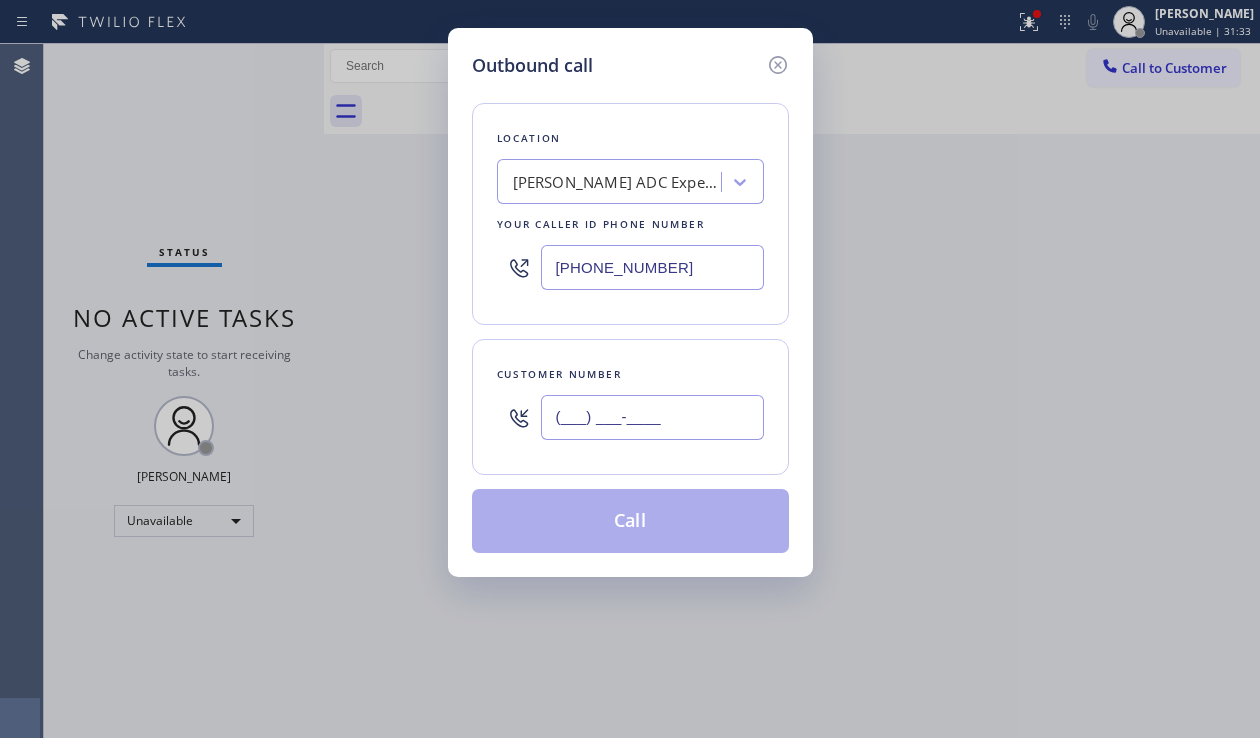 click on "(___) ___-____" at bounding box center (652, 417) 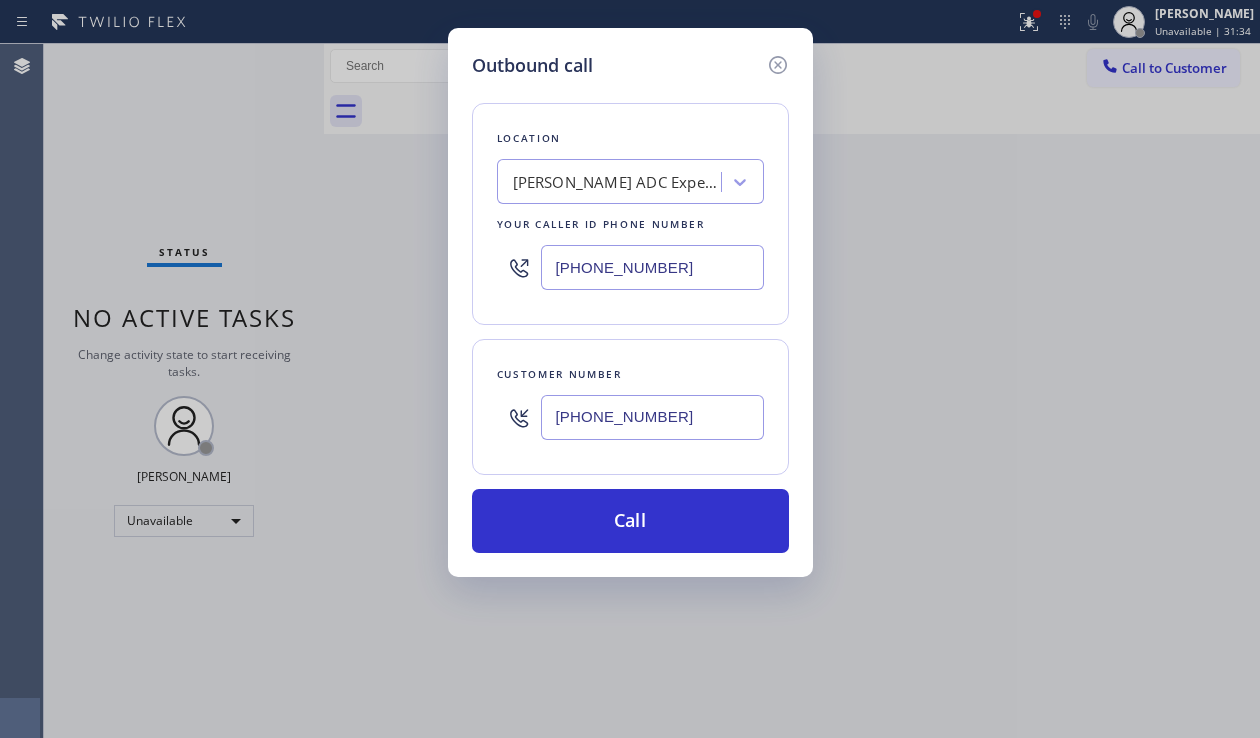 type on "[PHONE_NUMBER]" 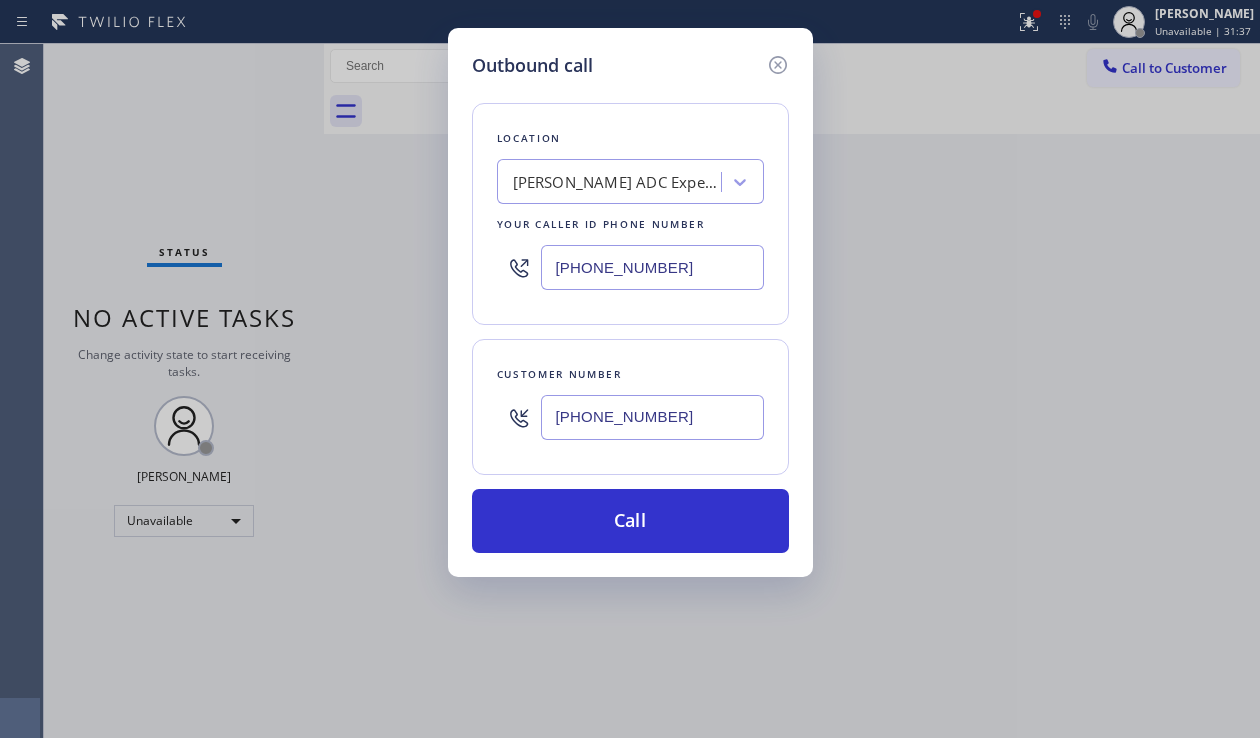 drag, startPoint x: 708, startPoint y: 265, endPoint x: 528, endPoint y: 302, distance: 183.76343 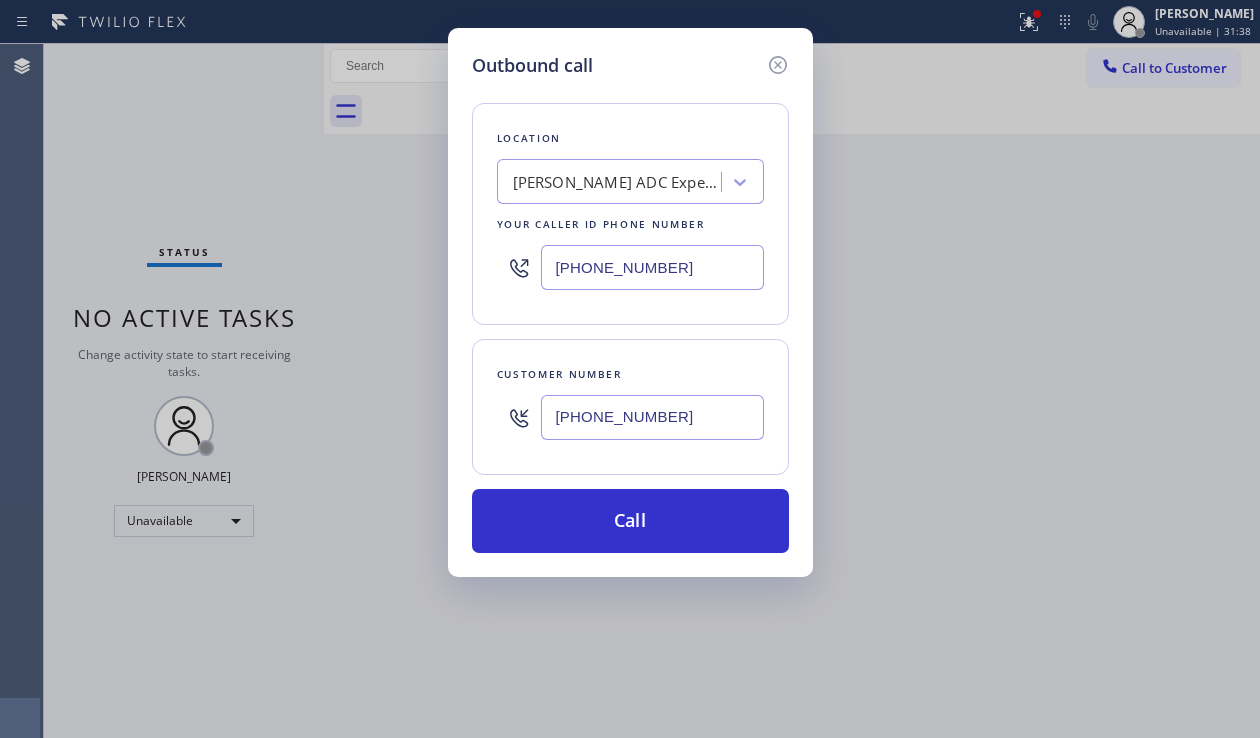 paste on "562) 262-5569" 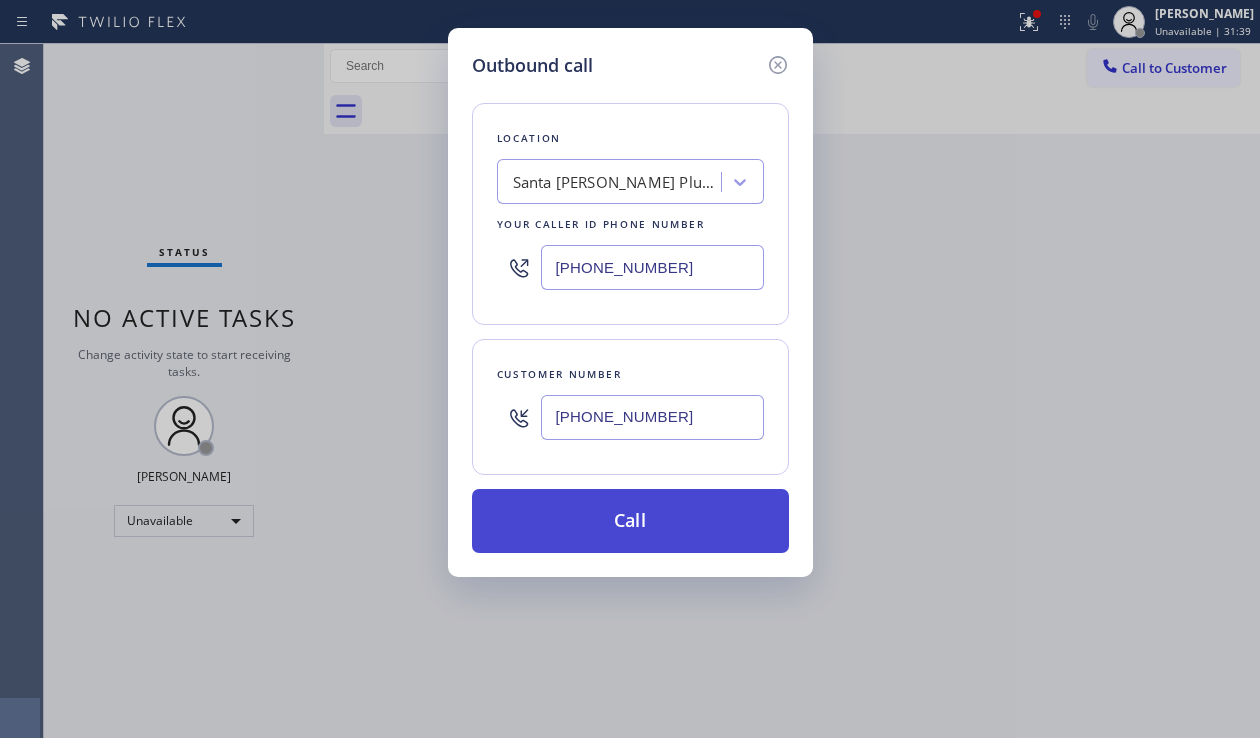 type on "[PHONE_NUMBER]" 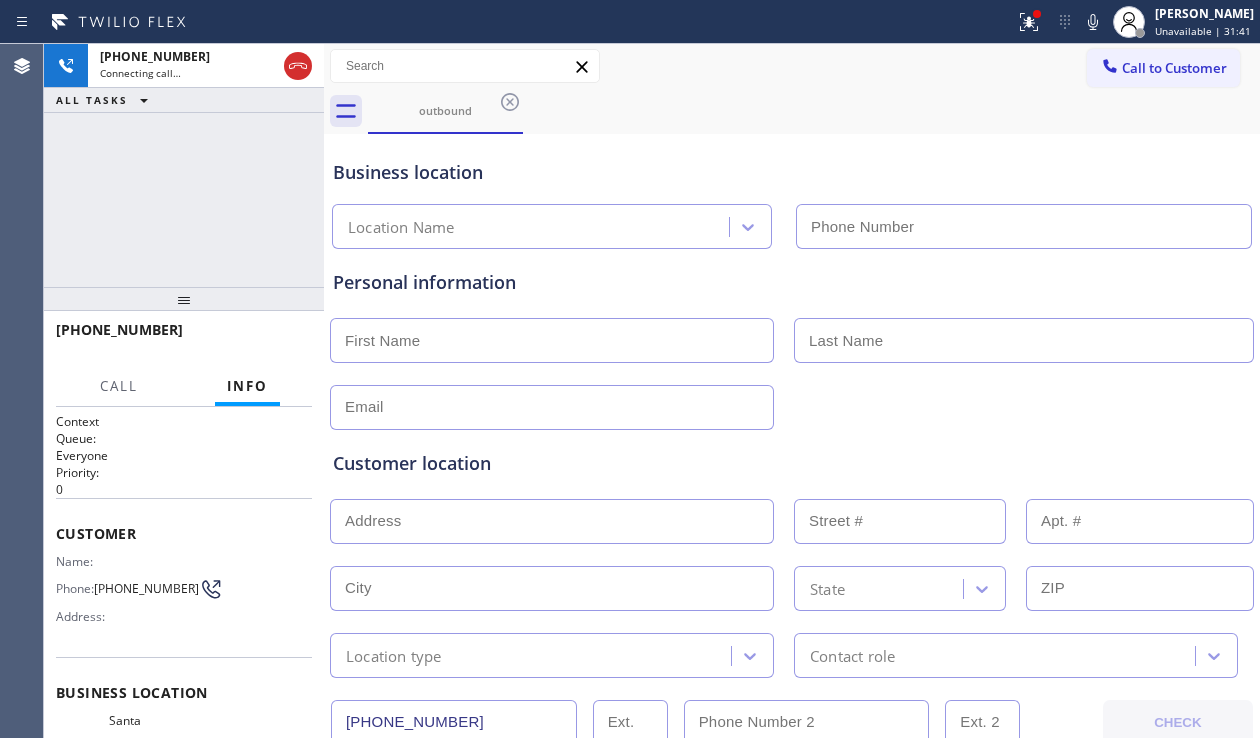type on "[PHONE_NUMBER]" 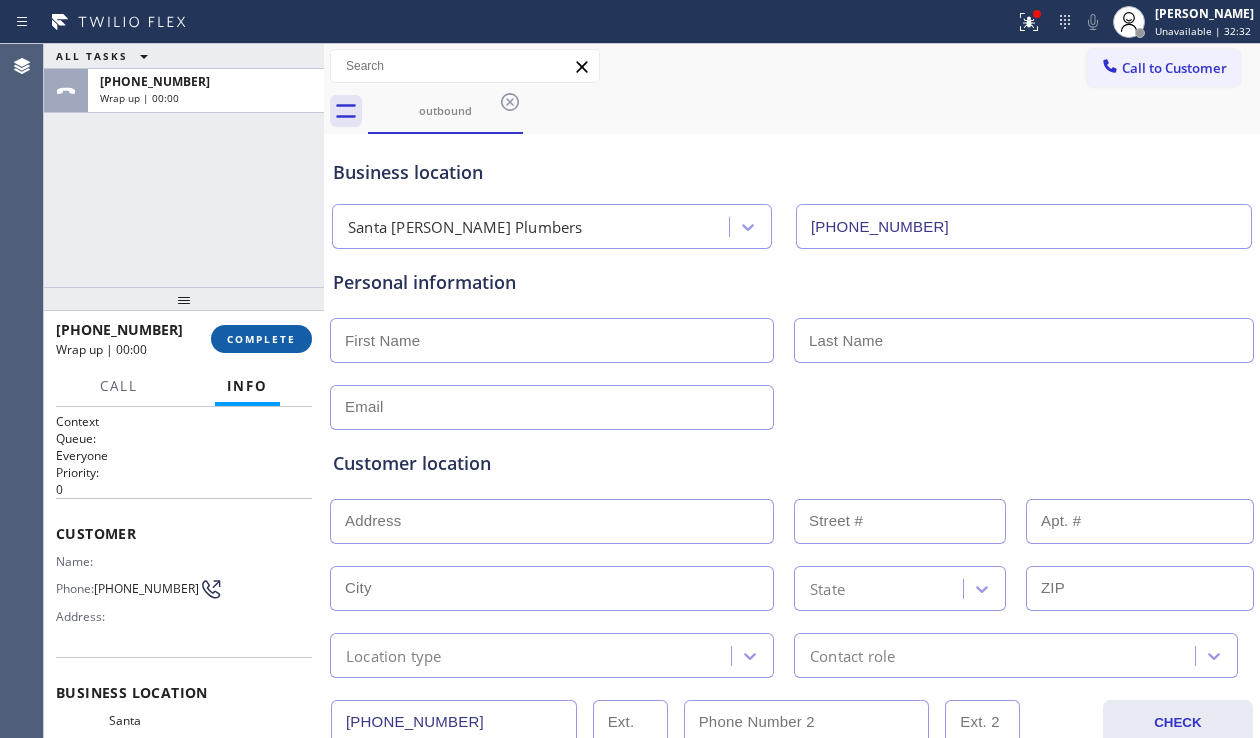 click on "COMPLETE" at bounding box center (261, 339) 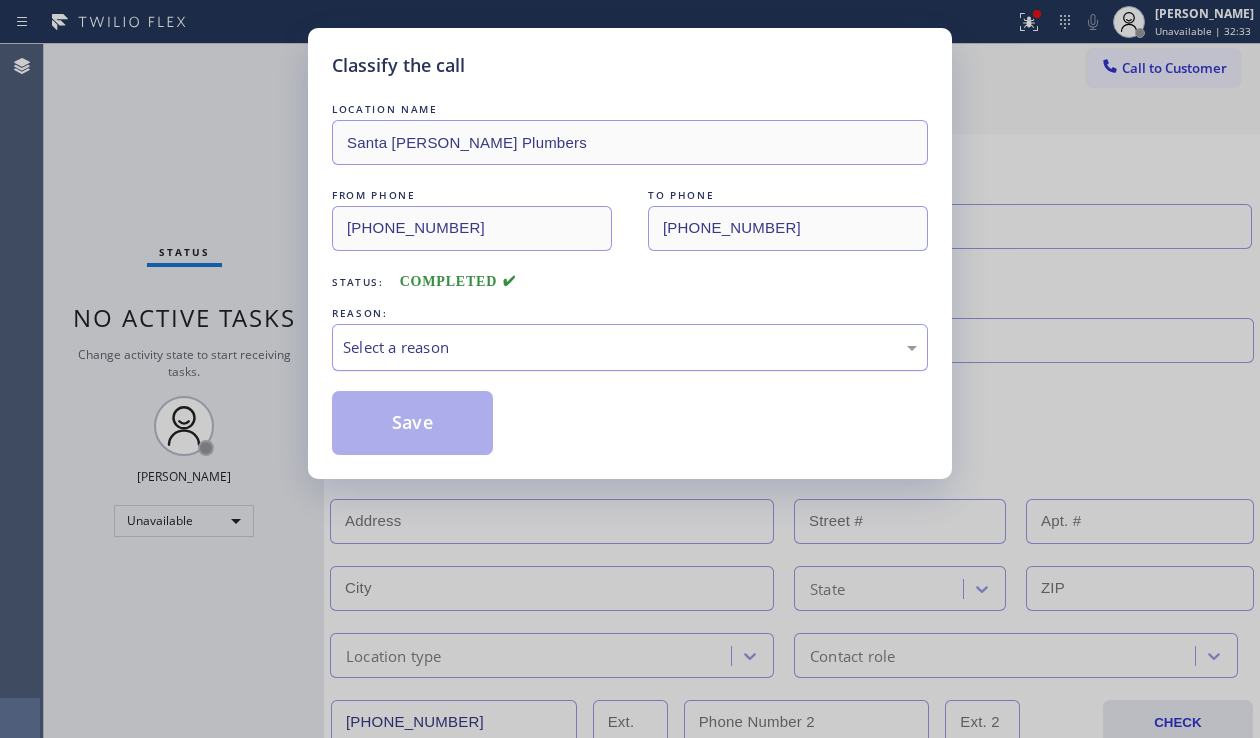 click on "Select a reason" at bounding box center [630, 347] 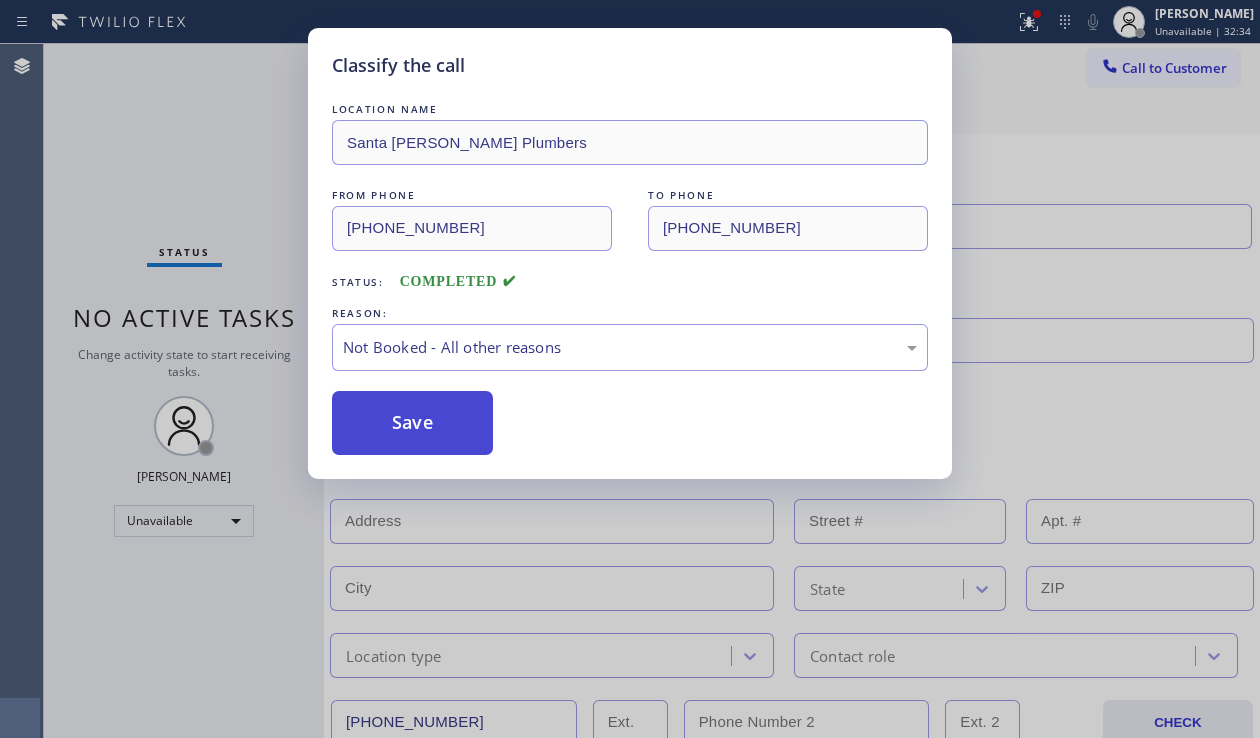 click on "Save" at bounding box center [412, 423] 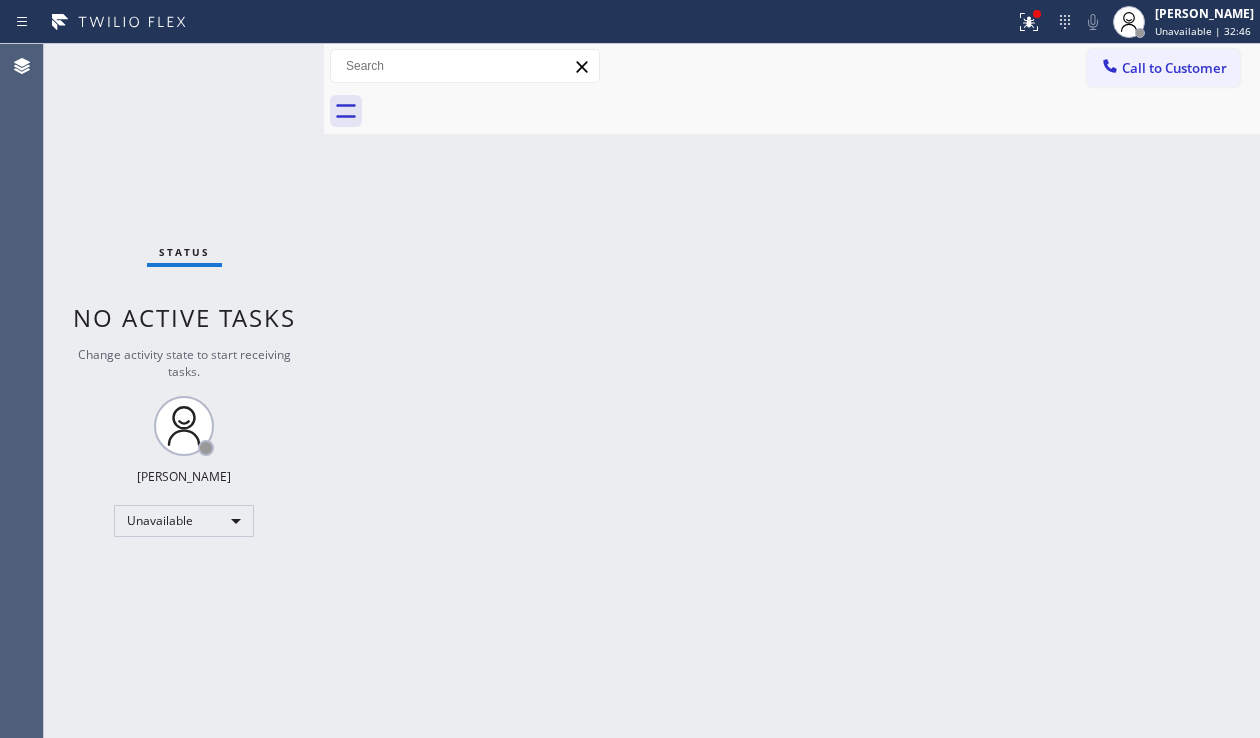 click on "Back to Dashboard Change Sender ID Customers Technicians Select a contact Outbound call Location Search location Your caller id phone number Customer number Call Customer info Name   Phone none Address none Change Sender ID HVAC [PHONE_NUMBER] 5 Star Appliance [PHONE_NUMBER] Appliance Repair [PHONE_NUMBER] Plumbing [PHONE_NUMBER] Air Duct Cleaning [PHONE_NUMBER]  Electricians [PHONE_NUMBER] Cancel Change Check personal SMS Reset Change No tabs Call to Customer Outbound call Location [GEOGRAPHIC_DATA][PERSON_NAME] Plumbers Your caller id phone number [PHONE_NUMBER] Customer number Call Outbound call Technician Search Technician Your caller id phone number Your caller id phone number Call" at bounding box center [792, 391] 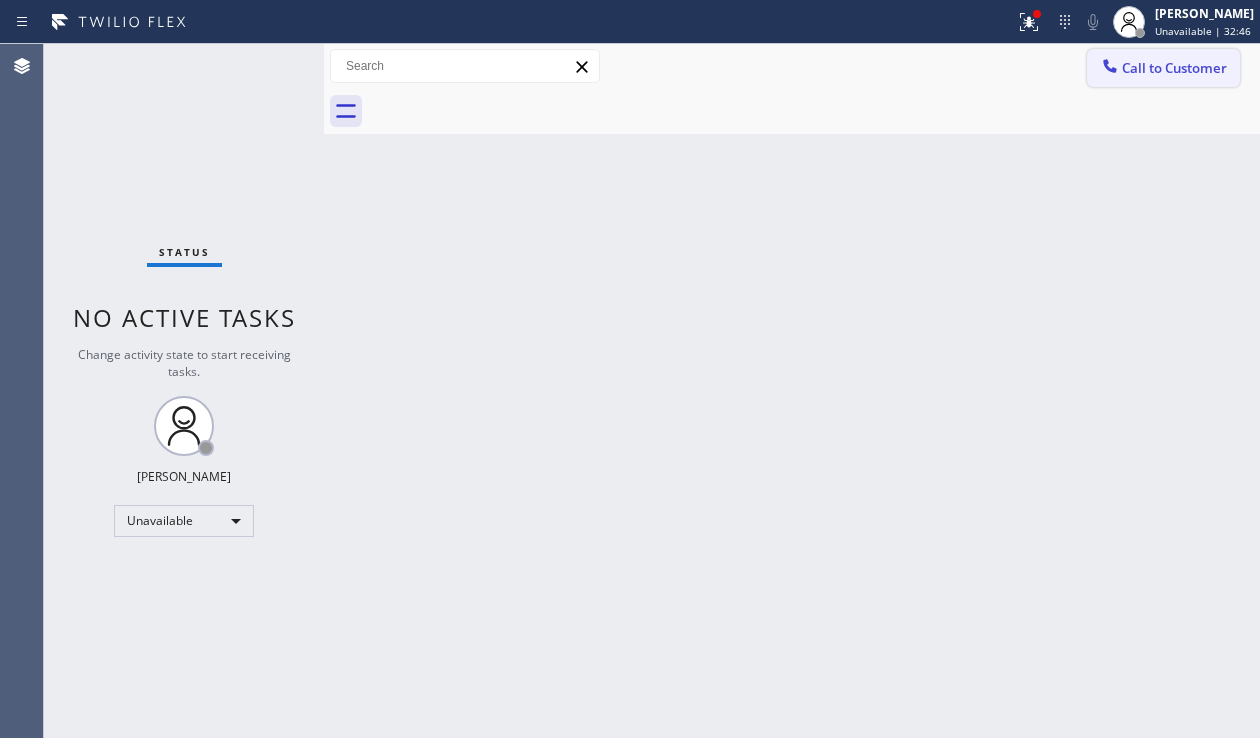 click on "Call to Customer" at bounding box center [1163, 68] 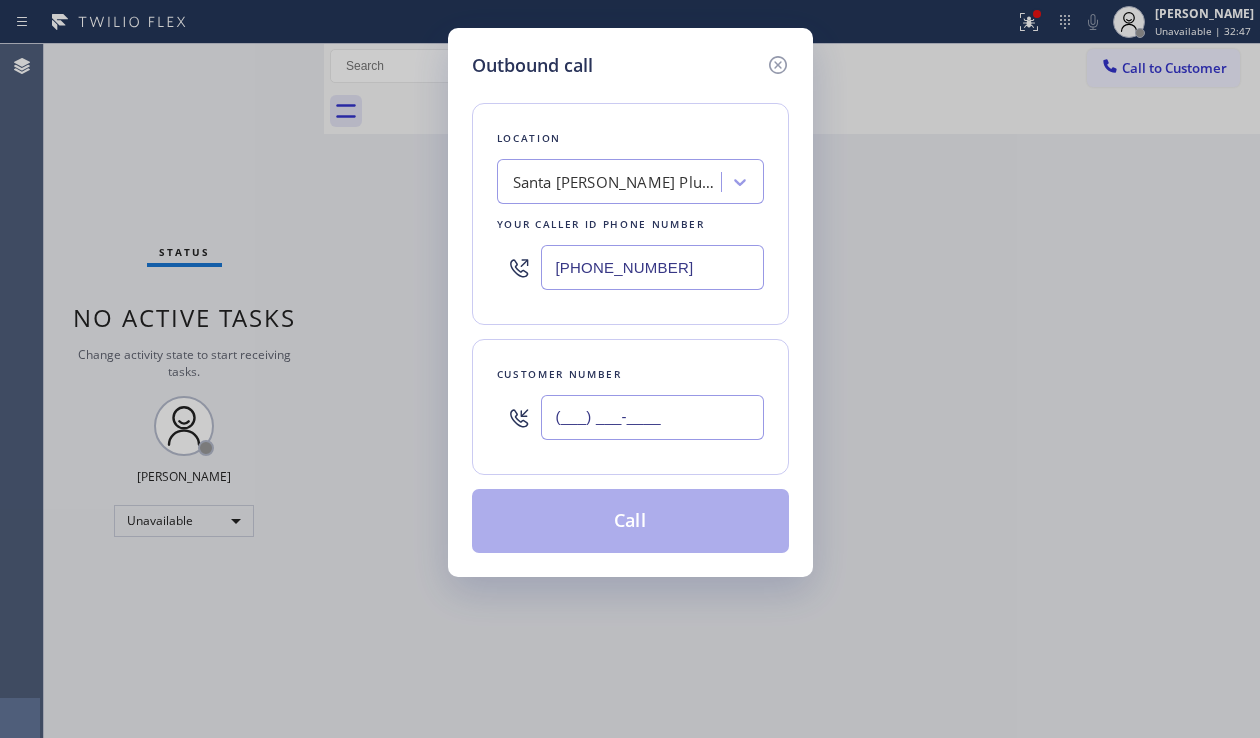 click on "(___) ___-____" at bounding box center (652, 417) 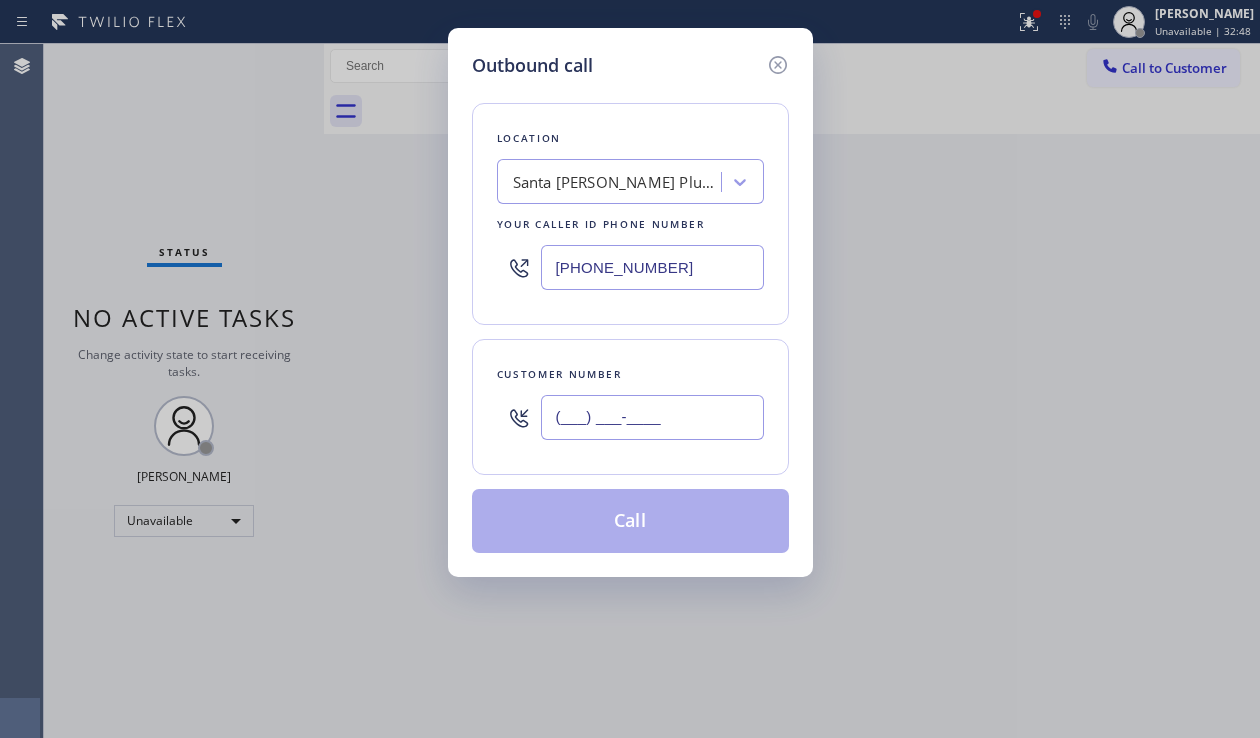 paste on "323) 875-9705" 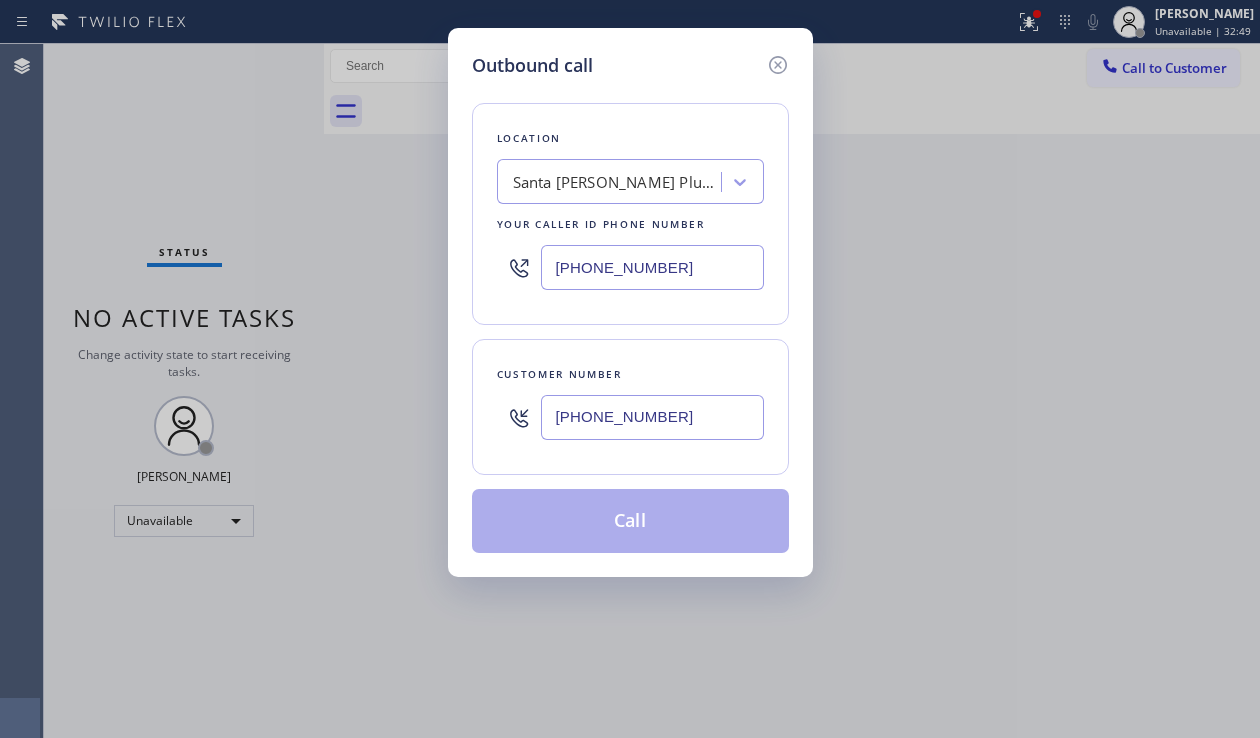 type on "[PHONE_NUMBER]" 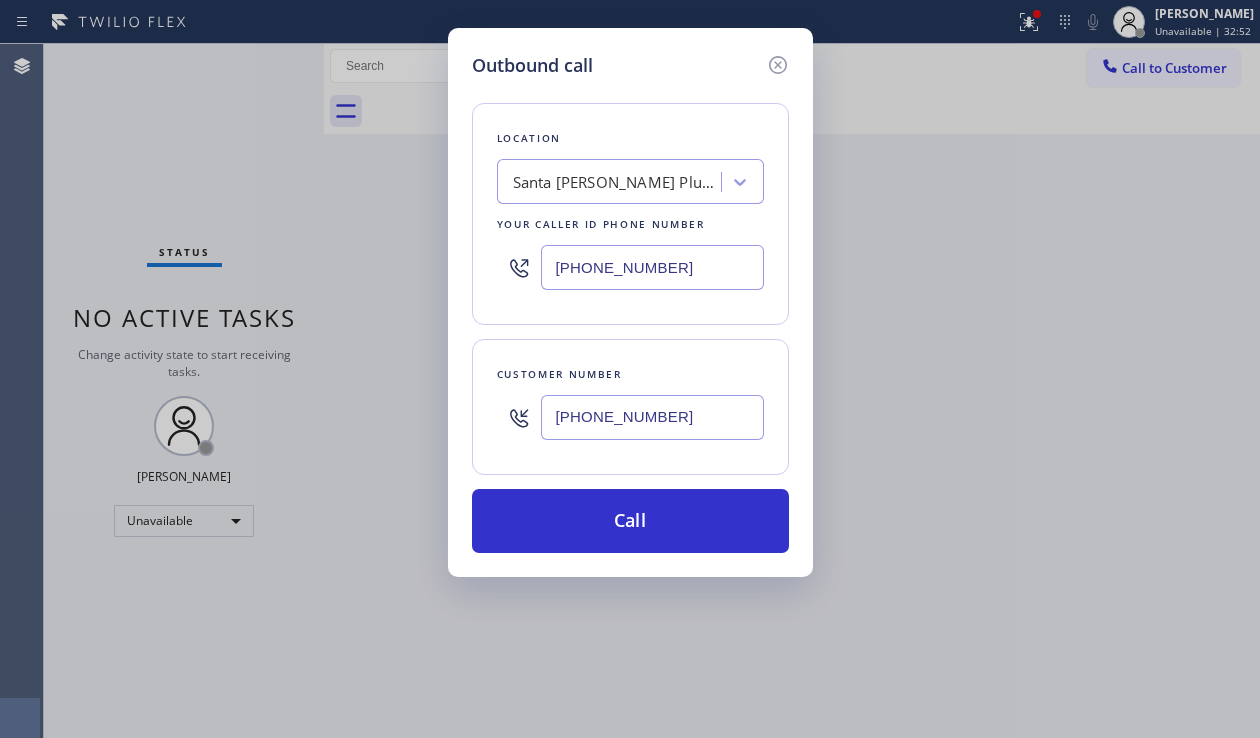 drag, startPoint x: 673, startPoint y: 267, endPoint x: 546, endPoint y: 277, distance: 127.39309 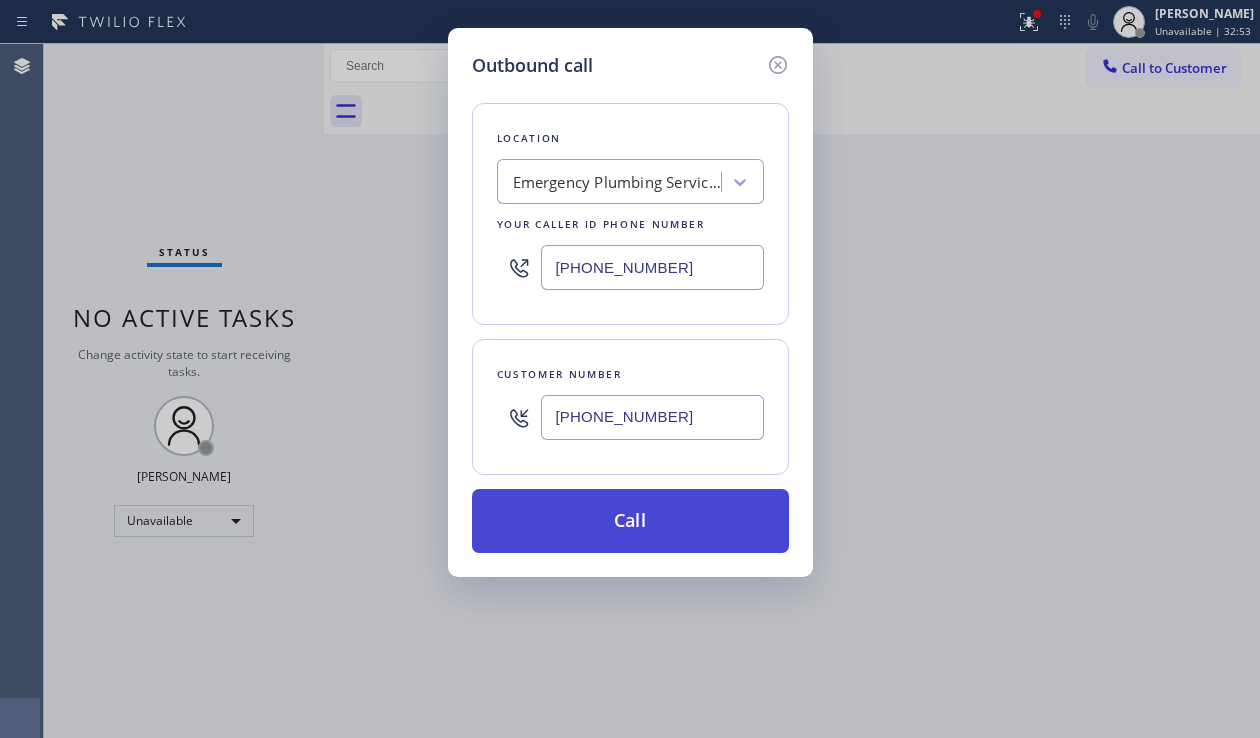 type on "[PHONE_NUMBER]" 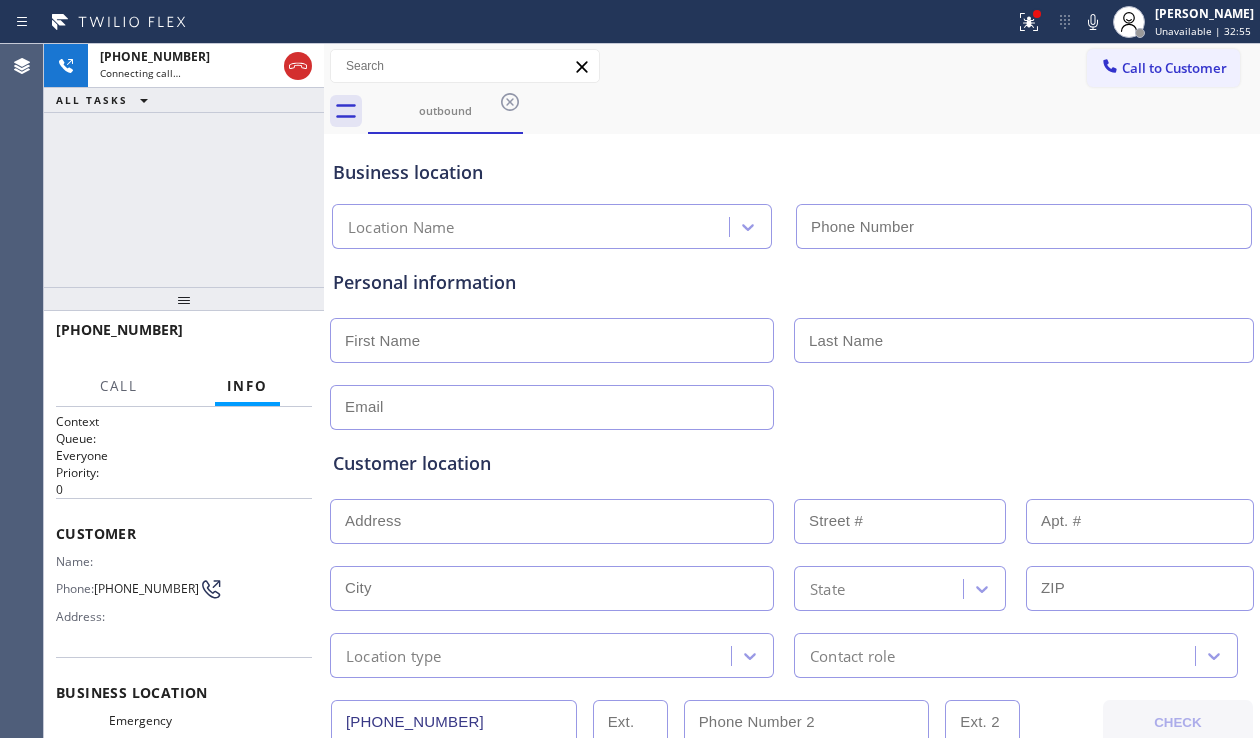 type on "[PHONE_NUMBER]" 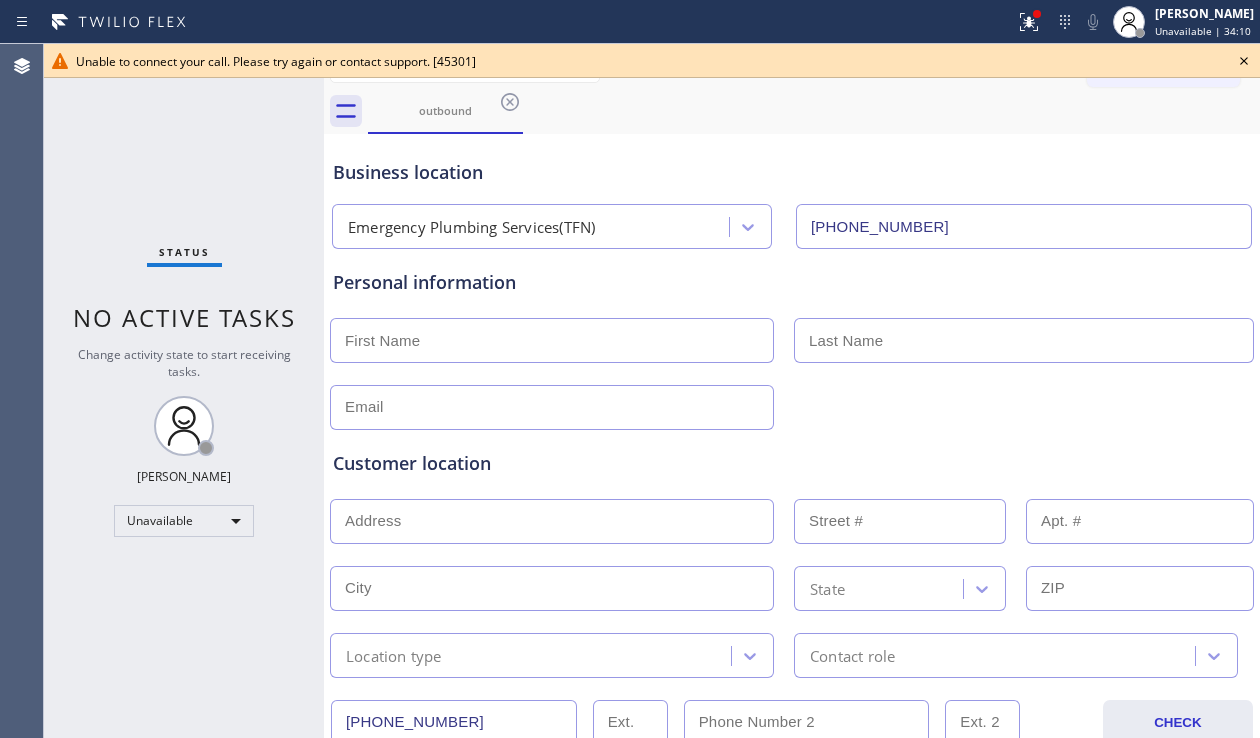 click on "Customer location >> ADD NEW ADDRESS << + NEW ADDRESS State Location type Contact role" at bounding box center (792, 554) 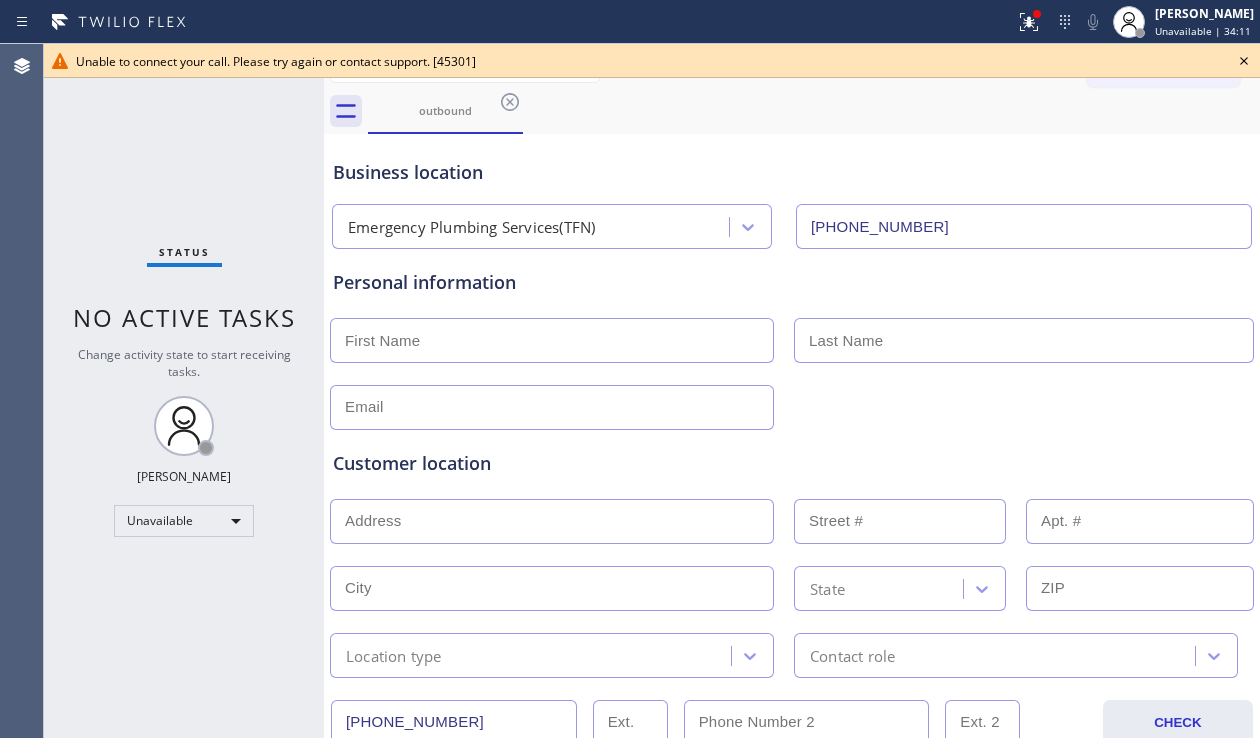 click 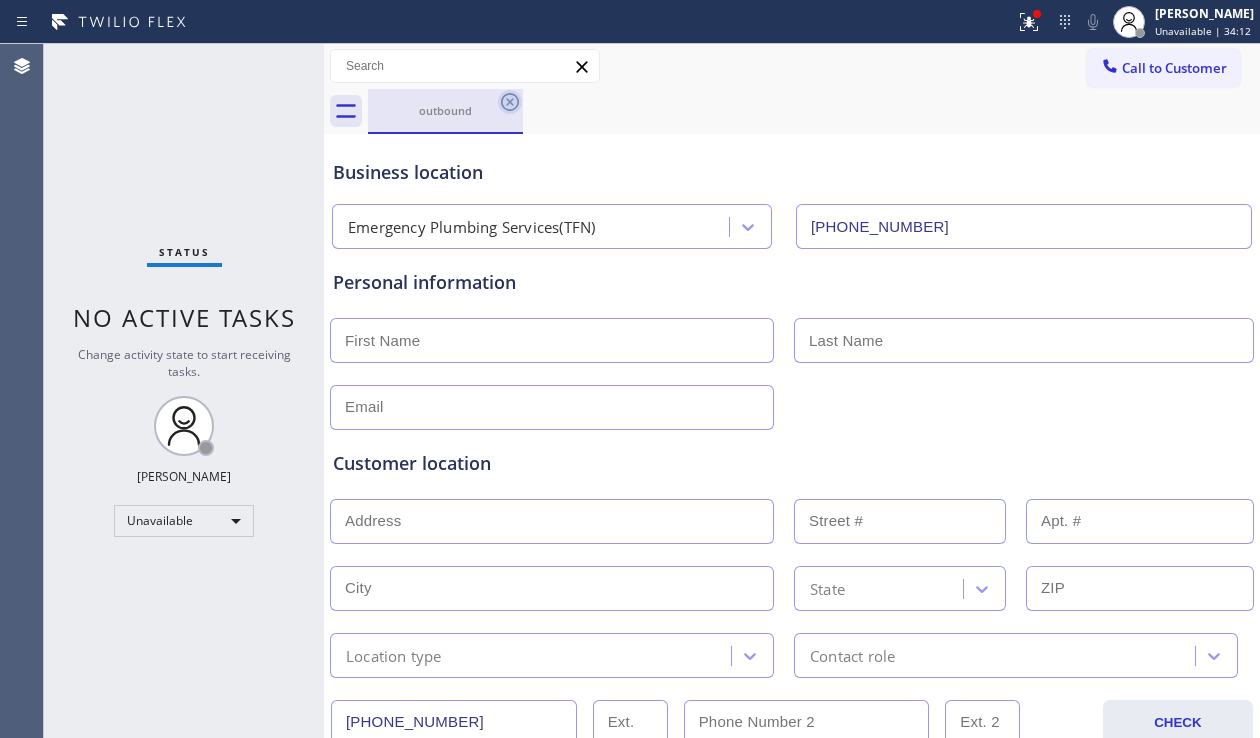 click 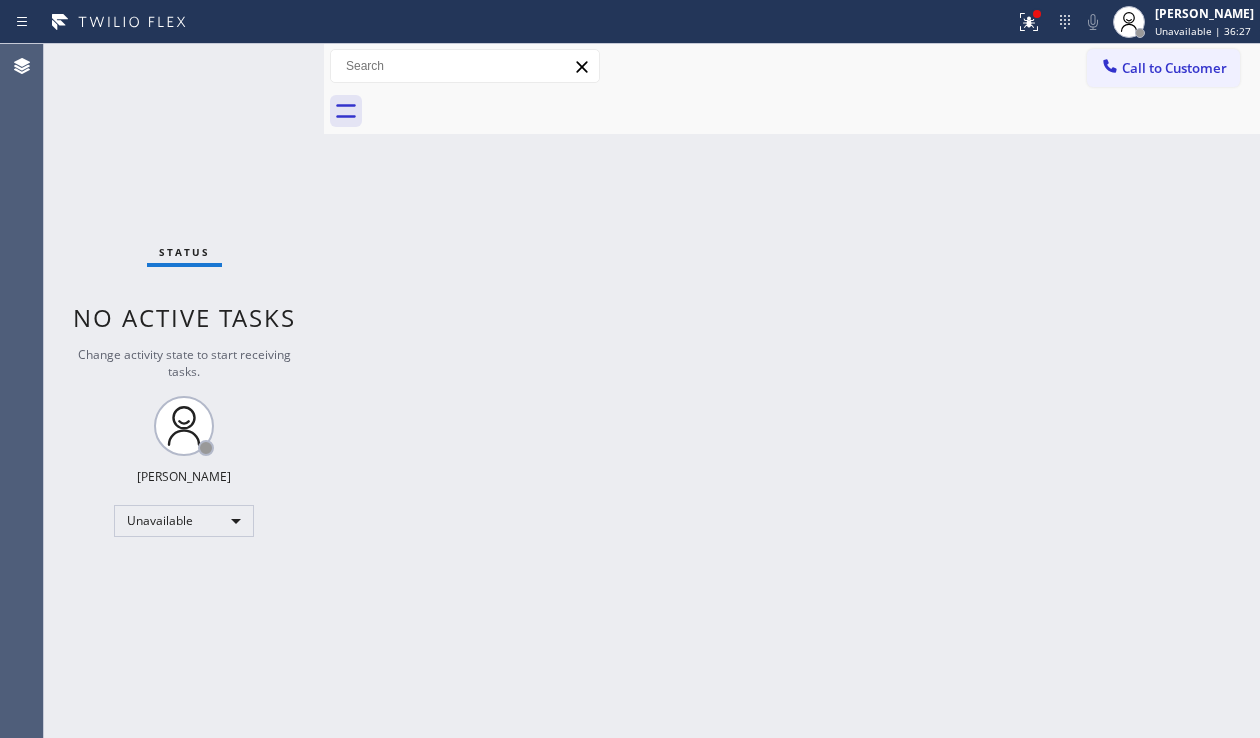 click on "Back to Dashboard Change Sender ID Customers Technicians Select a contact Outbound call Location Search location Your caller id phone number Customer number Call Customer info Name   Phone none Address none Change Sender ID HVAC [PHONE_NUMBER] 5 Star Appliance [PHONE_NUMBER] Appliance Repair [PHONE_NUMBER] Plumbing [PHONE_NUMBER] Air Duct Cleaning [PHONE_NUMBER]  Electricians [PHONE_NUMBER] Cancel Change Check personal SMS Reset Change No tabs Call to Customer Outbound call Location Emergency Plumbing Services(TFN) Your caller id phone number [PHONE_NUMBER] Customer number Call Outbound call Technician Search Technician Your caller id phone number Your caller id phone number Call" at bounding box center (792, 391) 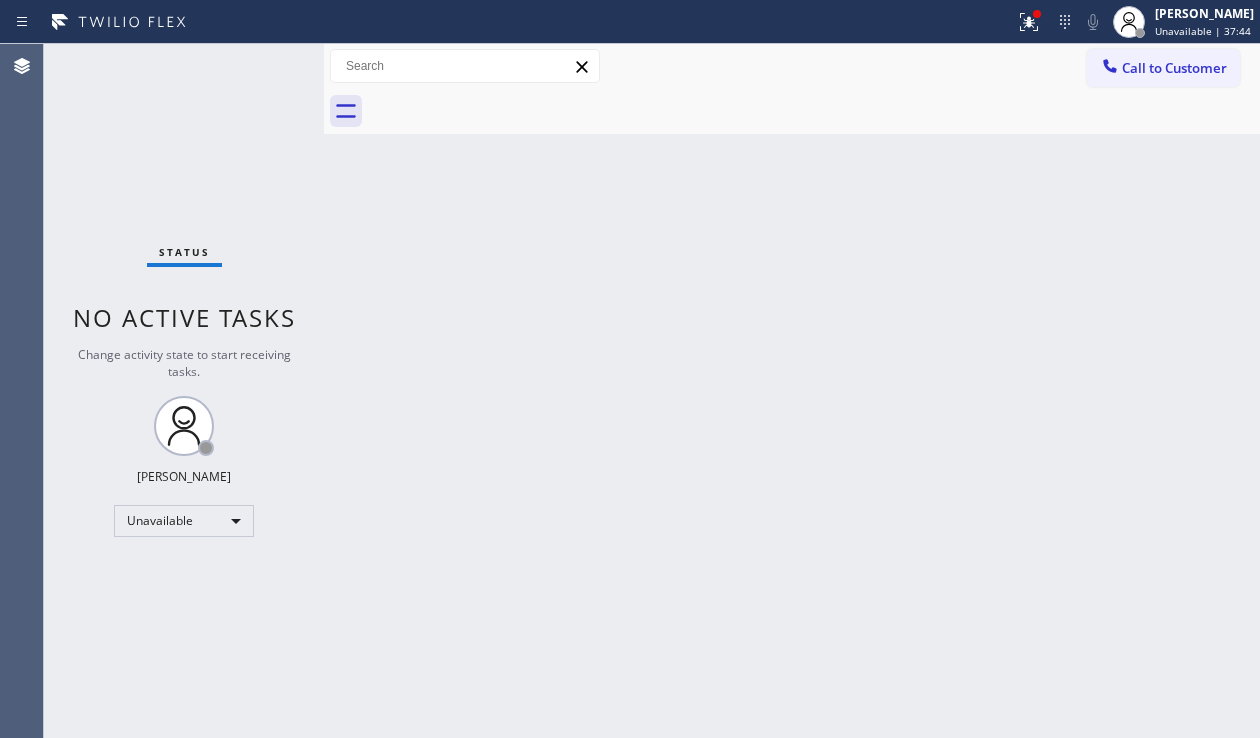 click on "Back to Dashboard Change Sender ID Customers Technicians Select a contact Outbound call Location Search location Your caller id phone number Customer number Call Customer info Name   Phone none Address none Change Sender ID HVAC [PHONE_NUMBER] 5 Star Appliance [PHONE_NUMBER] Appliance Repair [PHONE_NUMBER] Plumbing [PHONE_NUMBER] Air Duct Cleaning [PHONE_NUMBER]  Electricians [PHONE_NUMBER] Cancel Change Check personal SMS Reset Change No tabs Call to Customer Outbound call Location Emergency Plumbing Services(TFN) Your caller id phone number [PHONE_NUMBER] Customer number Call Outbound call Technician Search Technician Your caller id phone number Your caller id phone number Call" at bounding box center [792, 391] 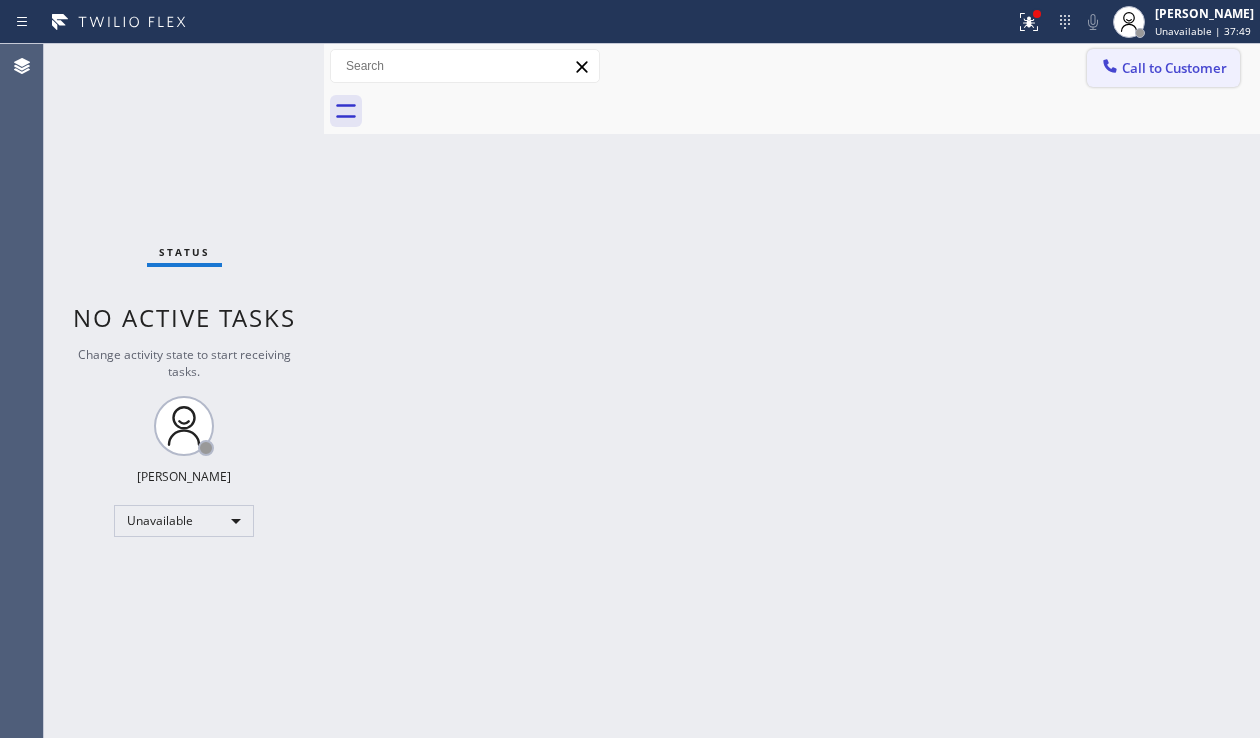click on "Call to Customer" at bounding box center (1163, 68) 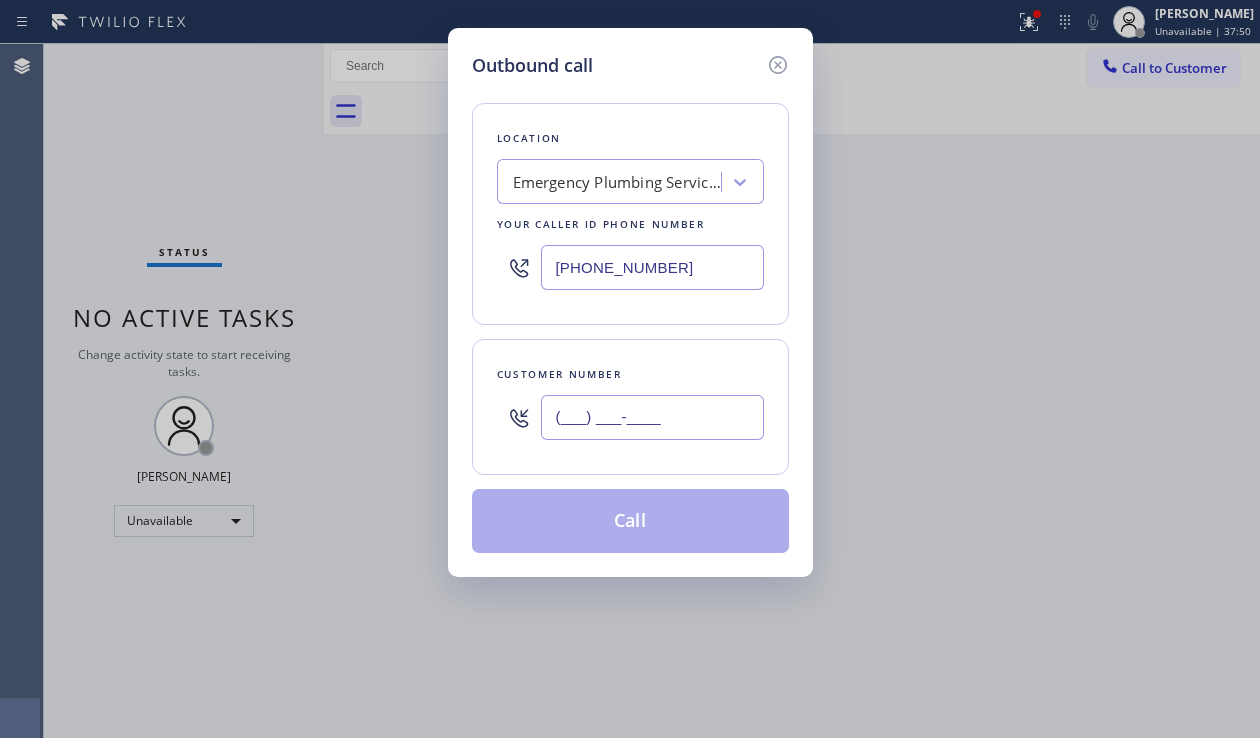 click on "(___) ___-____" at bounding box center (652, 417) 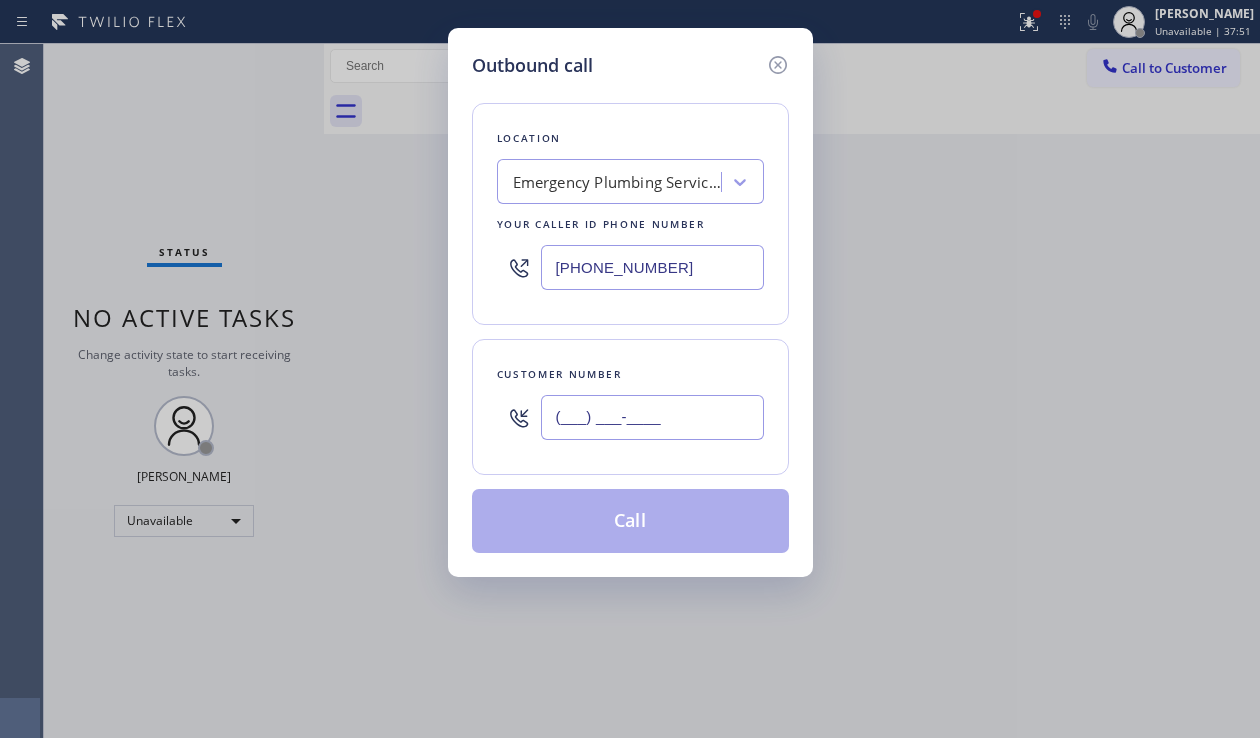 paste on "919) 518-5730" 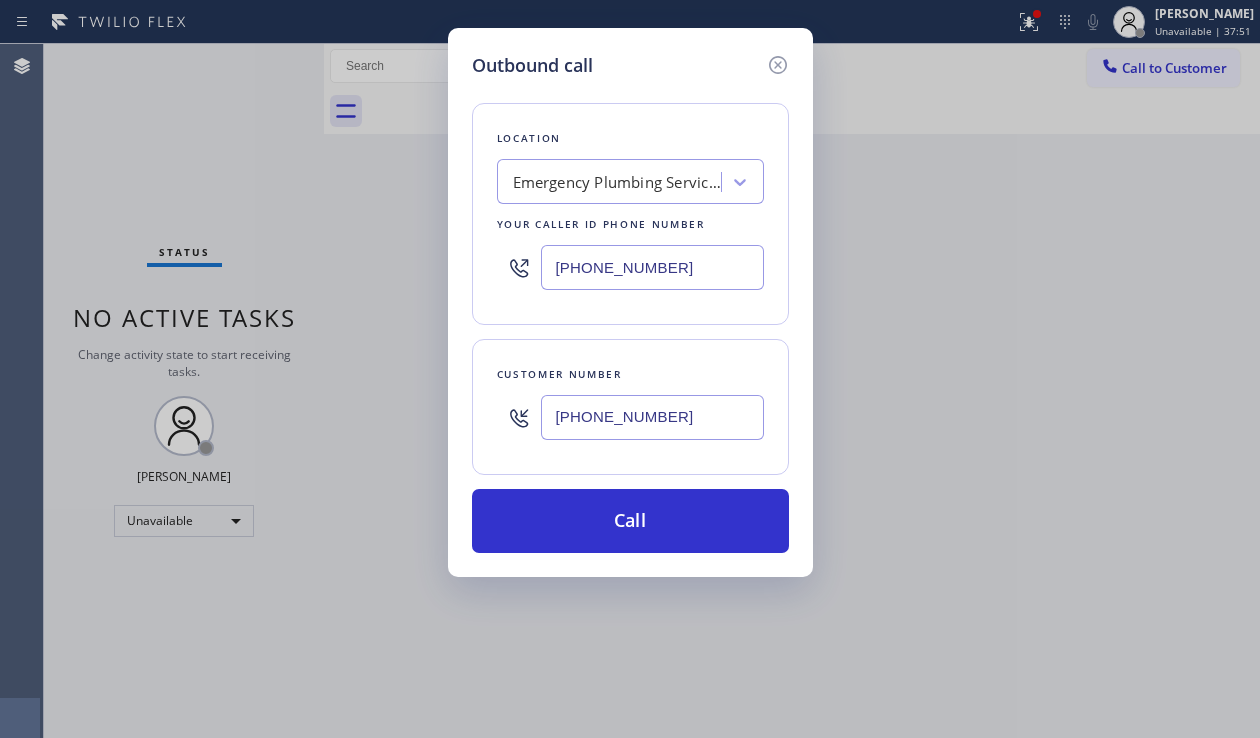type on "[PHONE_NUMBER]" 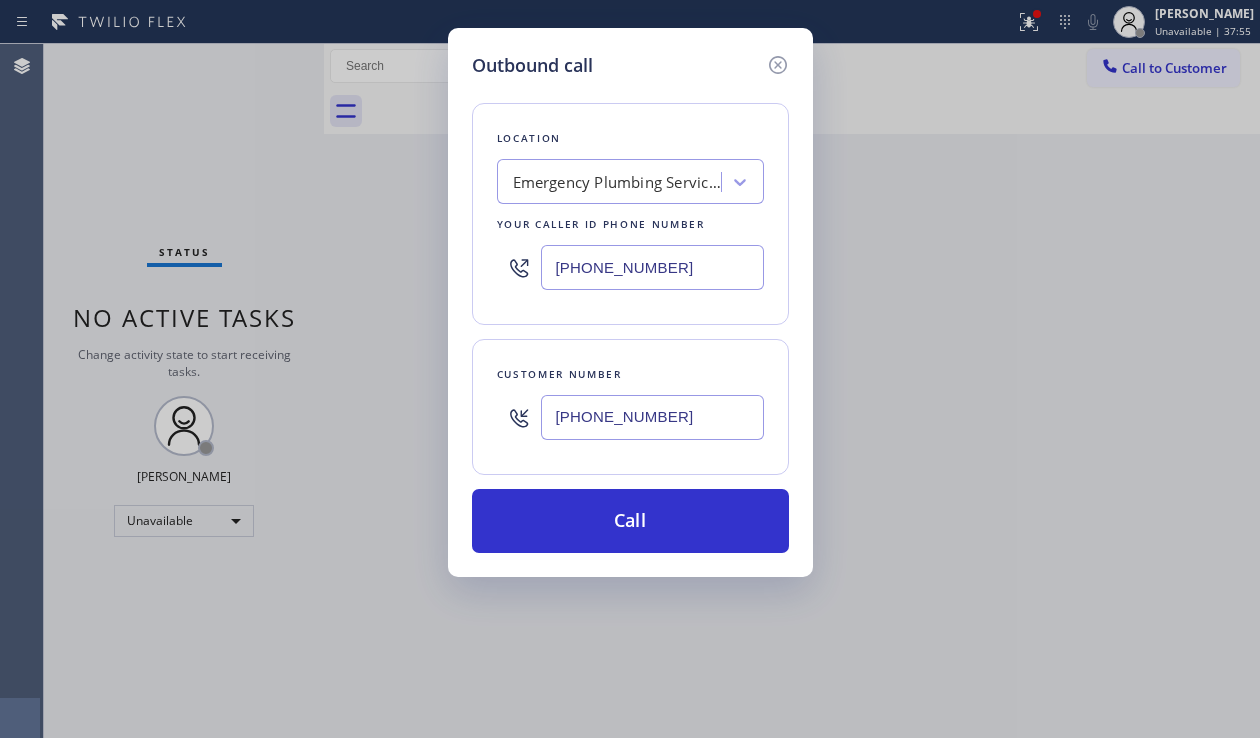 drag, startPoint x: 676, startPoint y: 266, endPoint x: 539, endPoint y: 266, distance: 137 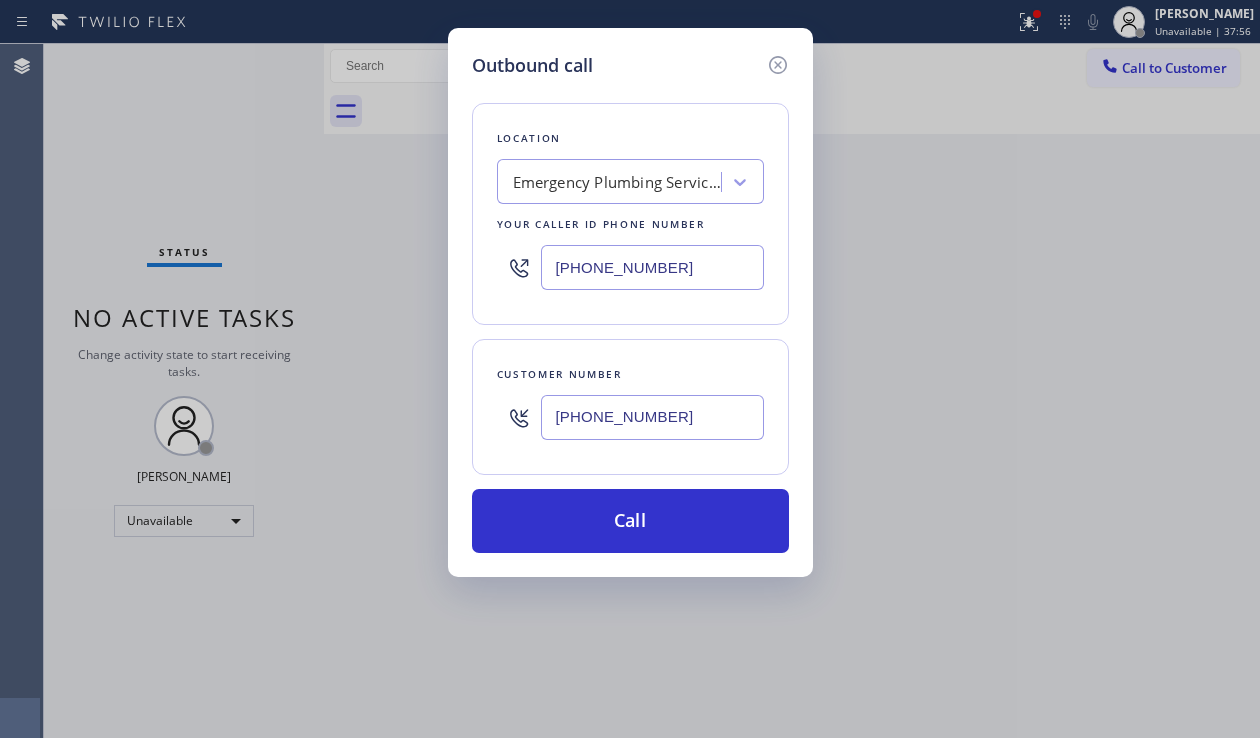 paste on "55) 731-4952" 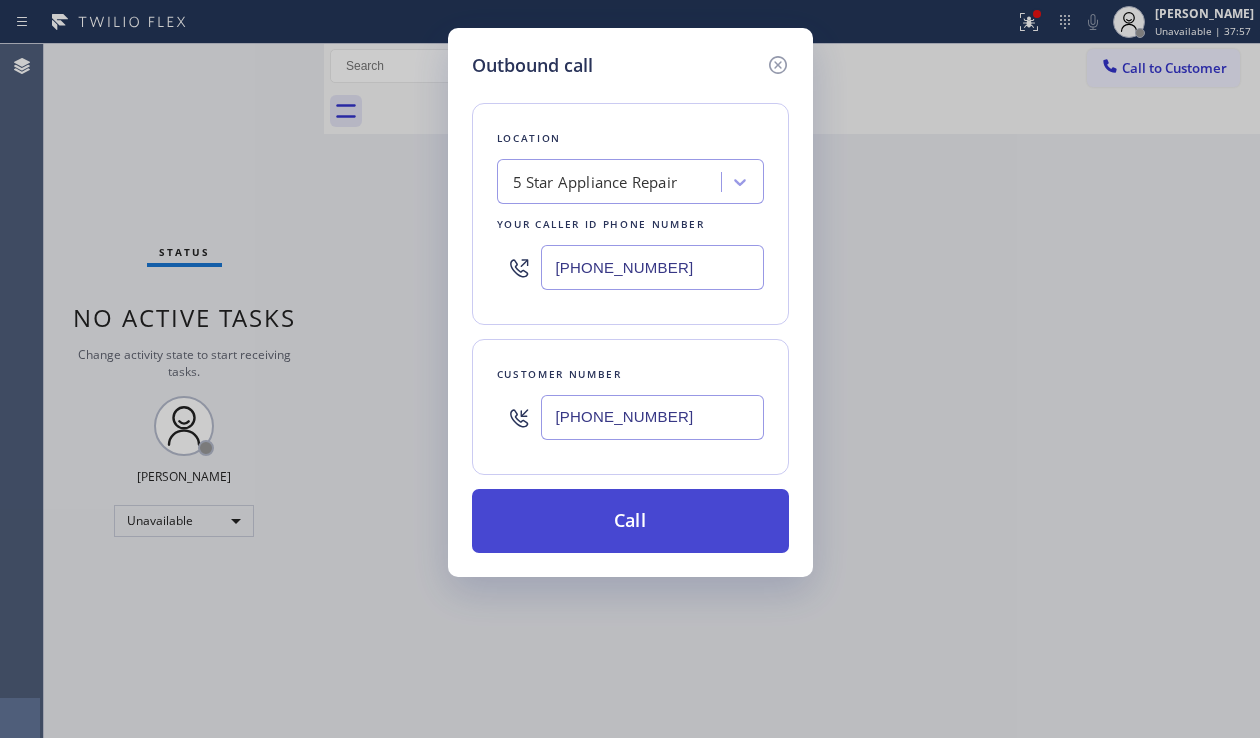 type on "[PHONE_NUMBER]" 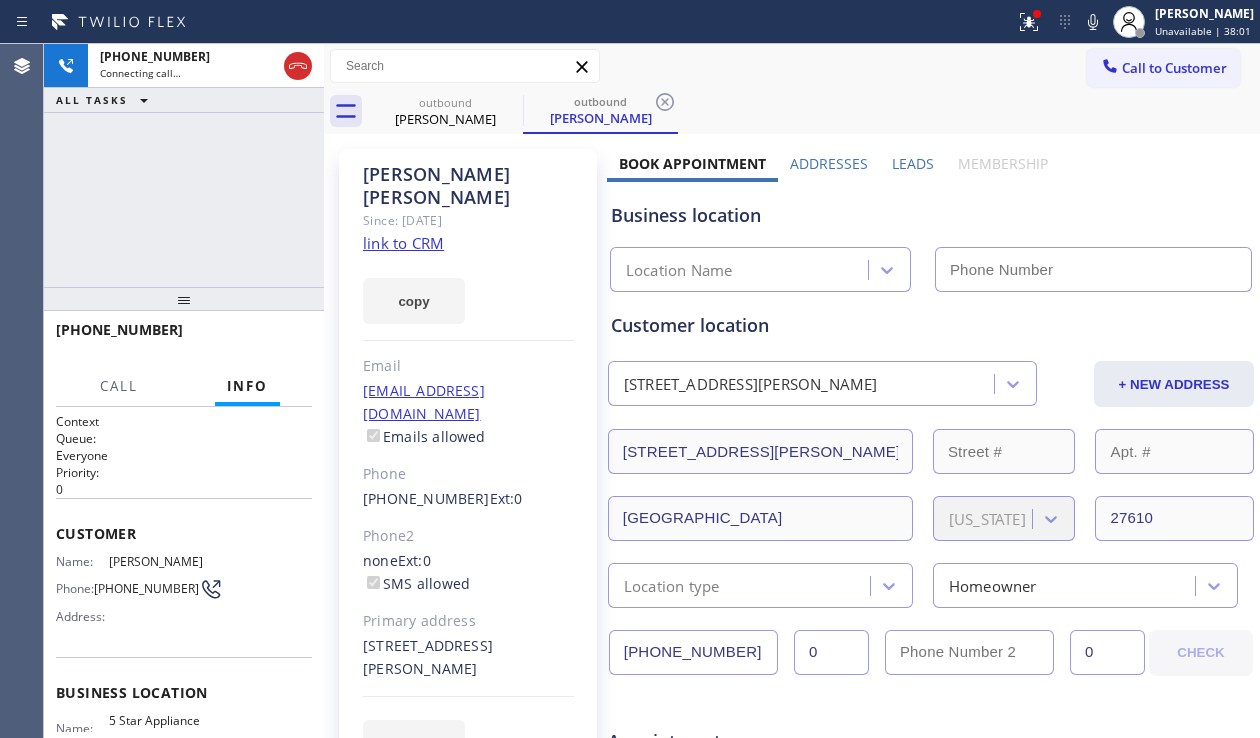 click on "Leads" at bounding box center (913, 163) 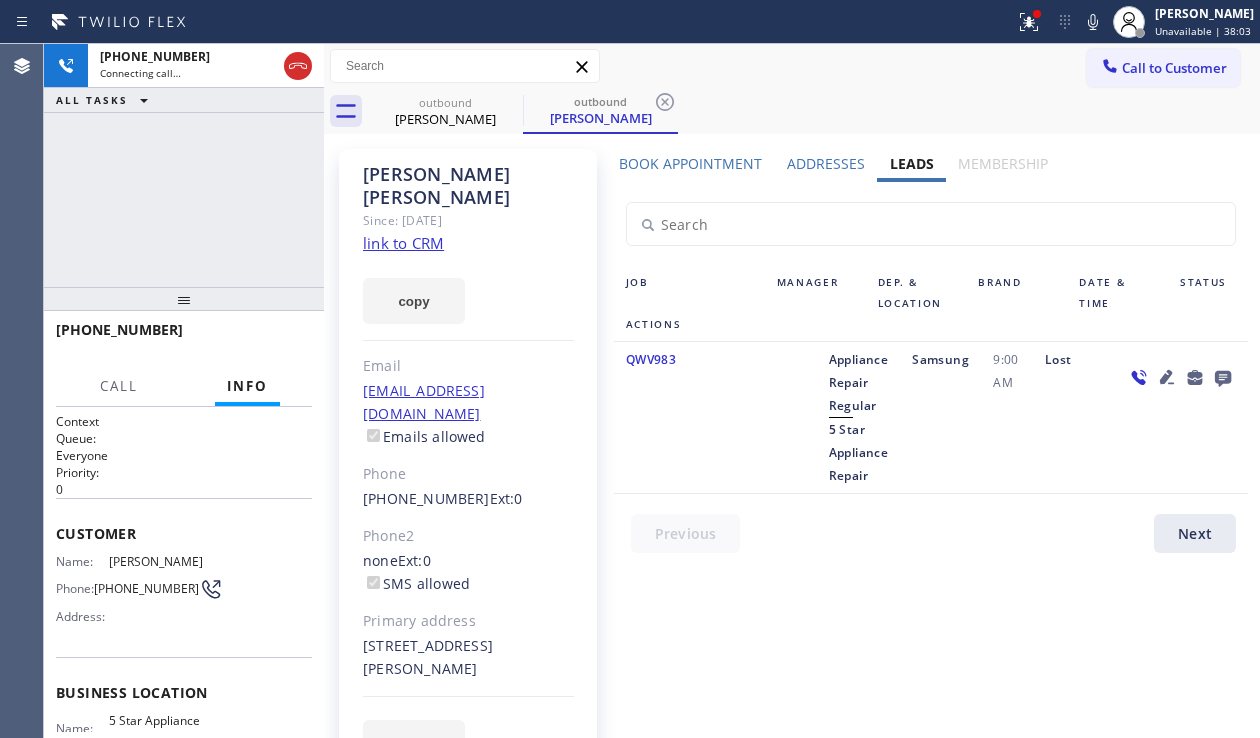click 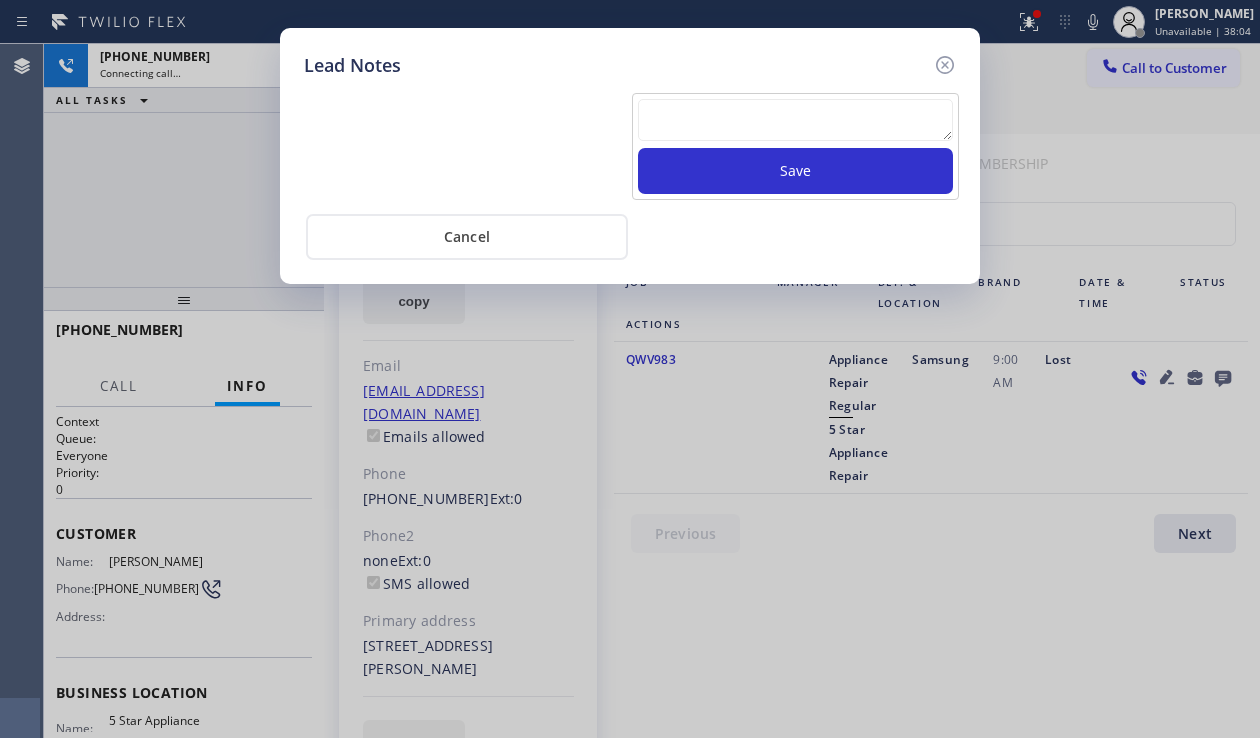 click at bounding box center (795, 120) 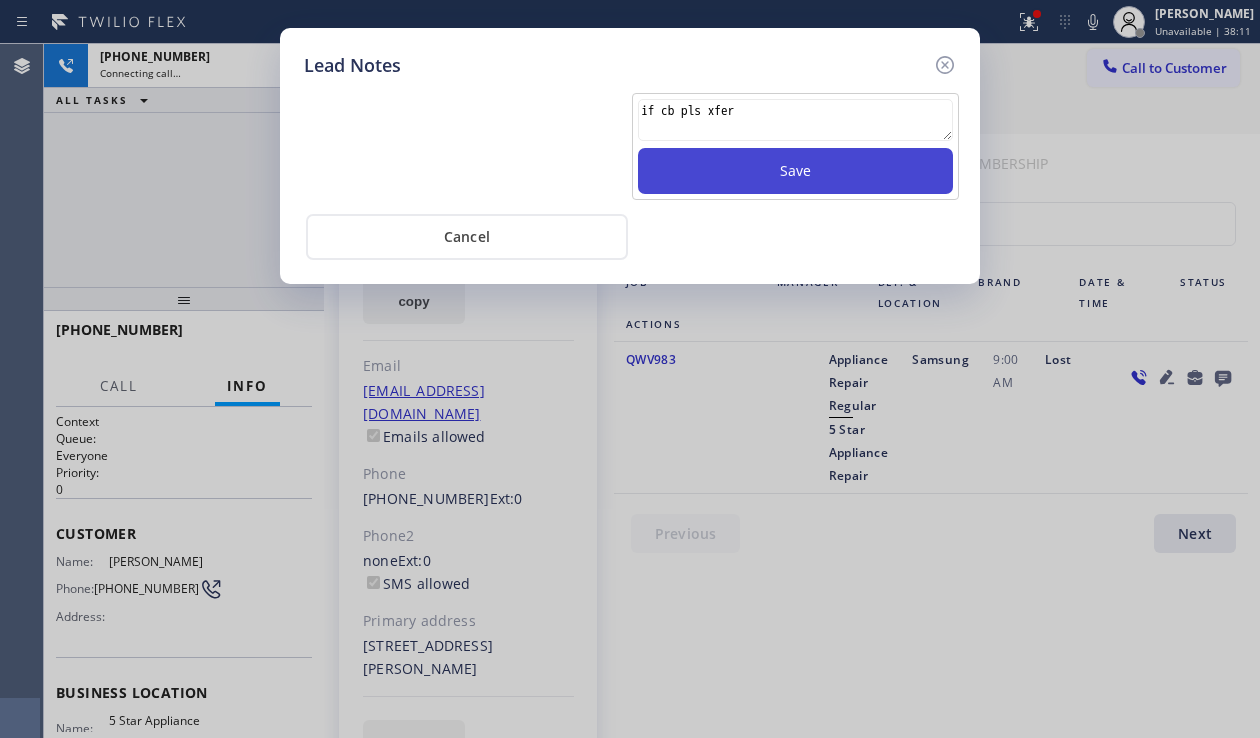 type on "if cb pls xfer" 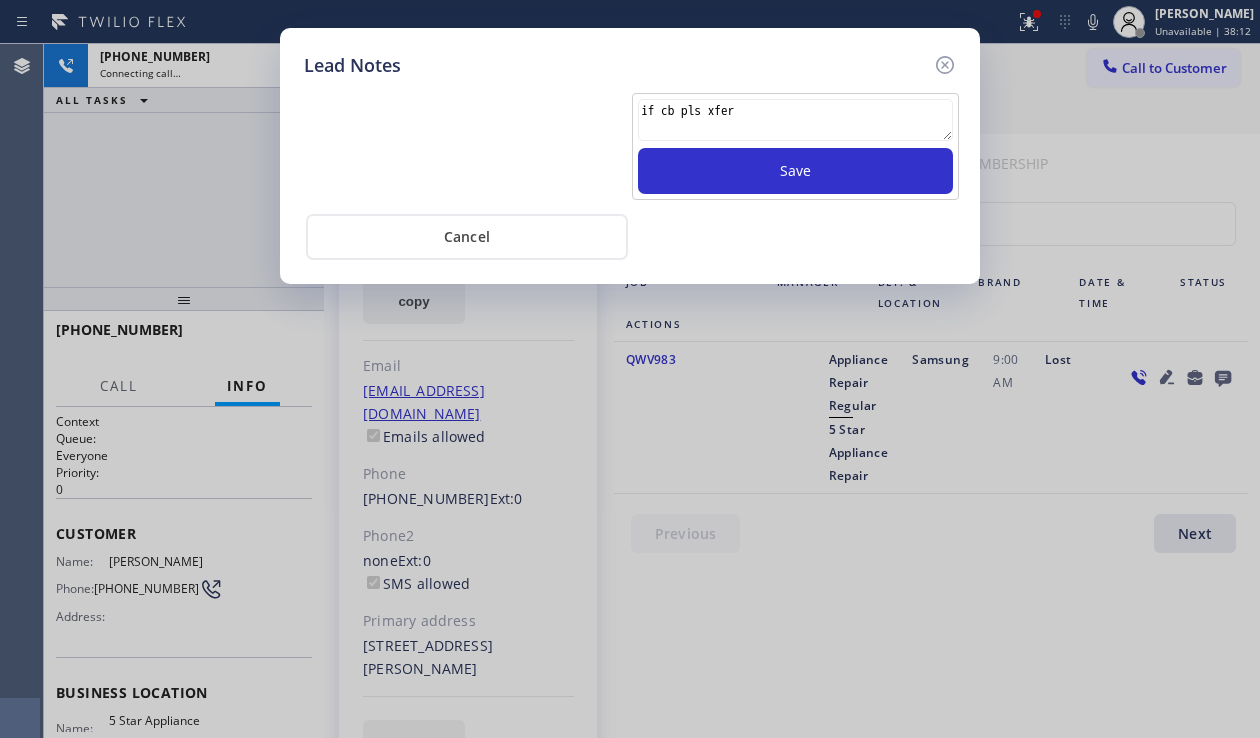 type 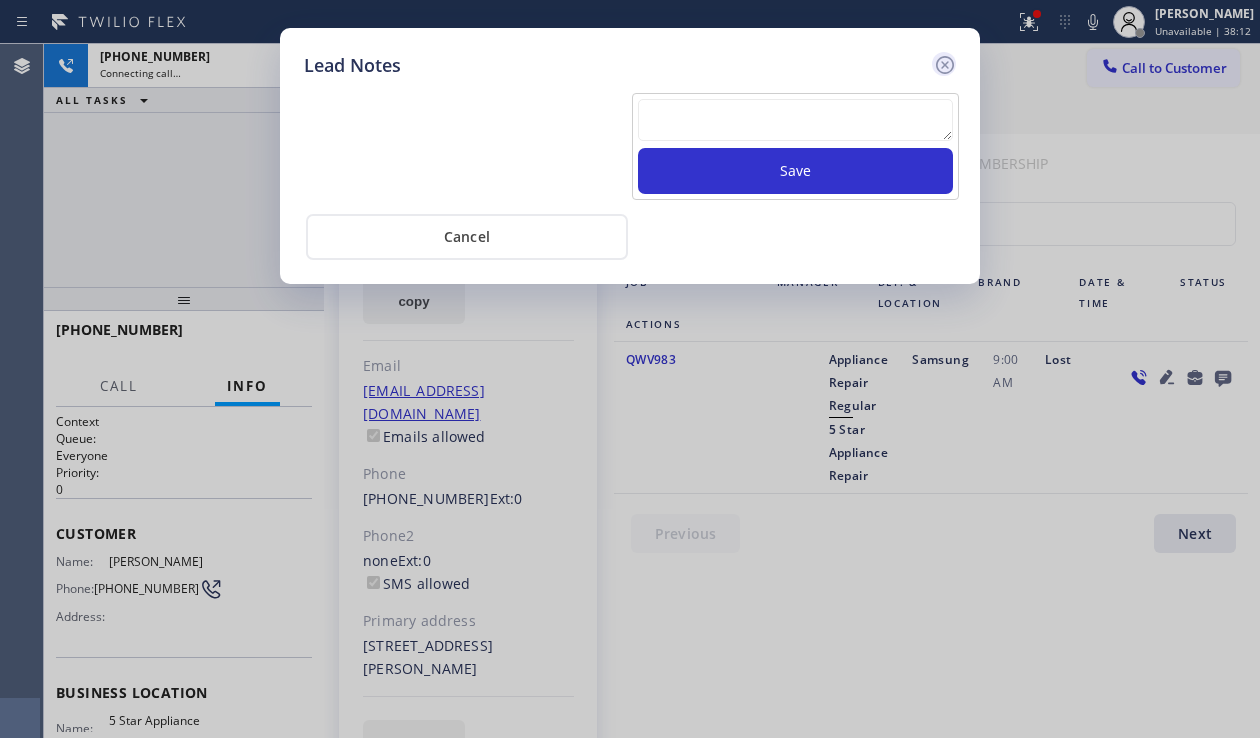 click 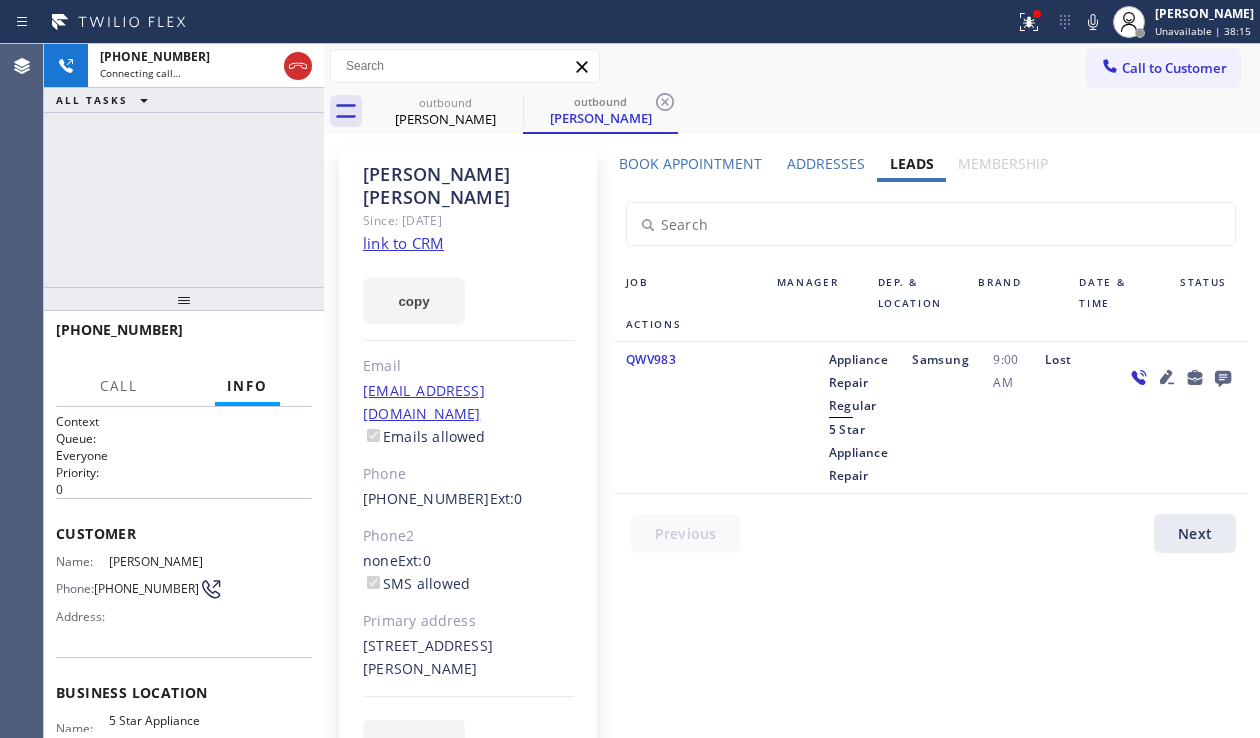 click on "link to CRM" 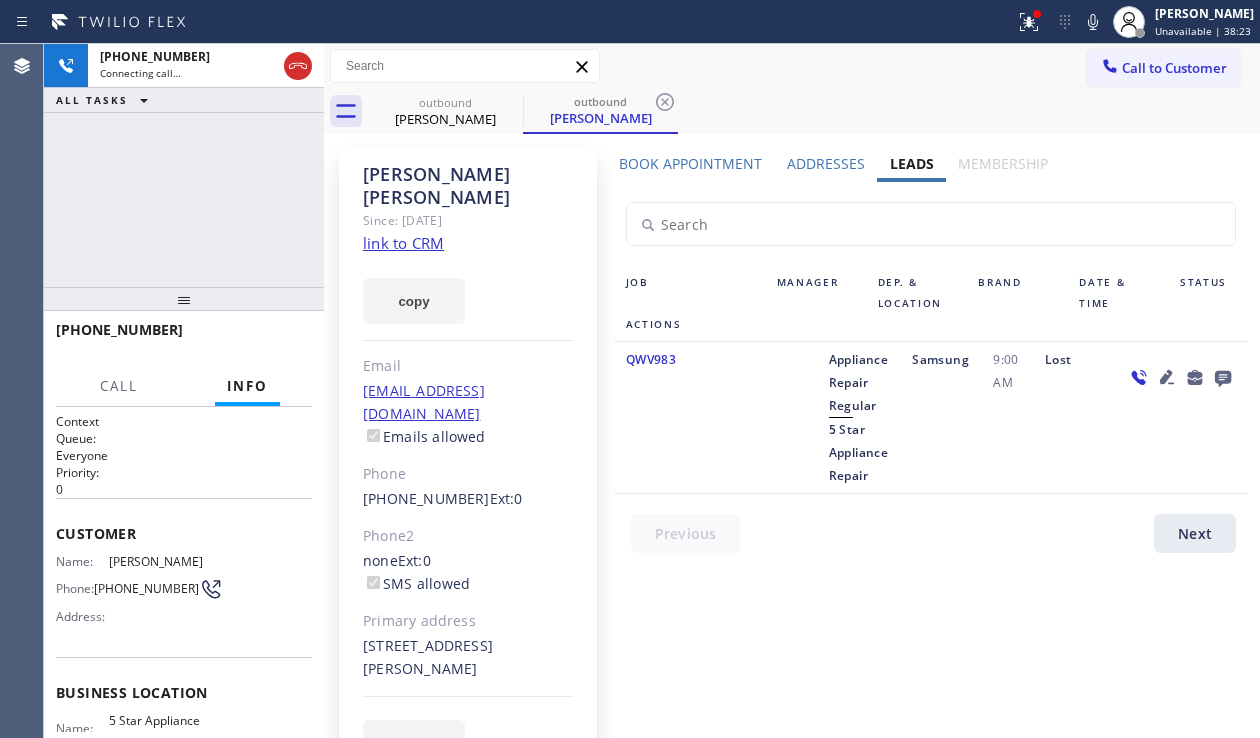 click 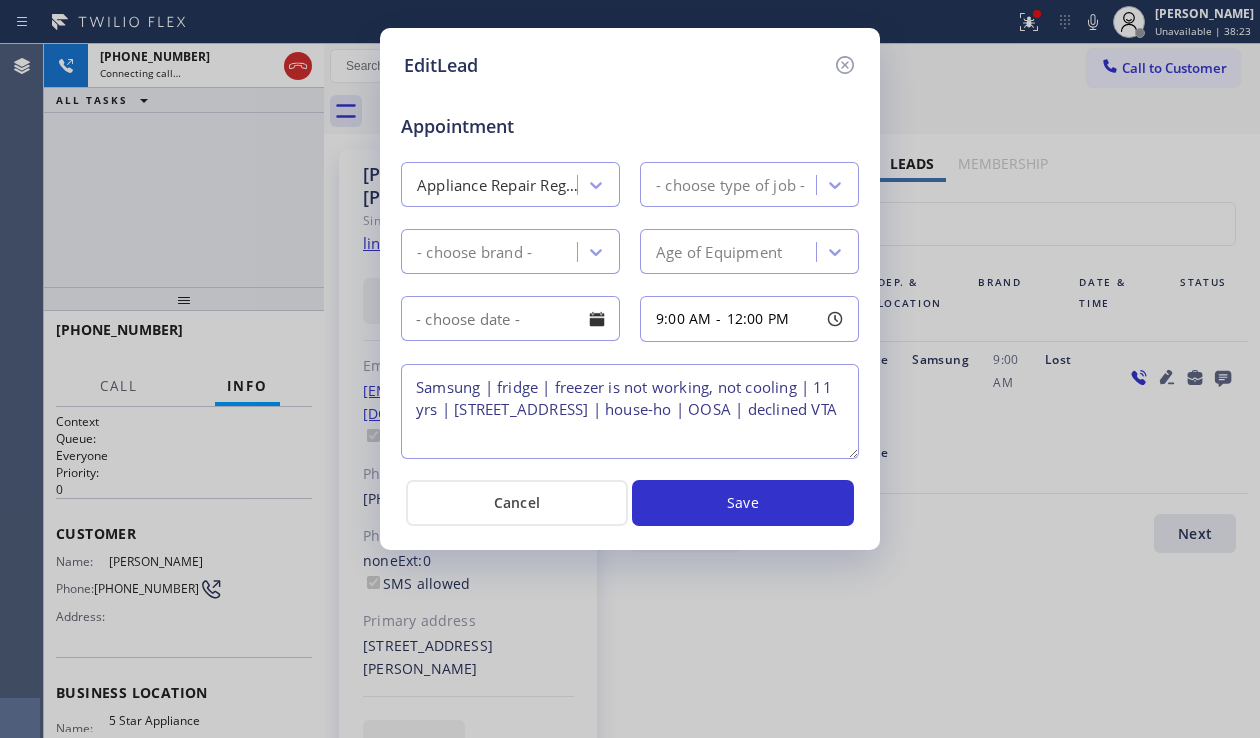 type on "Samsung | fridge | freezer is not working, not cooling | 11 yrs | [STREET_ADDRESS] | house-ho | OOSA | declined VTA" 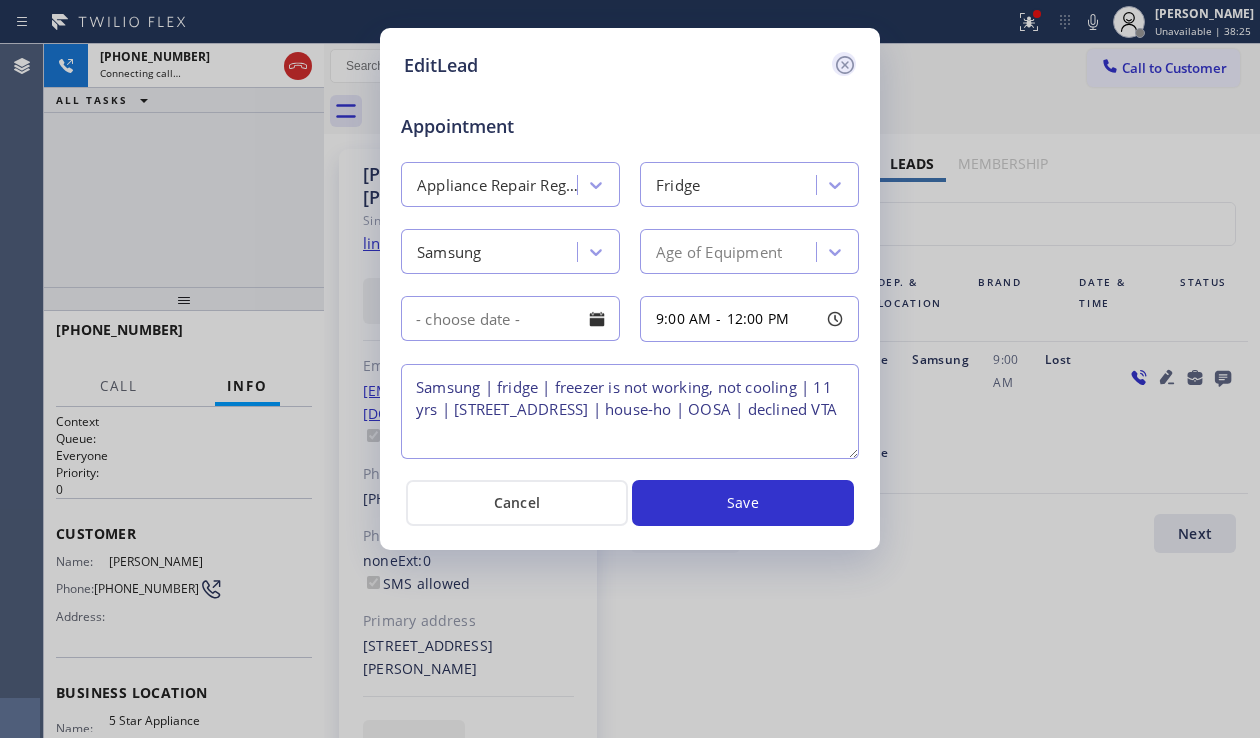 click 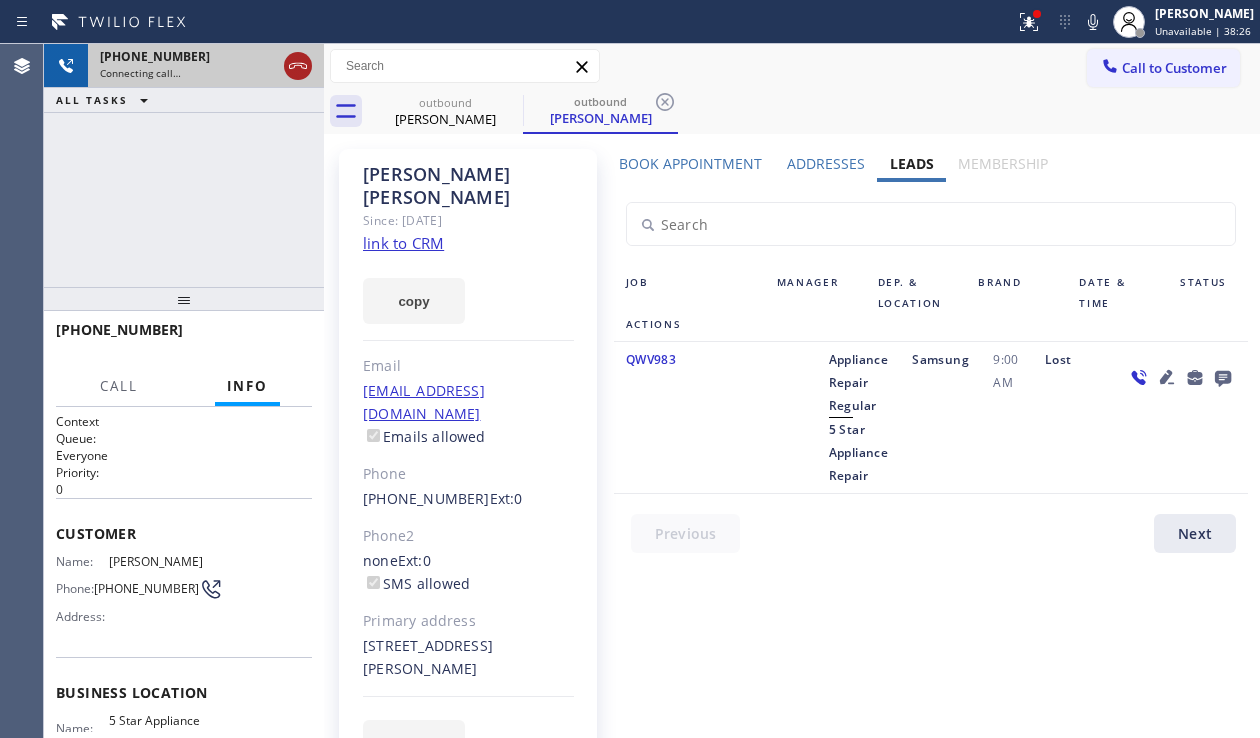 click 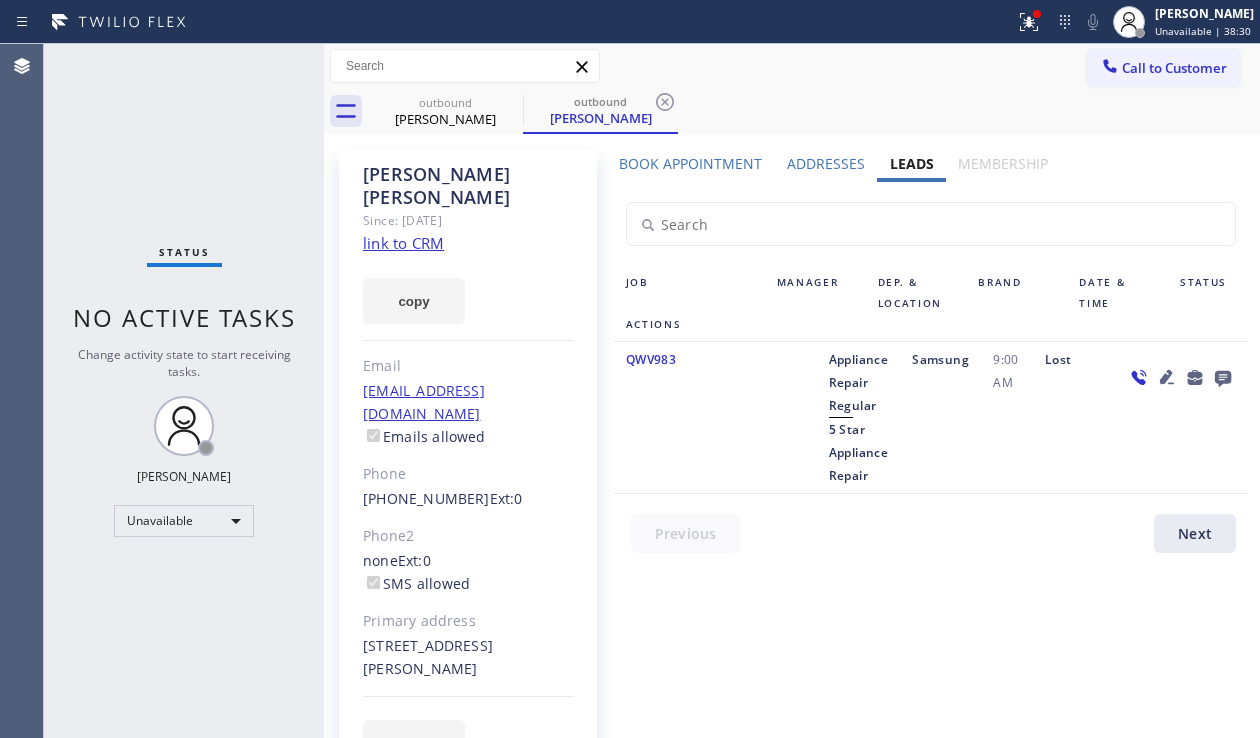 click on "Book Appointment" at bounding box center (690, 163) 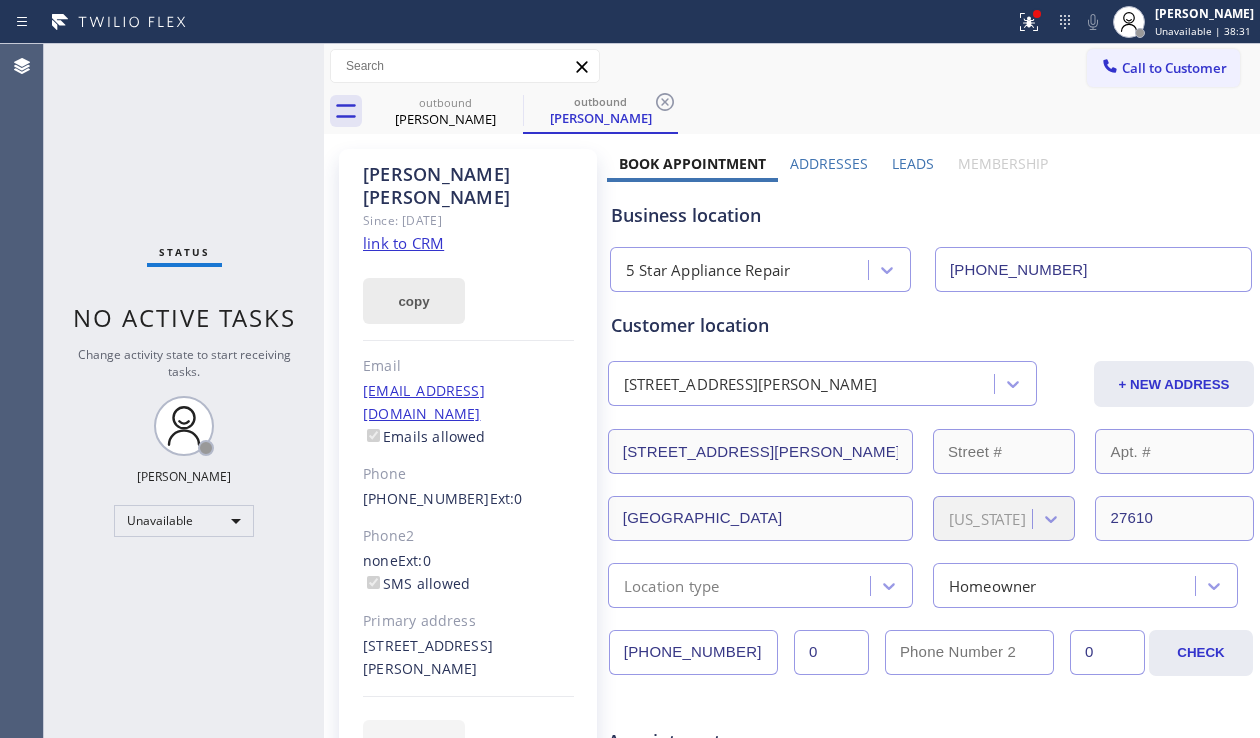 click on "copy" at bounding box center (414, 301) 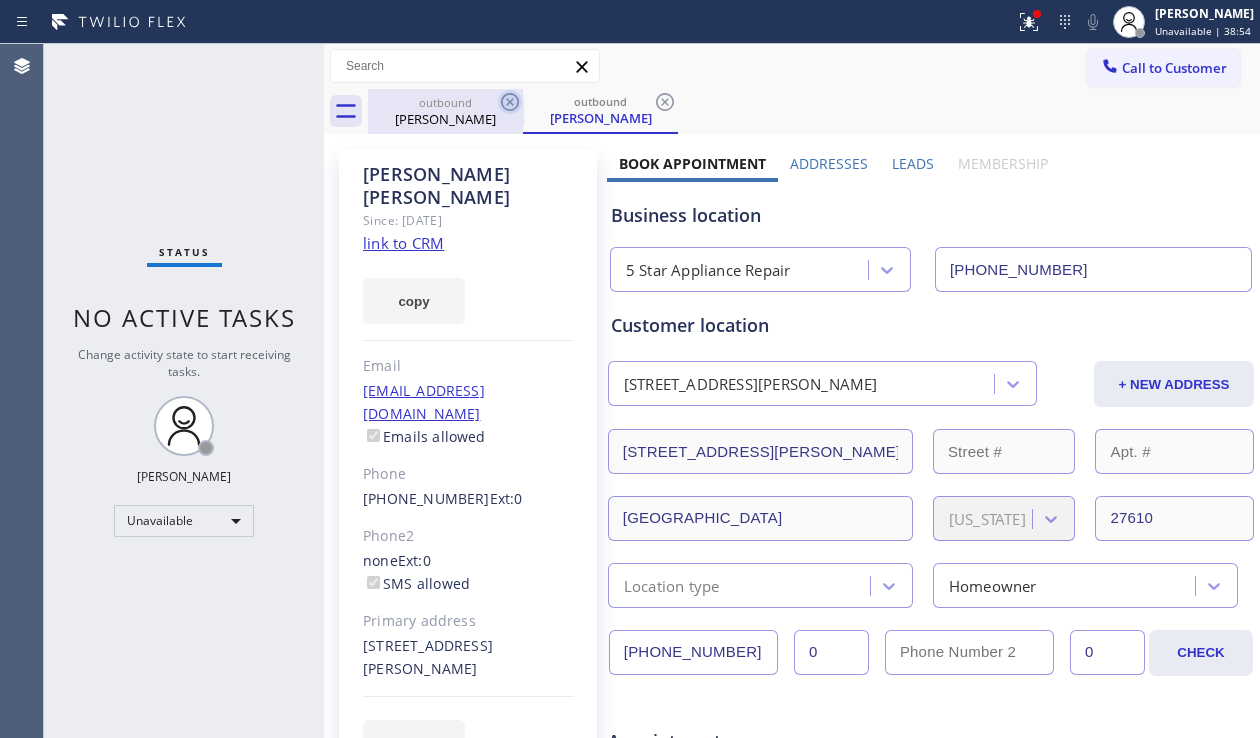 click 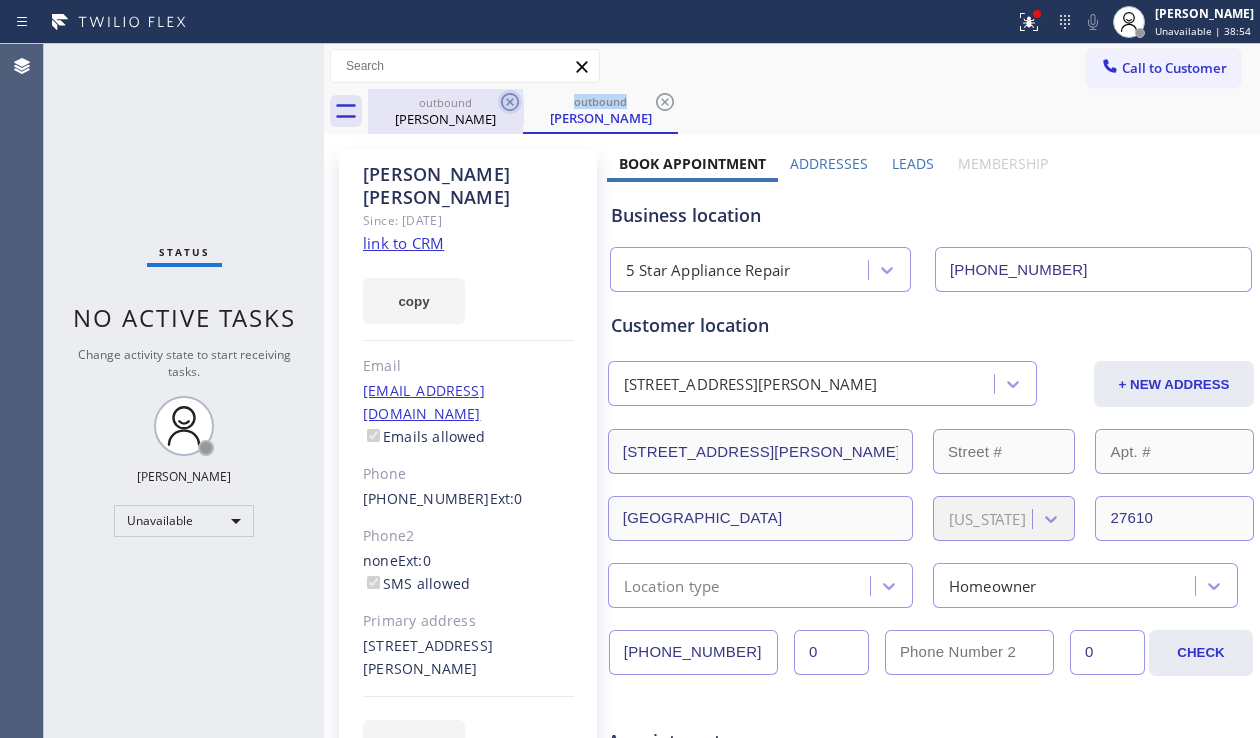 click 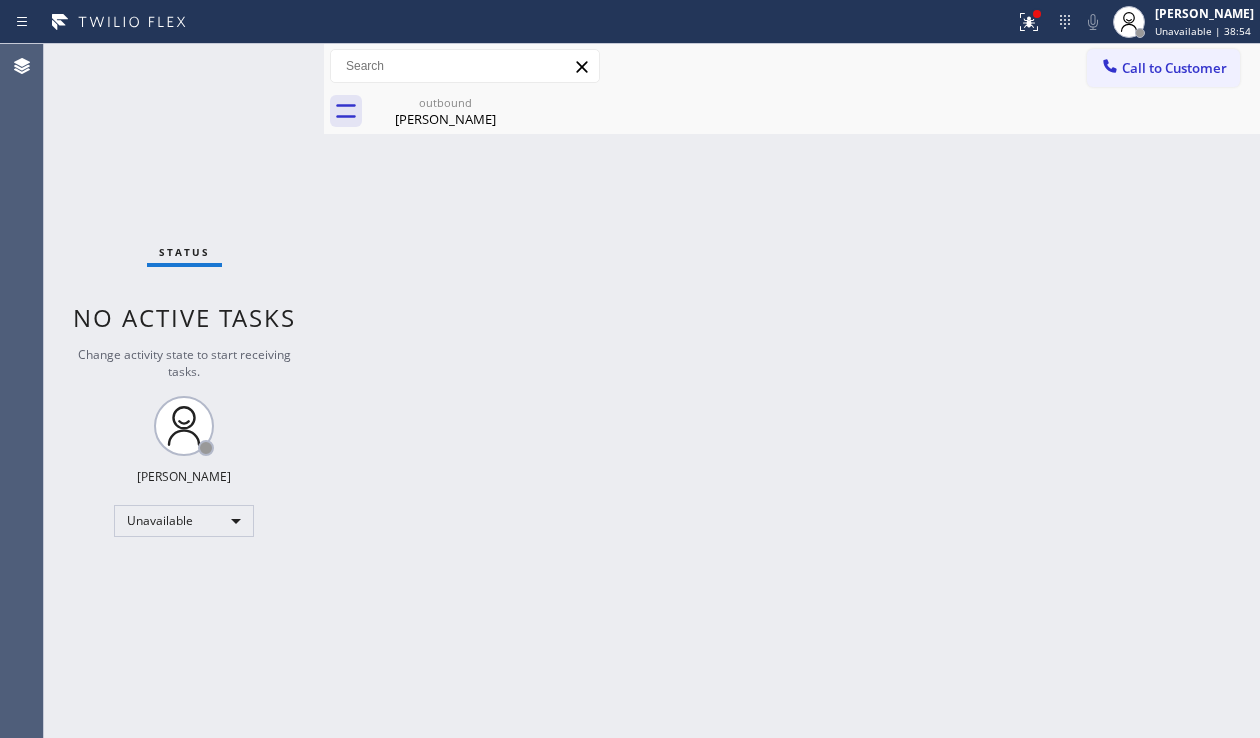 click 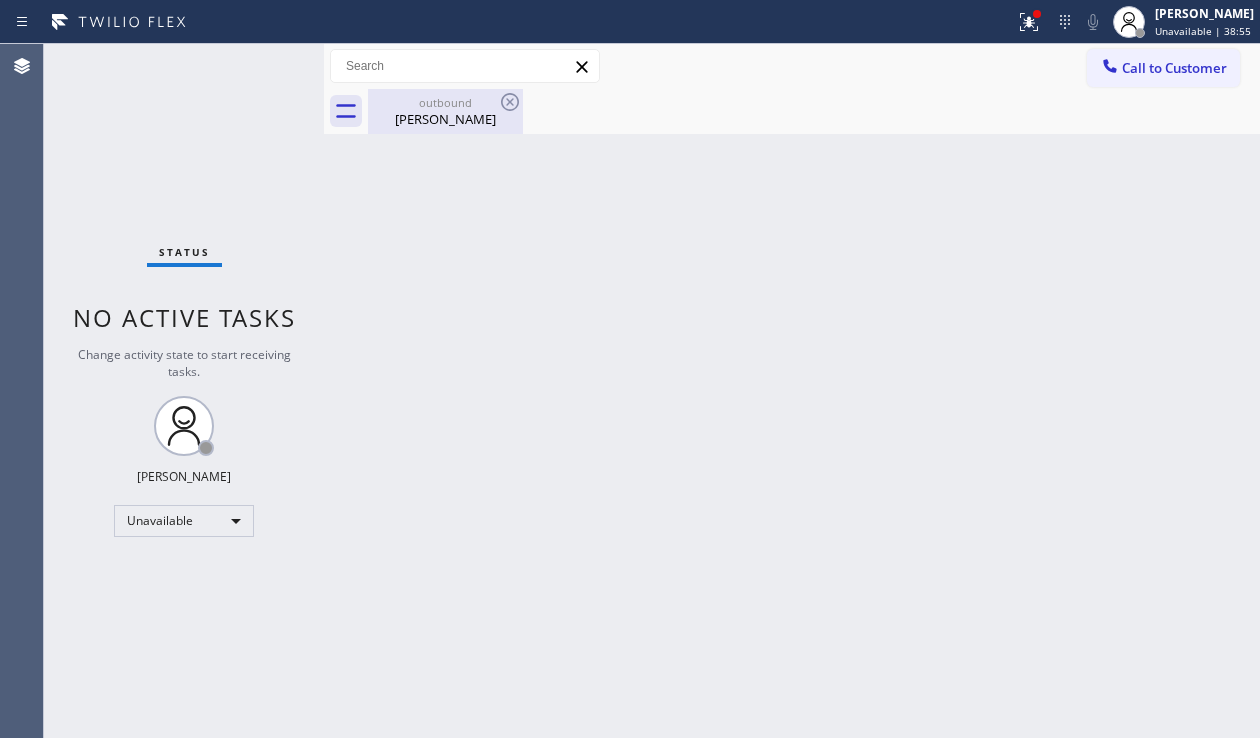 click on "outbound" at bounding box center [445, 102] 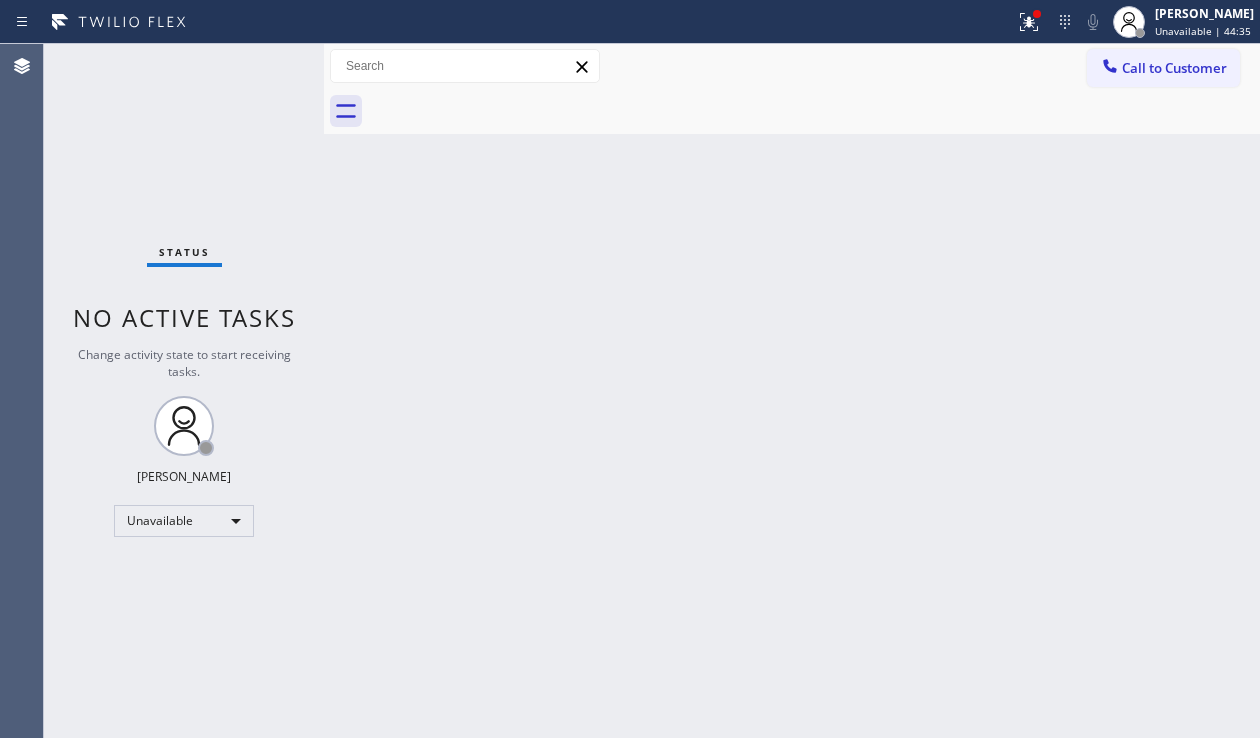 drag, startPoint x: 1183, startPoint y: 70, endPoint x: 965, endPoint y: 192, distance: 249.81593 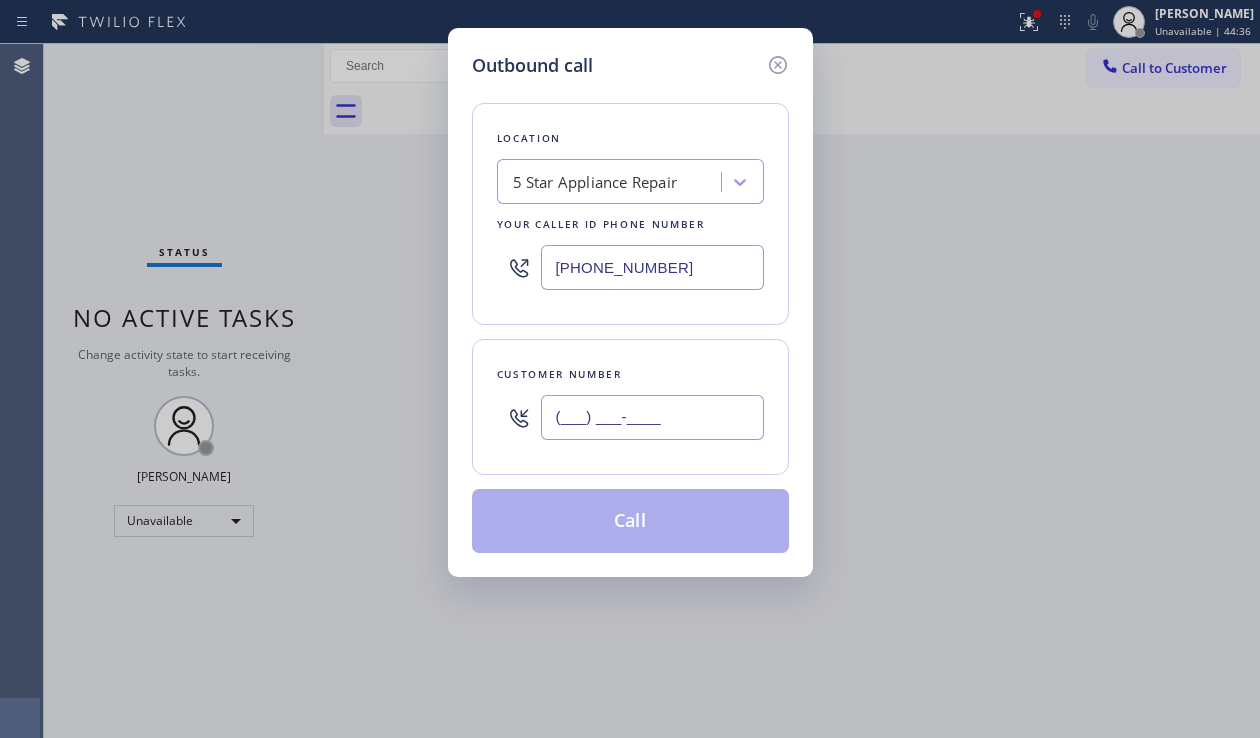 click on "(___) ___-____" at bounding box center (652, 417) 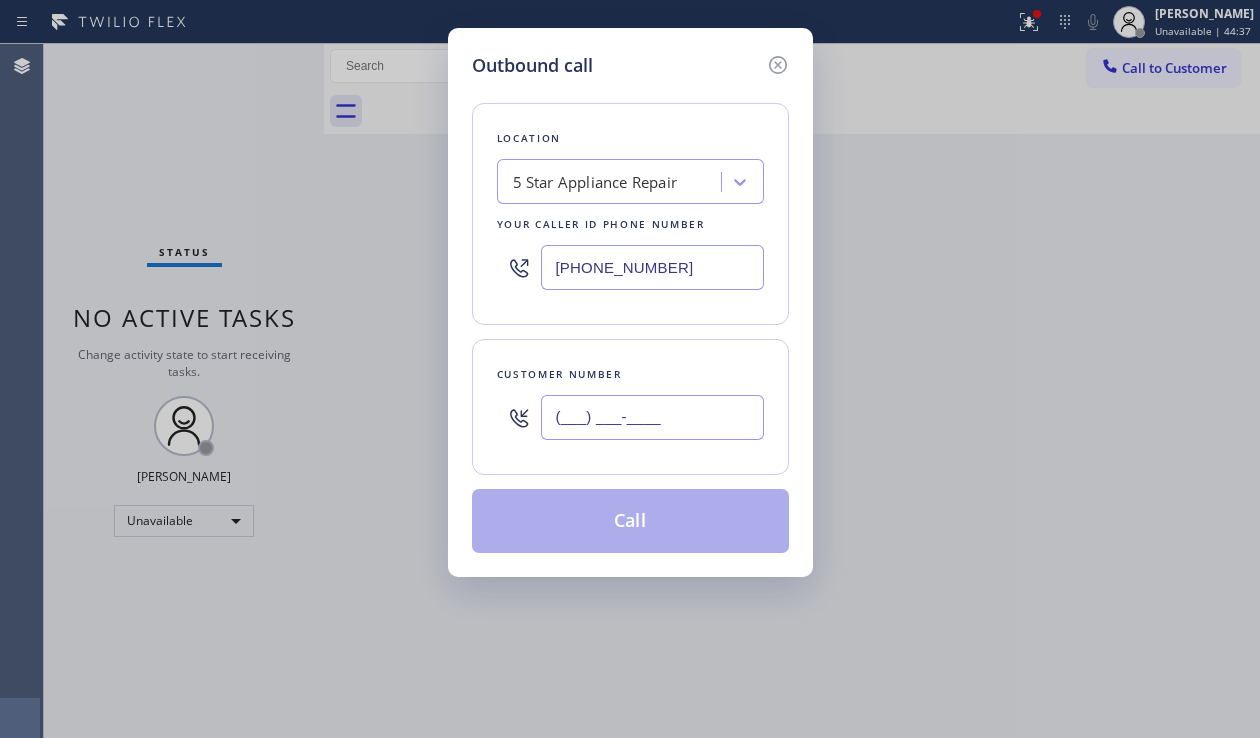 paste on "917) 861-3256" 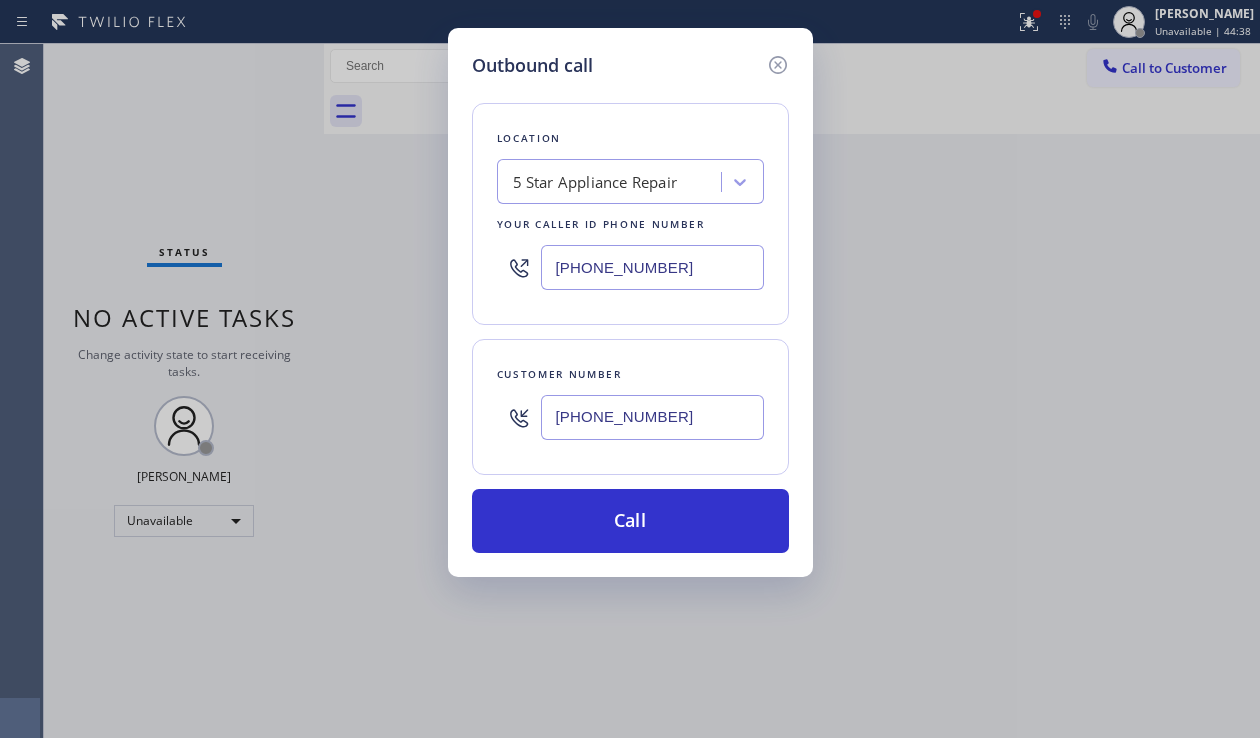 type on "[PHONE_NUMBER]" 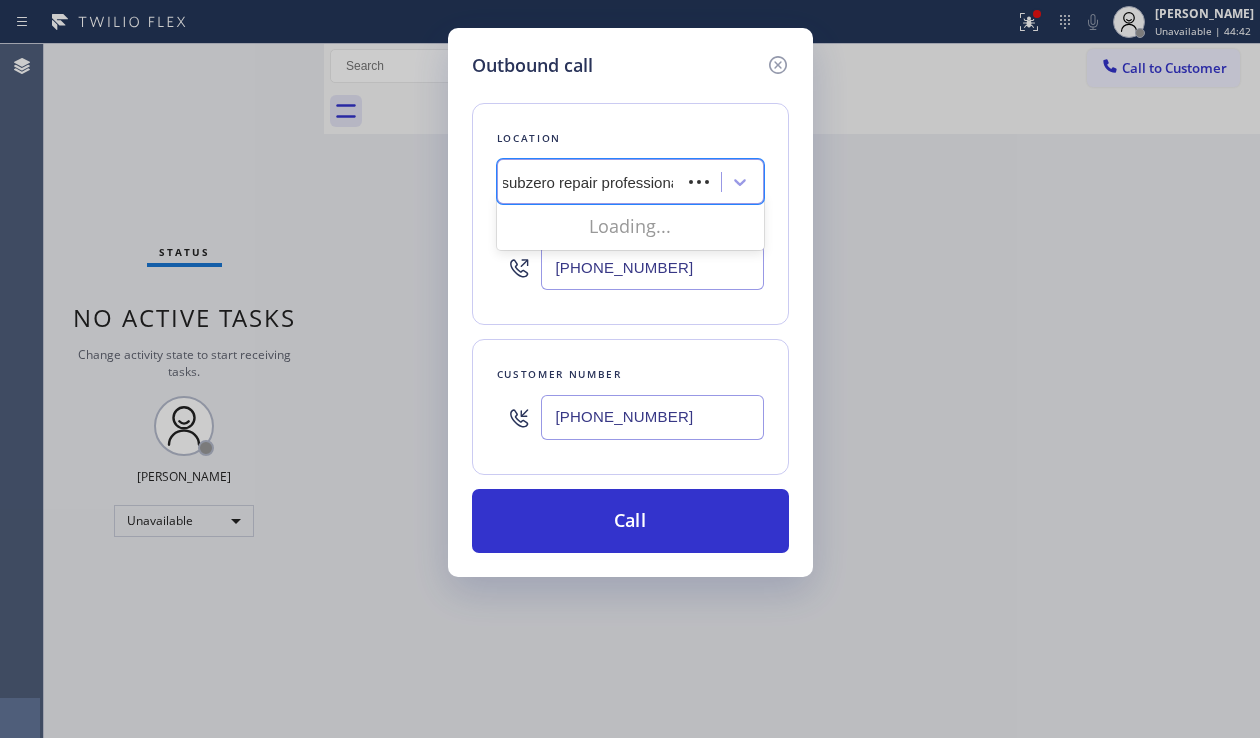 type on "subzero repair professionals" 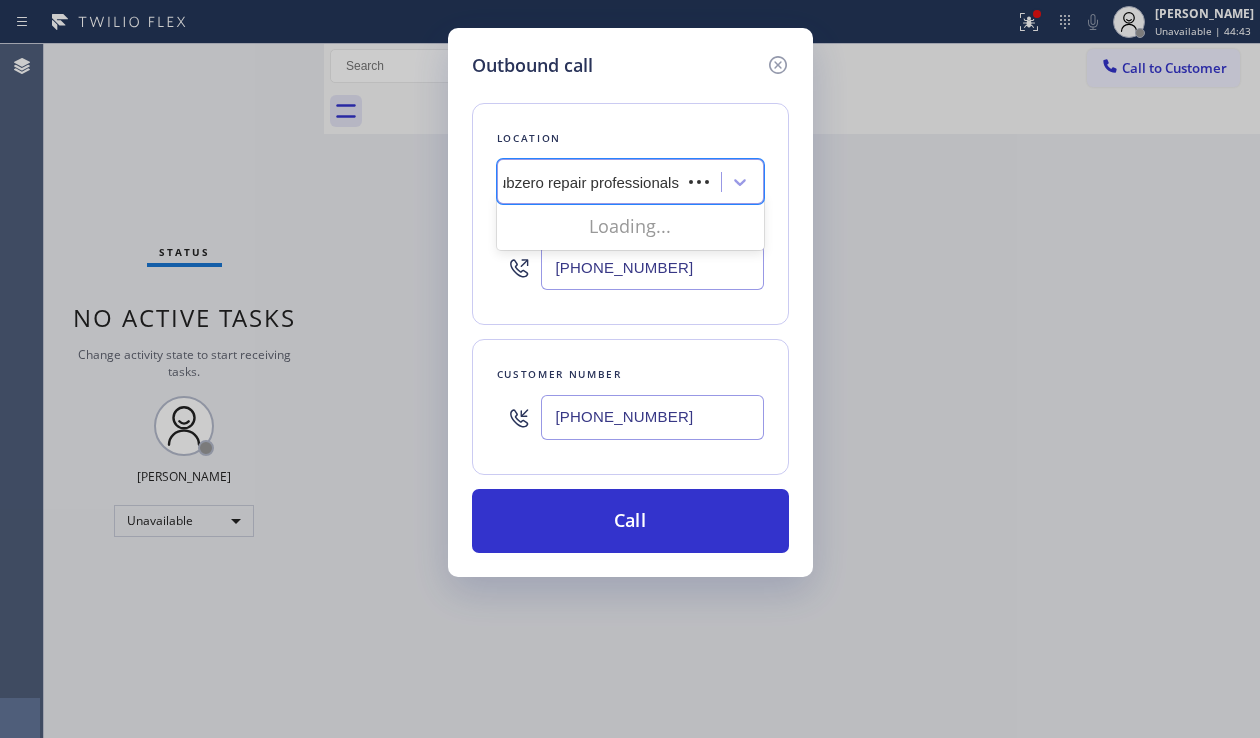 scroll, scrollTop: 0, scrollLeft: 0, axis: both 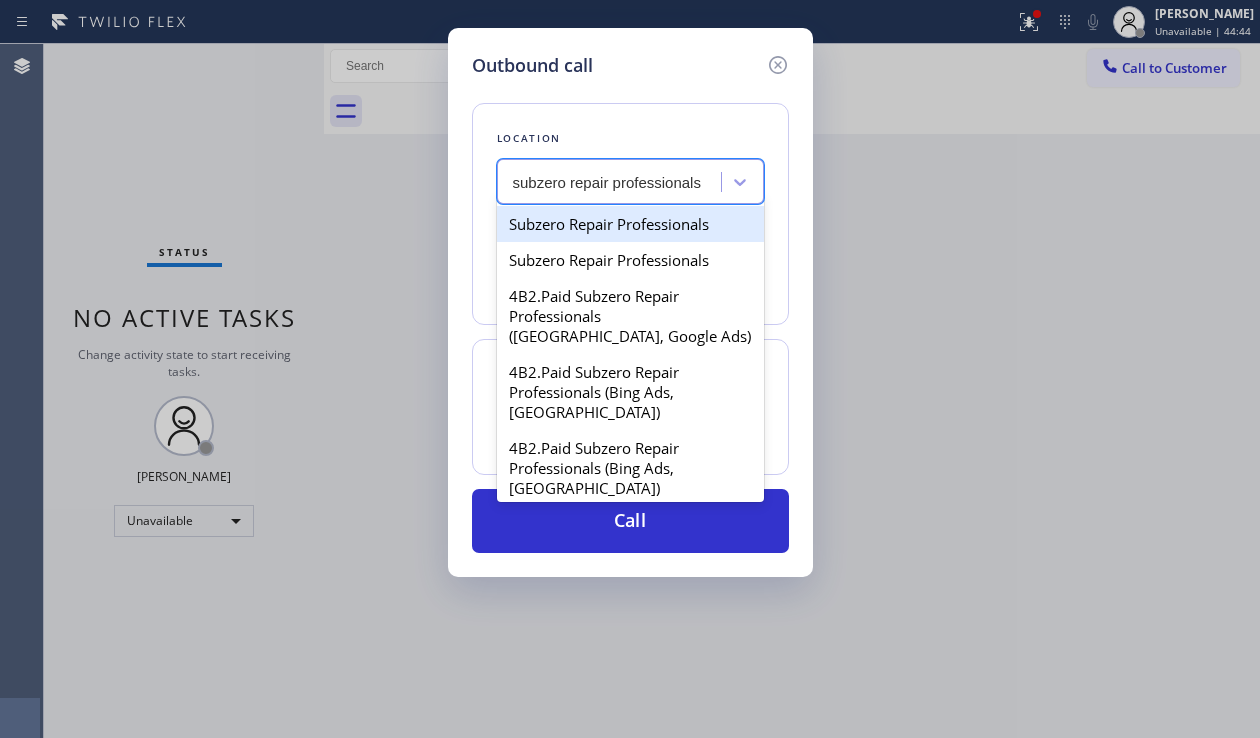 click on "Subzero Repair Professionals" at bounding box center [630, 224] 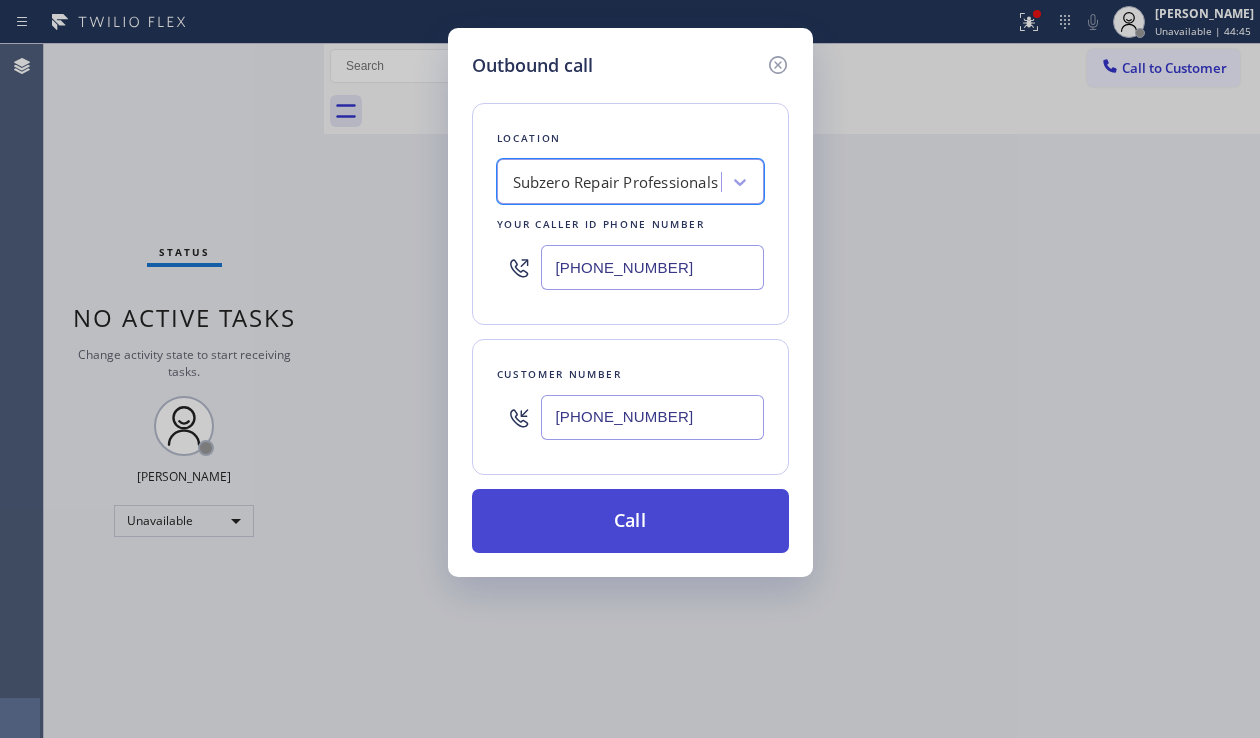 click on "Call" at bounding box center (630, 521) 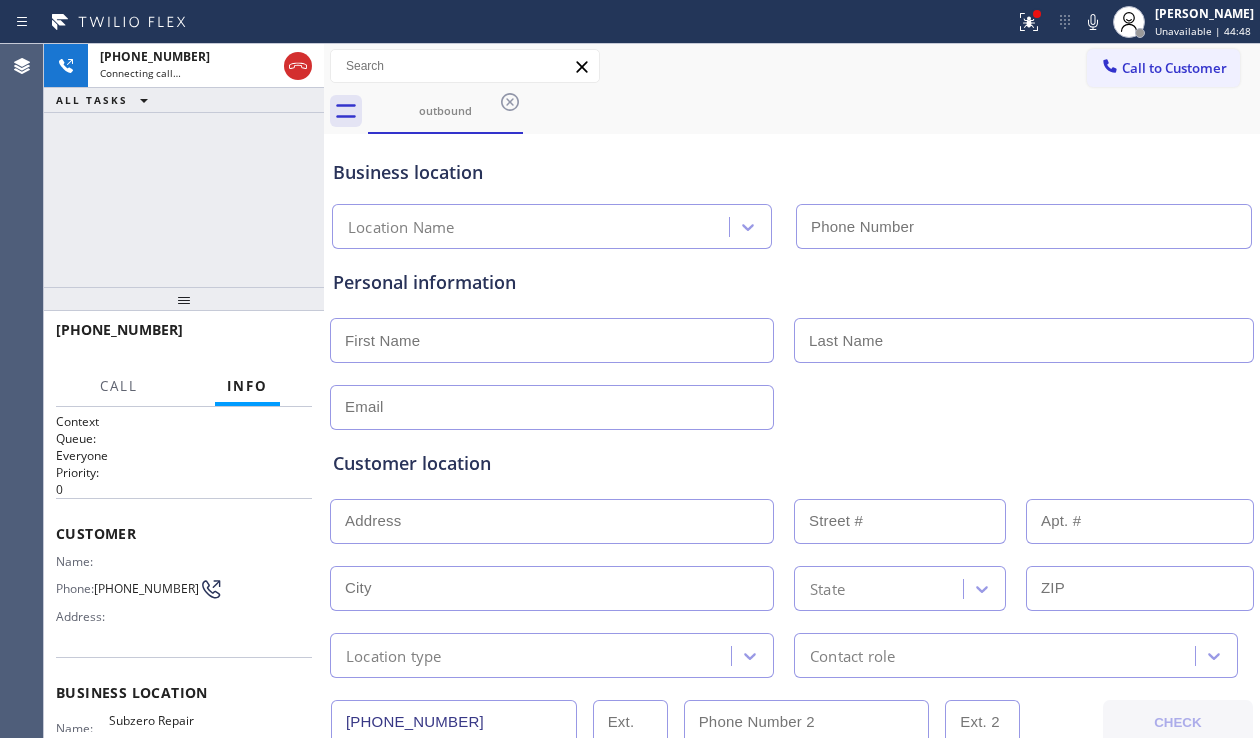 type on "[PHONE_NUMBER]" 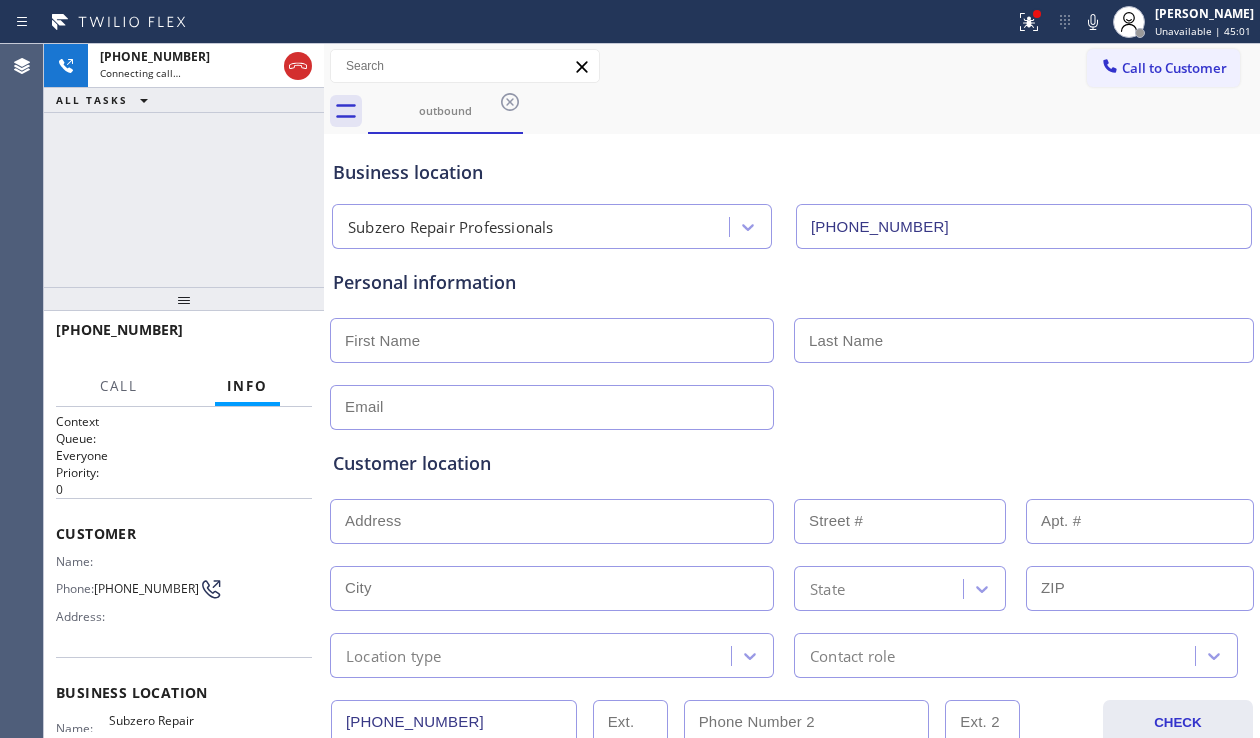 click on "Everyone" at bounding box center [184, 455] 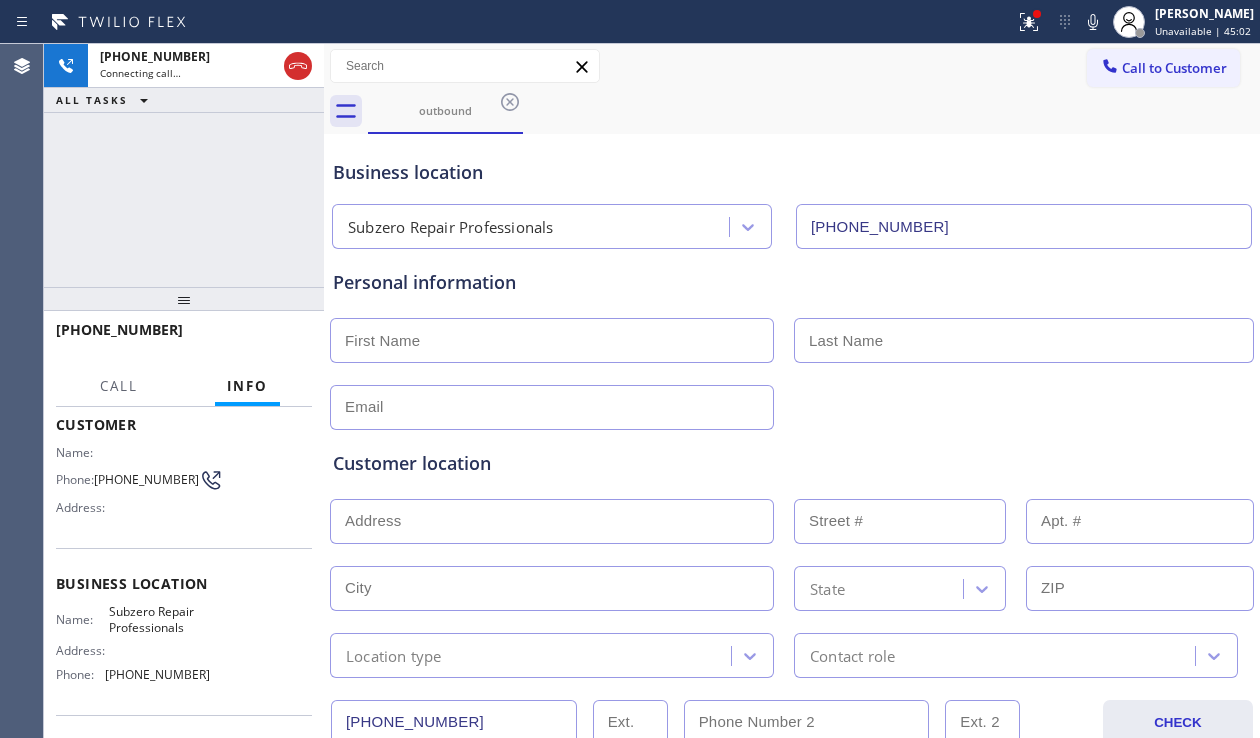 scroll, scrollTop: 251, scrollLeft: 0, axis: vertical 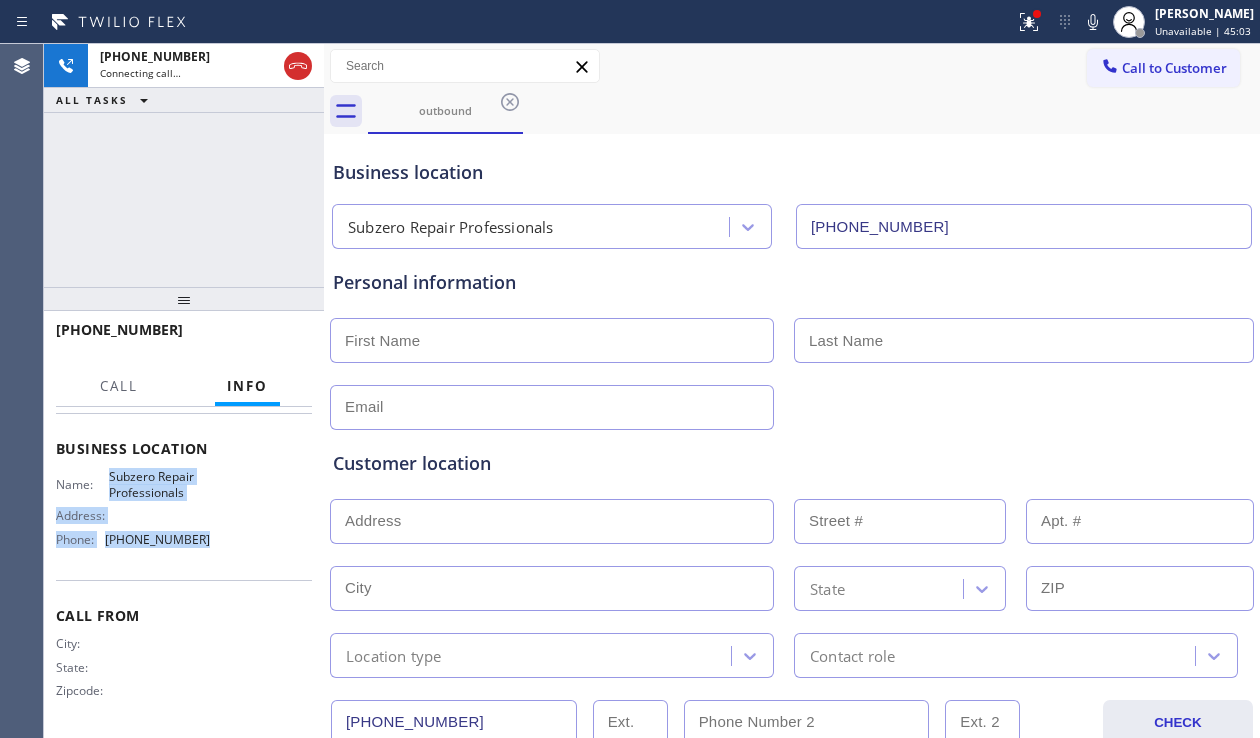 drag, startPoint x: 103, startPoint y: 478, endPoint x: 195, endPoint y: 545, distance: 113.81125 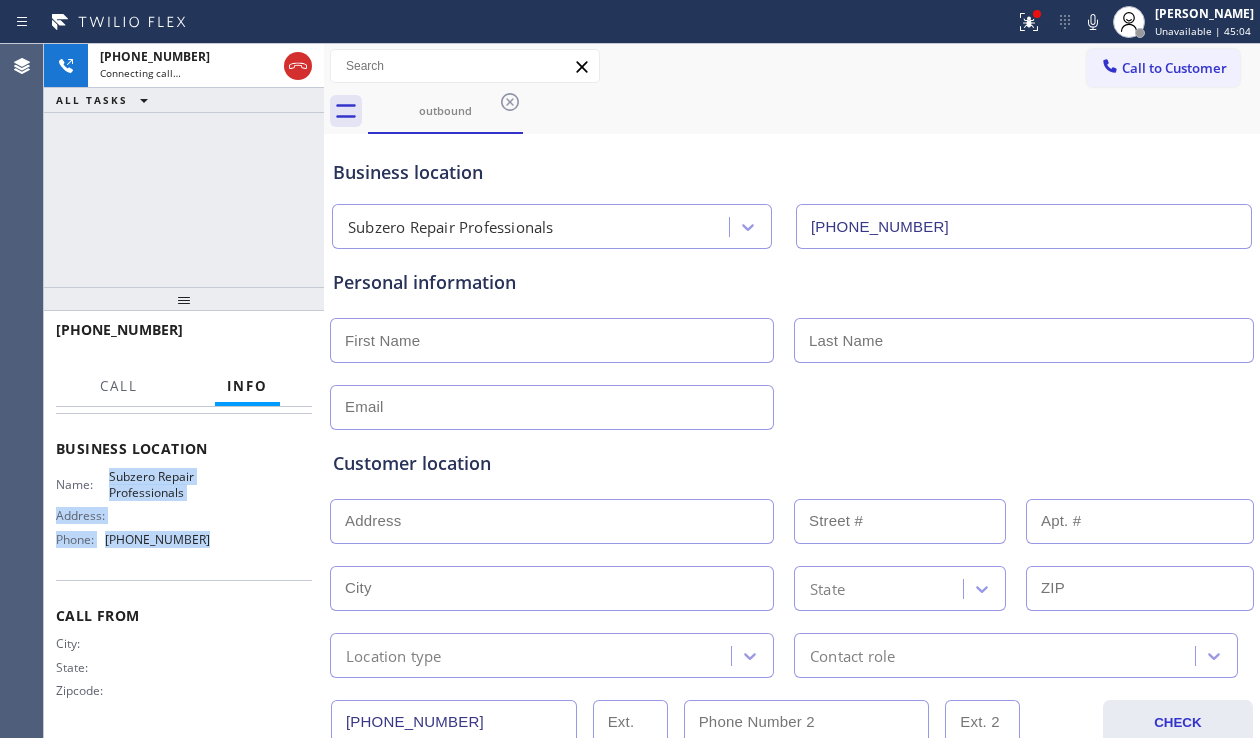 copy on "Subzero Repair Professionals Address:   Phone: [PHONE_NUMBER]" 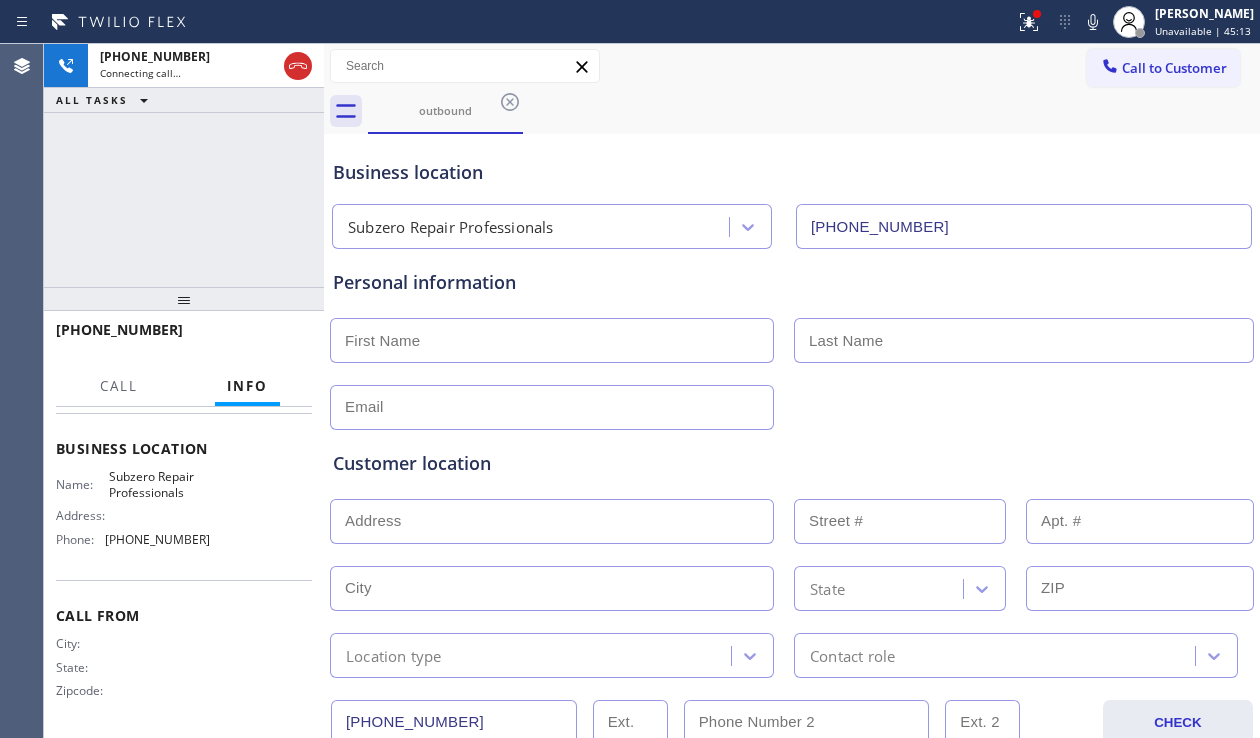 click on "Customer location >> ADD NEW ADDRESS << + NEW ADDRESS State Location type Contact role" at bounding box center (792, 554) 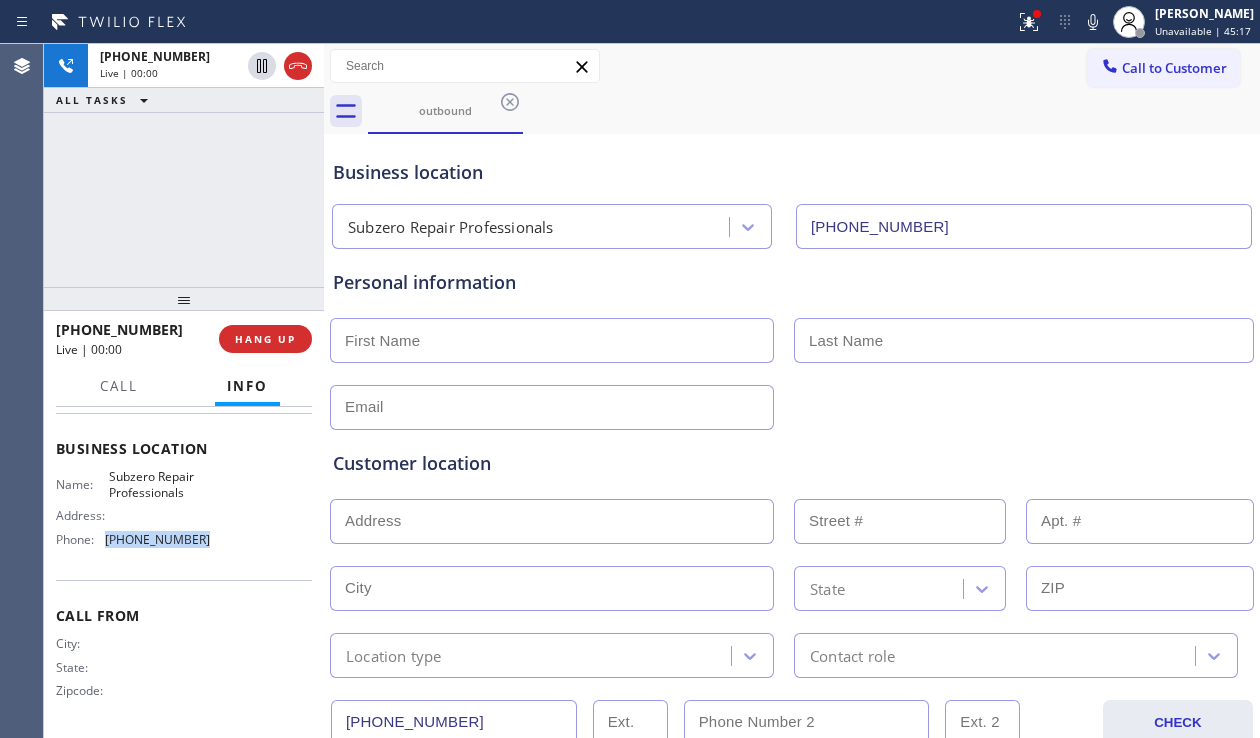 drag, startPoint x: 207, startPoint y: 544, endPoint x: 99, endPoint y: 539, distance: 108.11568 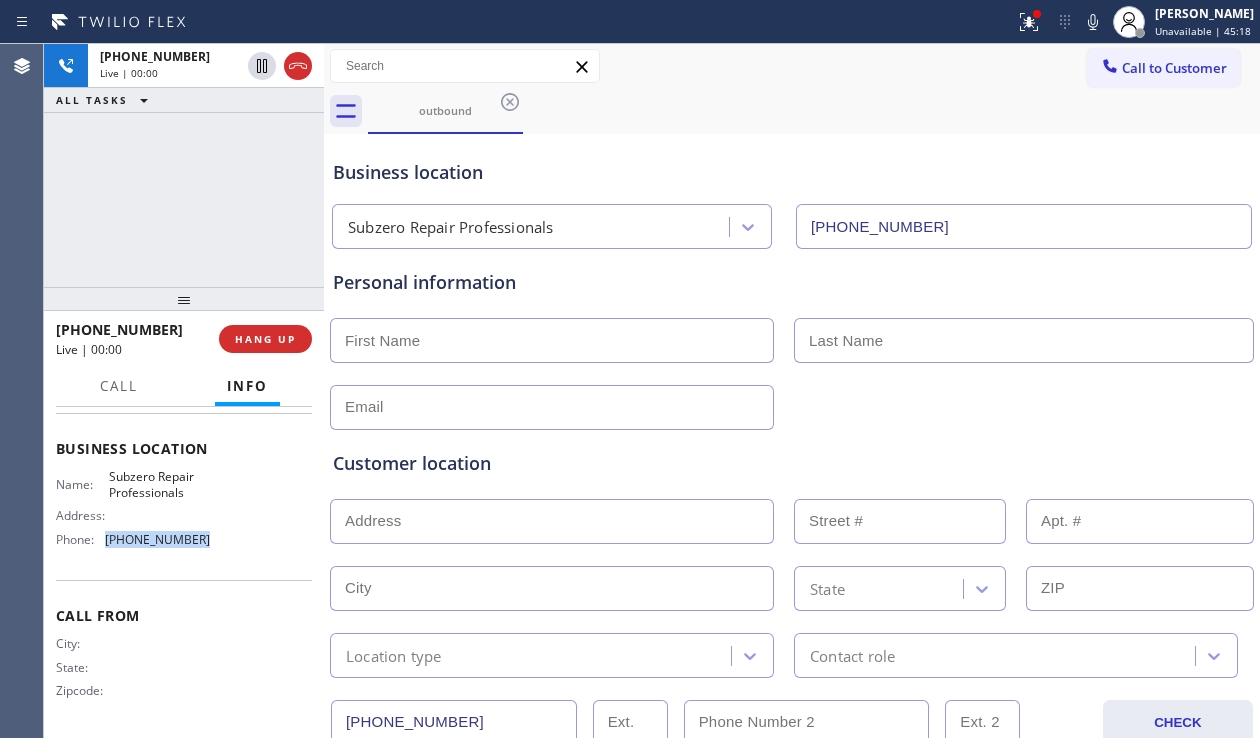 copy on "[PHONE_NUMBER]" 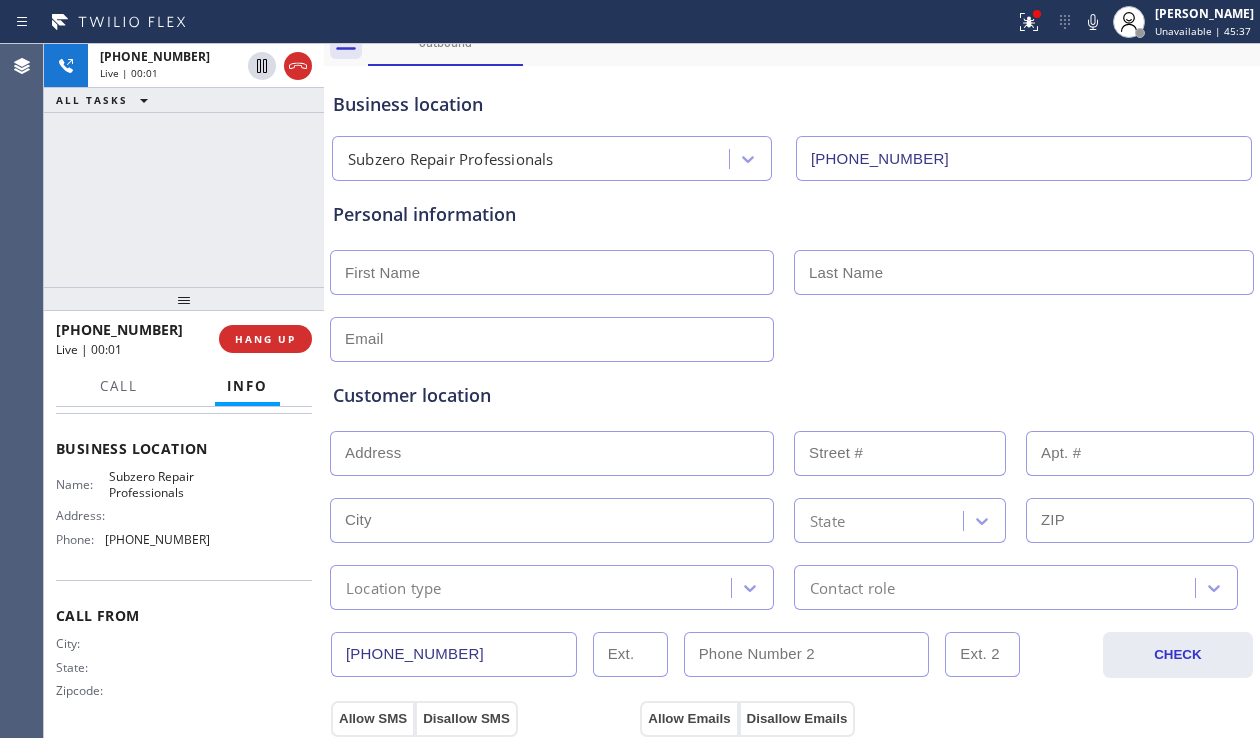 scroll, scrollTop: 94, scrollLeft: 0, axis: vertical 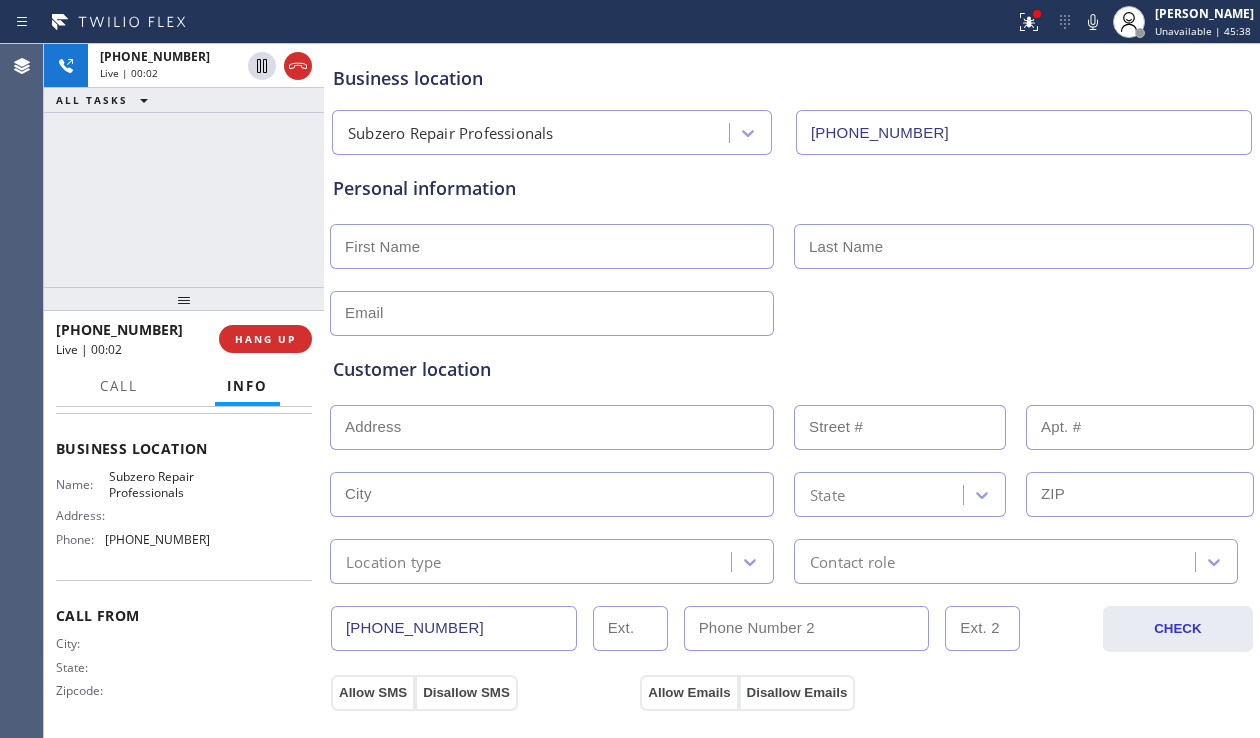 drag, startPoint x: 465, startPoint y: 712, endPoint x: 324, endPoint y: 619, distance: 168.90826 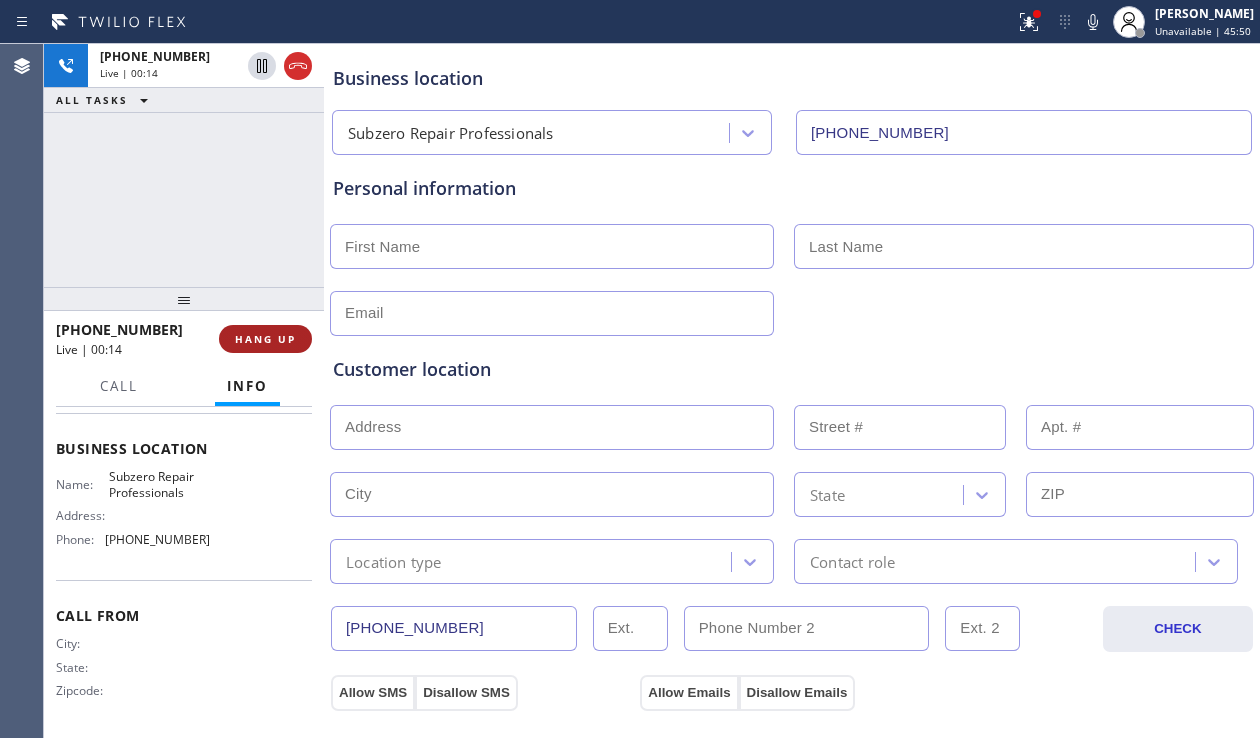 click on "HANG UP" at bounding box center [265, 339] 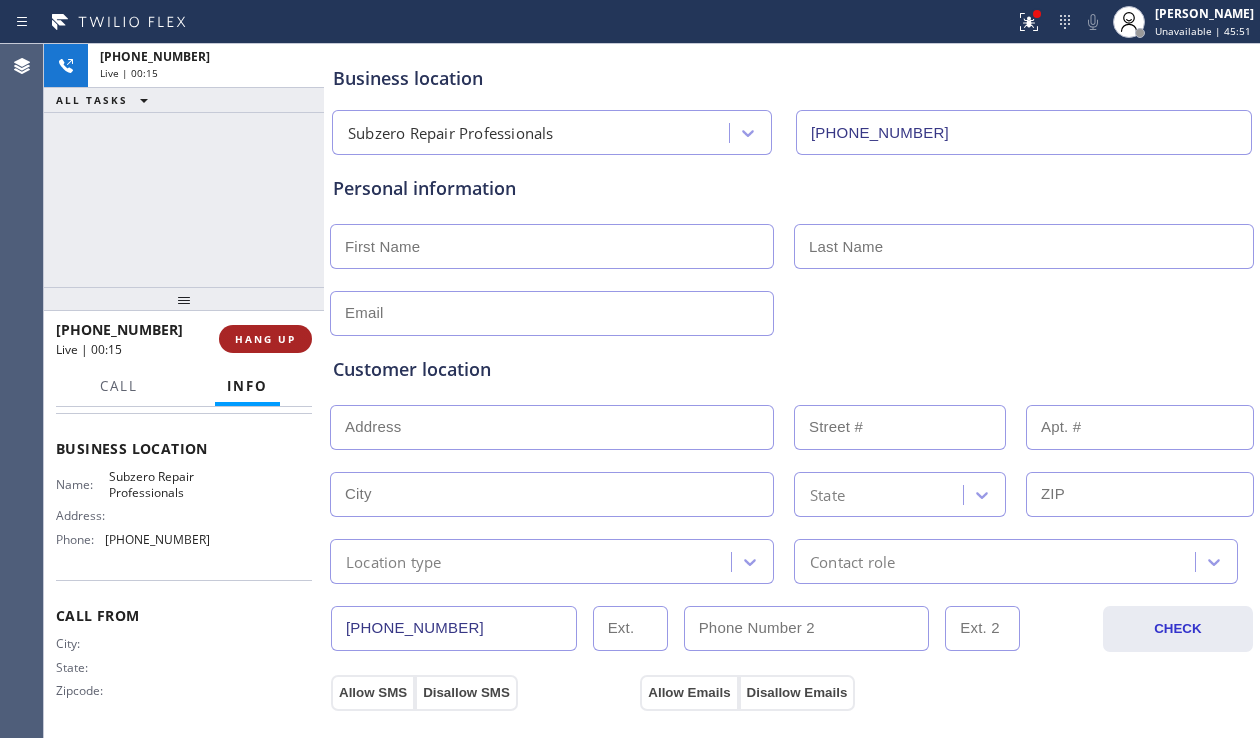 click on "HANG UP" at bounding box center [265, 339] 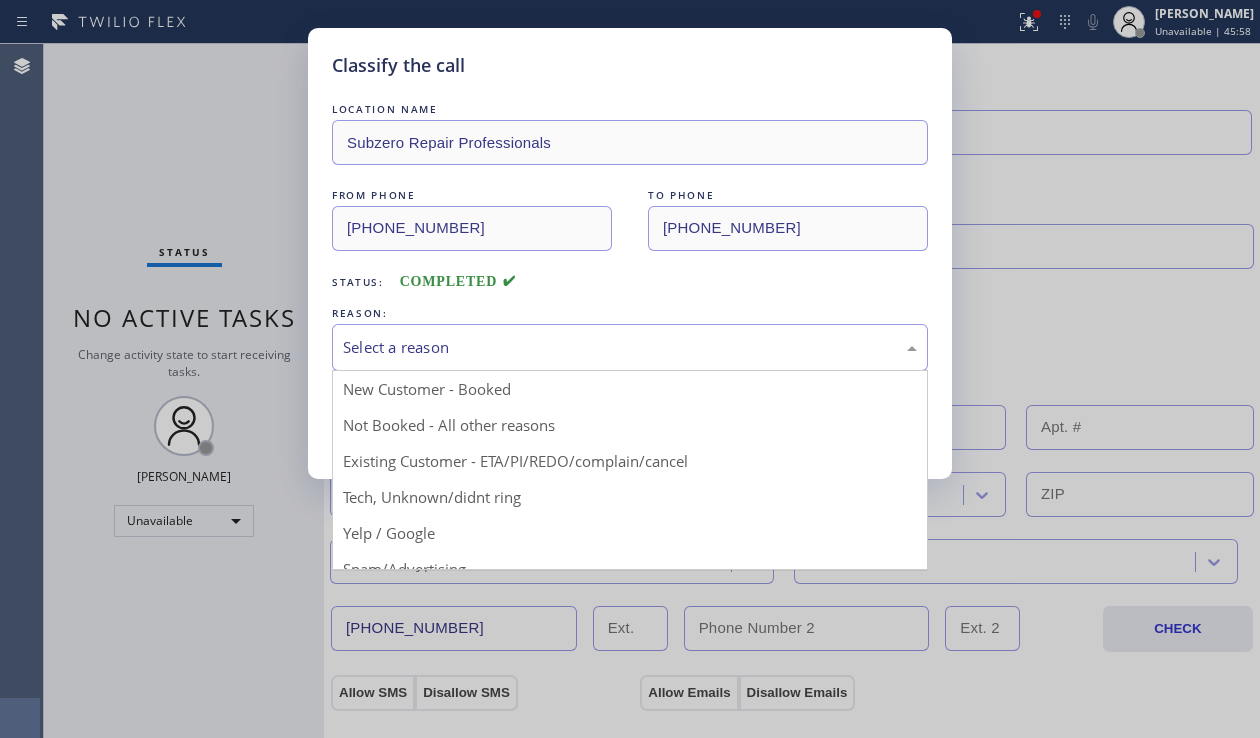 click on "Select a reason" at bounding box center [630, 347] 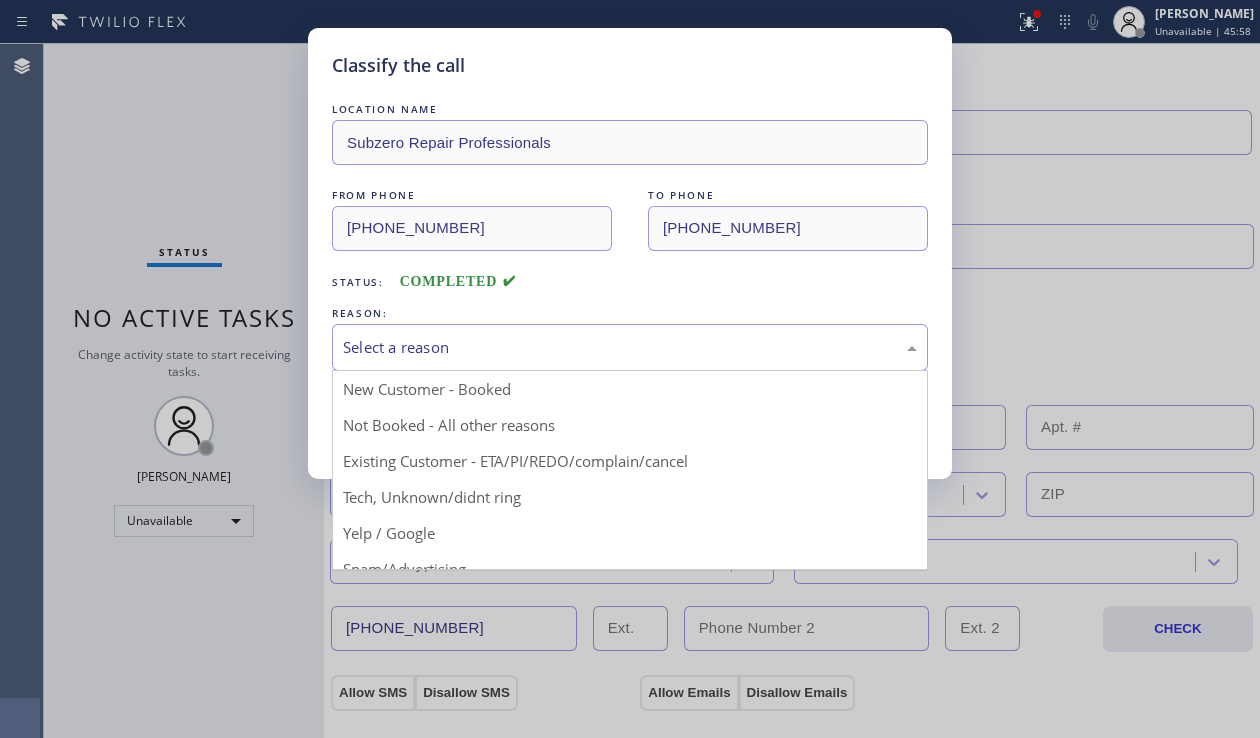 drag, startPoint x: 484, startPoint y: 433, endPoint x: 461, endPoint y: 433, distance: 23 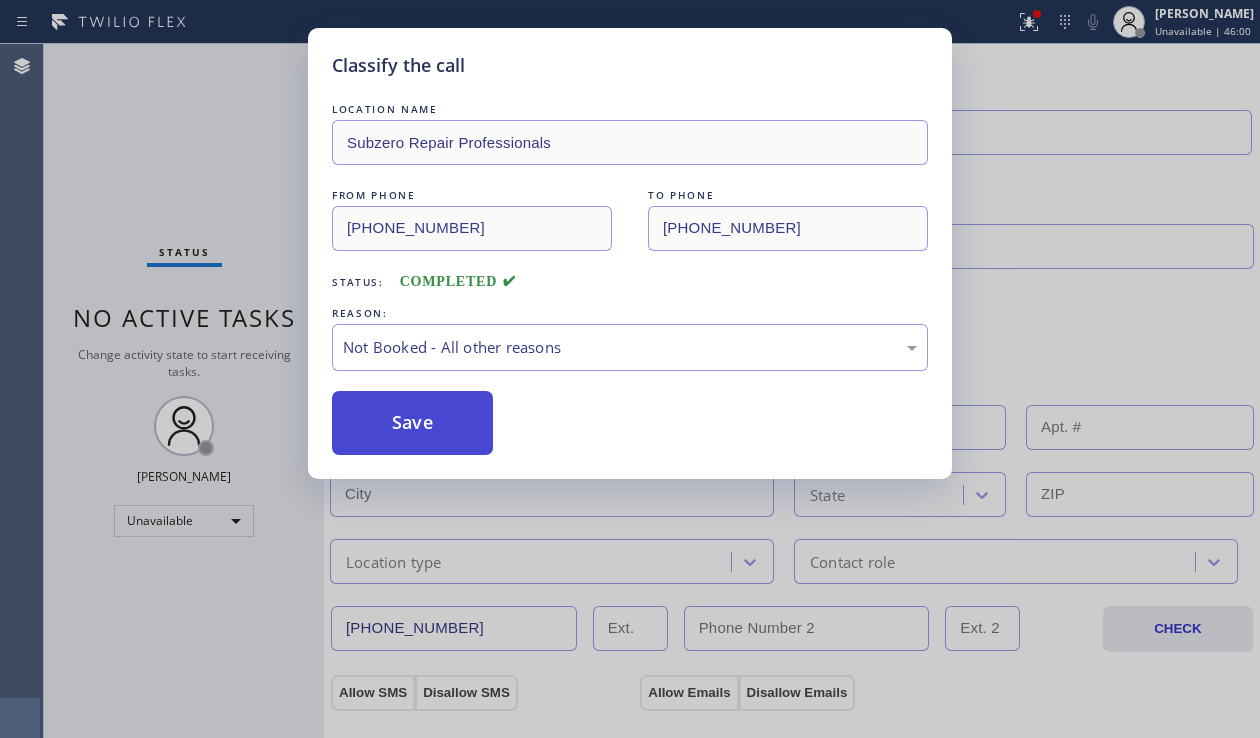 click on "Save" at bounding box center [412, 423] 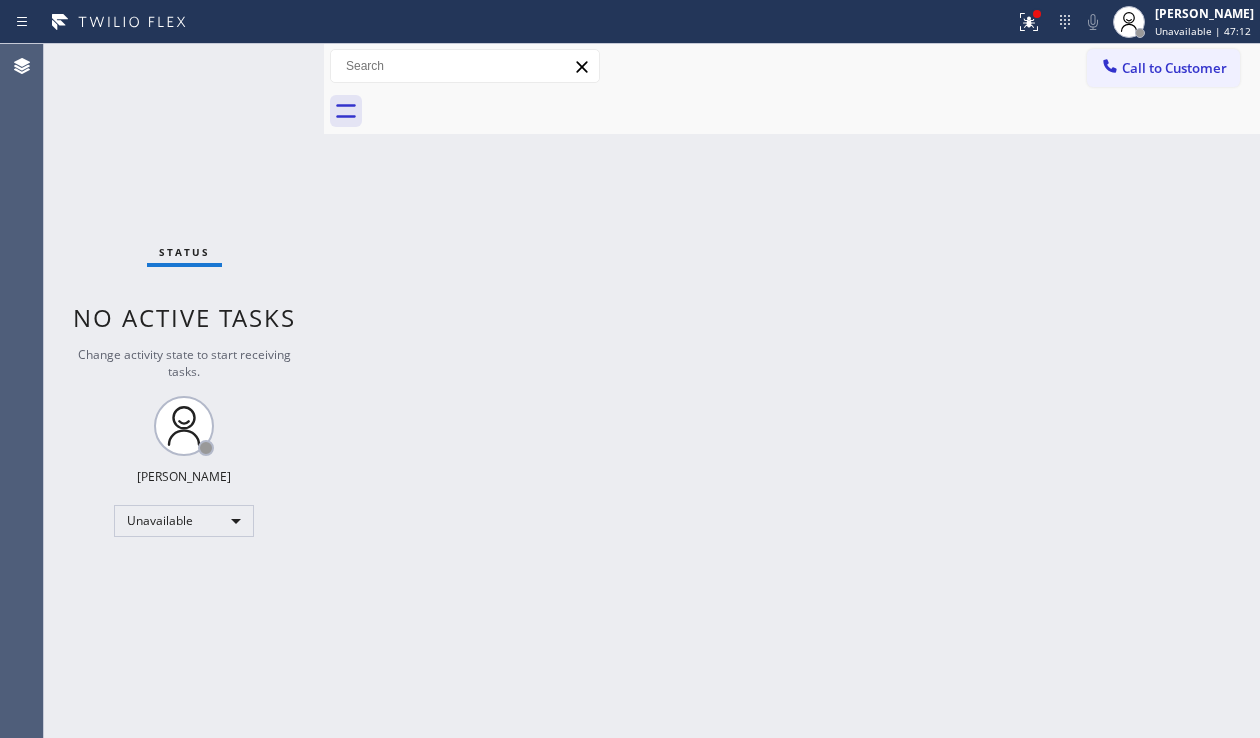 click on "Back to Dashboard Change Sender ID Customers Technicians Select a contact Outbound call Location Search location Your caller id phone number Customer number Call Customer info Name   Phone none Address none Change Sender ID HVAC [PHONE_NUMBER] 5 Star Appliance [PHONE_NUMBER] Appliance Repair [PHONE_NUMBER] Plumbing [PHONE_NUMBER] Air Duct Cleaning [PHONE_NUMBER]  Electricians [PHONE_NUMBER] Cancel Change Check personal SMS Reset Change No tabs Call to Customer Outbound call Location Subzero Repair Professionals Your caller id phone number [PHONE_NUMBER] Customer number Call Outbound call Technician Search Technician Your caller id phone number Your caller id phone number Call" at bounding box center (792, 391) 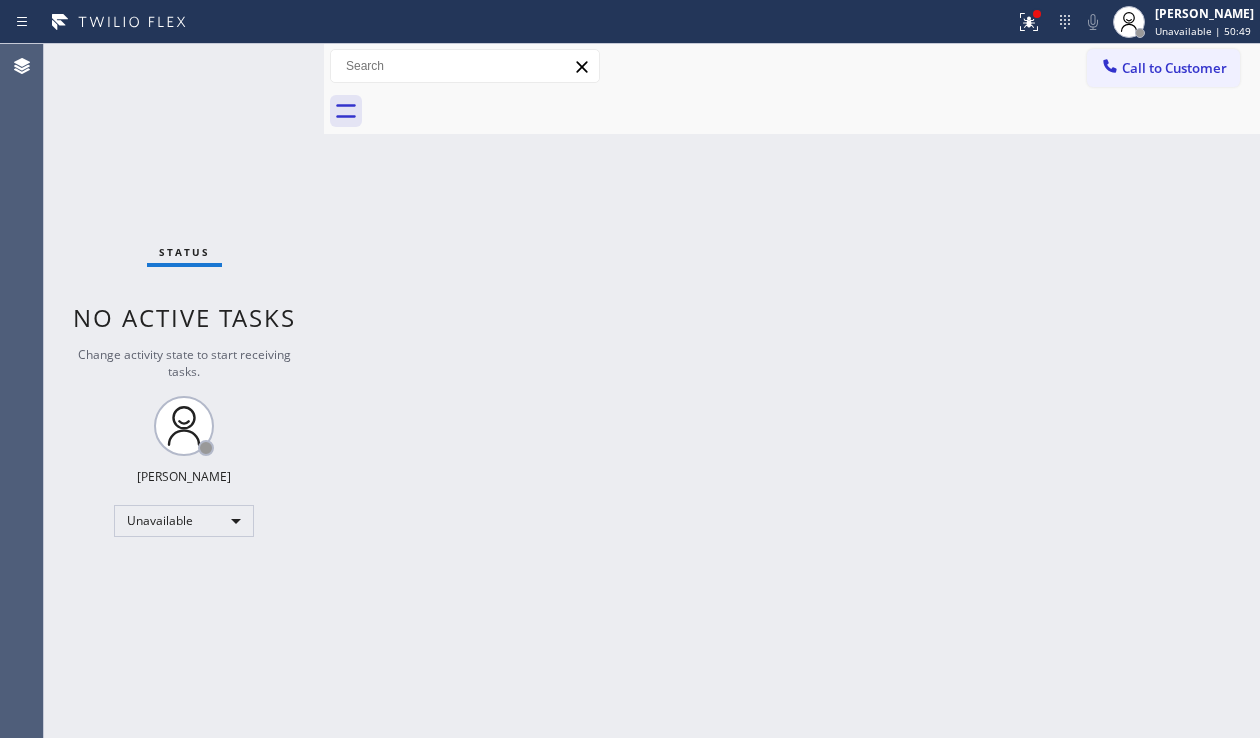 click on "Back to Dashboard Change Sender ID Customers Technicians Select a contact Outbound call Location Search location Your caller id phone number Customer number Call Customer info Name   Phone none Address none Change Sender ID HVAC [PHONE_NUMBER] 5 Star Appliance [PHONE_NUMBER] Appliance Repair [PHONE_NUMBER] Plumbing [PHONE_NUMBER] Air Duct Cleaning [PHONE_NUMBER]  Electricians [PHONE_NUMBER] Cancel Change Check personal SMS Reset Change No tabs Call to Customer Outbound call Location Subzero Repair Professionals Your caller id phone number [PHONE_NUMBER] Customer number Call Outbound call Technician Search Technician Your caller id phone number Your caller id phone number Call" at bounding box center [792, 391] 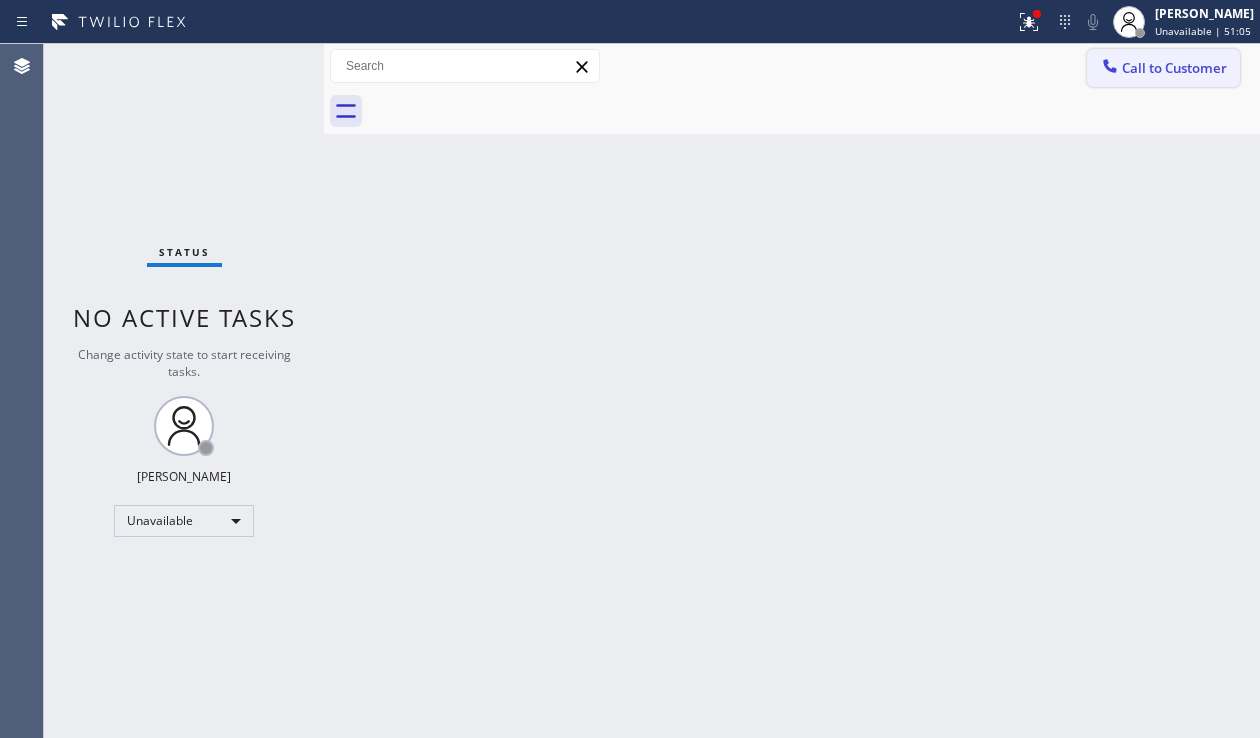 click on "Call to Customer" at bounding box center [1174, 68] 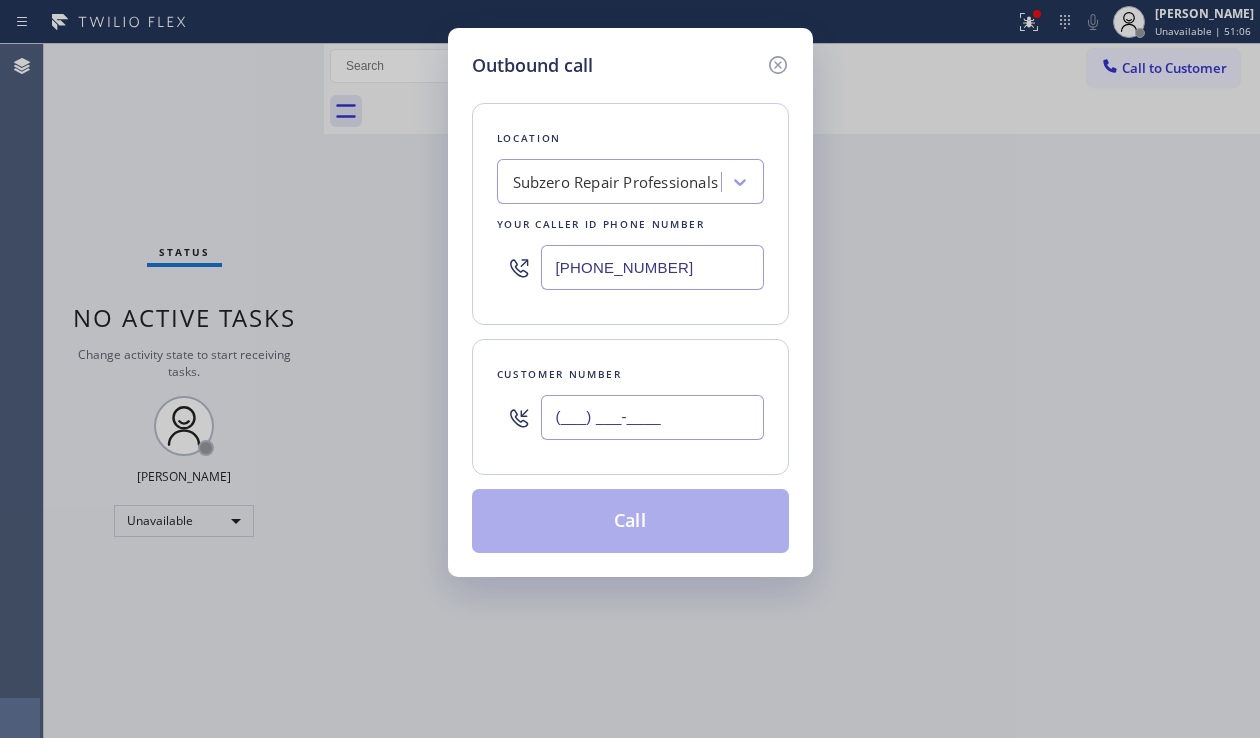 click on "(___) ___-____" at bounding box center (652, 417) 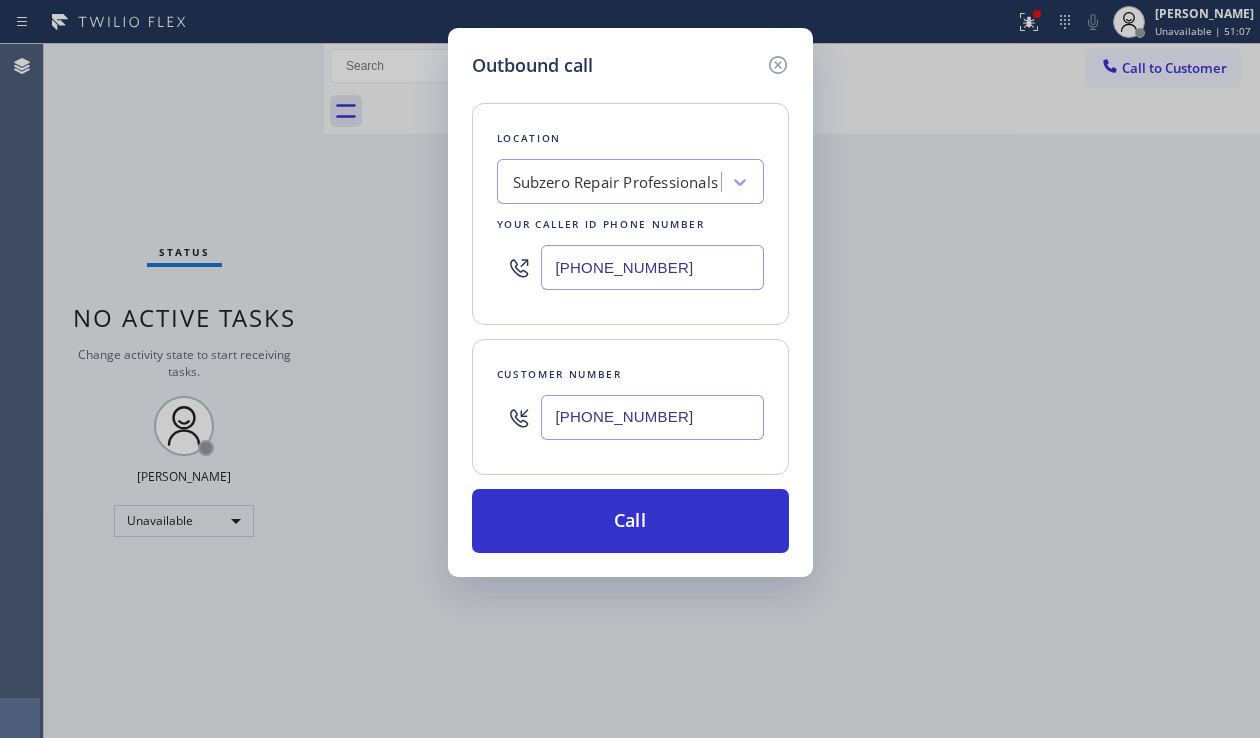 type on "[PHONE_NUMBER]" 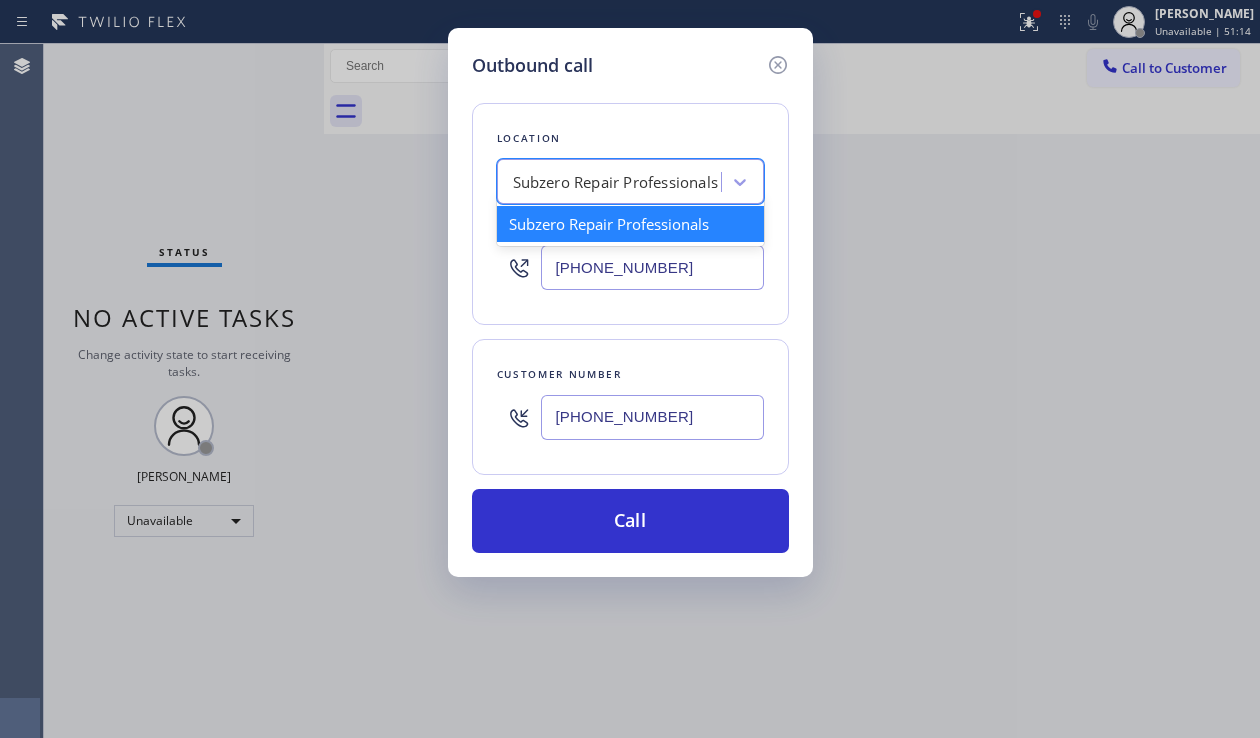 click on "Subzero Repair Professionals" at bounding box center [616, 182] 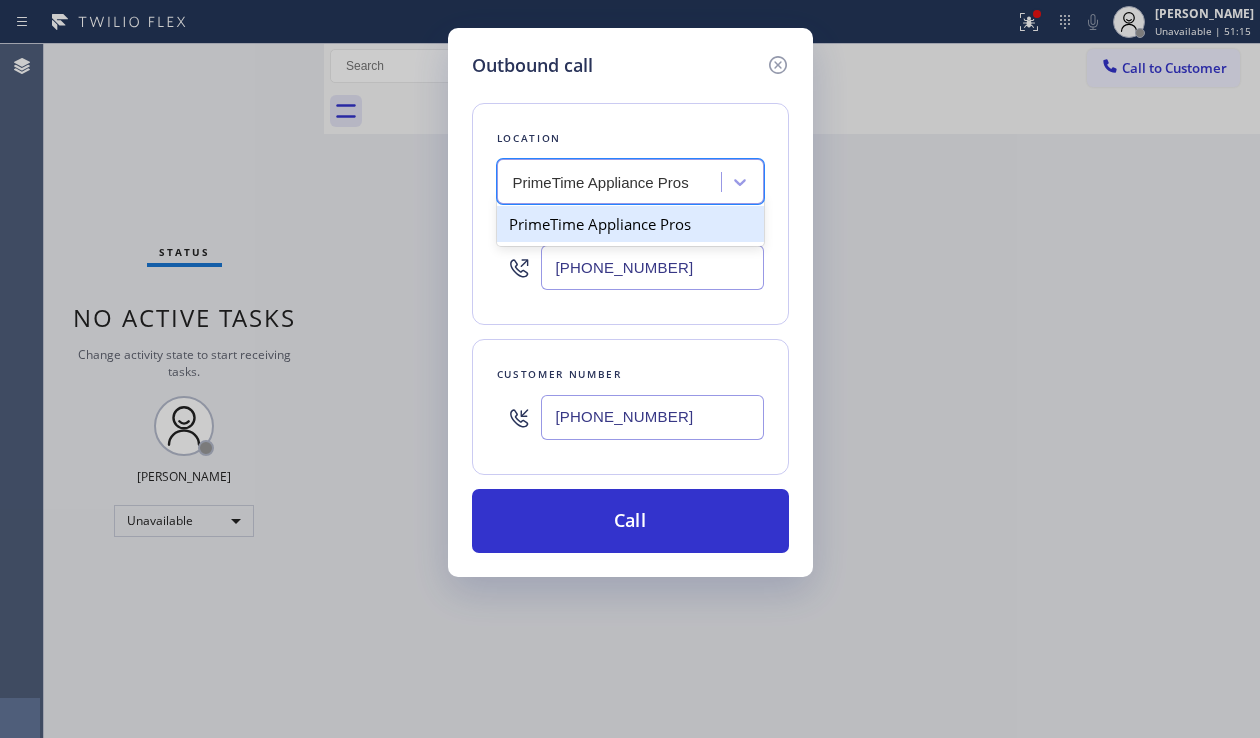scroll, scrollTop: 0, scrollLeft: 0, axis: both 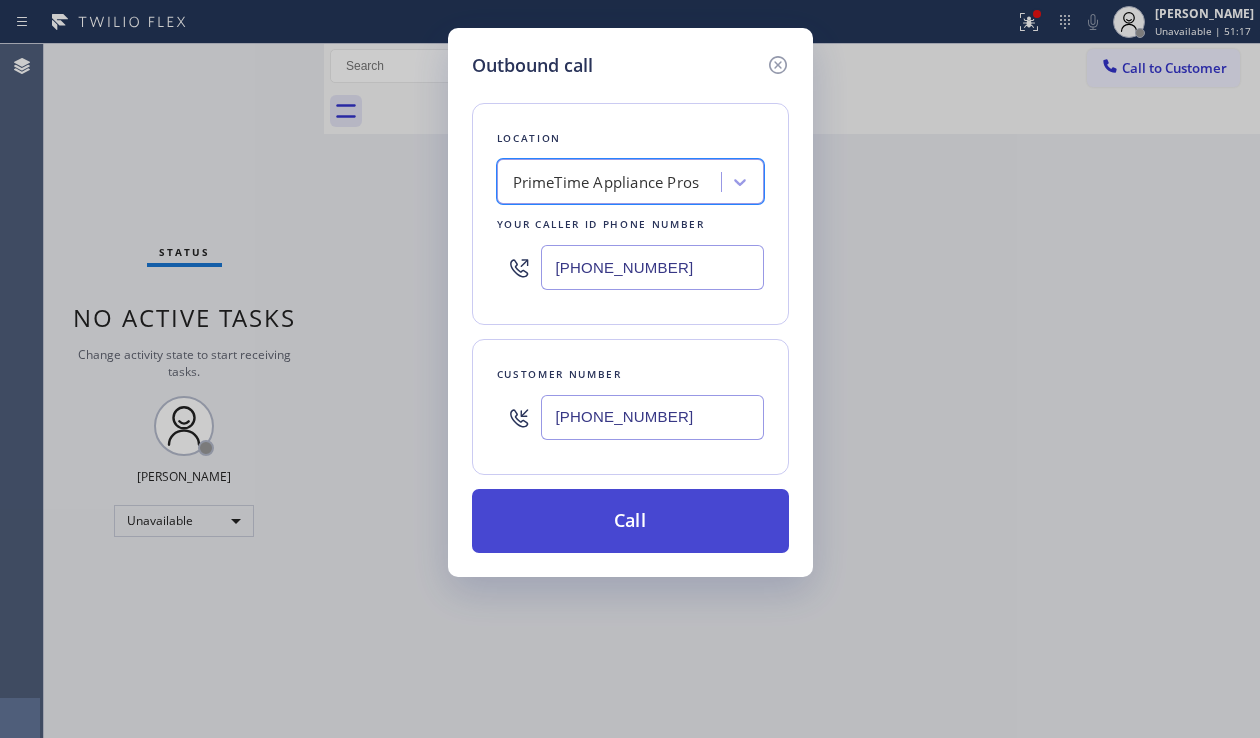 click on "Call" at bounding box center [630, 521] 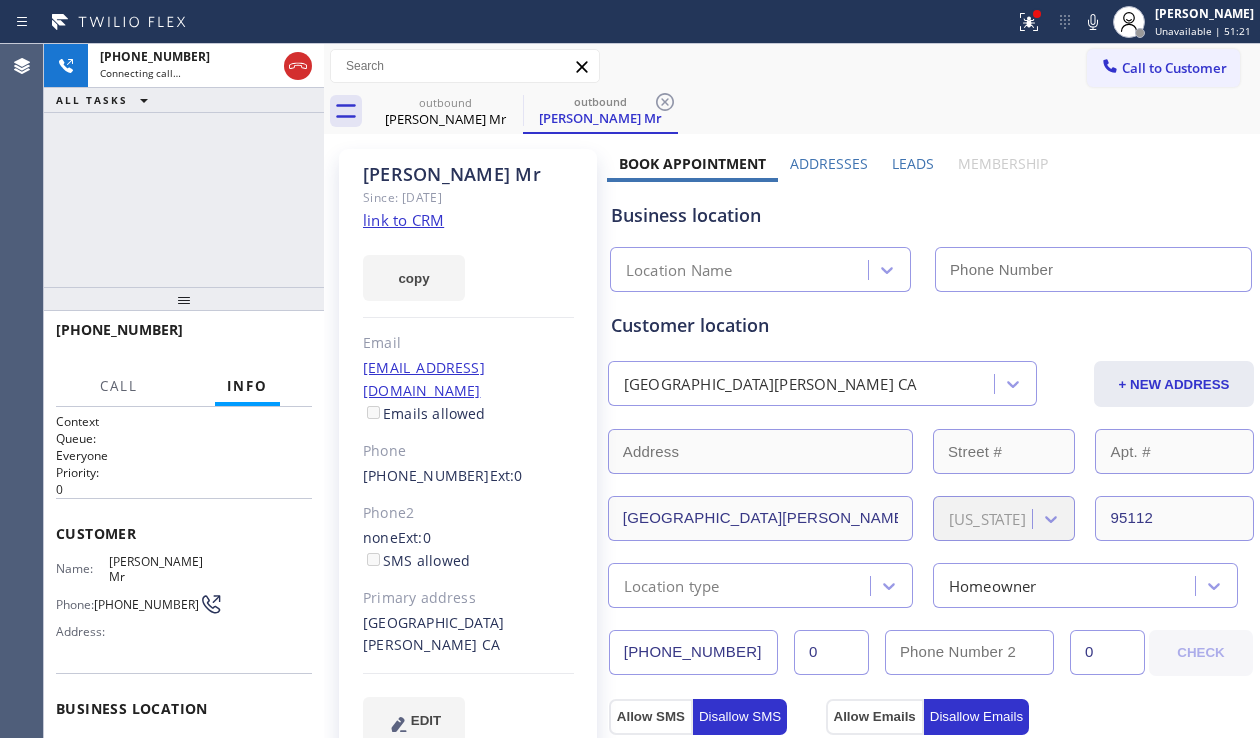 type on "[PHONE_NUMBER]" 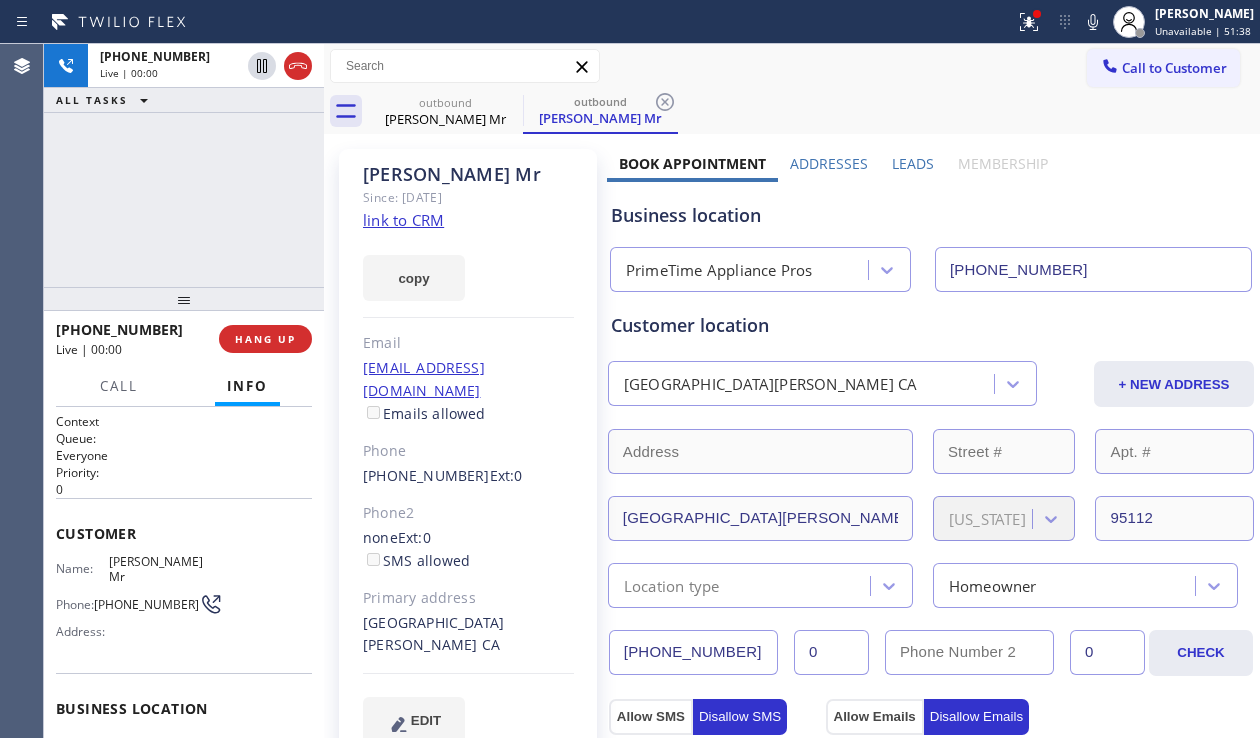 click on "Business location PrimeTime Appliance Pros [PHONE_NUMBER]" at bounding box center [931, 237] 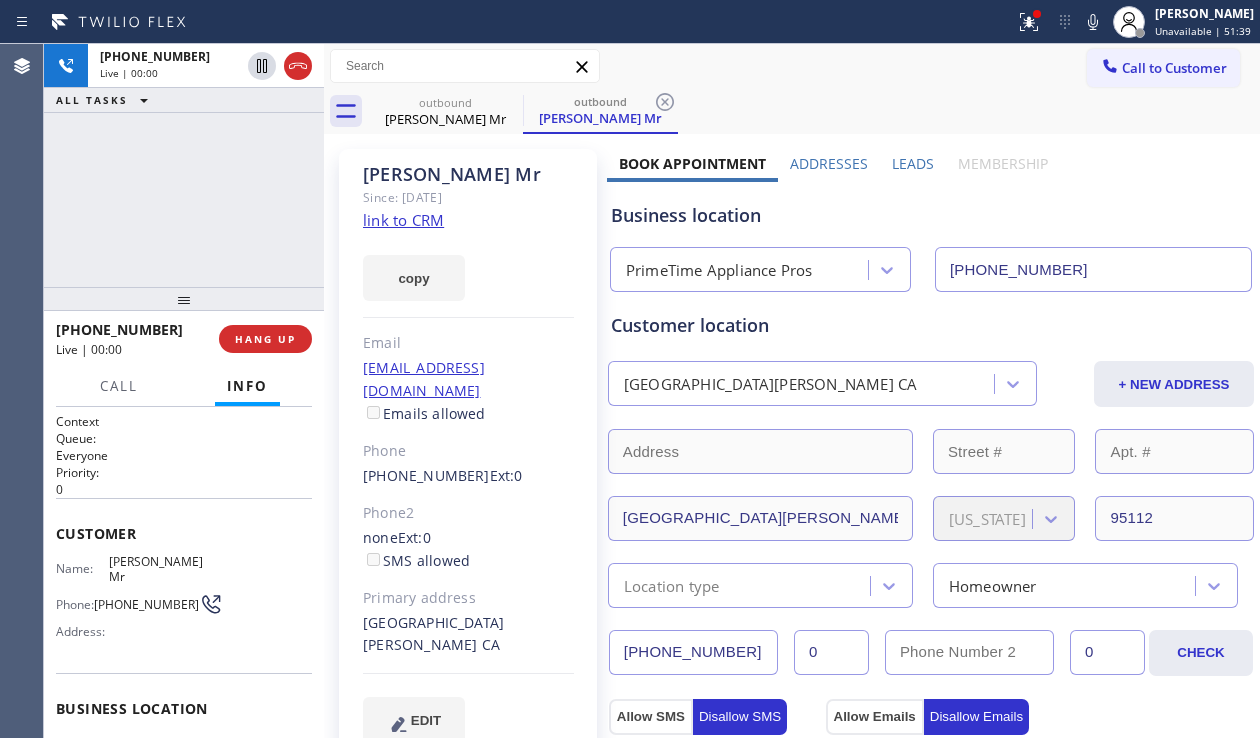 click on "Leads" at bounding box center [913, 163] 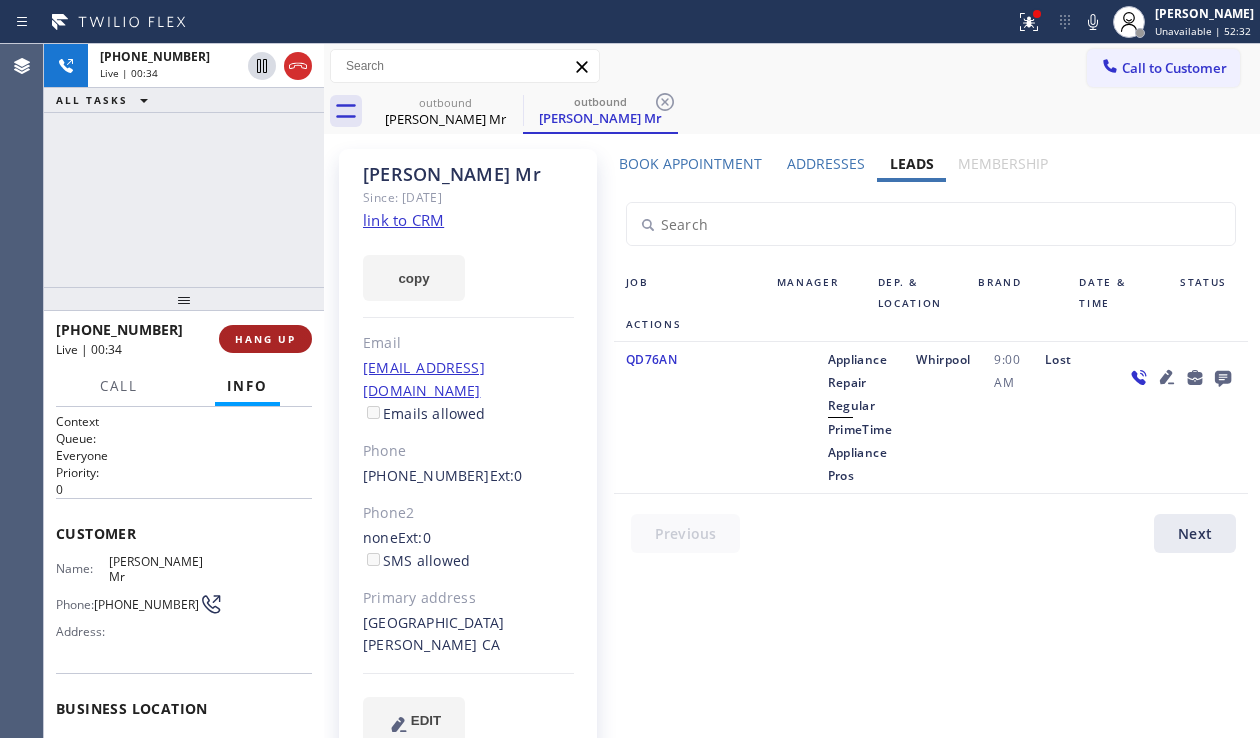 click on "HANG UP" at bounding box center [265, 339] 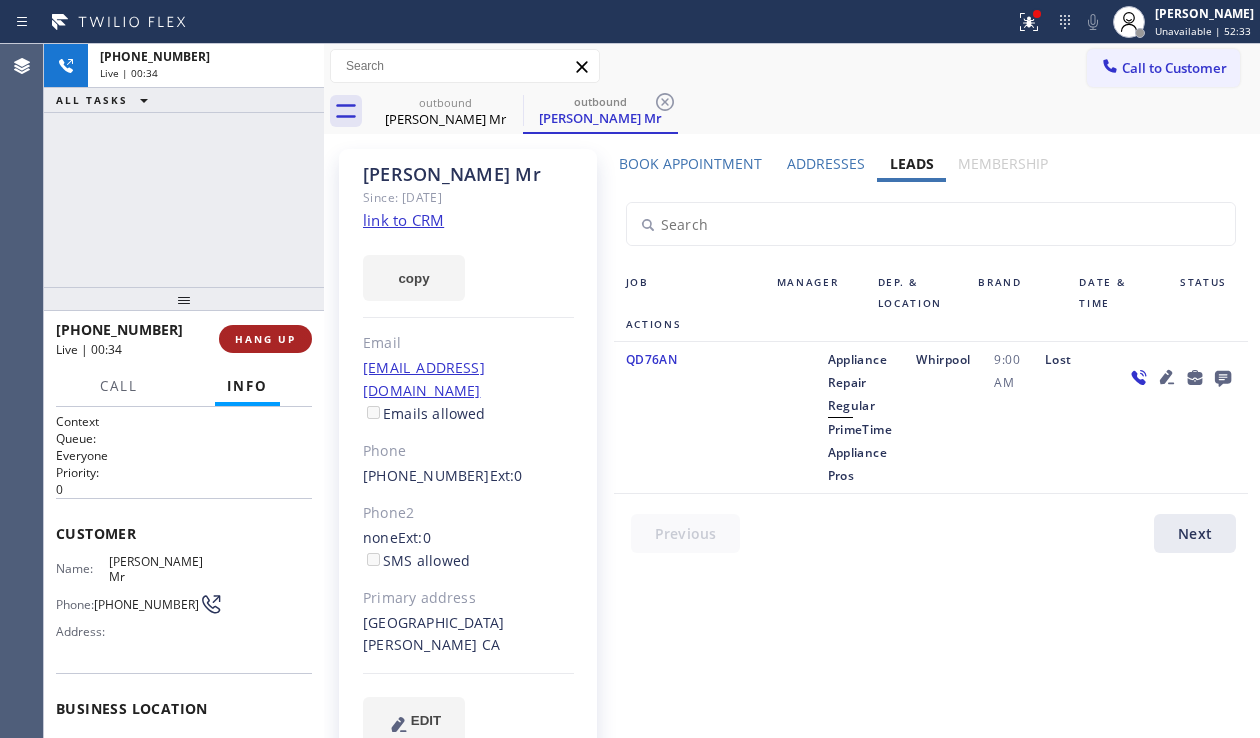 click on "HANG UP" at bounding box center (265, 339) 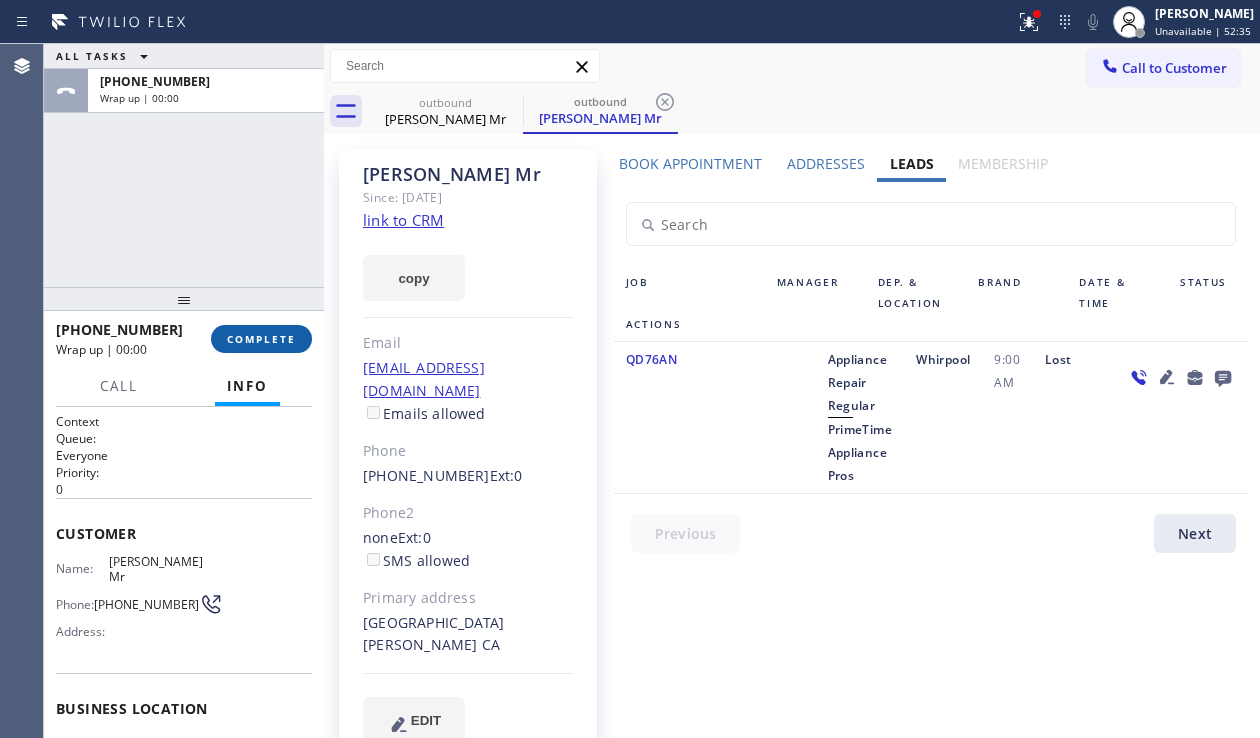 click on "COMPLETE" at bounding box center [261, 339] 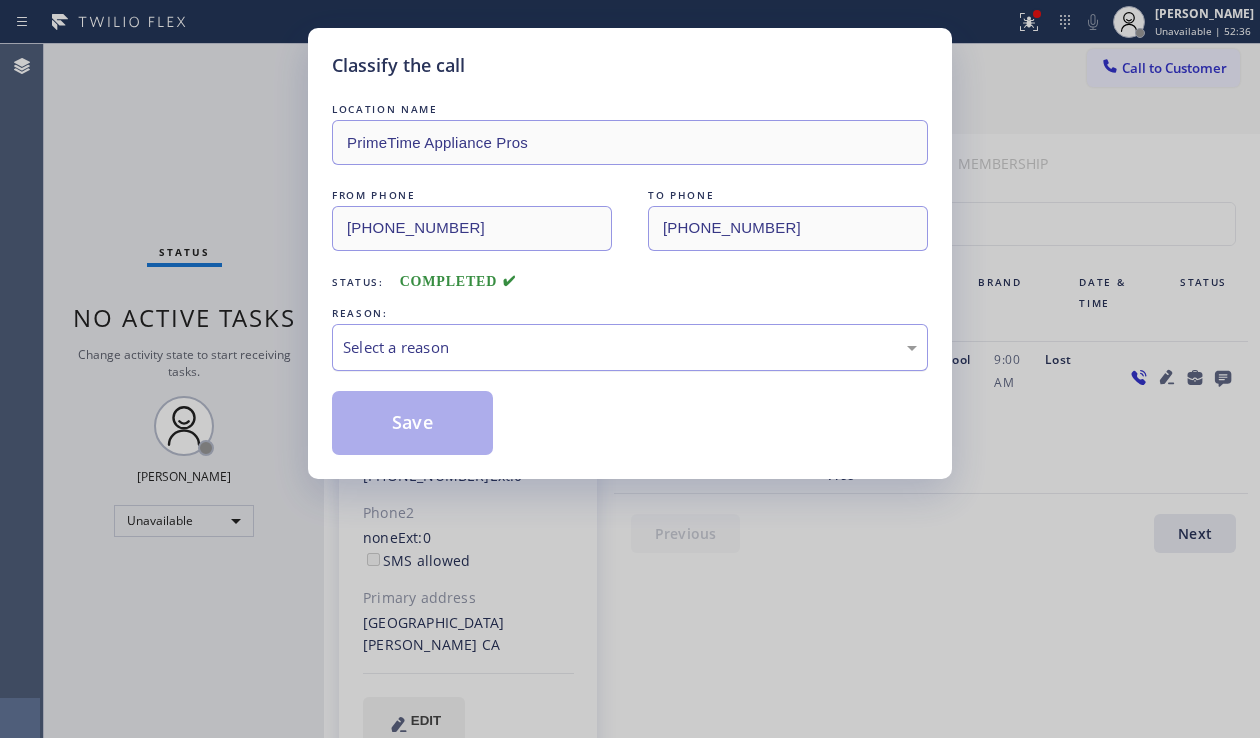 click on "Select a reason" at bounding box center [630, 347] 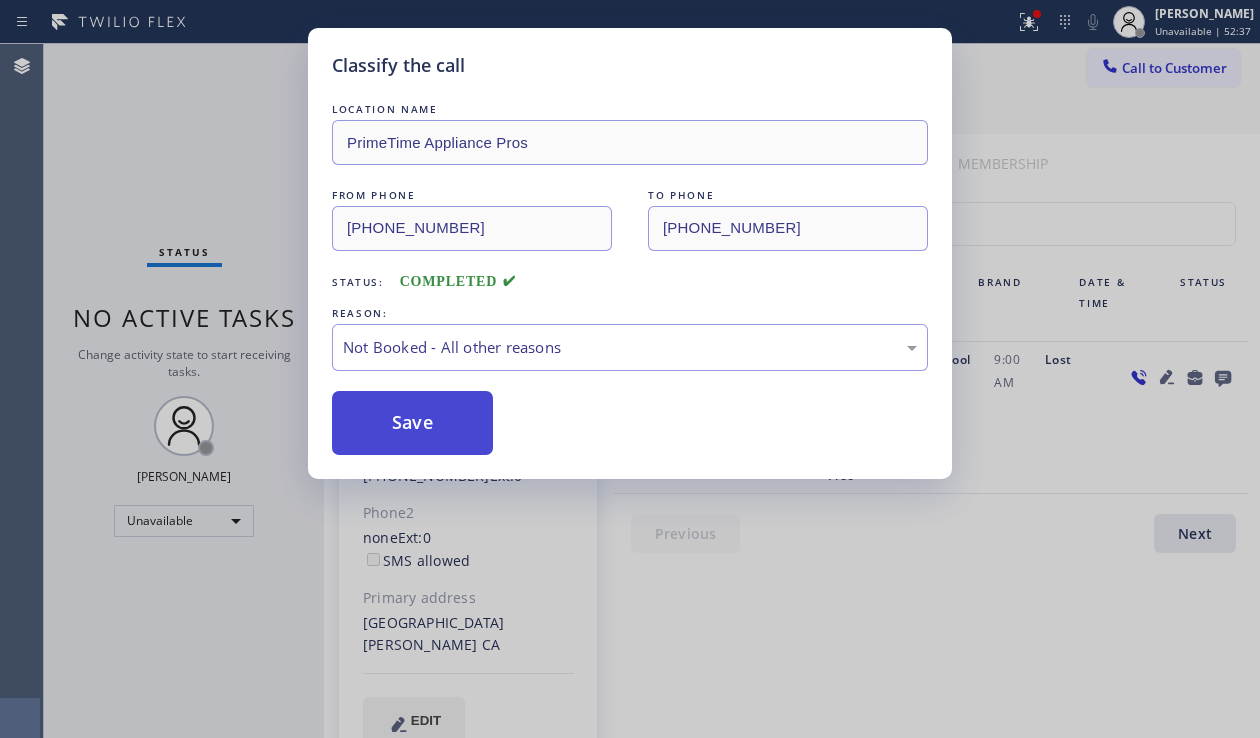 click on "Save" at bounding box center (412, 423) 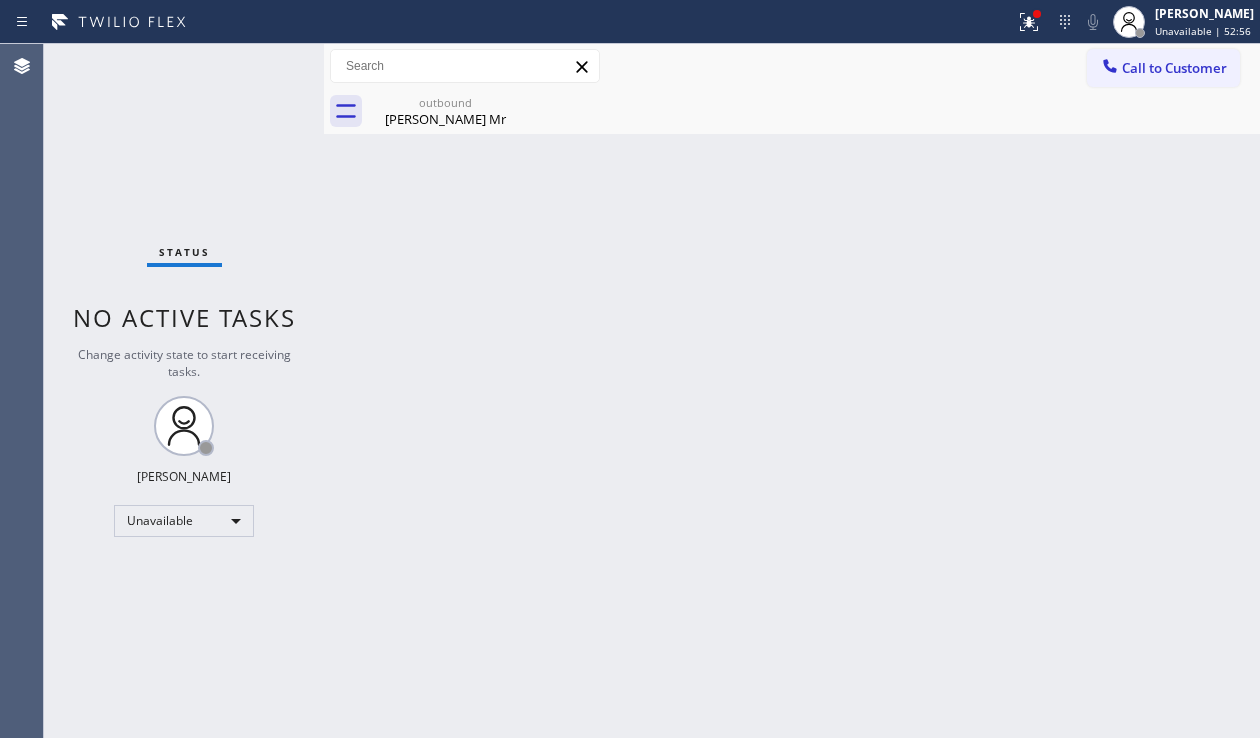 drag, startPoint x: 1233, startPoint y: 519, endPoint x: 1222, endPoint y: 521, distance: 11.18034 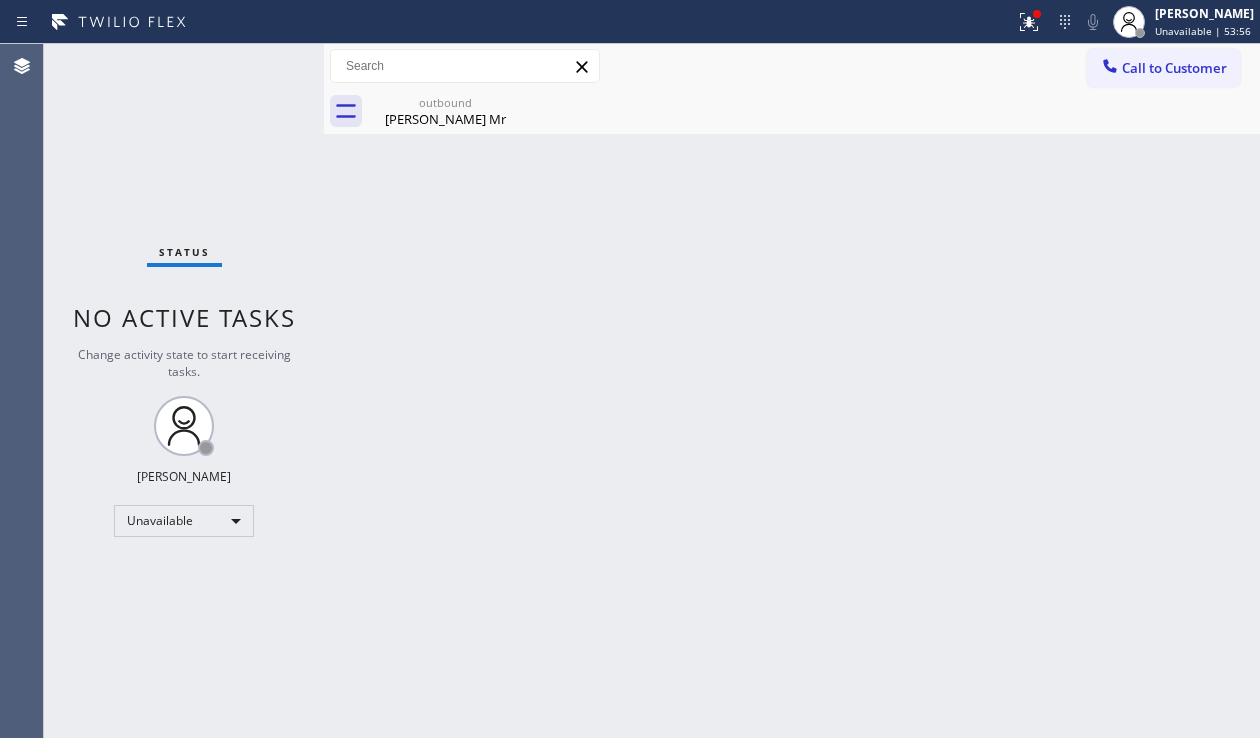 drag, startPoint x: 1198, startPoint y: 72, endPoint x: 1081, endPoint y: 110, distance: 123.01626 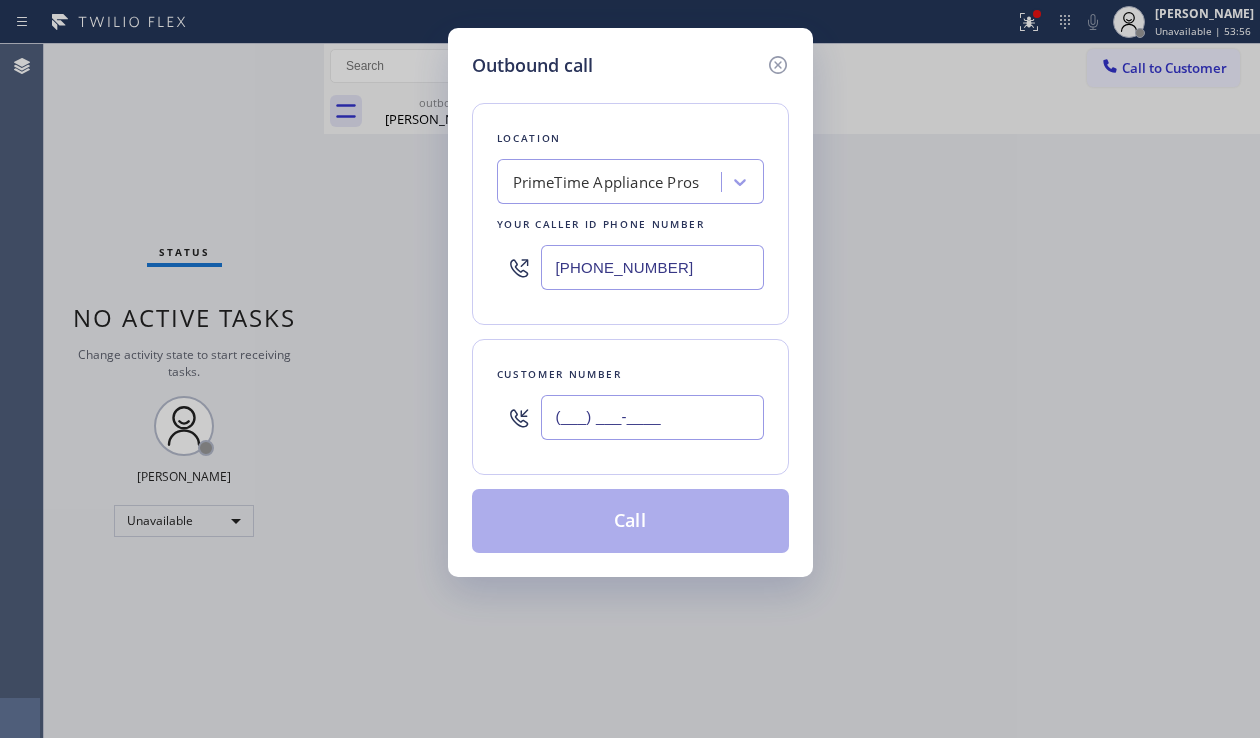 click on "(___) ___-____" at bounding box center (652, 417) 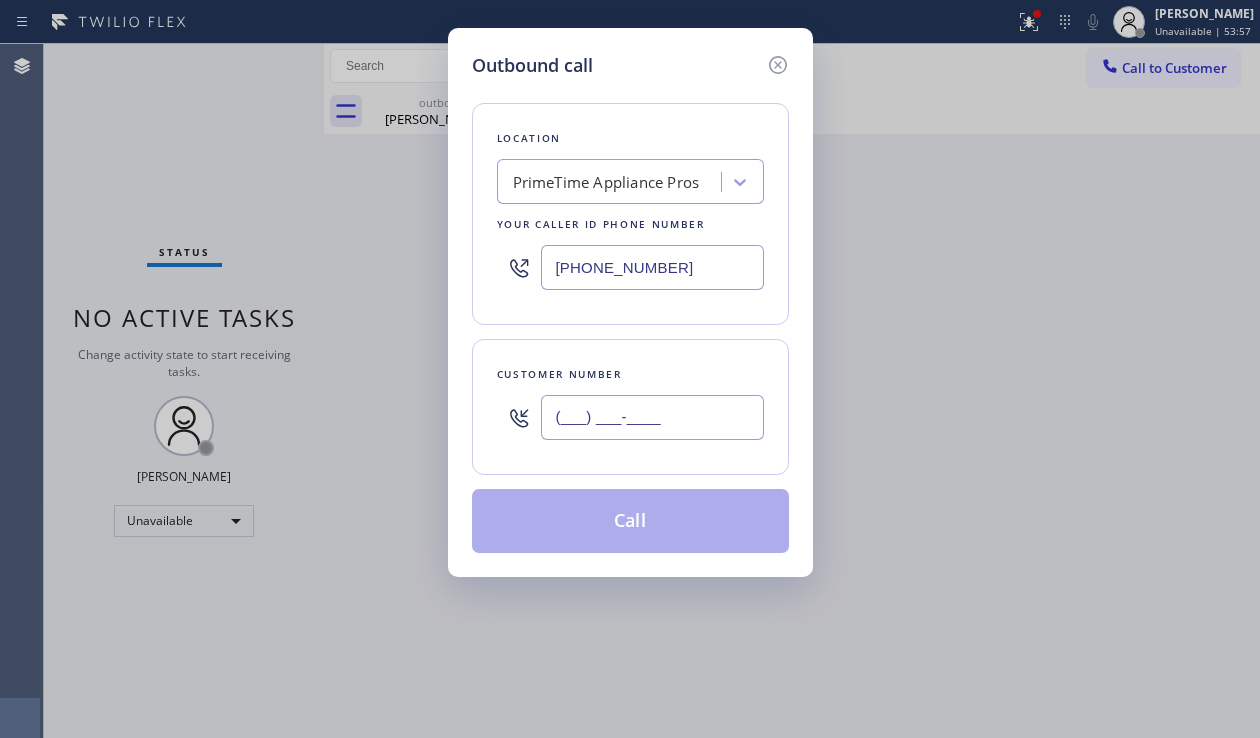 paste on "929) 532-2080" 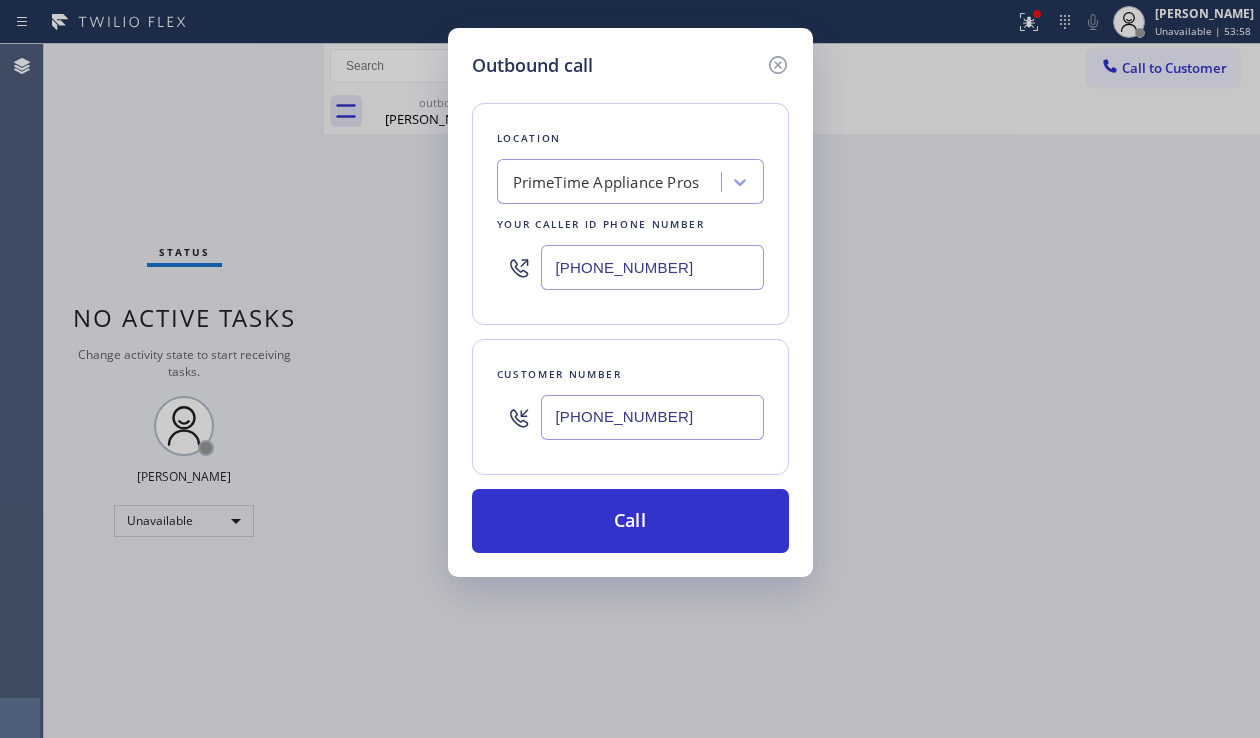 type on "[PHONE_NUMBER]" 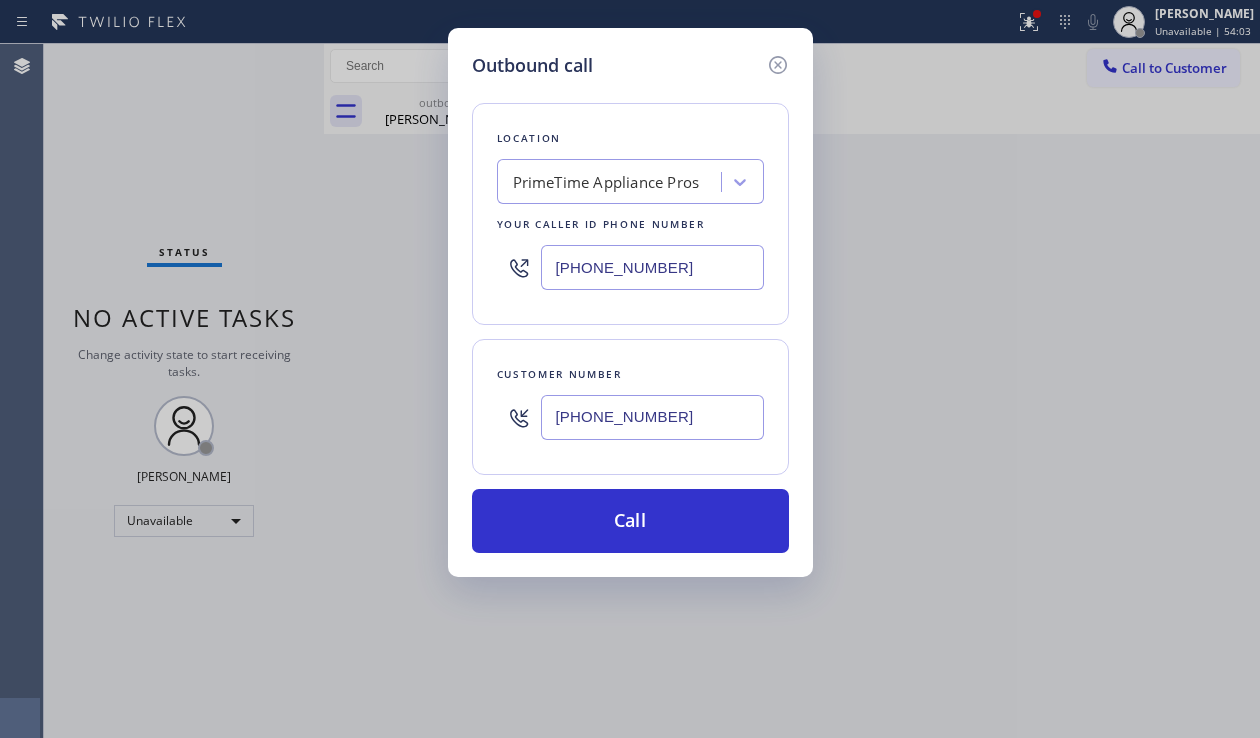 drag, startPoint x: 691, startPoint y: 282, endPoint x: 489, endPoint y: 259, distance: 203.30519 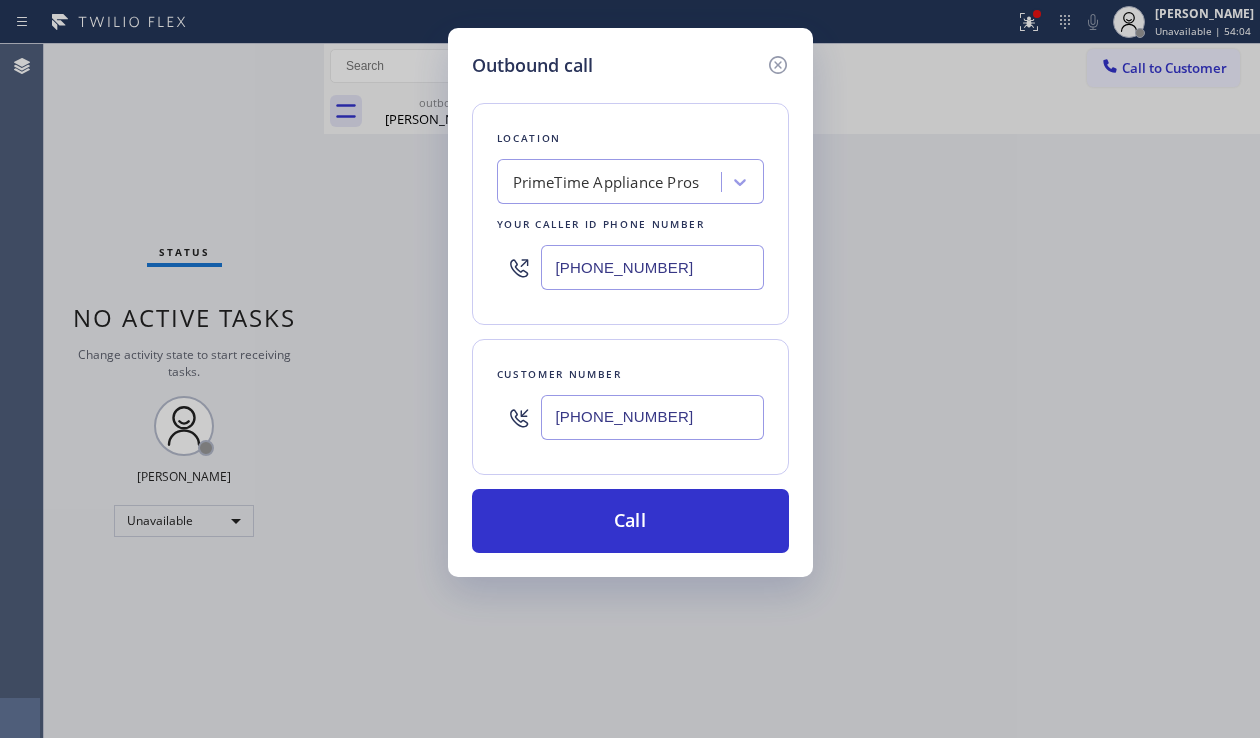 paste on "80) 787-0279" 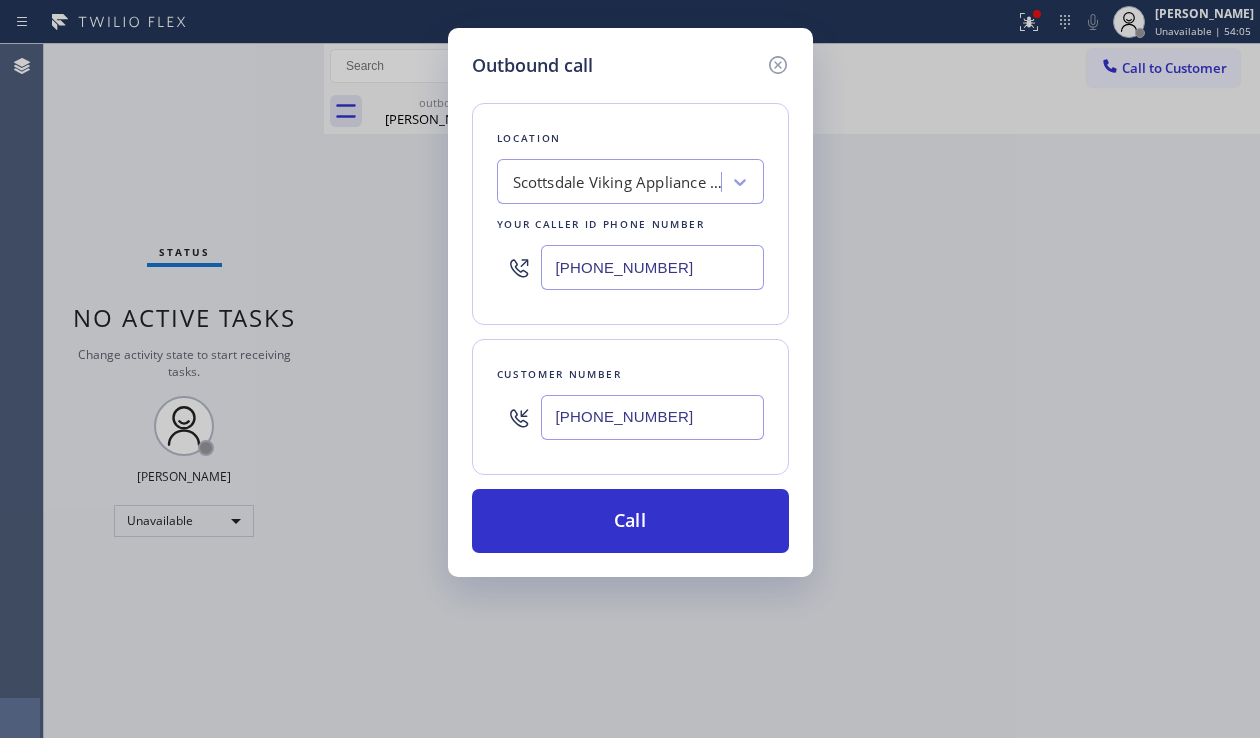 type on "[PHONE_NUMBER]" 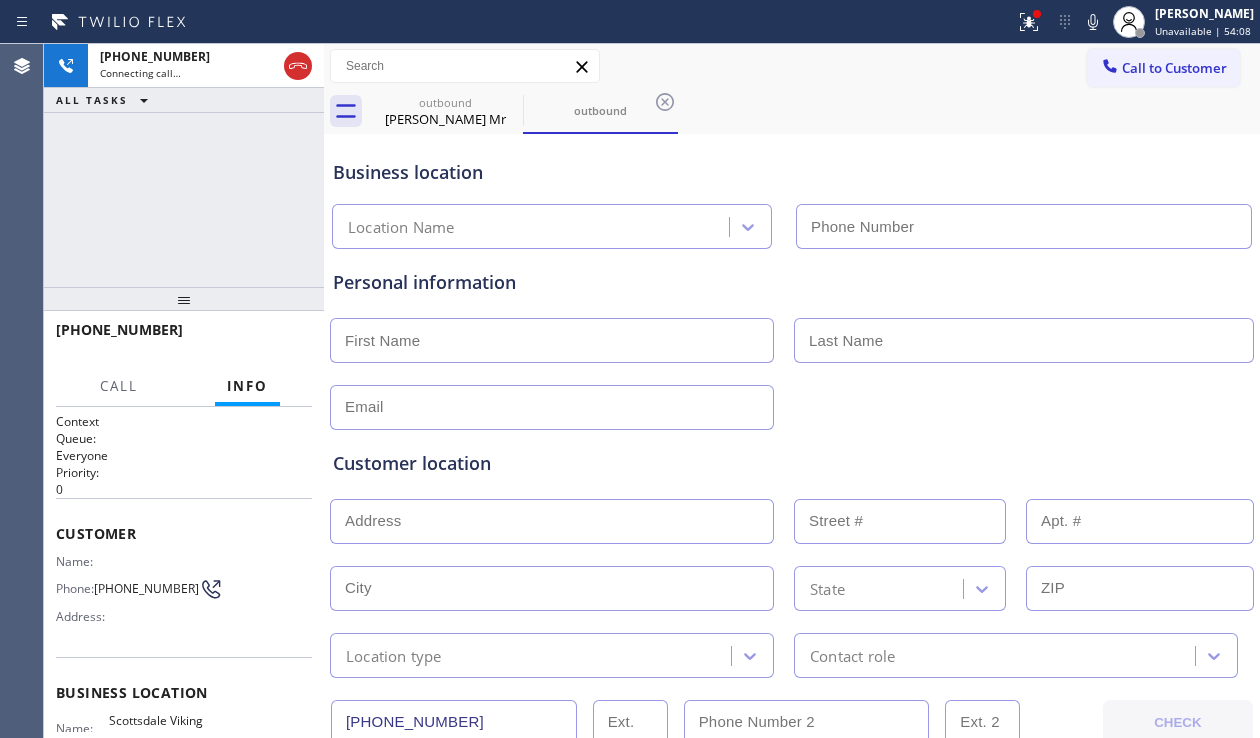 type on "[PHONE_NUMBER]" 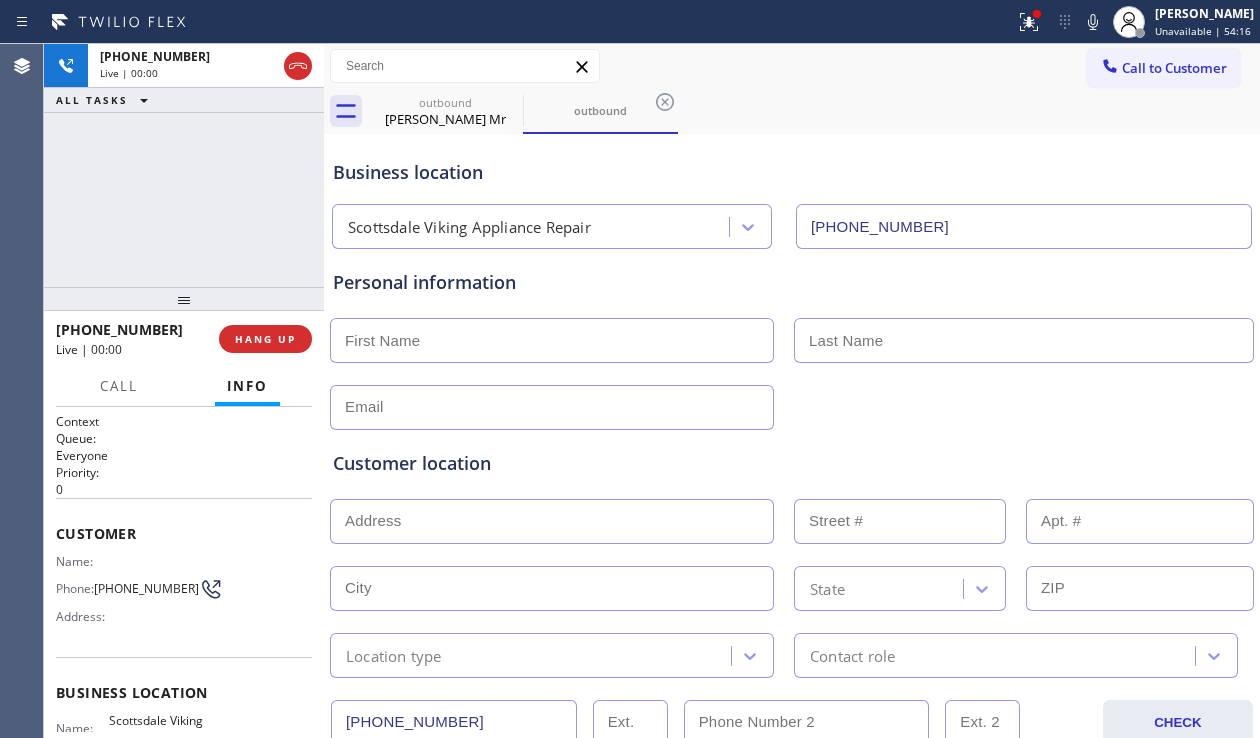 click on "Customer location" at bounding box center (792, 463) 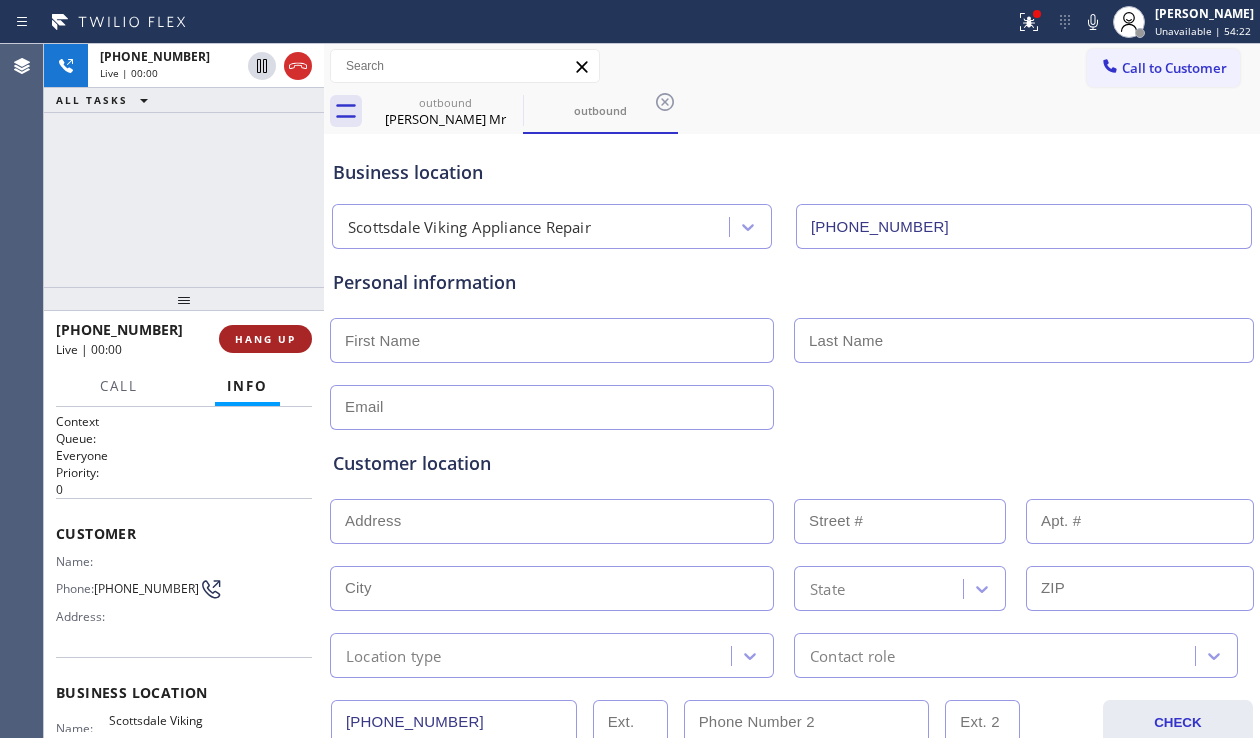 click on "HANG UP" at bounding box center [265, 339] 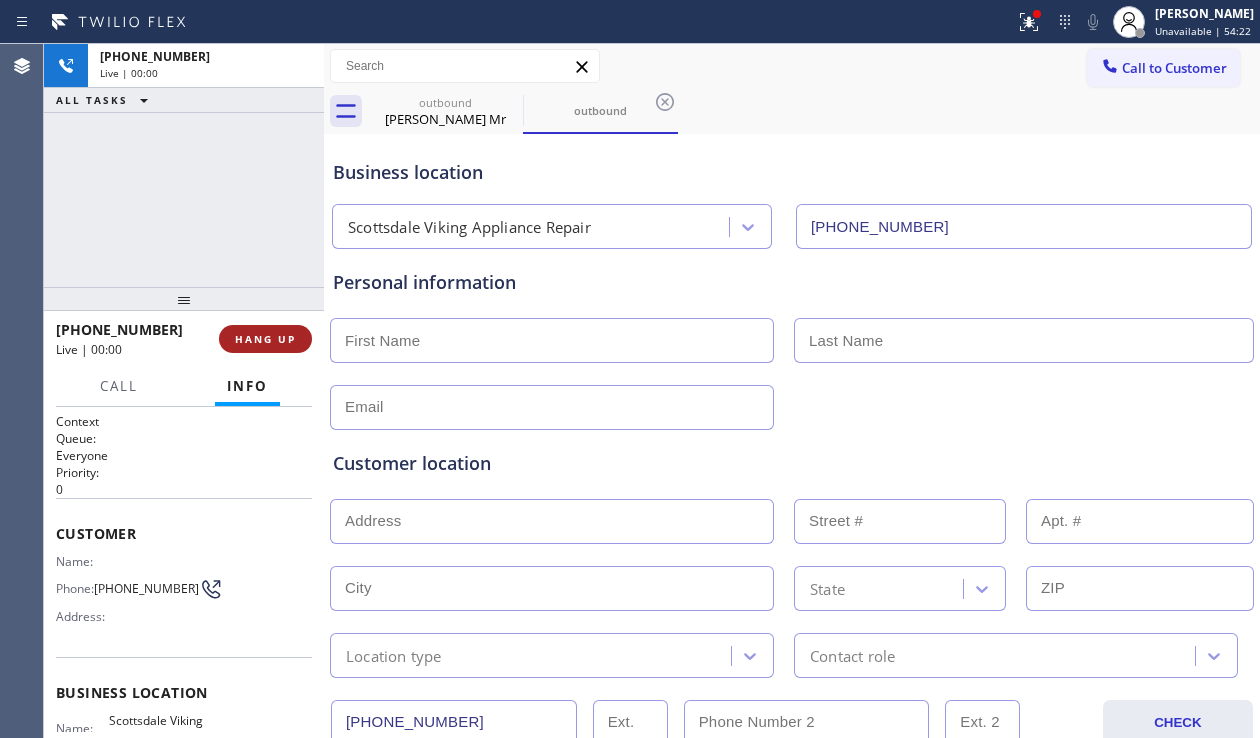 click on "HANG UP" at bounding box center [265, 339] 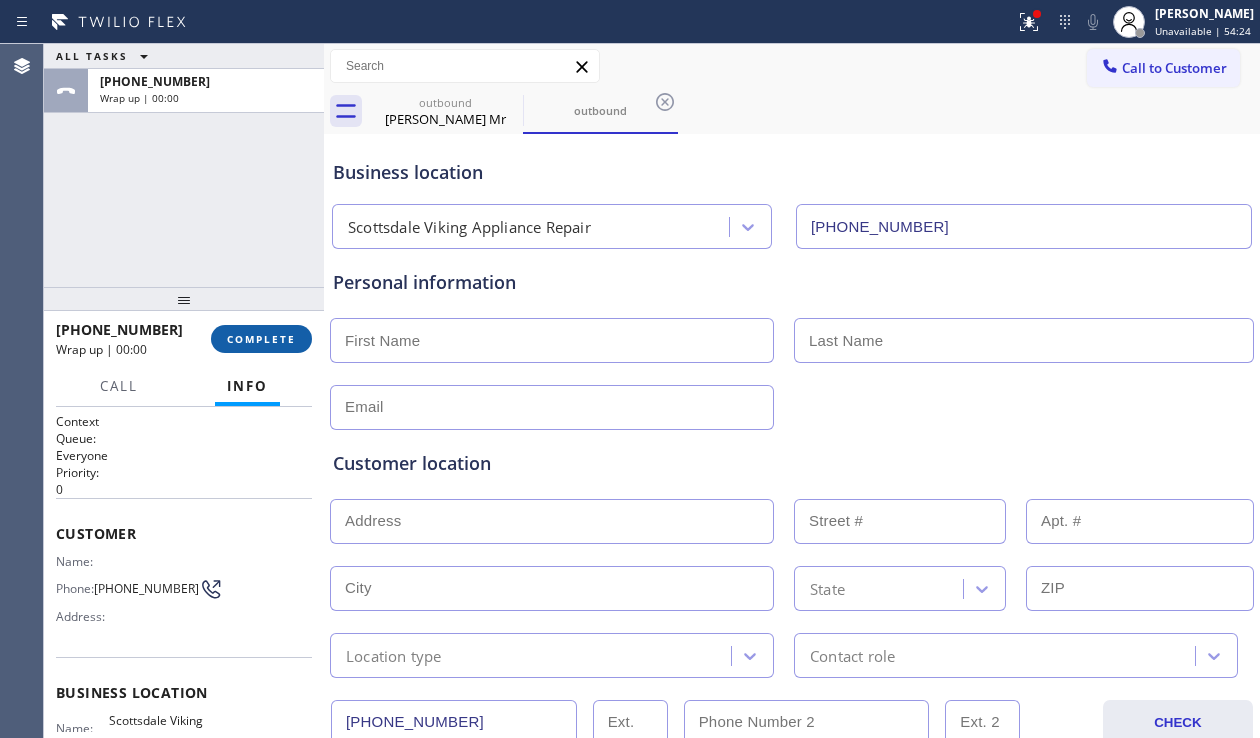 click on "COMPLETE" at bounding box center (261, 339) 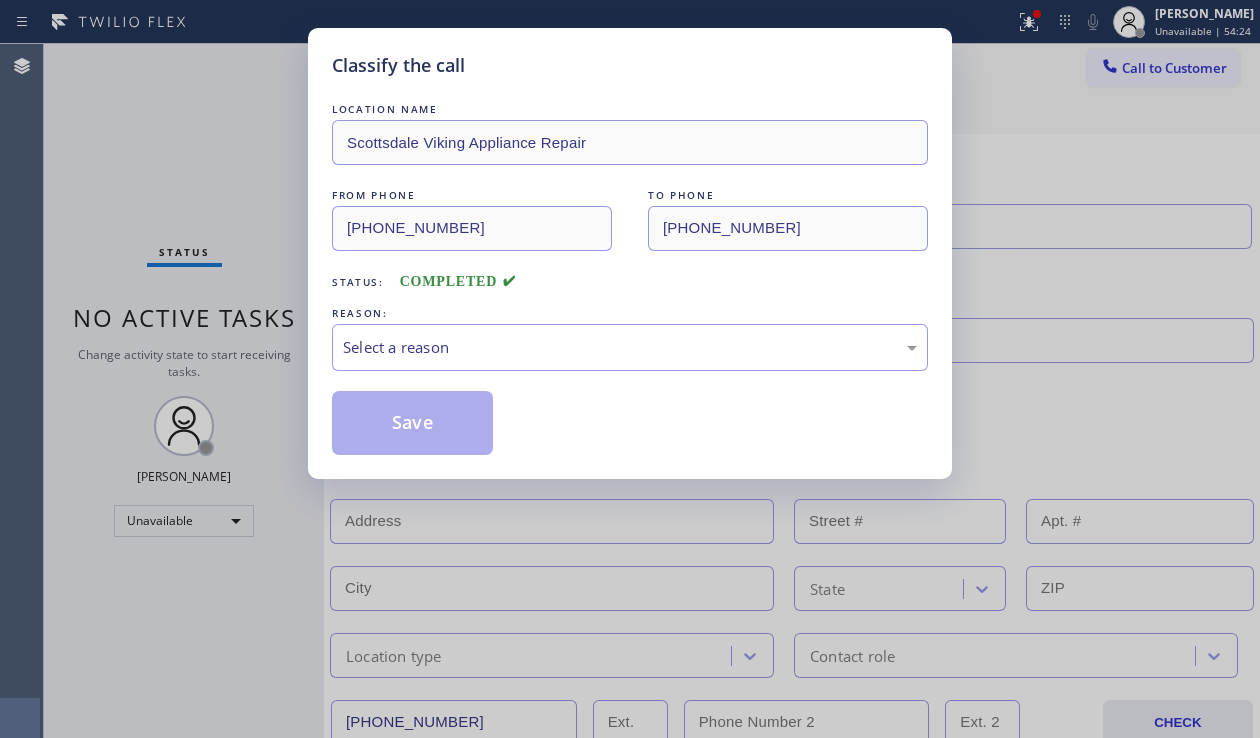 click on "Select a reason" at bounding box center [630, 347] 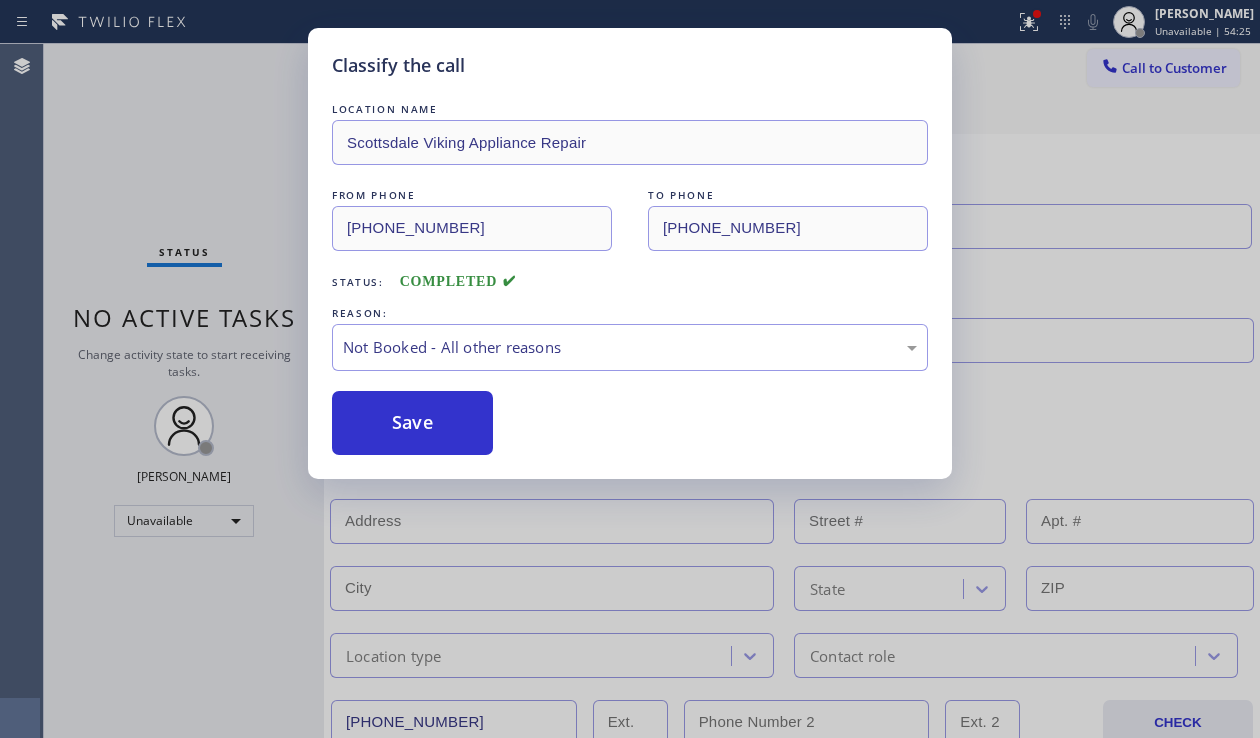 drag, startPoint x: 346, startPoint y: 425, endPoint x: 401, endPoint y: 495, distance: 89.02247 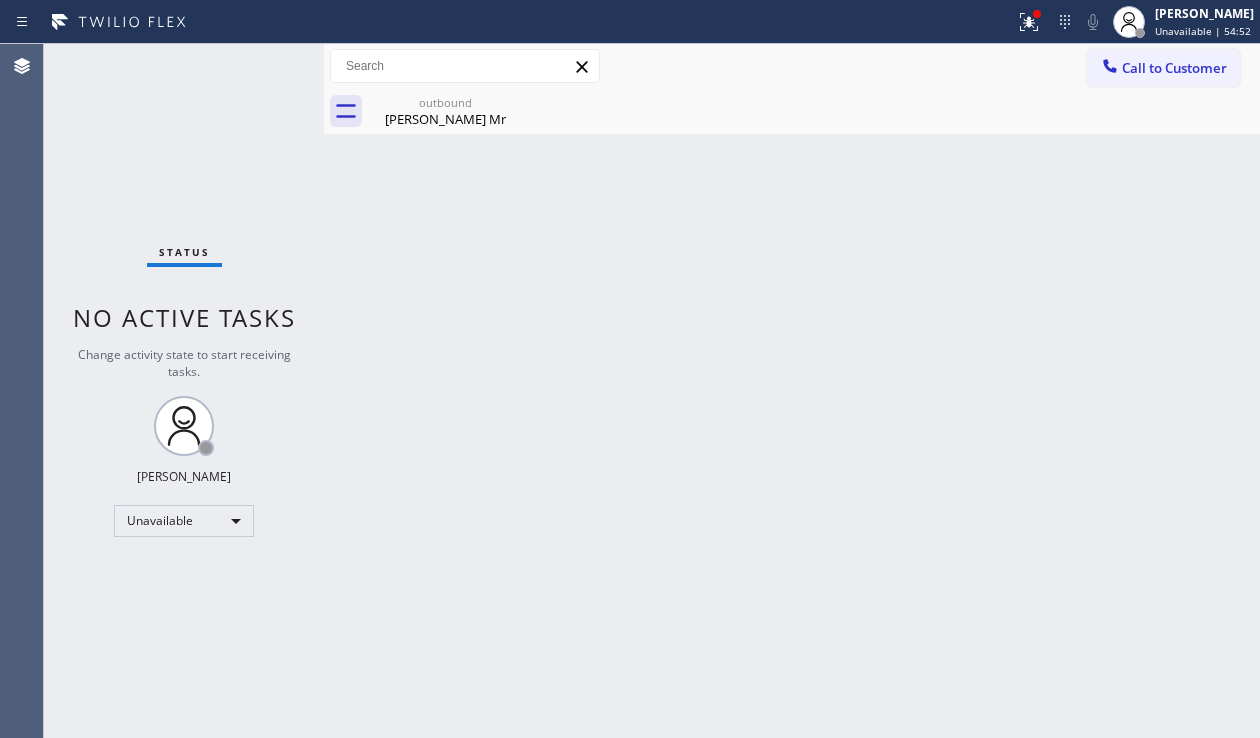 click on "Back to Dashboard Change Sender ID Customers Technicians Select a contact Outbound call Location Search location Your caller id phone number Customer number Call Customer info Name   Phone none Address none Change Sender ID HVAC [PHONE_NUMBER] 5 Star Appliance [PHONE_NUMBER] Appliance Repair [PHONE_NUMBER] Plumbing [PHONE_NUMBER] Air Duct Cleaning [PHONE_NUMBER]  Electricians [PHONE_NUMBER] Cancel Change Check personal SMS Reset Change outbound [PERSON_NAME] Mr Call to Customer Outbound call Location [GEOGRAPHIC_DATA] Viking Appliance Repair Your caller id phone number [PHONE_NUMBER] Customer number Call Outbound call Technician Search Technician Your caller id phone number Your caller id phone number Call outbound [PERSON_NAME] [PERSON_NAME]   Mr Since: [DATE] link to CRM copy Email [EMAIL_ADDRESS][DOMAIN_NAME]  Emails allowed Phone [PHONE_NUMBER]  Ext:  0 Phone2 none  Ext:  0  SMS allowed Primary address   [GEOGRAPHIC_DATA][PERSON_NAME] CA EDIT Outbound call Location PrimeTime Appliance Pros Your caller id phone number [PHONE_NUMBER] Customer number Call Benefits  Leads Mr" at bounding box center (792, 391) 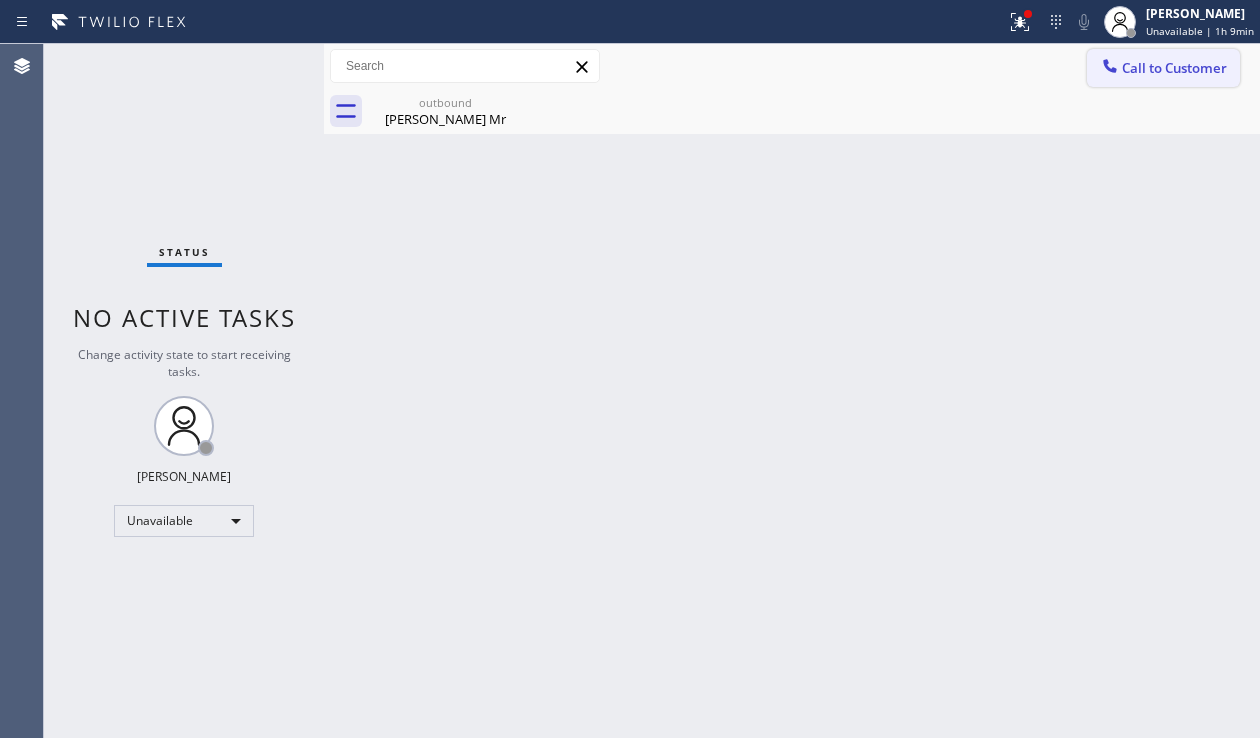 click on "Call to Customer" at bounding box center [1174, 68] 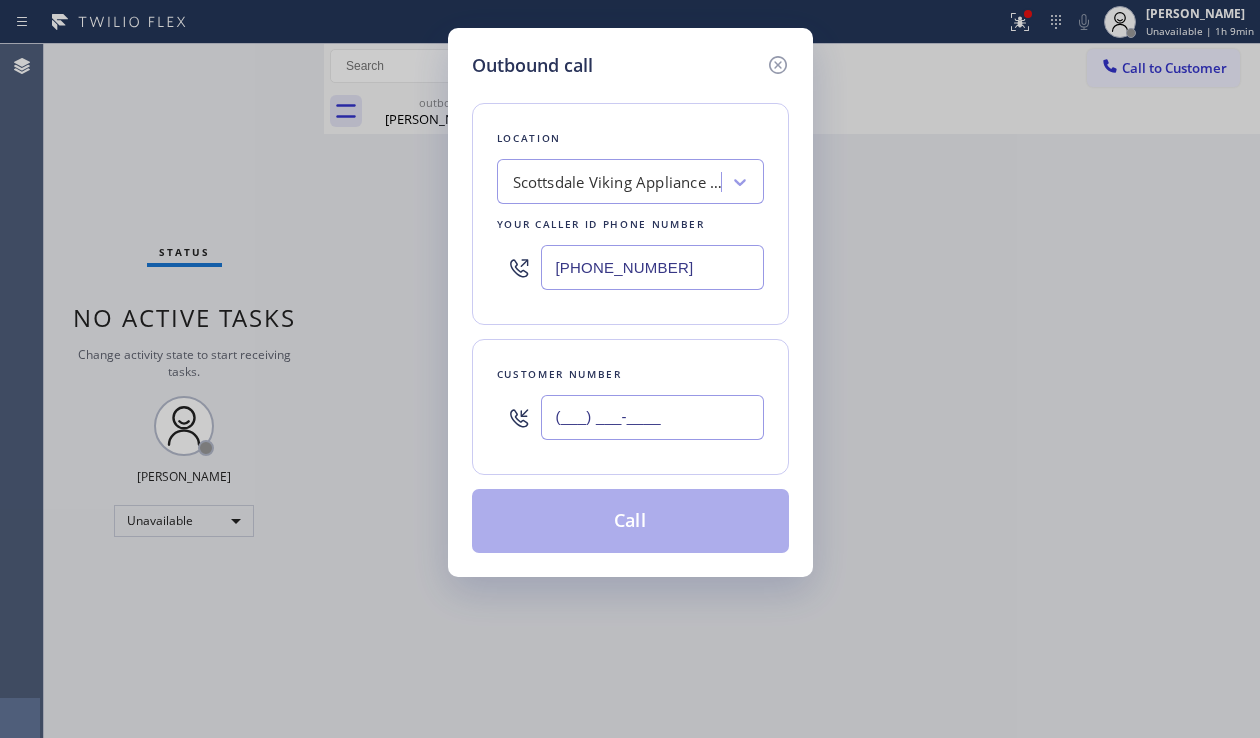 click on "(___) ___-____" at bounding box center [652, 417] 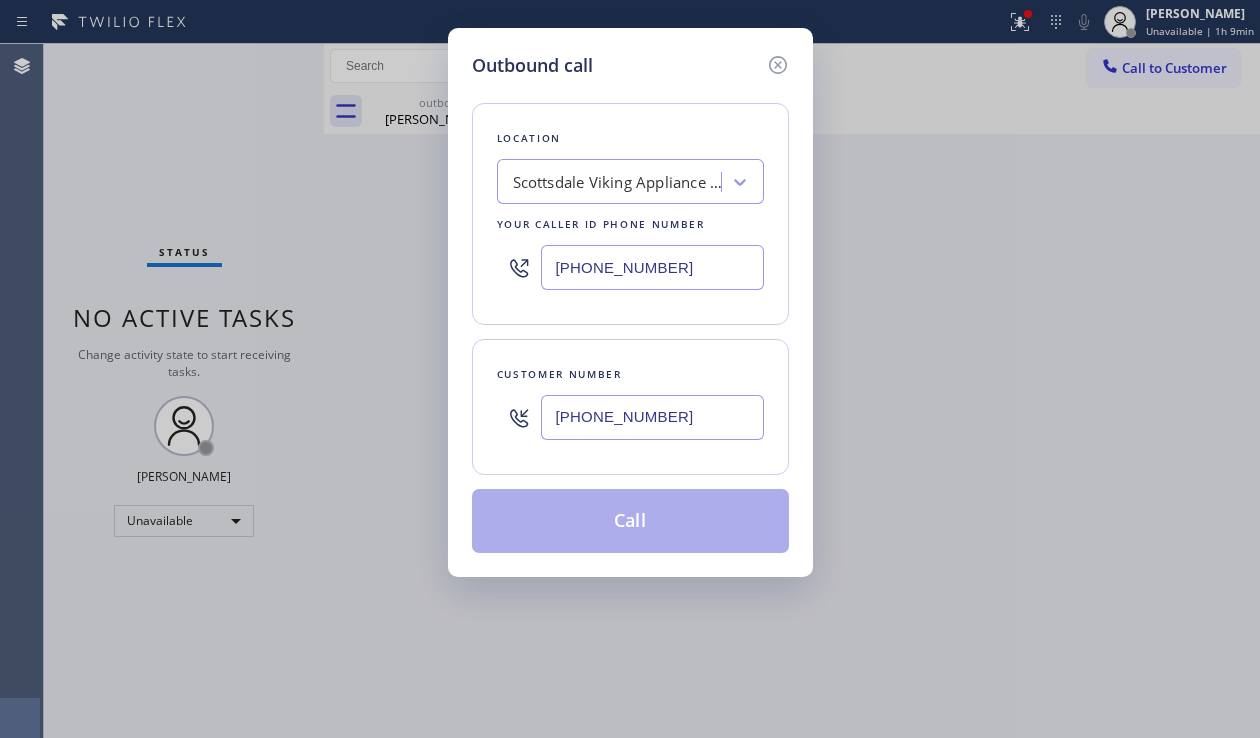 type on "[PHONE_NUMBER]" 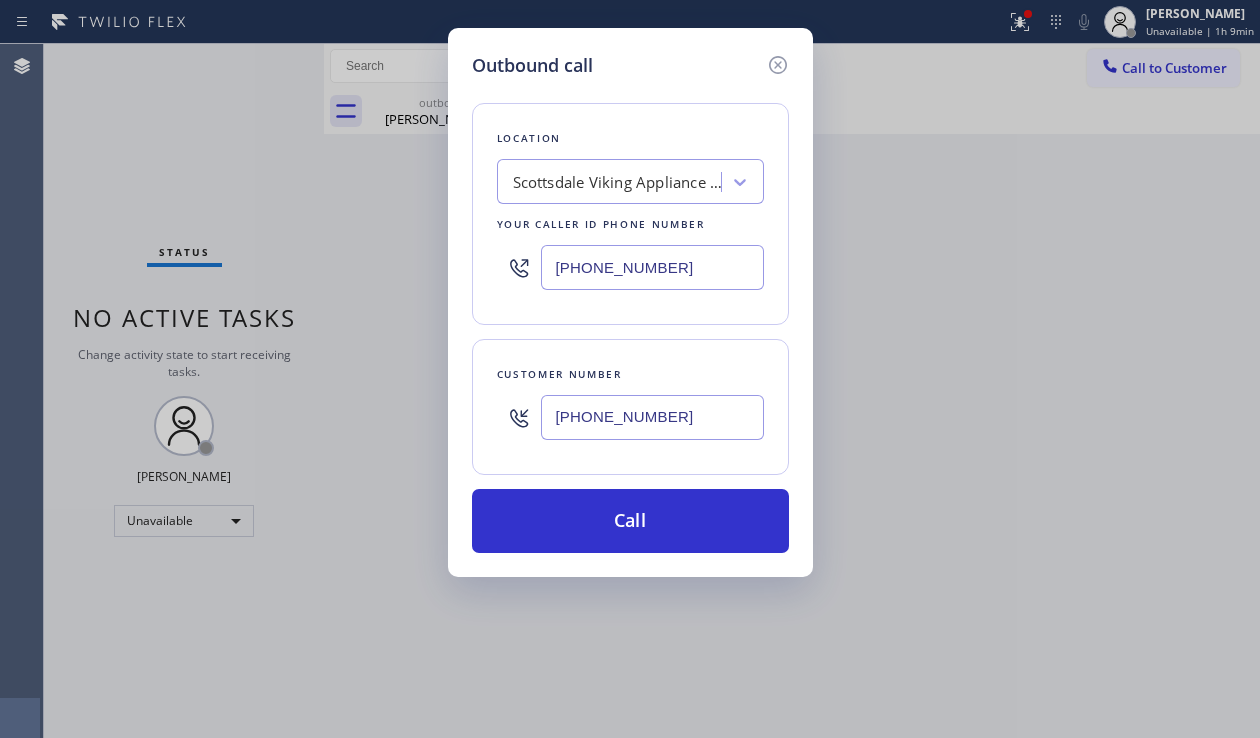 click on "Scottsdale Viking Appliance Repair" at bounding box center [618, 182] 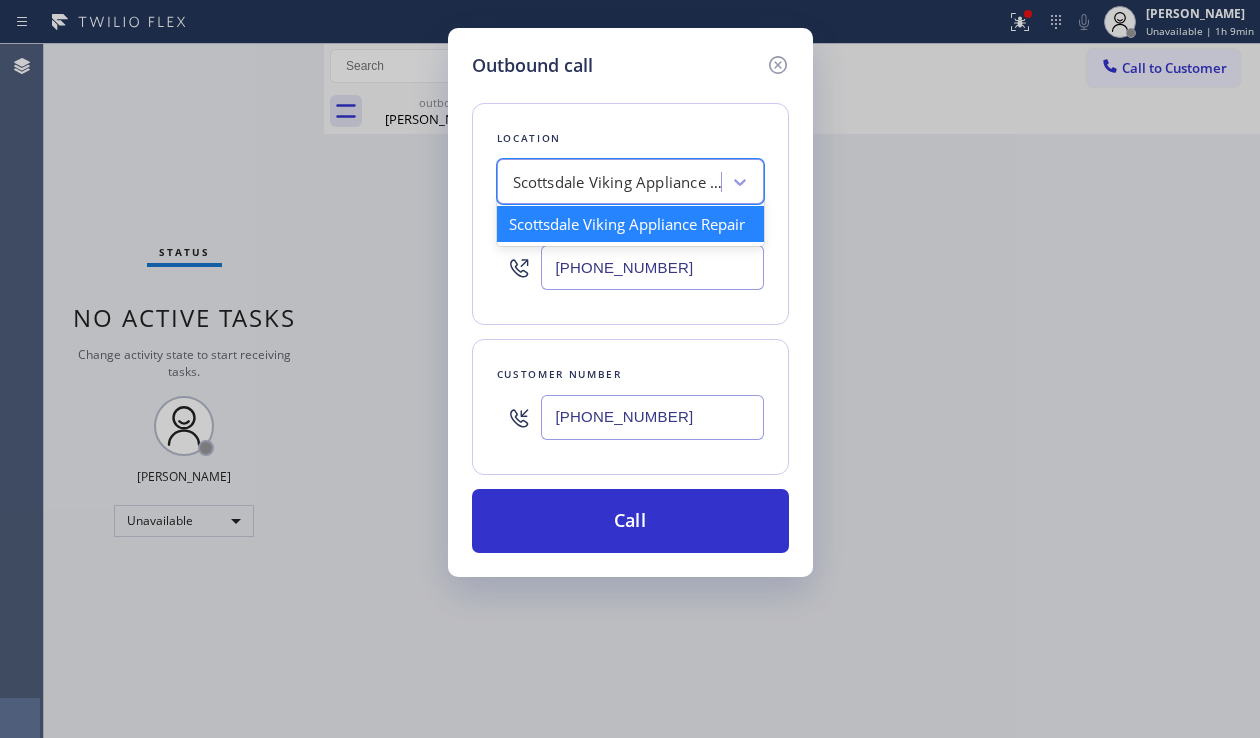 paste on "Home Alliance" 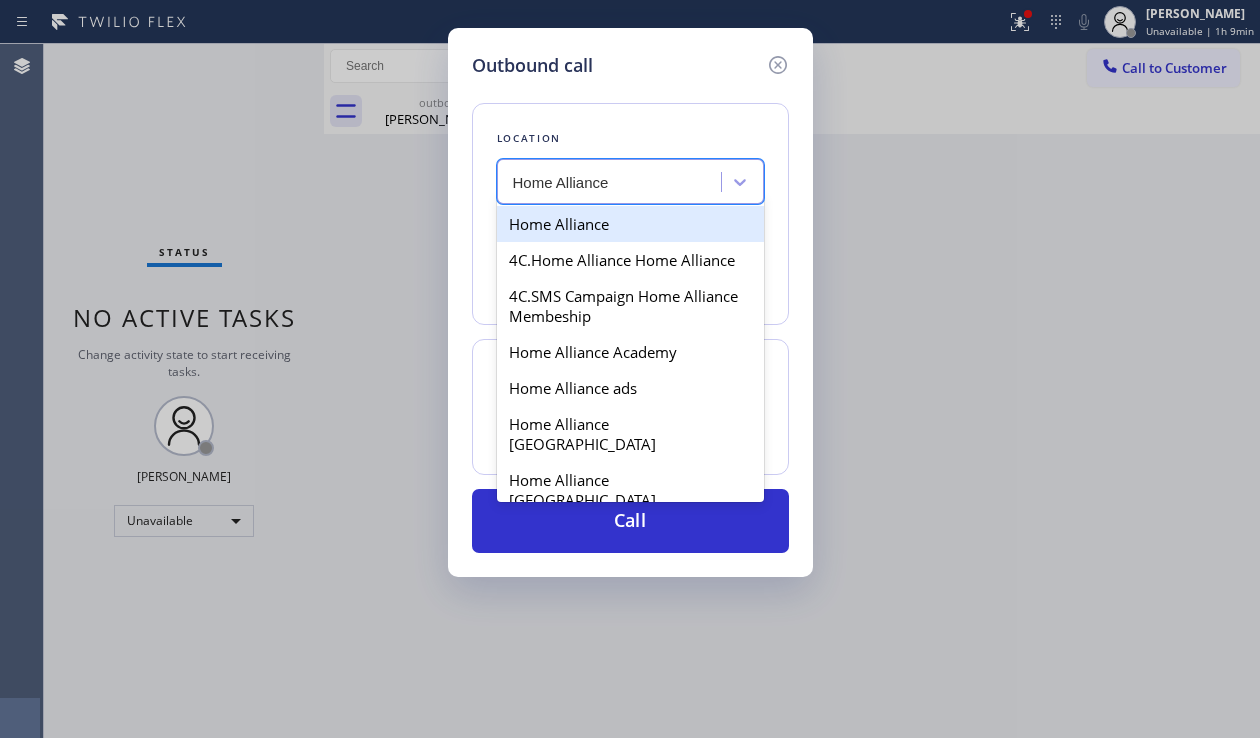 click on "Home Alliance" at bounding box center [630, 224] 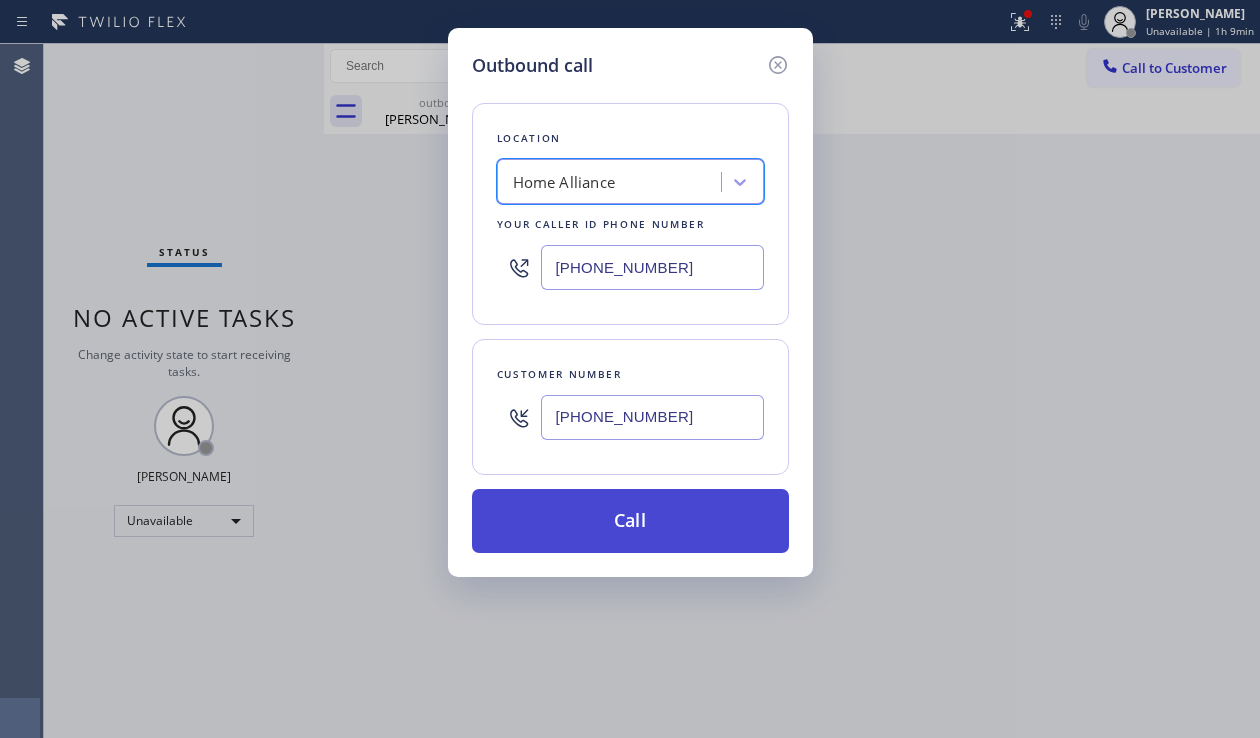 click on "Call" at bounding box center [630, 521] 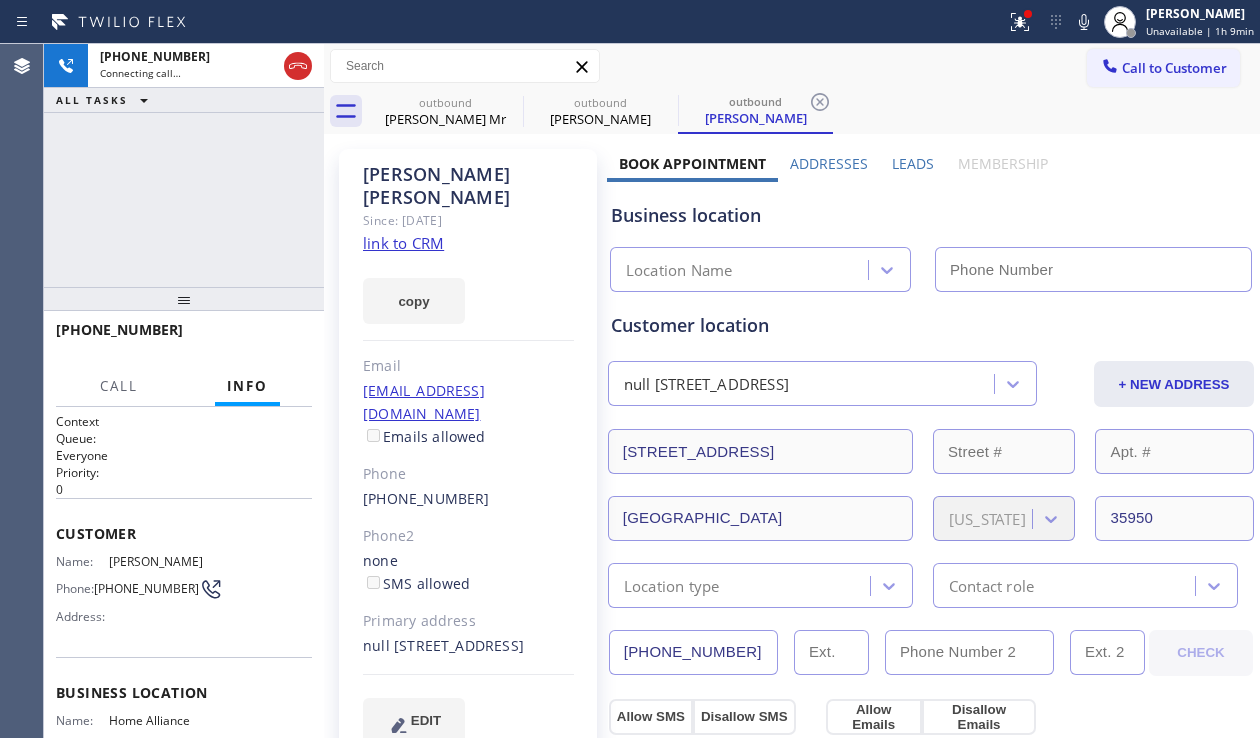 type on "[PHONE_NUMBER]" 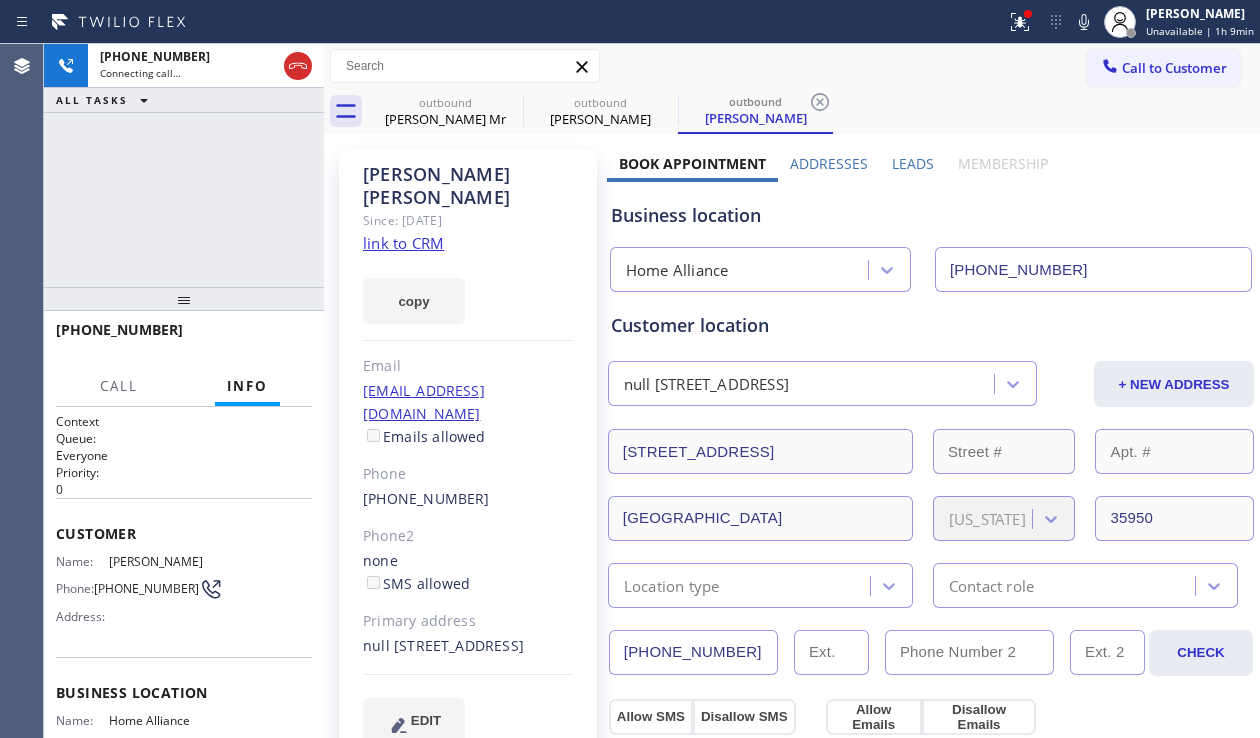 click on "Business location" at bounding box center [931, 215] 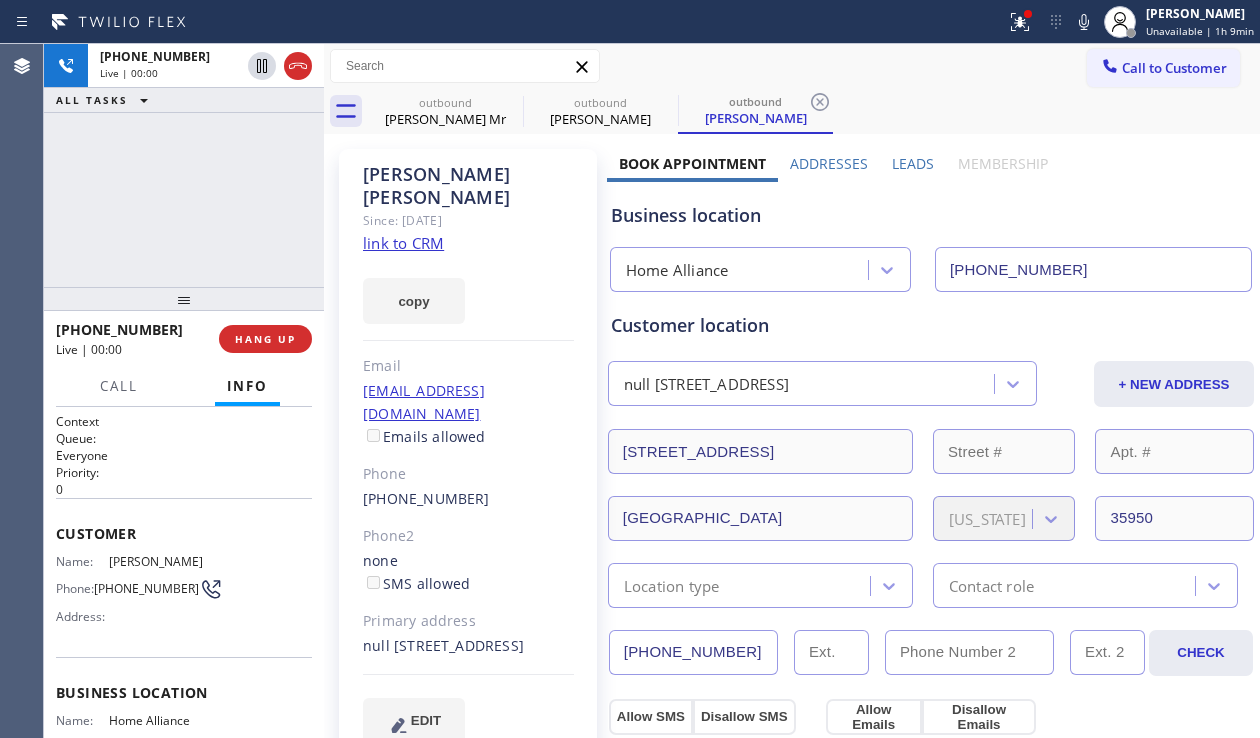 click on "Leads" at bounding box center [913, 163] 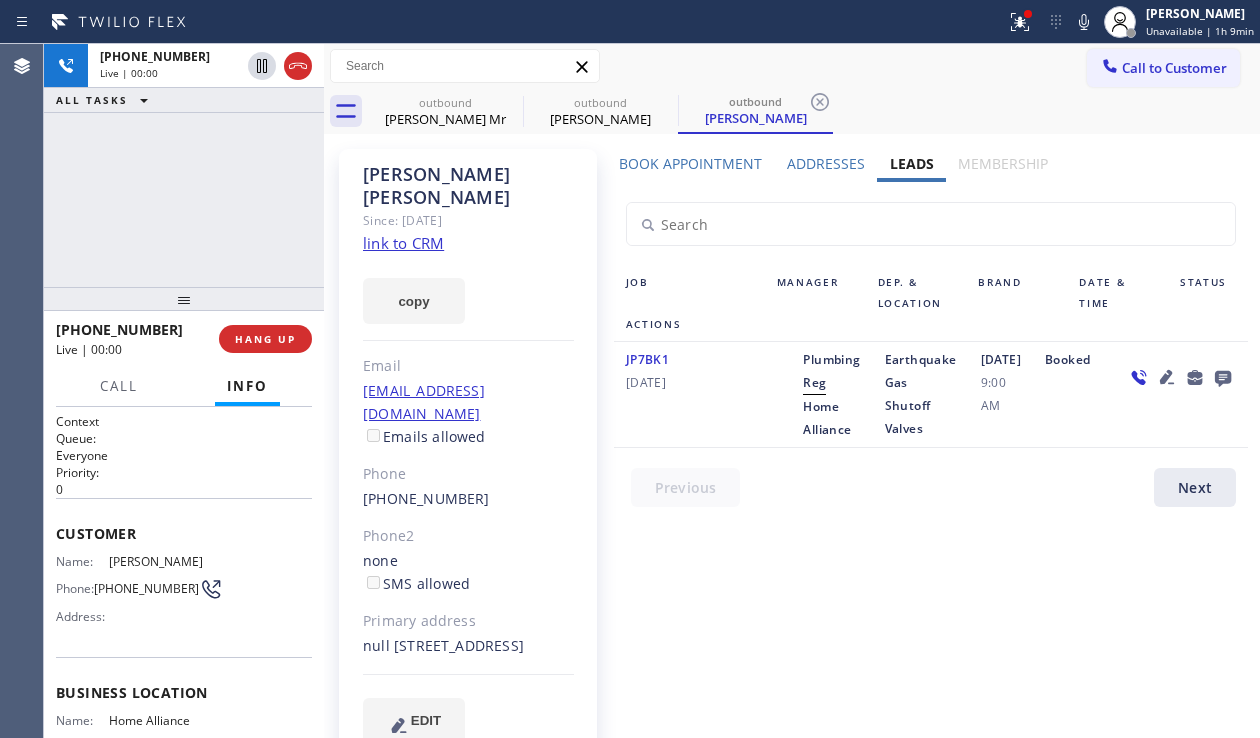 click 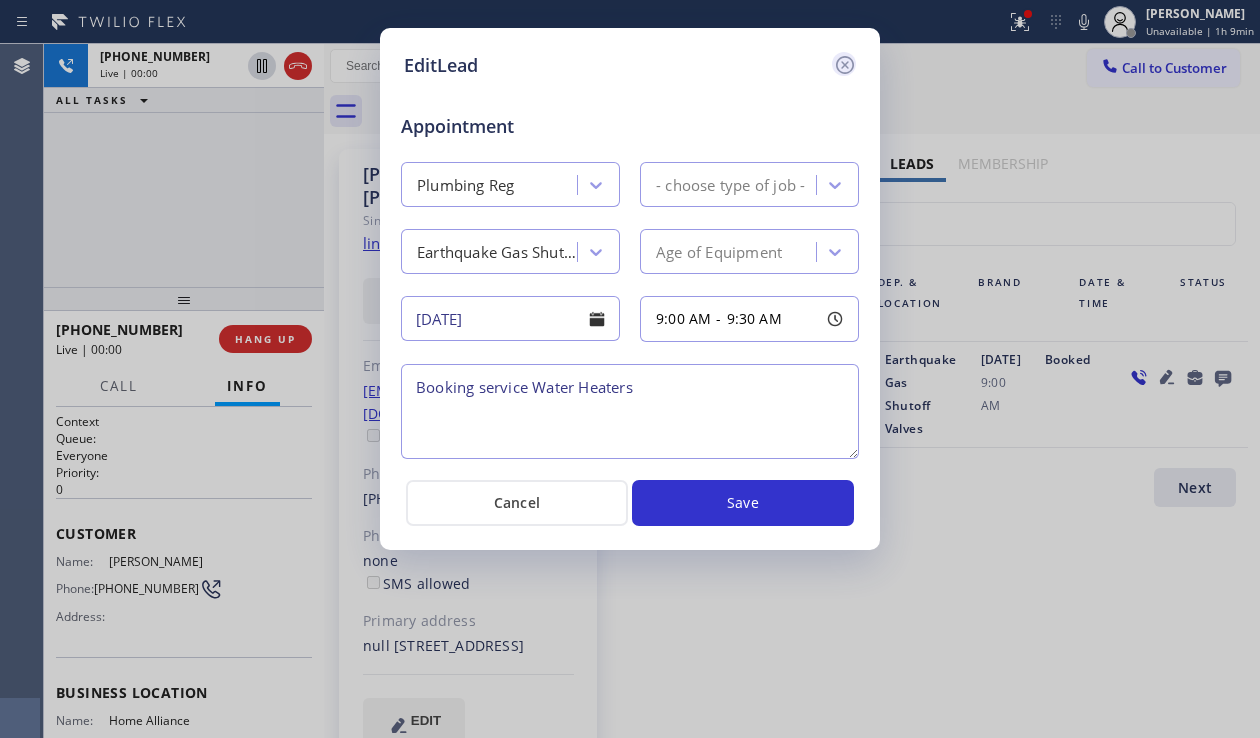 click 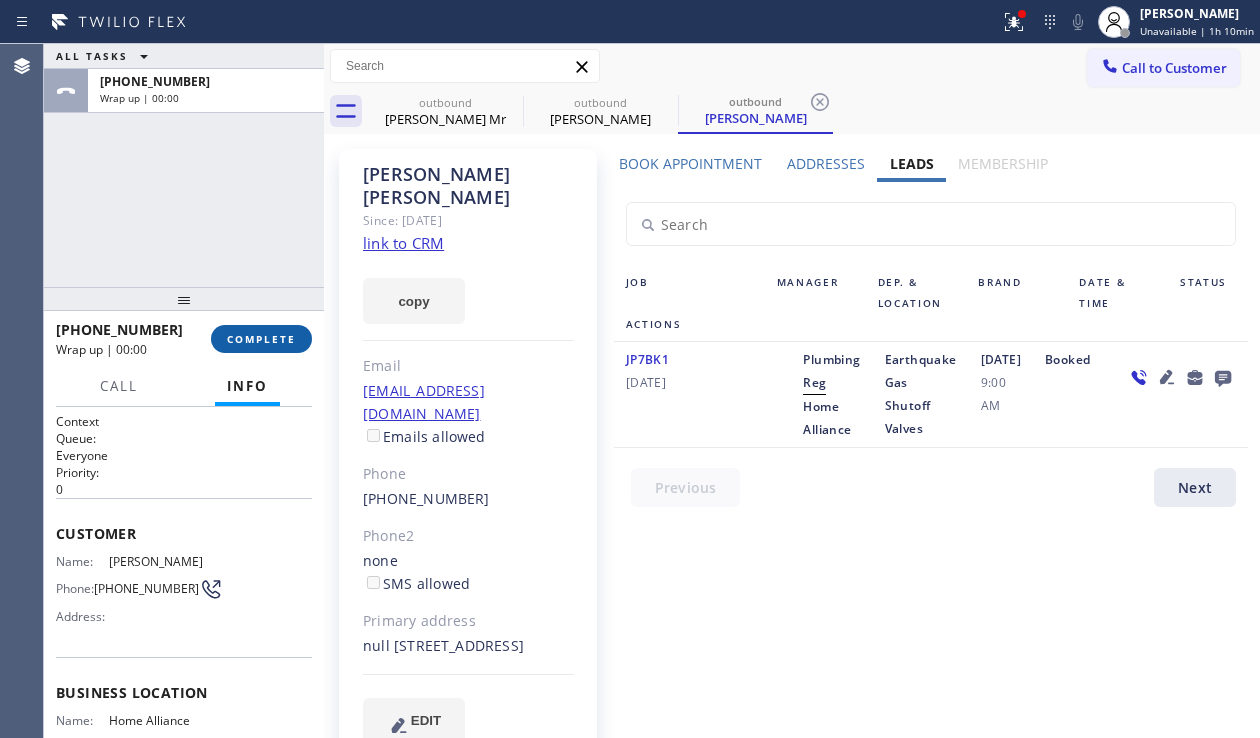 drag, startPoint x: 240, startPoint y: 336, endPoint x: 283, endPoint y: 339, distance: 43.104523 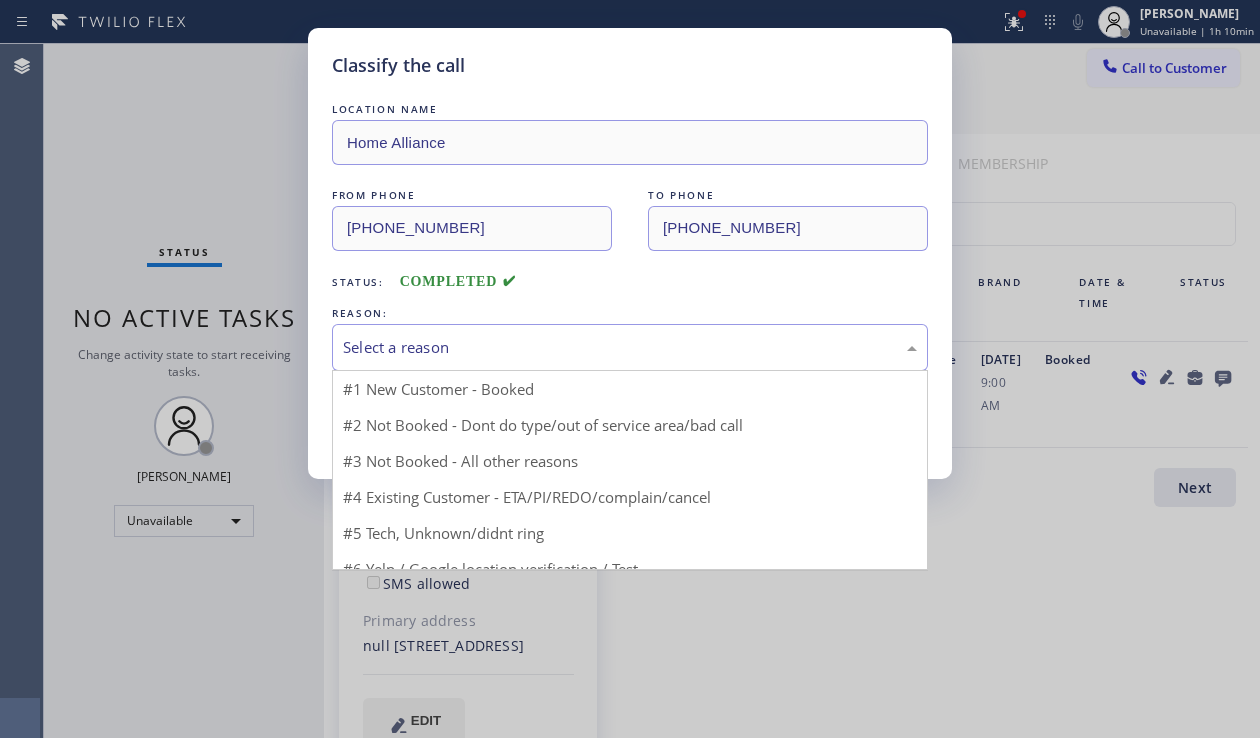 click on "Select a reason" at bounding box center [630, 347] 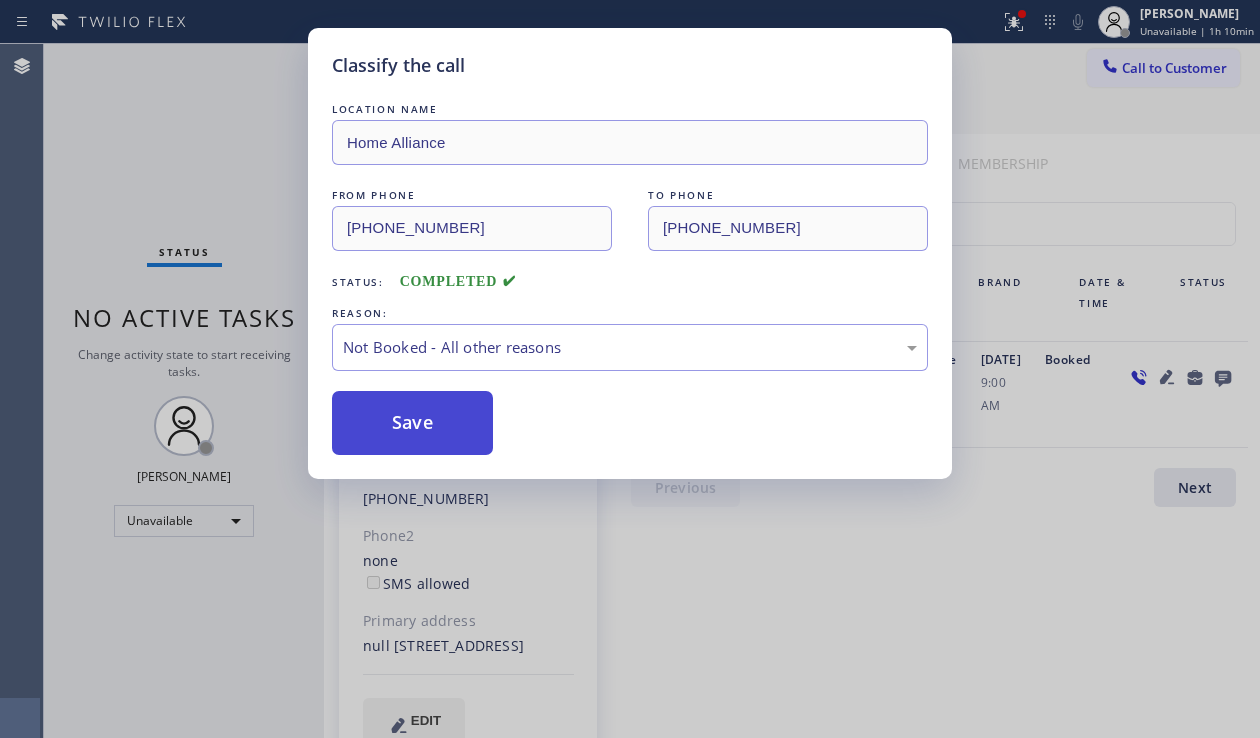 drag, startPoint x: 461, startPoint y: 412, endPoint x: 451, endPoint y: 419, distance: 12.206555 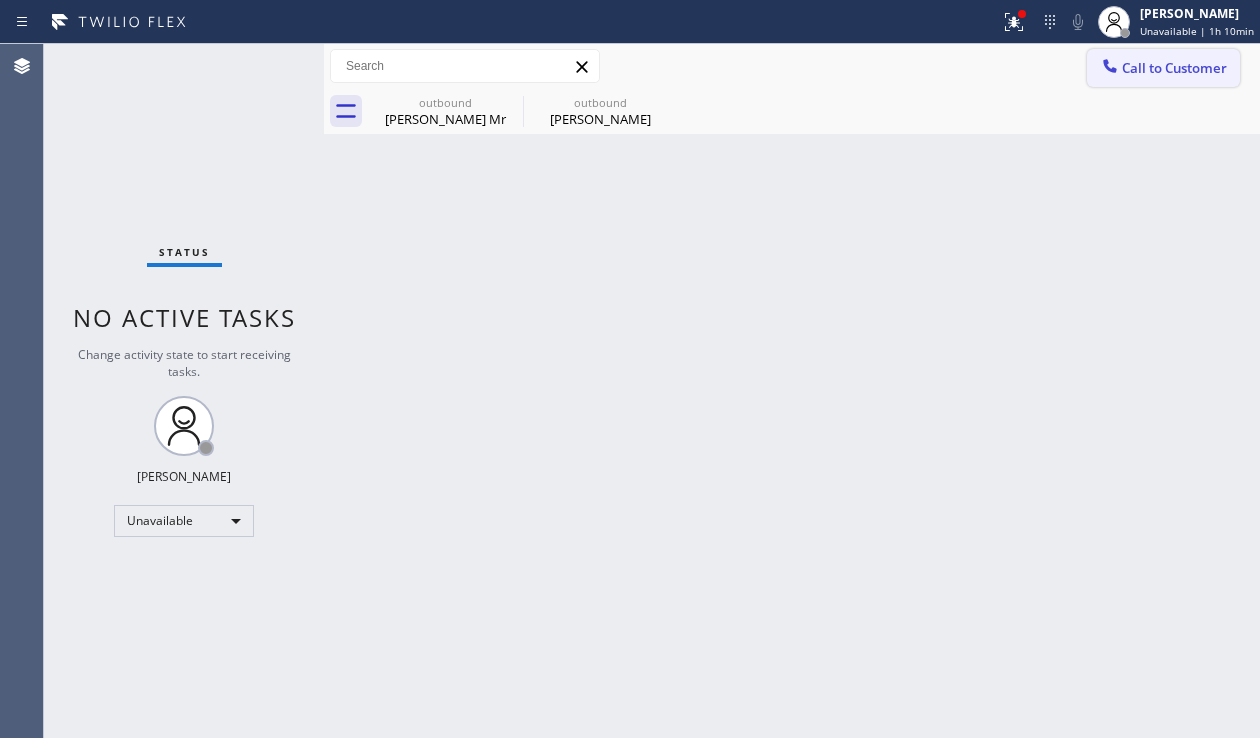 click on "Call to Customer" at bounding box center [1163, 68] 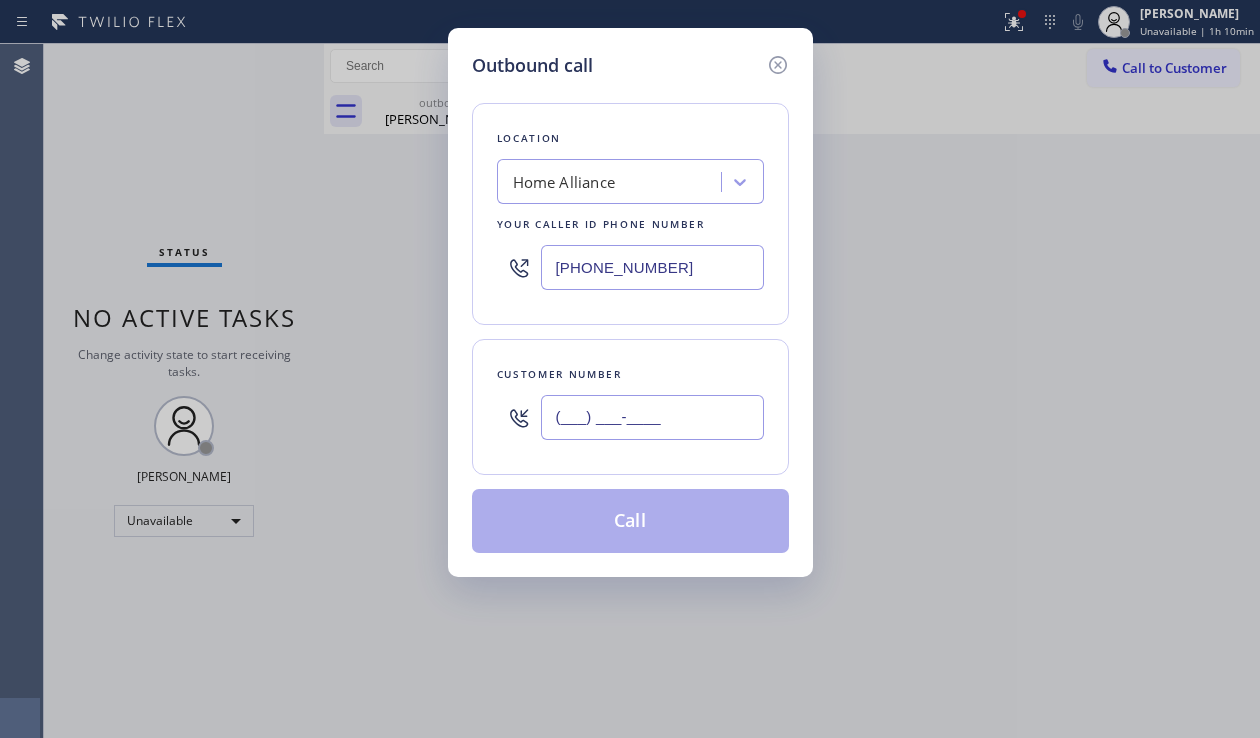 click on "(___) ___-____" at bounding box center (652, 417) 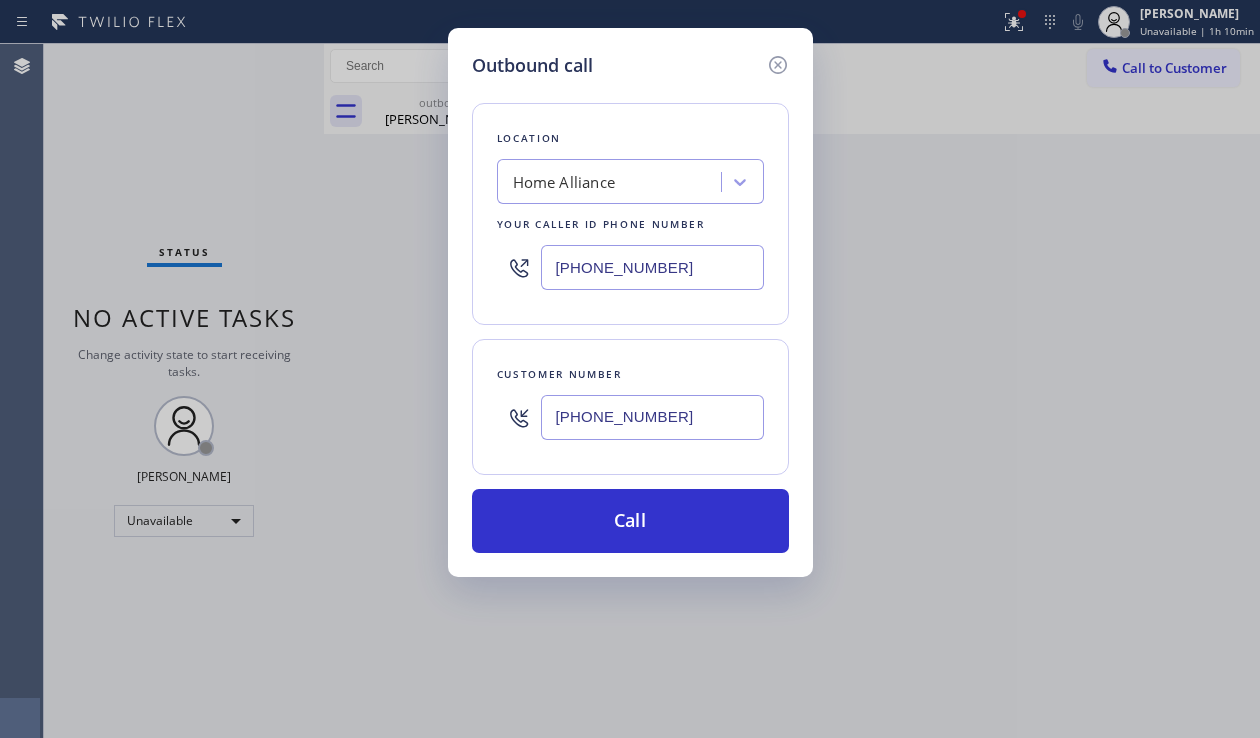 type on "[PHONE_NUMBER]" 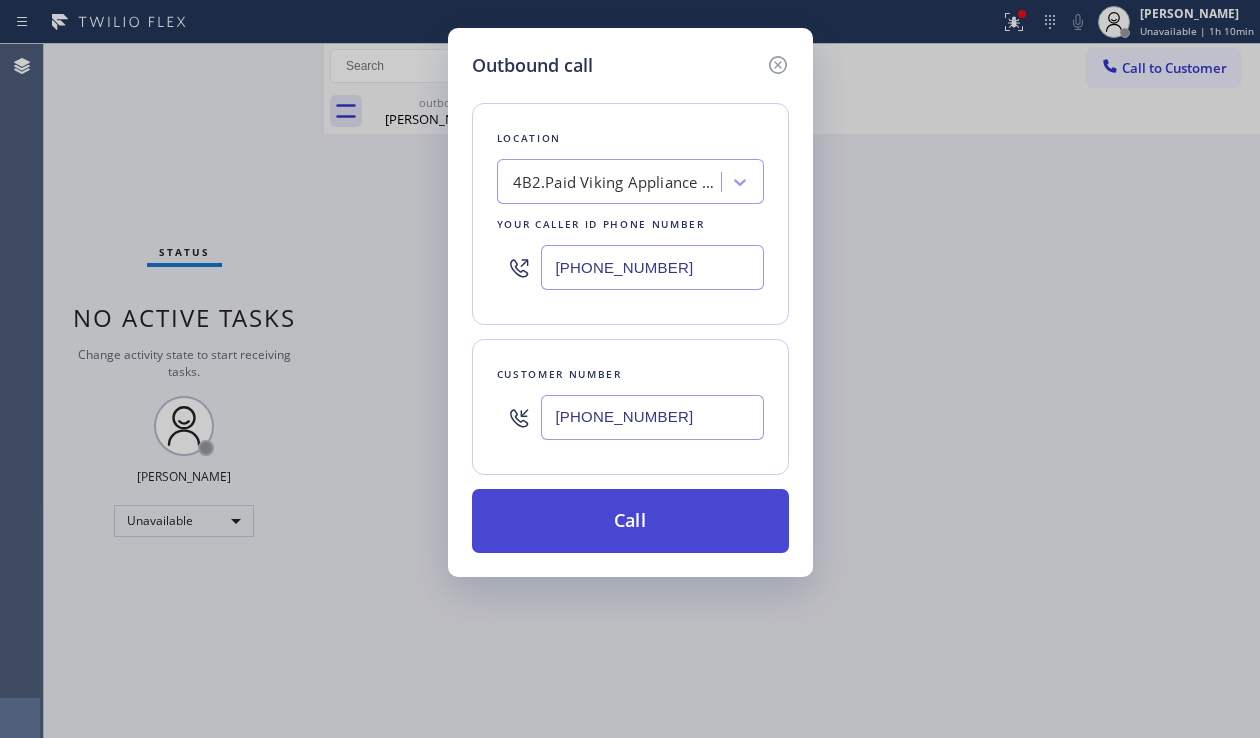 type on "[PHONE_NUMBER]" 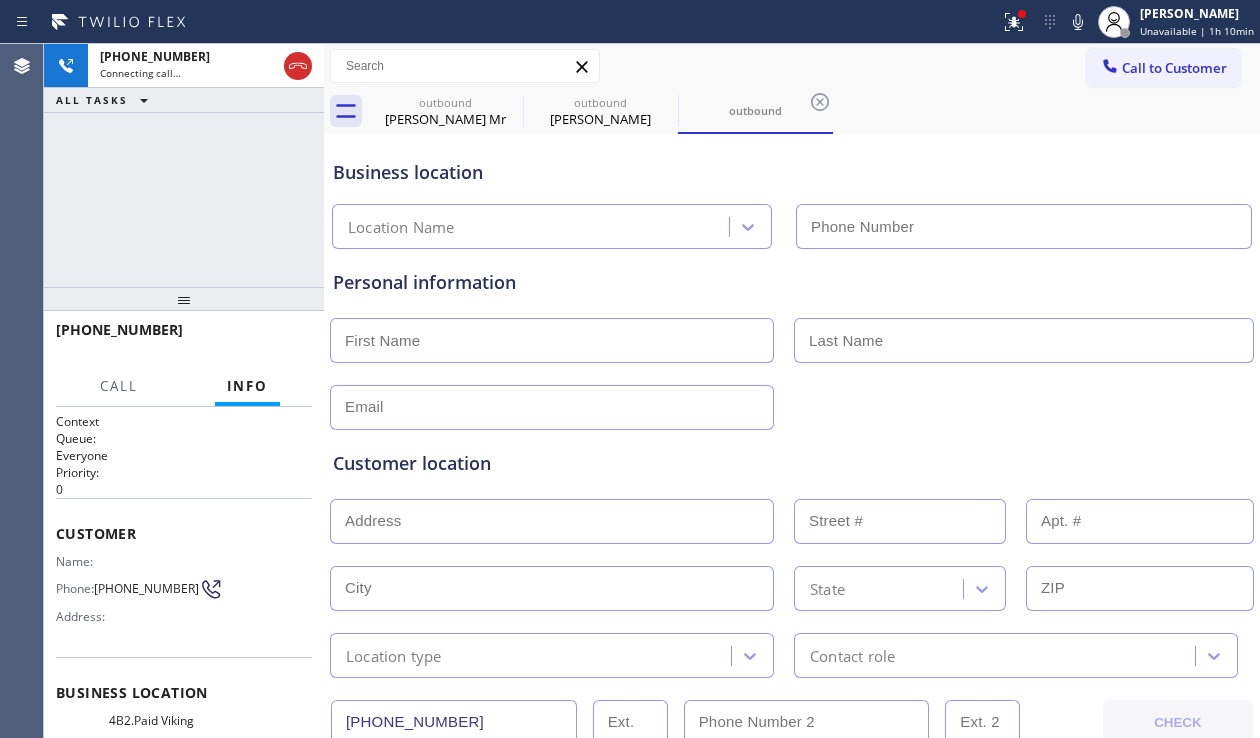 type on "[PHONE_NUMBER]" 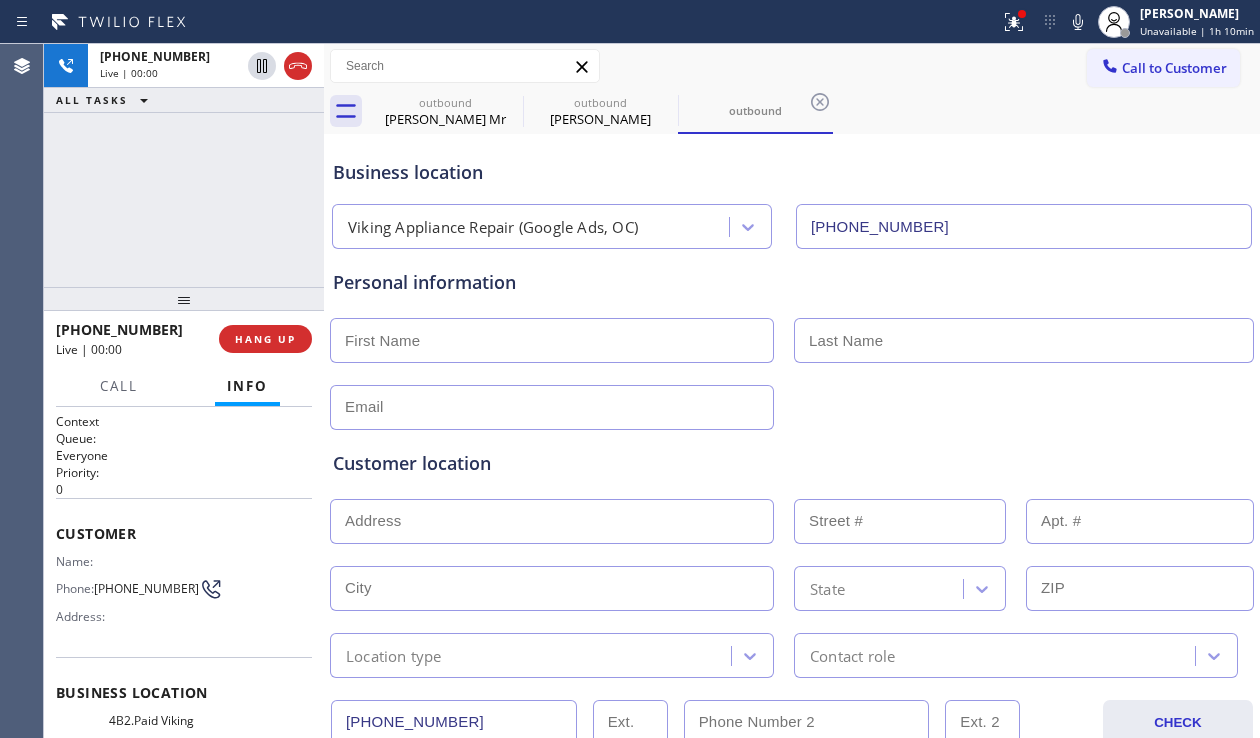 click at bounding box center [792, 405] 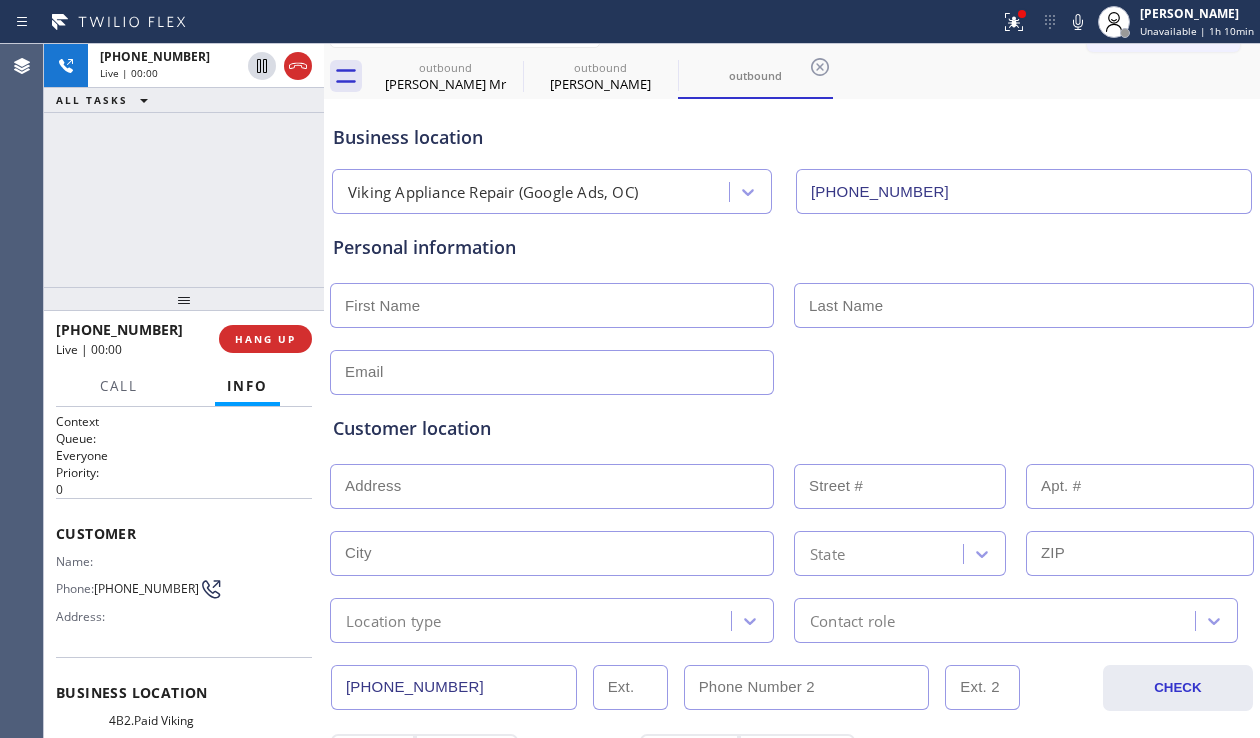 drag, startPoint x: 463, startPoint y: 718, endPoint x: 286, endPoint y: 715, distance: 177.02542 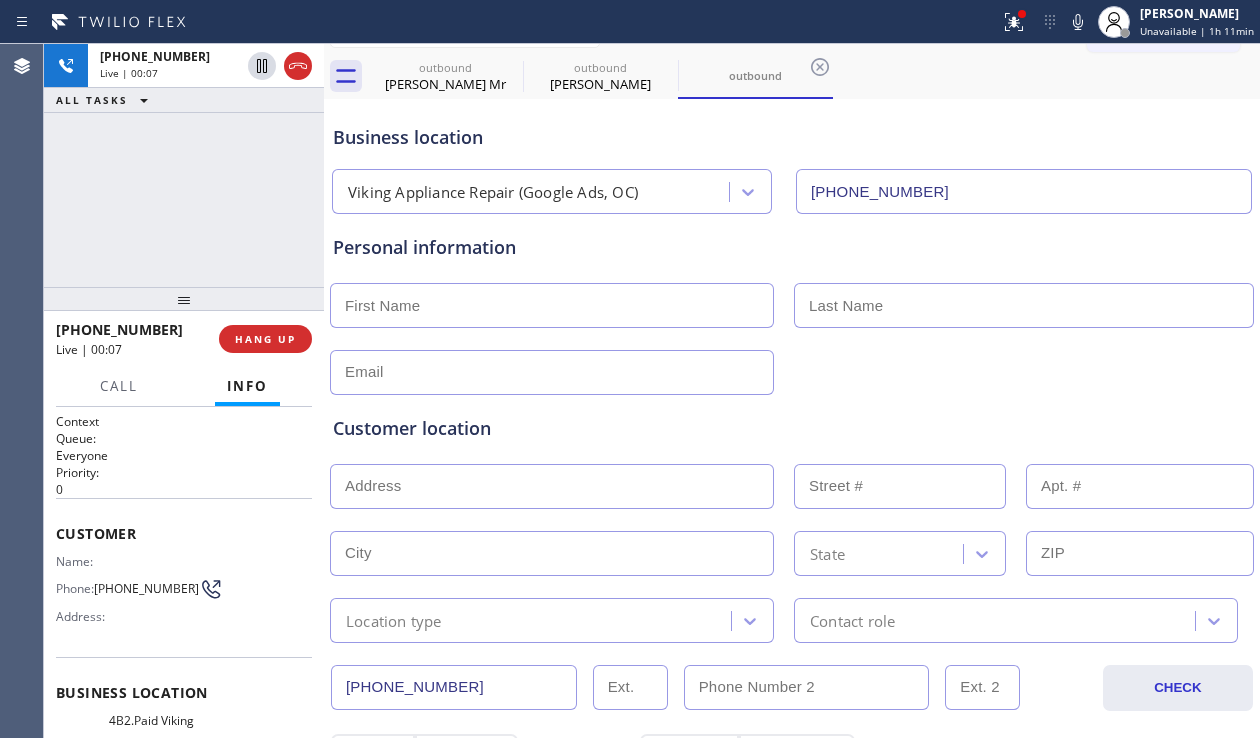 click on "Customer location" at bounding box center (792, 428) 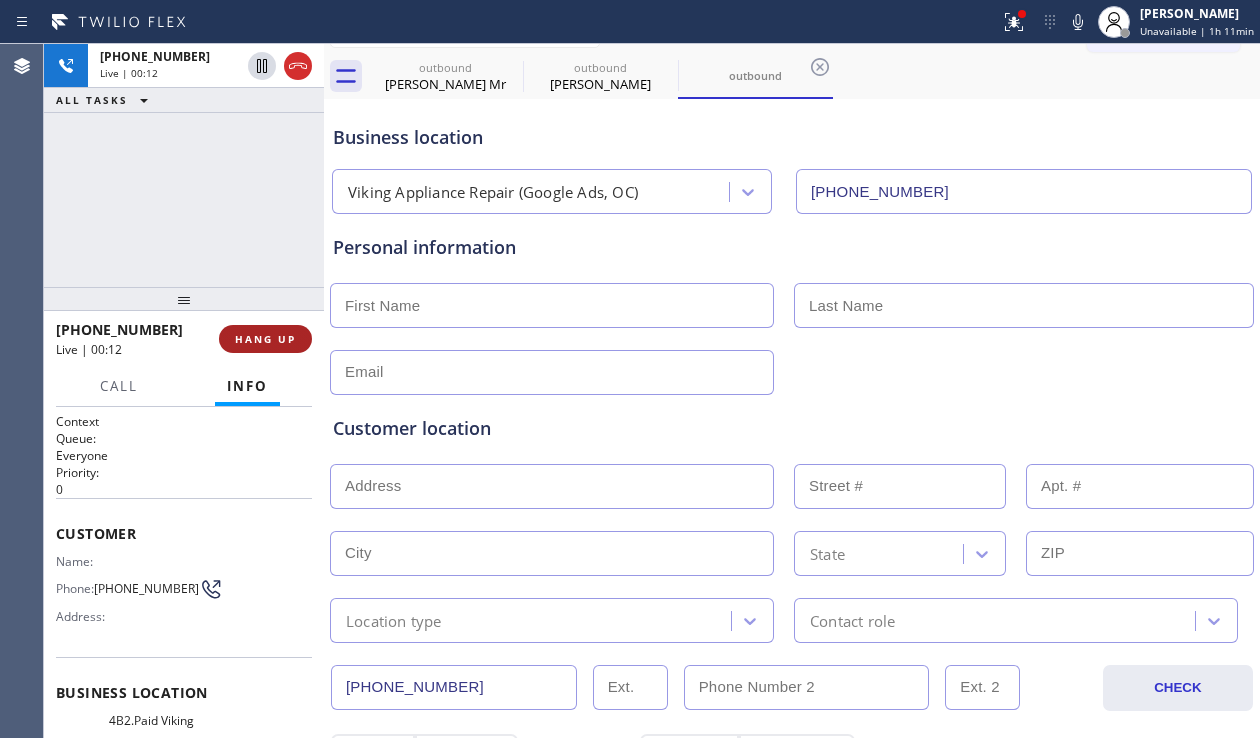 click on "HANG UP" at bounding box center [265, 339] 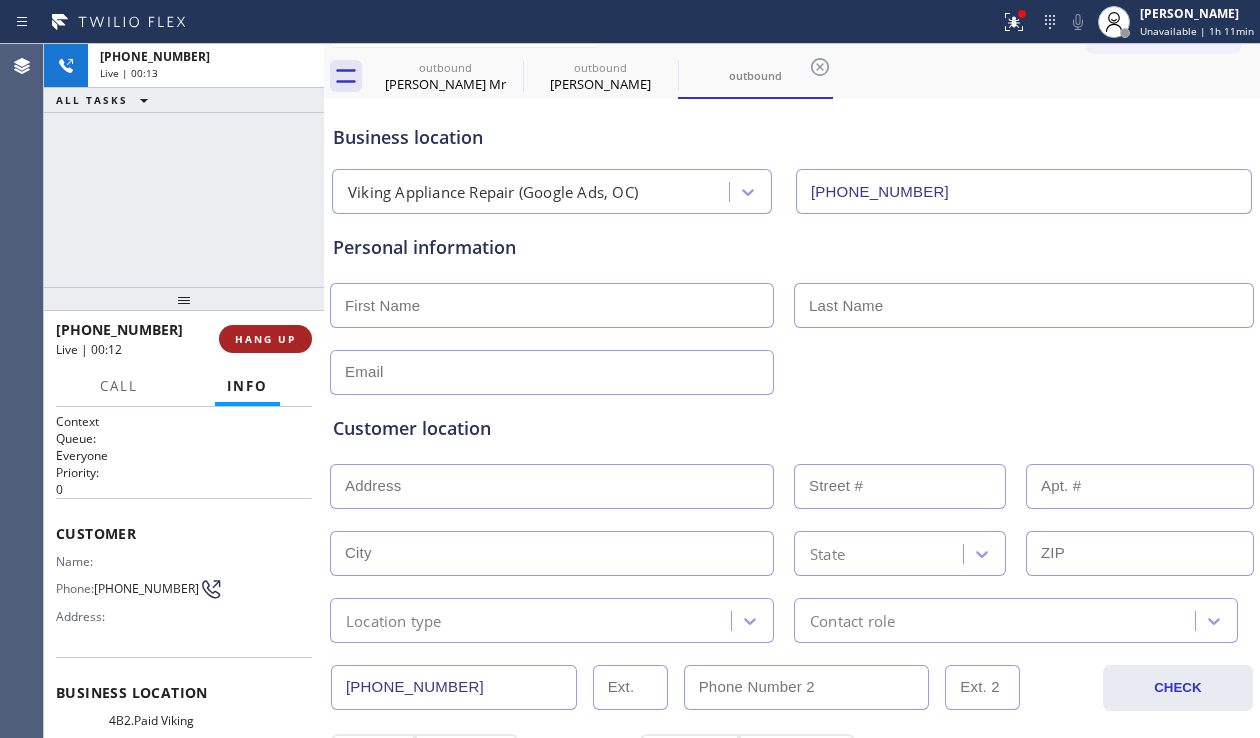click on "HANG UP" at bounding box center (265, 339) 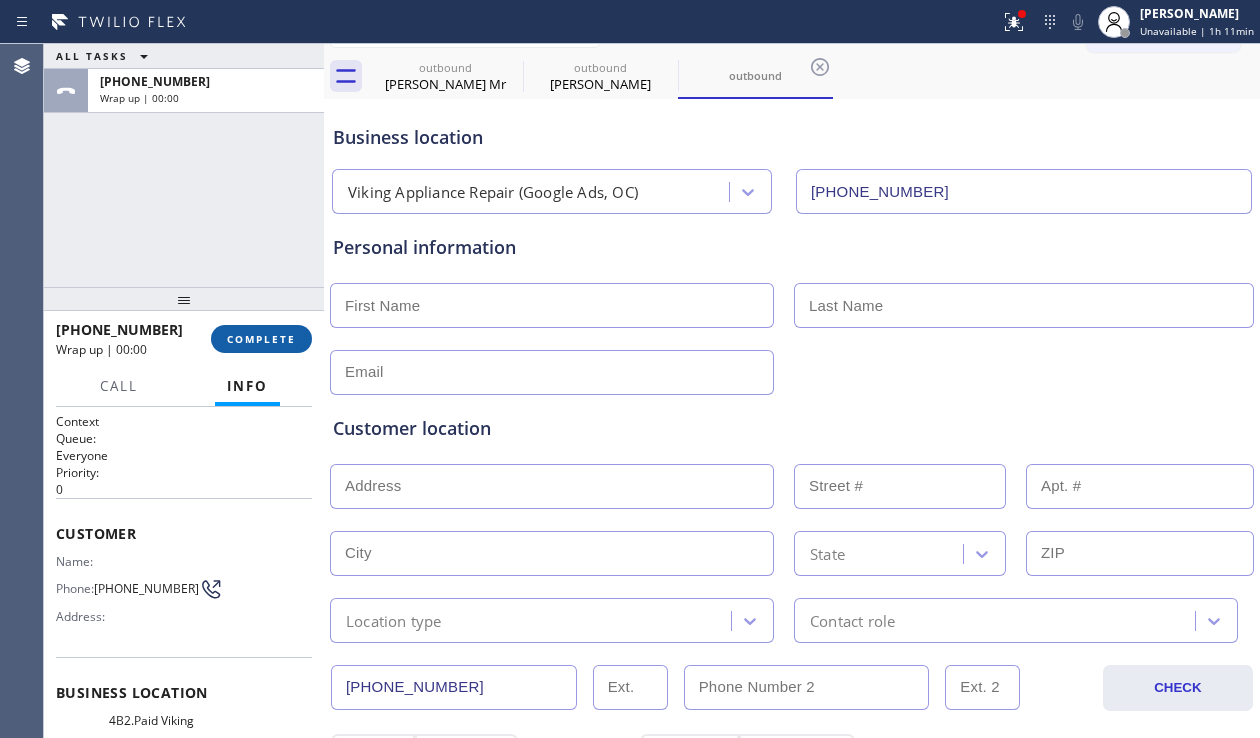 click on "COMPLETE" at bounding box center (261, 339) 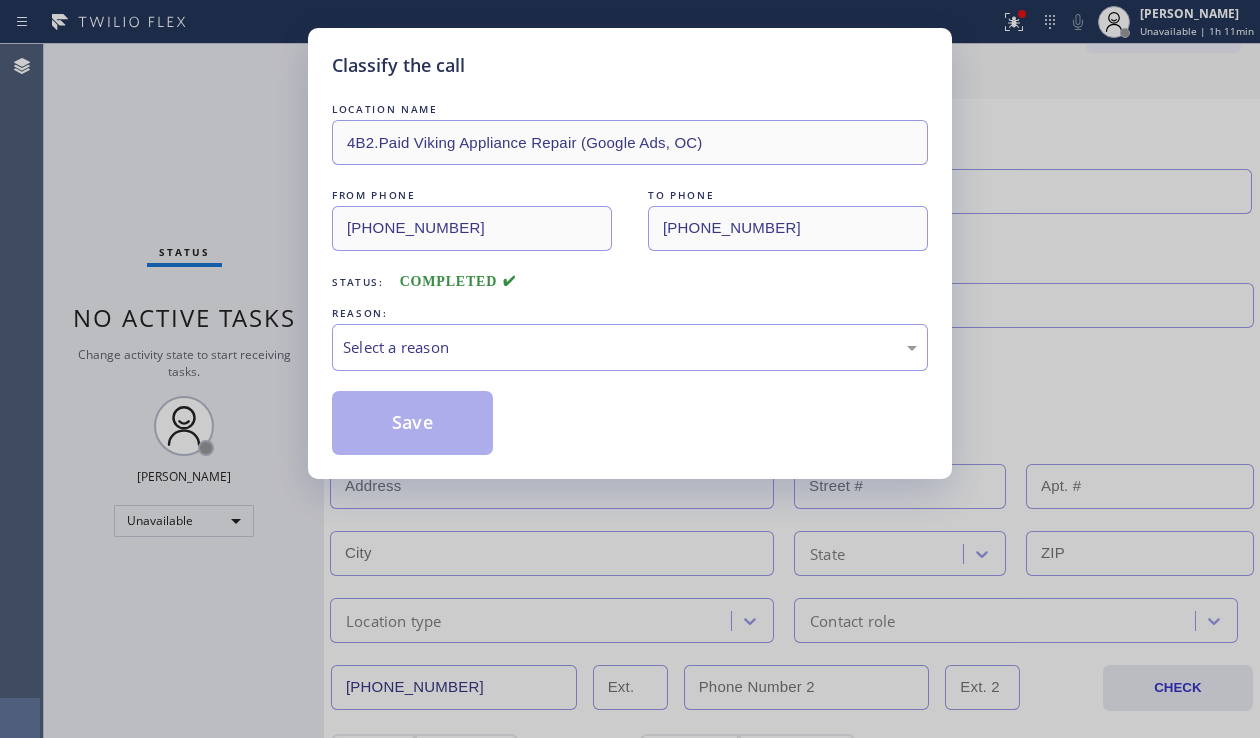 click on "Select a reason" at bounding box center [630, 347] 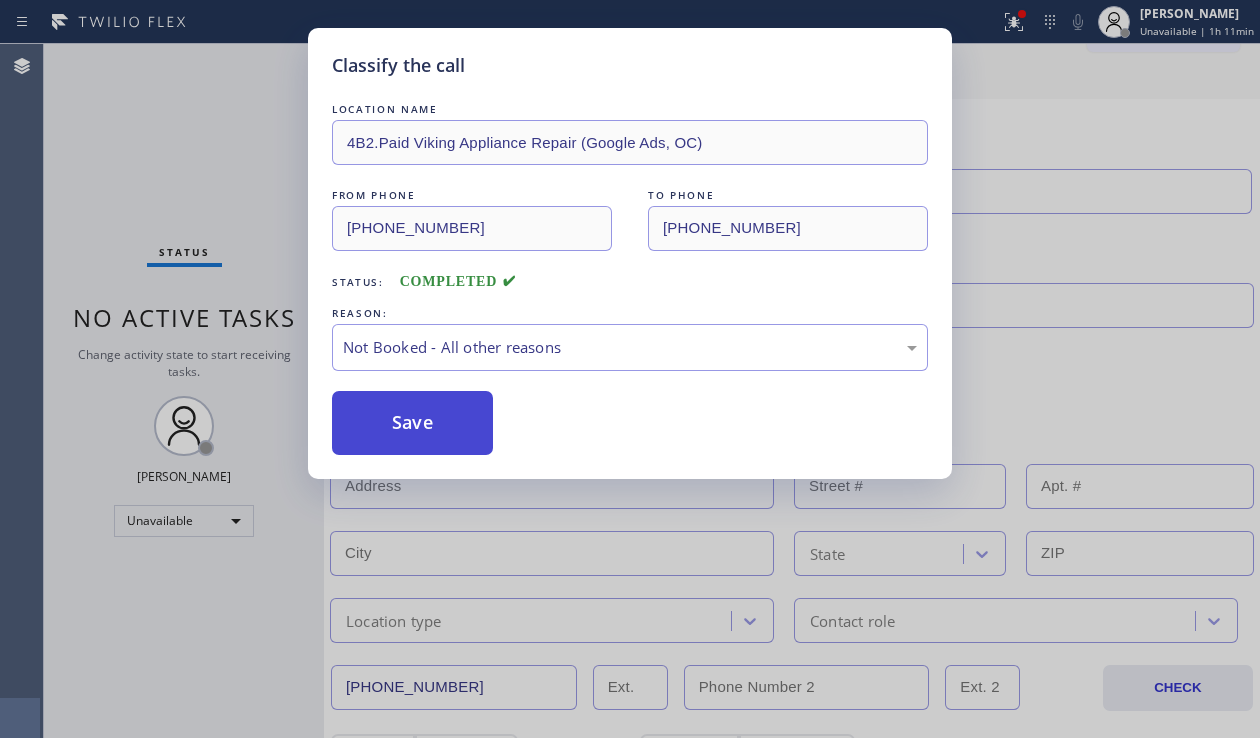 click on "Save" at bounding box center [412, 423] 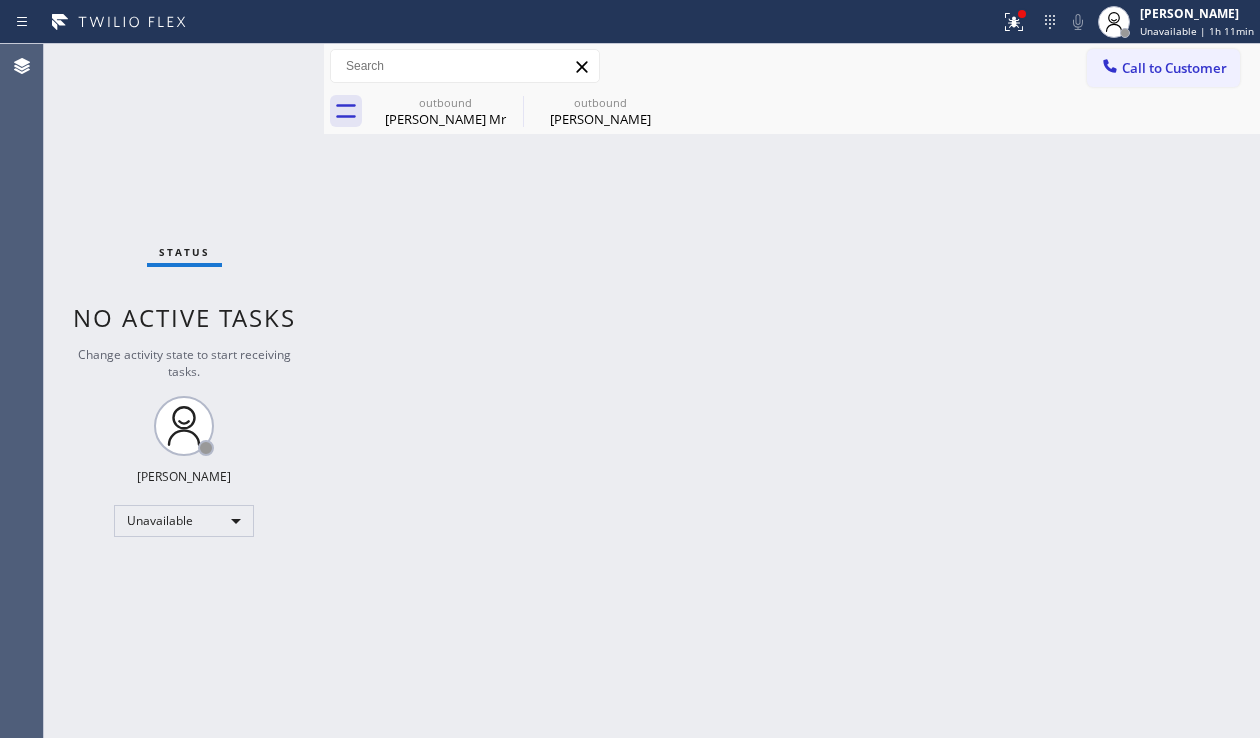 scroll, scrollTop: 0, scrollLeft: 0, axis: both 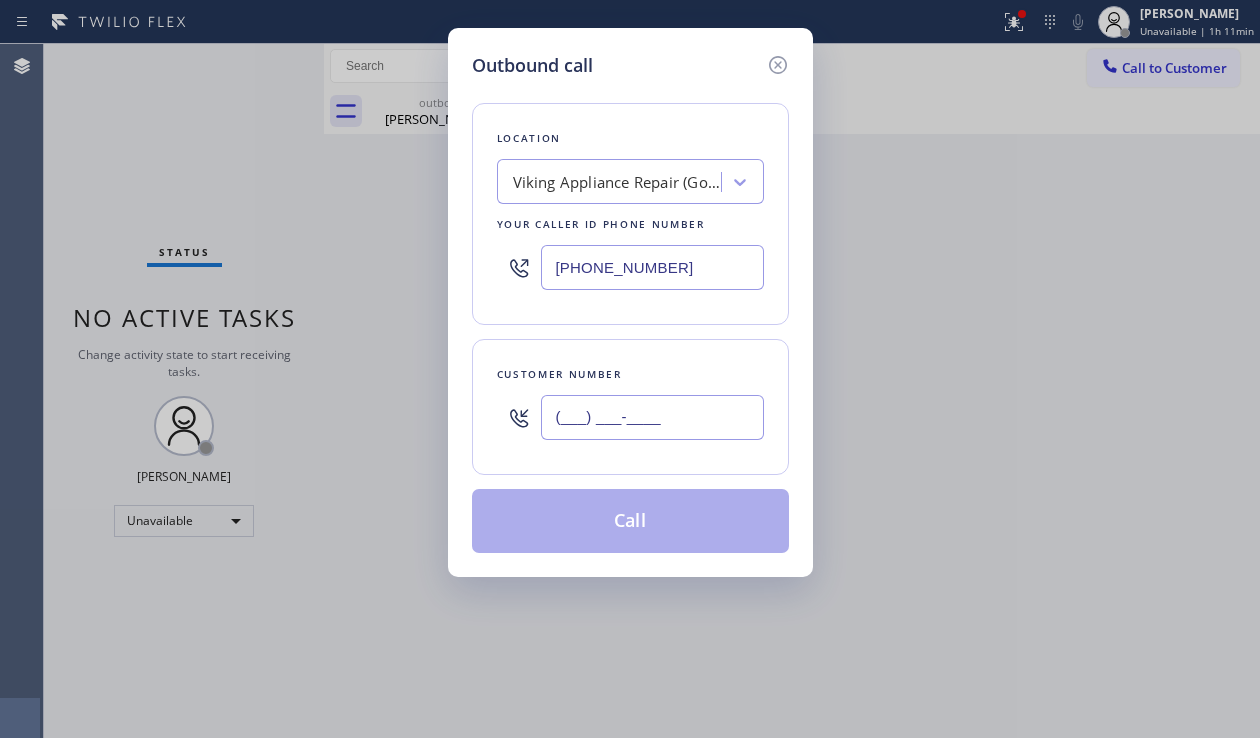 click on "(___) ___-____" at bounding box center [652, 417] 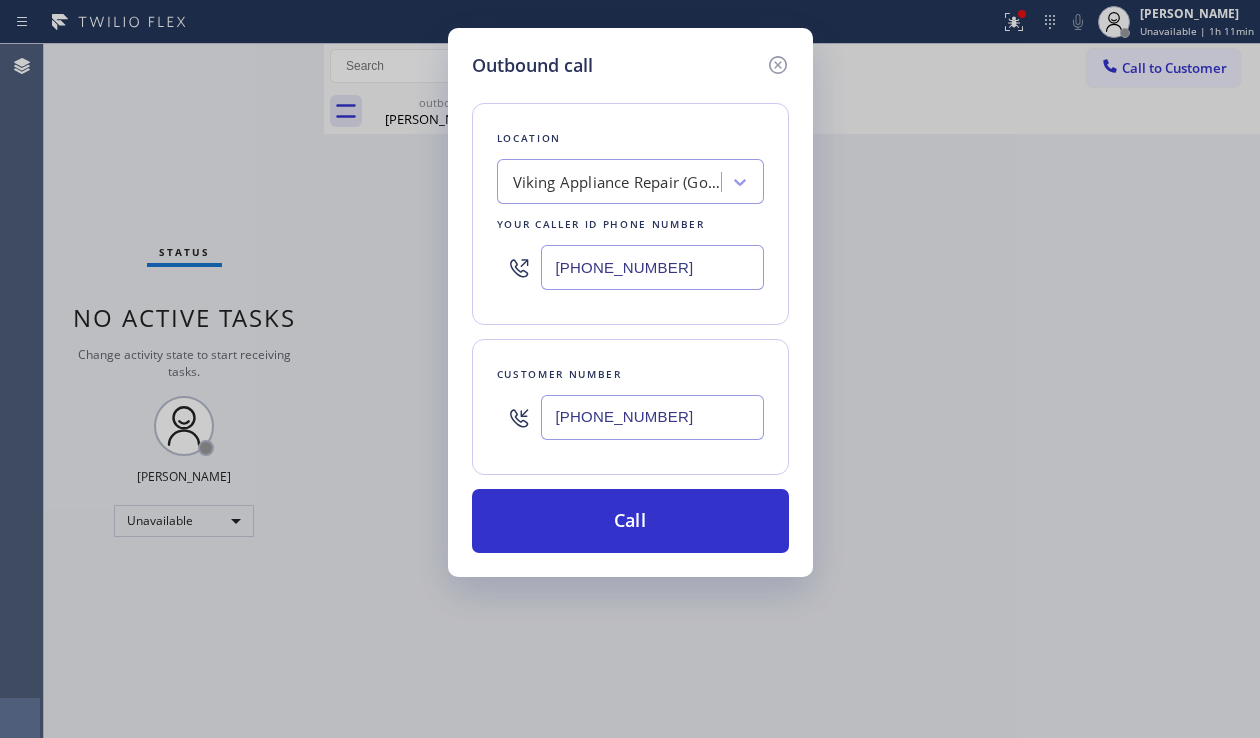 type on "[PHONE_NUMBER]" 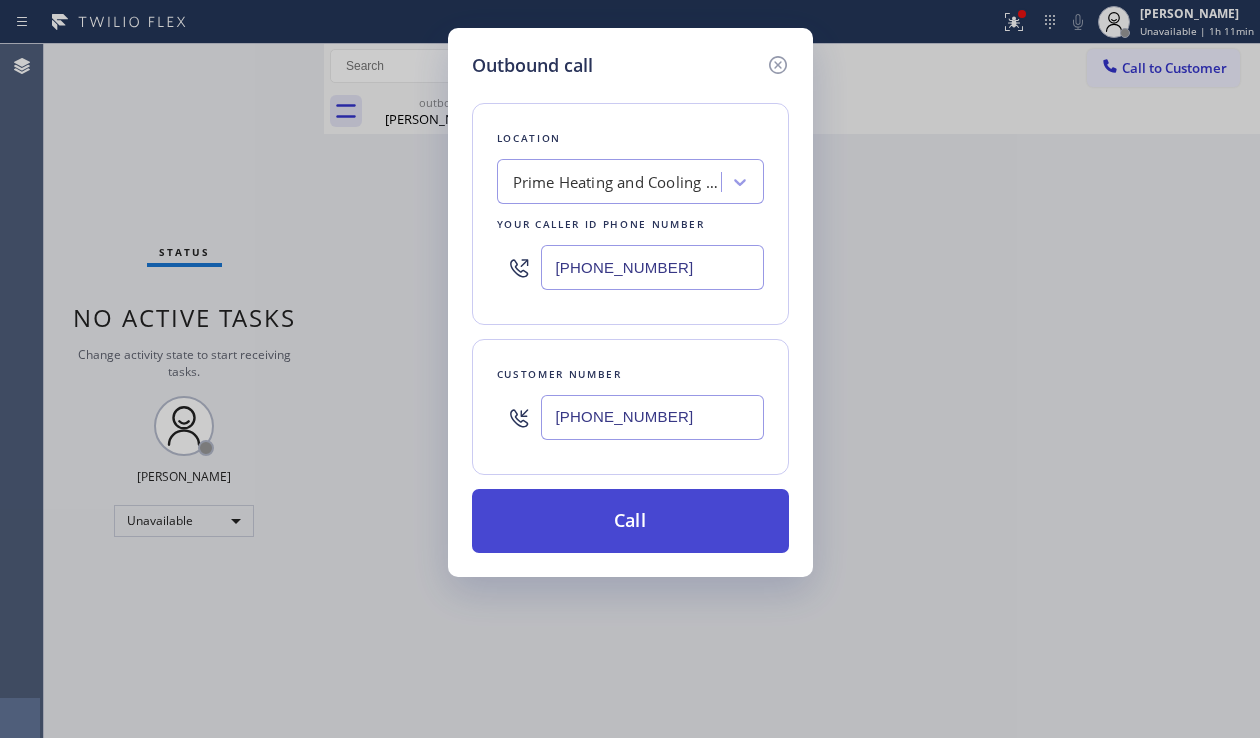 type on "[PHONE_NUMBER]" 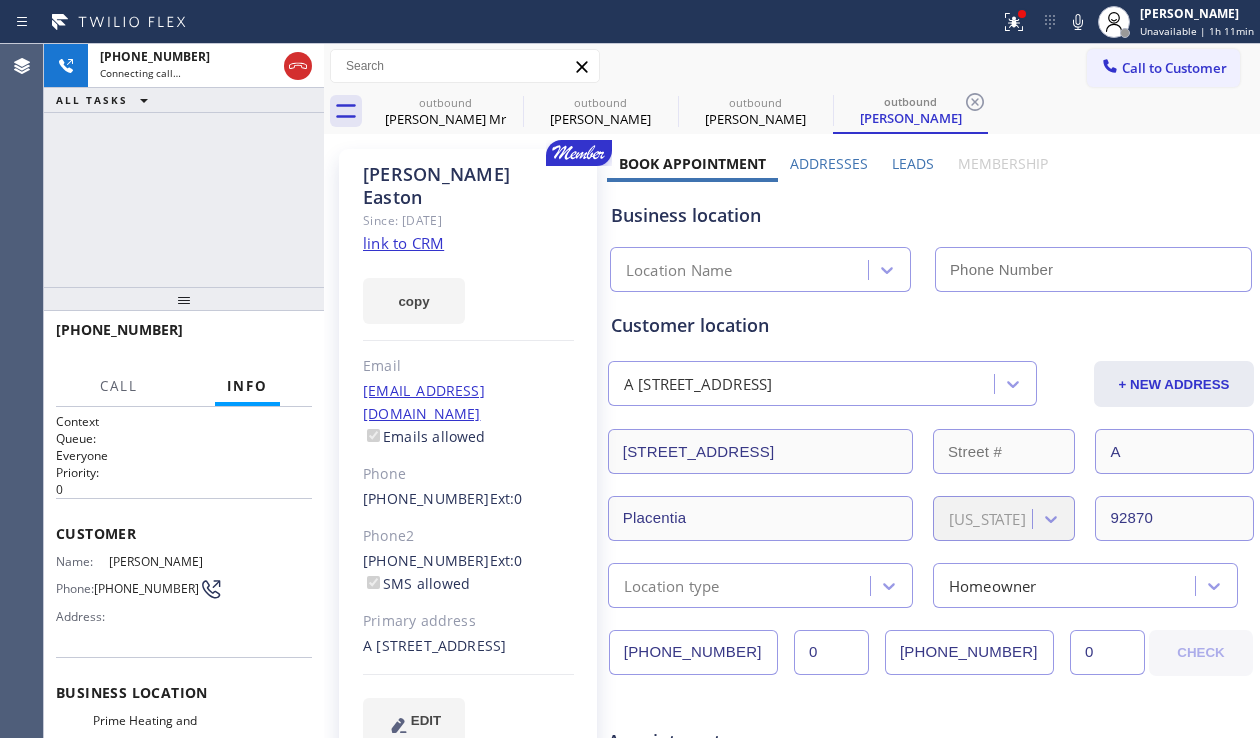 click on "Leads" at bounding box center (913, 163) 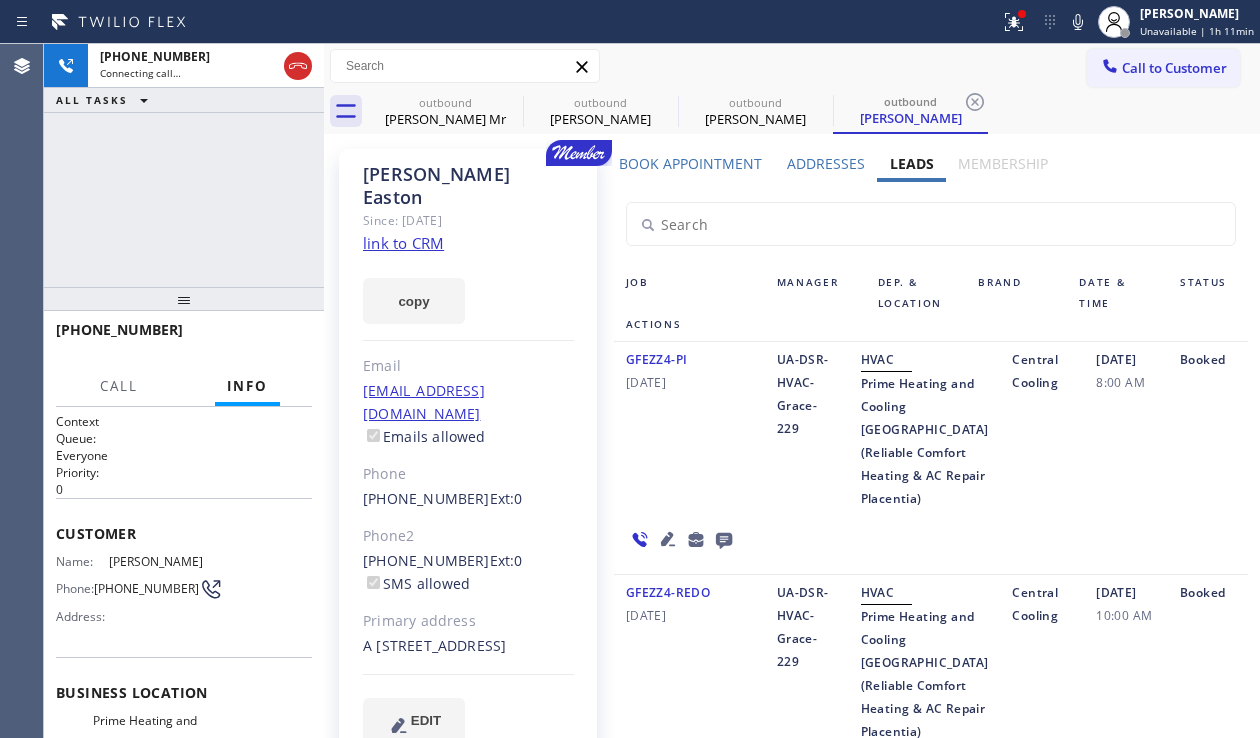 click 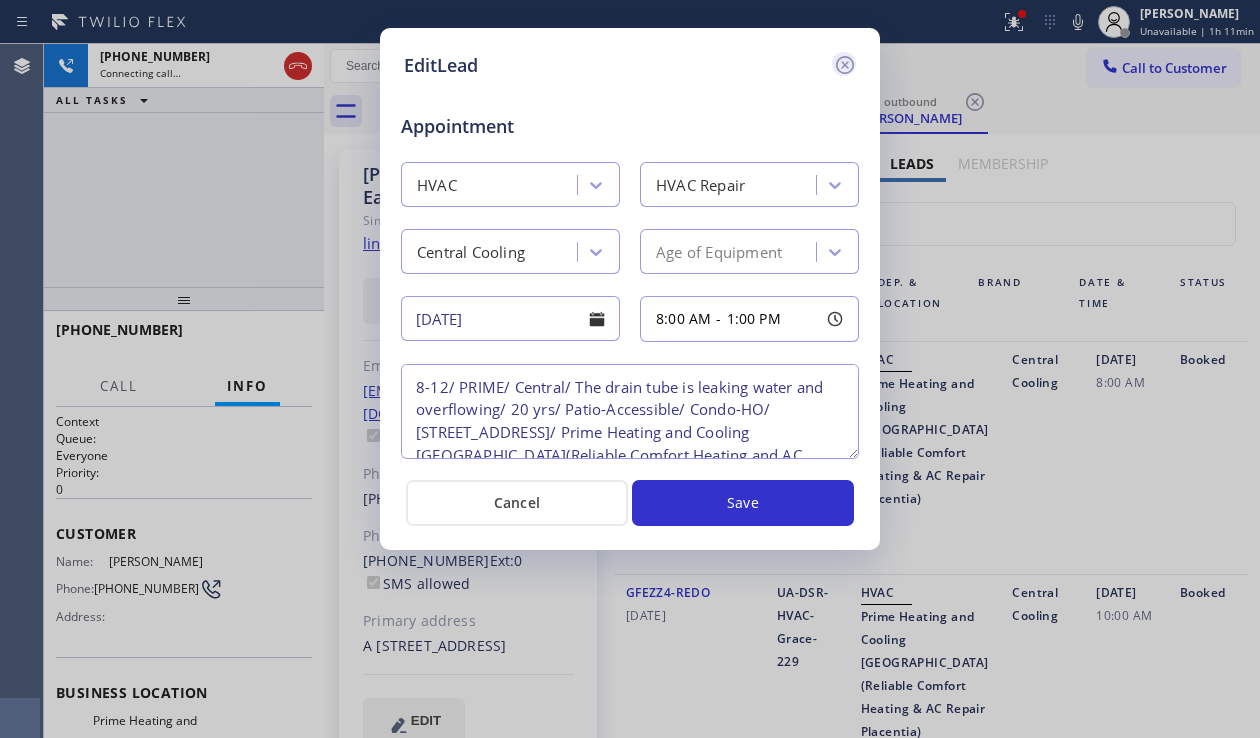 click 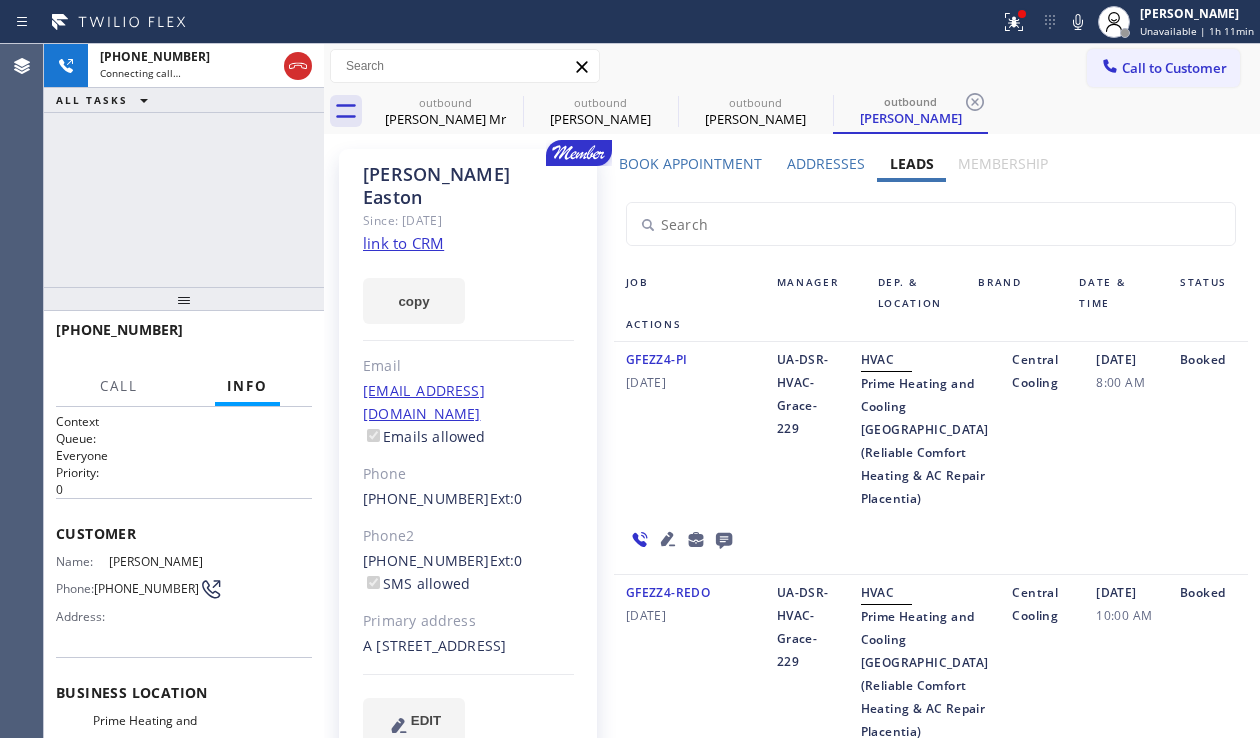 click 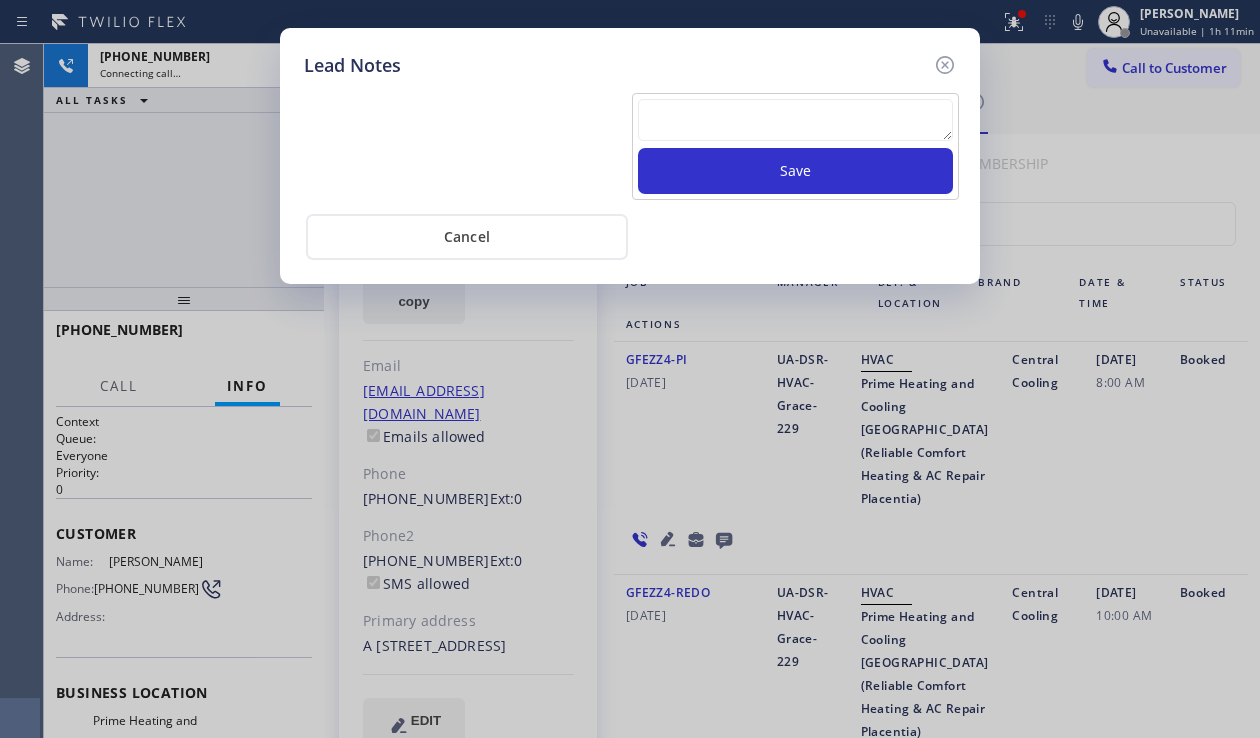 click at bounding box center (795, 120) 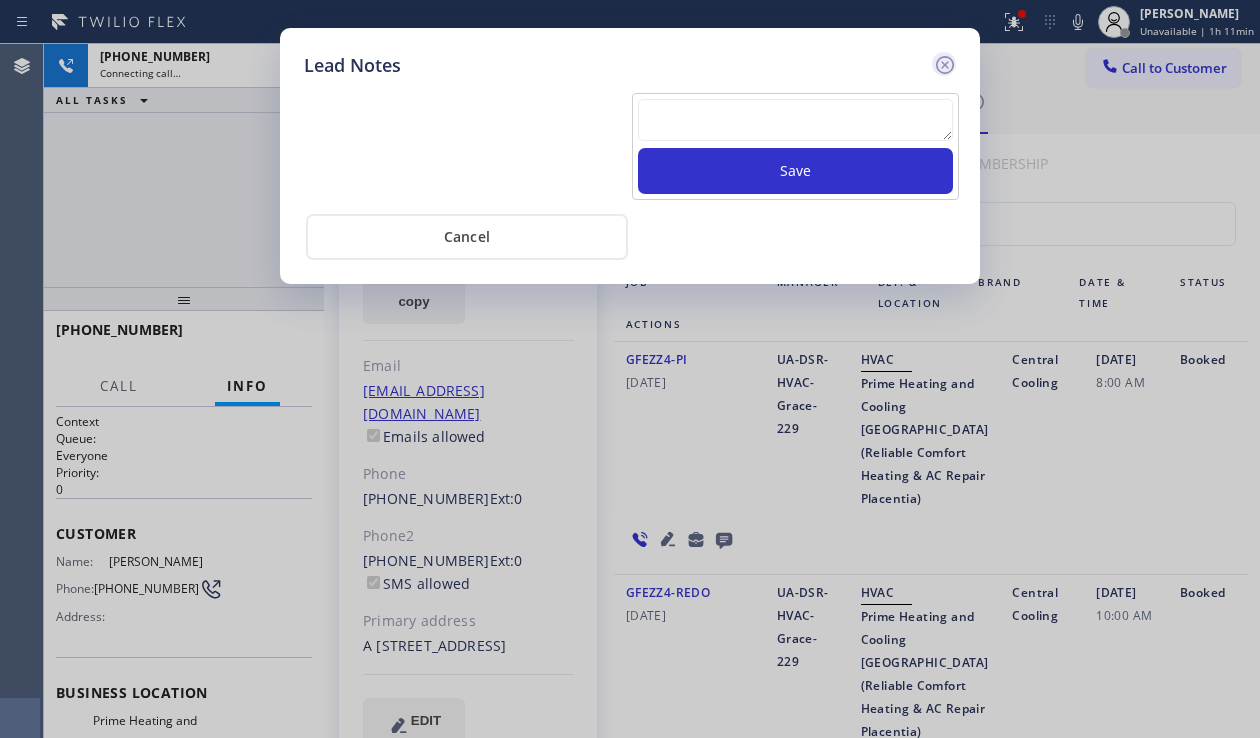 click 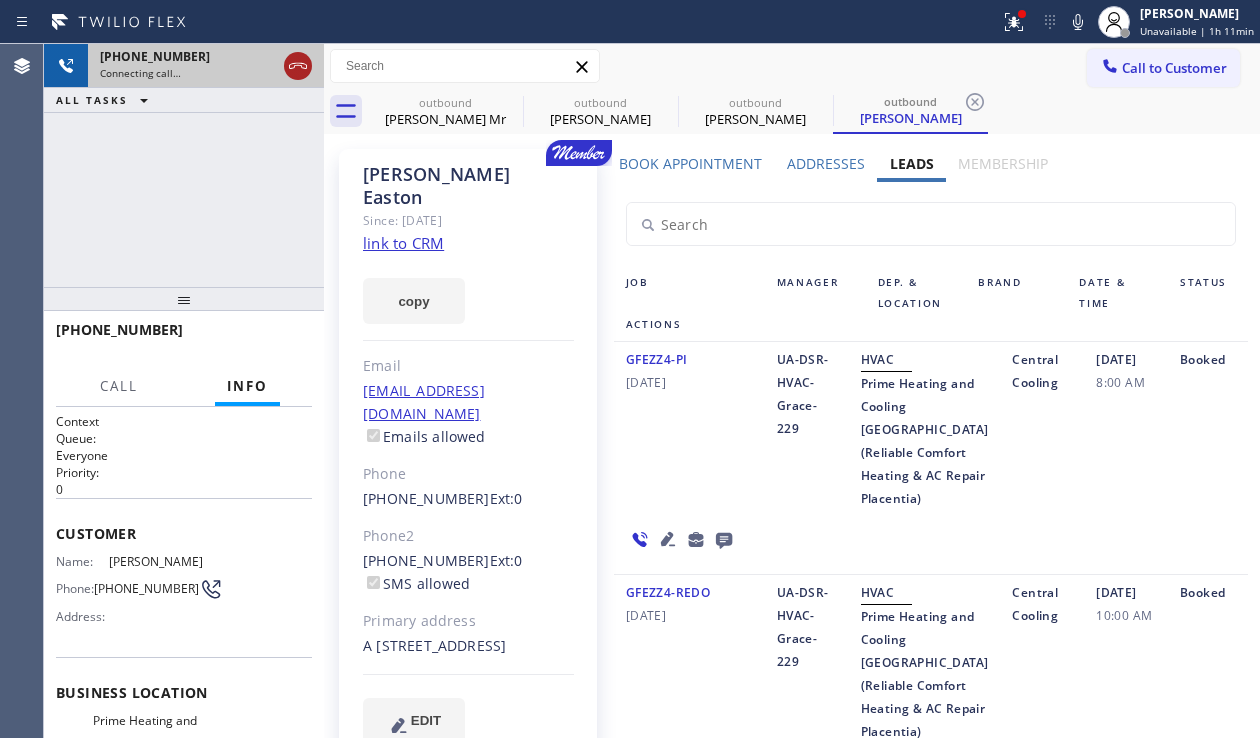 click 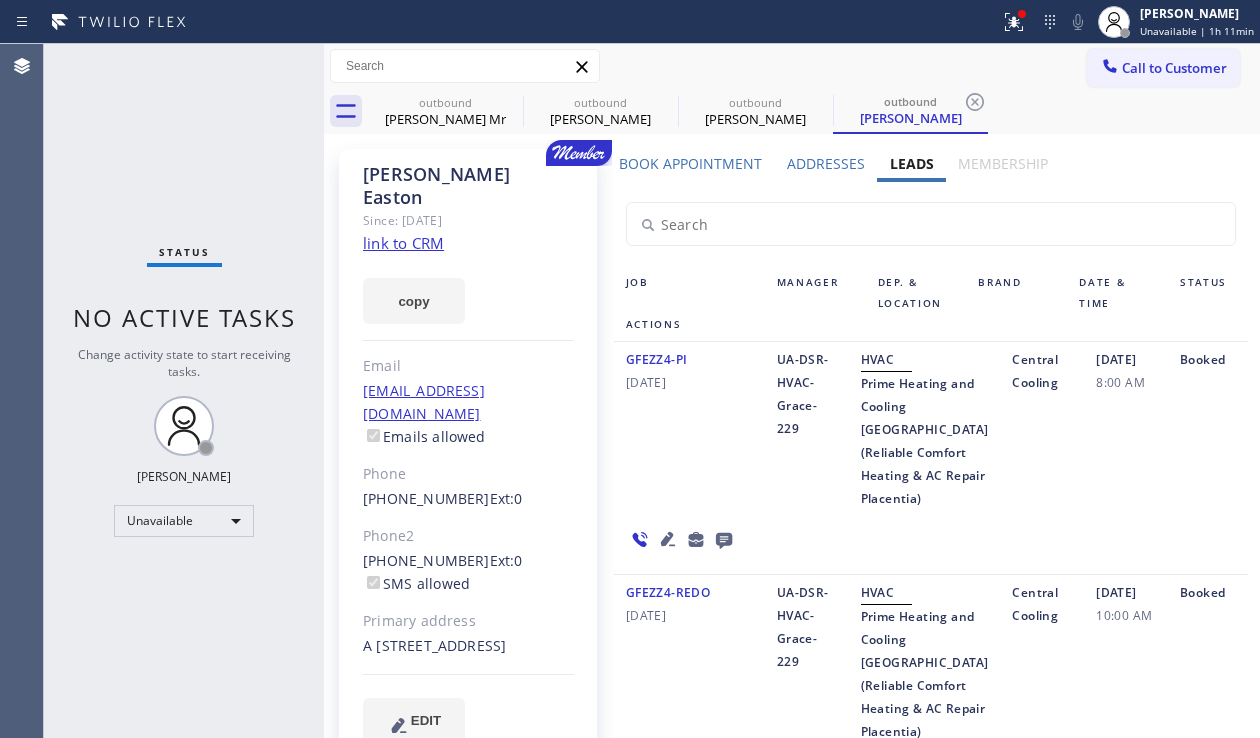 click 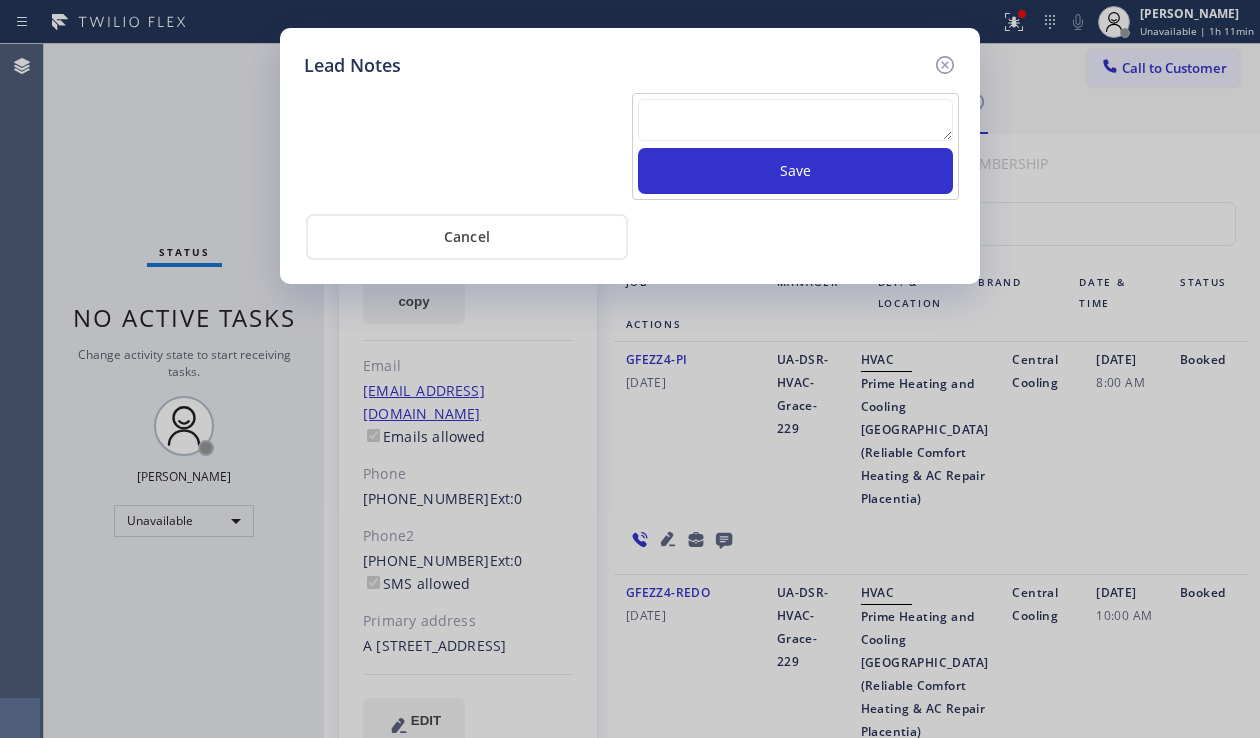 click at bounding box center [795, 120] 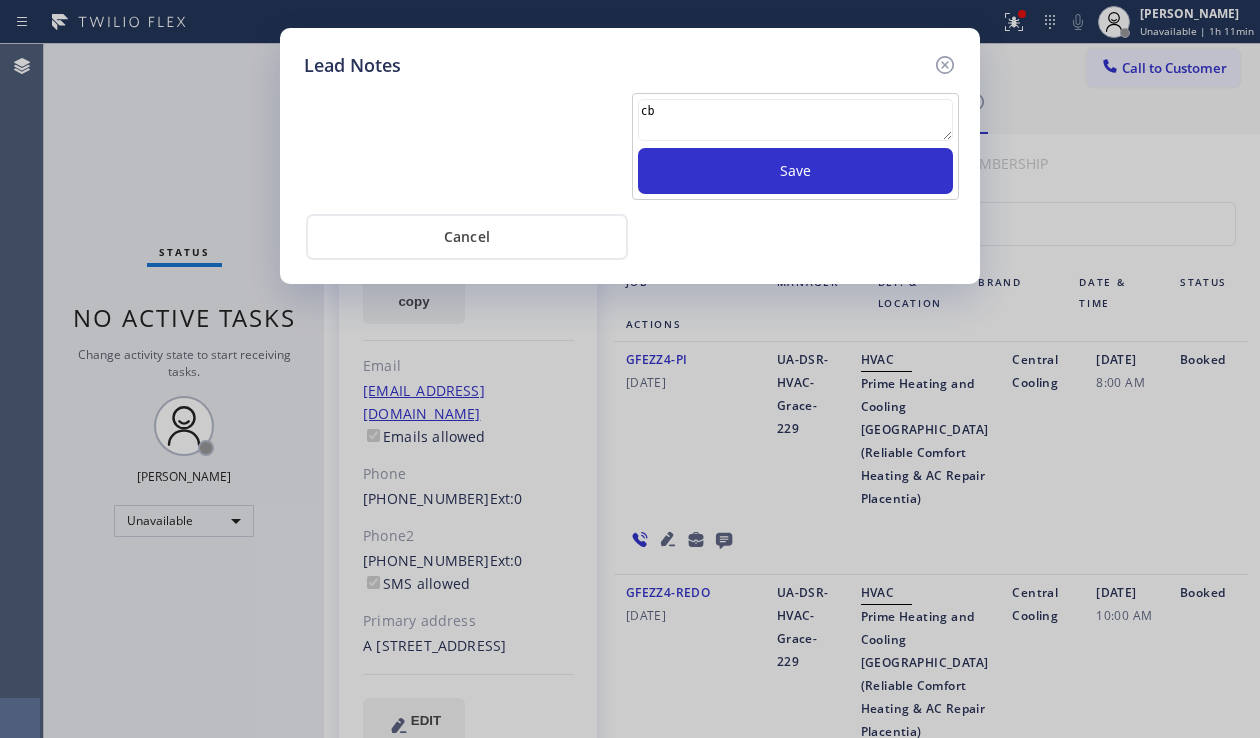 type on "c" 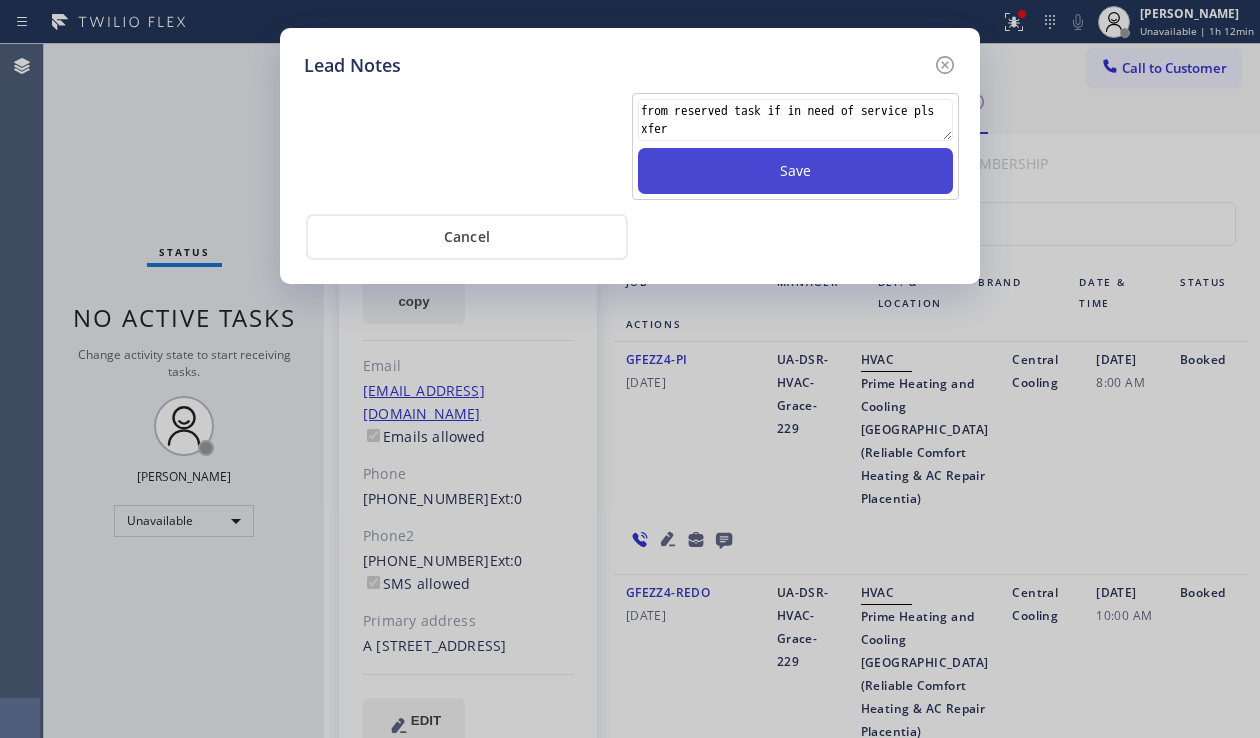 type on "from reserved task if in need of service pls xfer" 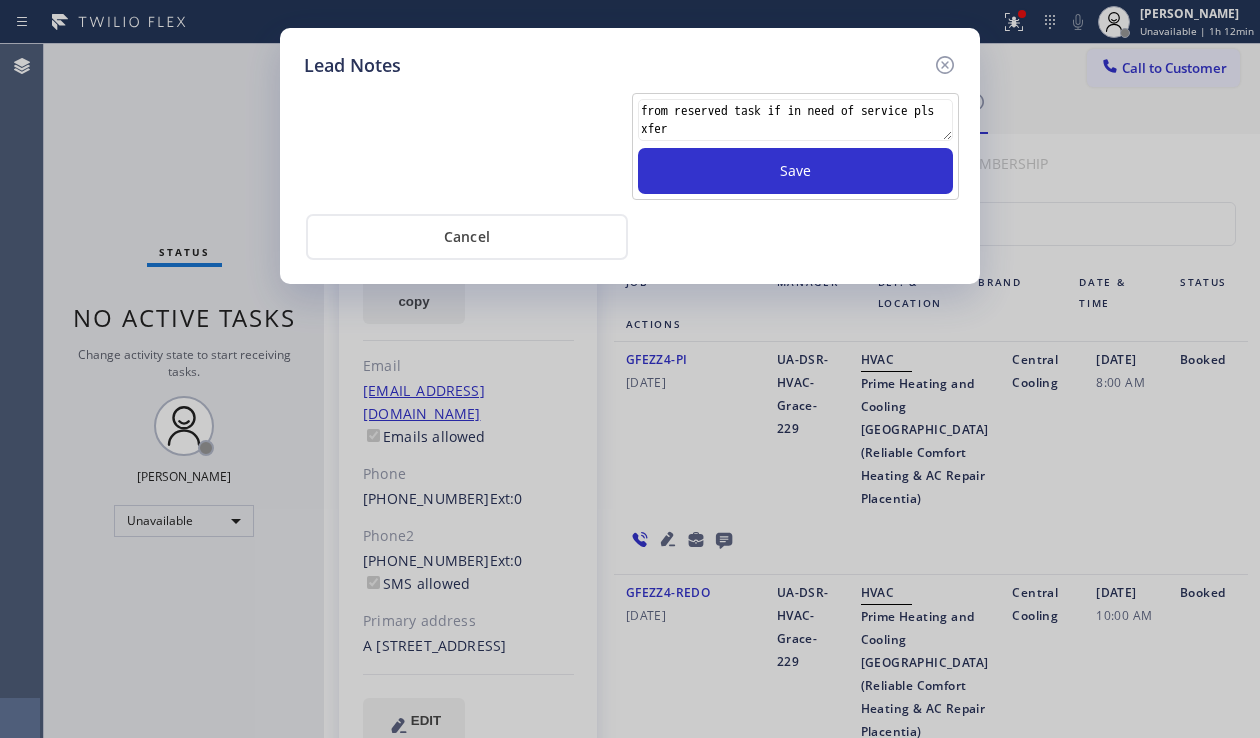 type 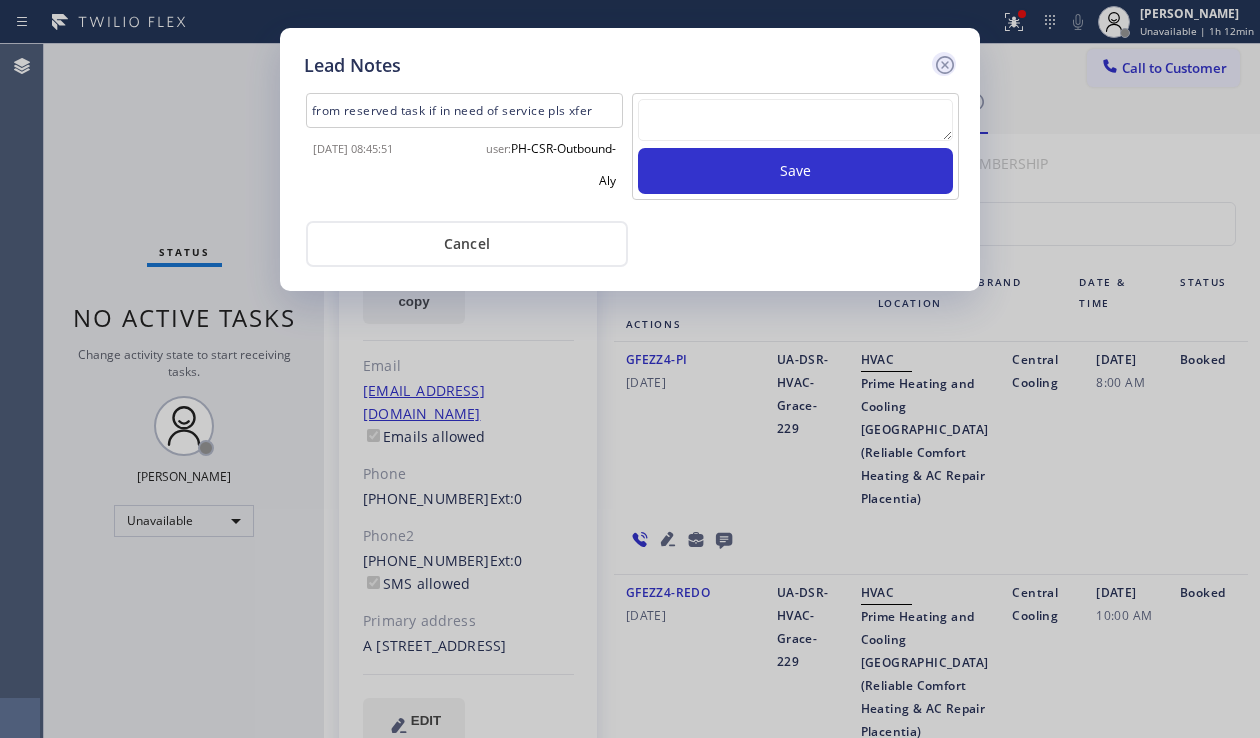 click 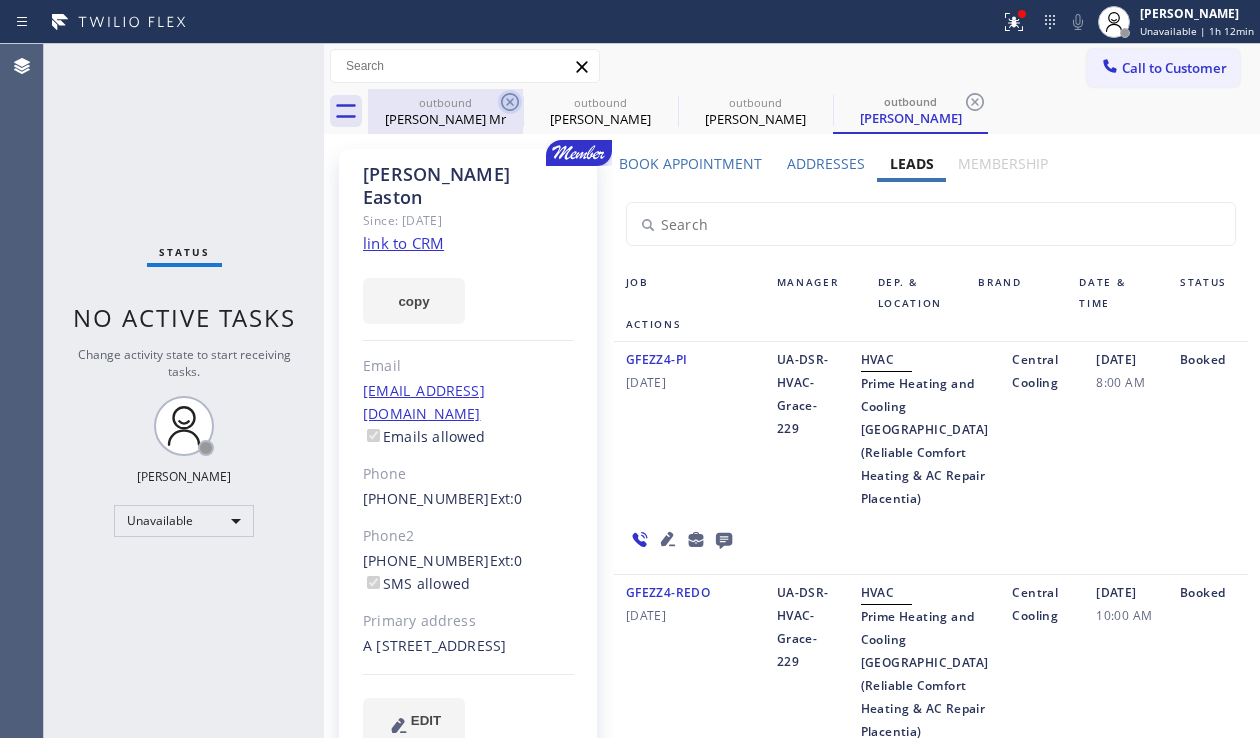 click 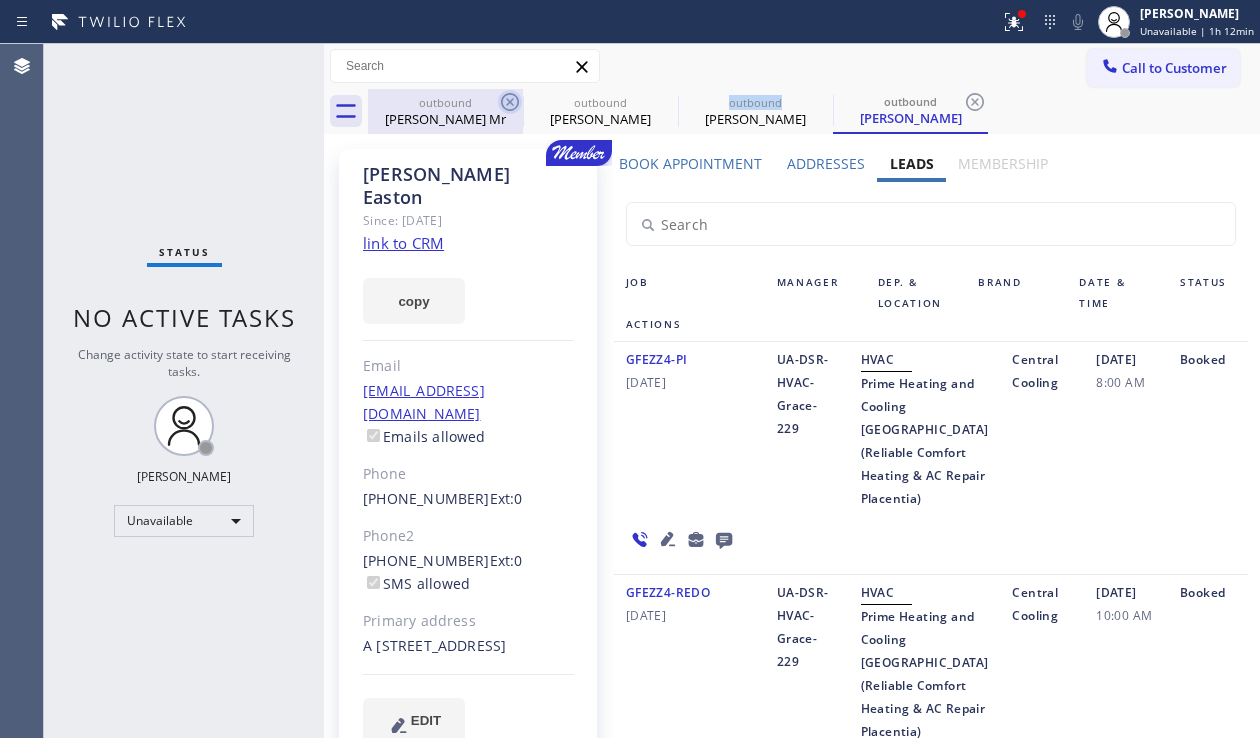 click 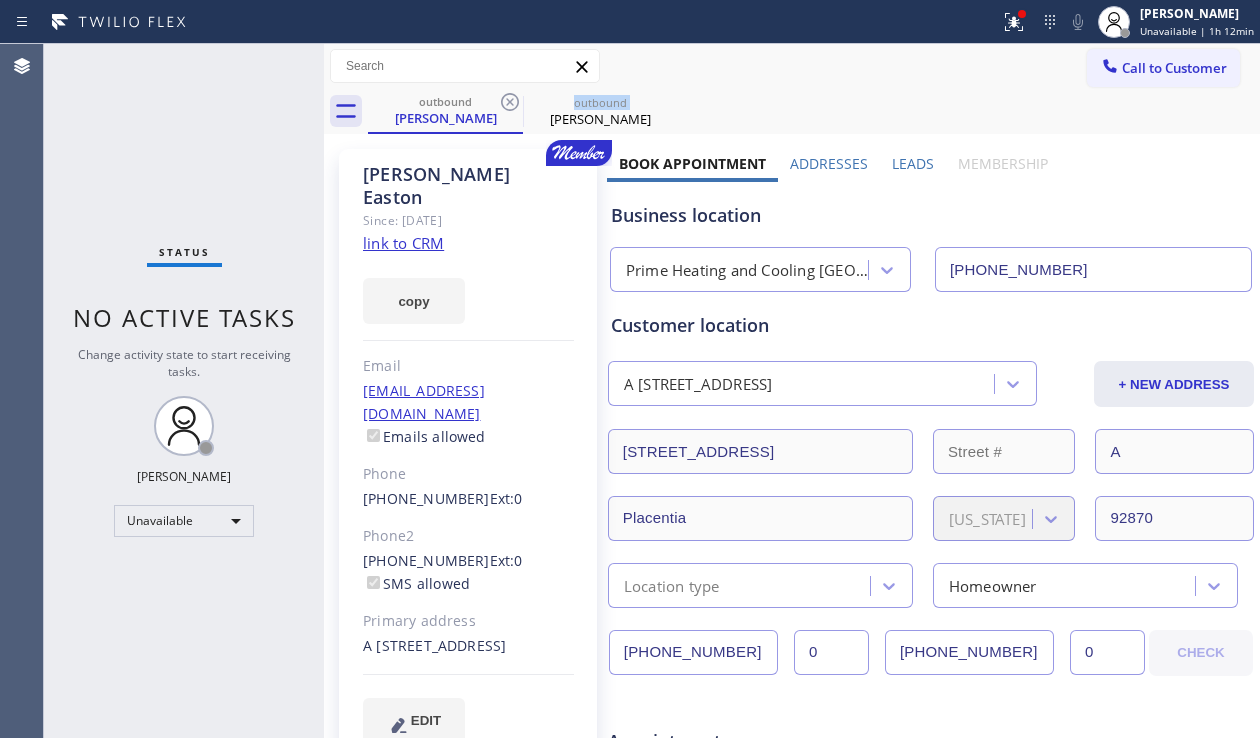 click 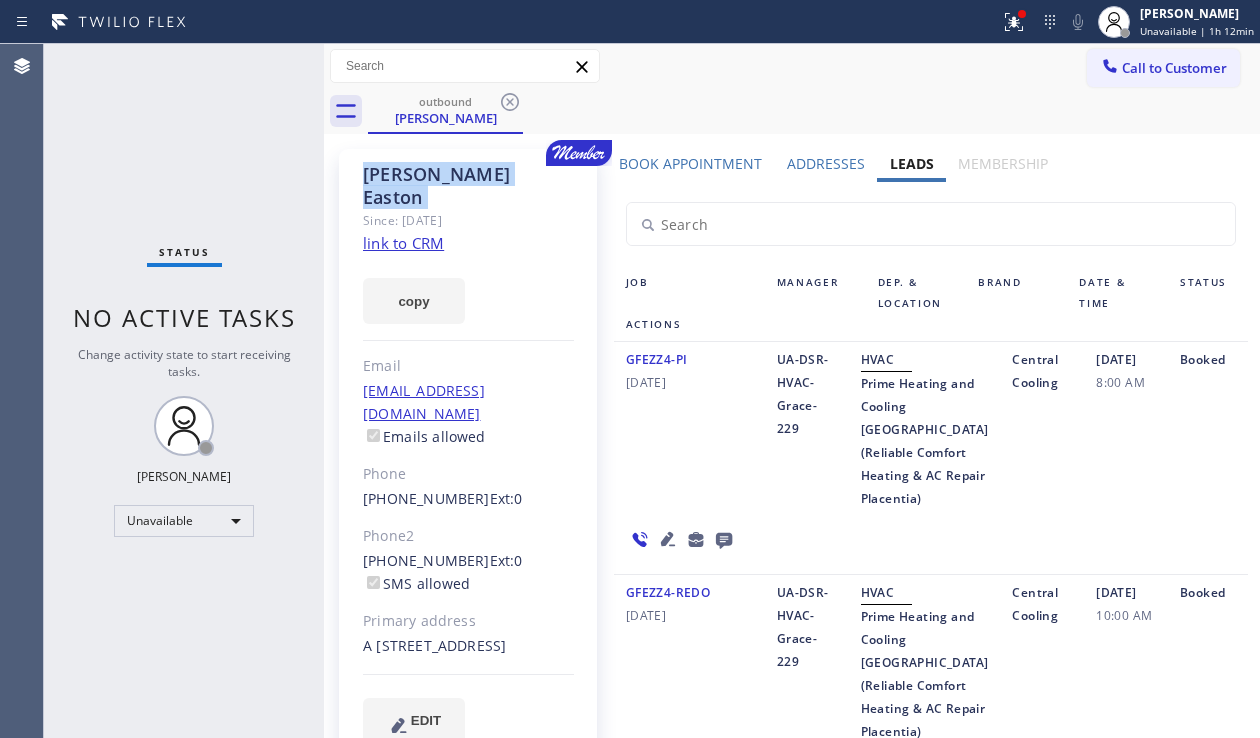 click 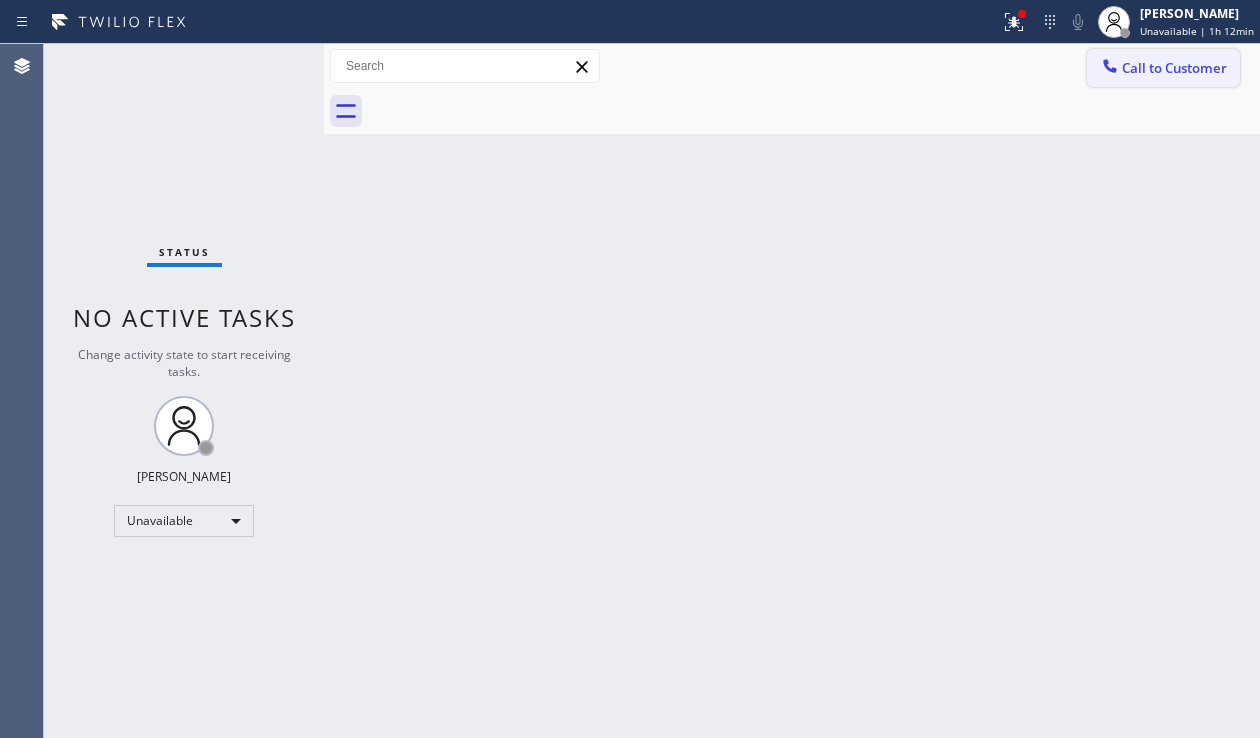 click at bounding box center (1110, 68) 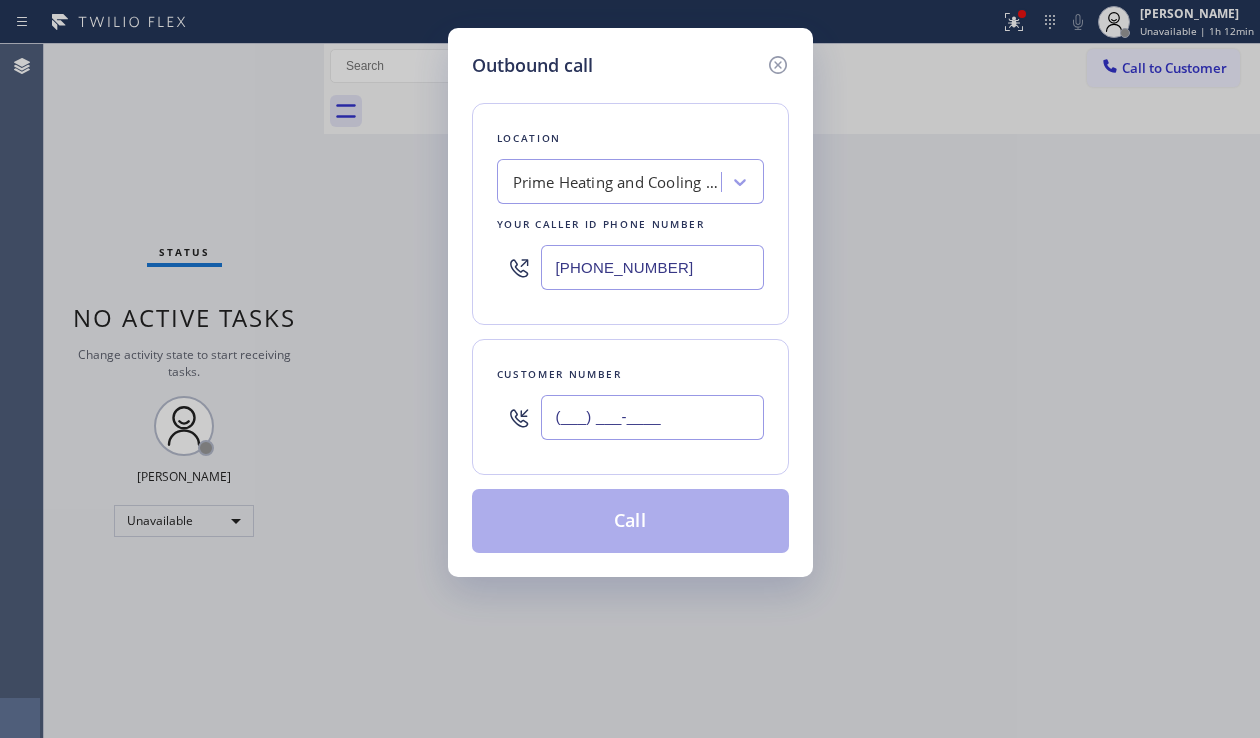 click on "(___) ___-____" at bounding box center [652, 417] 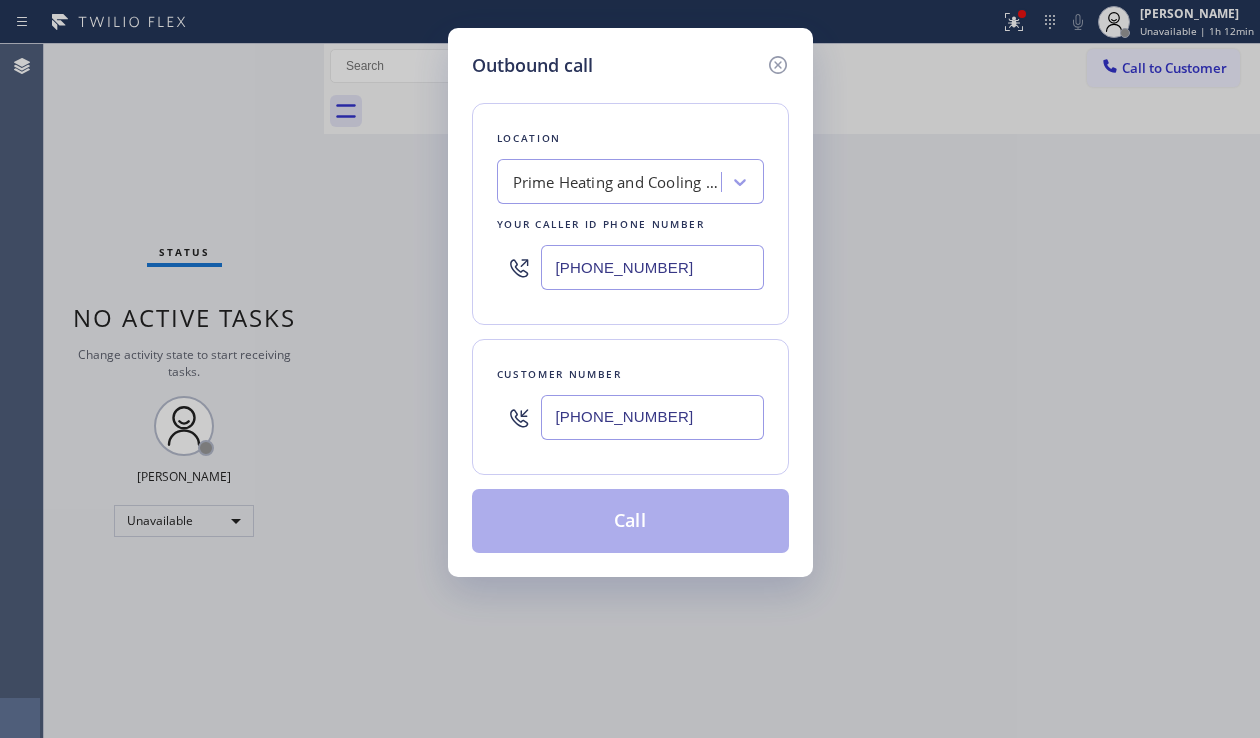 type on "[PHONE_NUMBER]" 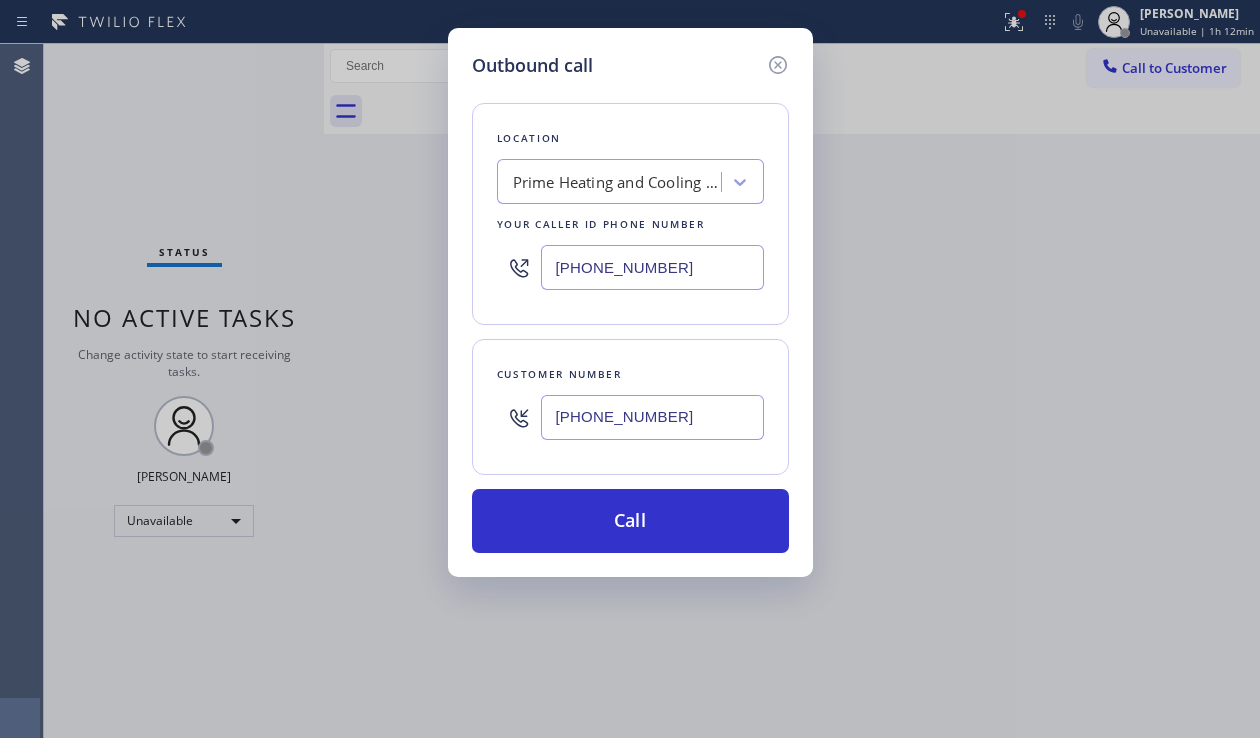 drag, startPoint x: 684, startPoint y: 278, endPoint x: 417, endPoint y: 271, distance: 267.09174 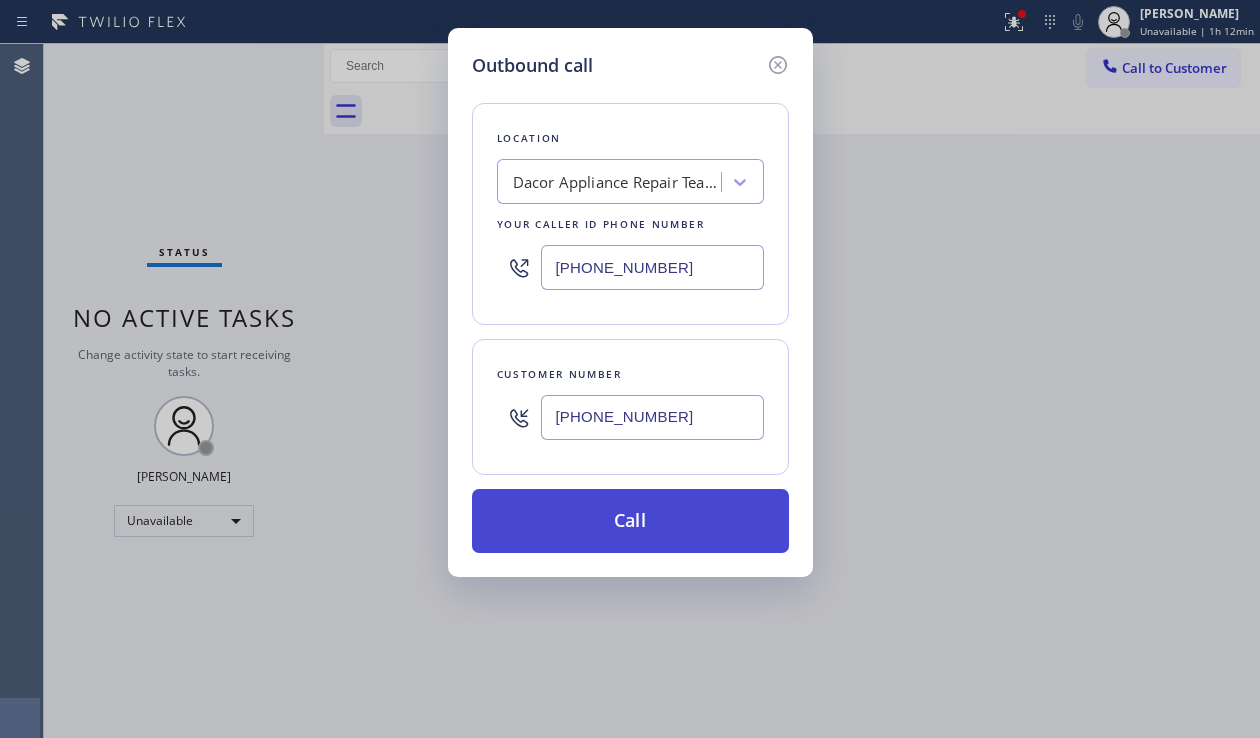 type on "[PHONE_NUMBER]" 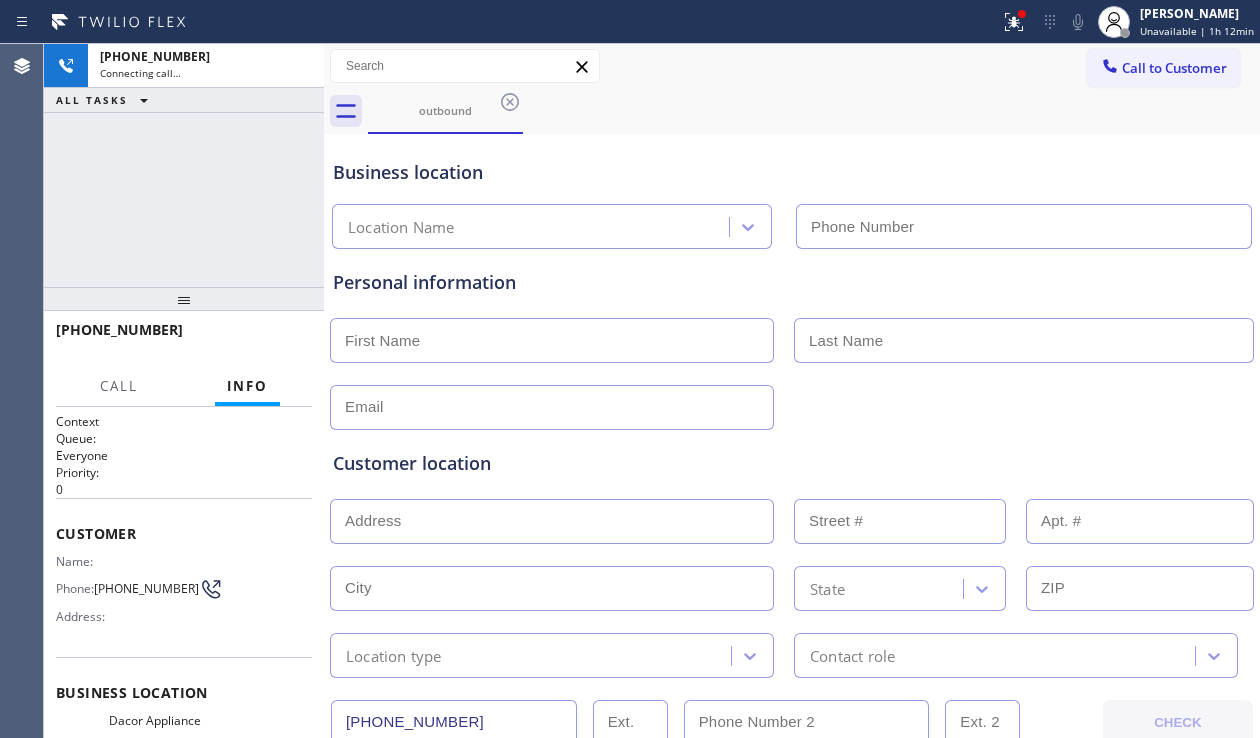 type on "[PHONE_NUMBER]" 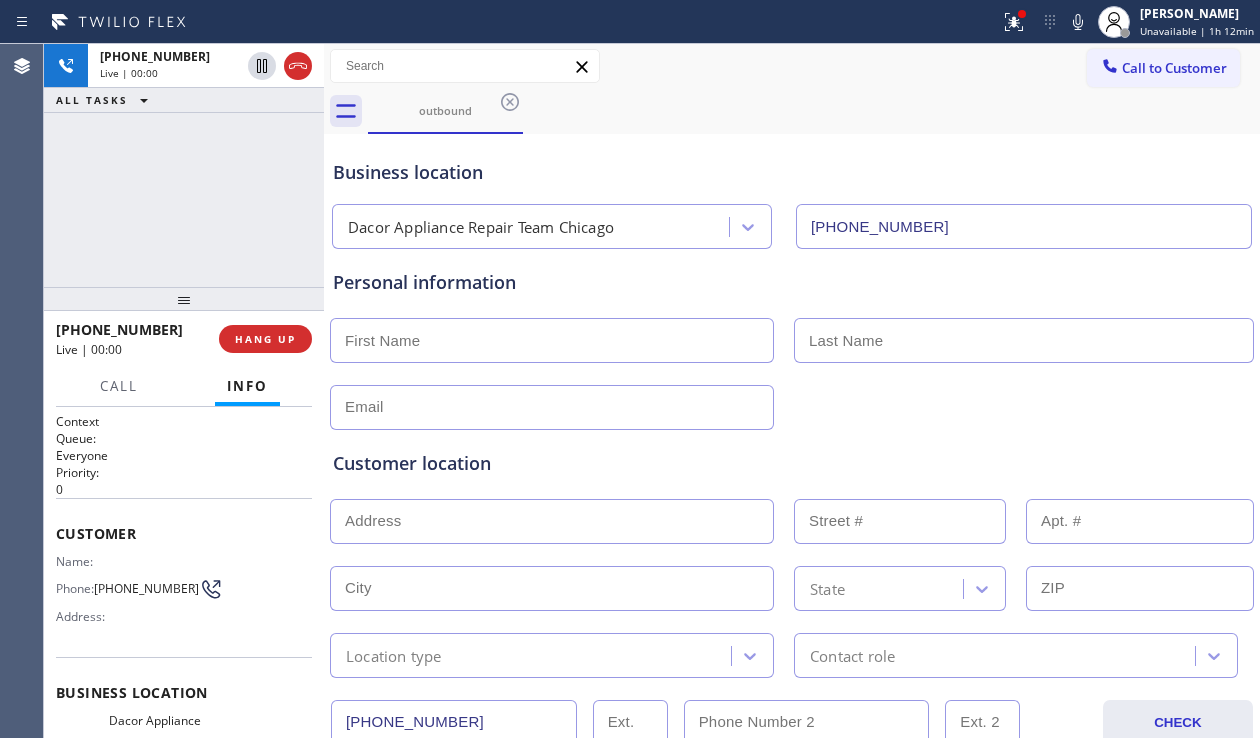 click on "Customer location >> ADD NEW ADDRESS << + NEW ADDRESS State Location type Contact role" at bounding box center [792, 554] 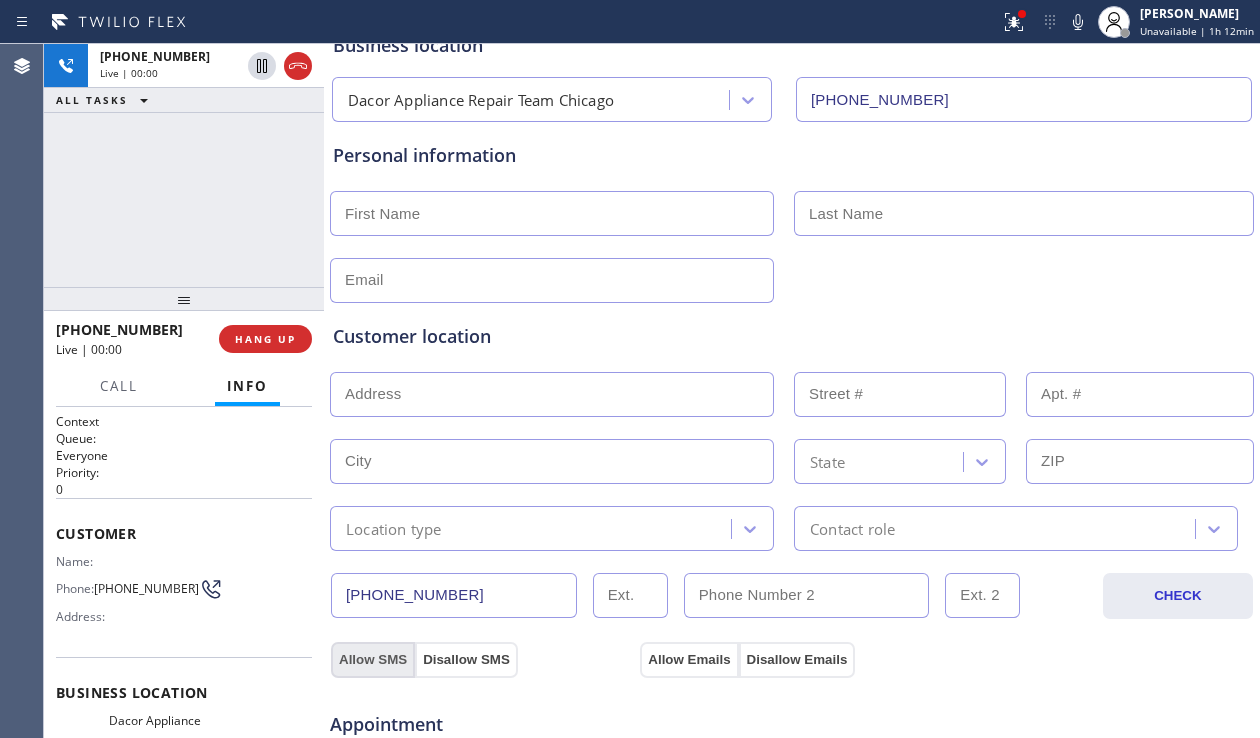 scroll, scrollTop: 138, scrollLeft: 0, axis: vertical 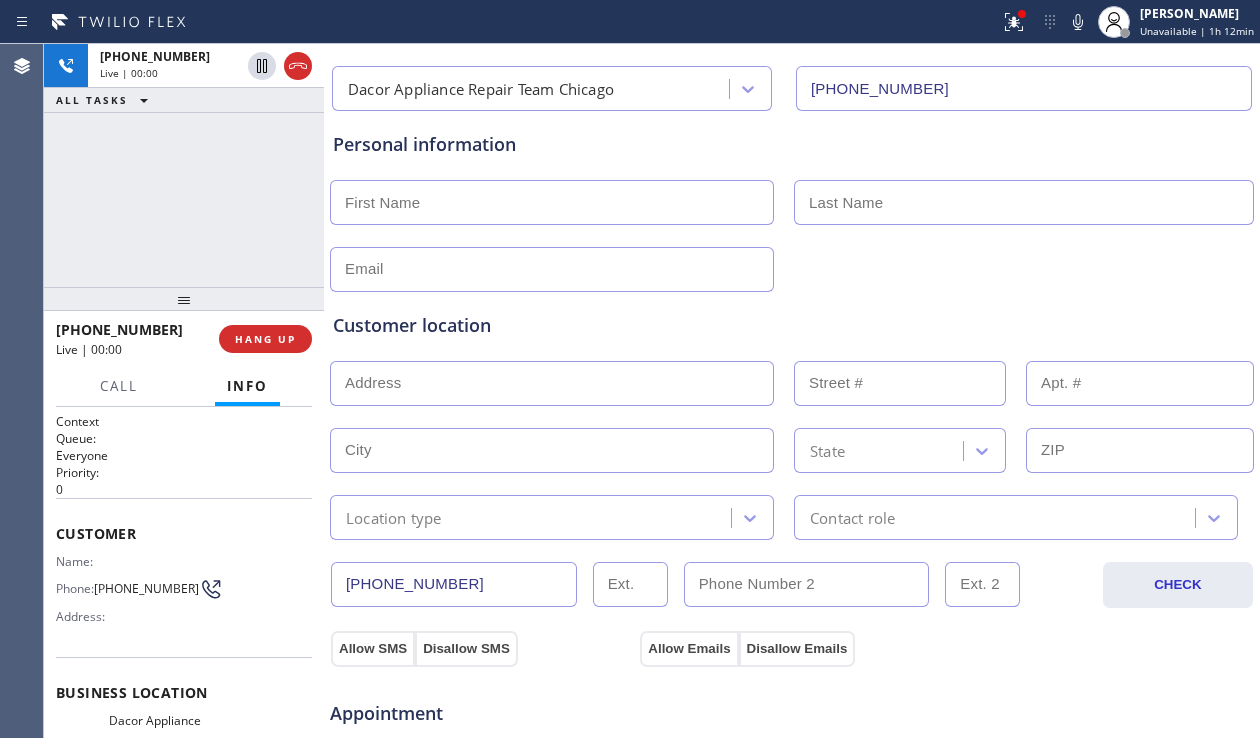 drag, startPoint x: 479, startPoint y: 724, endPoint x: 337, endPoint y: 609, distance: 182.72658 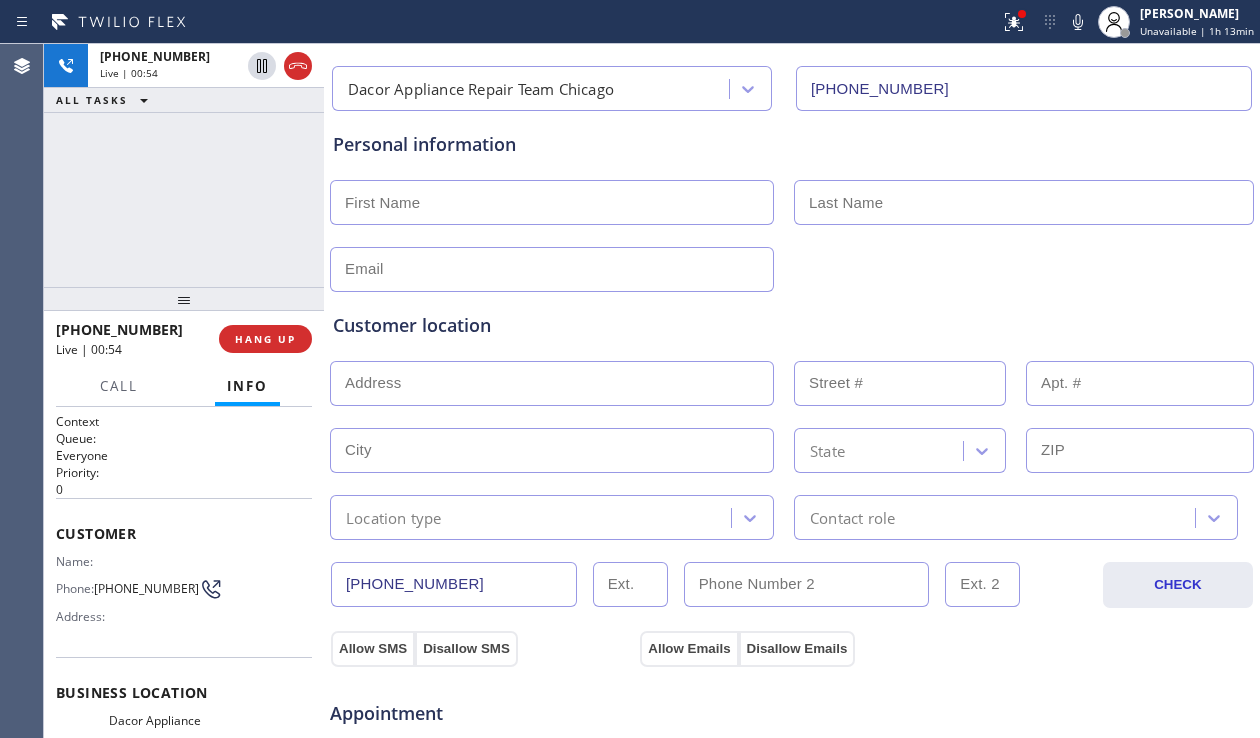 click on "Customer location >> ADD NEW ADDRESS << + NEW ADDRESS State Location type Contact role" at bounding box center [792, 426] 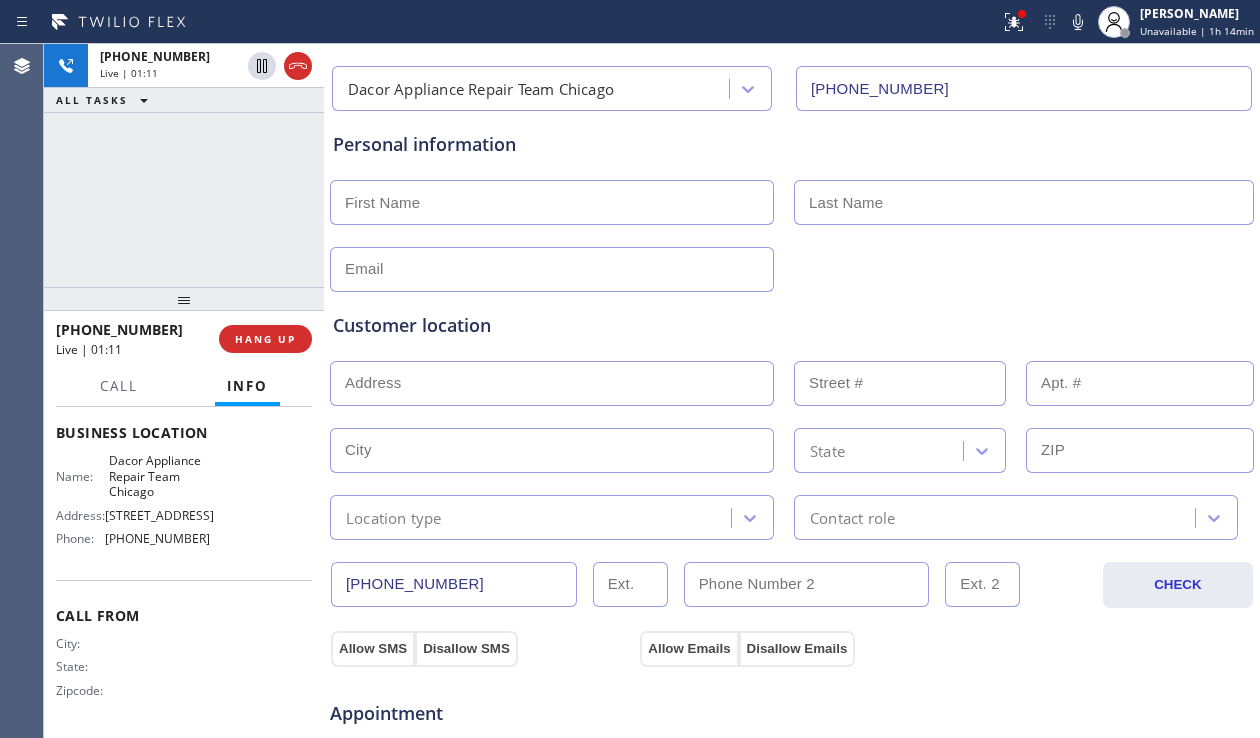 scroll, scrollTop: 282, scrollLeft: 0, axis: vertical 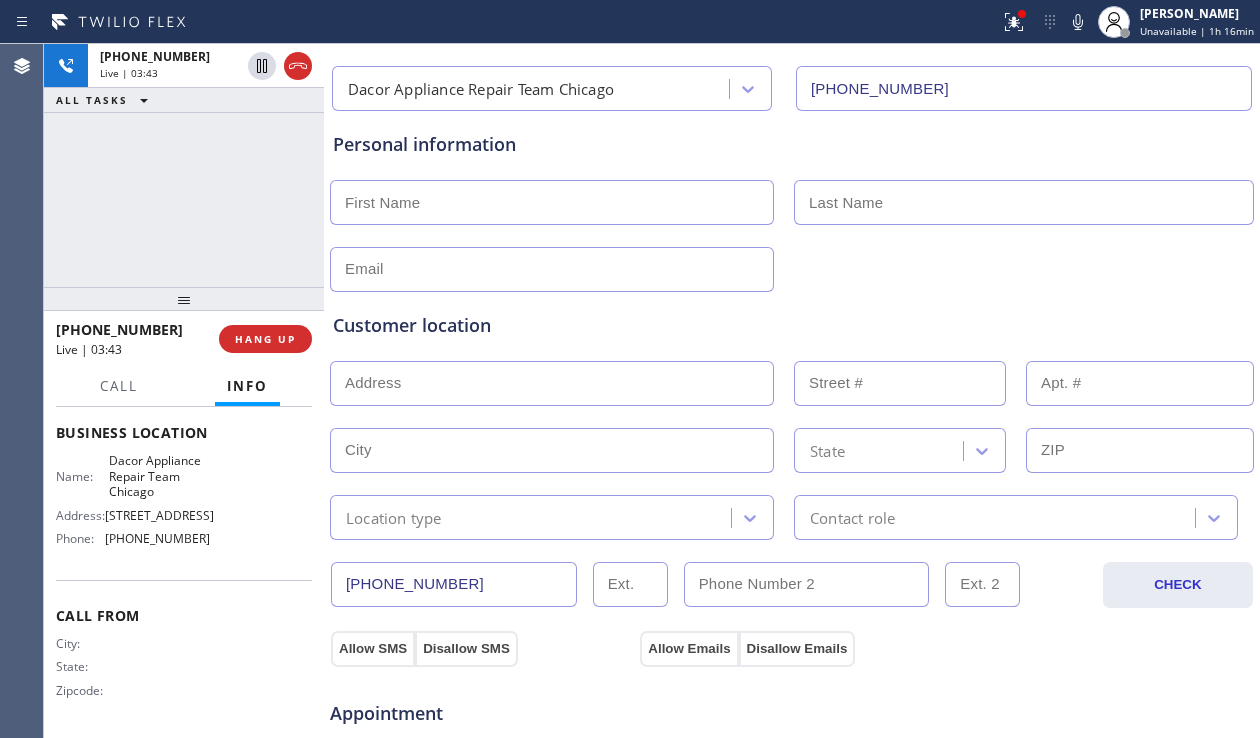 click on "Customer location" at bounding box center [792, 325] 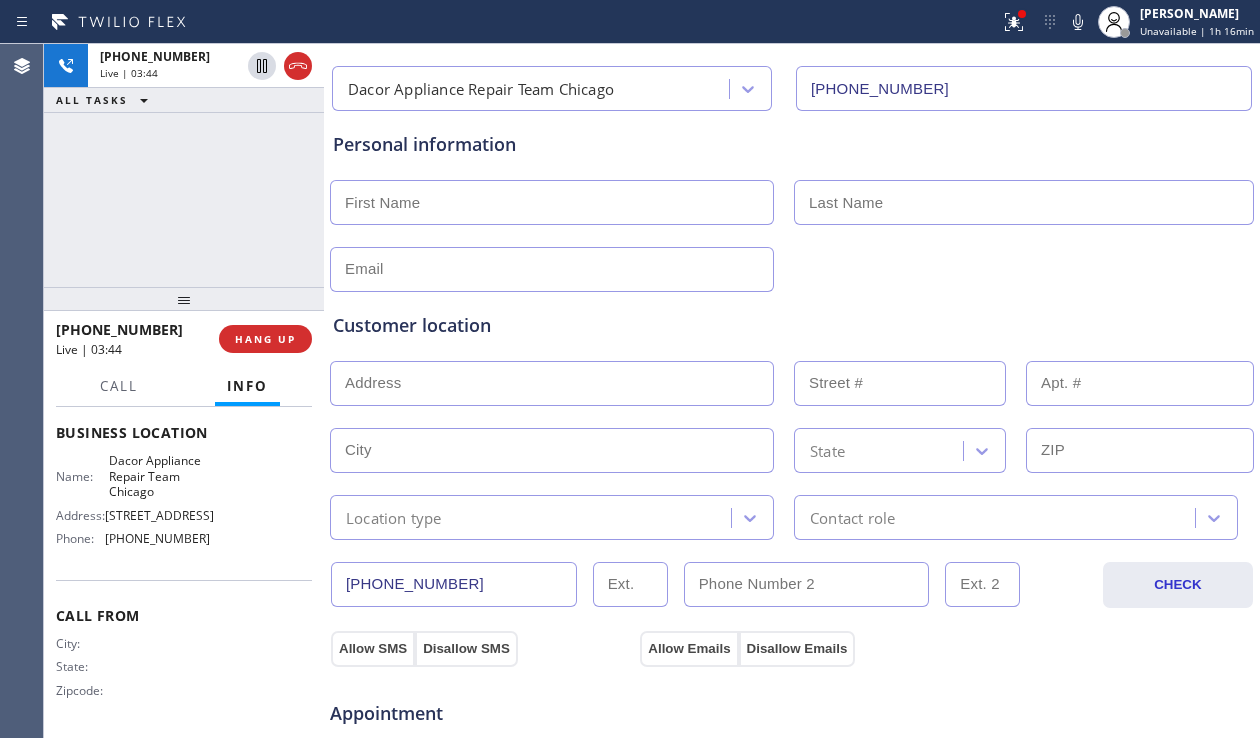 scroll, scrollTop: 0, scrollLeft: 0, axis: both 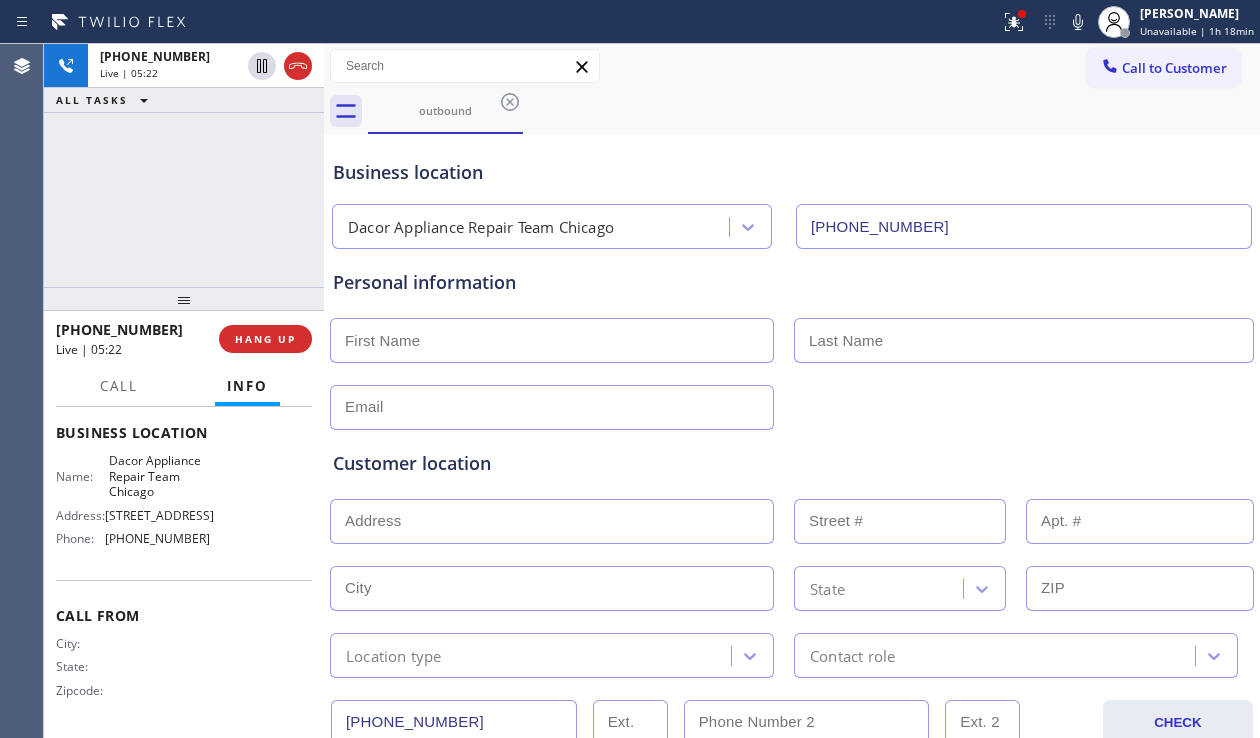 click at bounding box center (552, 521) 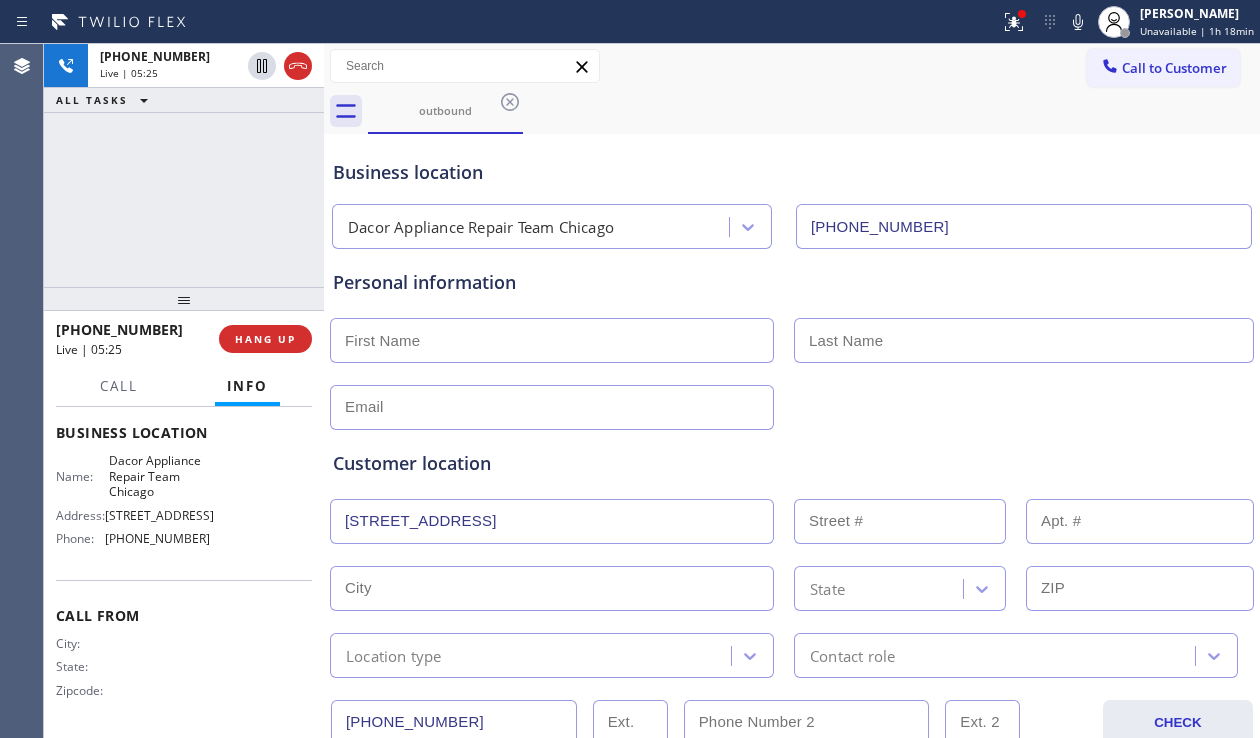 type on "[STREET_ADDRESS]" 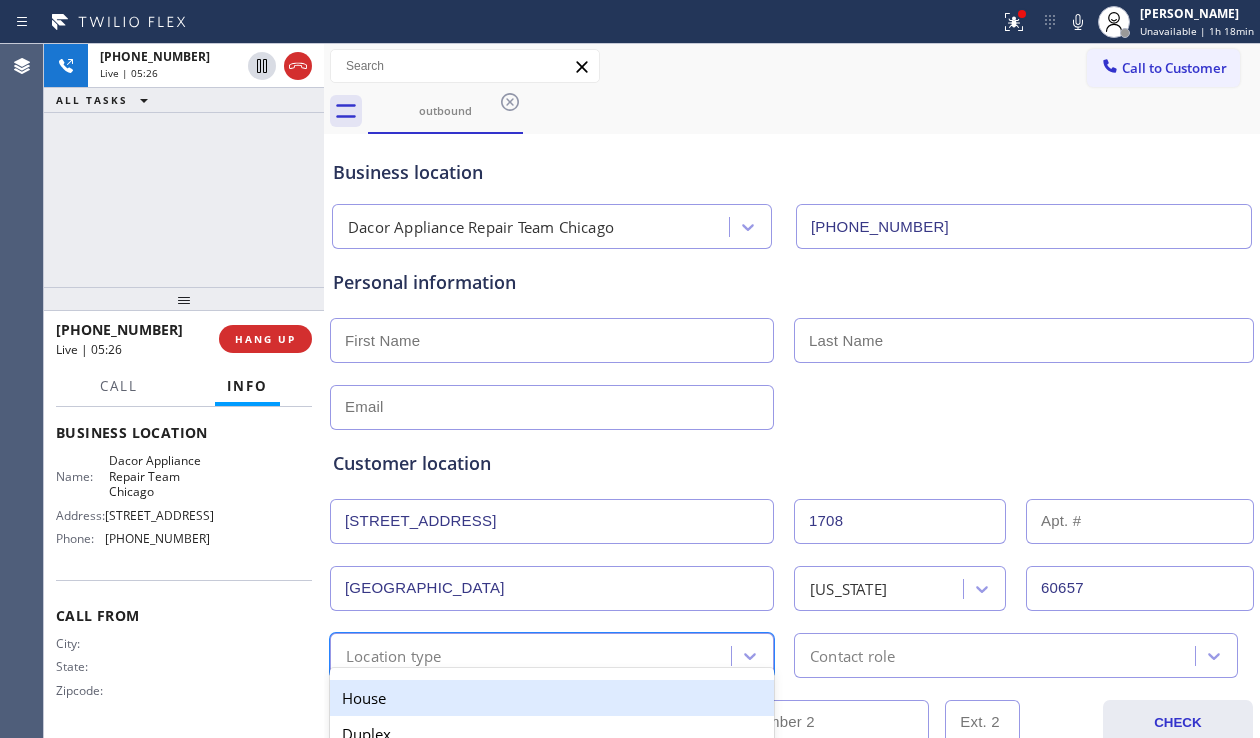 click on "Location type" at bounding box center (533, 655) 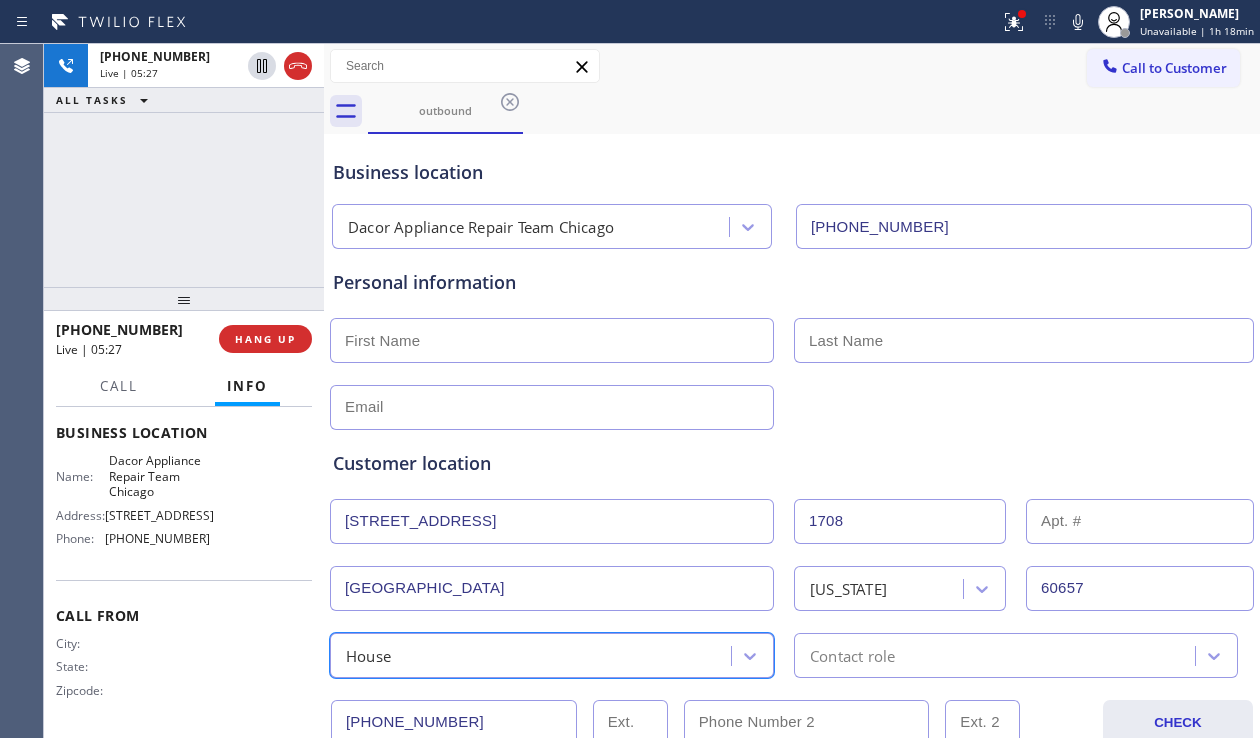 click on "Contact role" at bounding box center [997, 655] 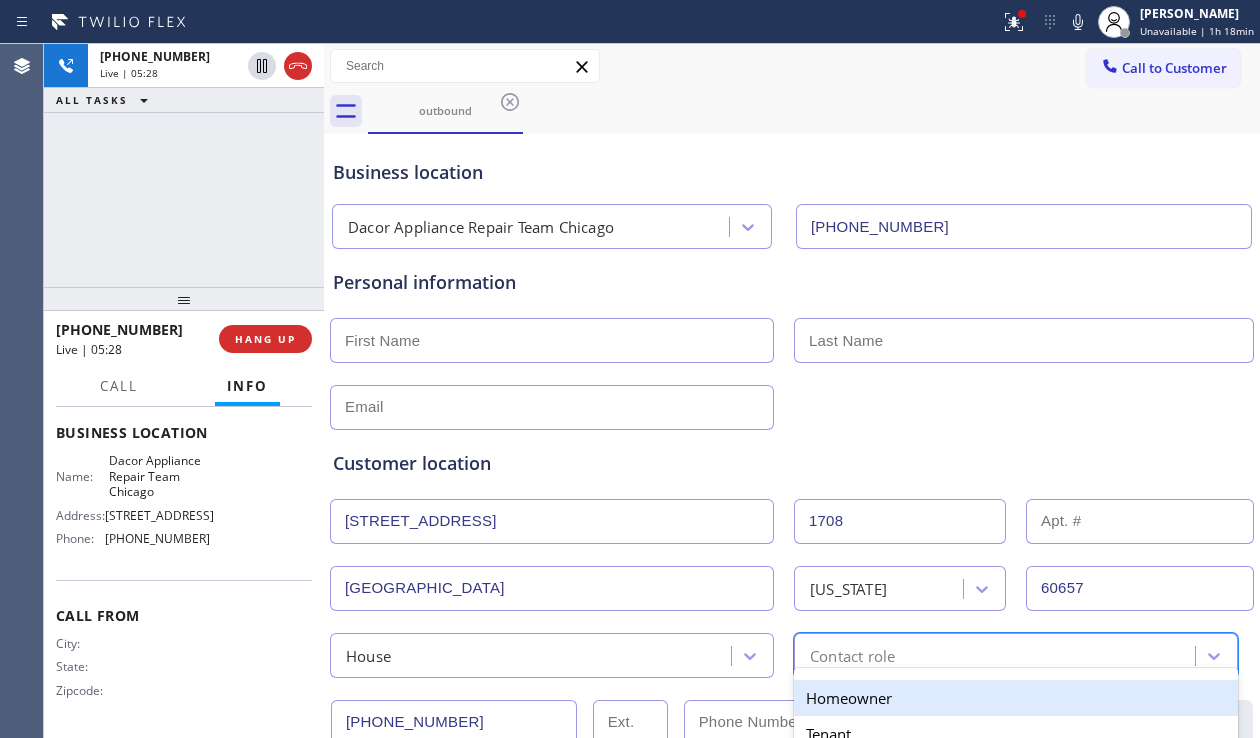 click on "Homeowner" at bounding box center [1016, 698] 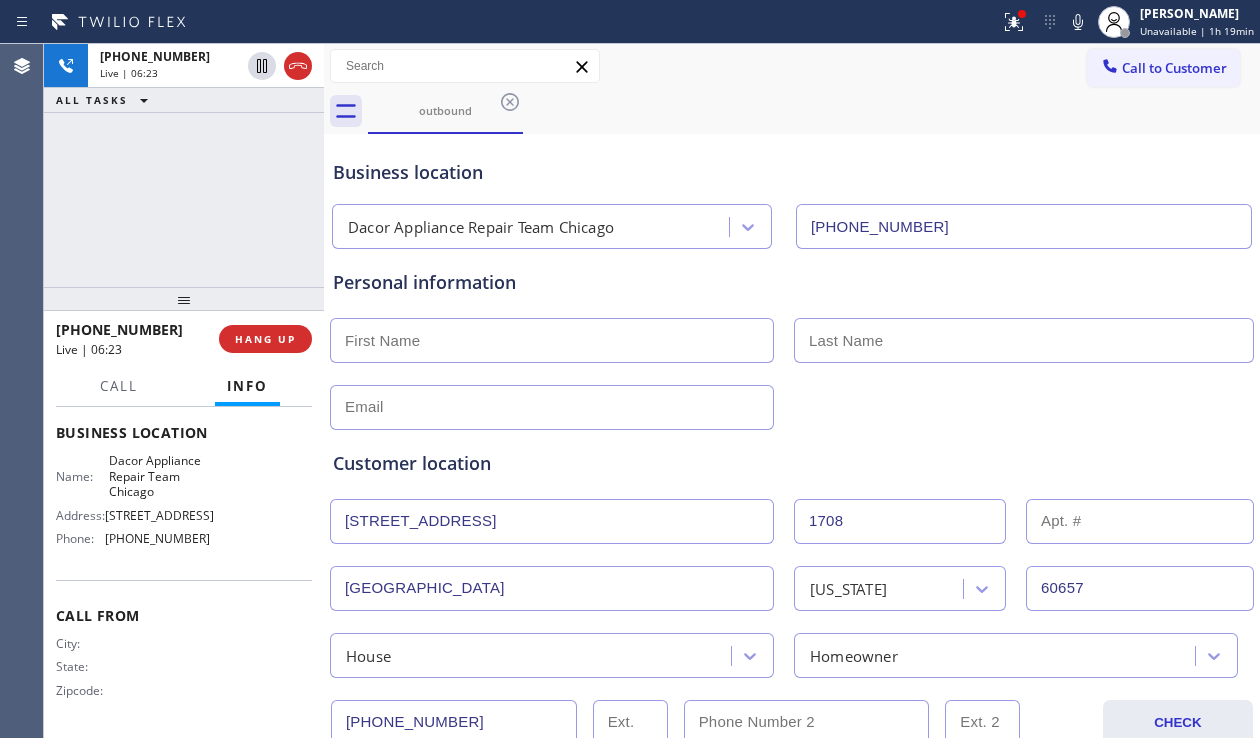 click at bounding box center (552, 340) 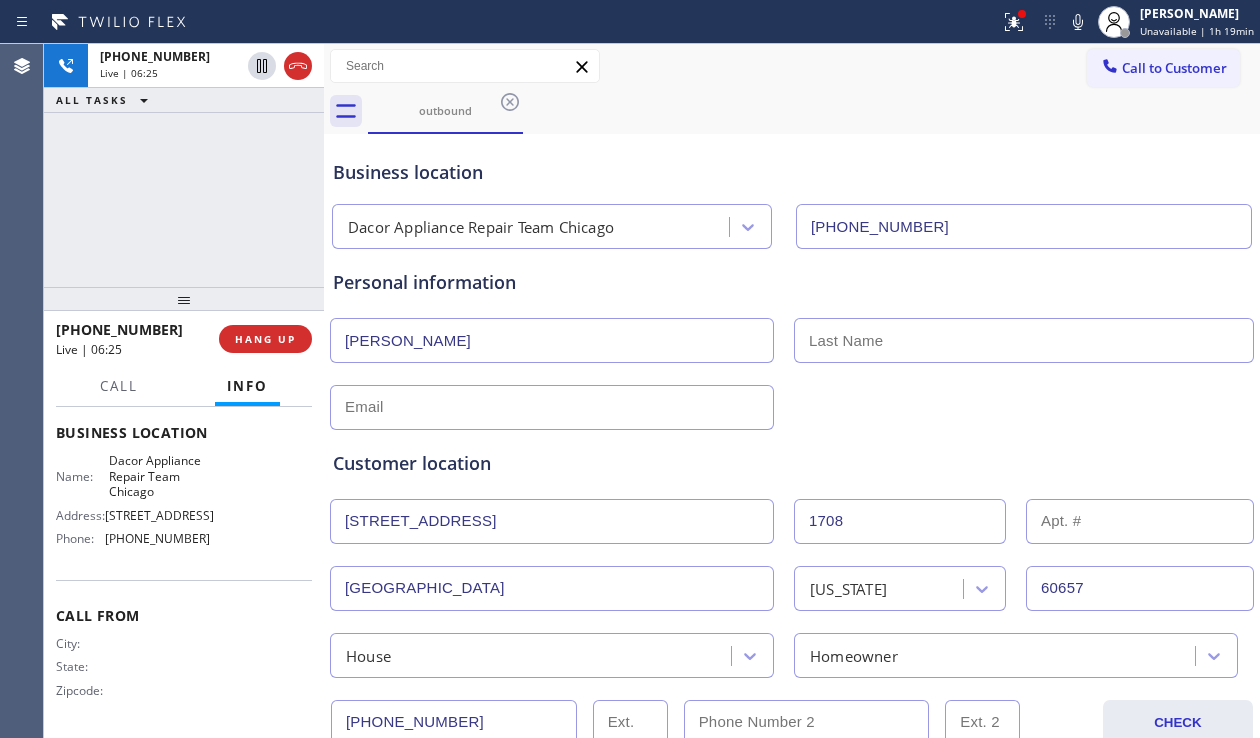 type on "[PERSON_NAME]" 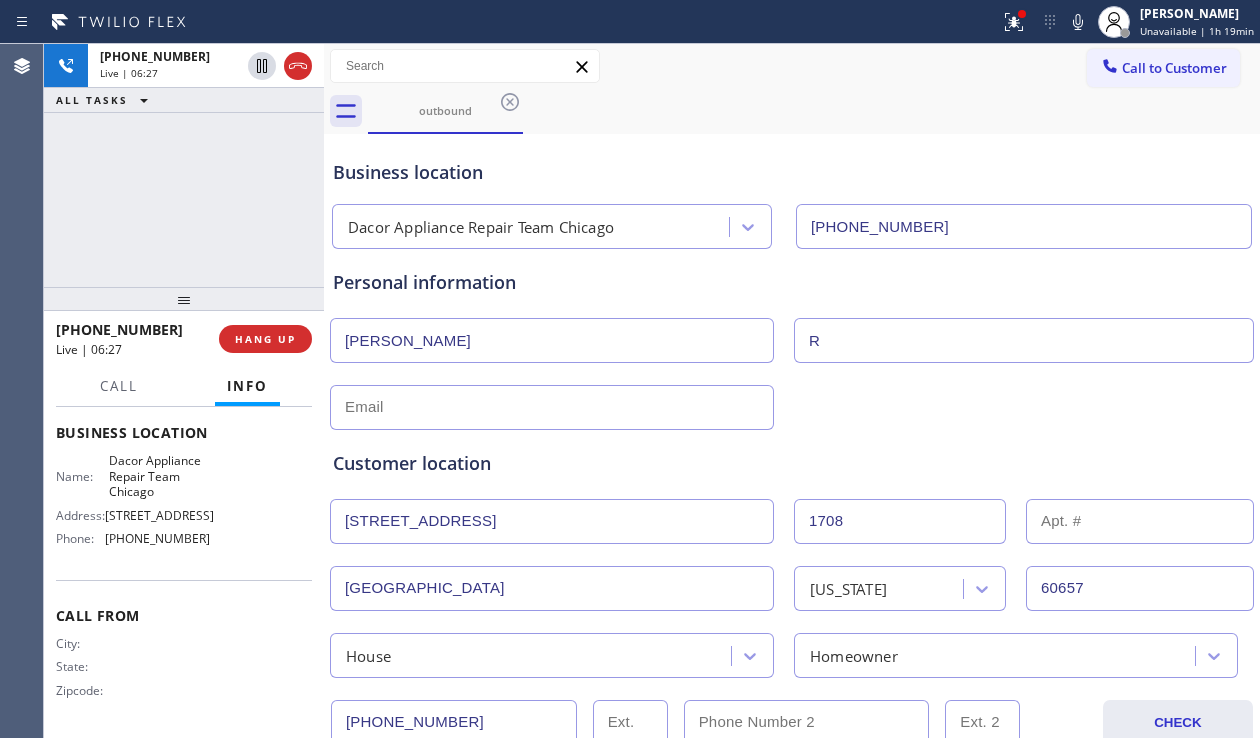 type on "R" 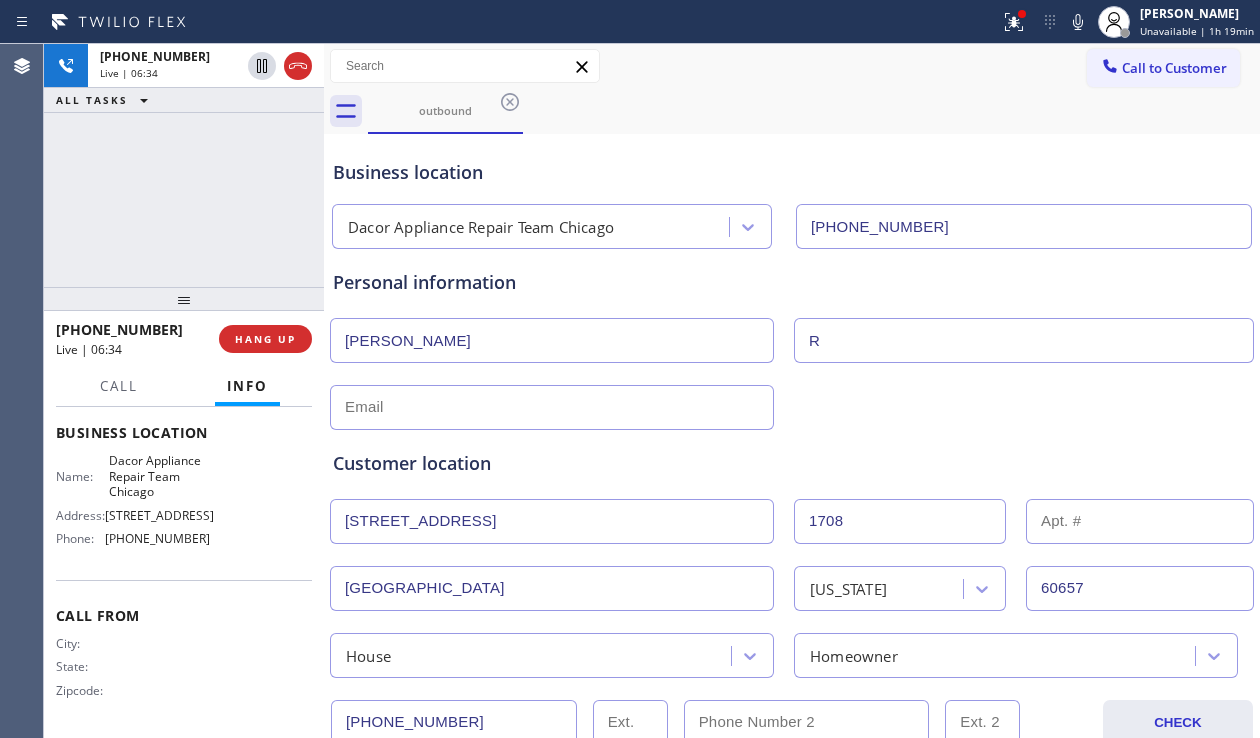 click on "Customer location >> ADD NEW ADDRESS << + NEW ADDRESS [STREET_ADDRESS][US_STATE] House Homeowner" at bounding box center (792, 550) 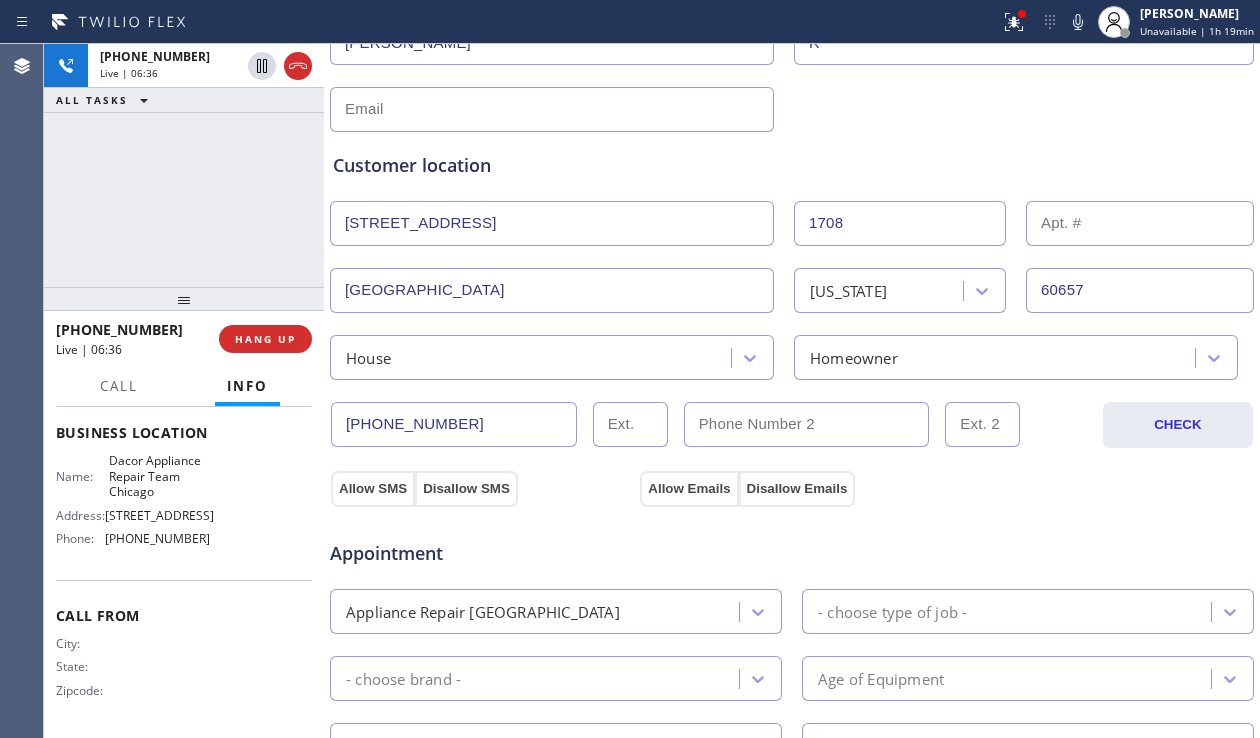 scroll, scrollTop: 300, scrollLeft: 0, axis: vertical 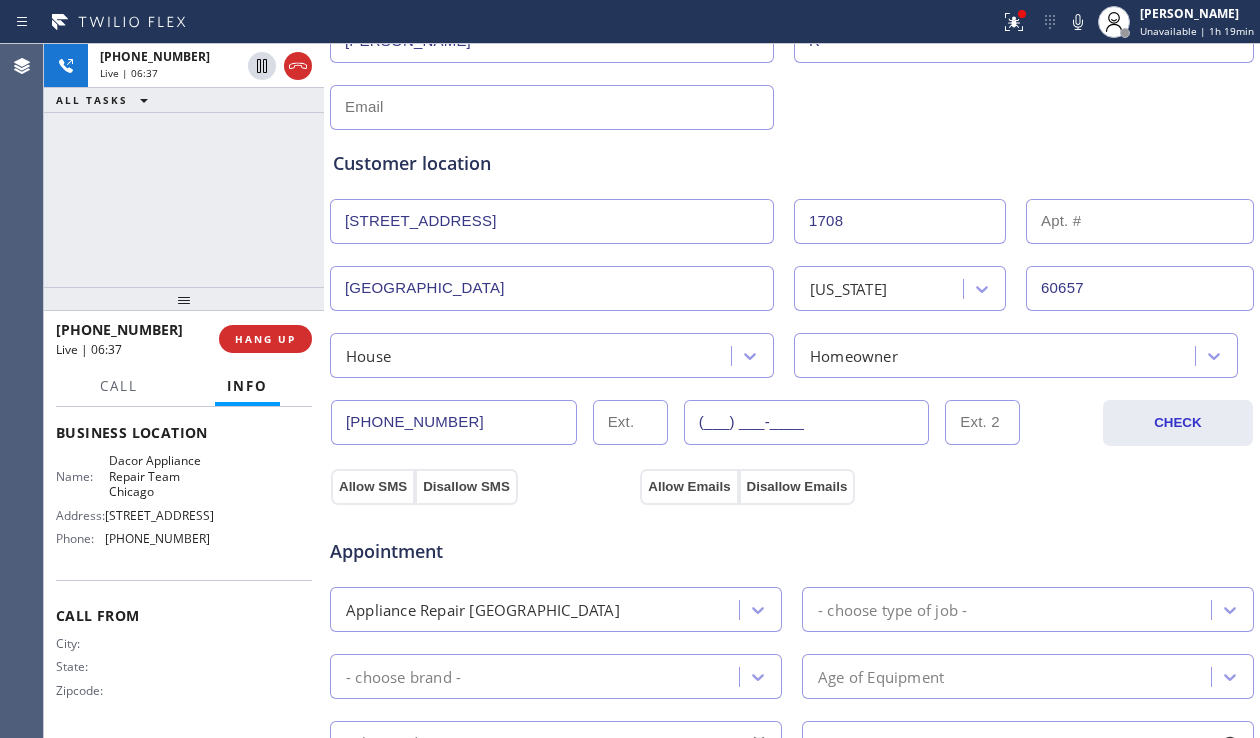 click on "(___) ___-____" at bounding box center (807, 422) 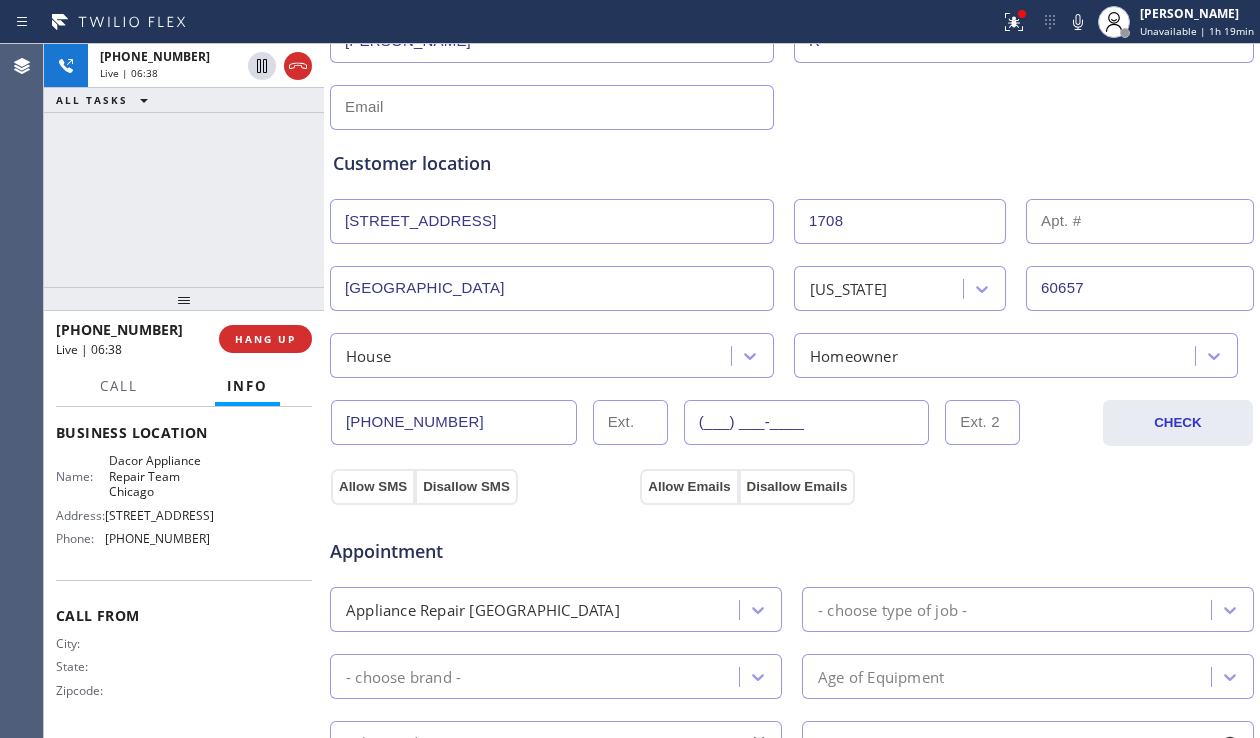 paste on "773) 991-1862" 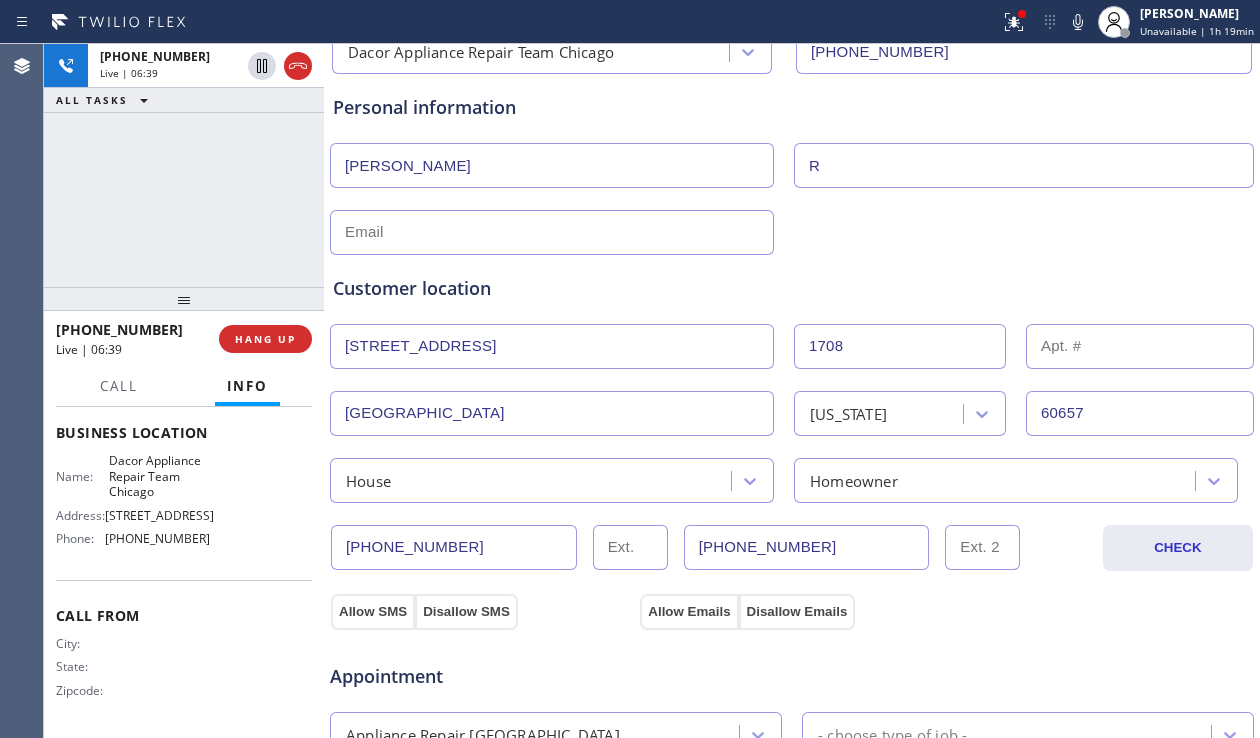 scroll, scrollTop: 0, scrollLeft: 0, axis: both 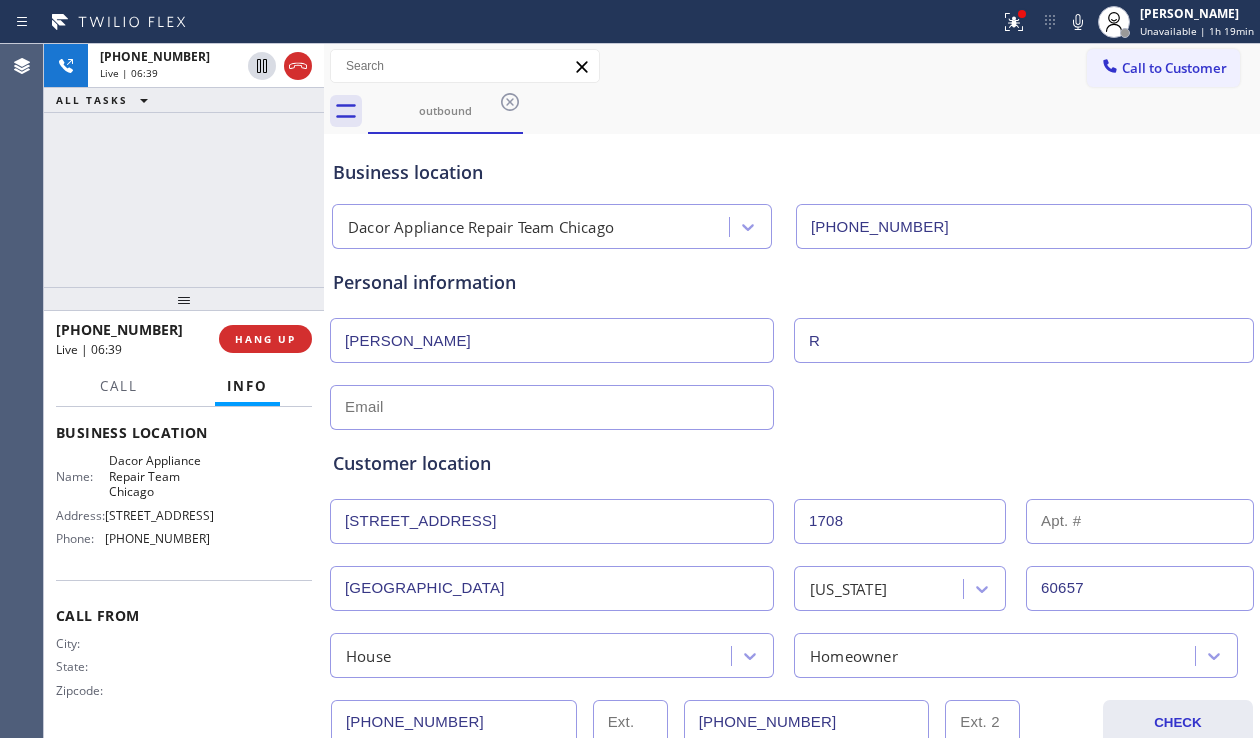 type on "[PHONE_NUMBER]" 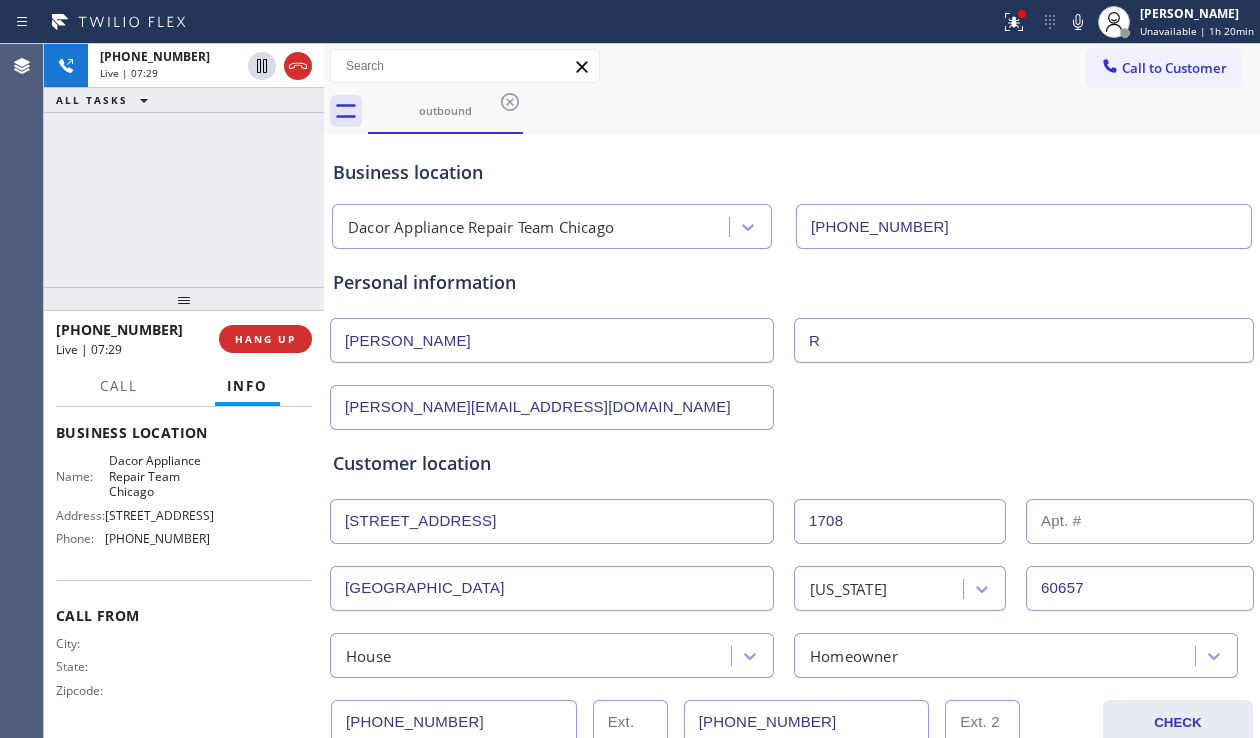 drag, startPoint x: 575, startPoint y: 408, endPoint x: 331, endPoint y: 412, distance: 244.03279 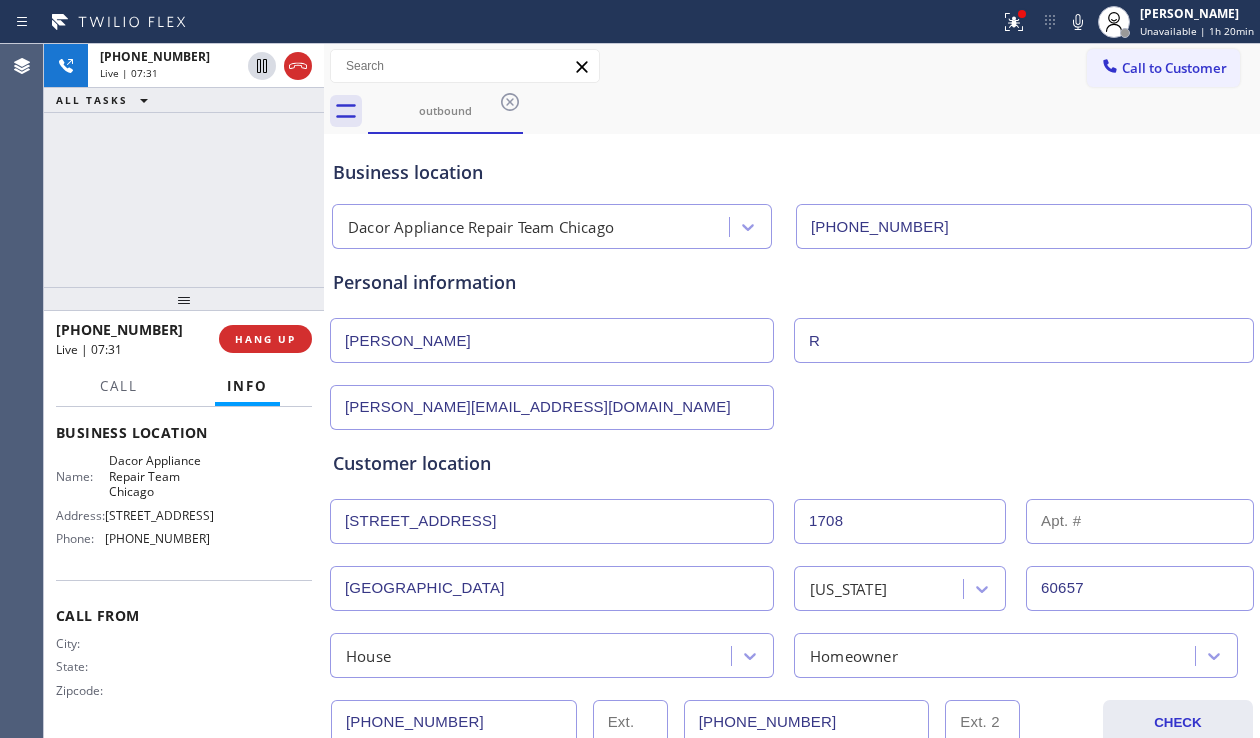 click on "Customer location >> ADD NEW ADDRESS << + NEW ADDRESS [STREET_ADDRESS][US_STATE] House Homeowner" at bounding box center (792, 550) 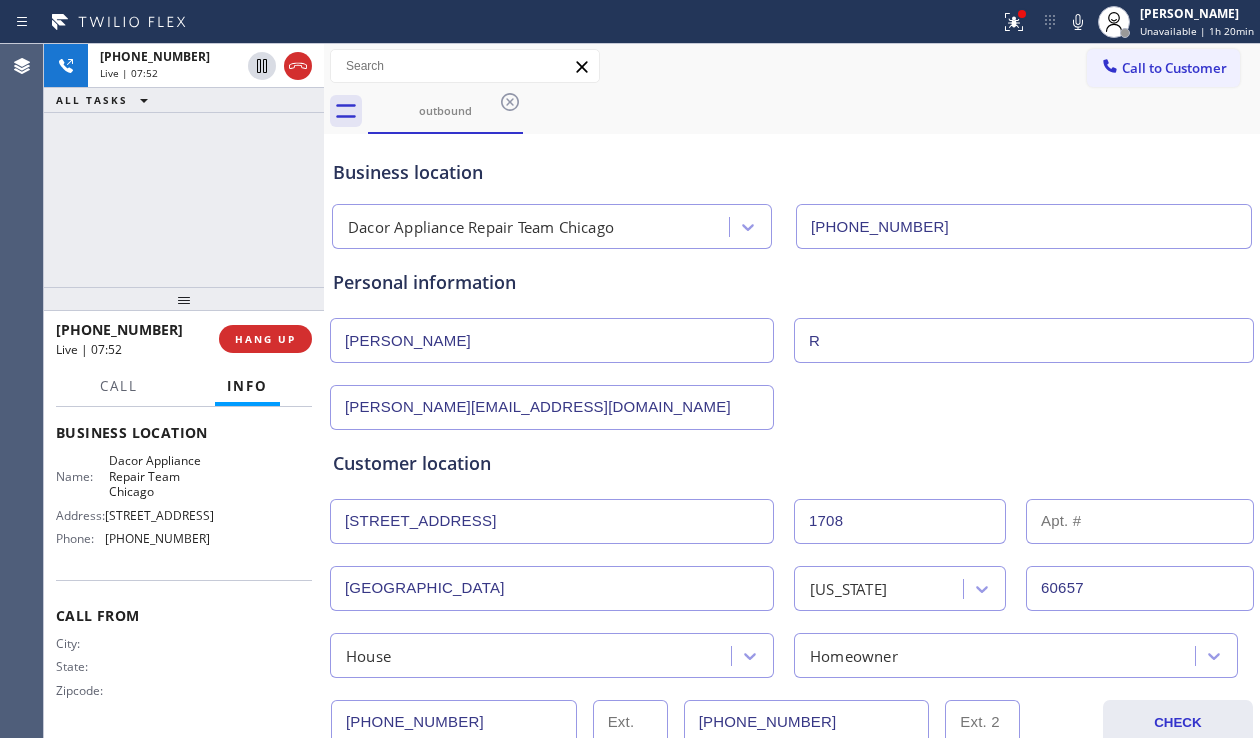 click on "[PERSON_NAME][EMAIL_ADDRESS][DOMAIN_NAME]" at bounding box center [552, 407] 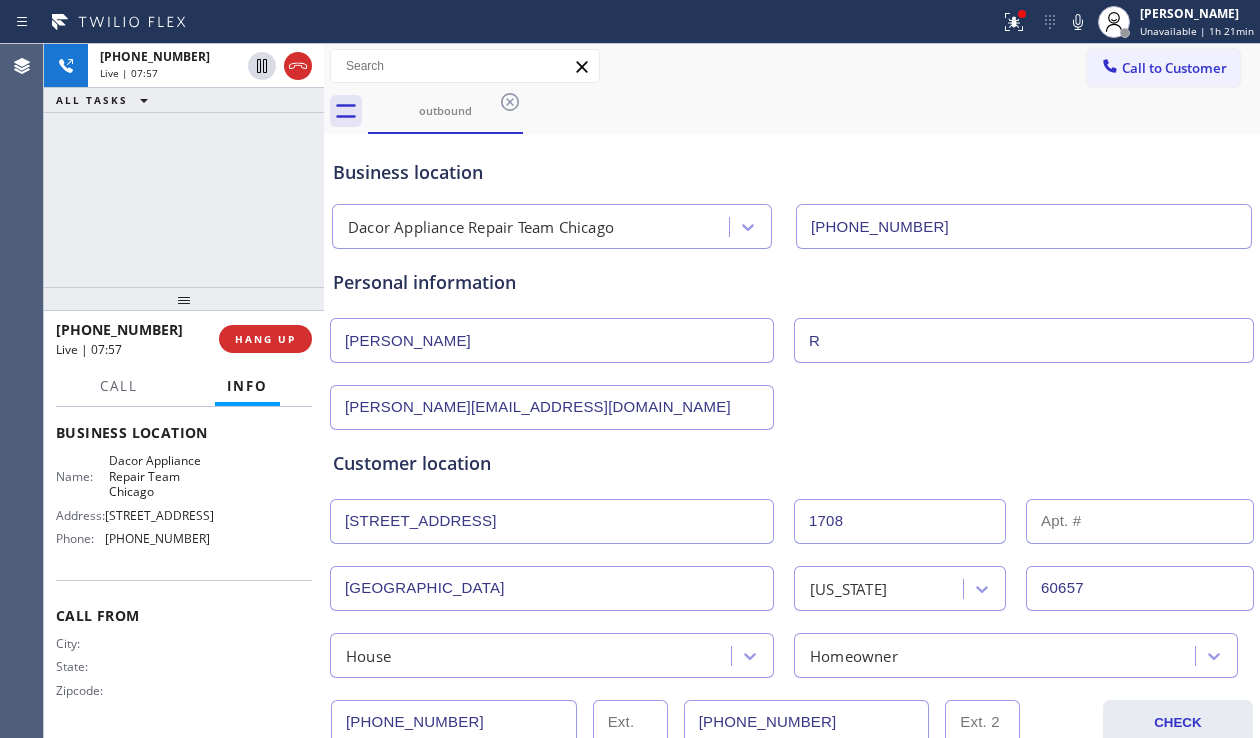 click on "[PERSON_NAME][EMAIL_ADDRESS][DOMAIN_NAME]" at bounding box center (552, 407) 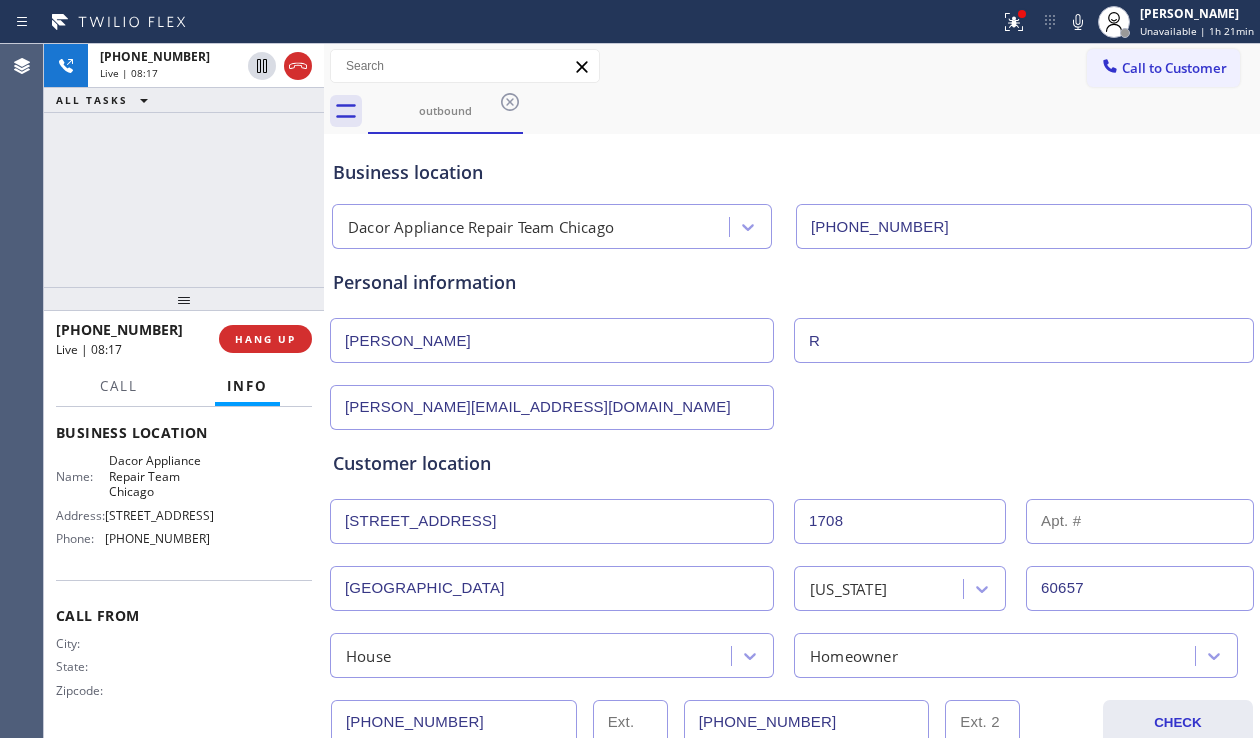 click on "[PERSON_NAME][EMAIL_ADDRESS][DOMAIN_NAME]" at bounding box center (552, 407) 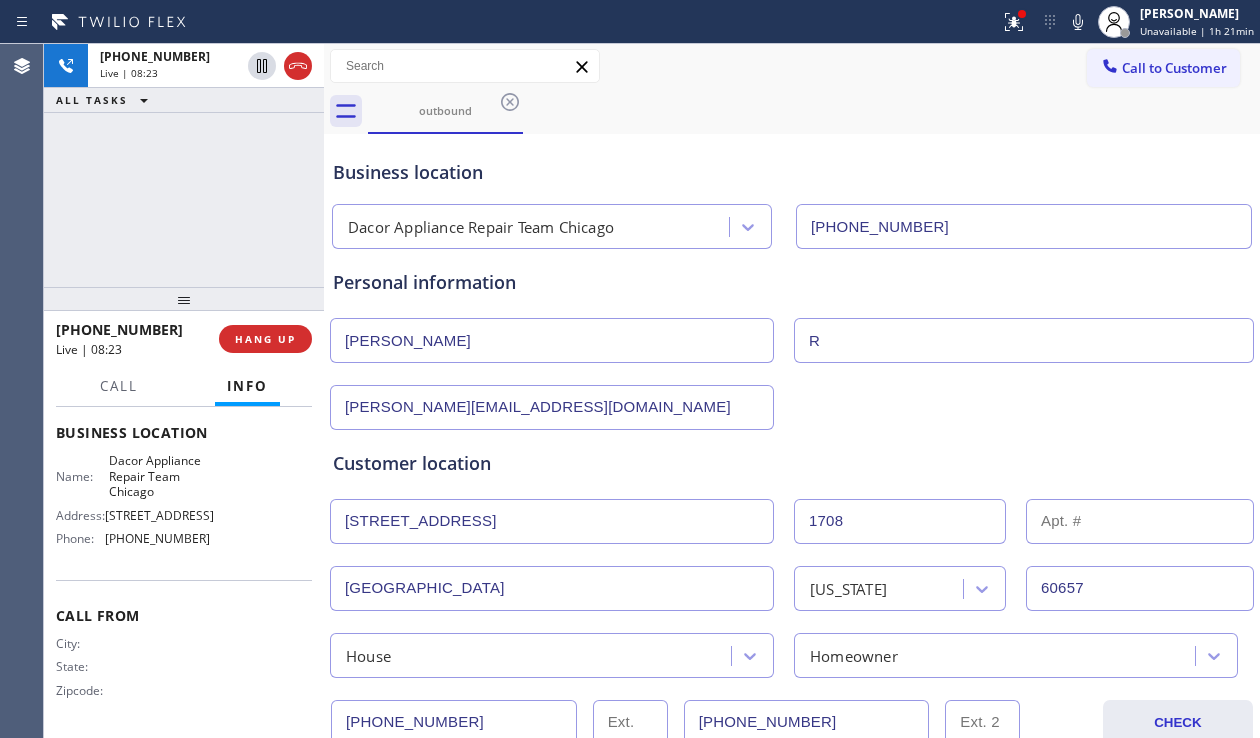click on "[PERSON_NAME][EMAIL_ADDRESS][DOMAIN_NAME]" at bounding box center (552, 407) 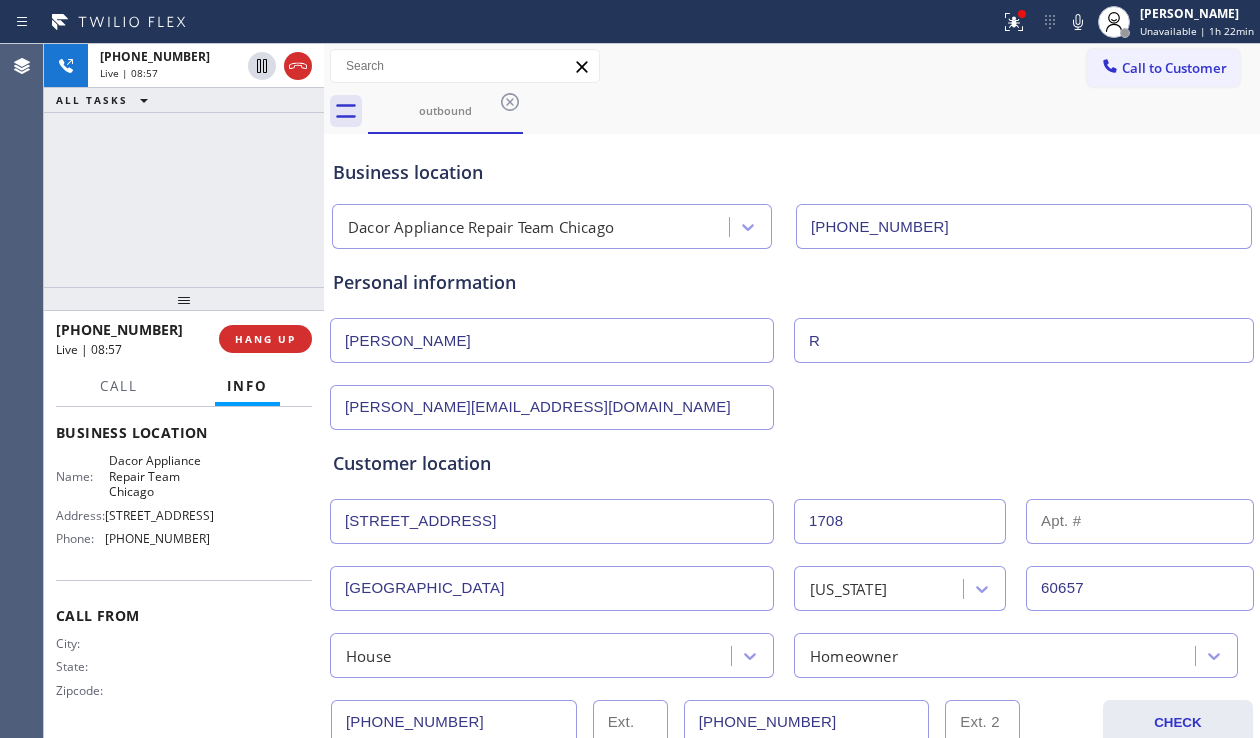 drag, startPoint x: 571, startPoint y: 406, endPoint x: 331, endPoint y: 402, distance: 240.03333 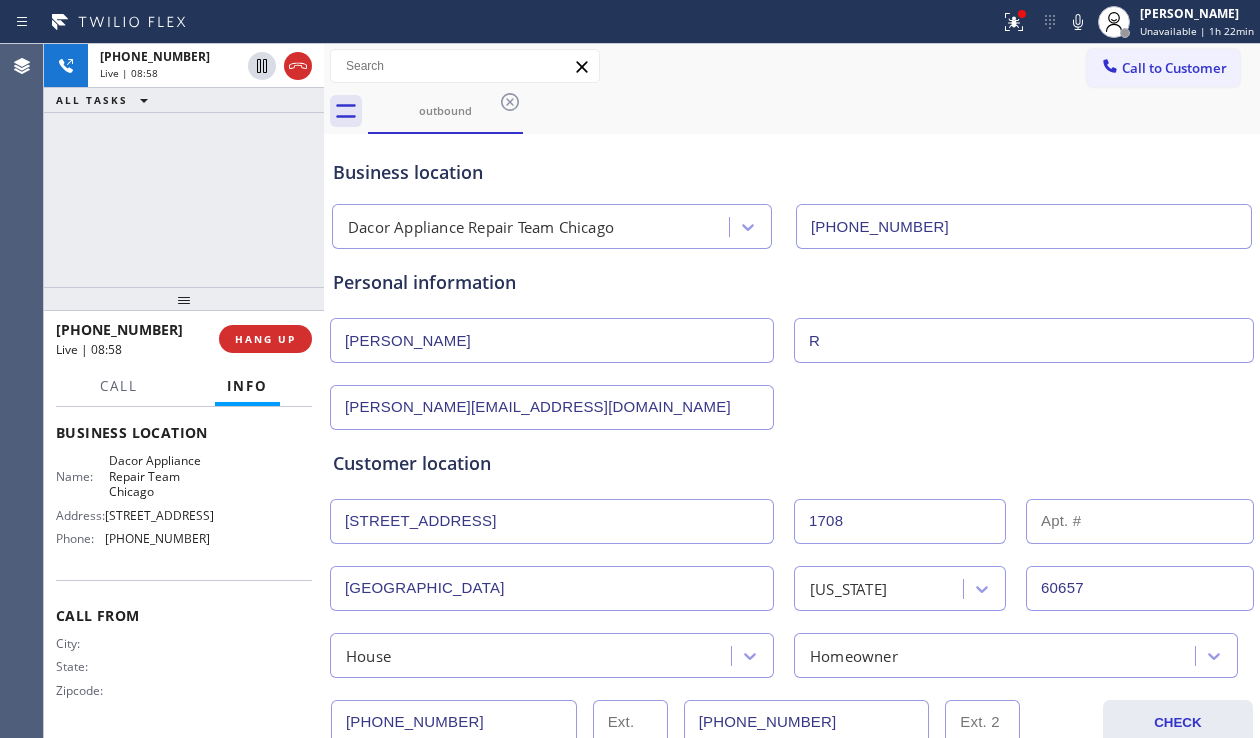 paste on "thakks@hot" 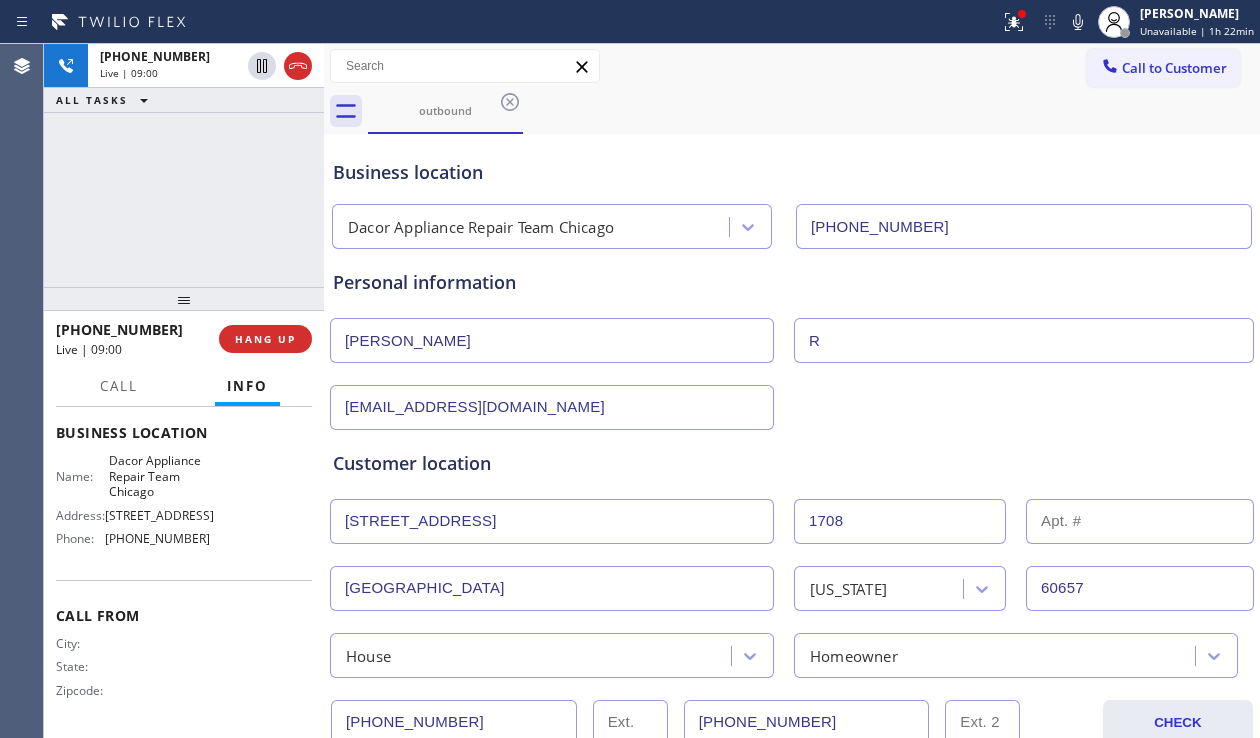 type on "[EMAIL_ADDRESS][DOMAIN_NAME]" 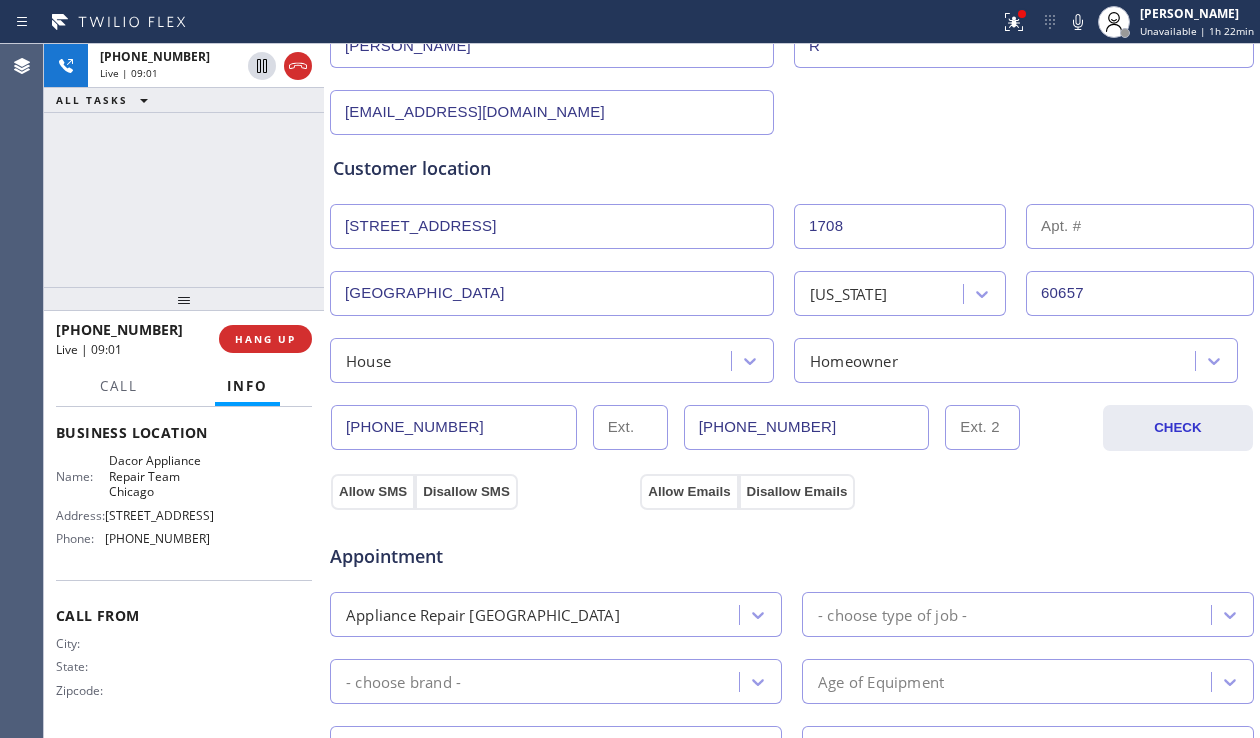 scroll, scrollTop: 300, scrollLeft: 0, axis: vertical 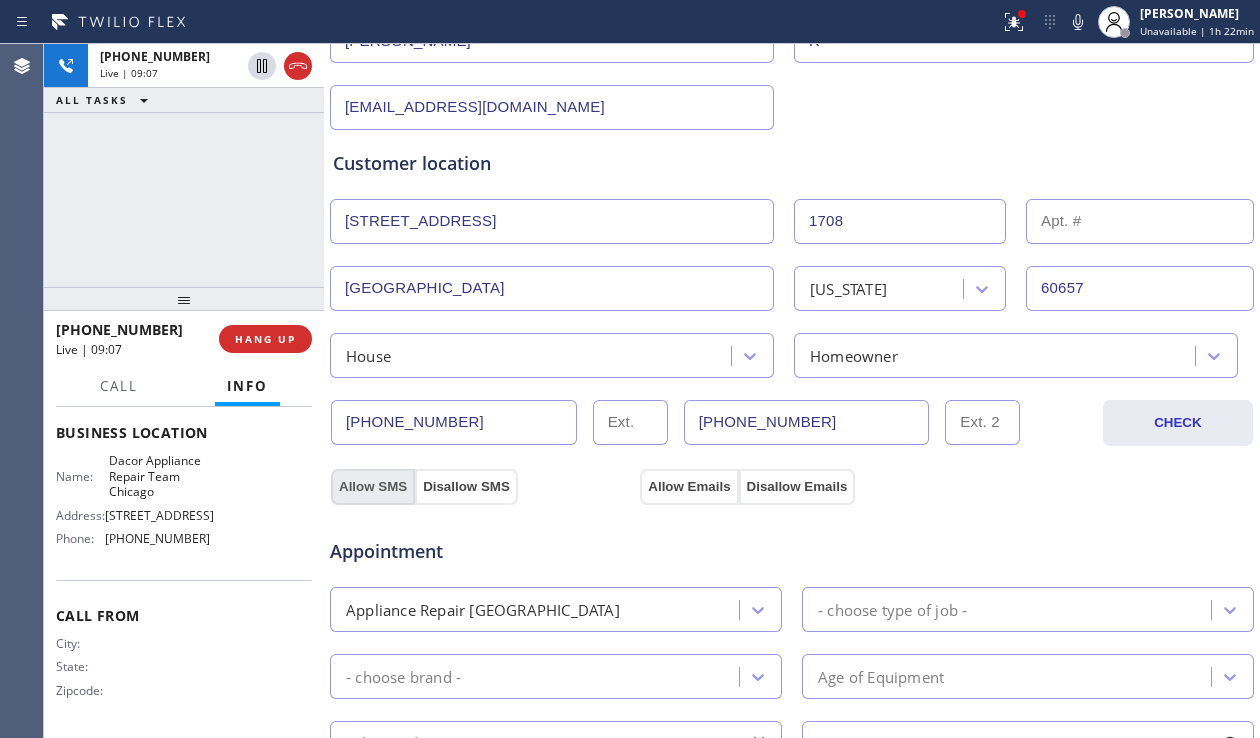 click on "Allow SMS" at bounding box center (373, 487) 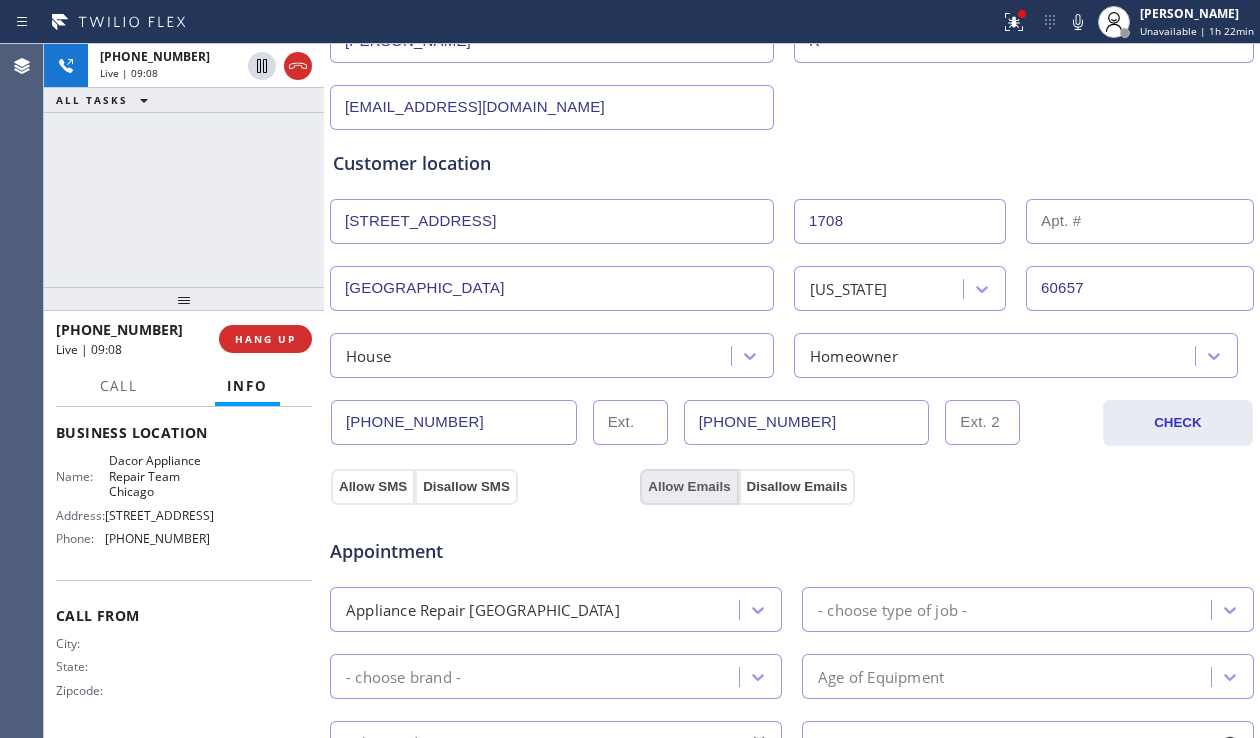 click on "Allow Emails" at bounding box center (689, 487) 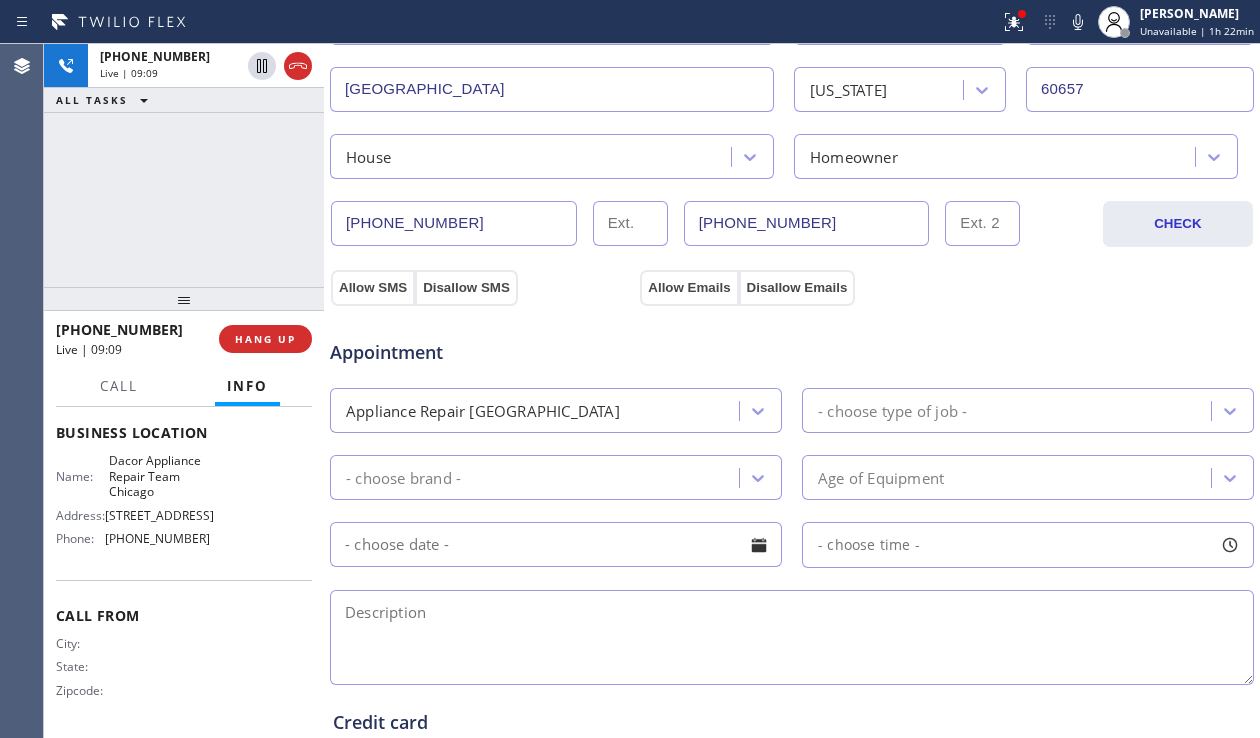 scroll, scrollTop: 500, scrollLeft: 0, axis: vertical 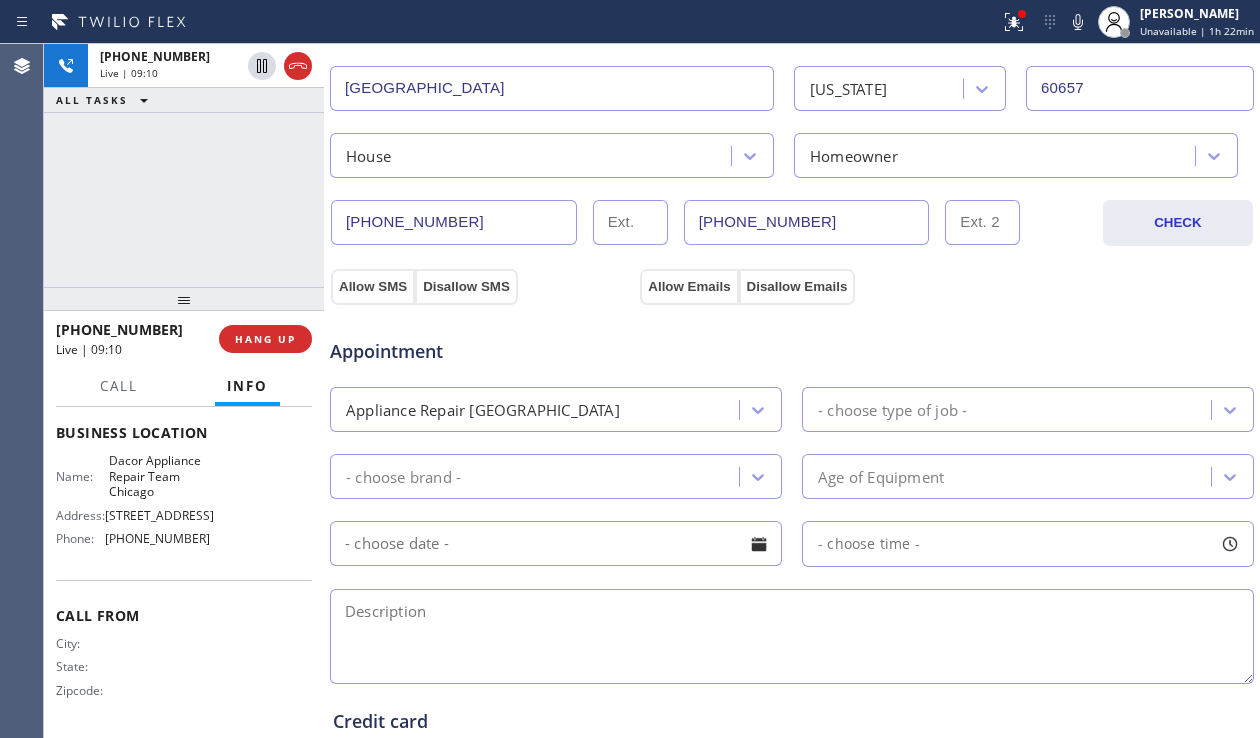 click on "- choose type of job -" at bounding box center [892, 409] 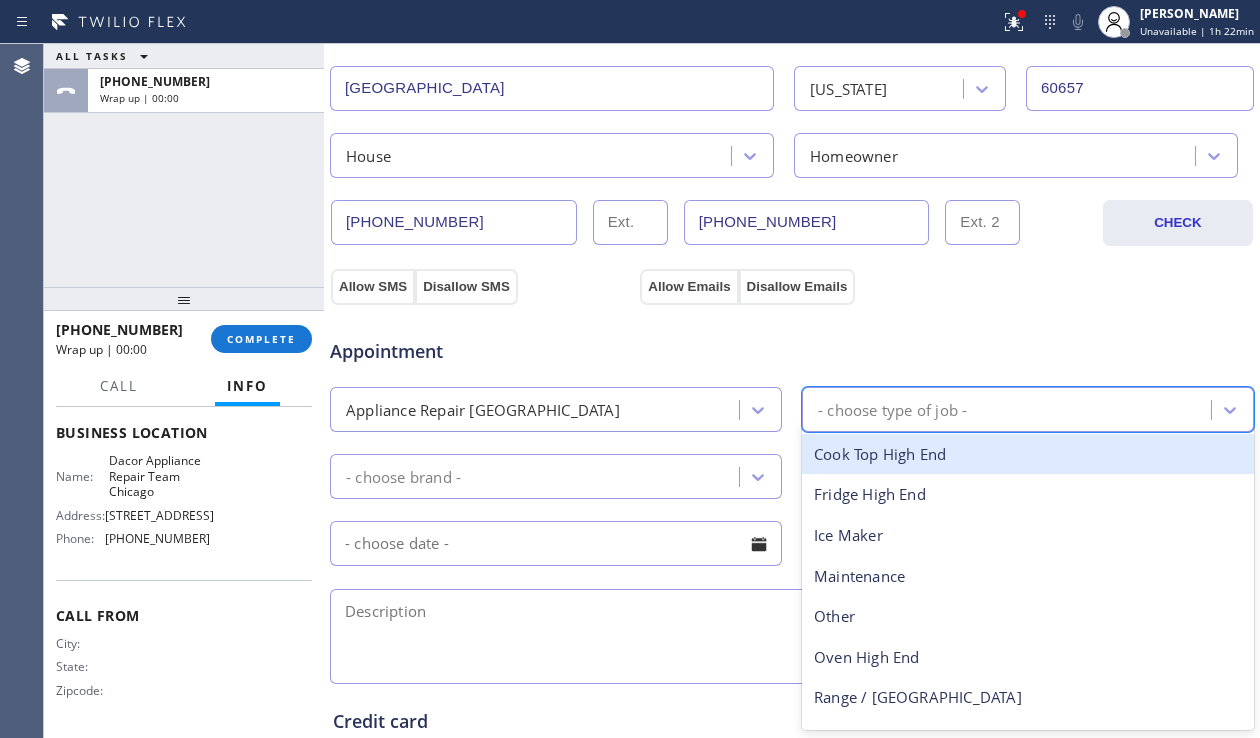 click on "Appliance Repair [GEOGRAPHIC_DATA]" at bounding box center (537, 409) 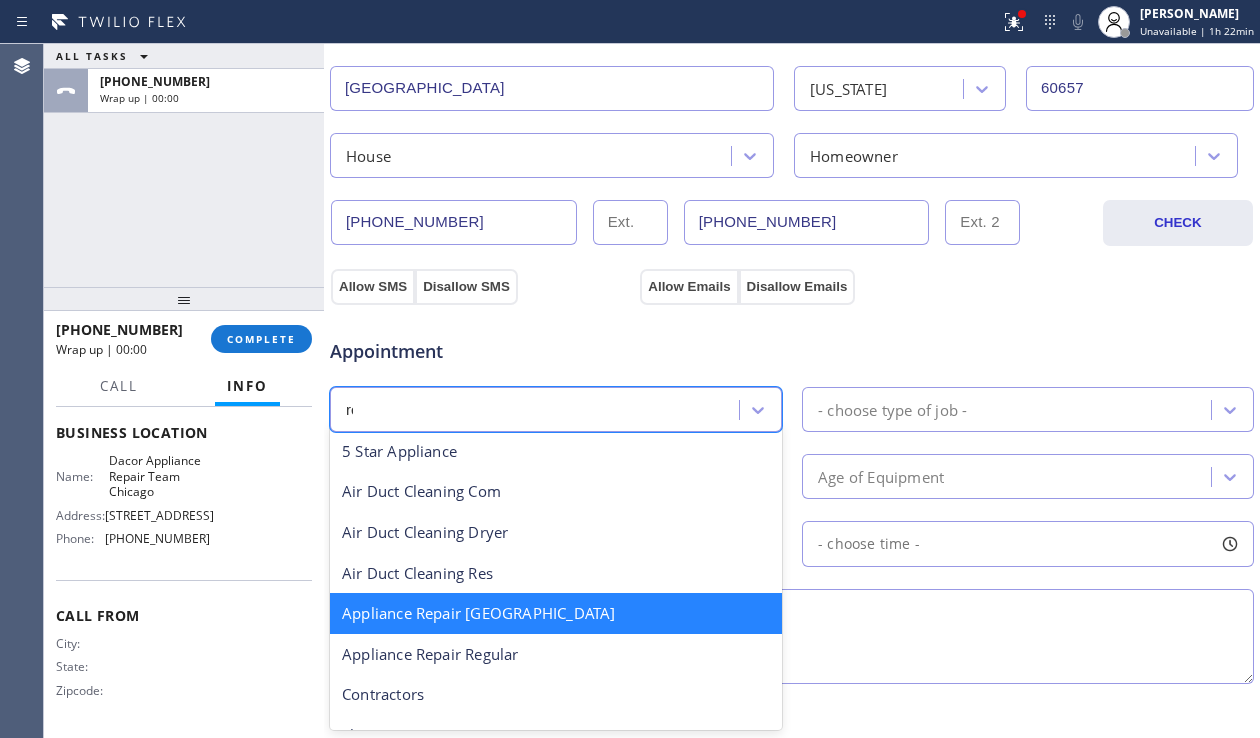 scroll, scrollTop: 0, scrollLeft: 0, axis: both 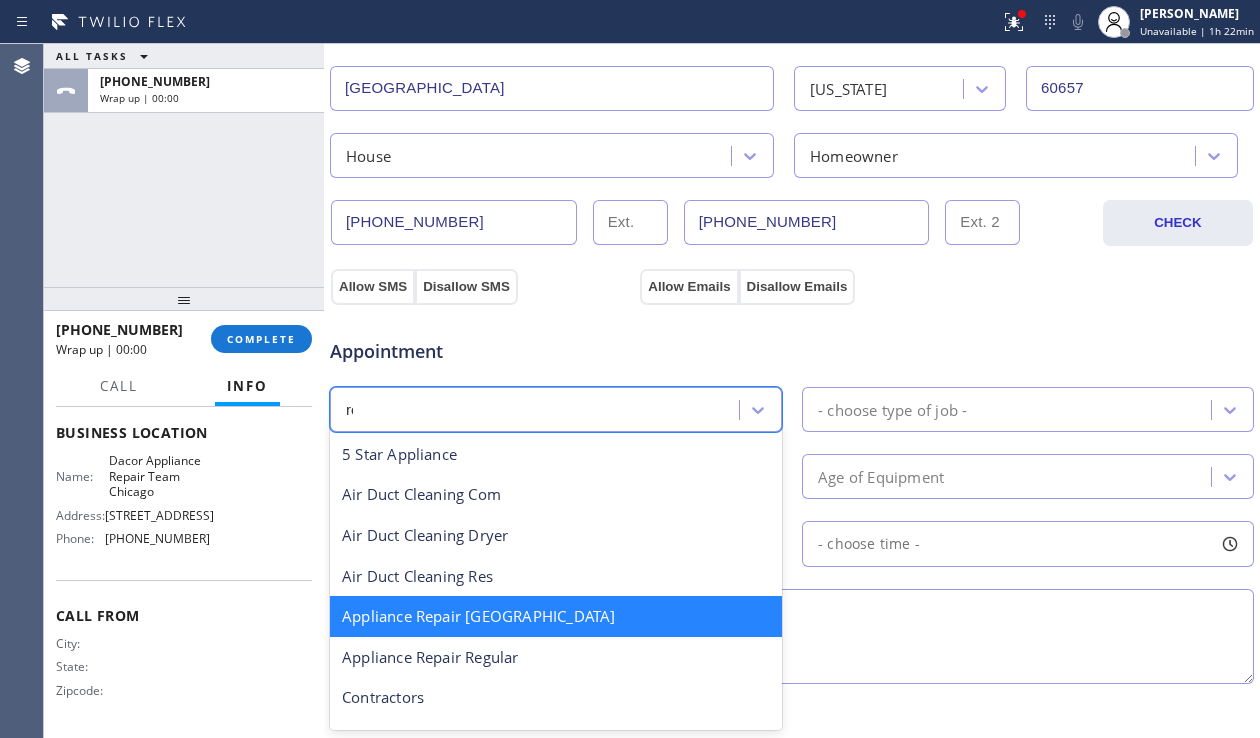 type on "reg" 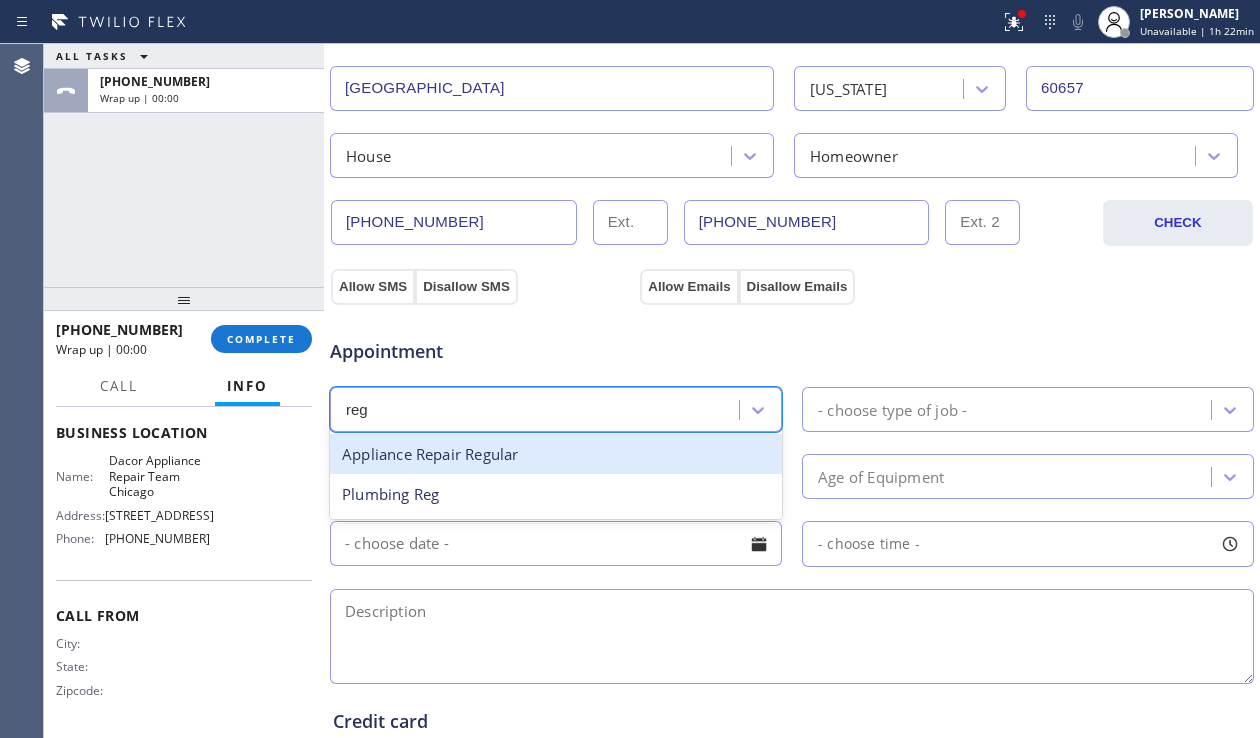 click on "Appliance Repair Regular" at bounding box center [556, 454] 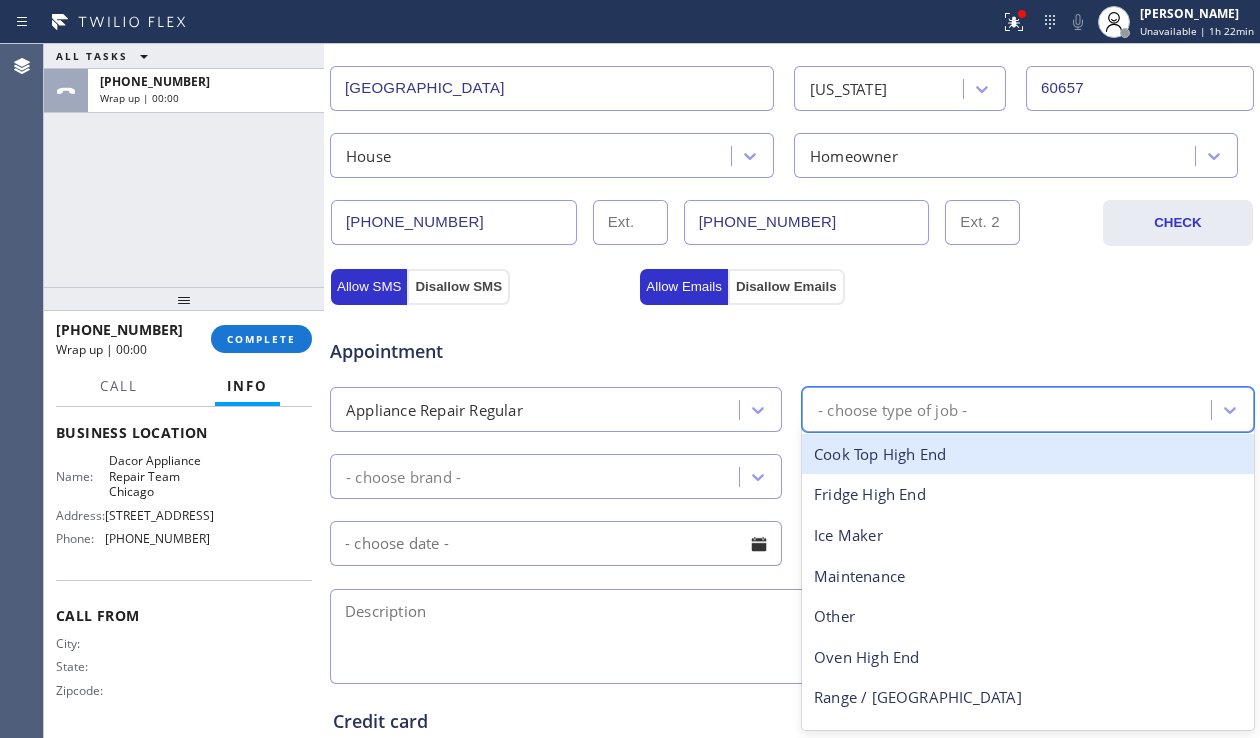 click on "- choose type of job -" at bounding box center [892, 409] 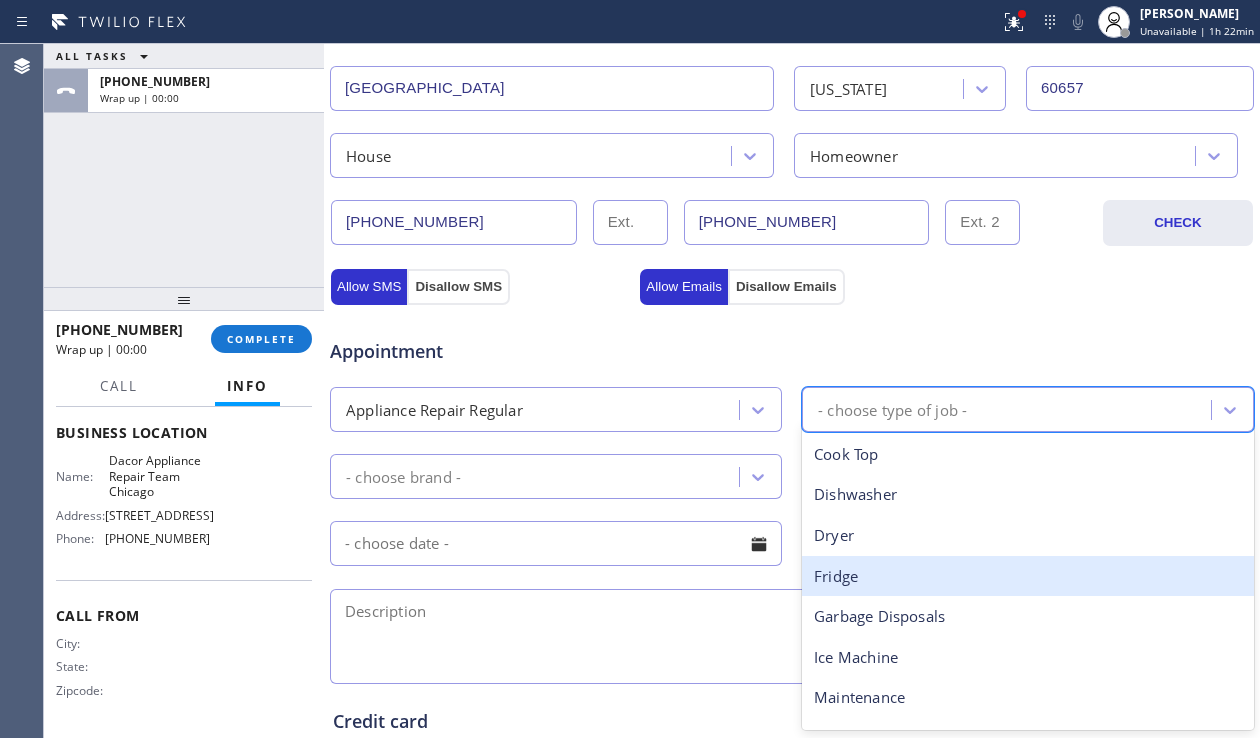 drag, startPoint x: 828, startPoint y: 567, endPoint x: 734, endPoint y: 521, distance: 104.6518 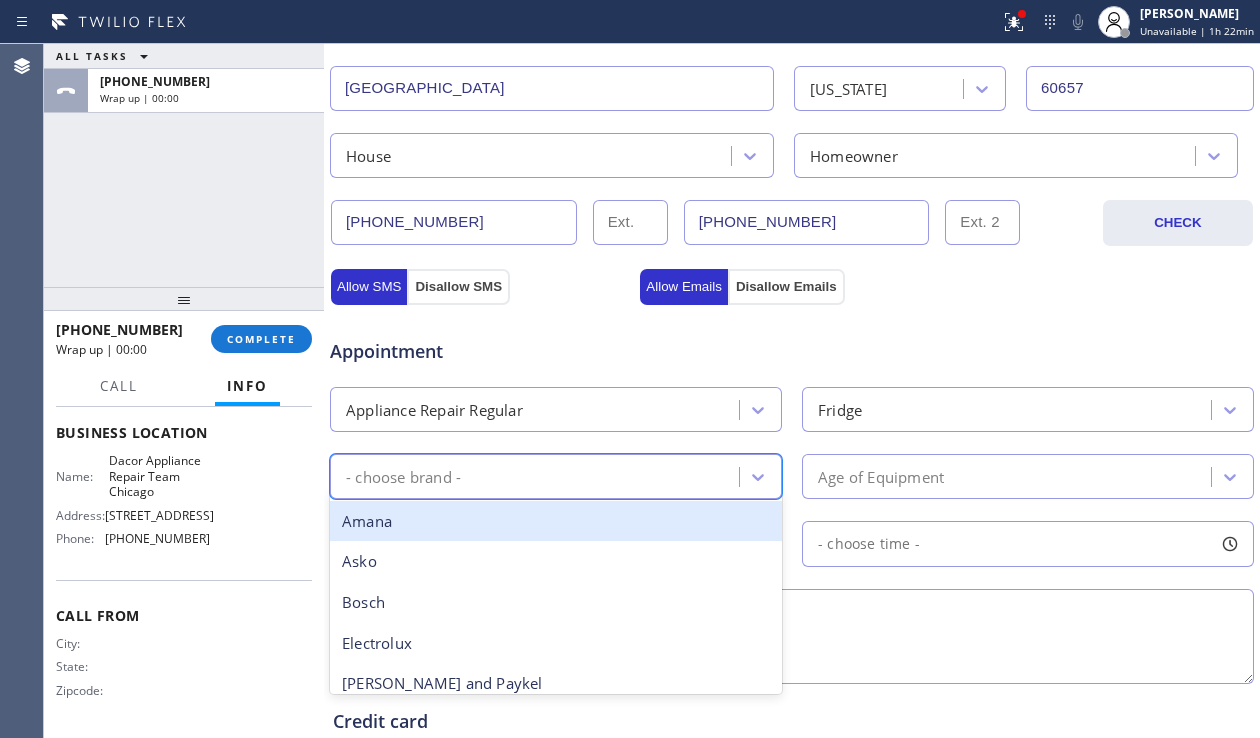 click on "- choose brand -" at bounding box center (537, 476) 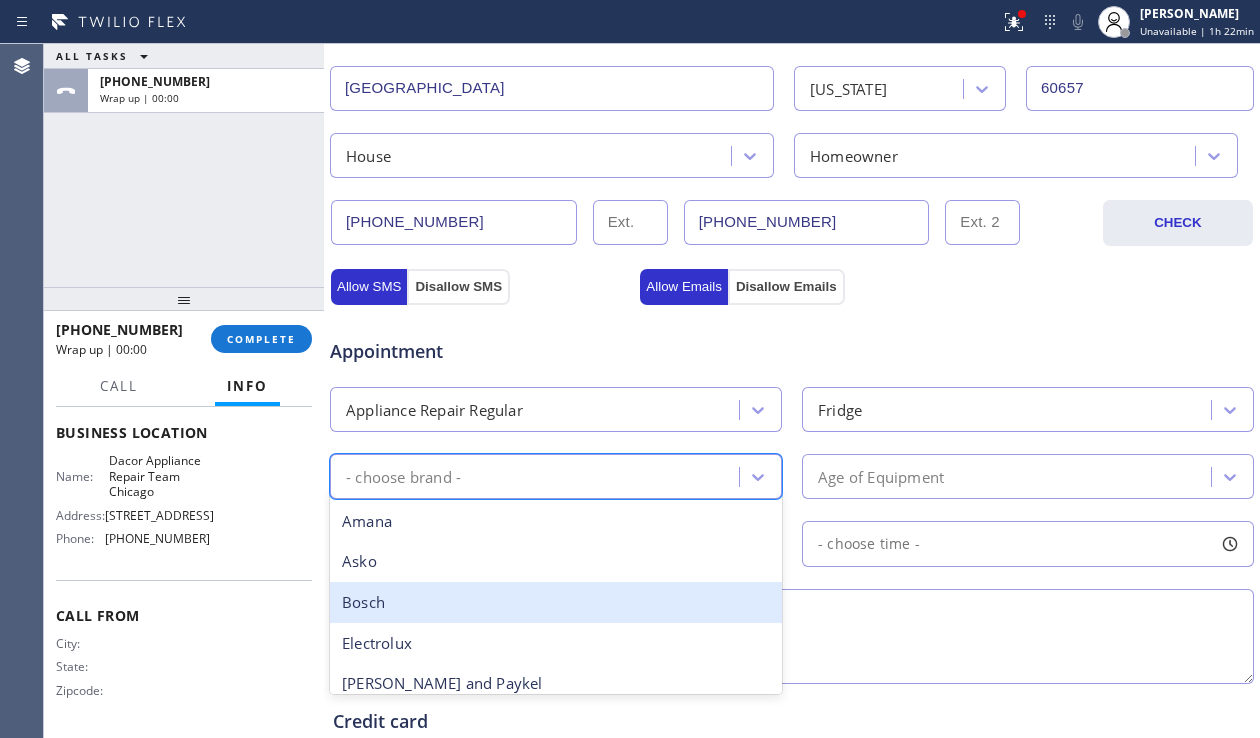 type on "f" 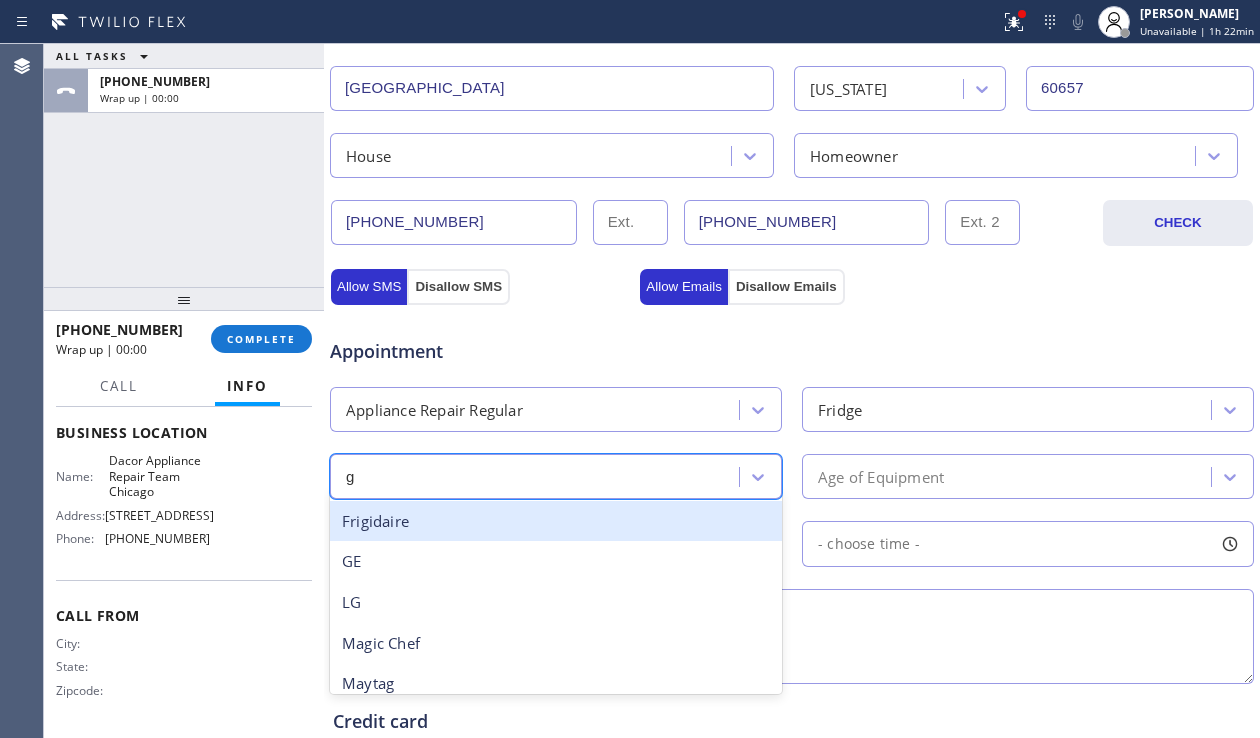 type on "ge" 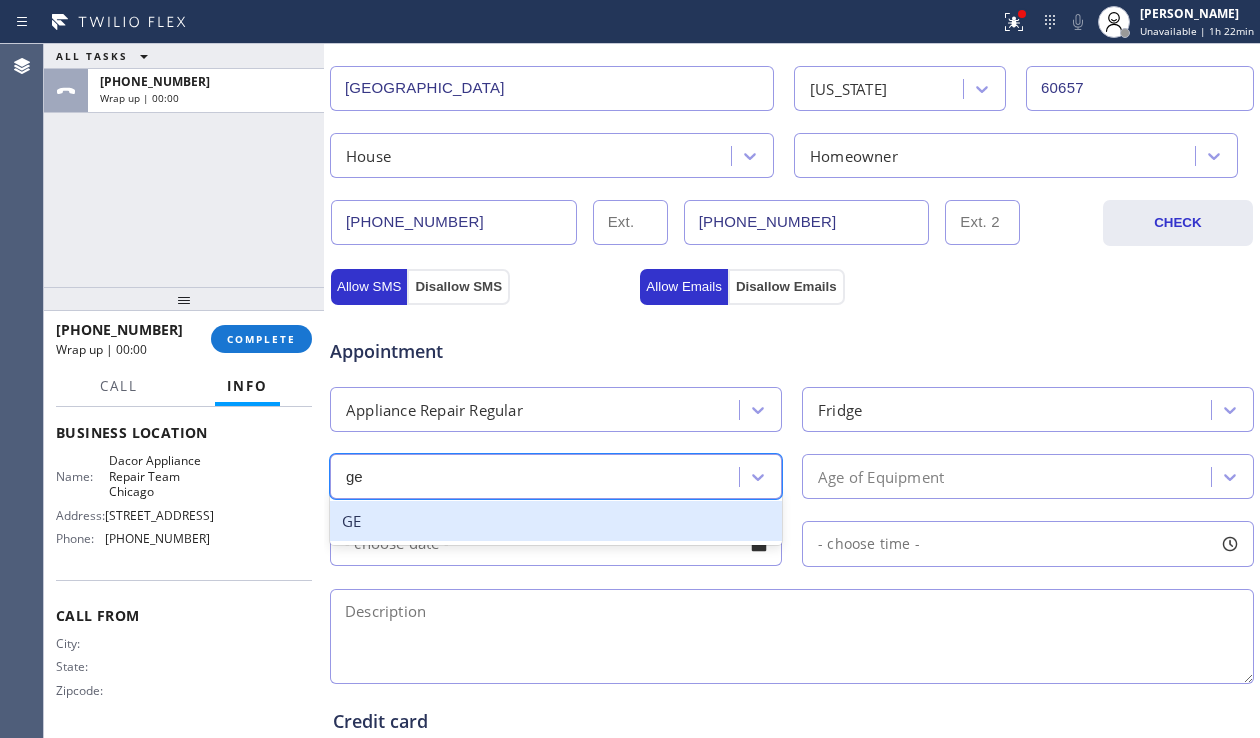 click on "GE" at bounding box center [556, 521] 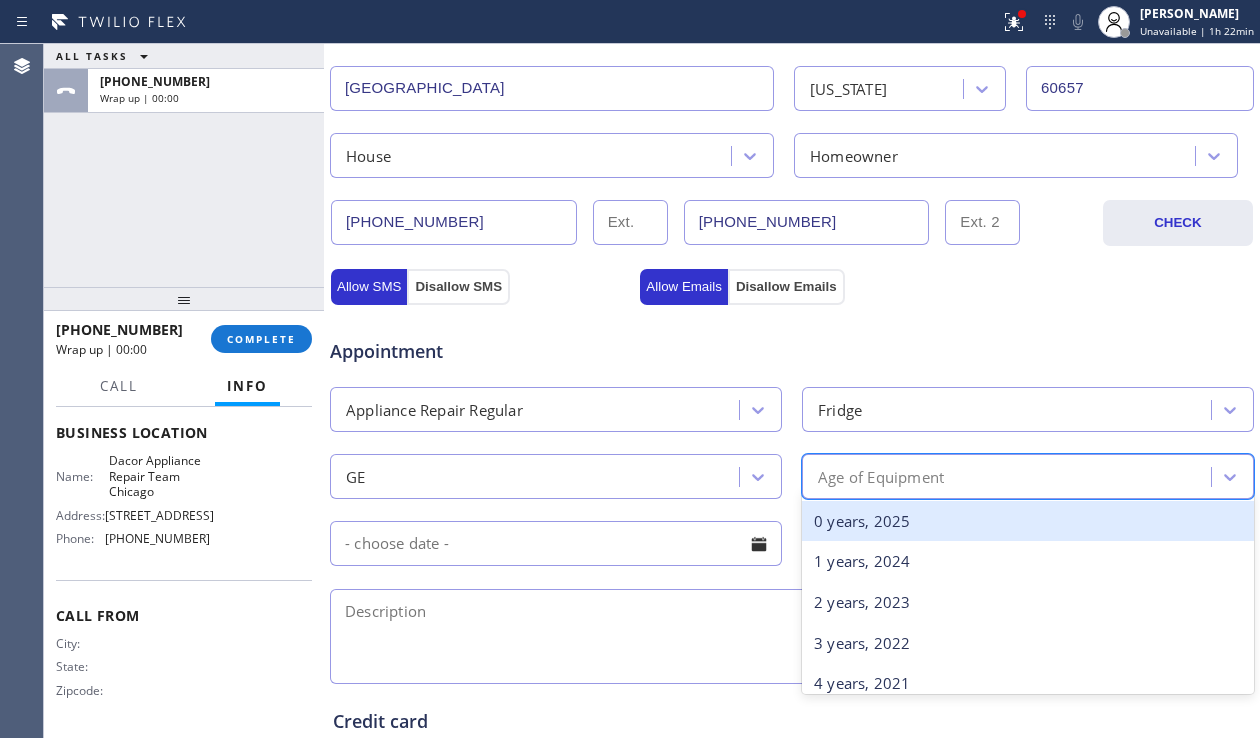 click on "Age of Equipment" at bounding box center [881, 476] 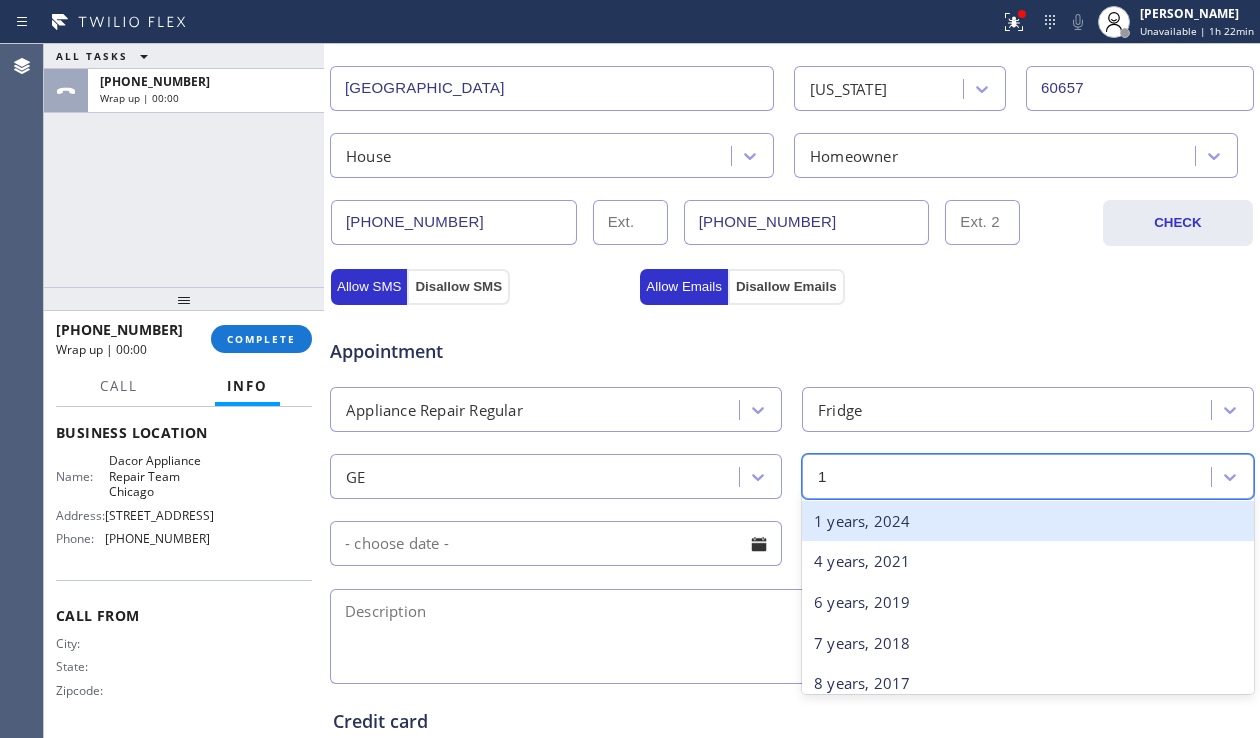 type on "15" 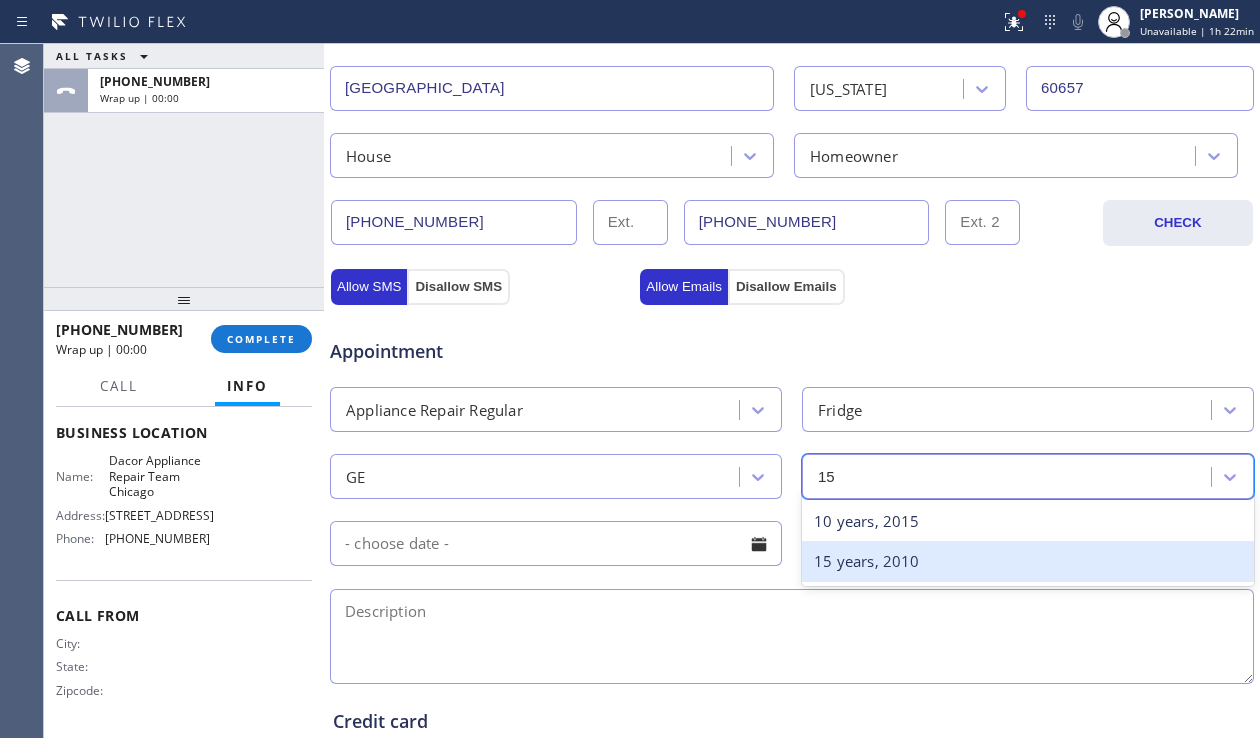 click on "15 years, 2010" at bounding box center [1028, 561] 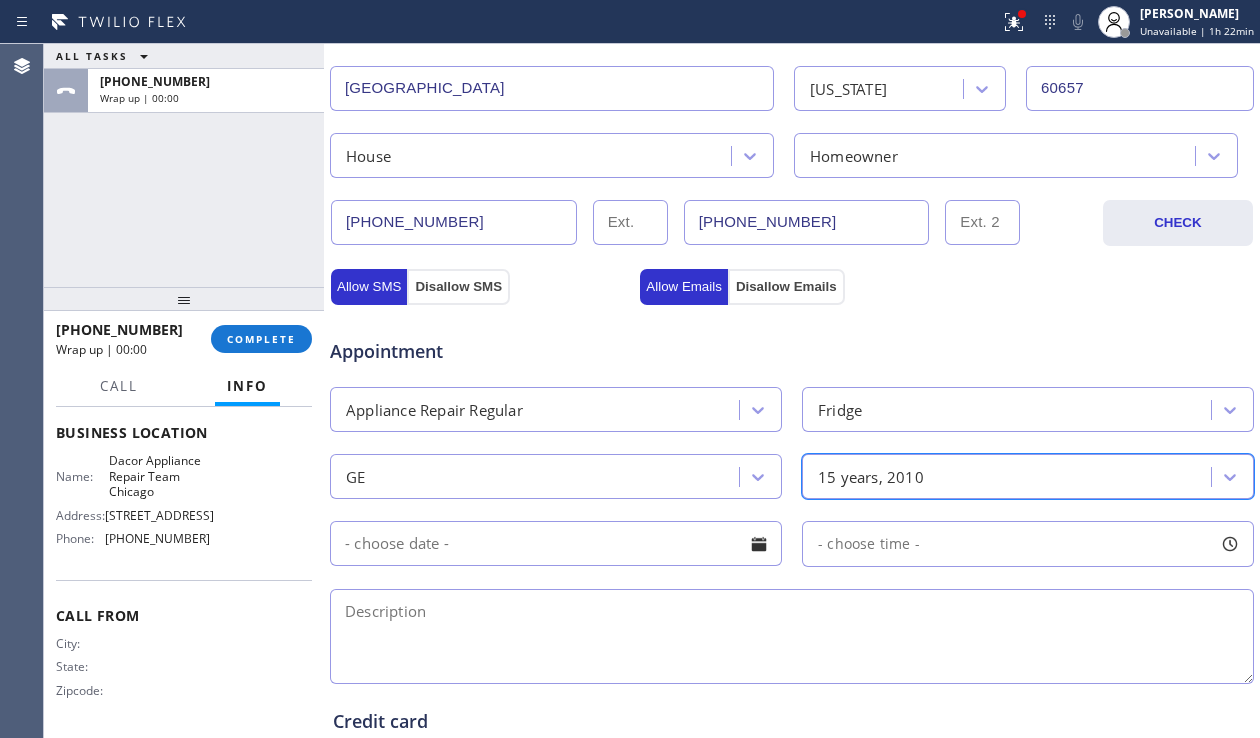 click at bounding box center [759, 544] 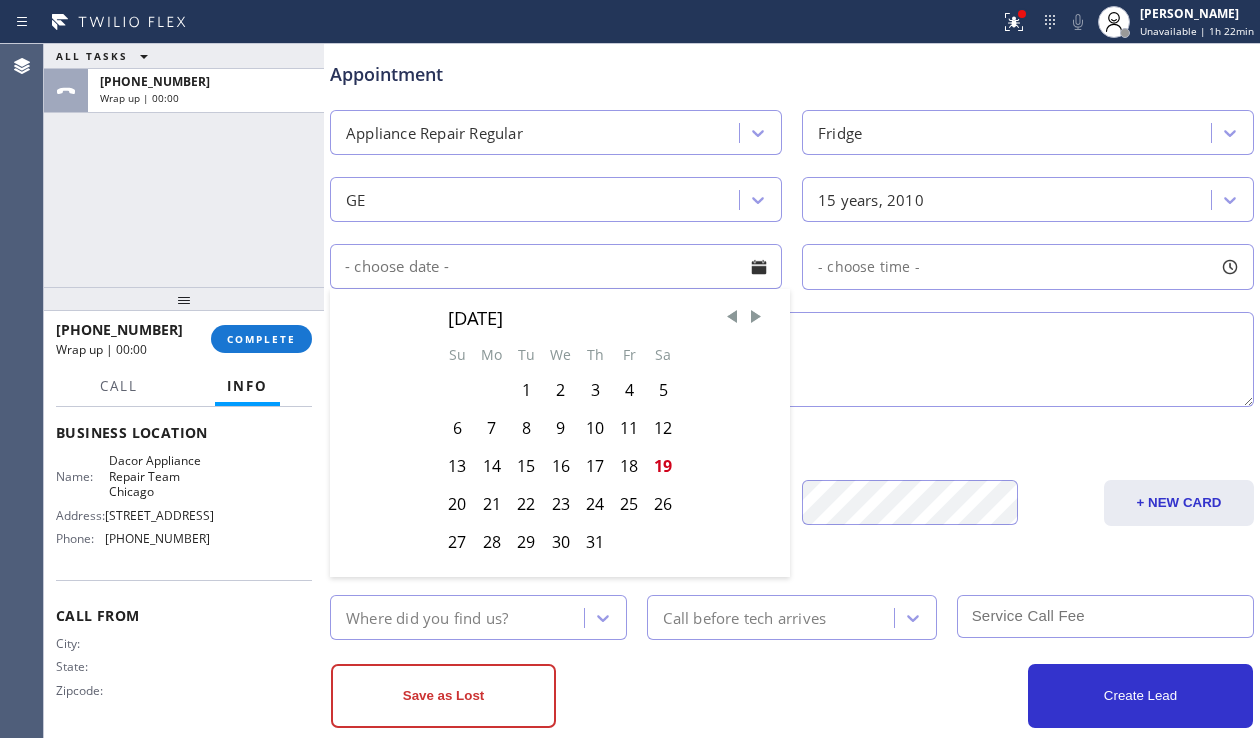scroll, scrollTop: 800, scrollLeft: 0, axis: vertical 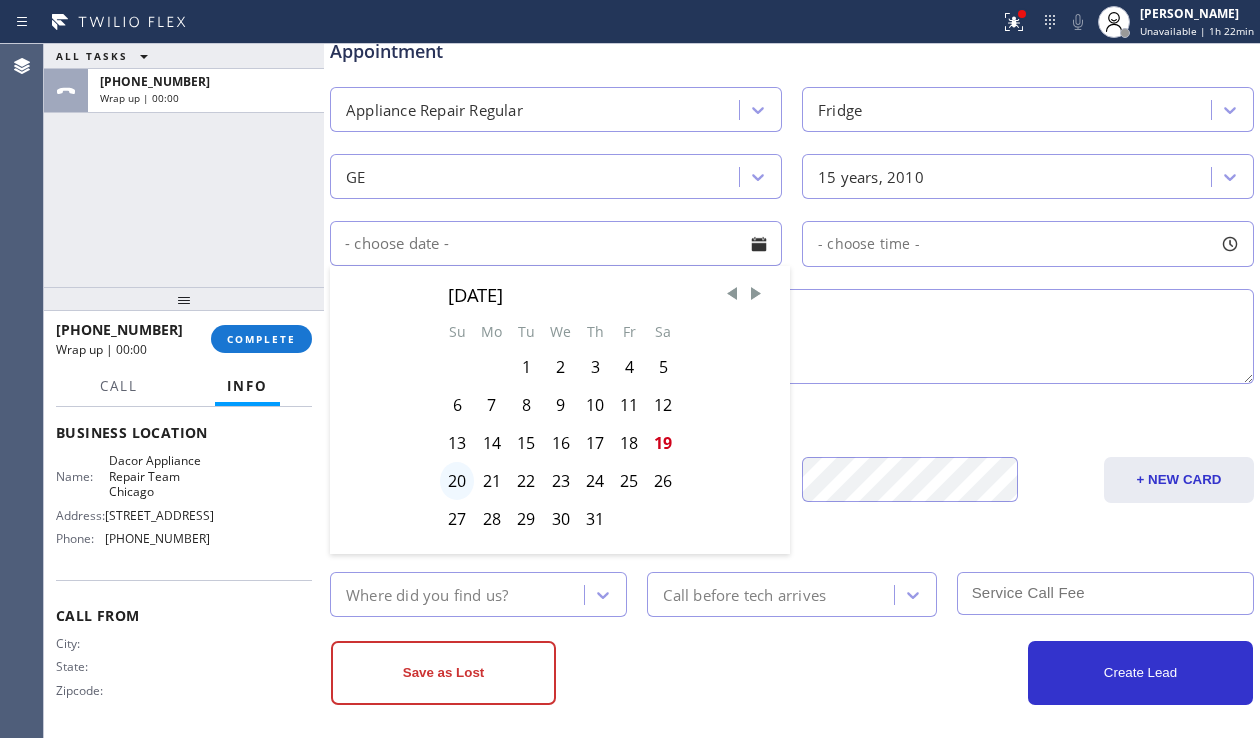 click on "20" at bounding box center (457, 481) 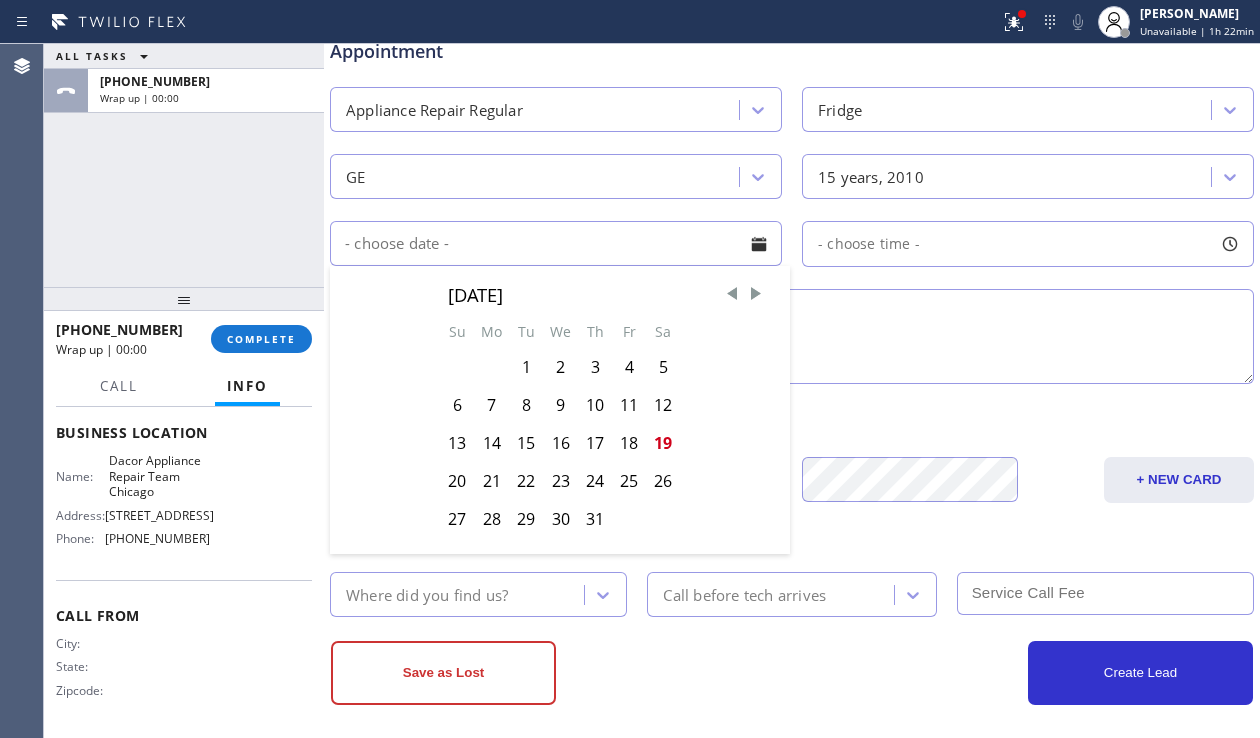 type on "[DATE]" 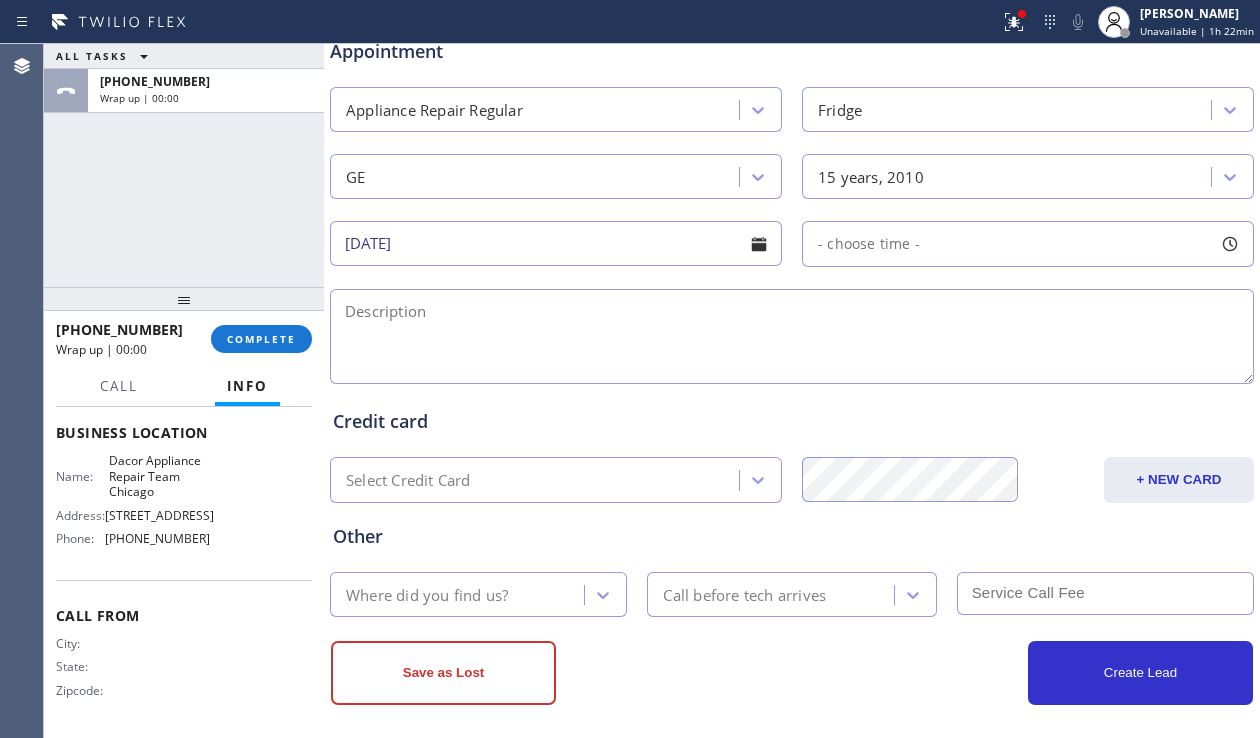 click on "- choose time -" at bounding box center [869, 243] 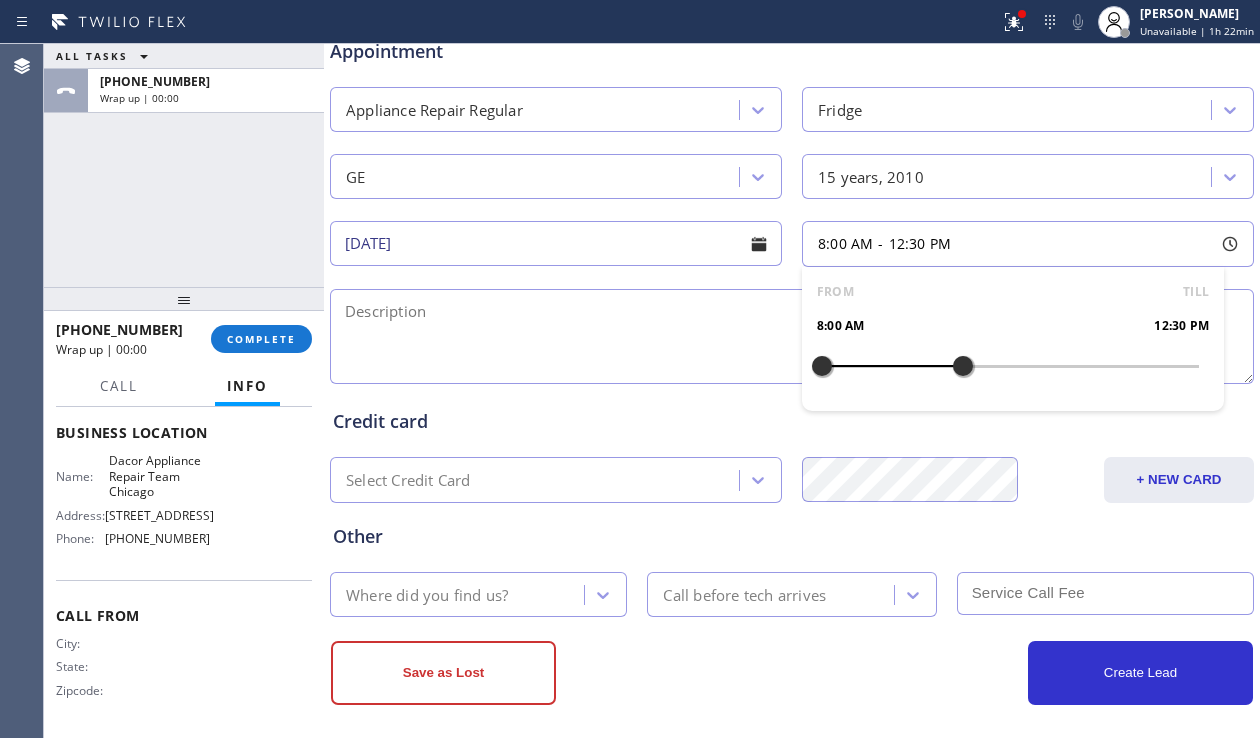 drag, startPoint x: 819, startPoint y: 362, endPoint x: 951, endPoint y: 370, distance: 132.2422 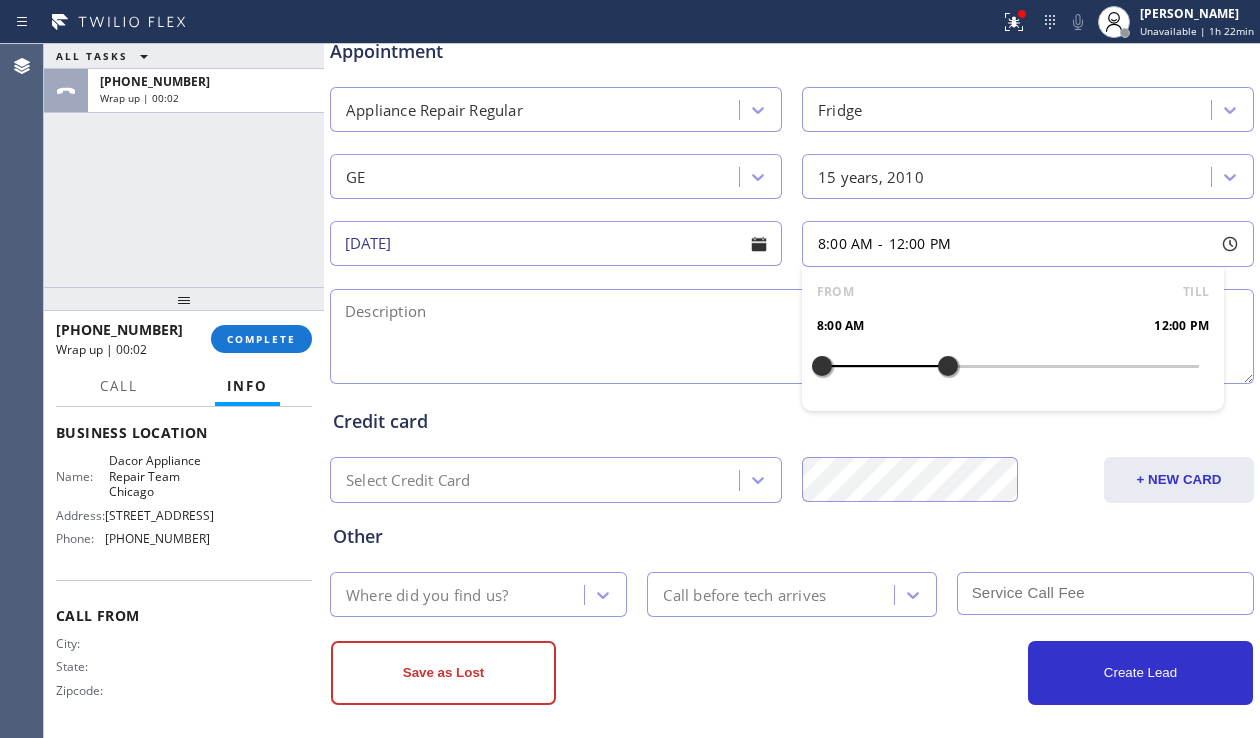 drag, startPoint x: 949, startPoint y: 363, endPoint x: 938, endPoint y: 364, distance: 11.045361 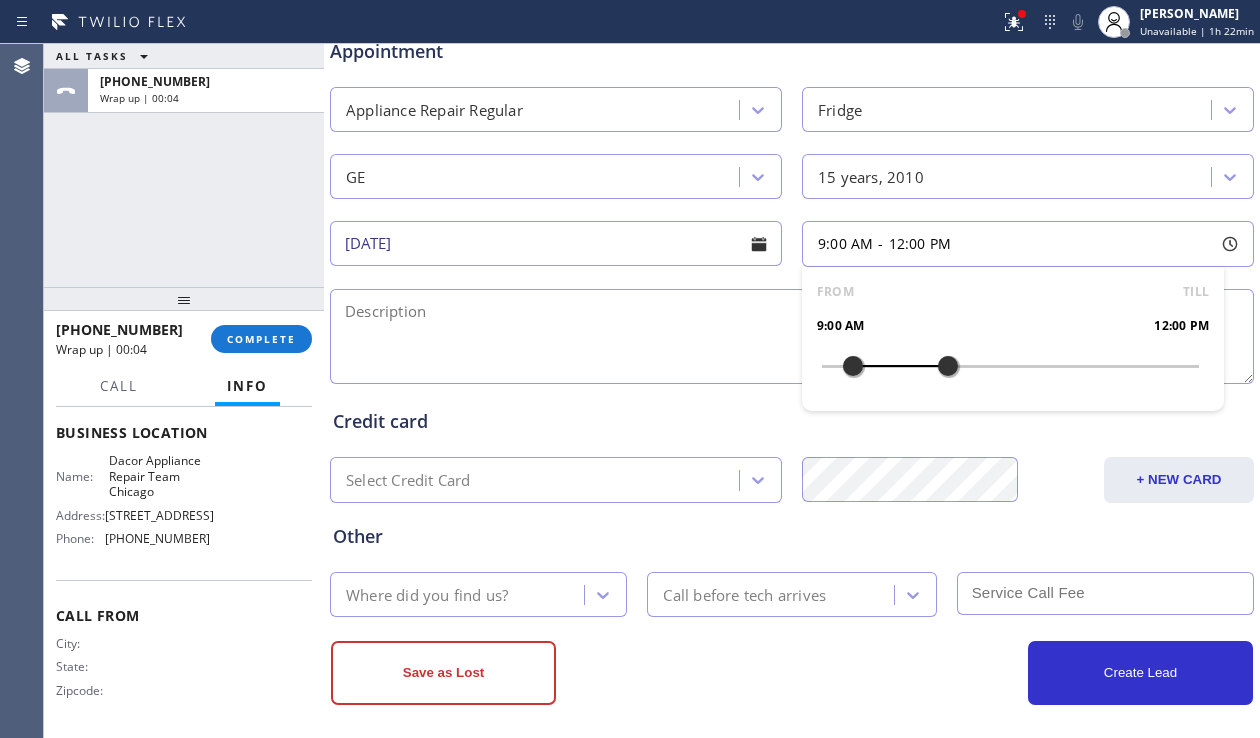 drag, startPoint x: 818, startPoint y: 363, endPoint x: 848, endPoint y: 366, distance: 30.149628 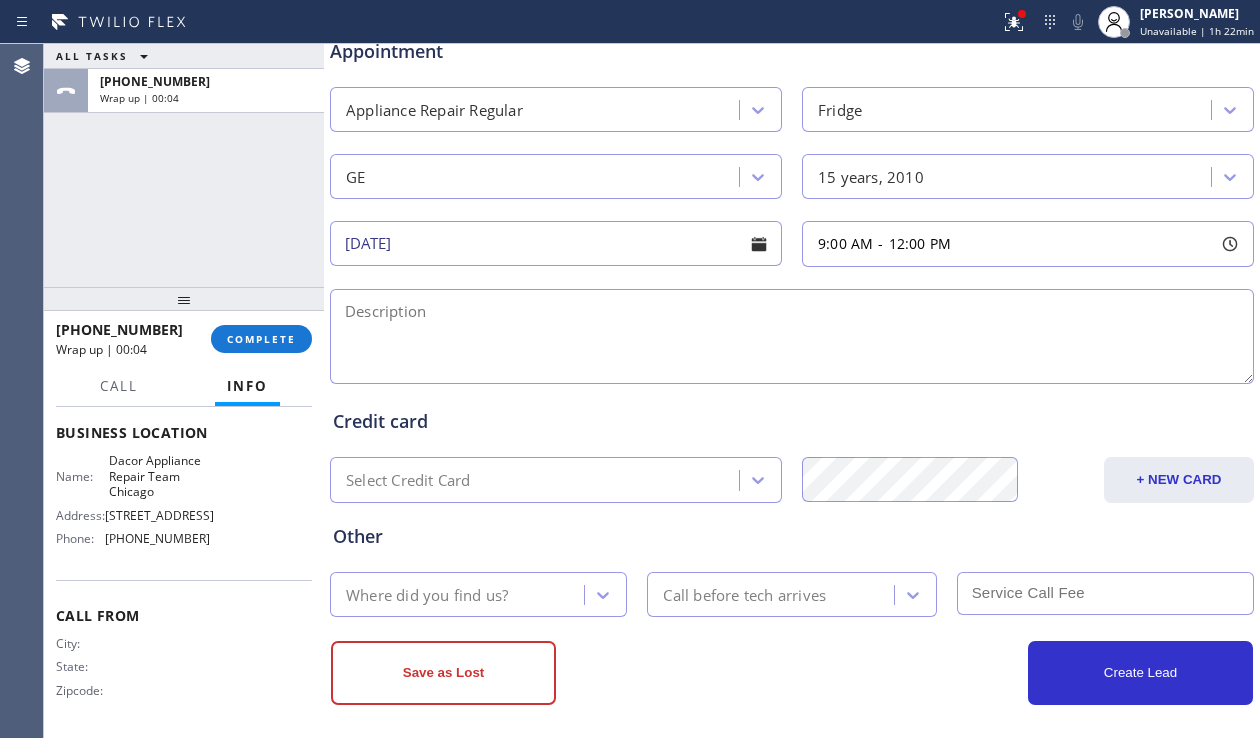 click at bounding box center (792, 336) 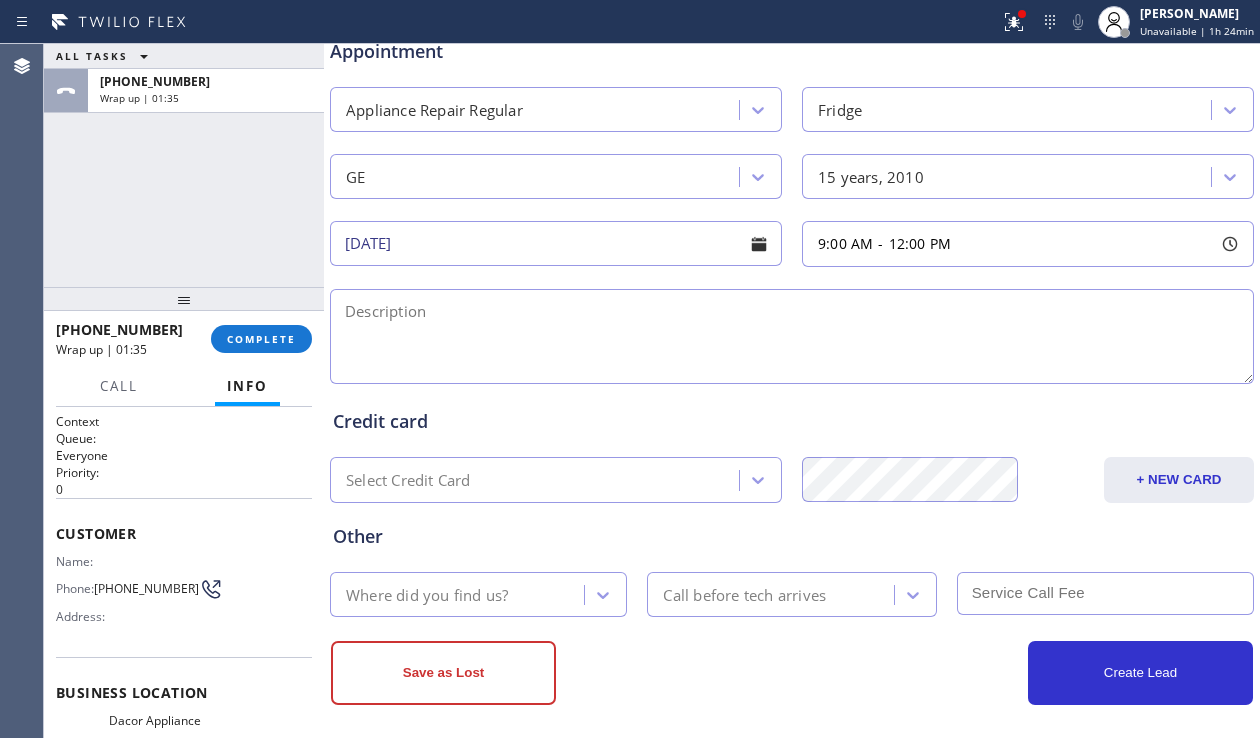scroll, scrollTop: 282, scrollLeft: 0, axis: vertical 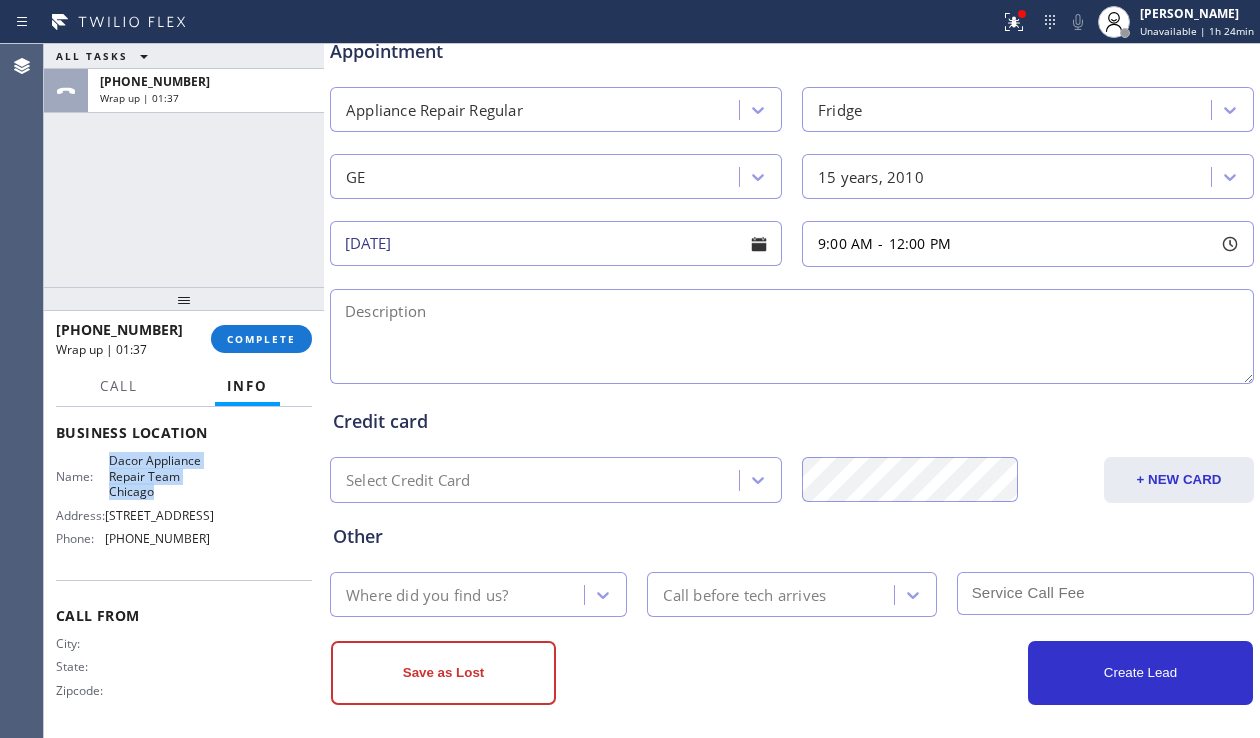 drag, startPoint x: 106, startPoint y: 446, endPoint x: 163, endPoint y: 482, distance: 67.41662 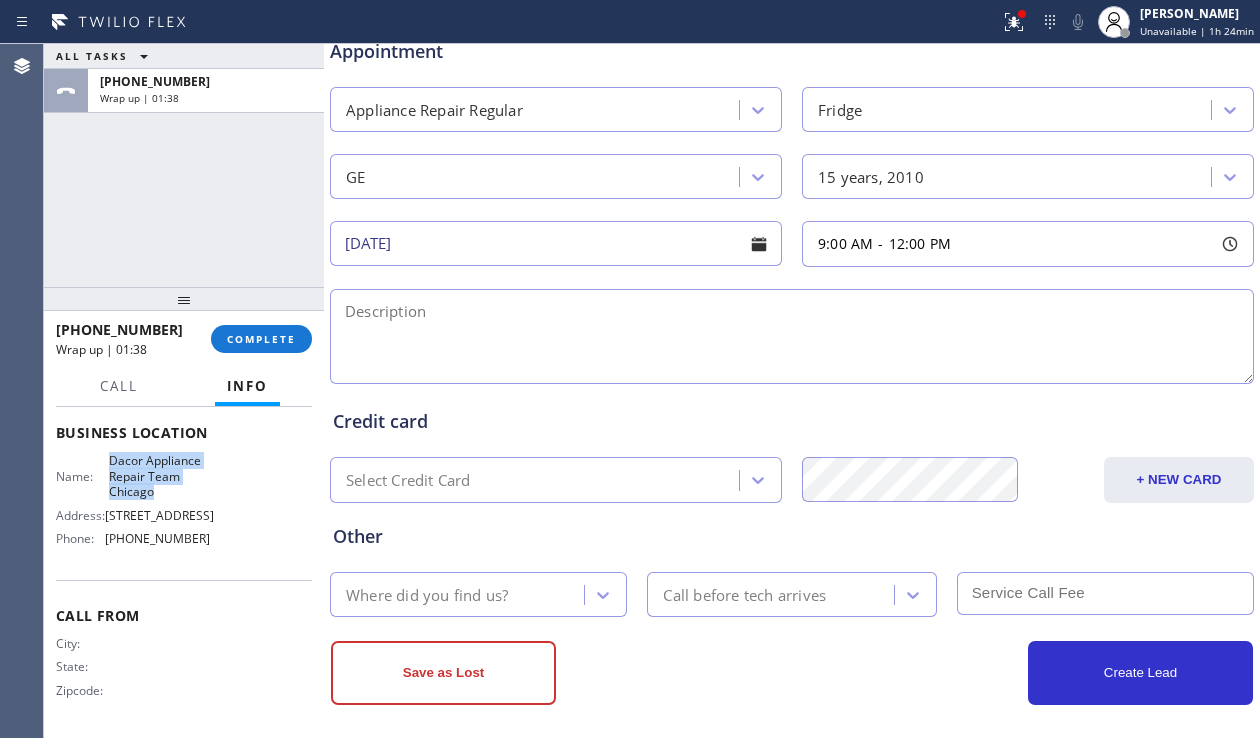 copy on "Dacor Appliance Repair Team Chicago" 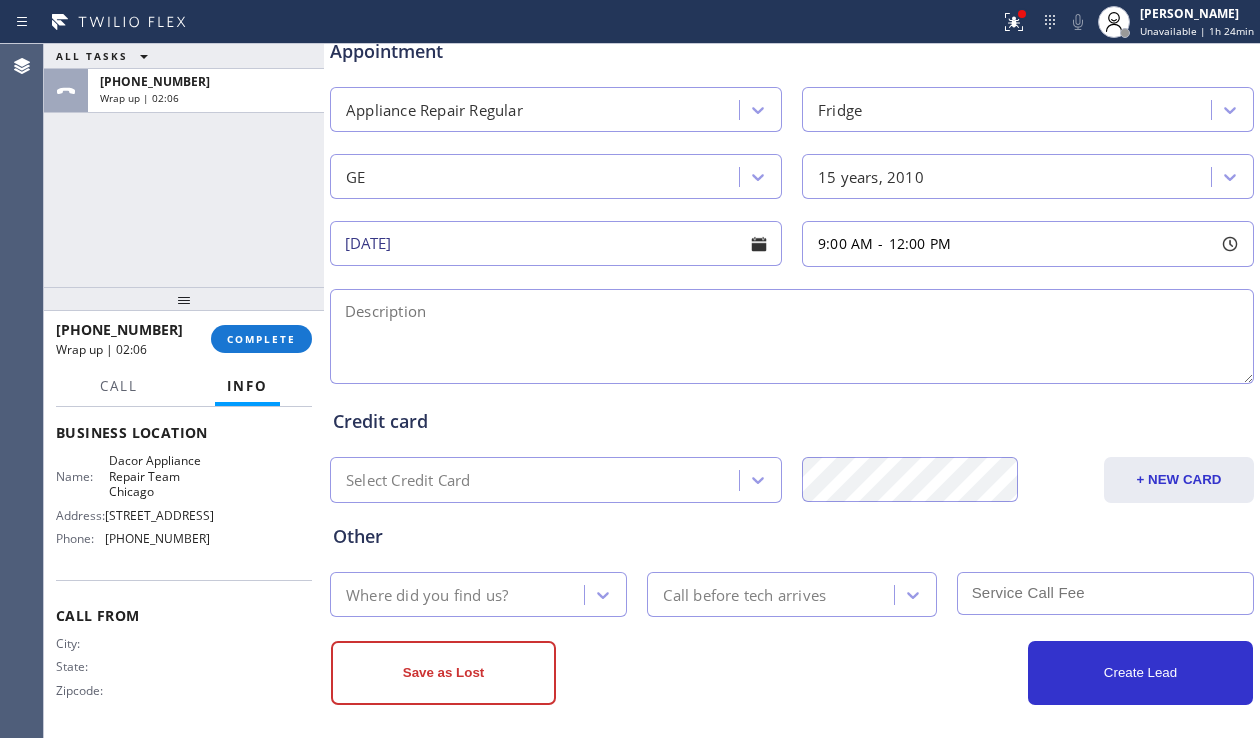 click at bounding box center (792, 336) 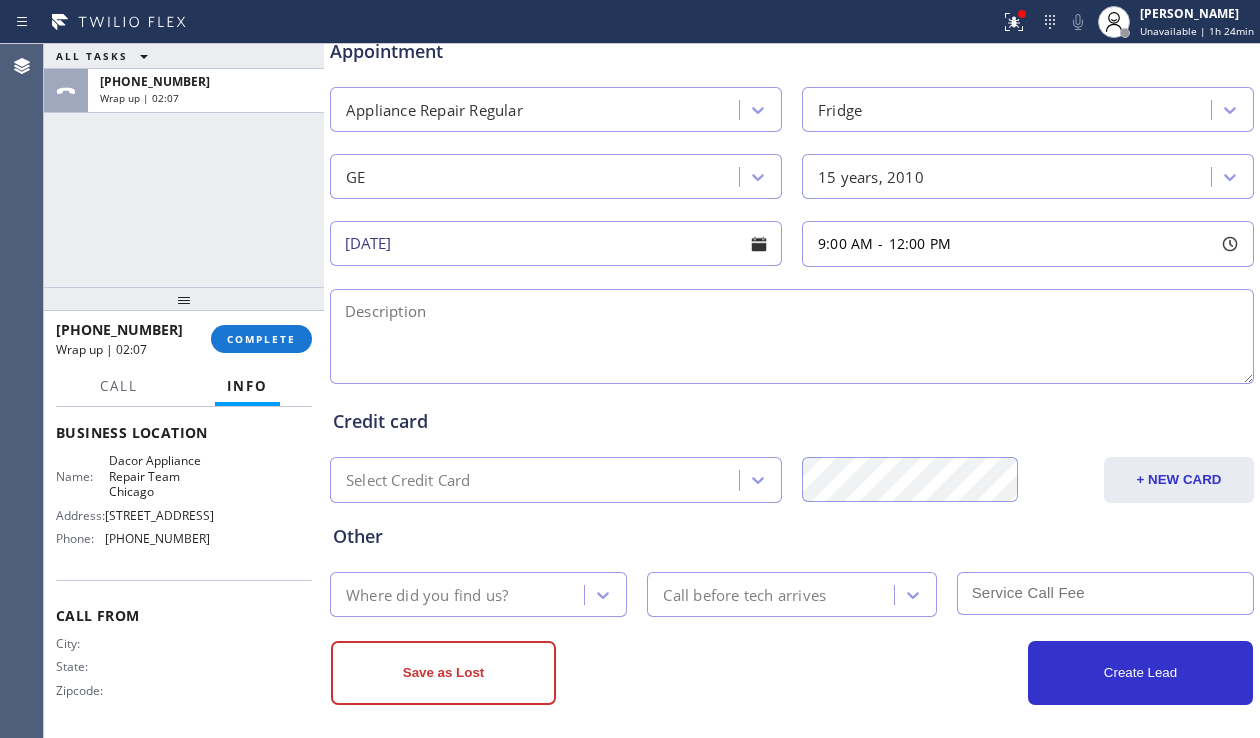 paste on "9-12 | $38 | GE | Fridge fs | [DEMOGRAPHIC_DATA] | freezer works fine but the fridge is warming up | townhouse-owner | [STREET_ADDRESS] | Dacor Appliance Repair Team Chicago | please call 30mins prior or you may contact his wife [PERSON_NAME] 7739911862" 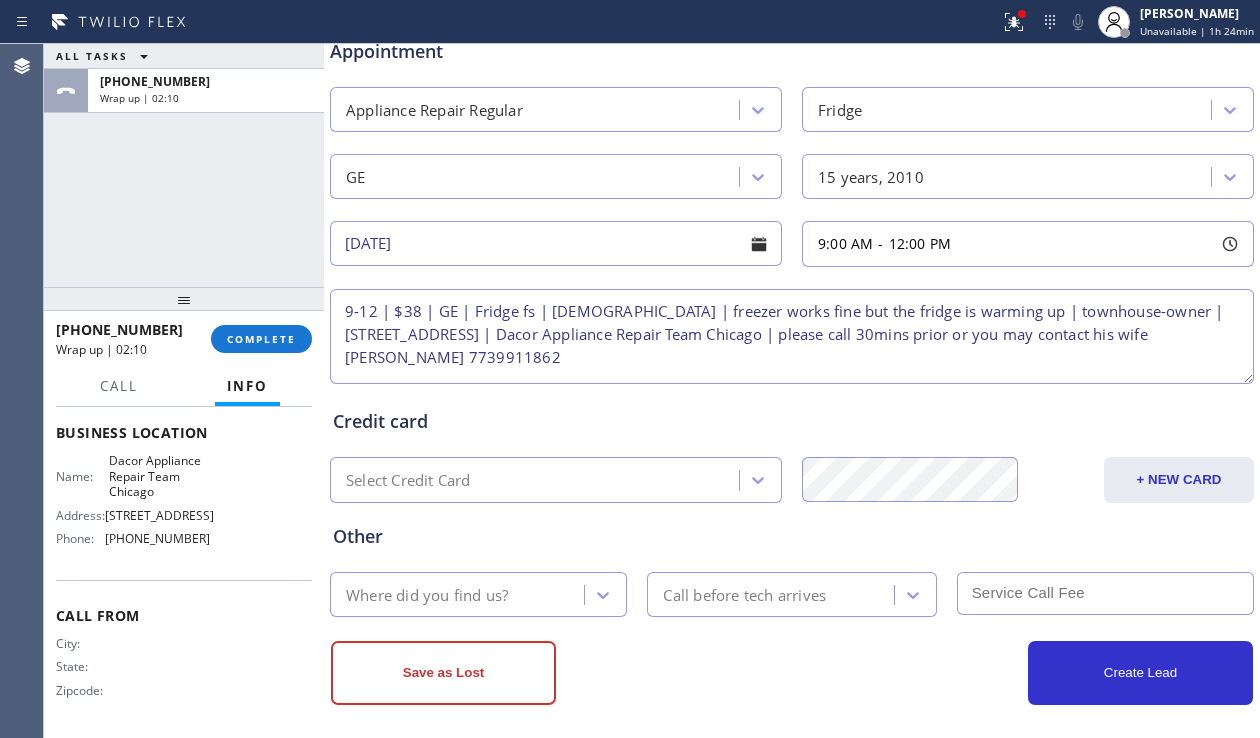type on "9-12 | $38 | GE | Fridge fs | [DEMOGRAPHIC_DATA] | freezer works fine but the fridge is warming up | townhouse-owner | [STREET_ADDRESS] | Dacor Appliance Repair Team Chicago | please call 30mins prior or you may contact his wife [PERSON_NAME] 7739911862" 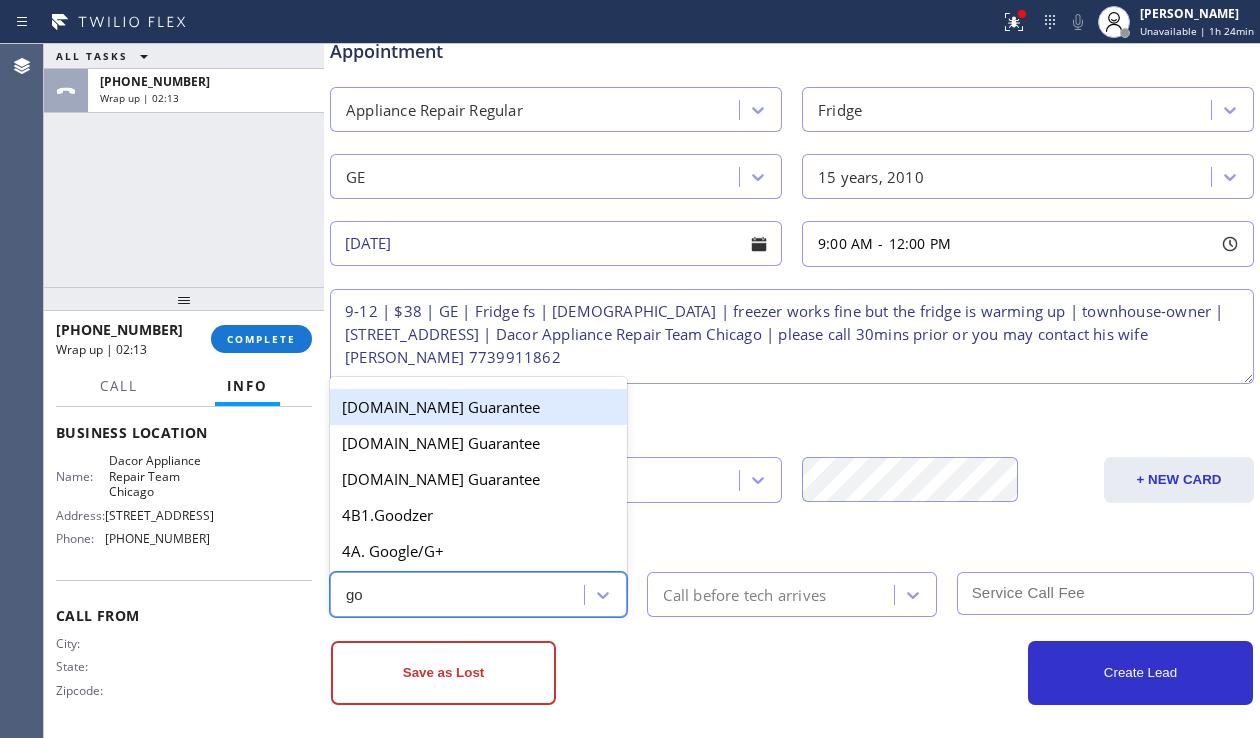 type on "goo" 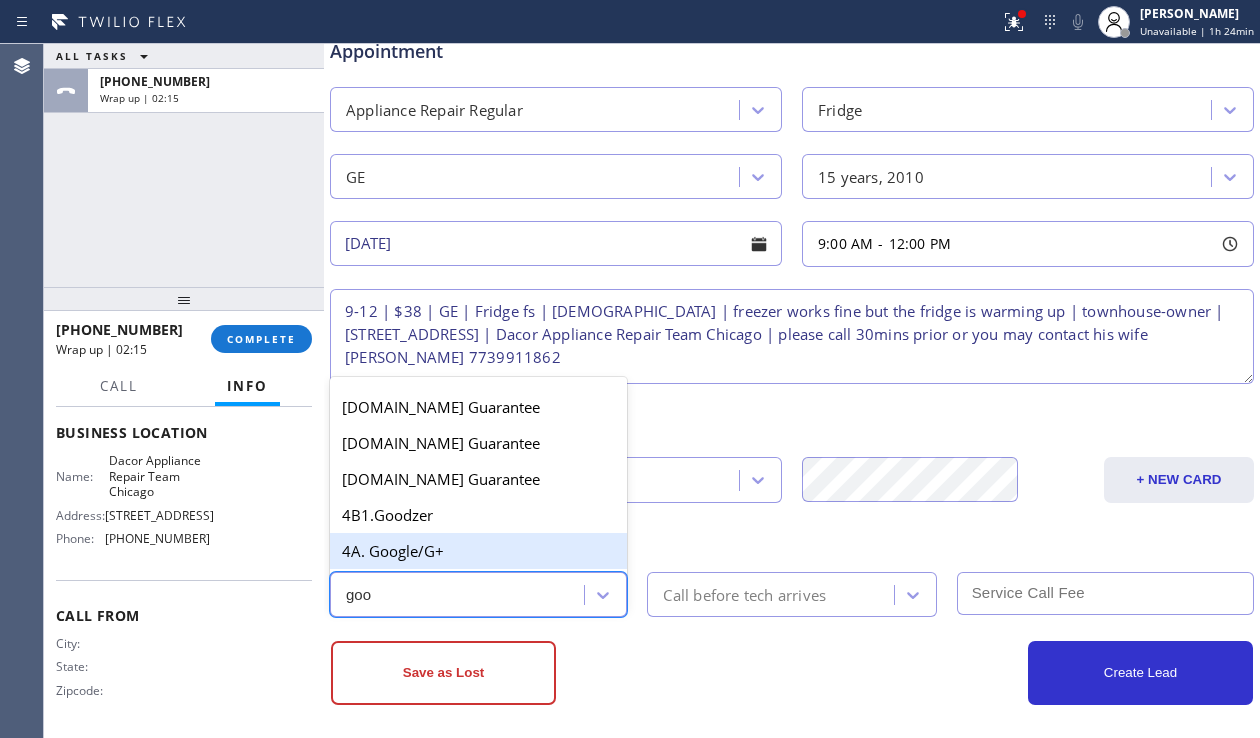 click on "4A. Google/G+" at bounding box center (478, 551) 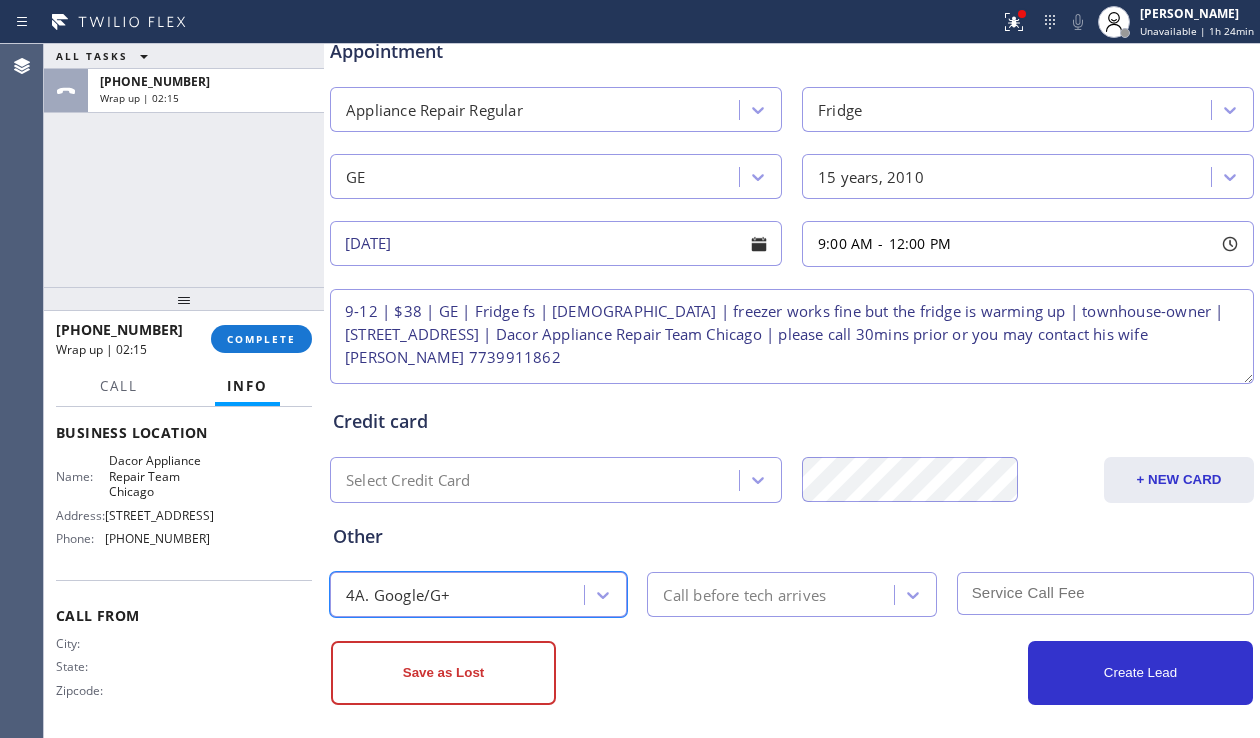 type 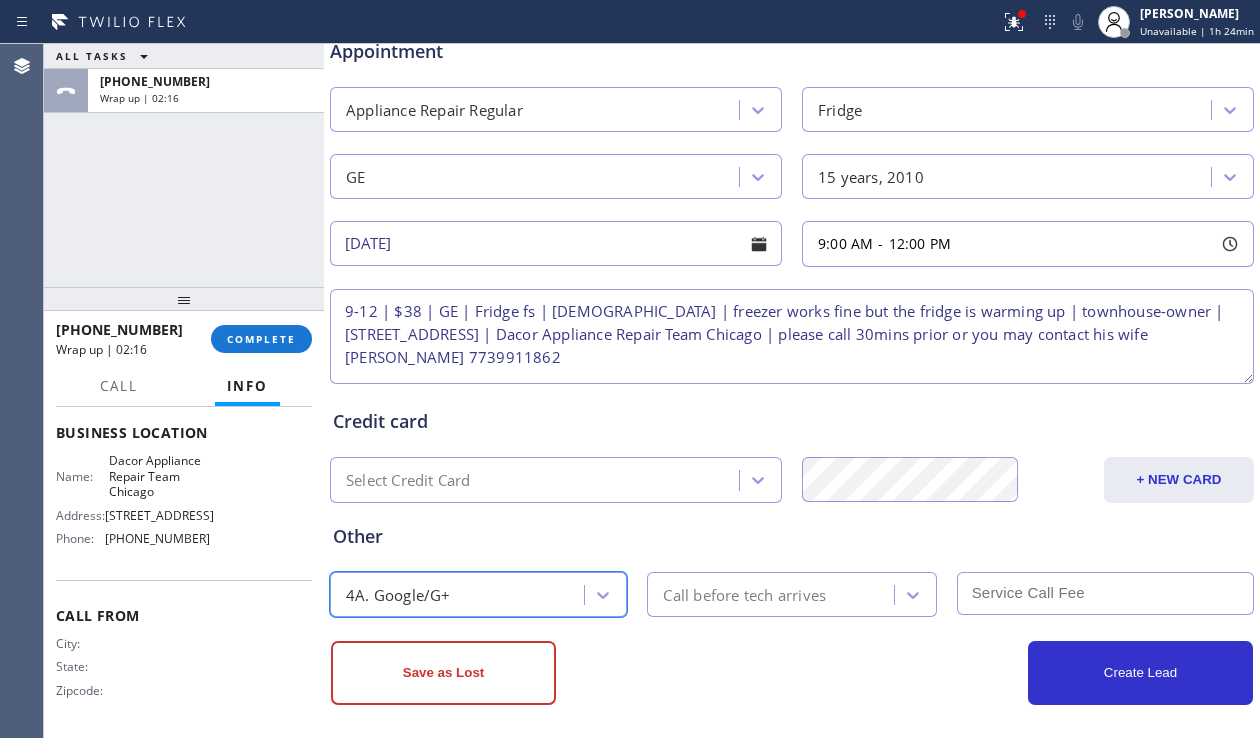 click on "Call before tech arrives" at bounding box center [744, 594] 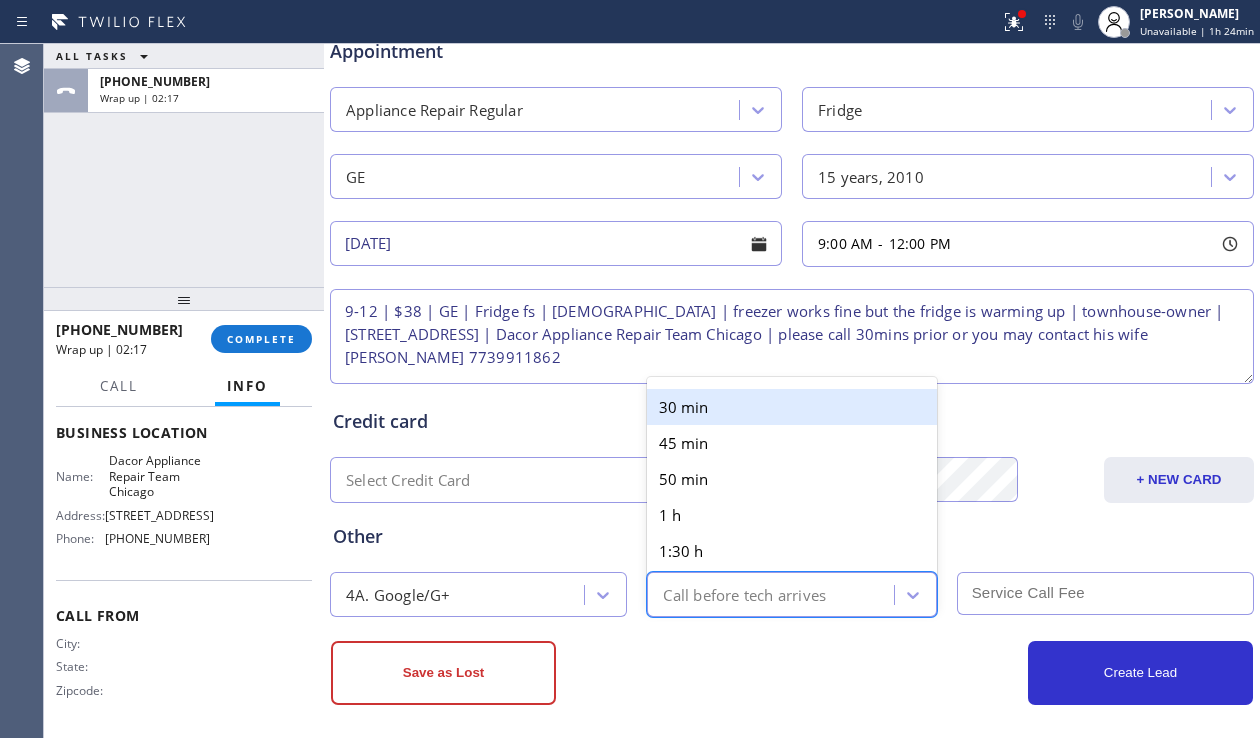 click on "30 min" at bounding box center (791, 407) 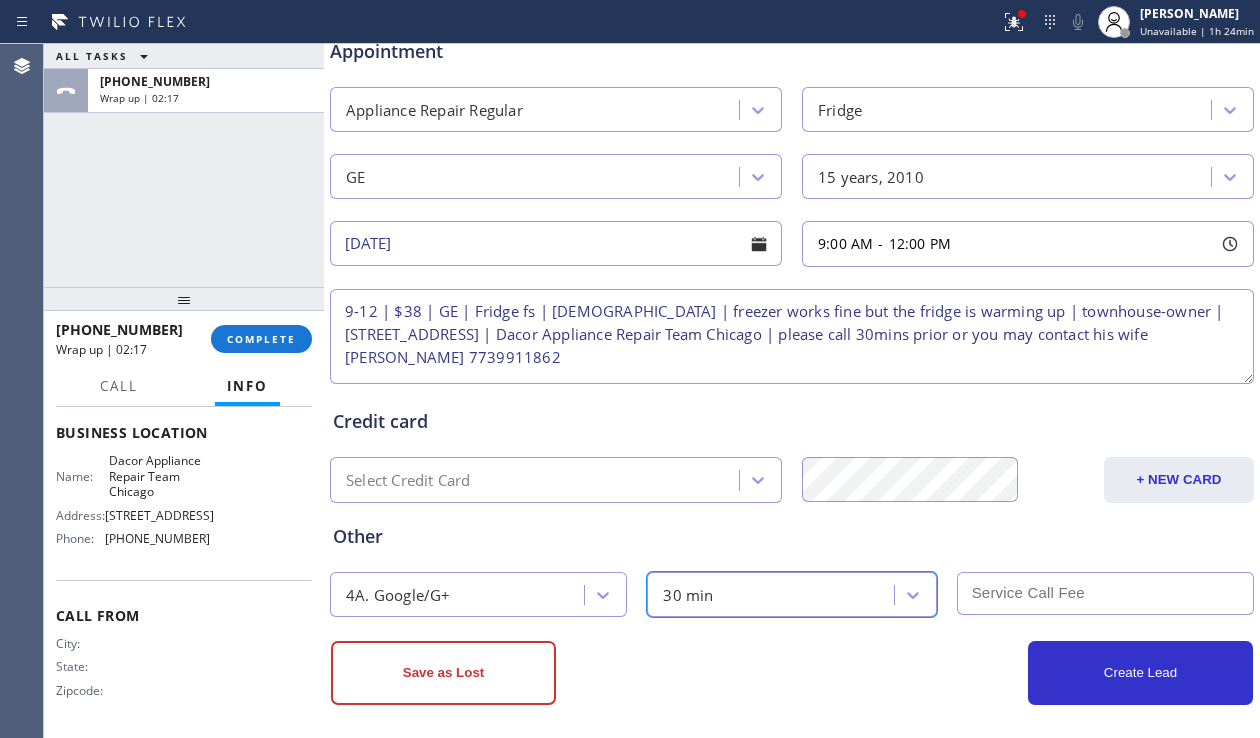 click at bounding box center (1105, 593) 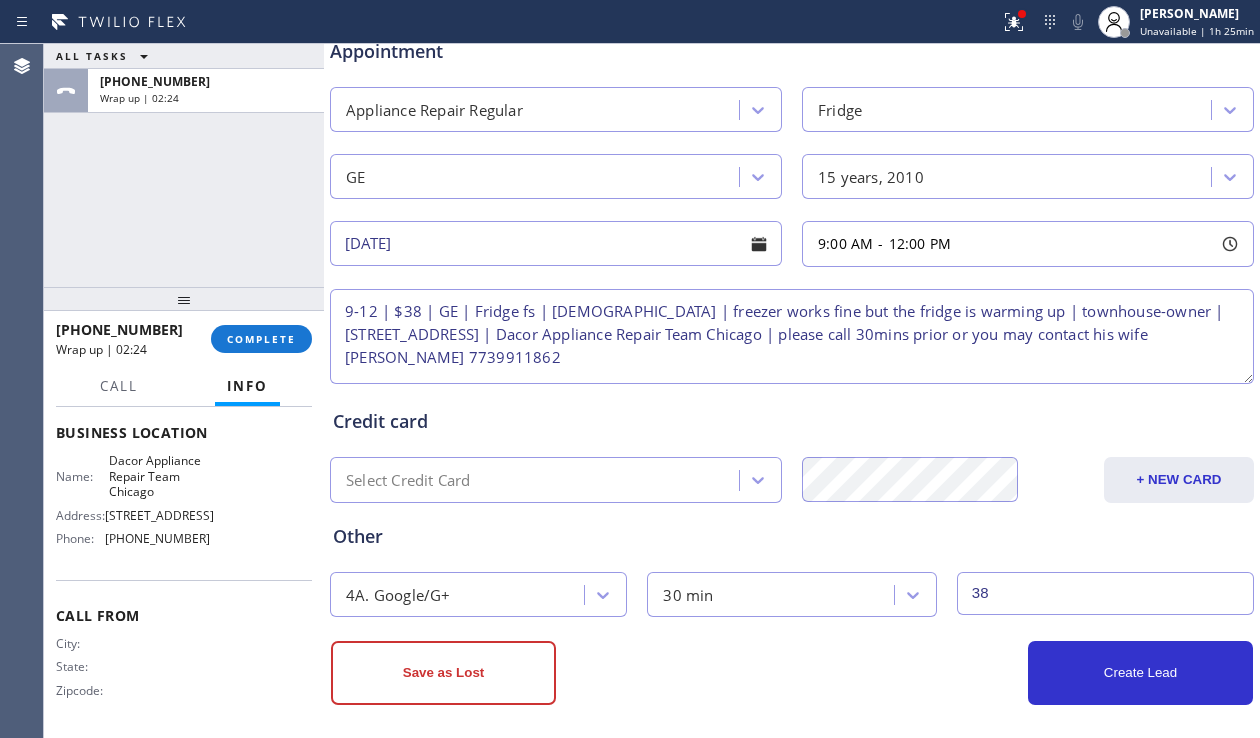 scroll, scrollTop: 812, scrollLeft: 0, axis: vertical 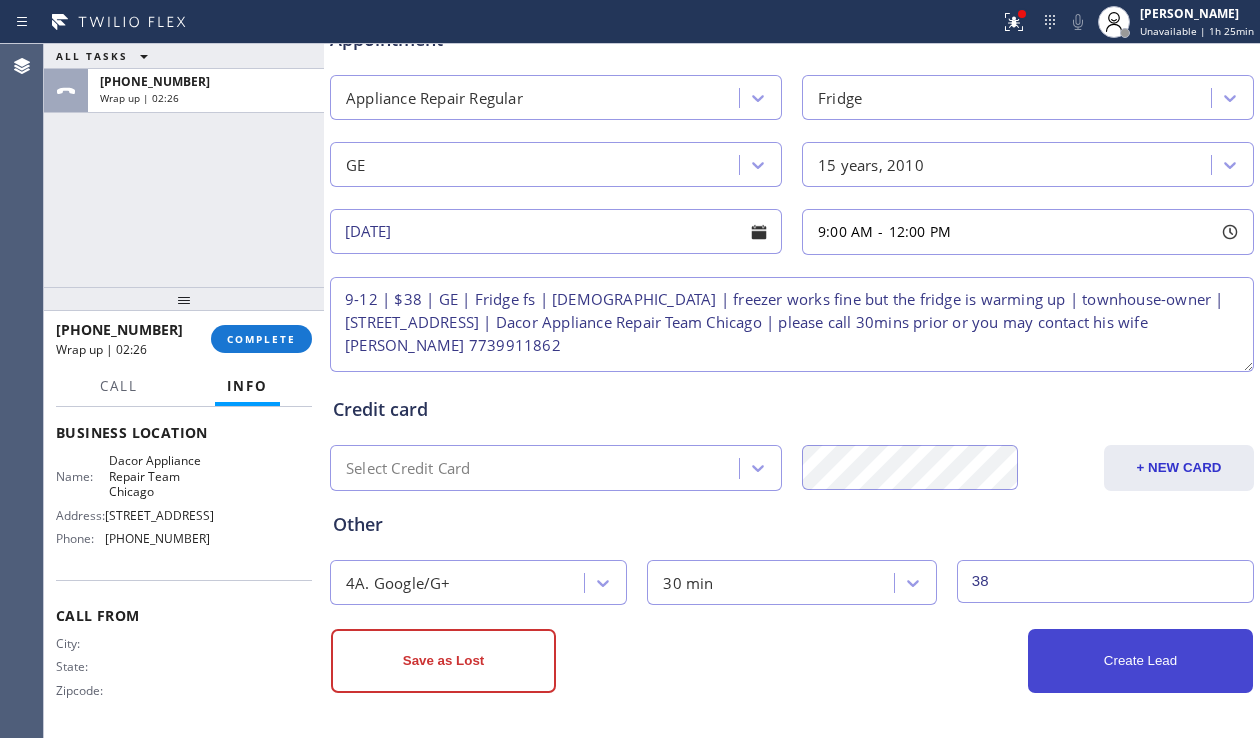 type on "38" 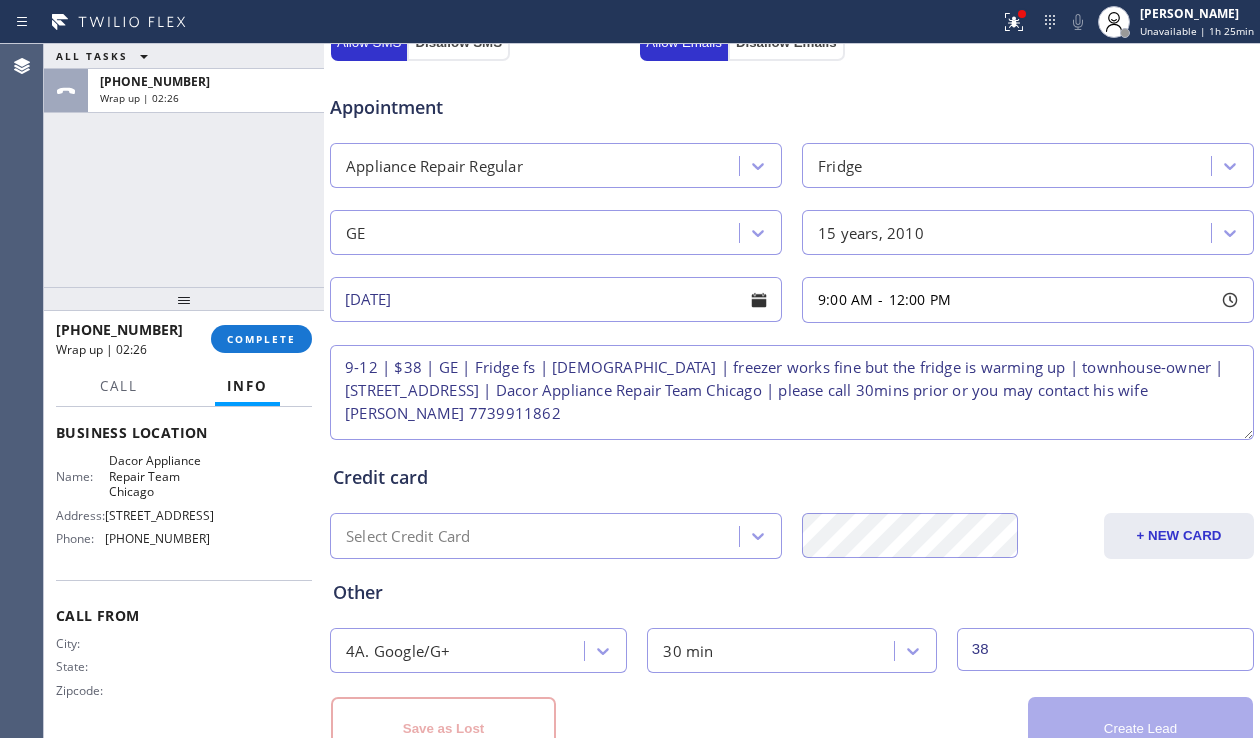 scroll, scrollTop: 880, scrollLeft: 0, axis: vertical 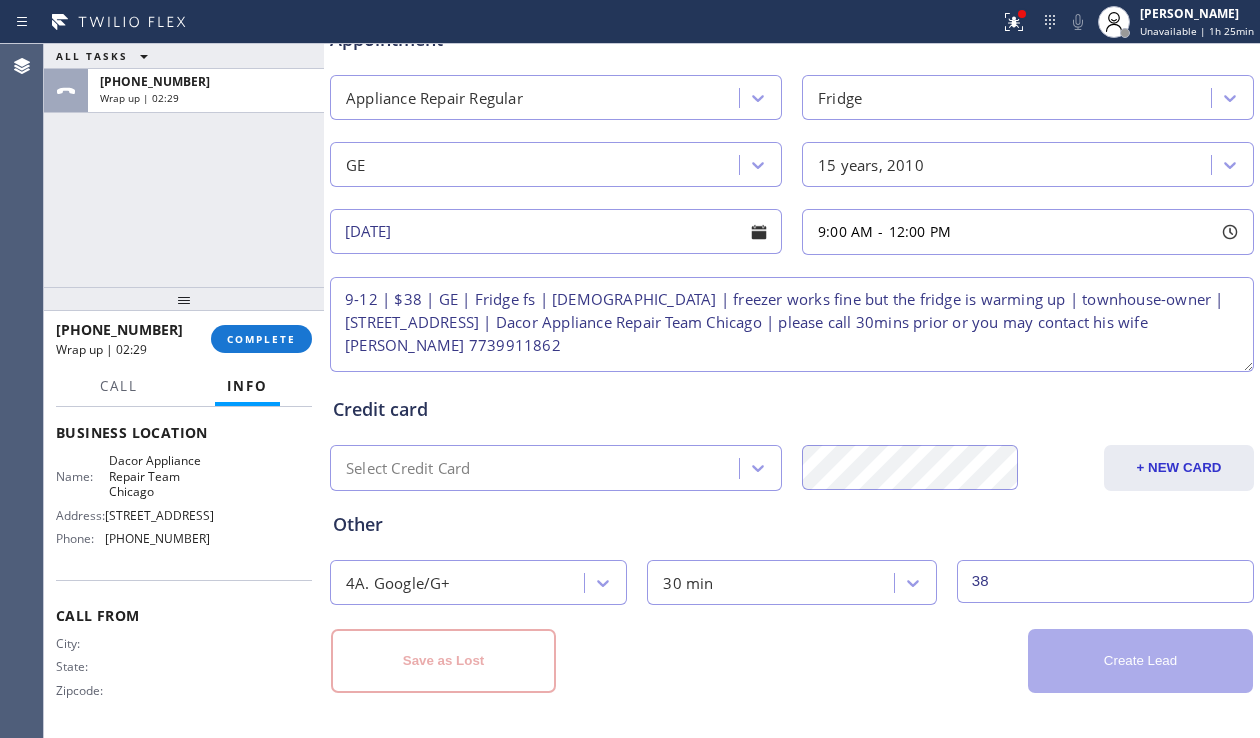 type 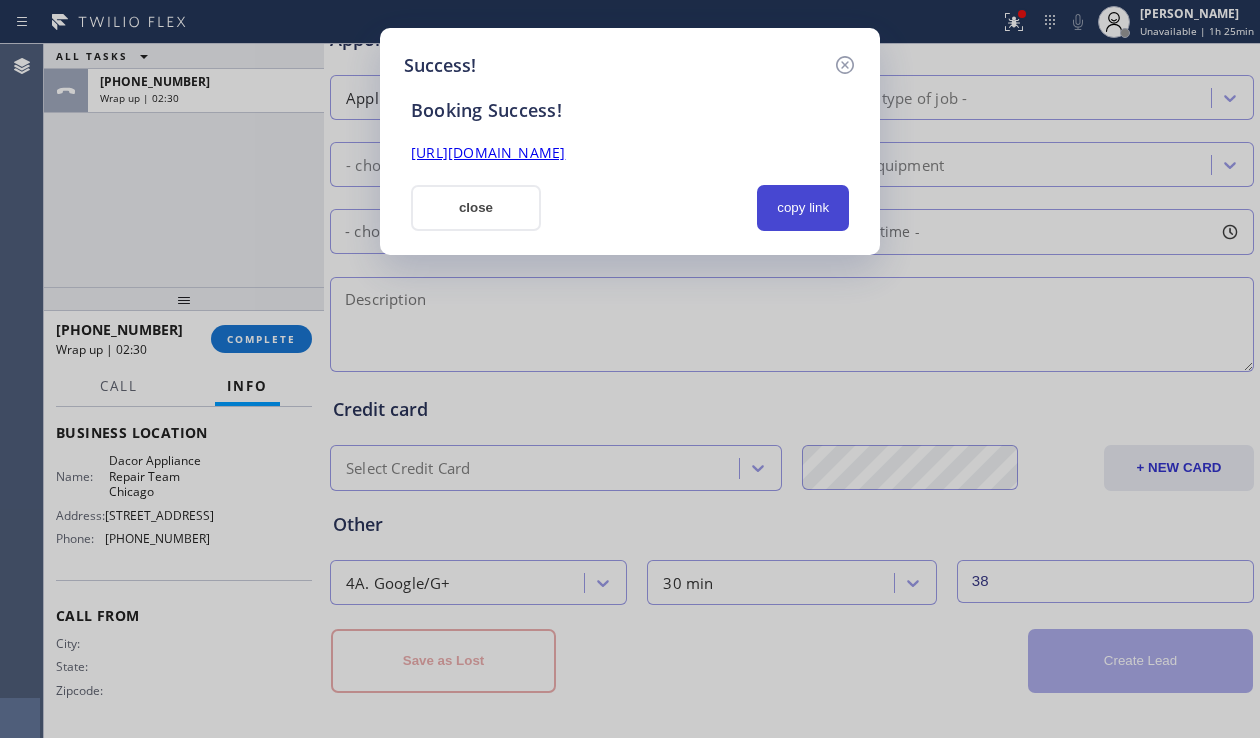click on "copy link" at bounding box center (803, 208) 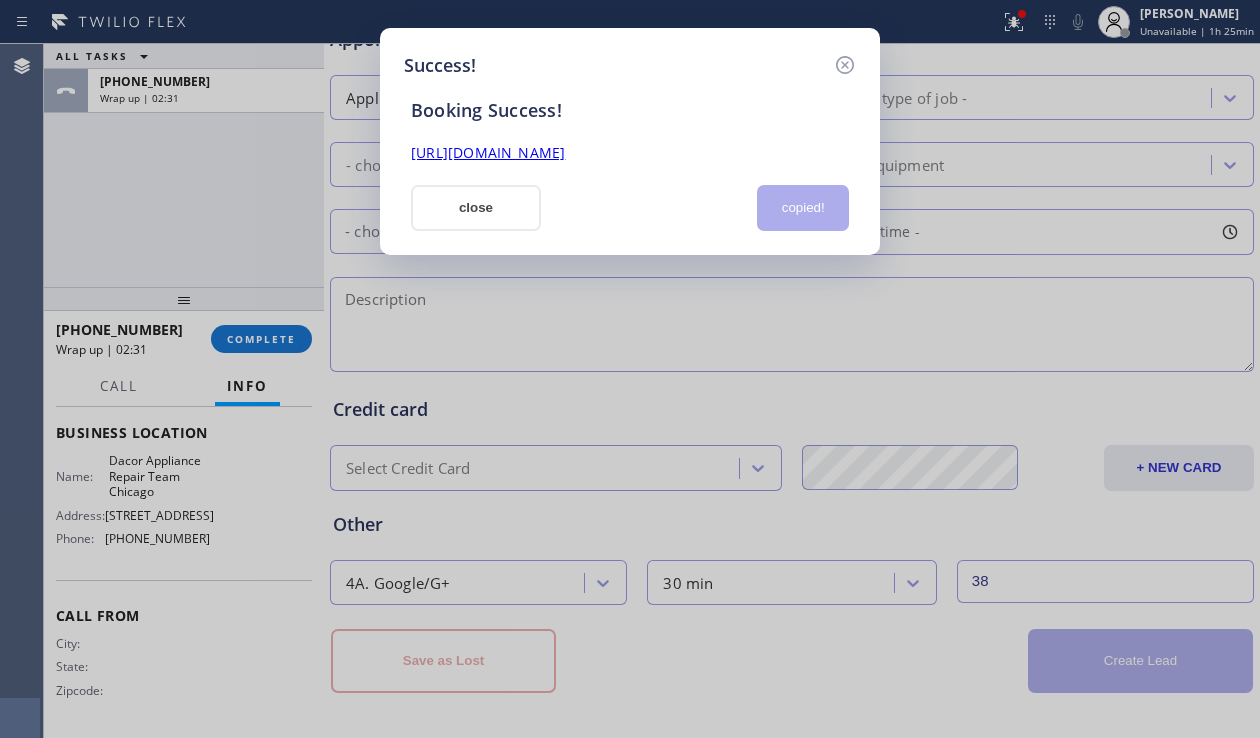 click on "[URL][DOMAIN_NAME]" at bounding box center (488, 152) 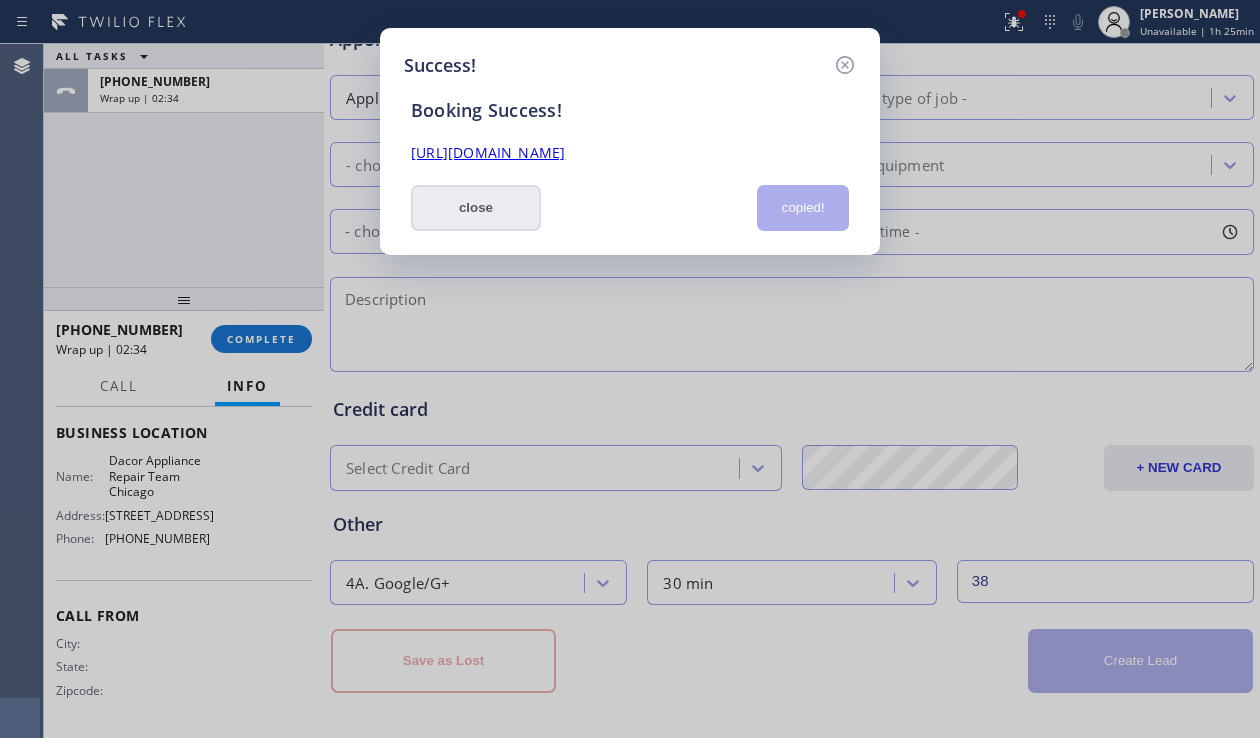 click on "close" at bounding box center (476, 208) 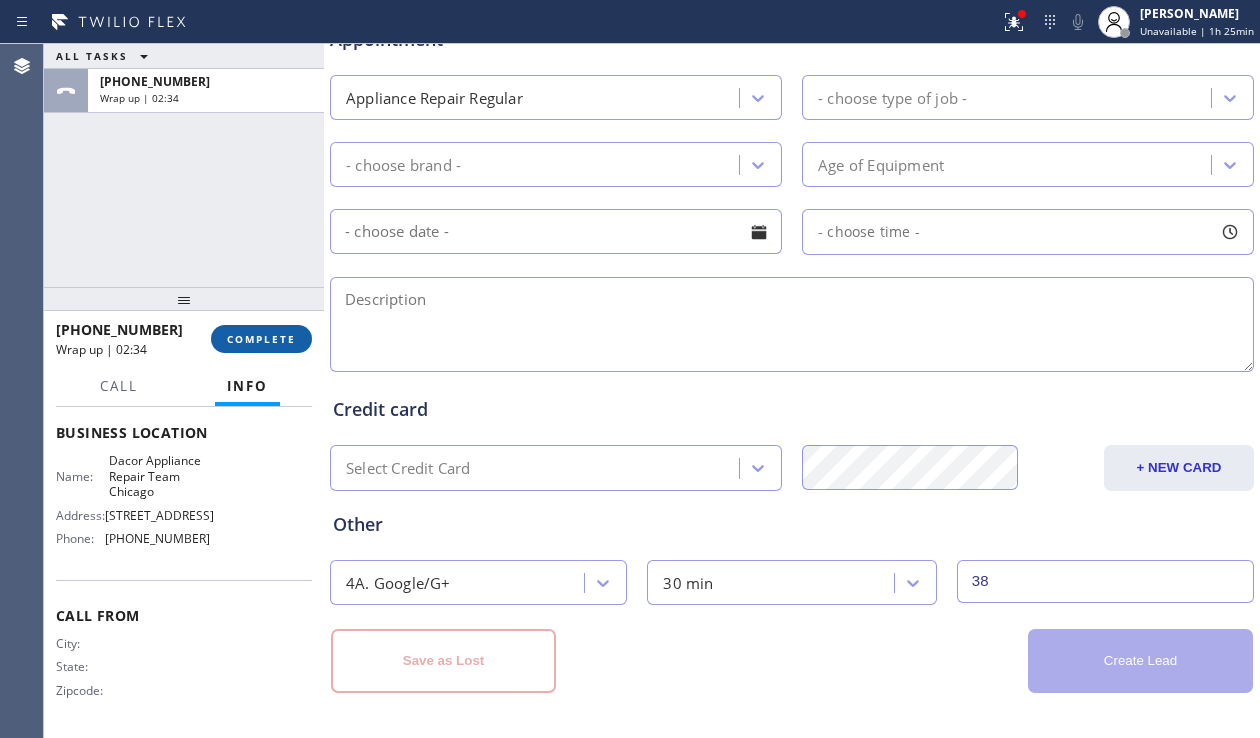 click on "COMPLETE" at bounding box center [261, 339] 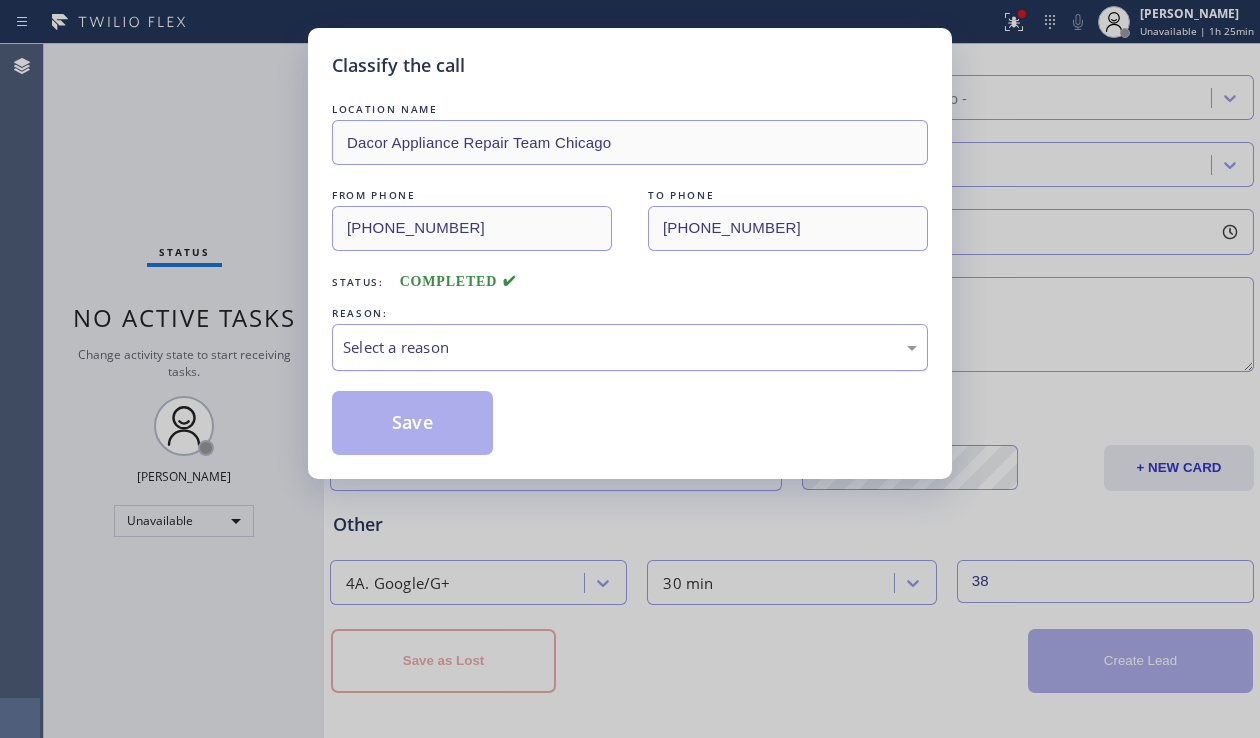 click on "Select a reason" at bounding box center [630, 347] 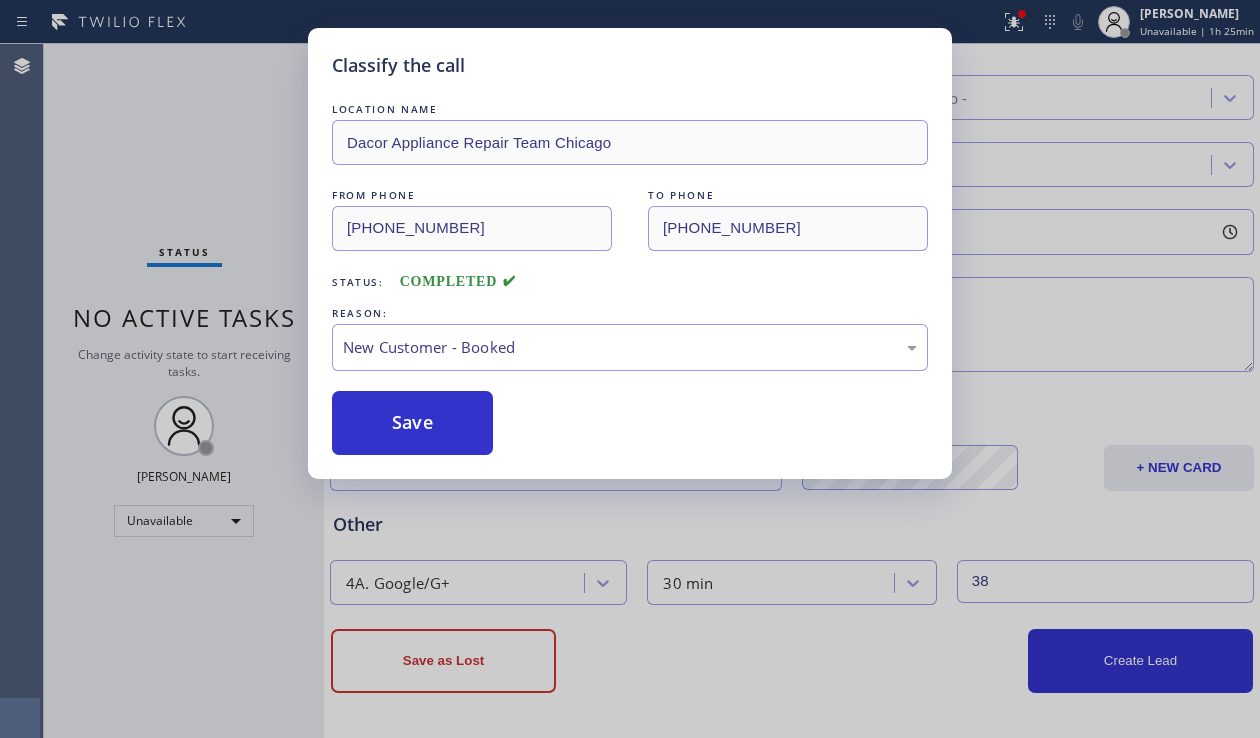 drag, startPoint x: 413, startPoint y: 432, endPoint x: 163, endPoint y: 154, distance: 373.87698 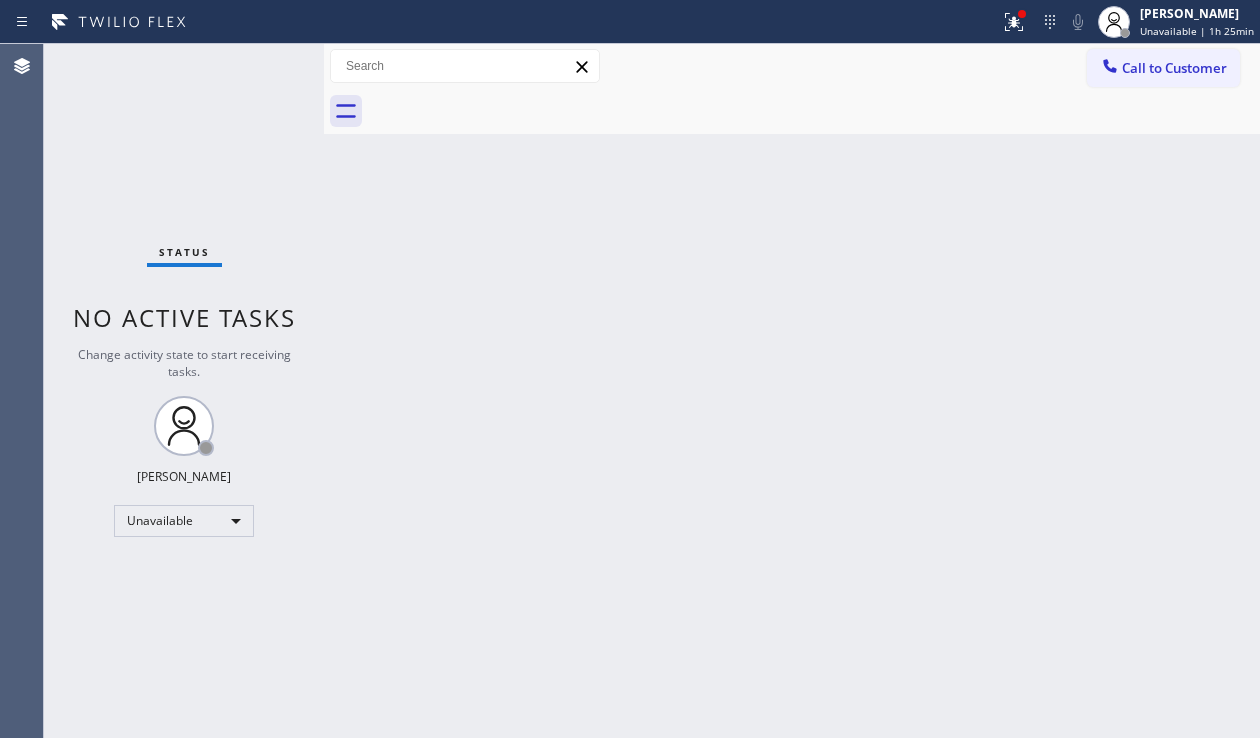 drag, startPoint x: 1149, startPoint y: 65, endPoint x: 993, endPoint y: 182, distance: 195 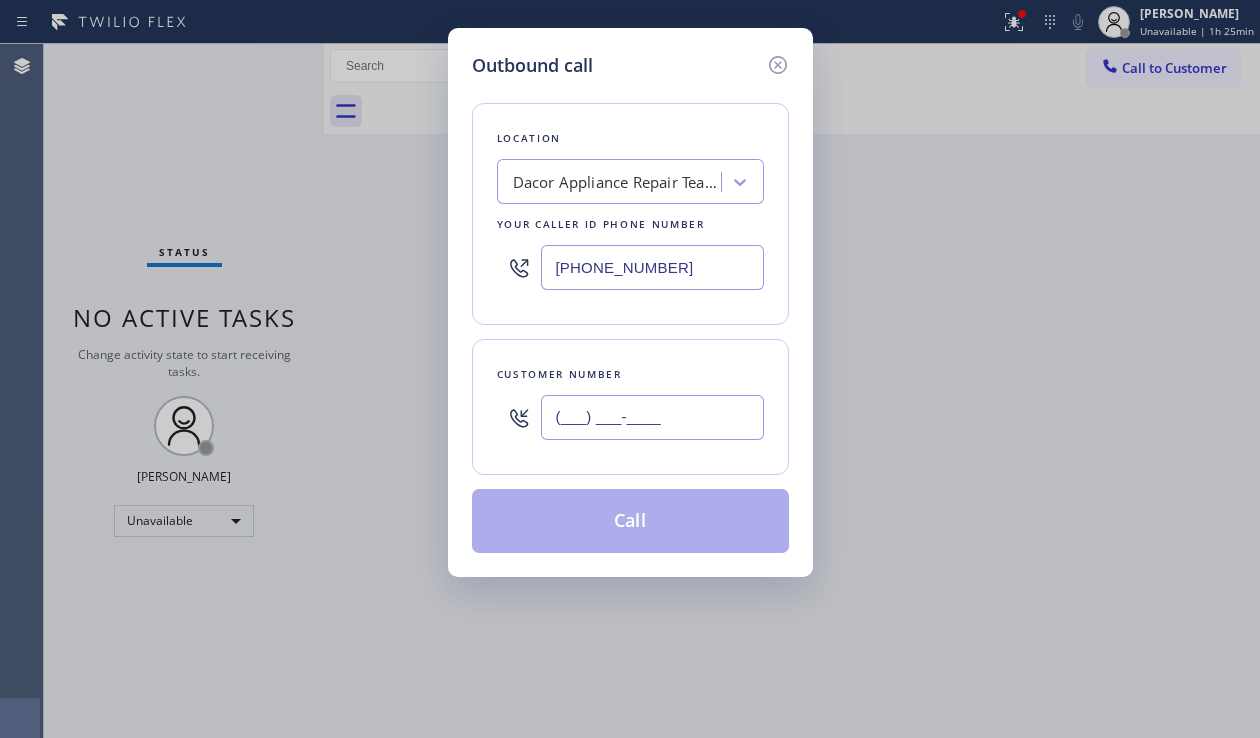click on "(___) ___-____" at bounding box center (652, 417) 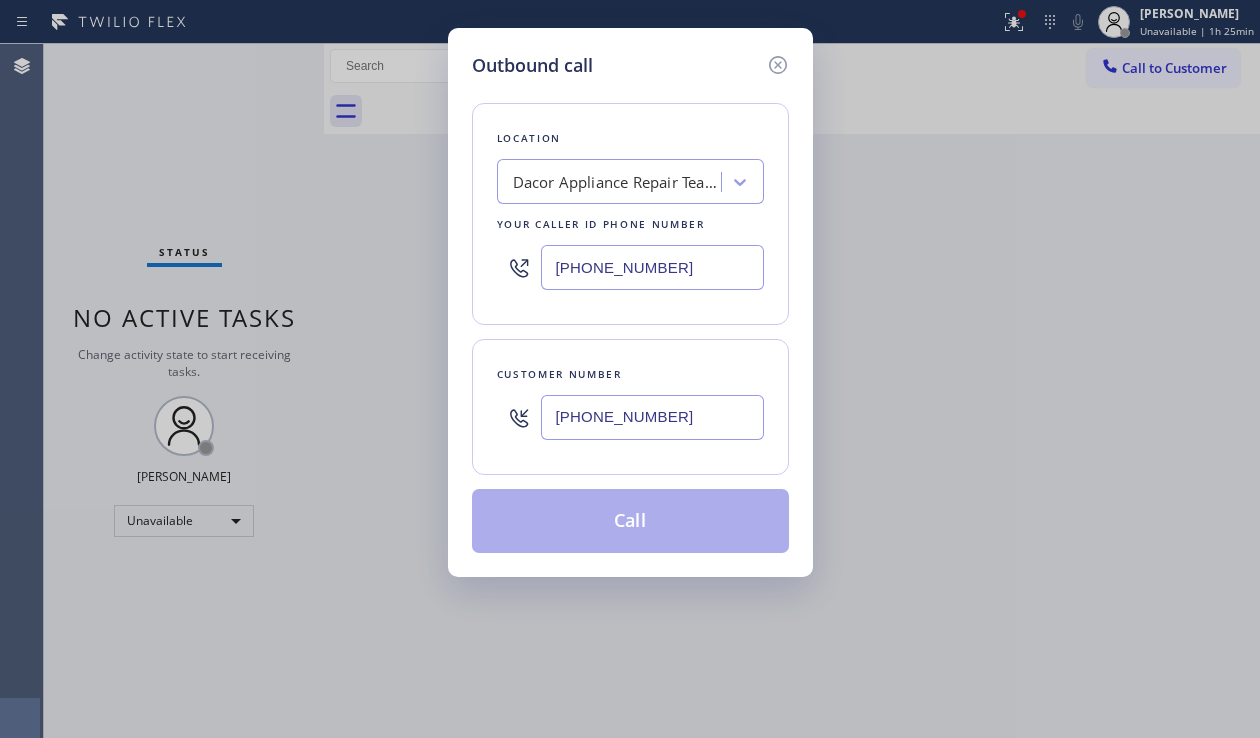type on "[PHONE_NUMBER]" 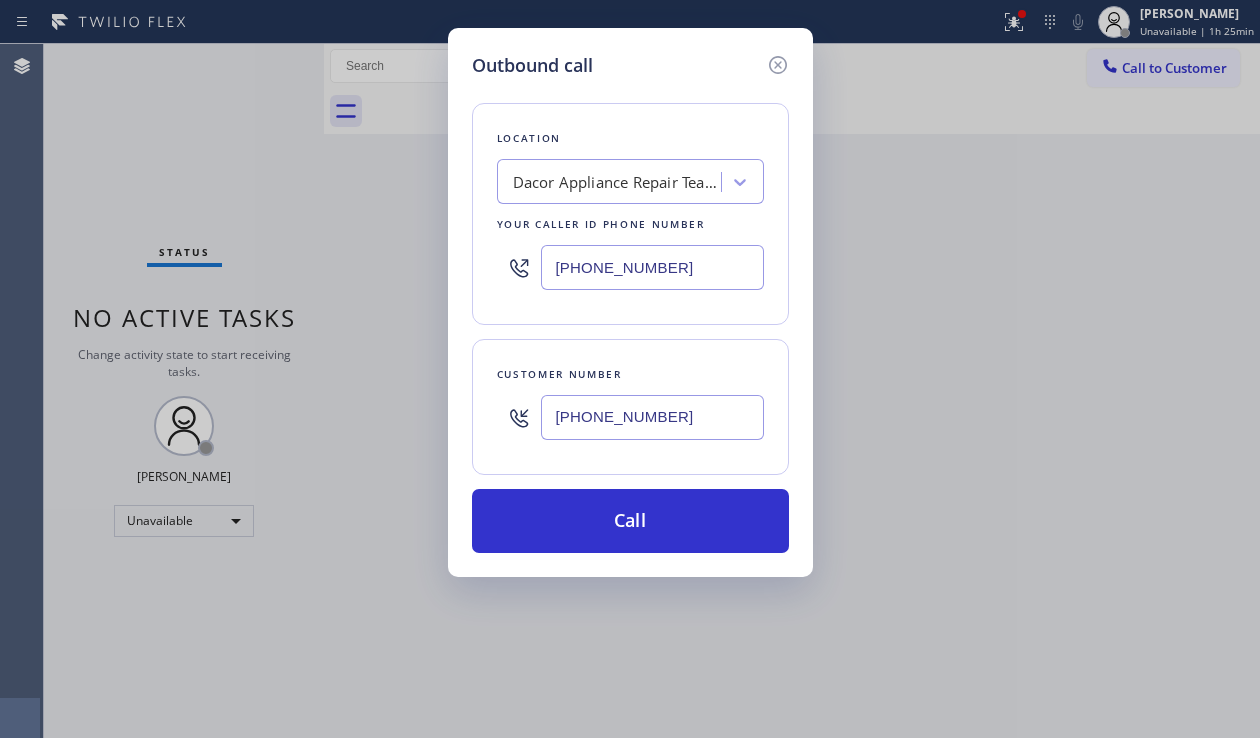 drag, startPoint x: 695, startPoint y: 248, endPoint x: 506, endPoint y: 286, distance: 192.78226 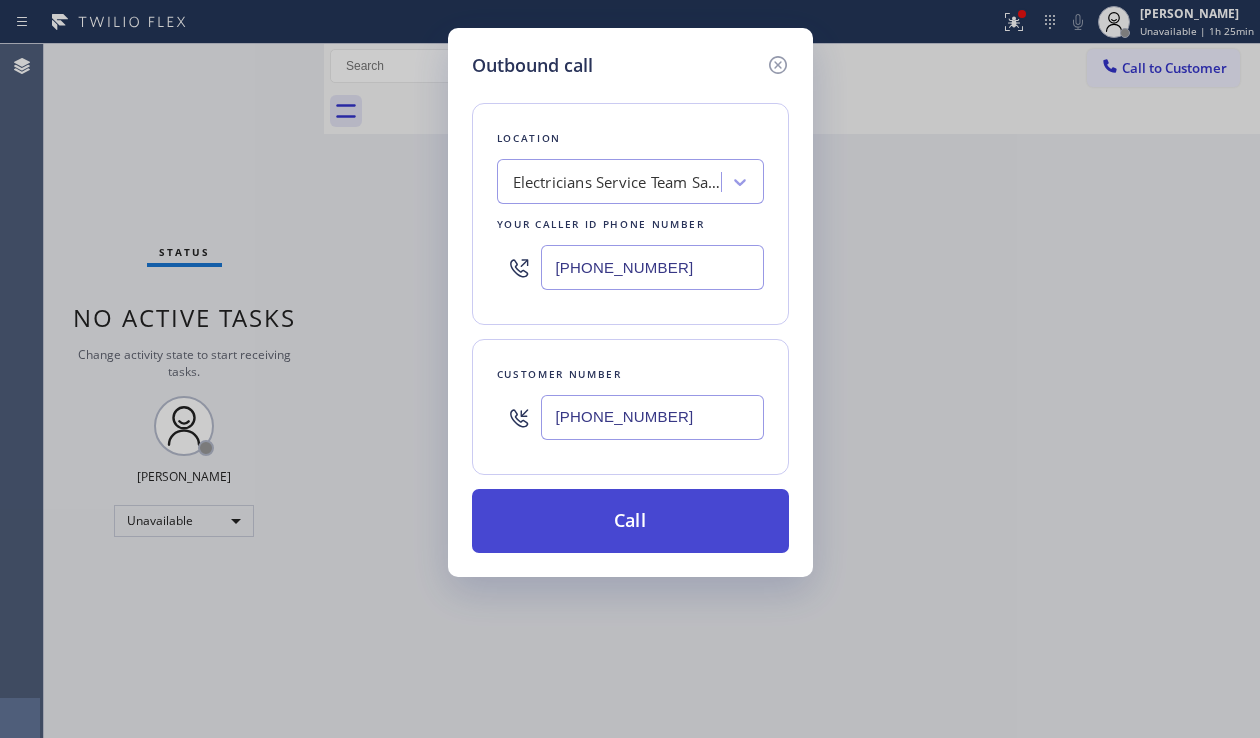 type on "[PHONE_NUMBER]" 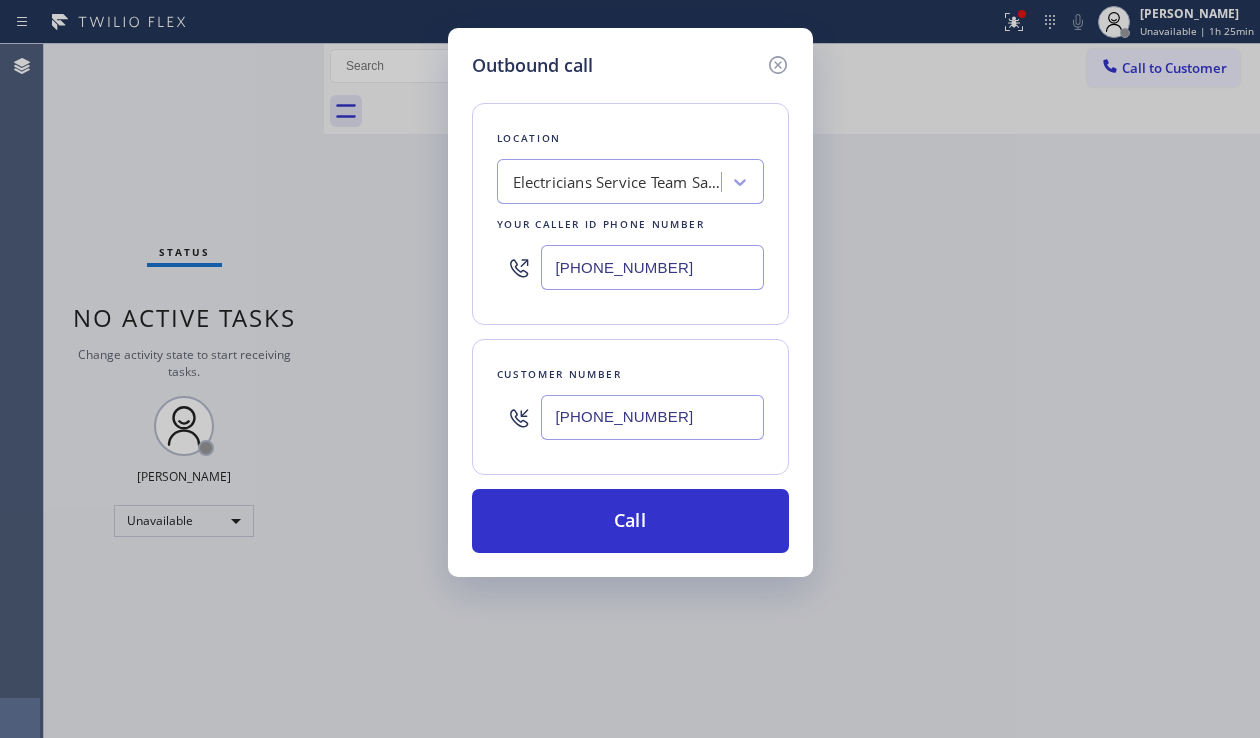 click on "Call" at bounding box center [630, 521] 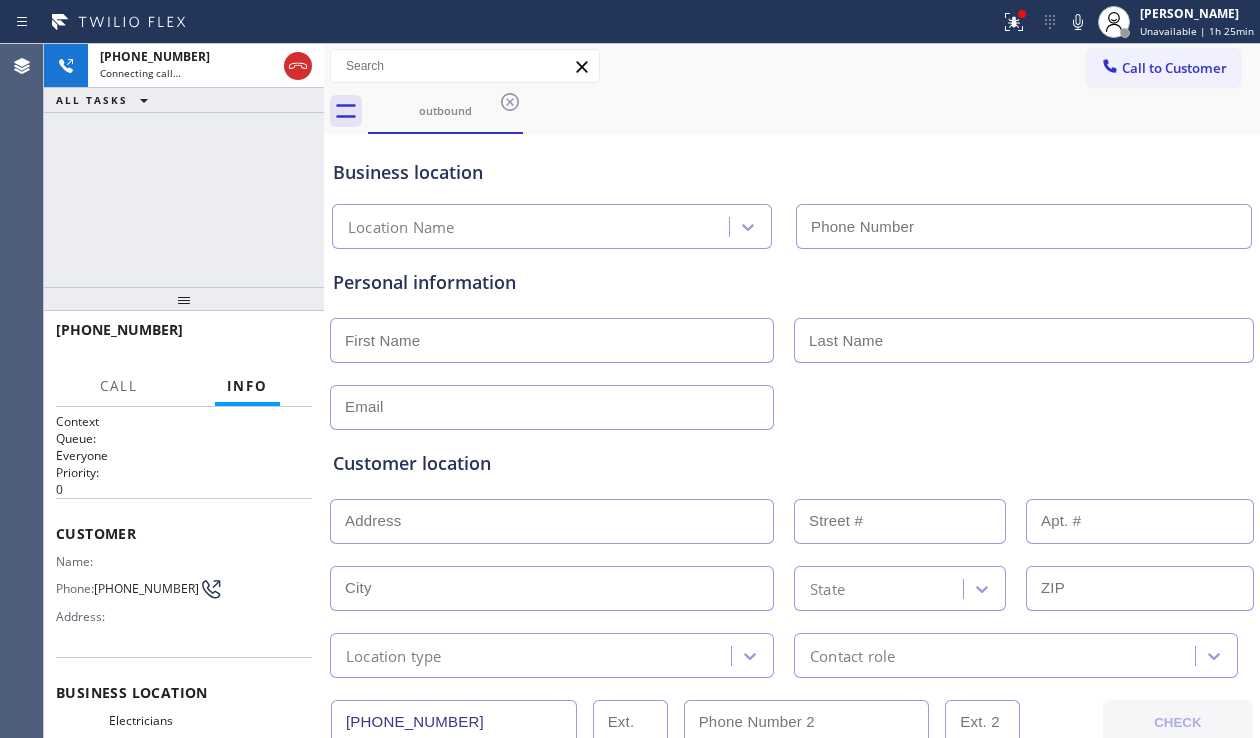 type on "[PHONE_NUMBER]" 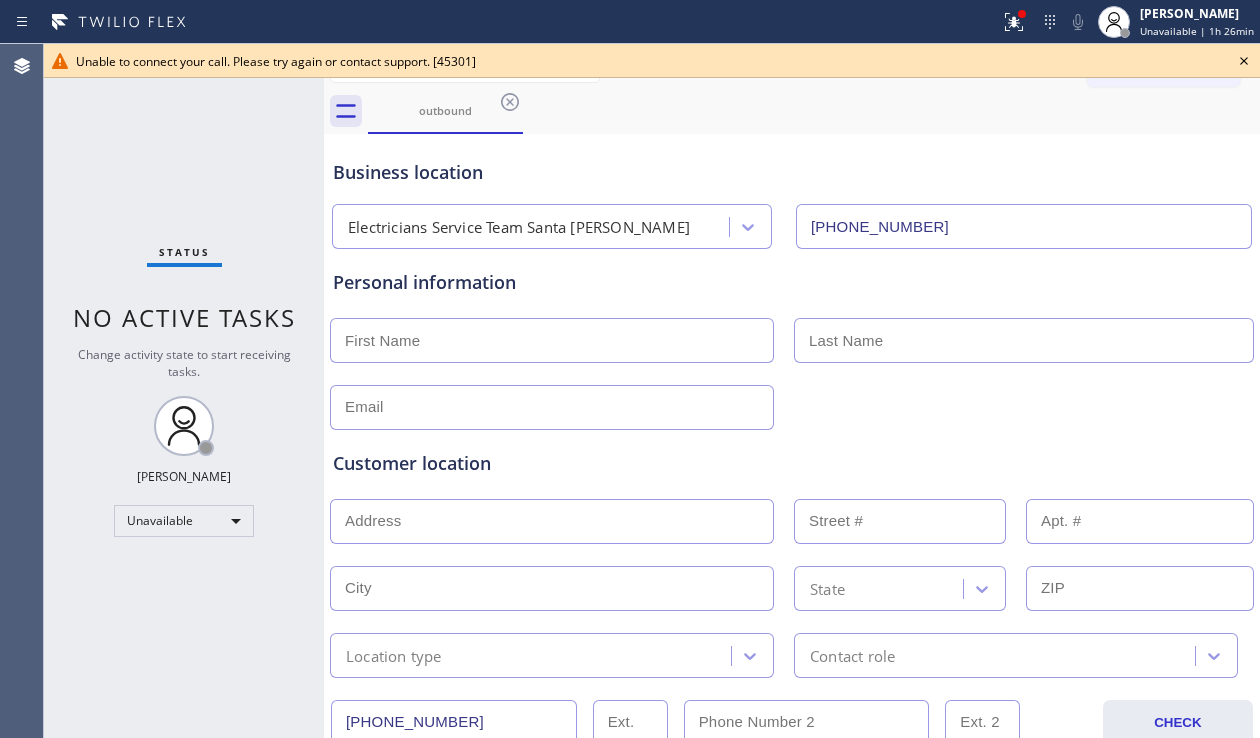 click 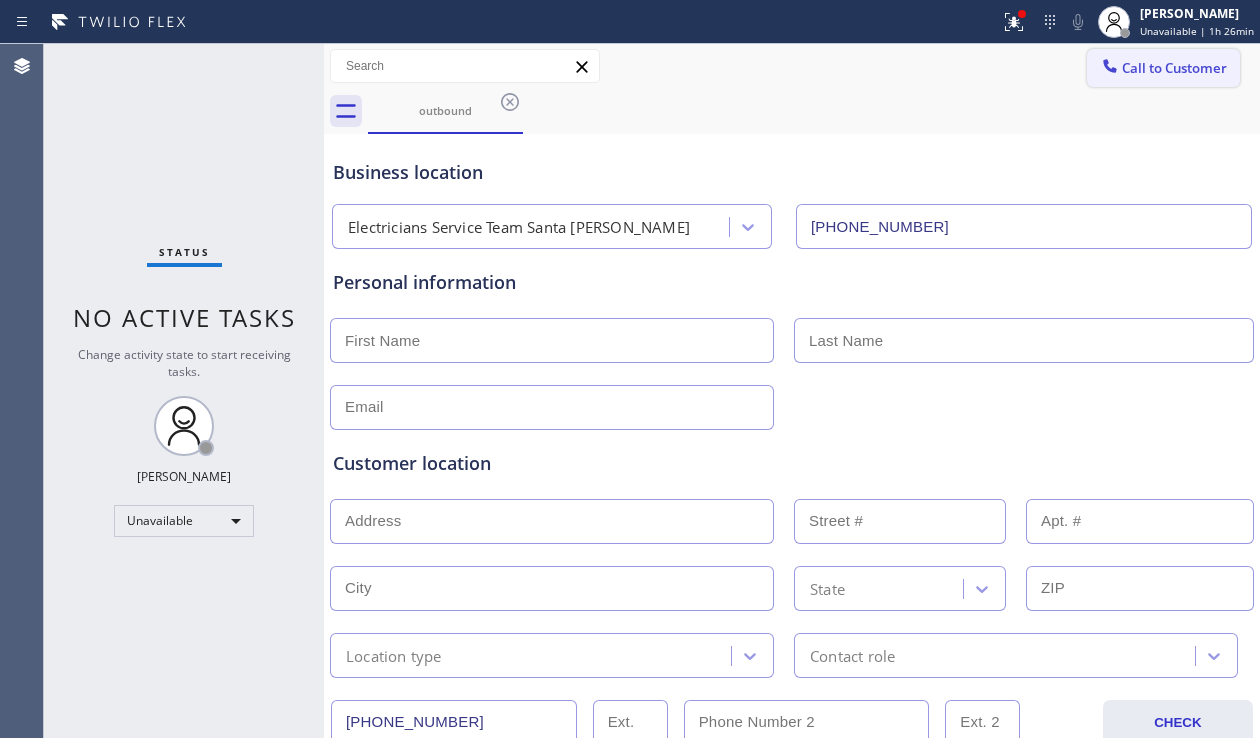 click on "Call to Customer" at bounding box center (1174, 68) 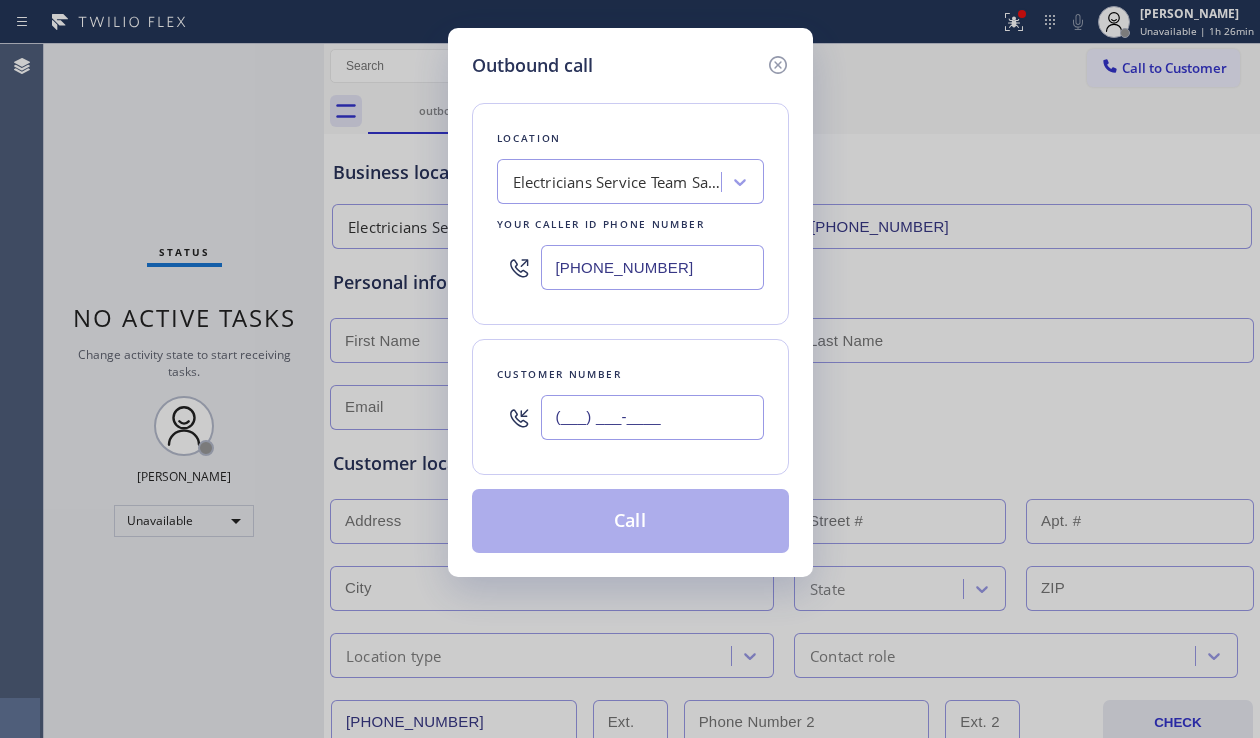click on "(___) ___-____" at bounding box center [652, 417] 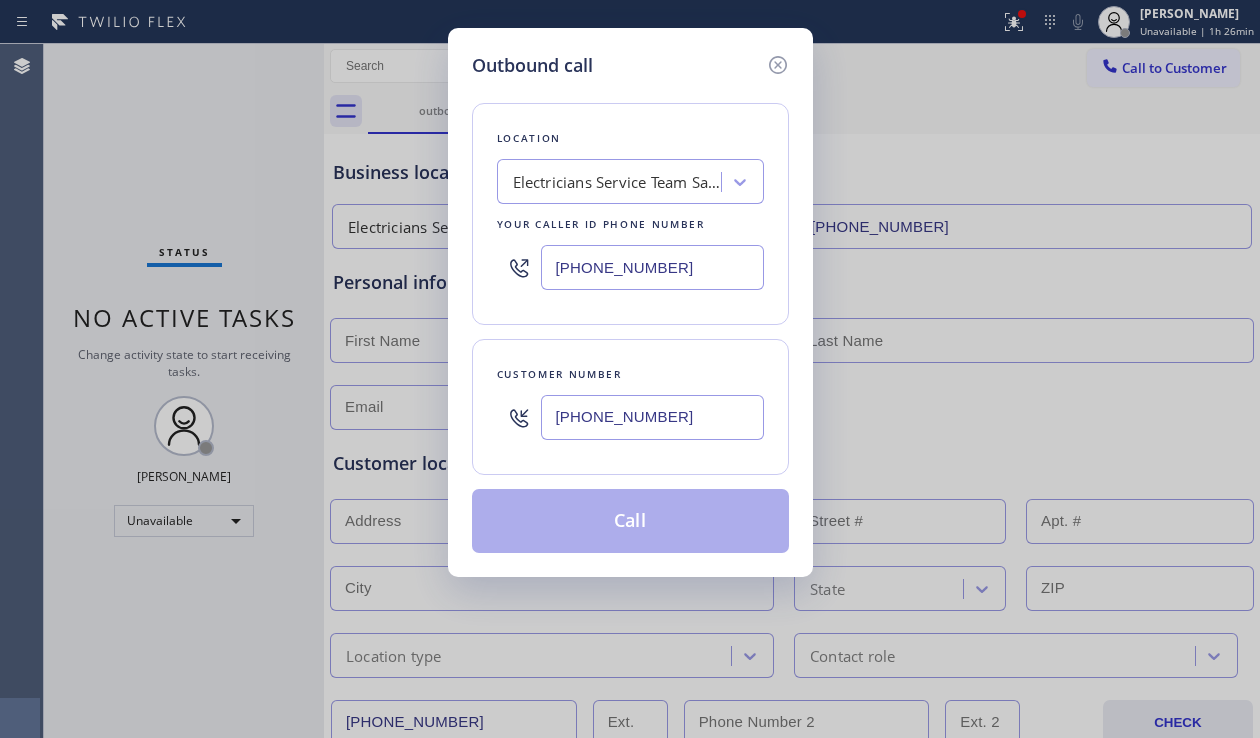 type on "[PHONE_NUMBER]" 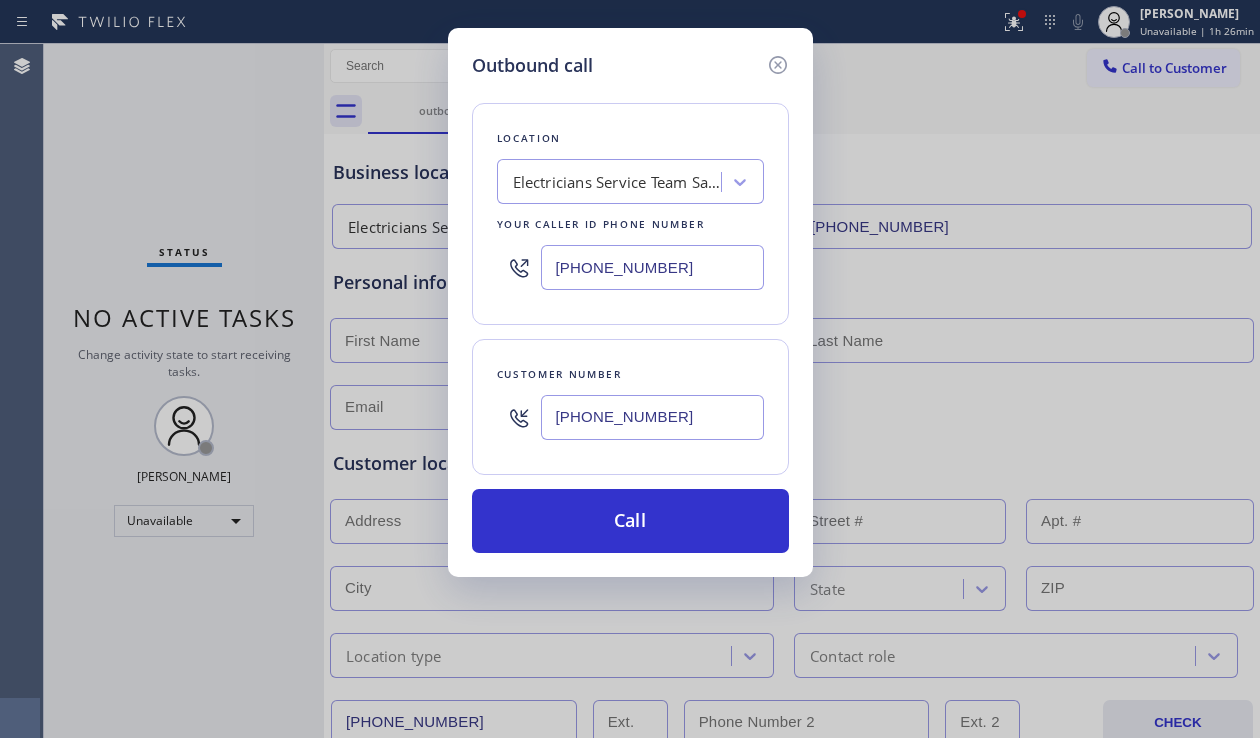 drag, startPoint x: 710, startPoint y: 271, endPoint x: 497, endPoint y: 270, distance: 213.00235 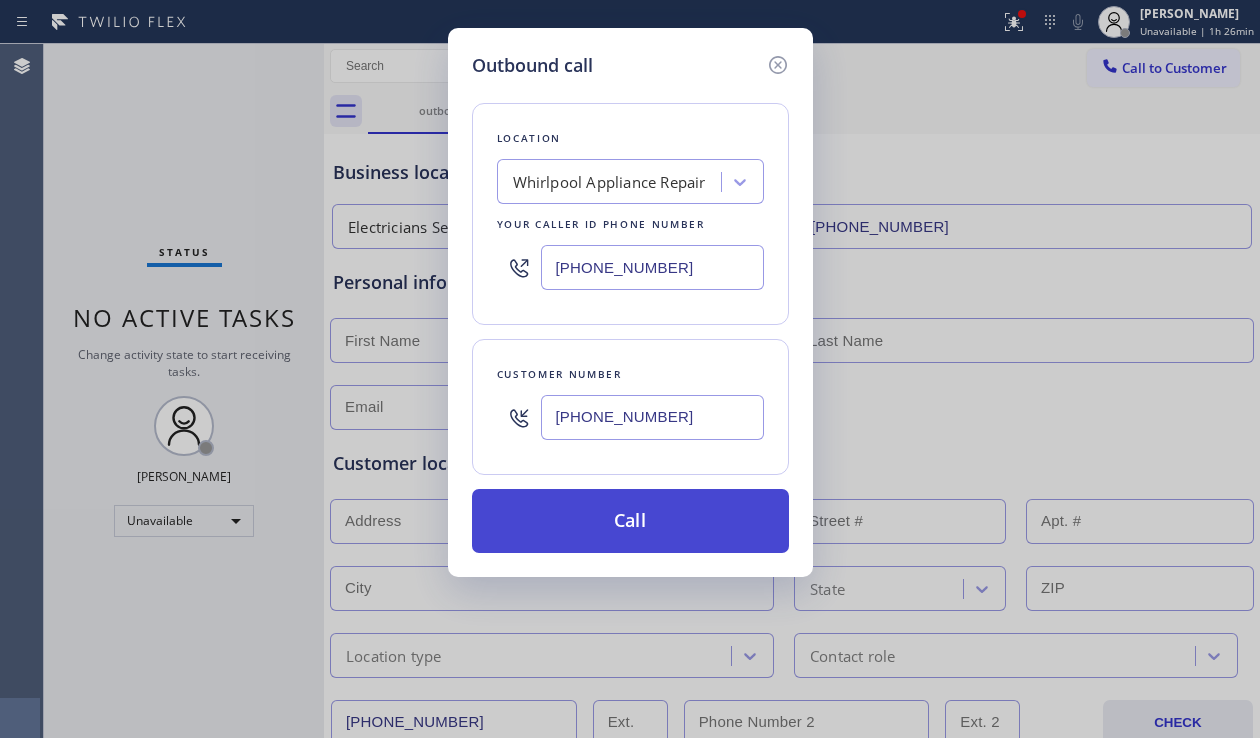 type on "[PHONE_NUMBER]" 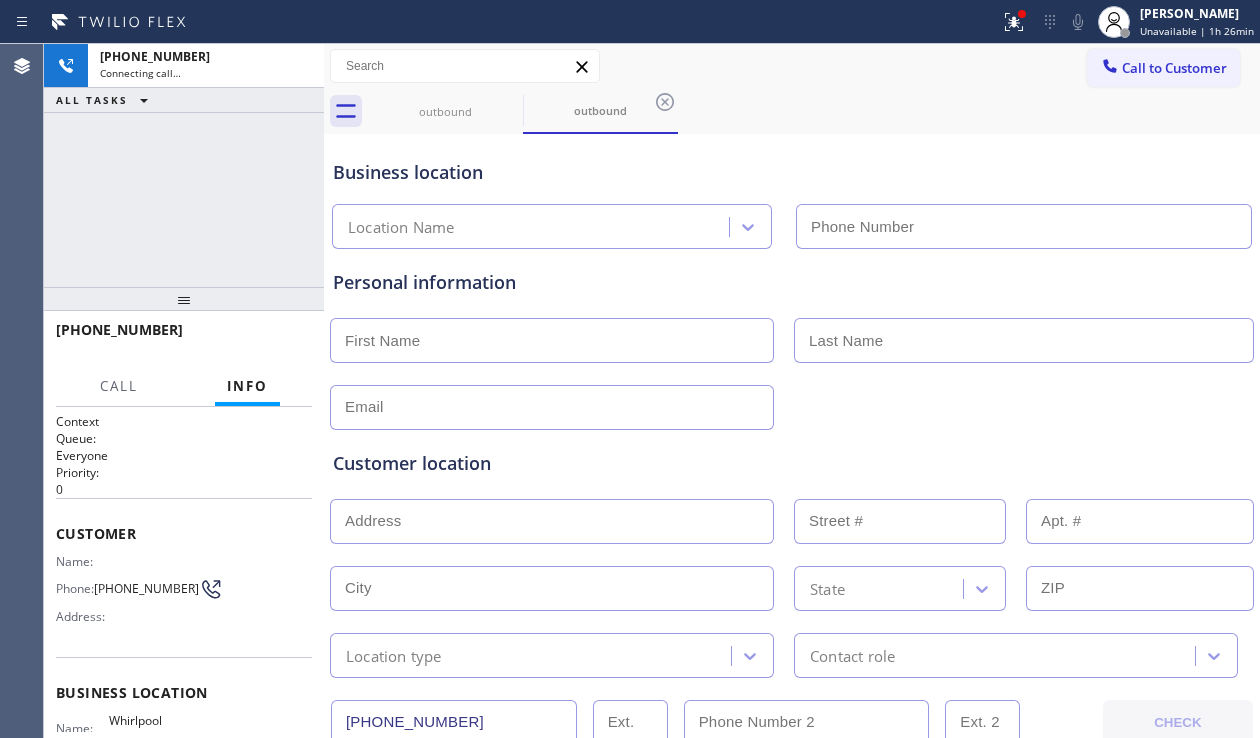 type on "[PHONE_NUMBER]" 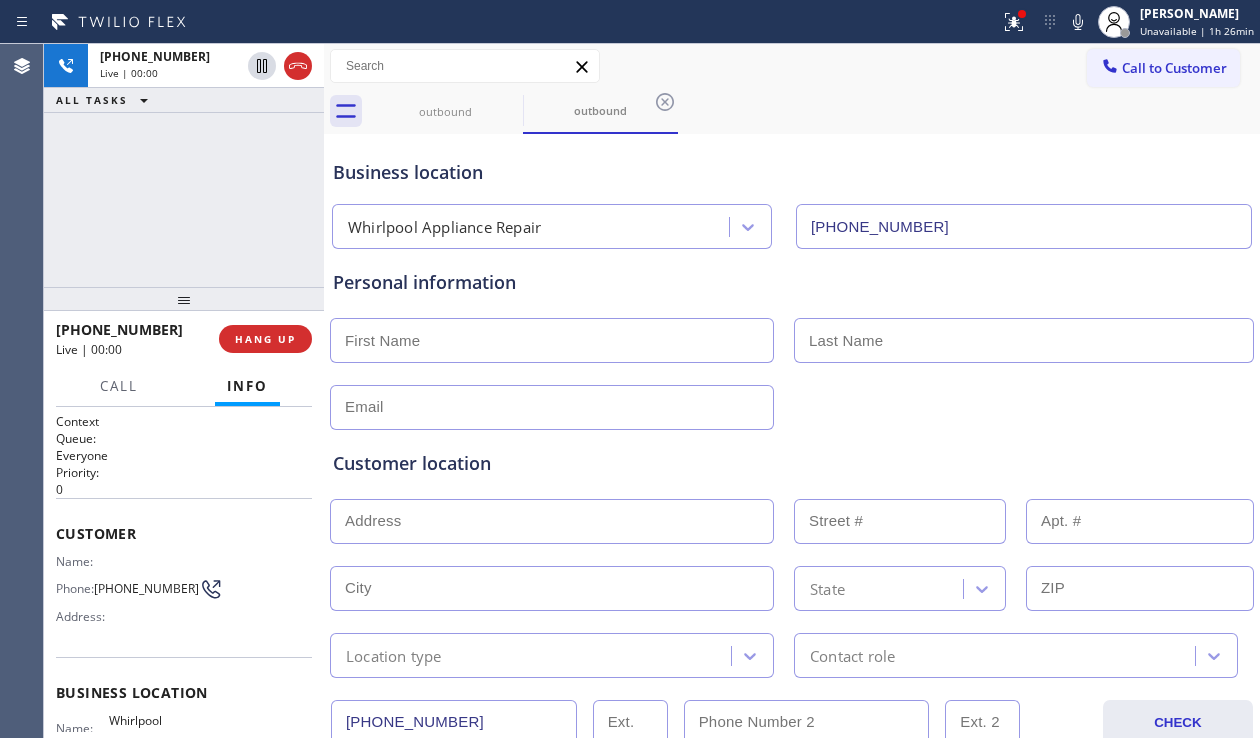 click on "Customer location >> ADD NEW ADDRESS << + NEW ADDRESS State Location type Contact role" at bounding box center [792, 550] 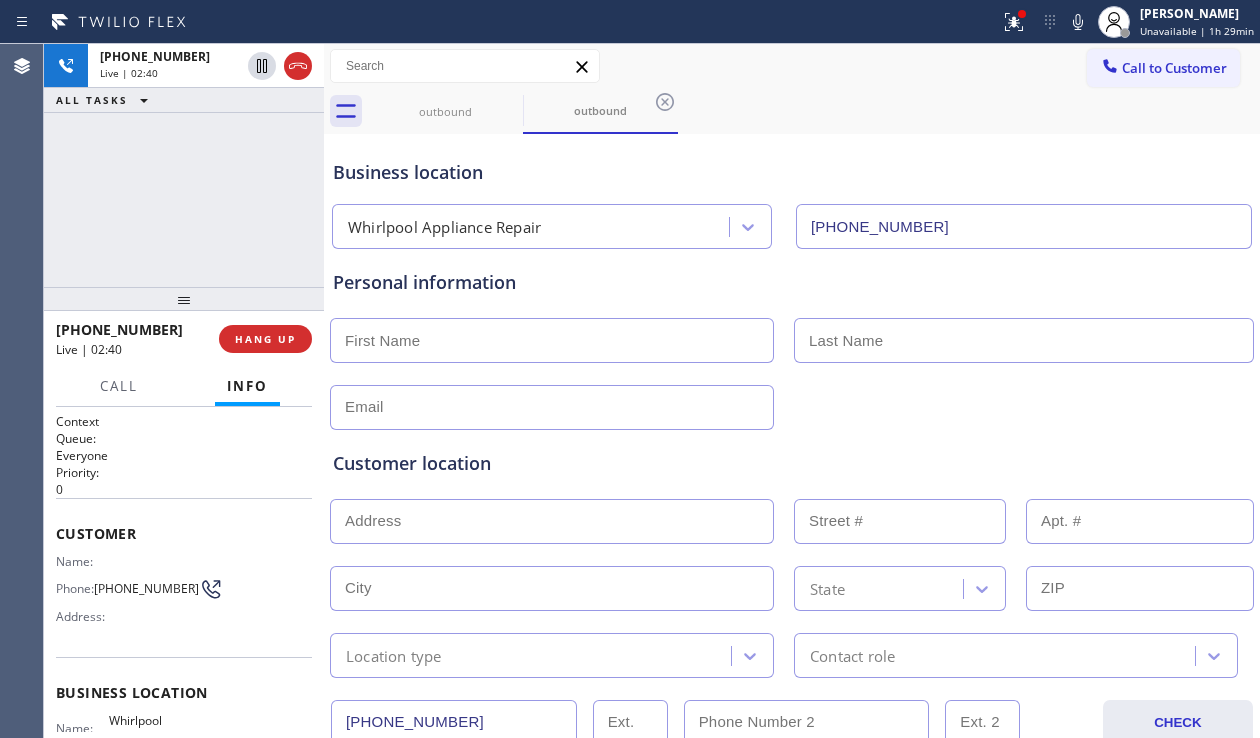click on "[PHONE_NUMBER] Live | 02:40 ALL TASKS ALL TASKS ACTIVE TASKS TASKS IN WRAP UP" at bounding box center (184, 165) 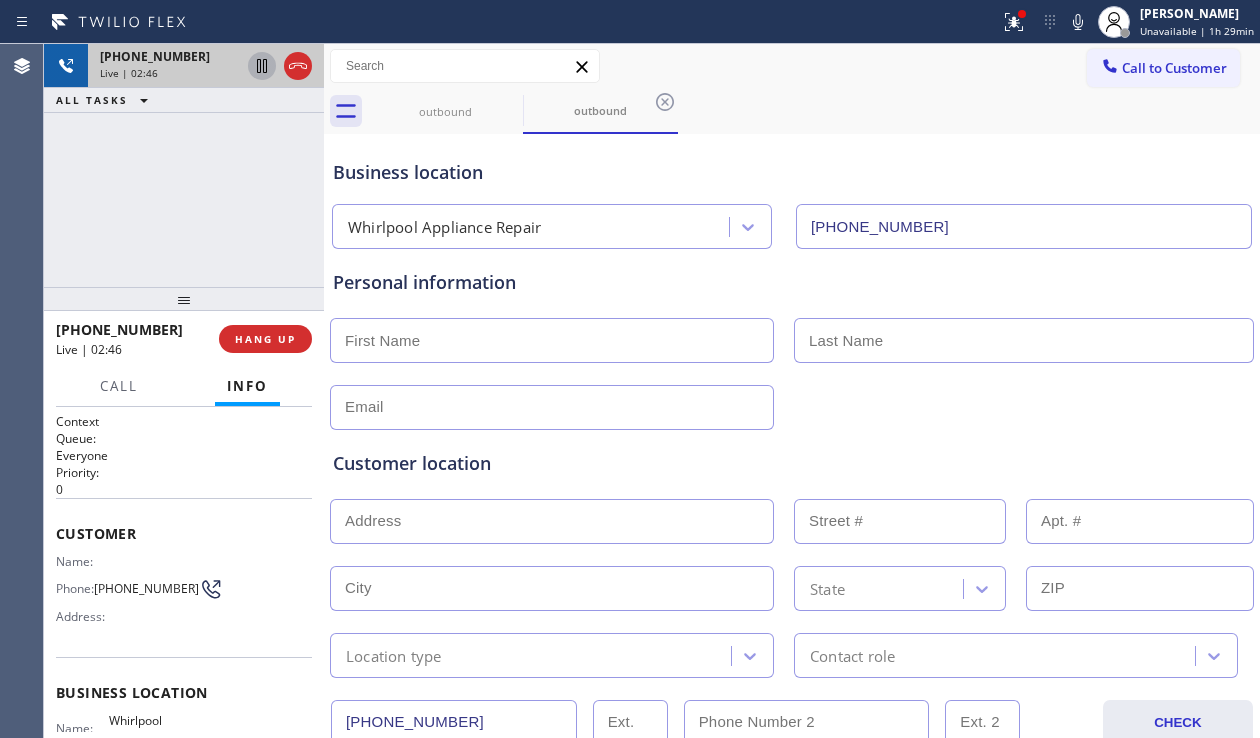 click 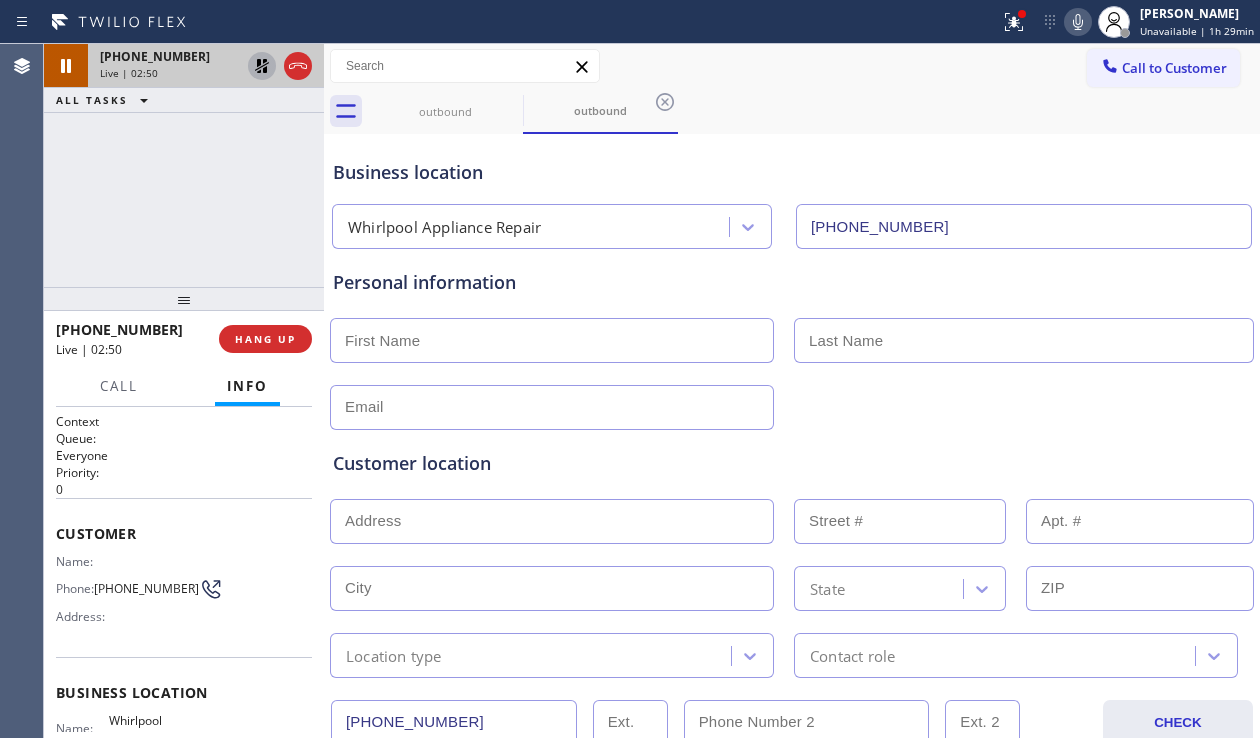 click 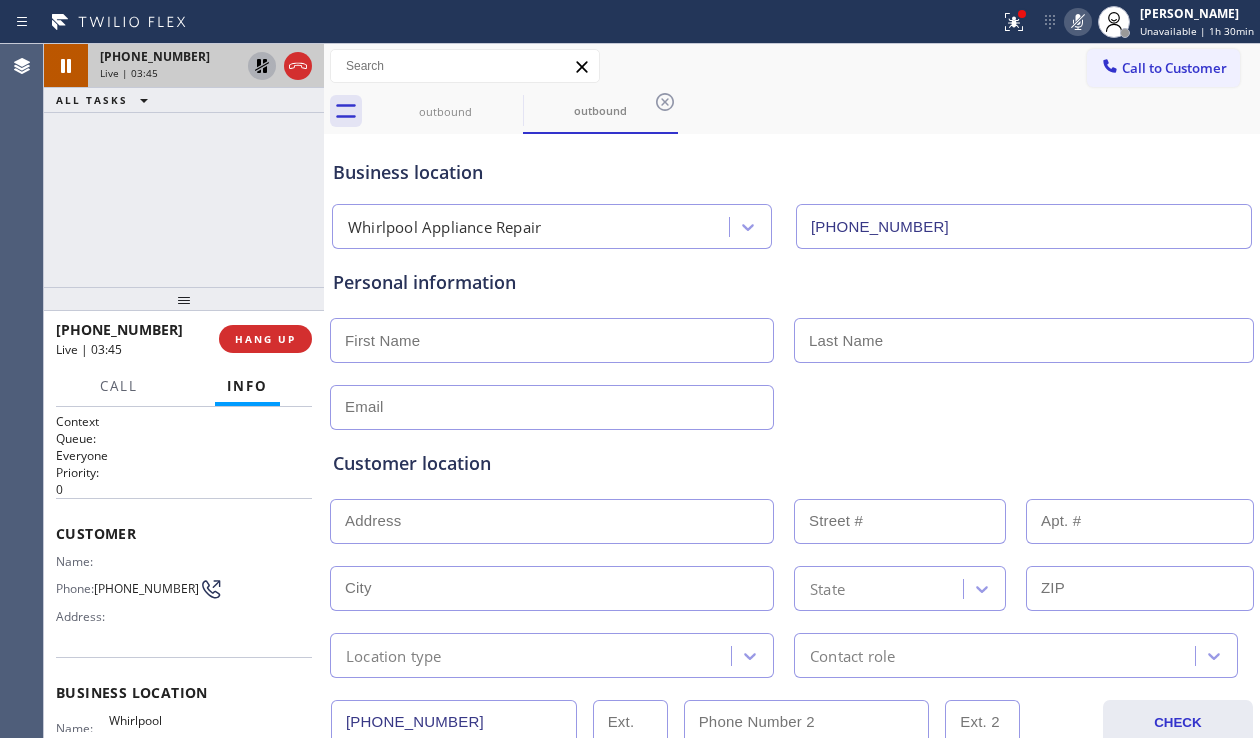 click on "Customer location" at bounding box center (792, 463) 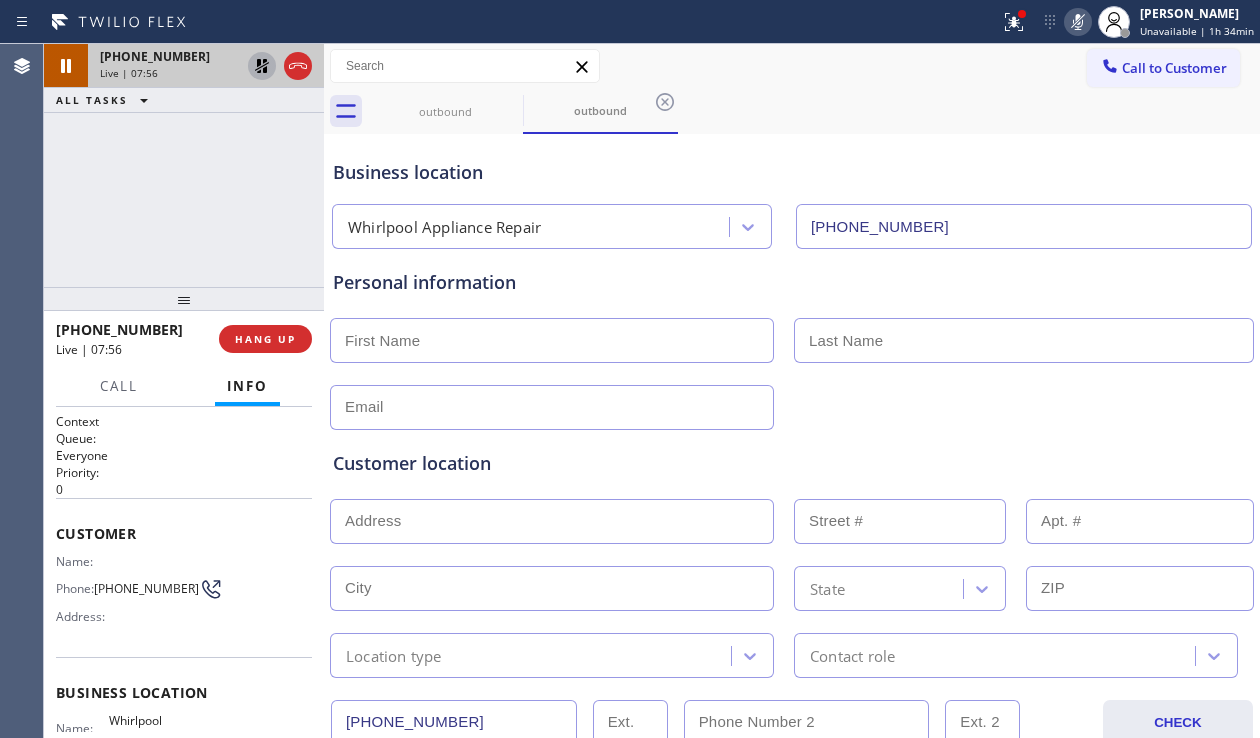 click on "Customer location" at bounding box center (792, 463) 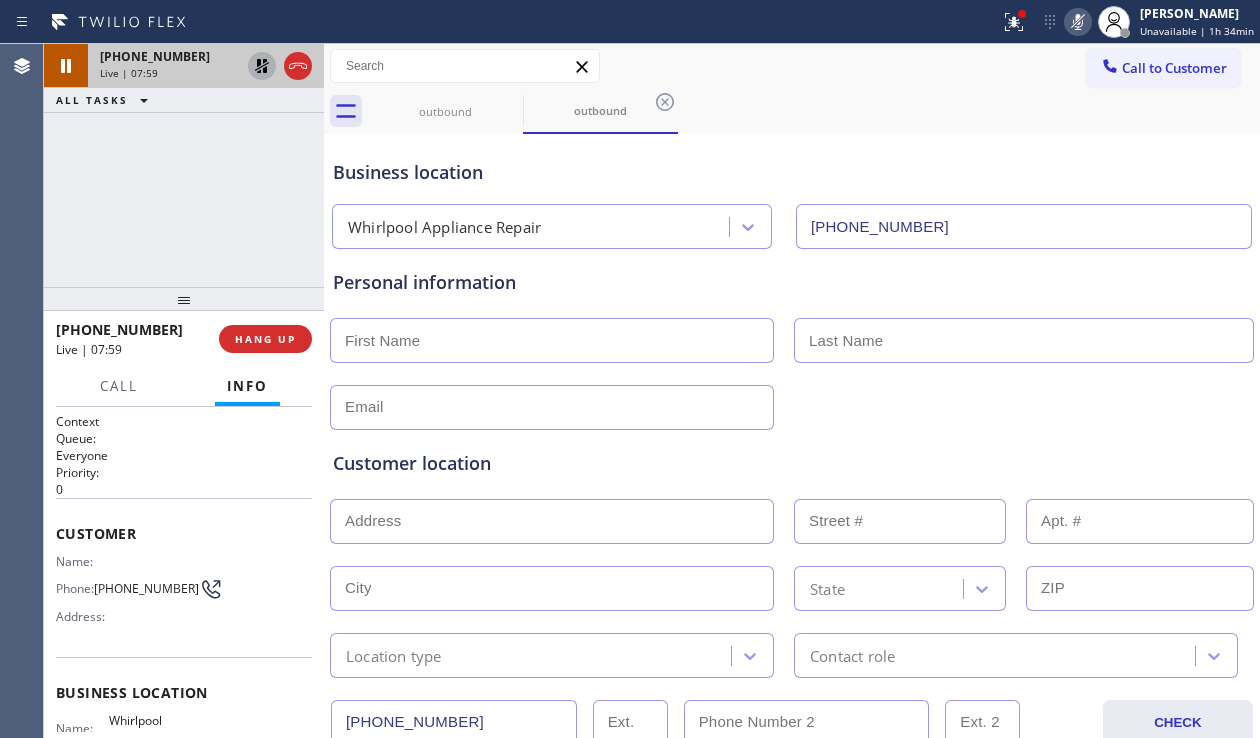 click 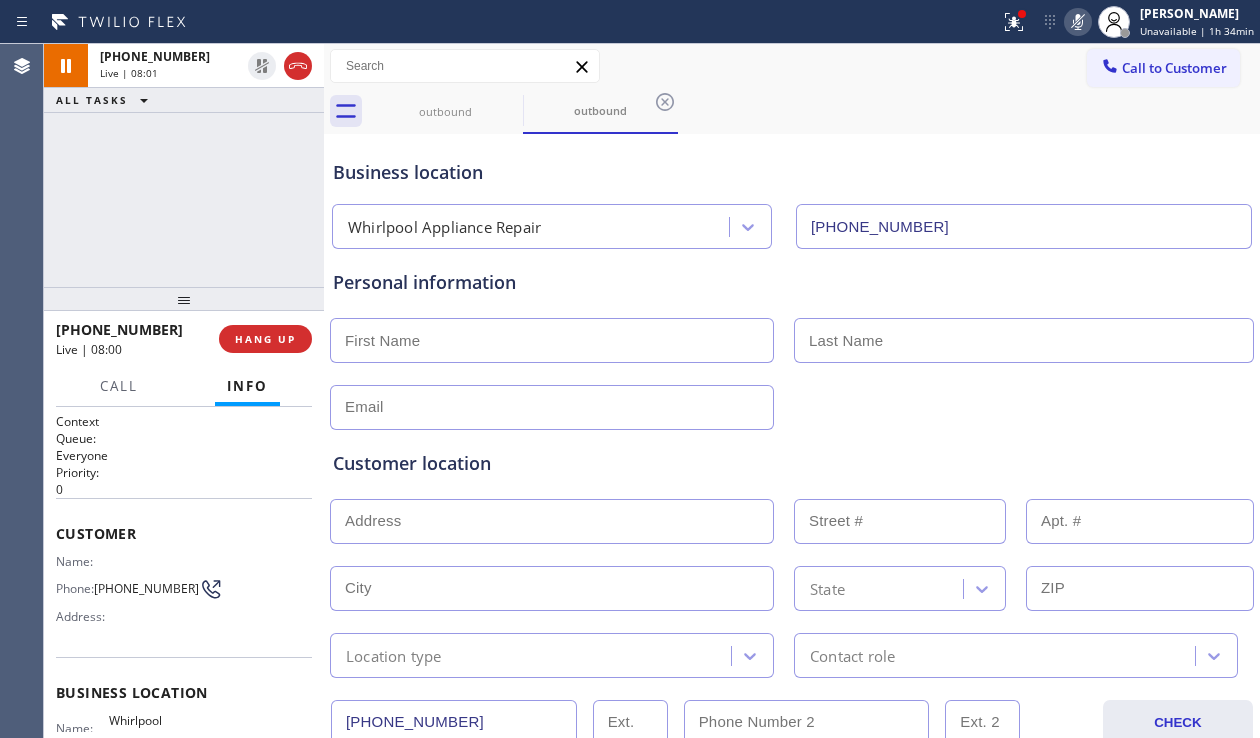 click at bounding box center (1078, 22) 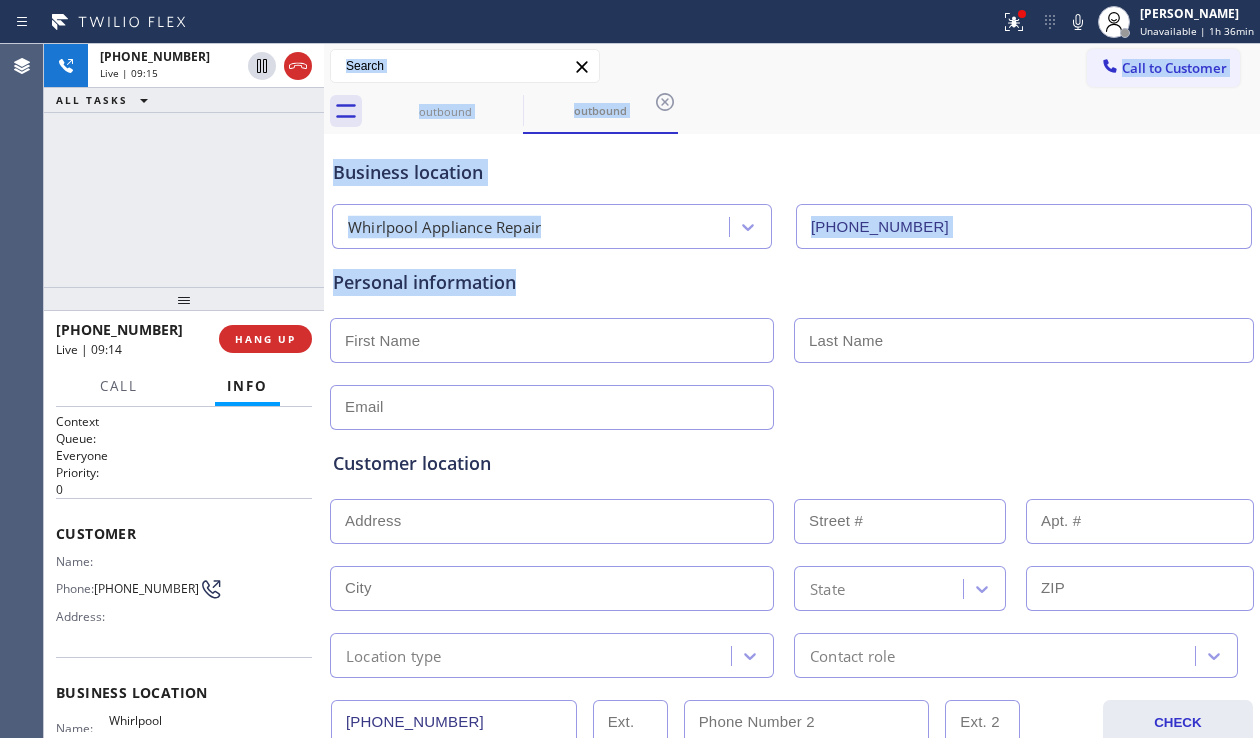 drag, startPoint x: 558, startPoint y: 286, endPoint x: 326, endPoint y: 280, distance: 232.07758 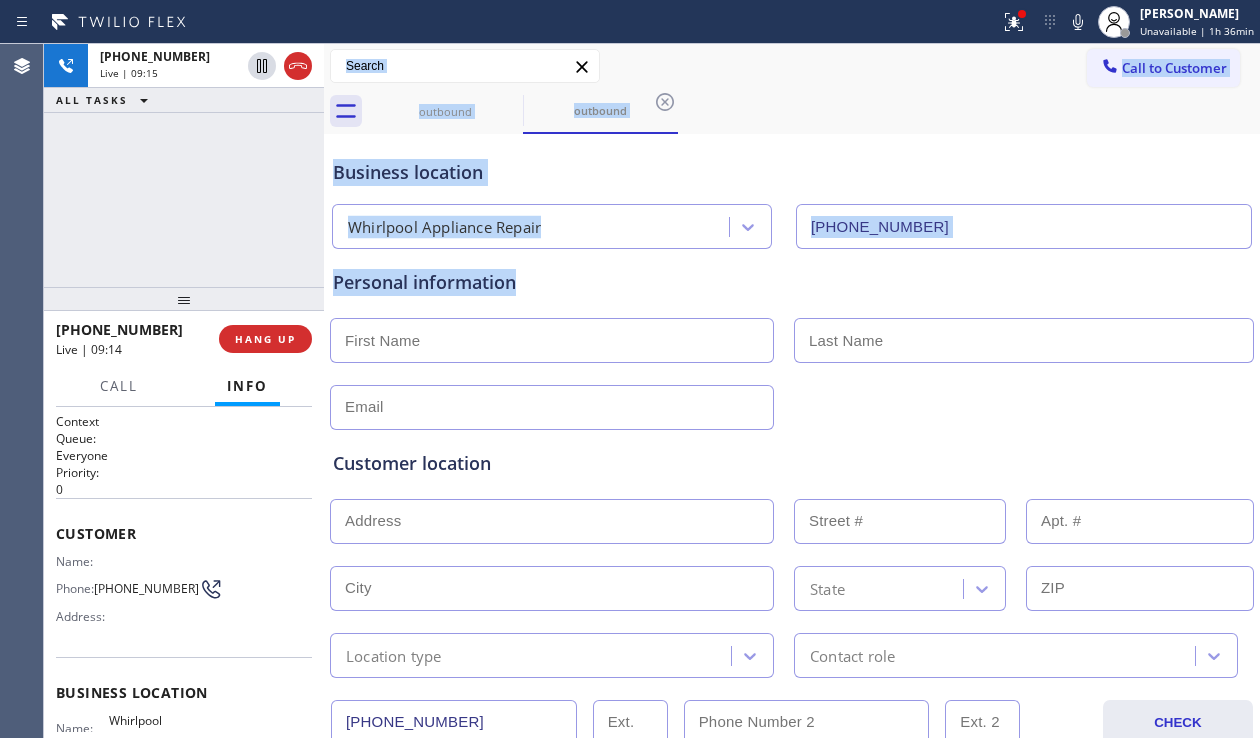 click on "[PHONE_NUMBER] Live | 09:15 ALL TASKS ALL TASKS ACTIVE TASKS TASKS IN WRAP UP [PHONE_NUMBER] Live | 09:14 HANG UP Call Info [PHONE_NUMBER]   Live Context Queue: Everyone Priority: 0 Customer Name: Phone: [PHONE_NUMBER] Address: Business location Name: Whirlpool Appliance  Repair Address:   Phone: [PHONE_NUMBER] Call From City: State: Zipcode: Outbound call Location Whirlpool Appliance  Repair Your caller id phone number [PHONE_NUMBER] Customer number [PHONE_NUMBER] Call Transfer Back to Dashboard Change Sender ID Customers Technicians Select a contact Outbound call Location Search location Your caller id phone number Customer number Call Customer info Name   Phone none Address none Change Sender ID HVAC [PHONE_NUMBER] 5 Star Appliance [PHONE_NUMBER] Appliance Repair [PHONE_NUMBER] Plumbing [PHONE_NUMBER] Air Duct Cleaning [PHONE_NUMBER]  Electricians [PHONE_NUMBER] Cancel Change Check personal SMS Reset Change outbound outbound Call to Customer Outbound call Location Whirlpool Appliance  Repair Your caller id phone number Call" at bounding box center (652, 391) 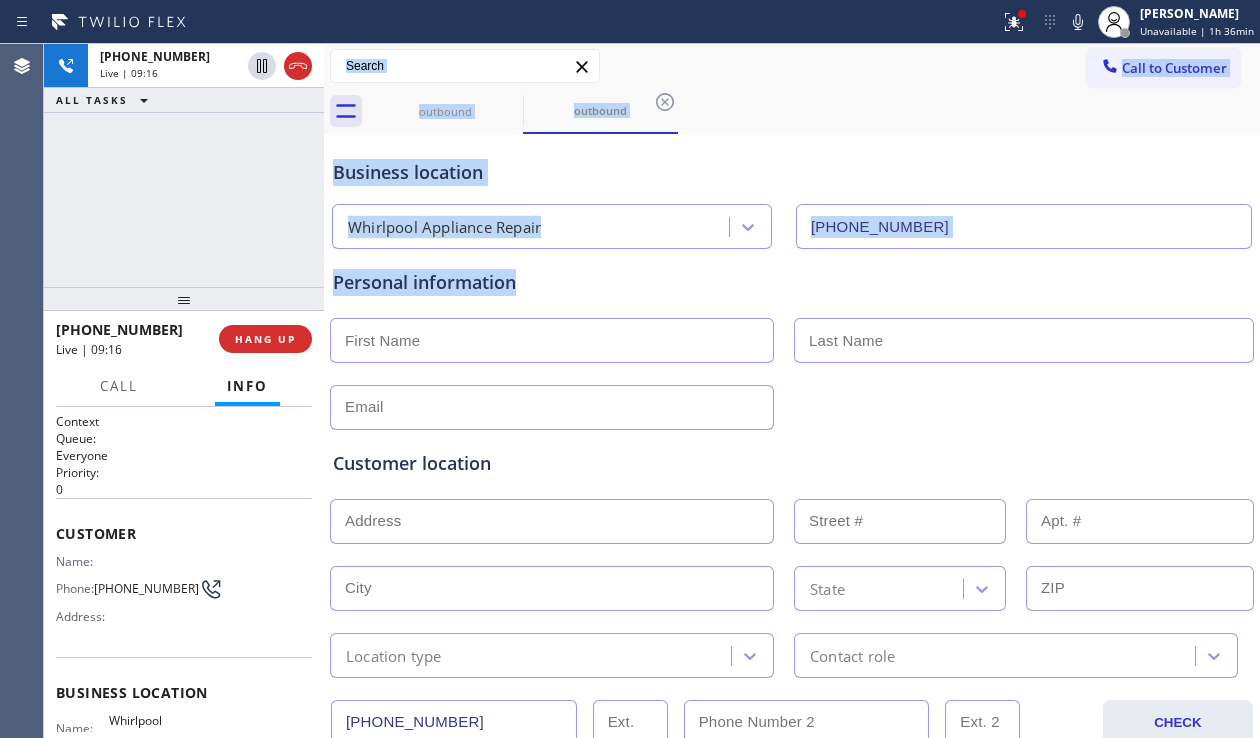click on "Personal information" at bounding box center [792, 282] 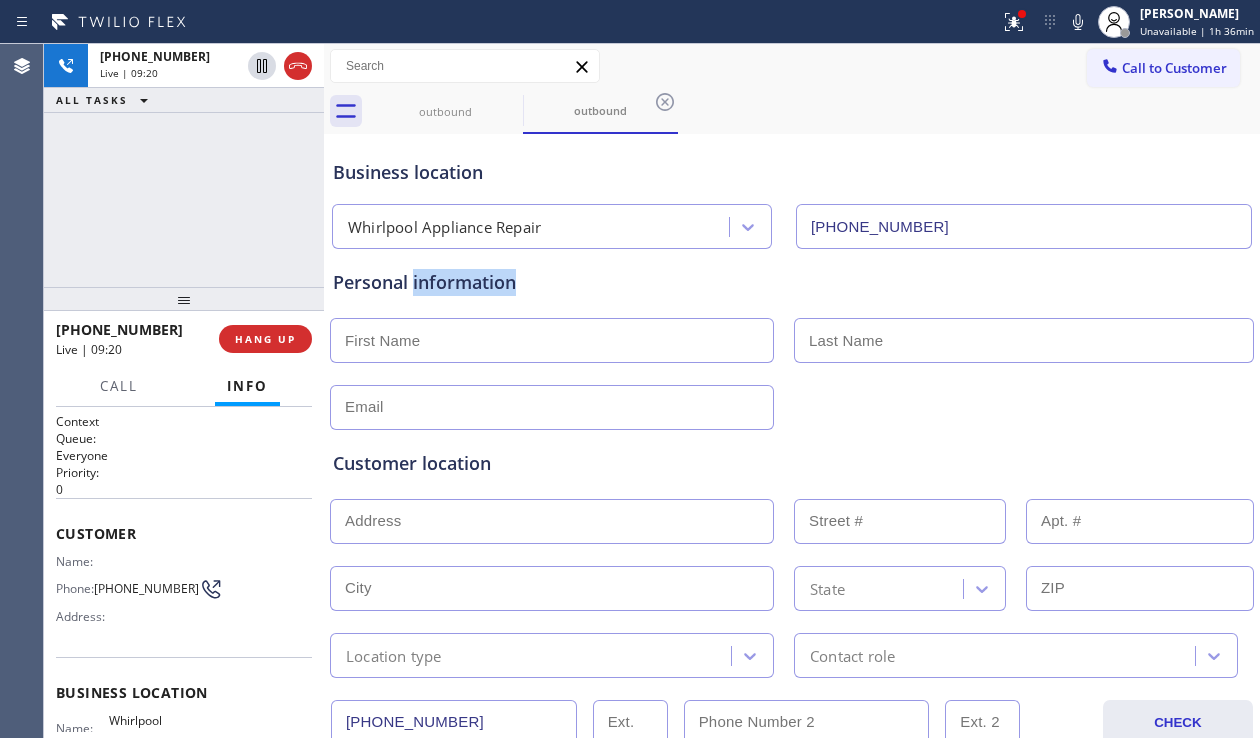 drag, startPoint x: 516, startPoint y: 281, endPoint x: 414, endPoint y: 282, distance: 102.0049 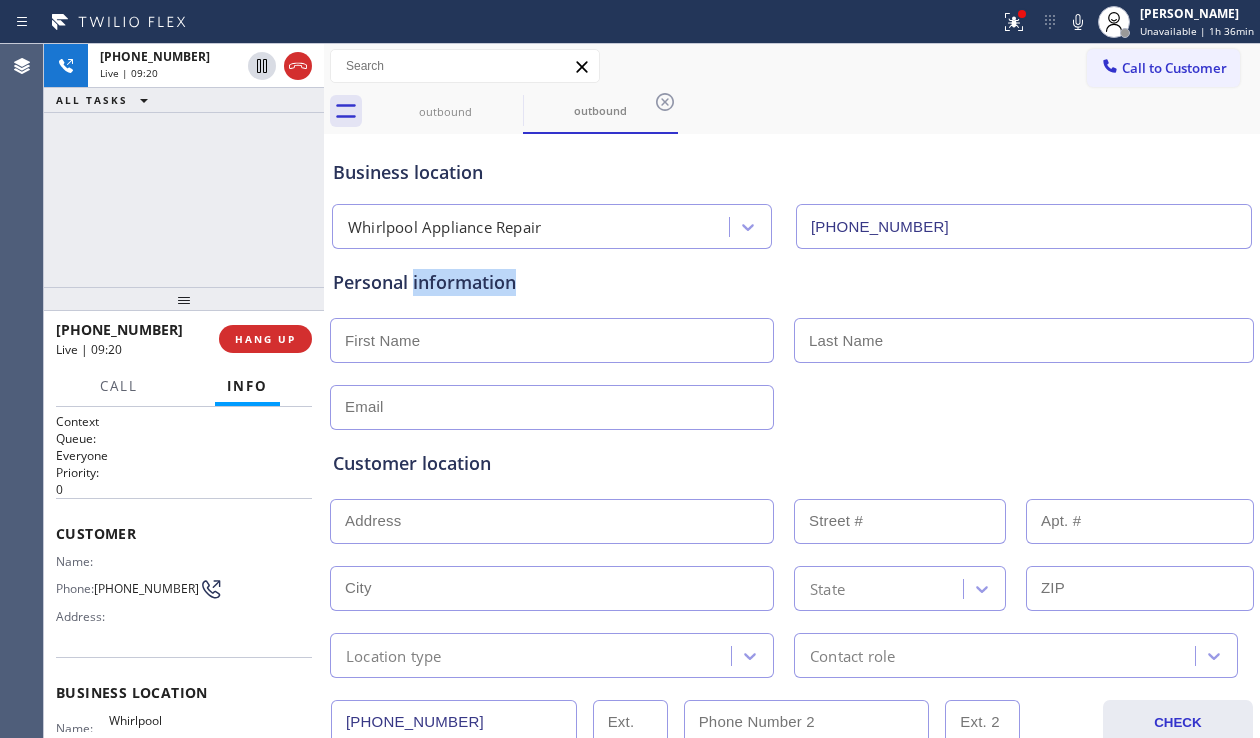 click on "Personal information" at bounding box center (792, 282) 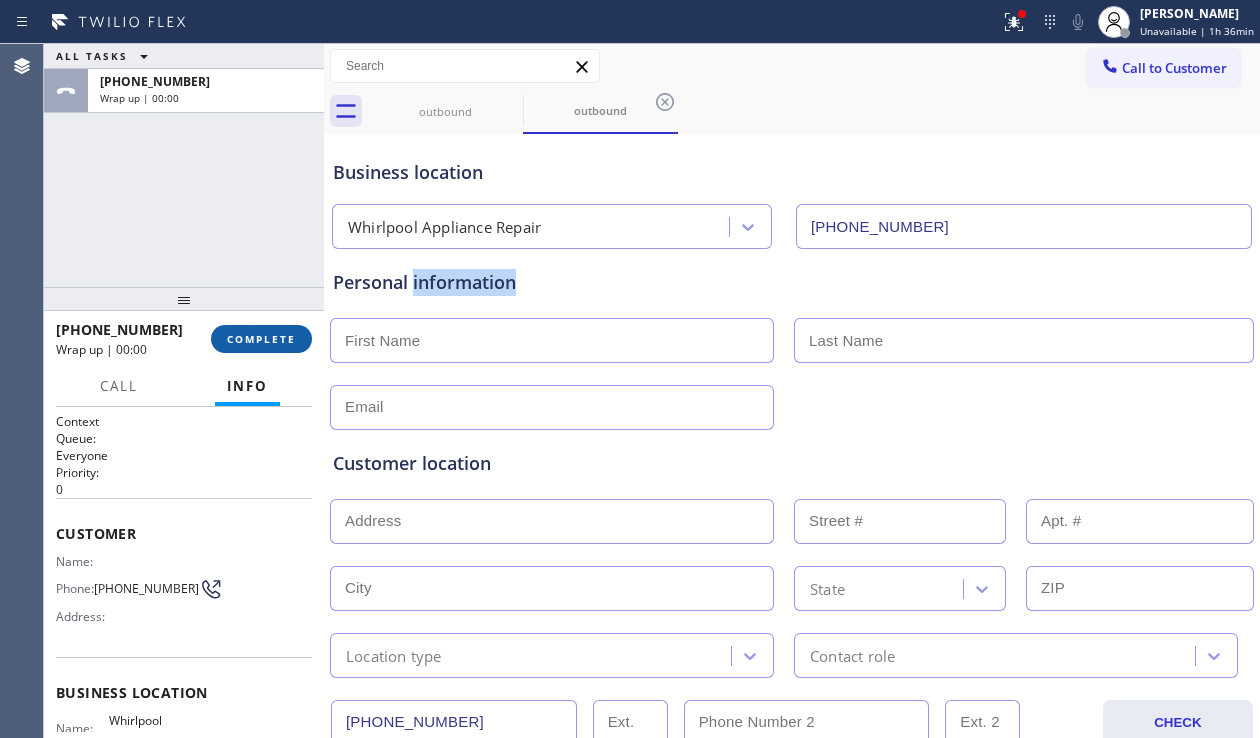 click on "COMPLETE" at bounding box center (261, 339) 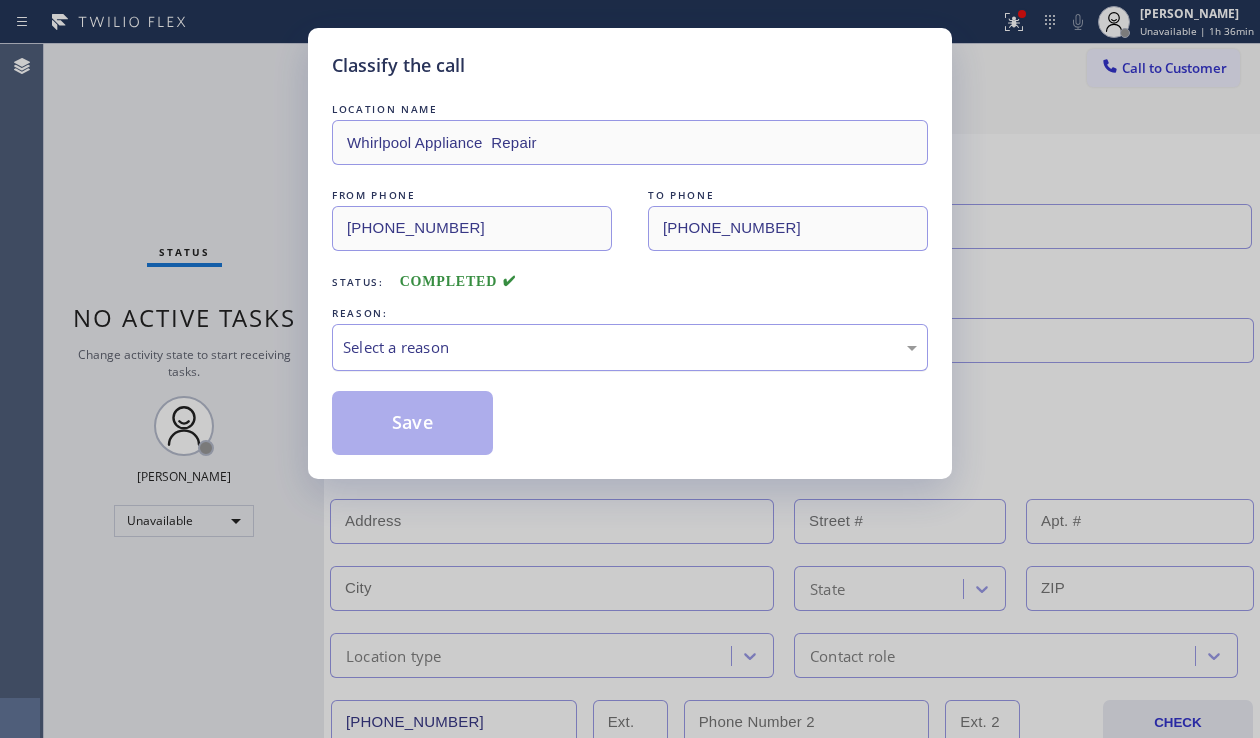 click on "Select a reason" at bounding box center [630, 347] 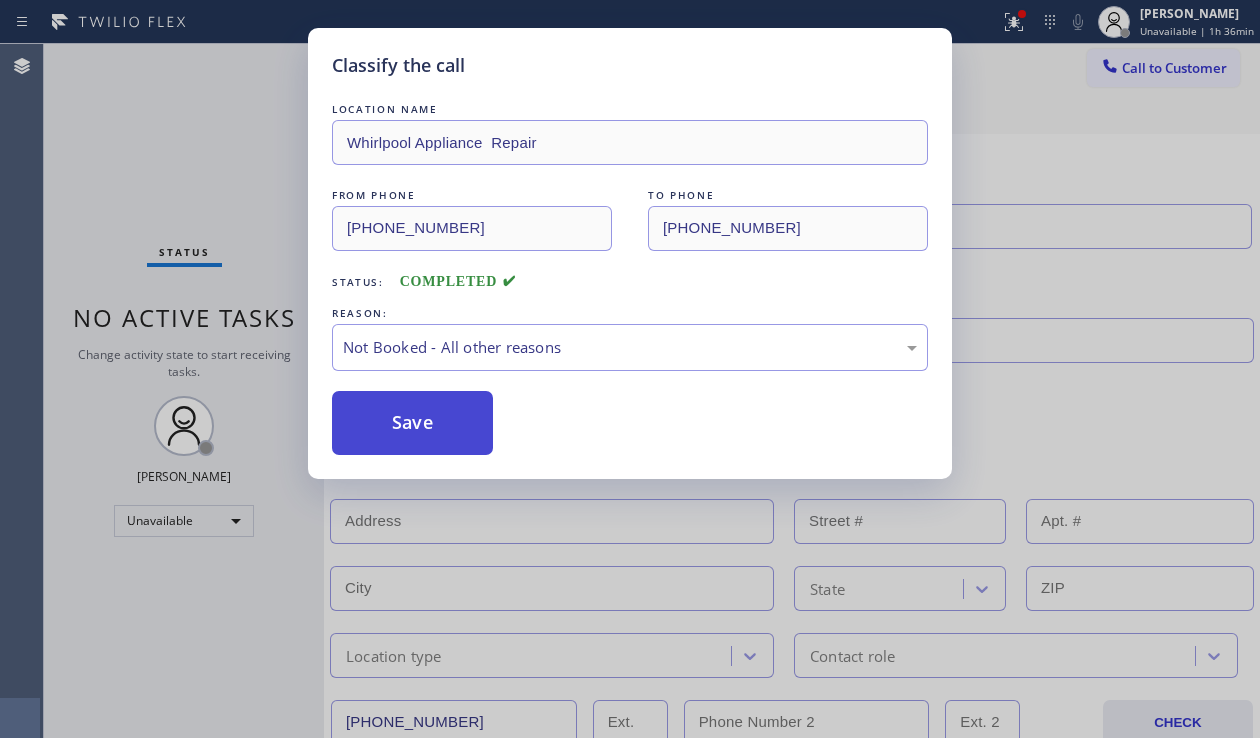 click on "Save" at bounding box center (412, 423) 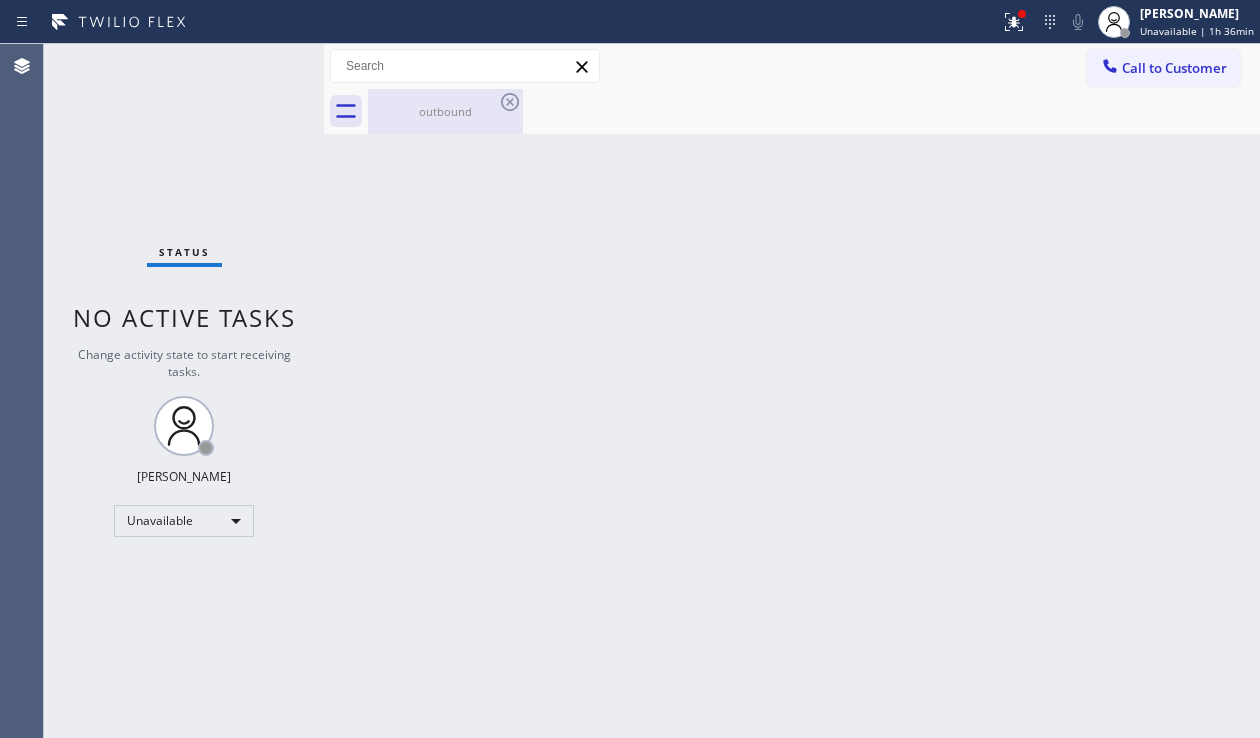 click on "outbound" at bounding box center (445, 111) 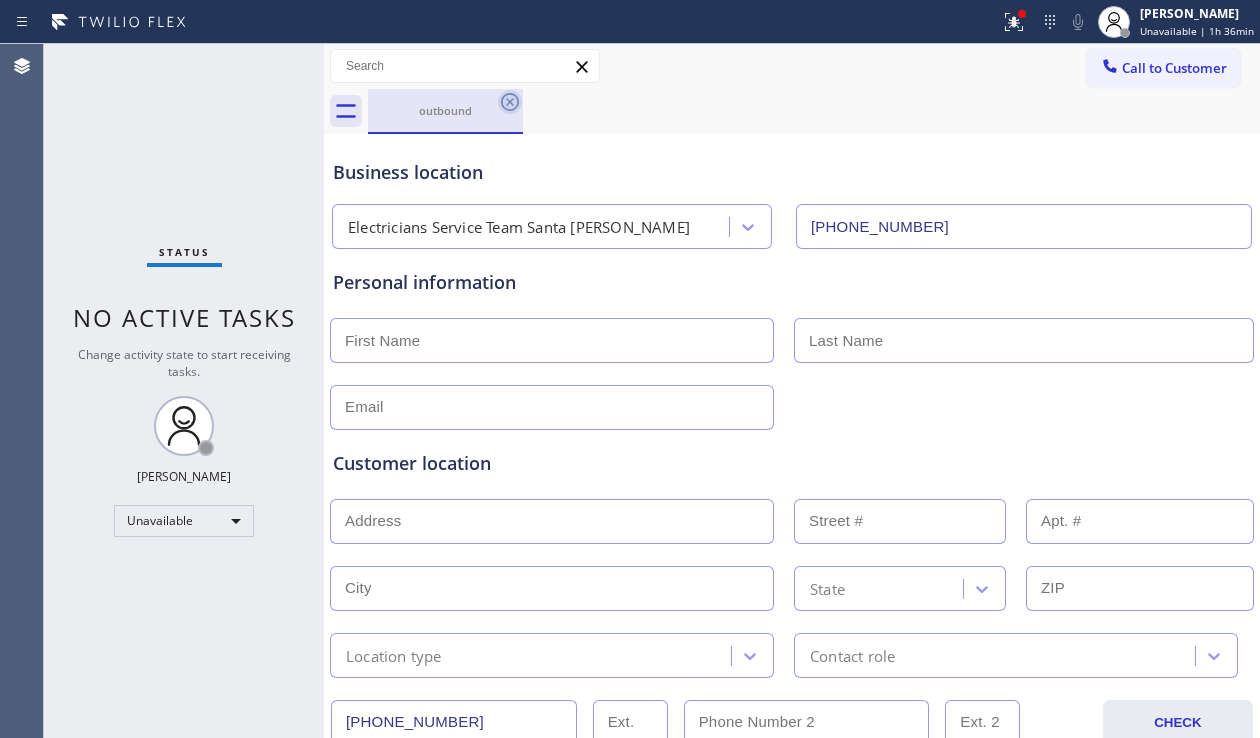click 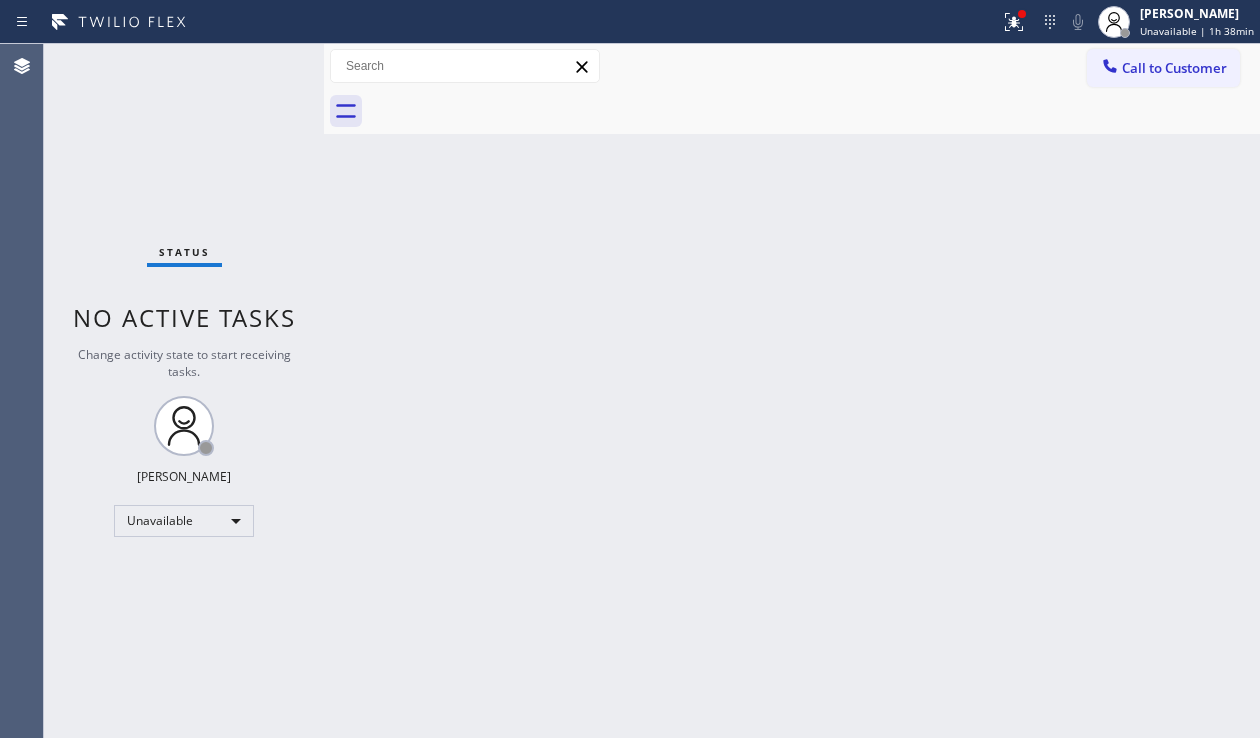 click on "Back to Dashboard Change Sender ID Customers Technicians Select a contact Outbound call Location Search location Your caller id phone number Customer number Call Customer info Name   Phone none Address none Change Sender ID HVAC [PHONE_NUMBER] 5 Star Appliance [PHONE_NUMBER] Appliance Repair [PHONE_NUMBER] Plumbing [PHONE_NUMBER] Air Duct Cleaning [PHONE_NUMBER]  Electricians [PHONE_NUMBER] Cancel Change Check personal SMS Reset Change No tabs Call to Customer Outbound call Location Whirlpool Appliance  Repair Your caller id phone number [PHONE_NUMBER] Customer number Call Outbound call Technician Search Technician Your caller id phone number Your caller id phone number Call" at bounding box center (792, 391) 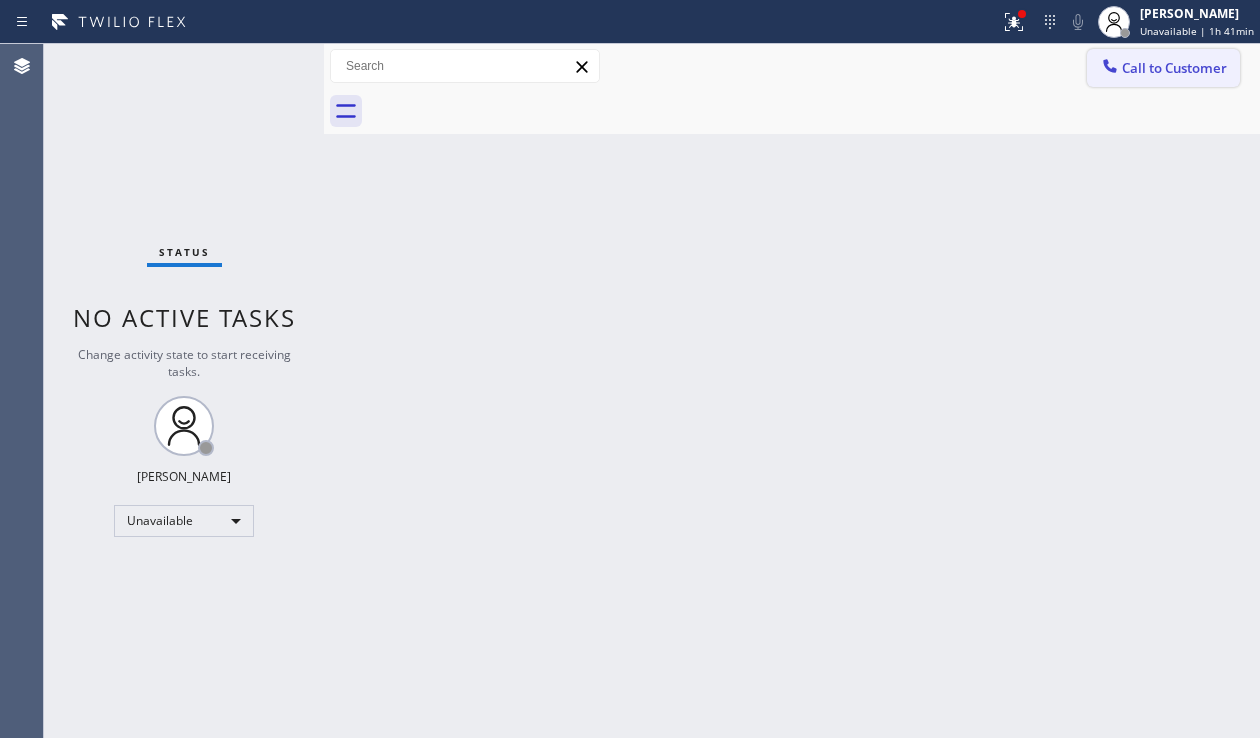 click on "Call to Customer" at bounding box center [1174, 68] 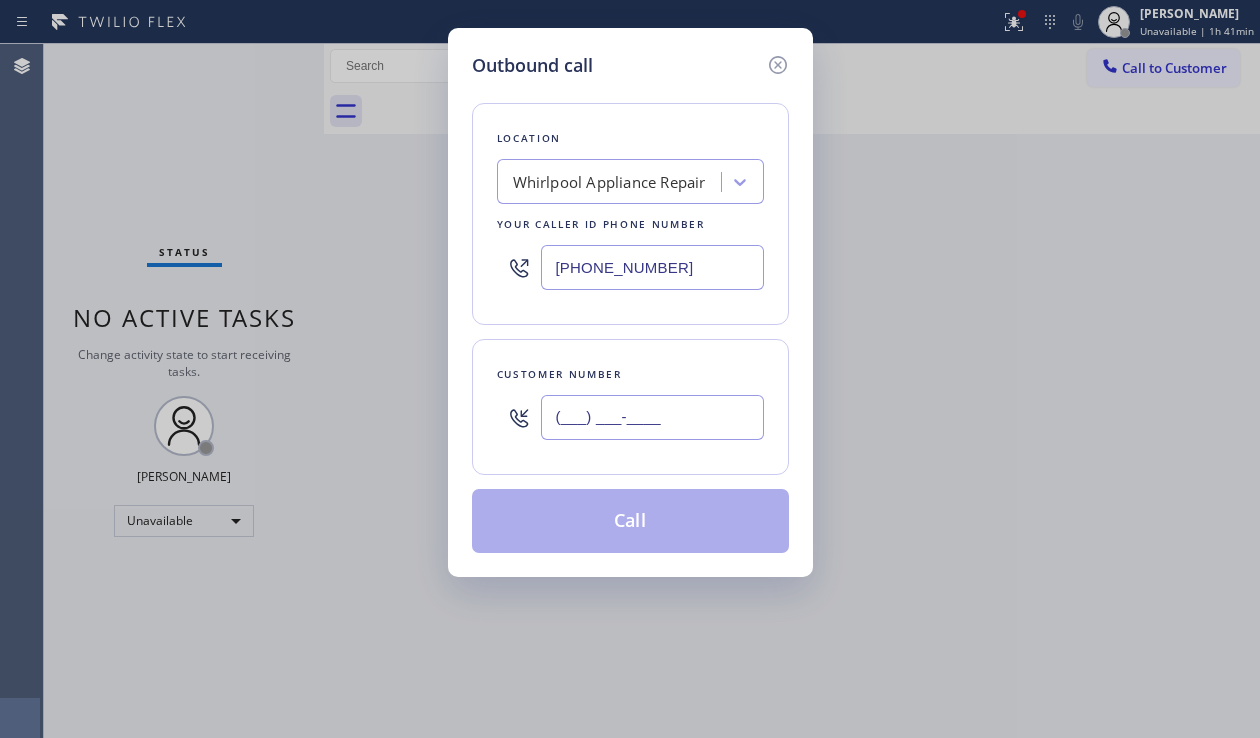 click on "(___) ___-____" at bounding box center [652, 417] 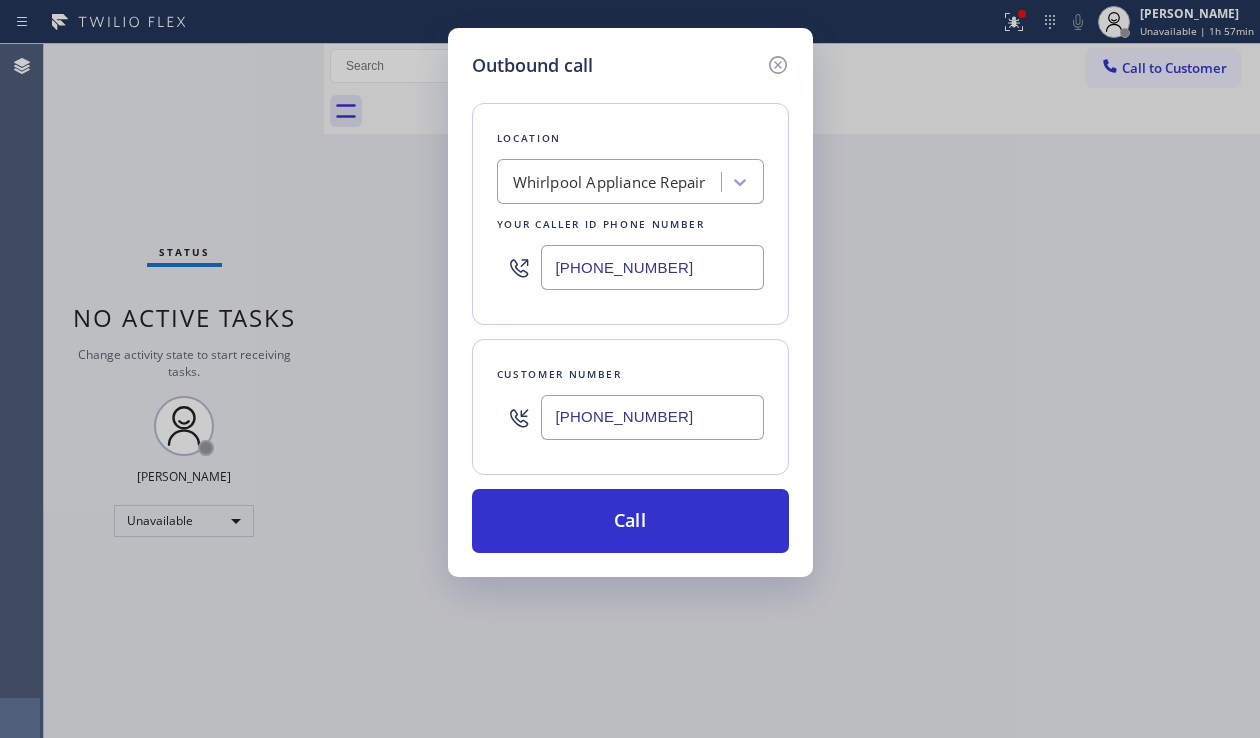 click on "Outbound call Location Whirlpool Appliance  Repair Your caller id phone number [PHONE_NUMBER] Customer number [PHONE_NUMBER] Call" at bounding box center [630, 369] 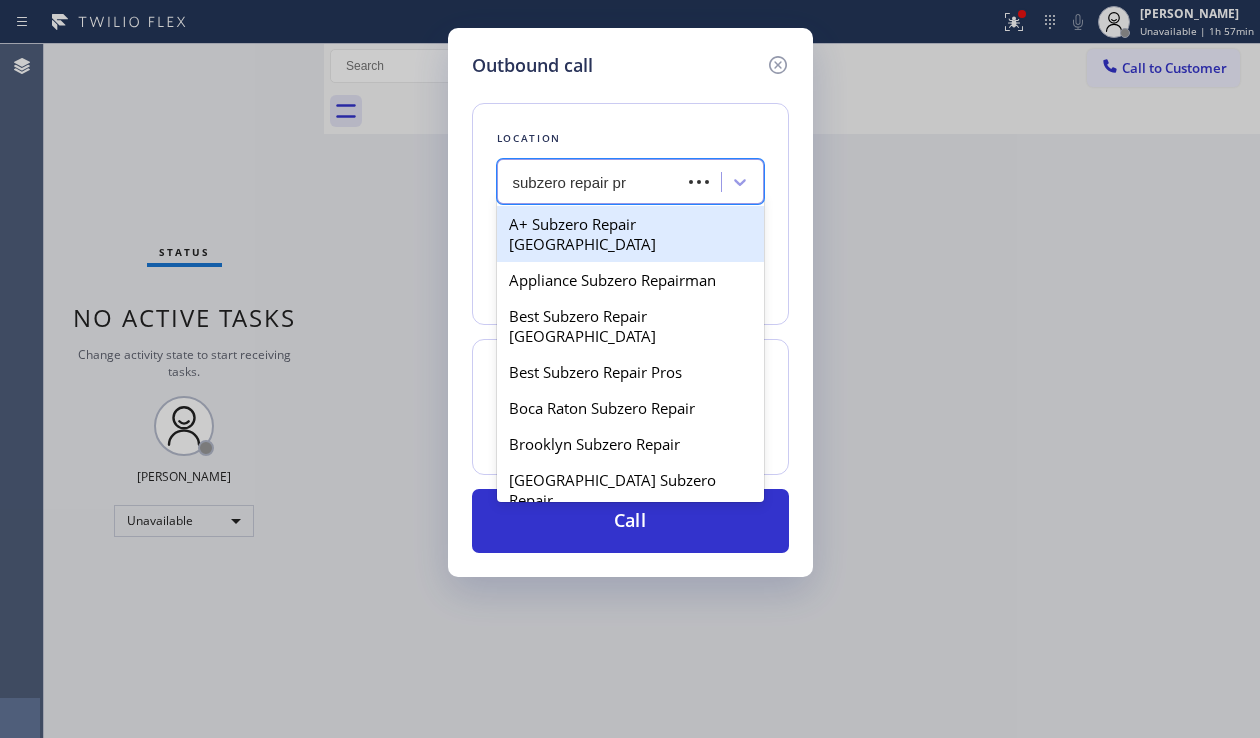 type on "subzero repair pro" 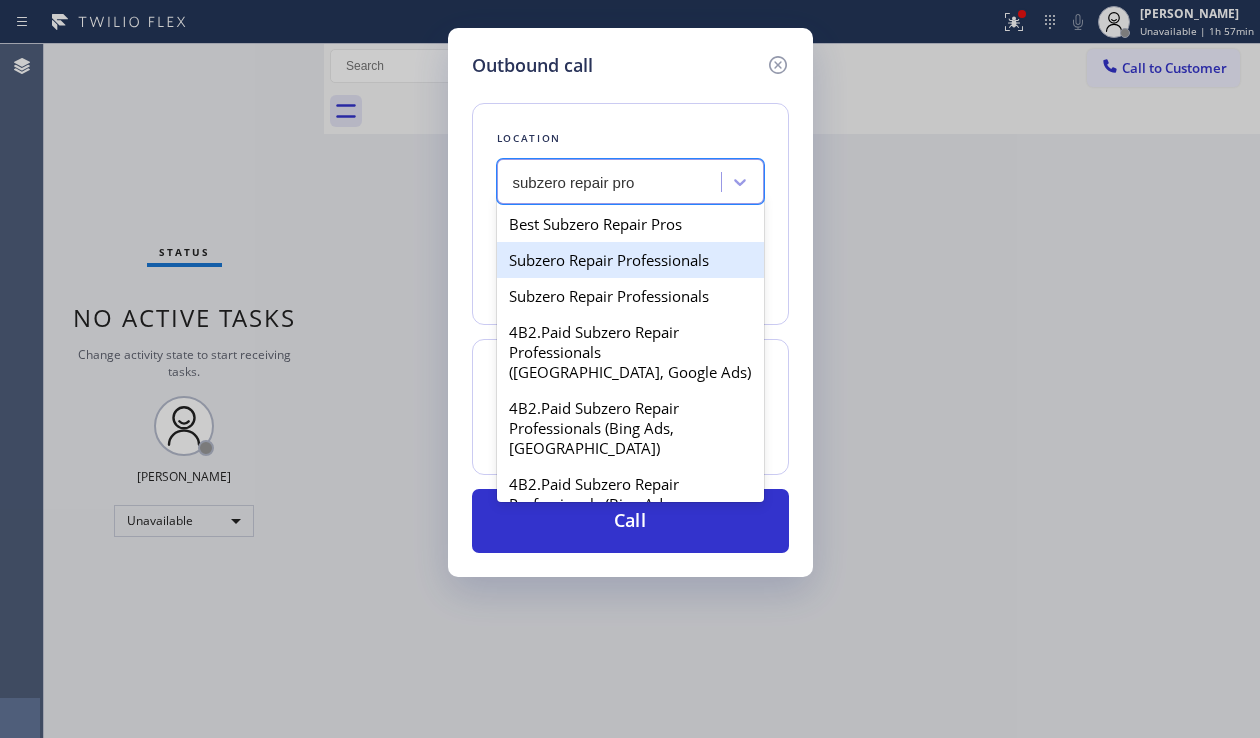 type 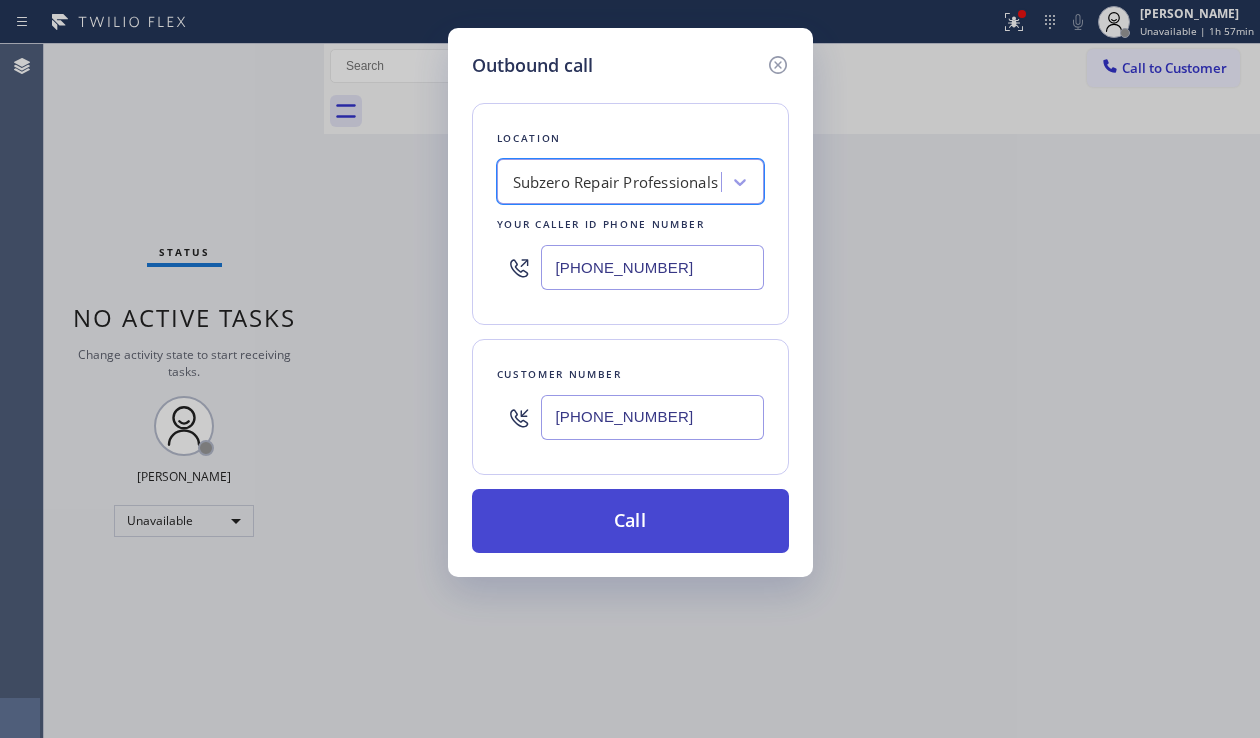 click on "Call" at bounding box center [630, 521] 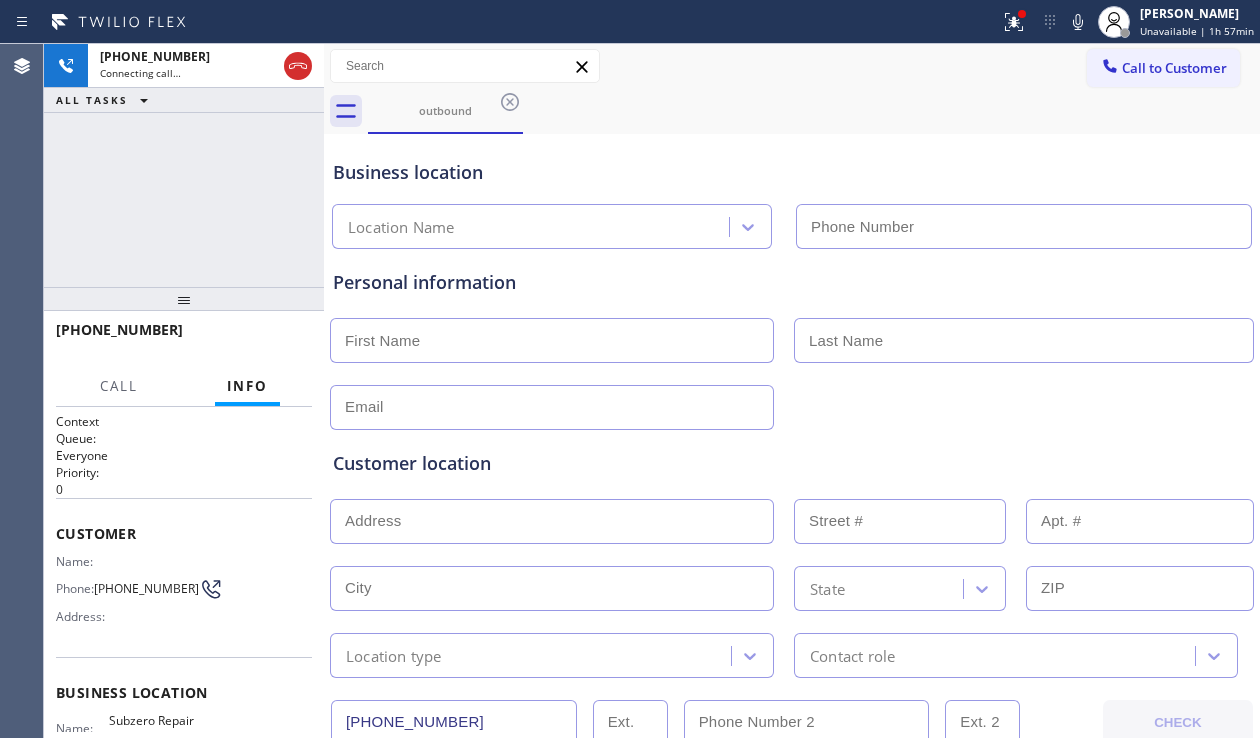 type on "[PHONE_NUMBER]" 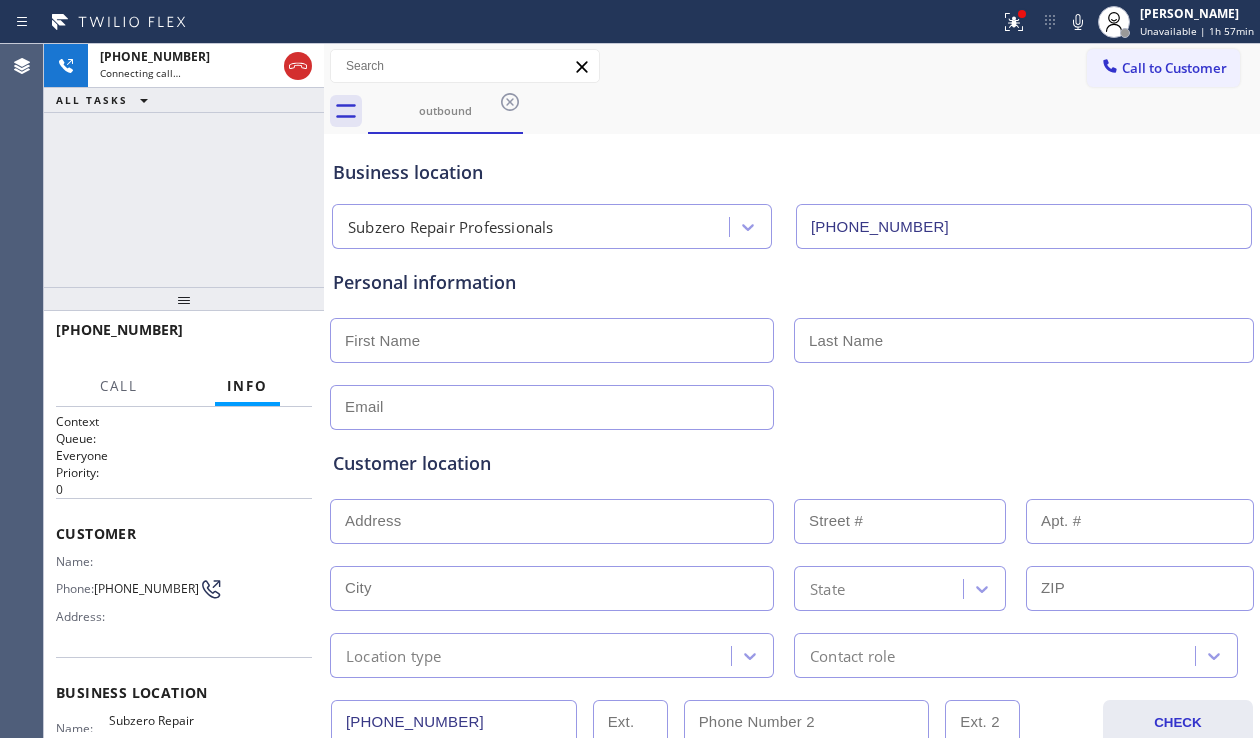 drag, startPoint x: 1157, startPoint y: 444, endPoint x: 1088, endPoint y: 466, distance: 72.42237 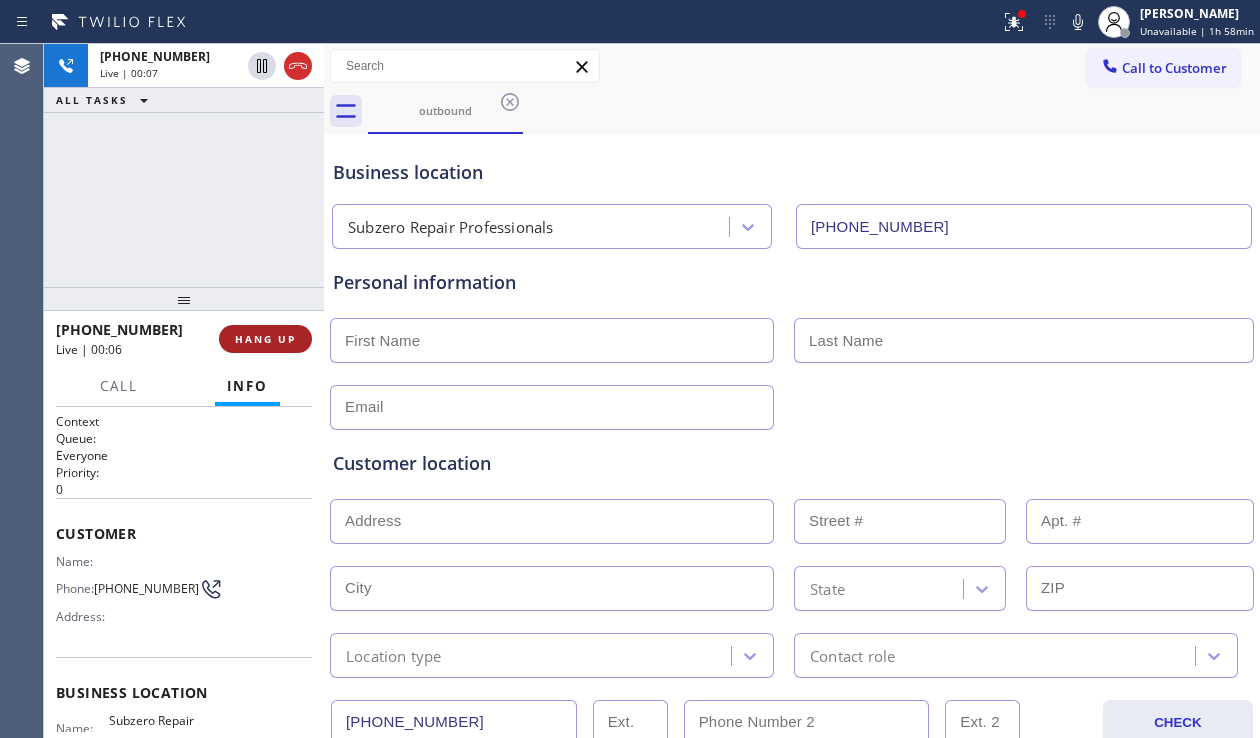 click on "HANG UP" at bounding box center (265, 339) 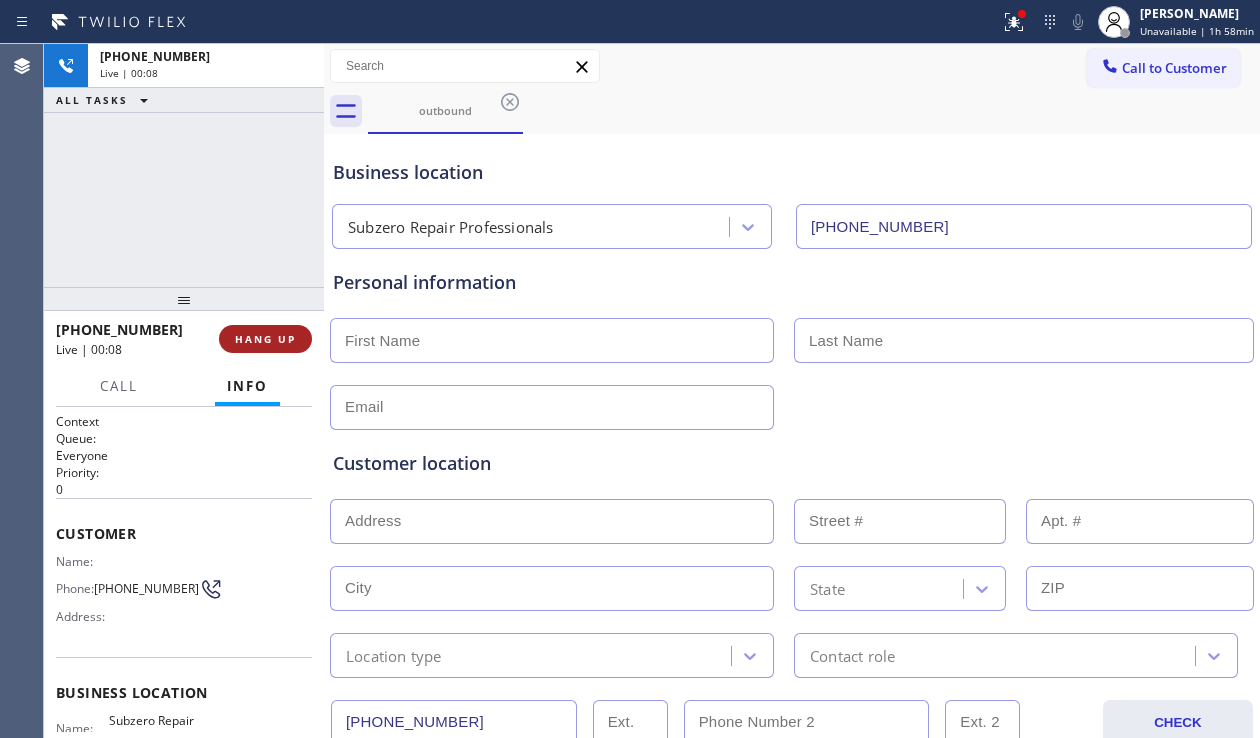 click on "HANG UP" at bounding box center (265, 339) 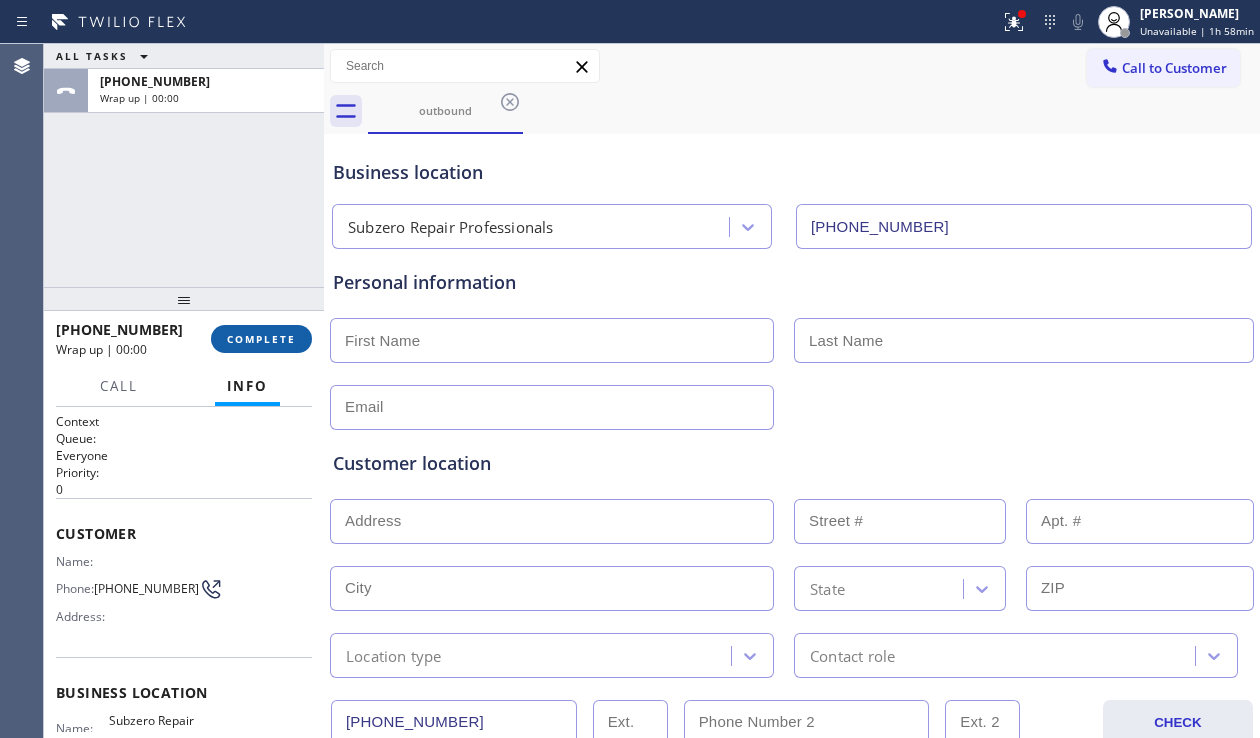 click on "COMPLETE" at bounding box center [261, 339] 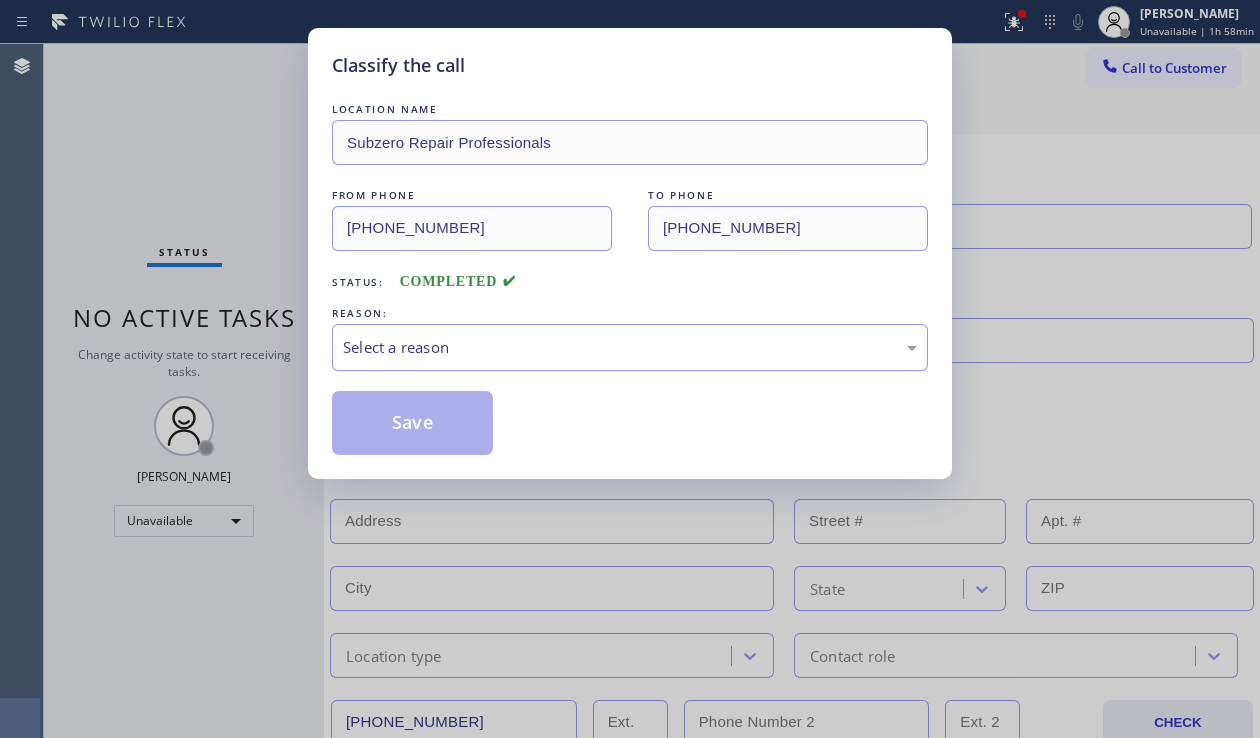 click on "Select a reason" at bounding box center [630, 347] 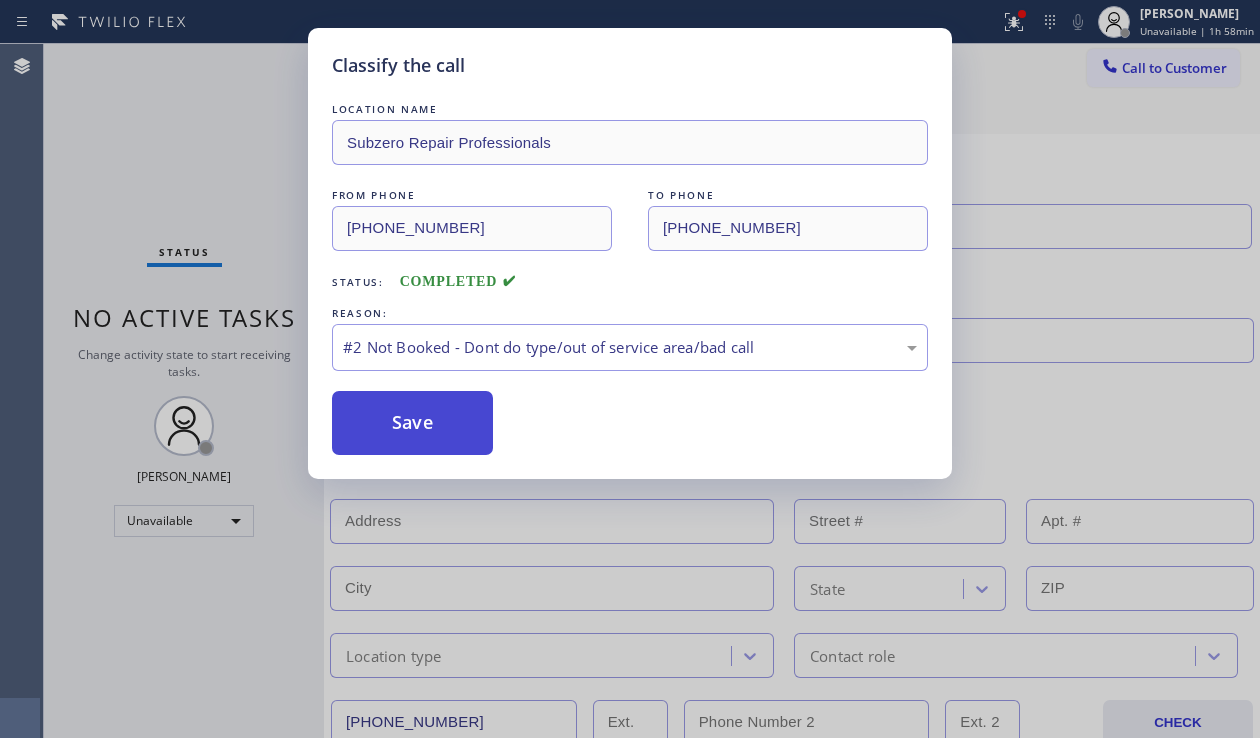click on "Save" at bounding box center (412, 423) 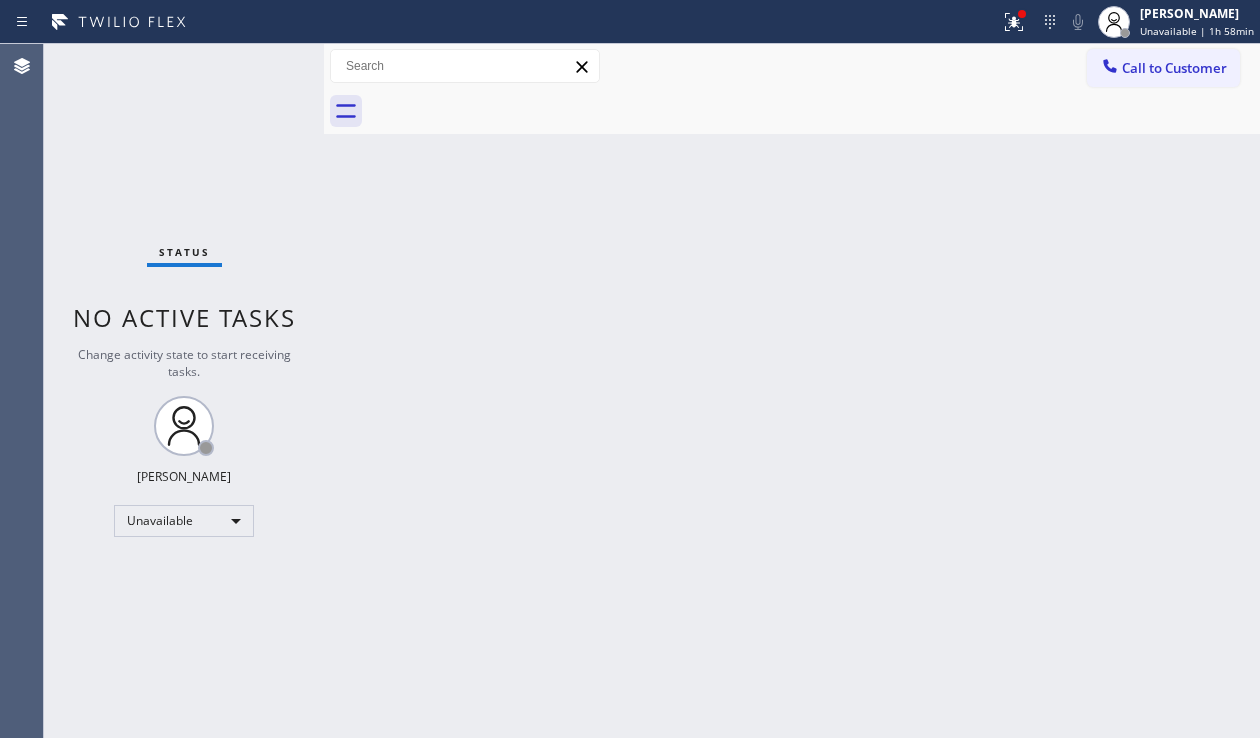 click on "Call to Customer" at bounding box center [1174, 68] 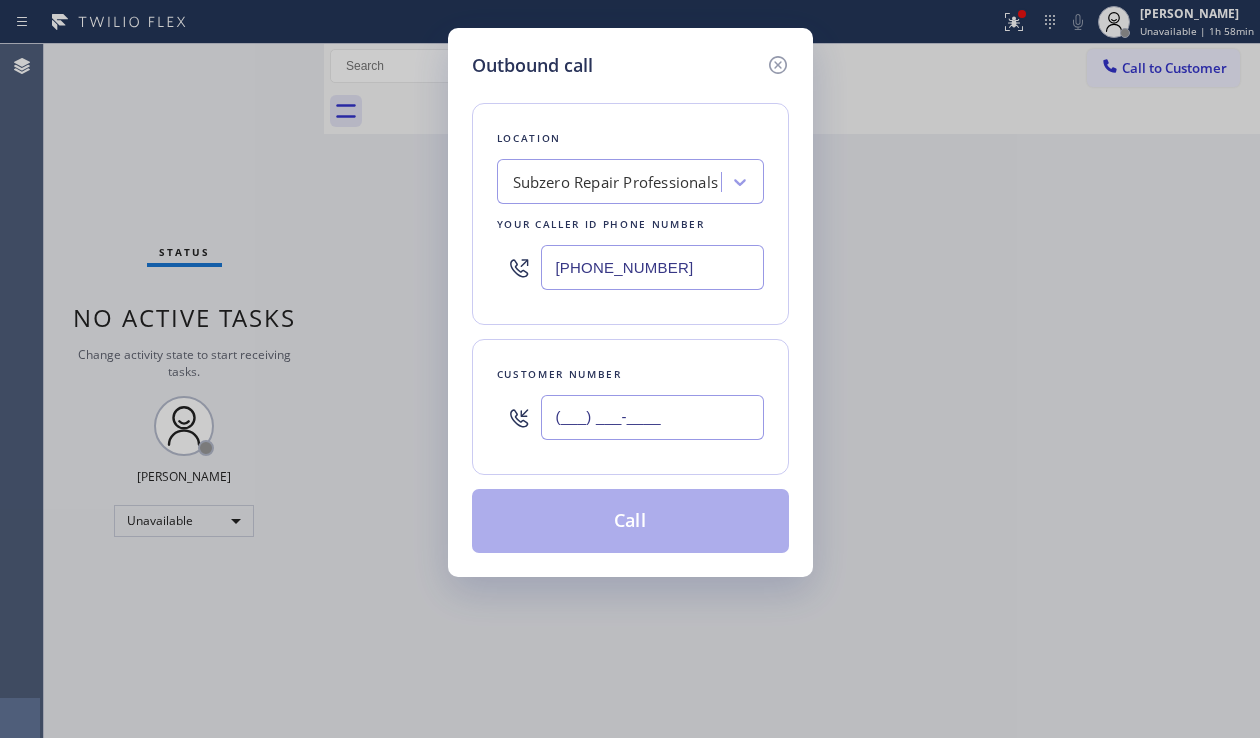 click on "(___) ___-____" at bounding box center [652, 417] 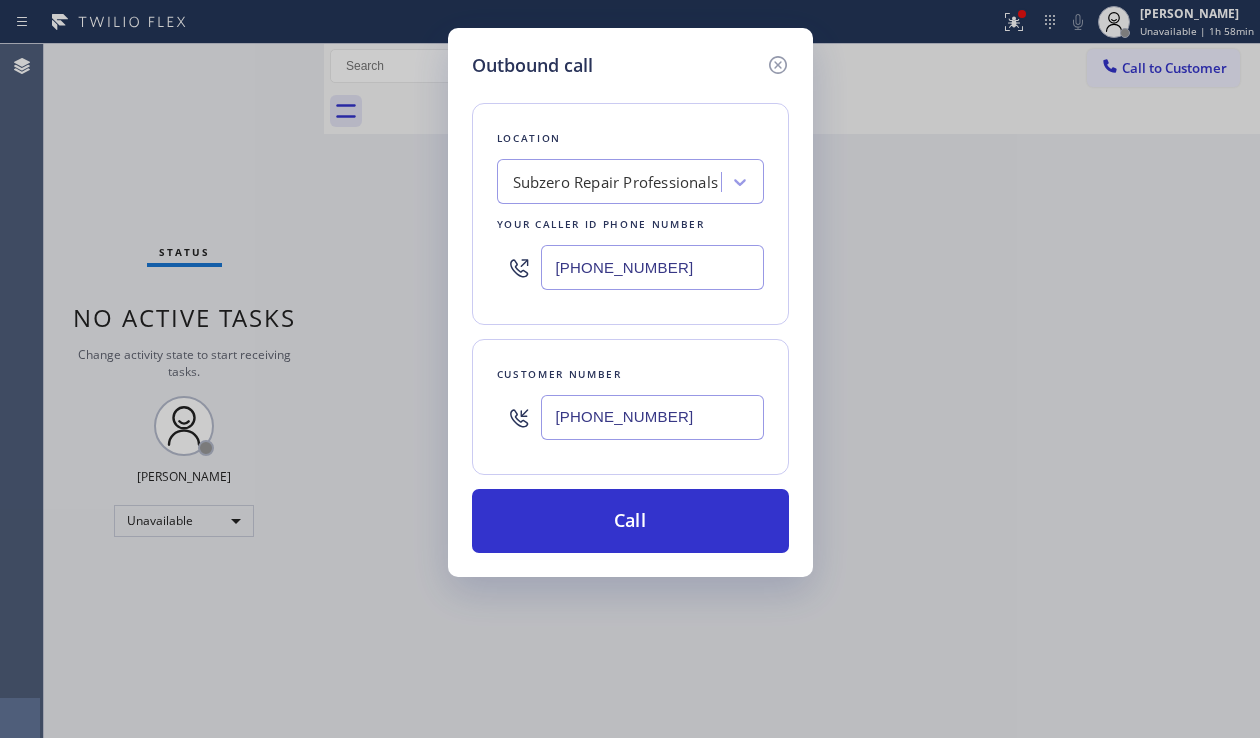 type on "[PHONE_NUMBER]" 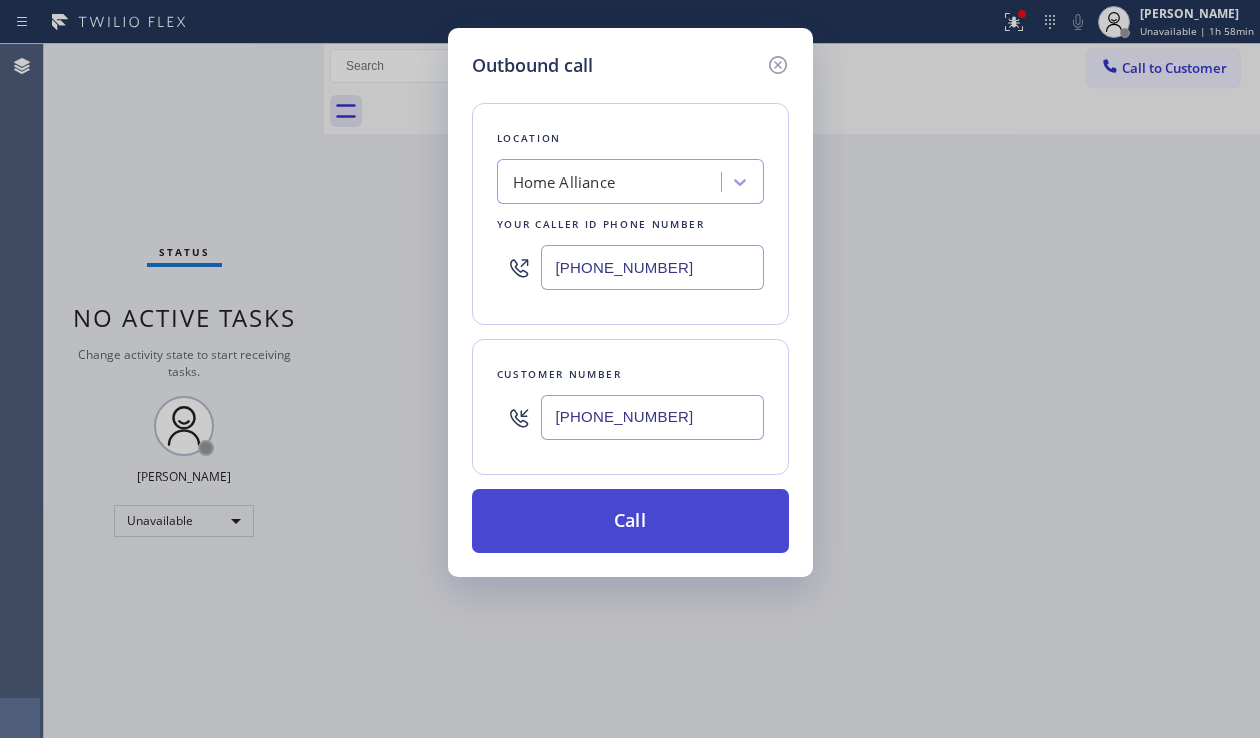 type on "[PHONE_NUMBER]" 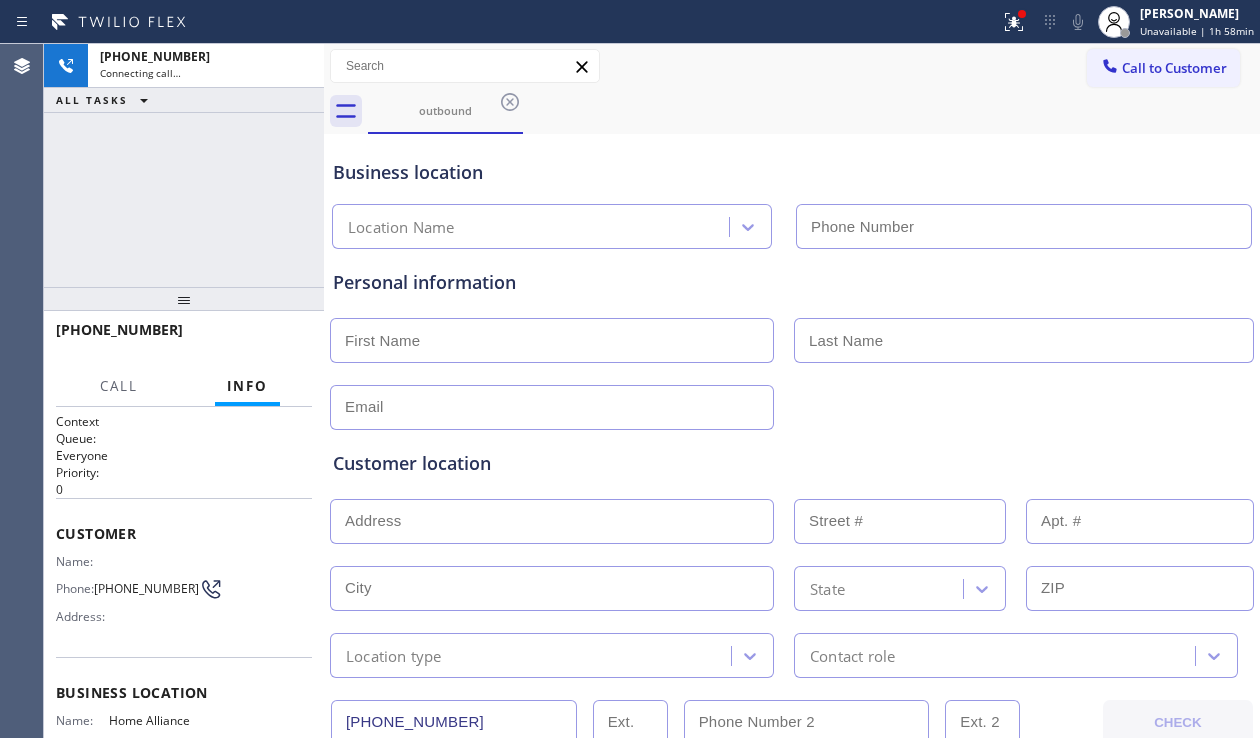 type on "[PHONE_NUMBER]" 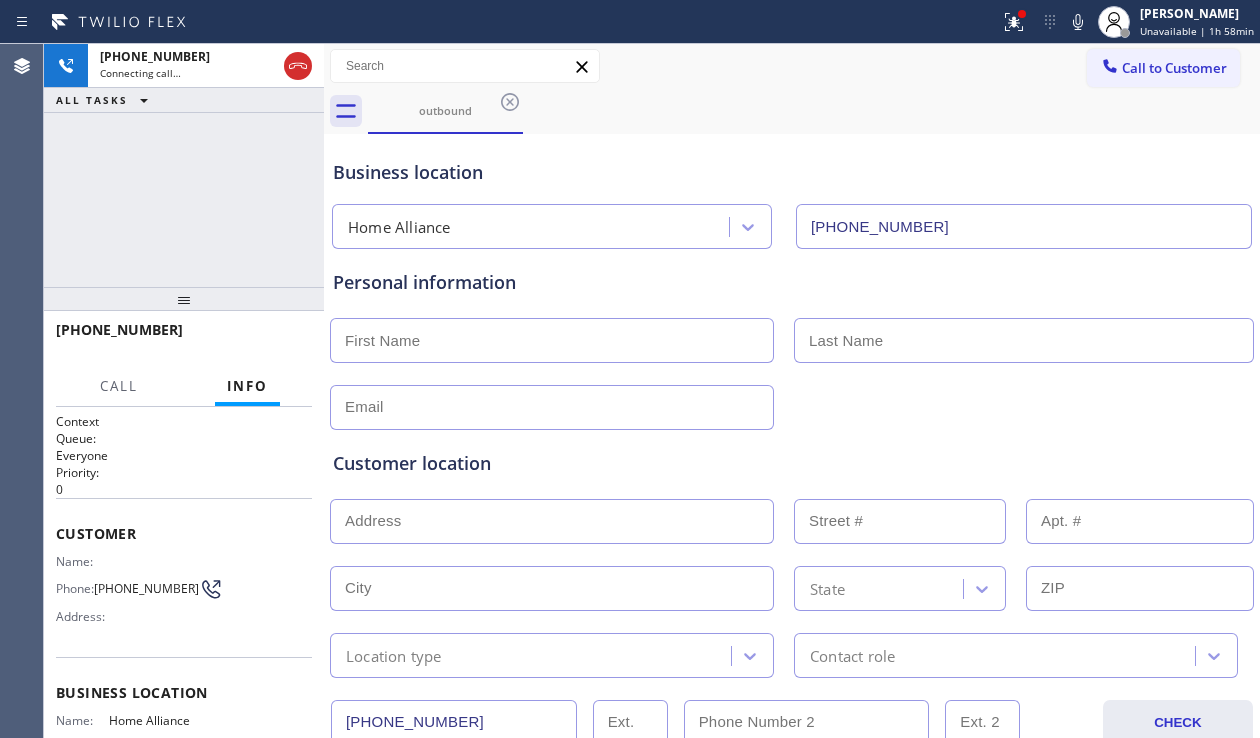 click on "Customer location" at bounding box center (792, 463) 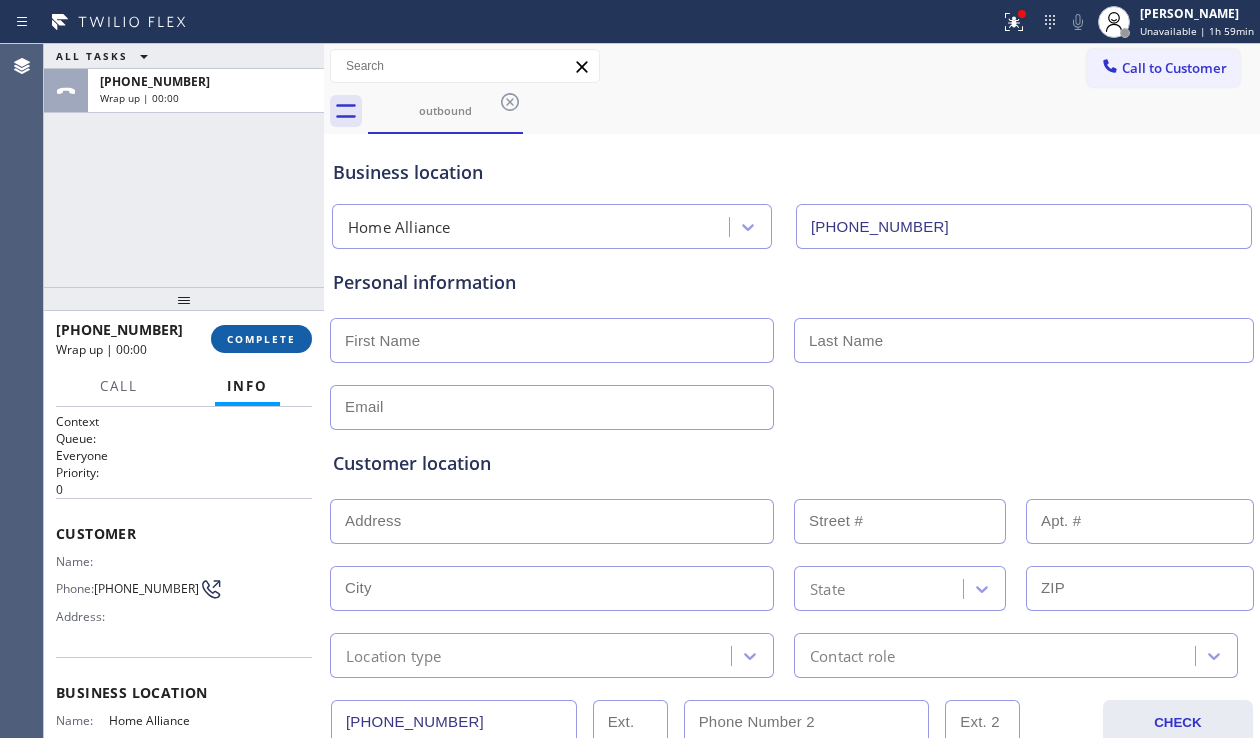 click on "COMPLETE" at bounding box center (261, 339) 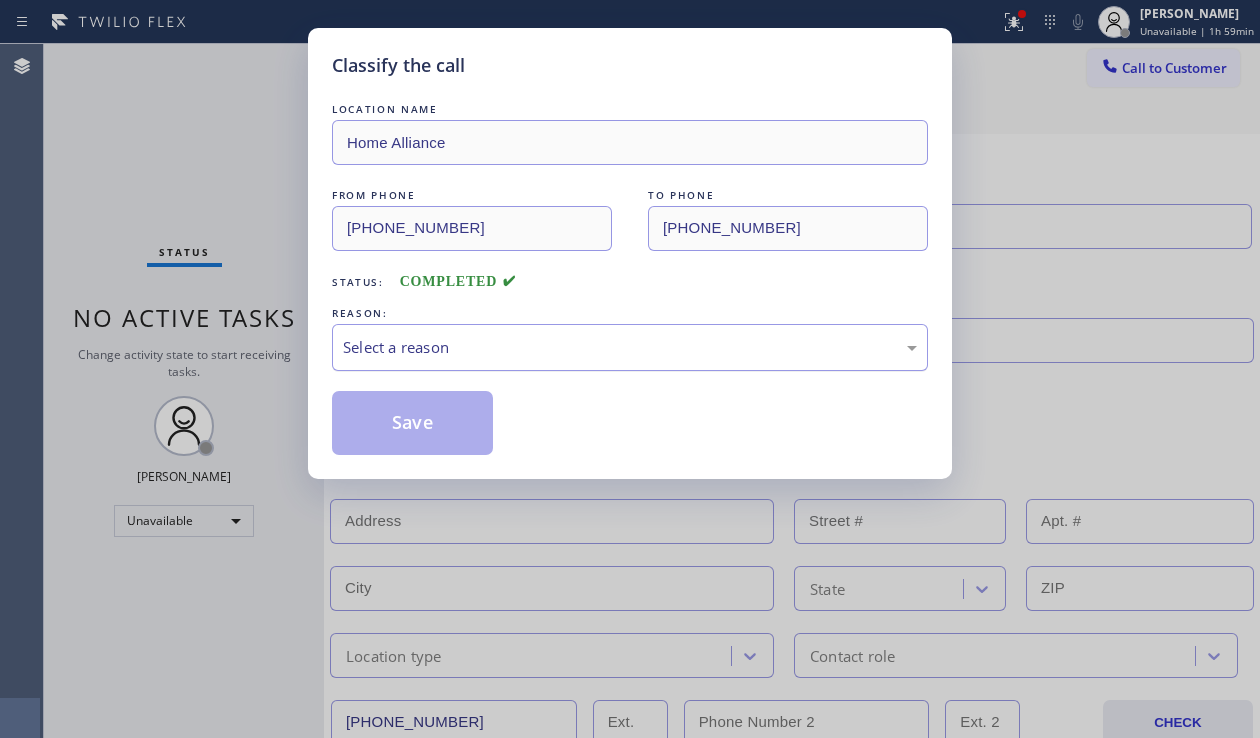 click on "Select a reason" at bounding box center (630, 347) 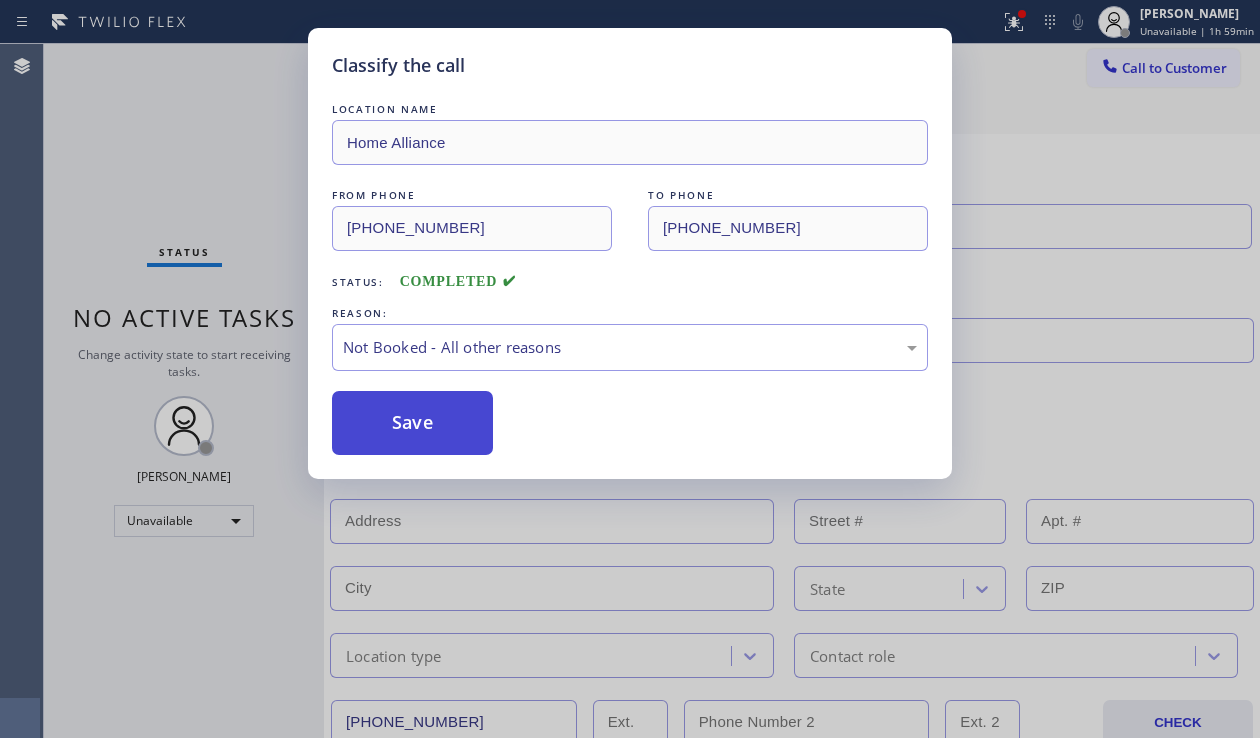 click on "Save" at bounding box center (412, 423) 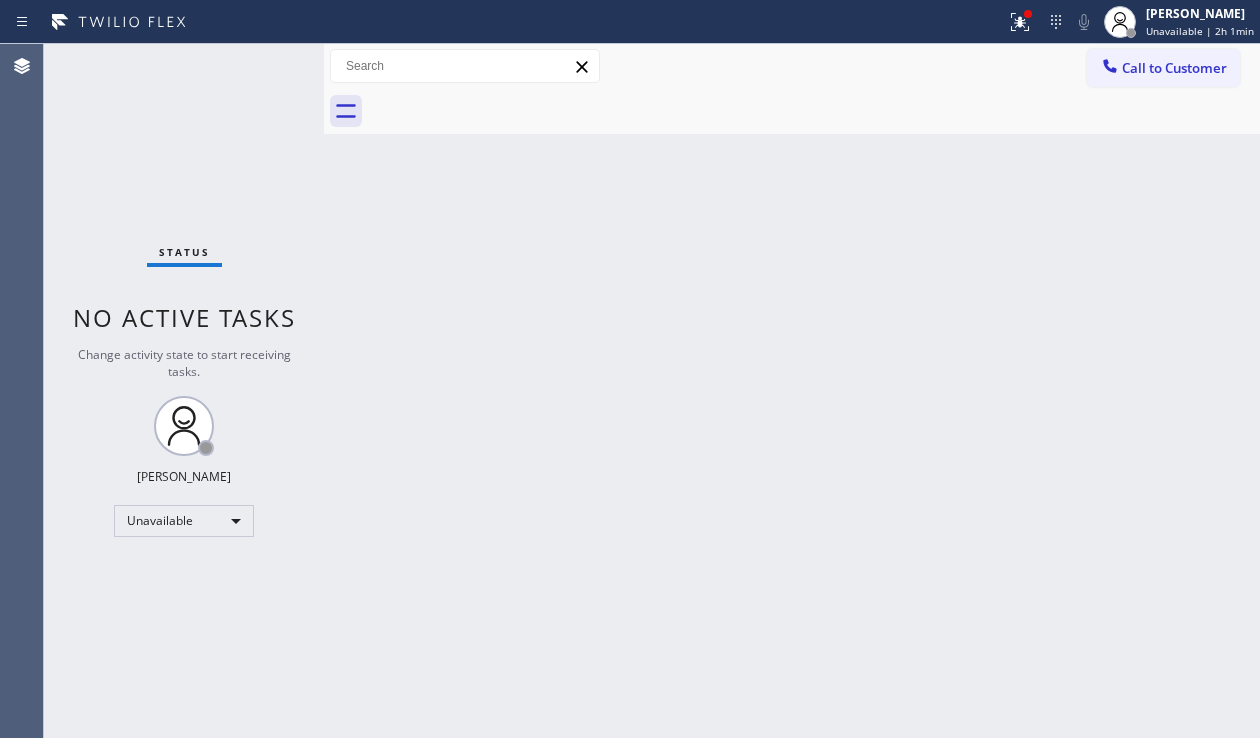 click on "Back to Dashboard Change Sender ID Customers Technicians Select a contact Outbound call Location Search location Your caller id phone number Customer number Call Customer info Name   Phone none Address none Change Sender ID HVAC [PHONE_NUMBER] 5 Star Appliance [PHONE_NUMBER] Appliance Repair [PHONE_NUMBER] Plumbing [PHONE_NUMBER] Air Duct Cleaning [PHONE_NUMBER]  Electricians [PHONE_NUMBER] Cancel Change Check personal SMS Reset Change No tabs Call to Customer Outbound call Location Home Alliance Your caller id phone number [PHONE_NUMBER] Customer number Call Outbound call Technician Search Technician Your caller id phone number Your caller id phone number Call" at bounding box center [792, 391] 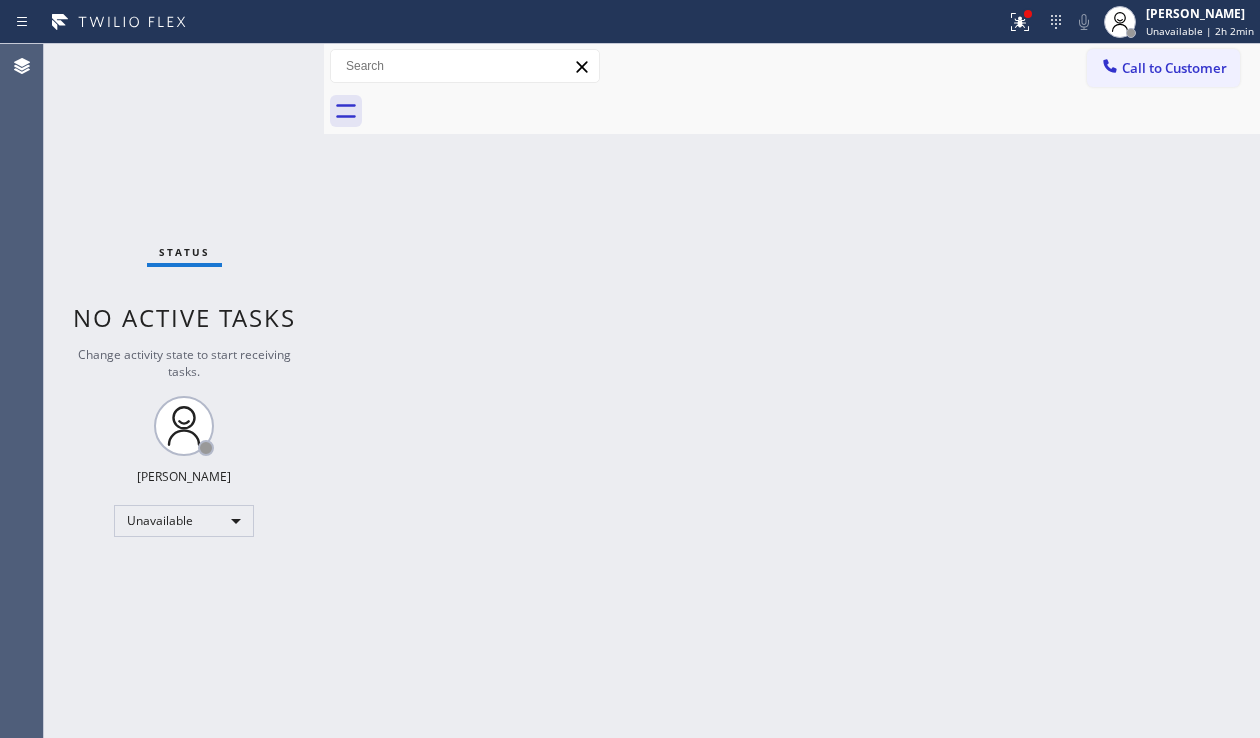 click on "Back to Dashboard Change Sender ID Customers Technicians Select a contact Outbound call Location Search location Your caller id phone number Customer number Call Customer info Name   Phone none Address none Change Sender ID HVAC [PHONE_NUMBER] 5 Star Appliance [PHONE_NUMBER] Appliance Repair [PHONE_NUMBER] Plumbing [PHONE_NUMBER] Air Duct Cleaning [PHONE_NUMBER]  Electricians [PHONE_NUMBER] Cancel Change Check personal SMS Reset Change No tabs Call to Customer Outbound call Location Home Alliance Your caller id phone number [PHONE_NUMBER] Customer number Call Outbound call Technician Search Technician Your caller id phone number Your caller id phone number Call" at bounding box center [792, 391] 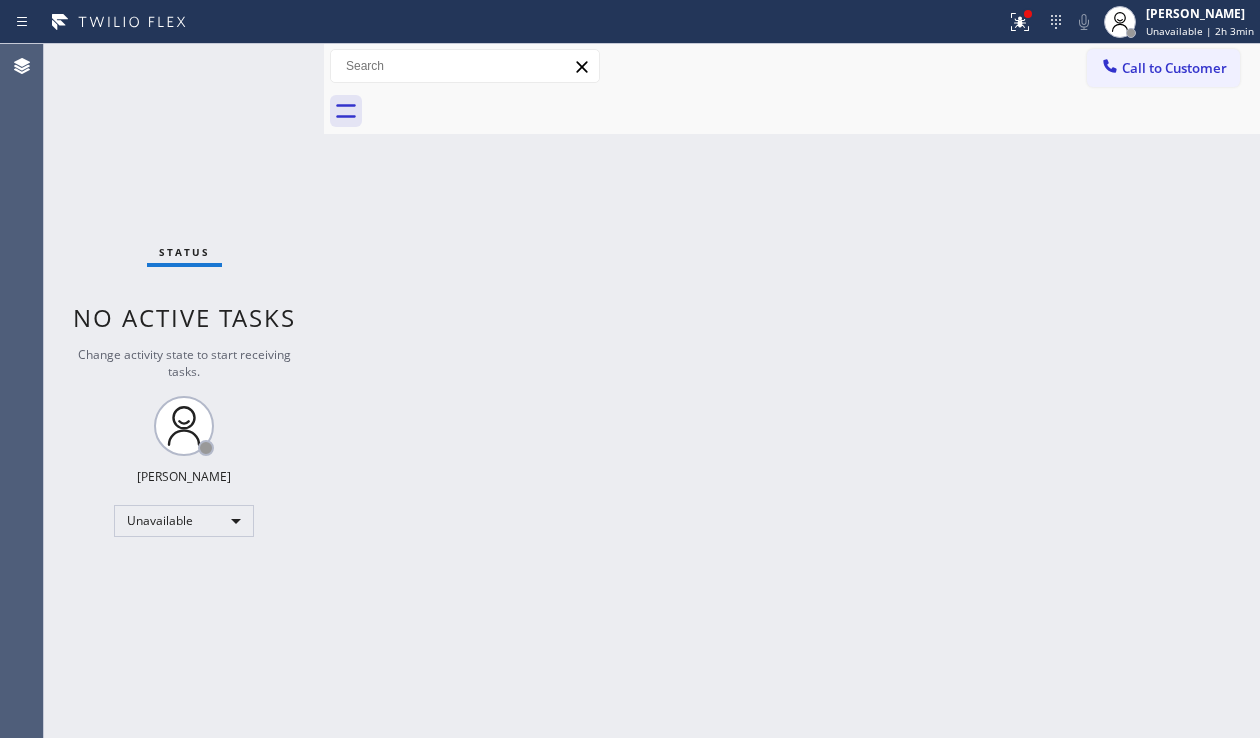 drag, startPoint x: 1201, startPoint y: 64, endPoint x: 1079, endPoint y: 159, distance: 154.62535 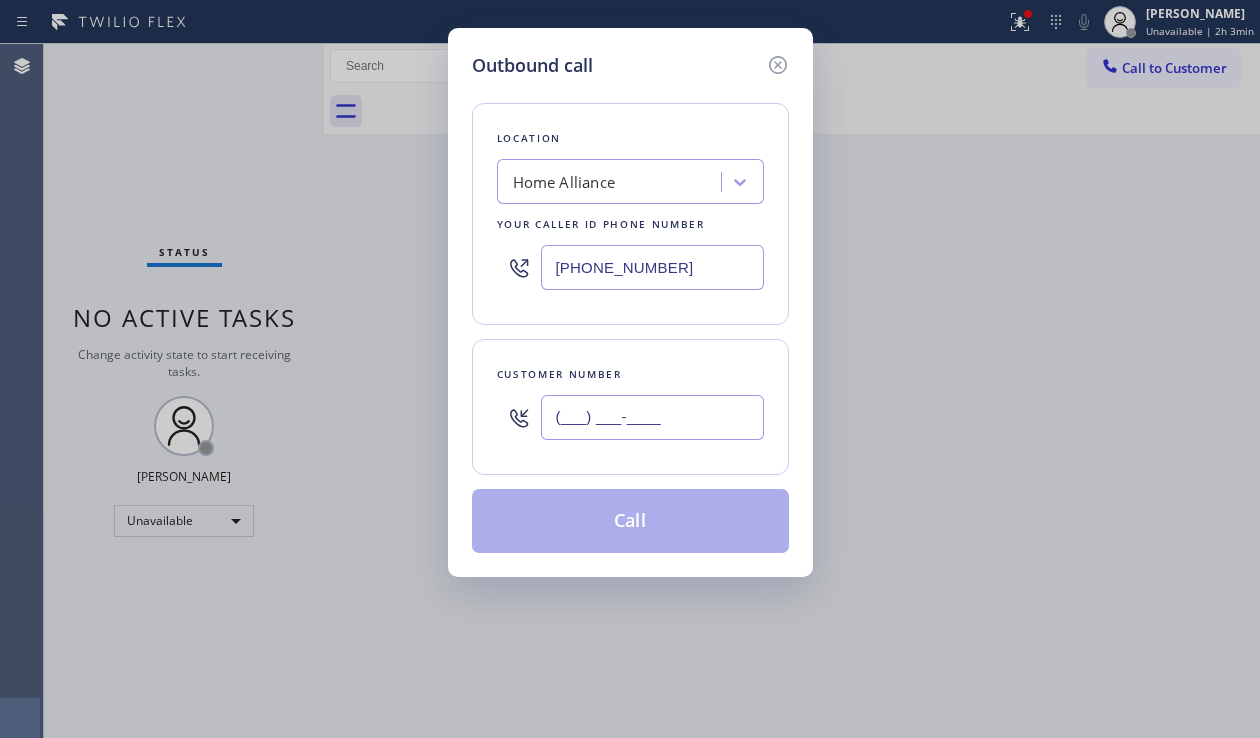 click on "(___) ___-____" at bounding box center (652, 417) 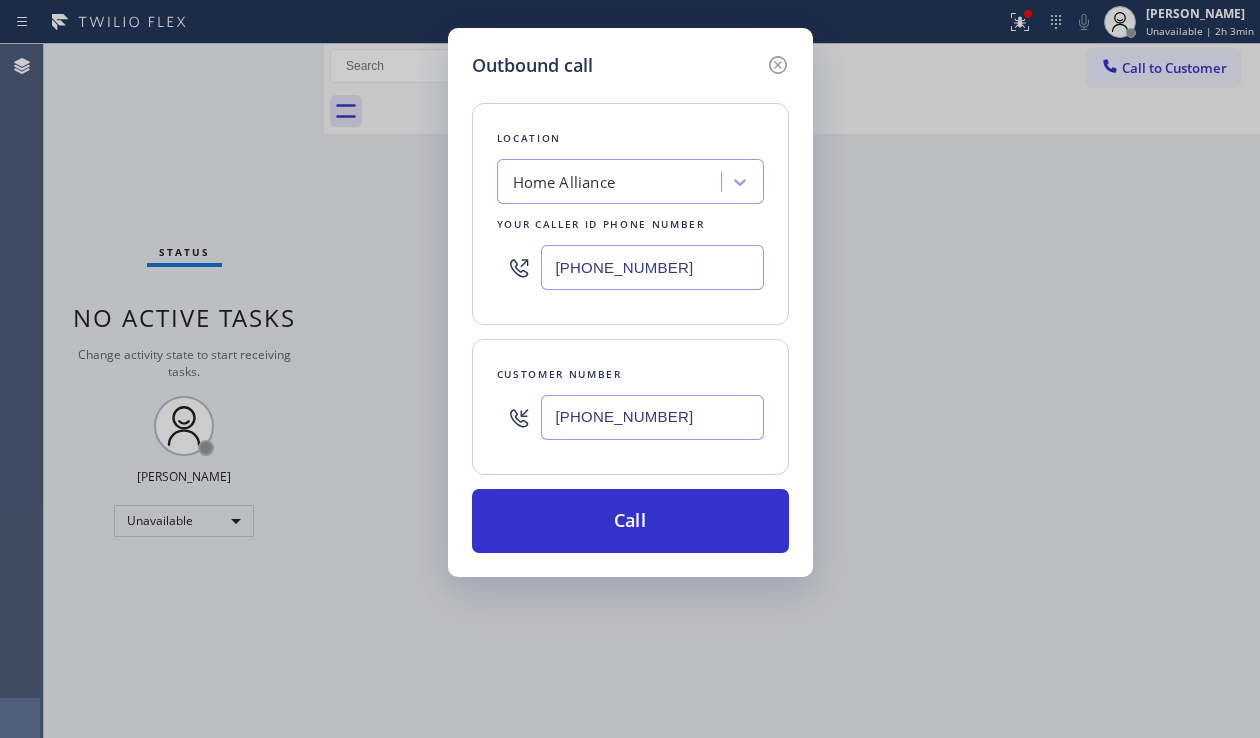 type on "[PHONE_NUMBER]" 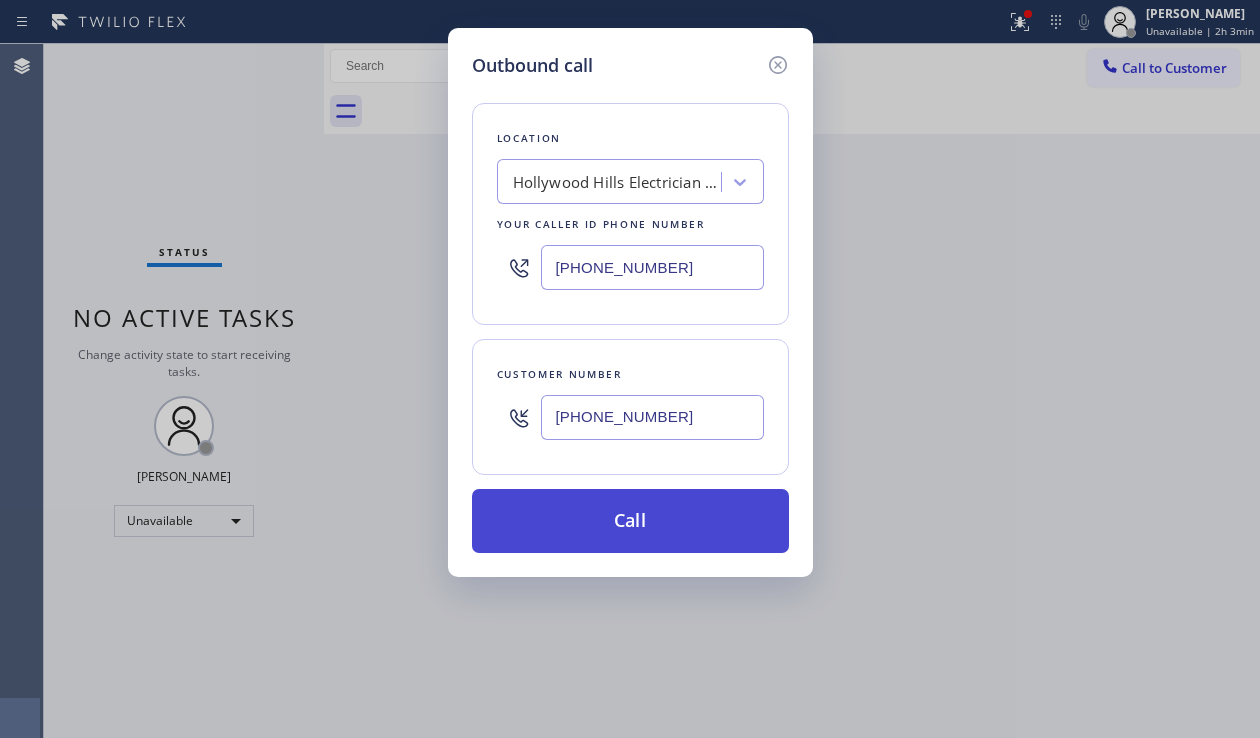 type on "[PHONE_NUMBER]" 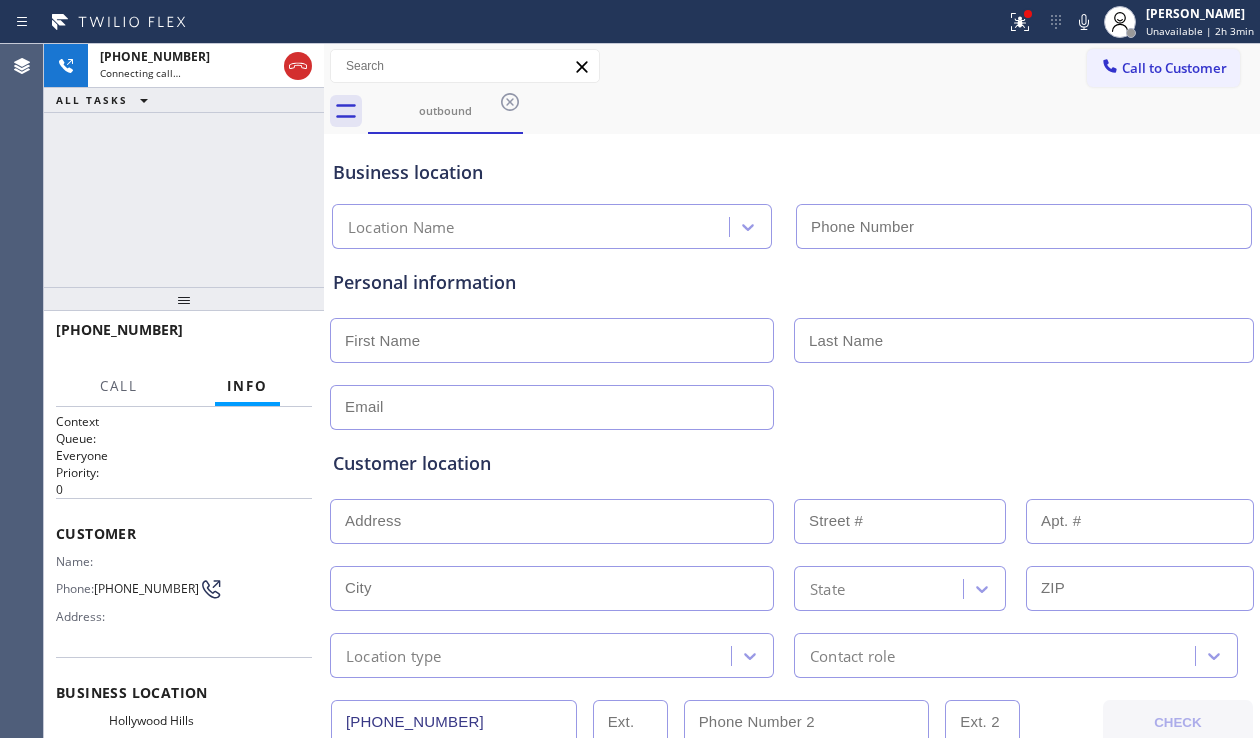 type on "[PHONE_NUMBER]" 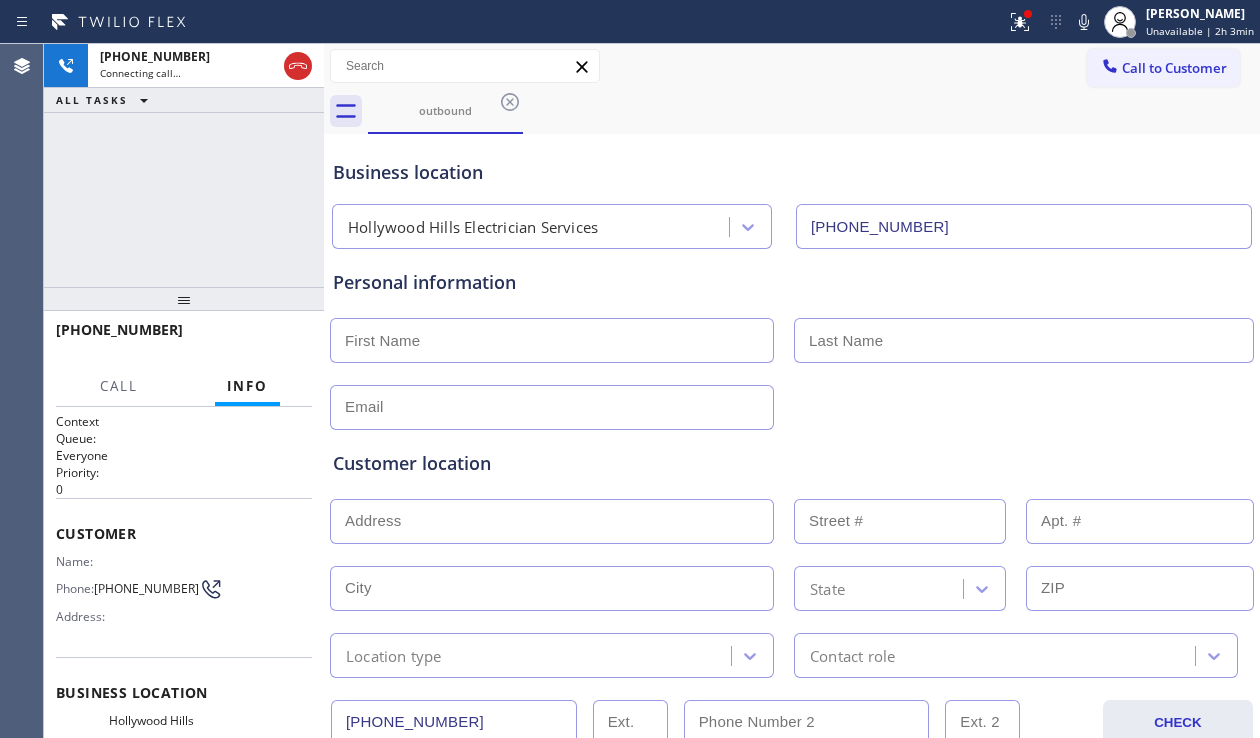click on "Customer location >> ADD NEW ADDRESS << + NEW ADDRESS State Location type Contact role" at bounding box center (792, 554) 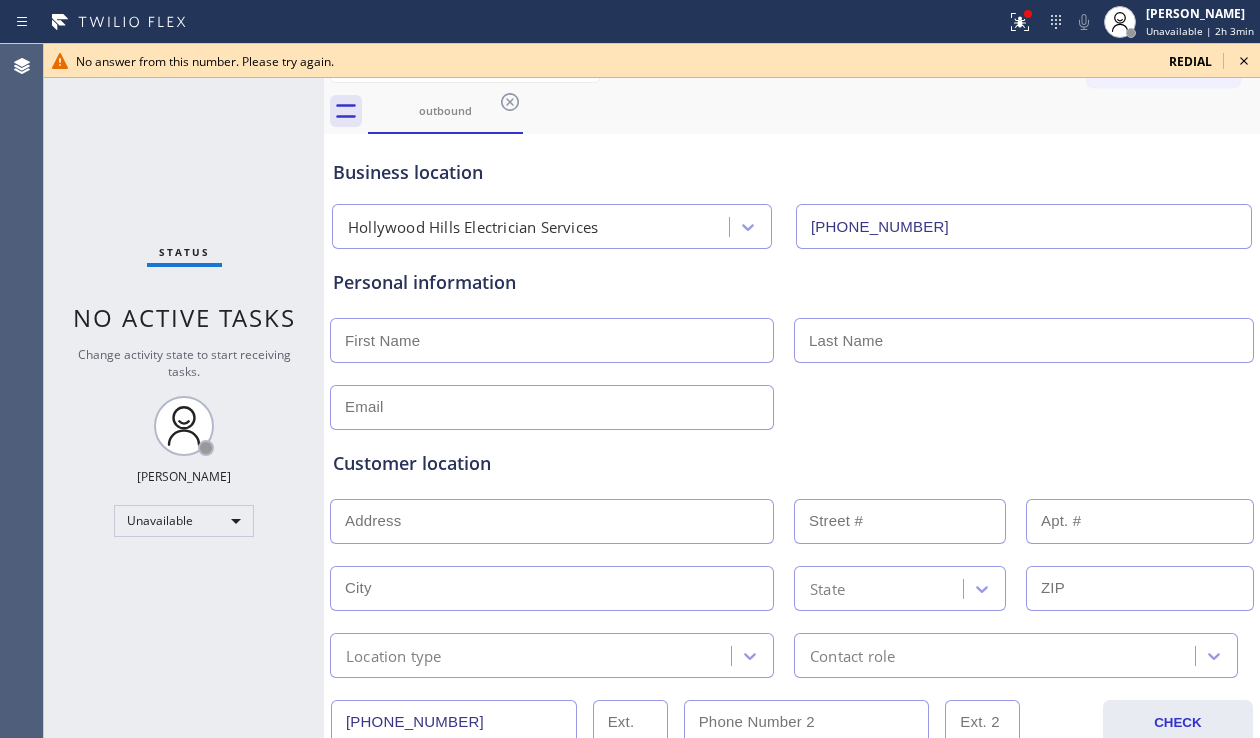 click 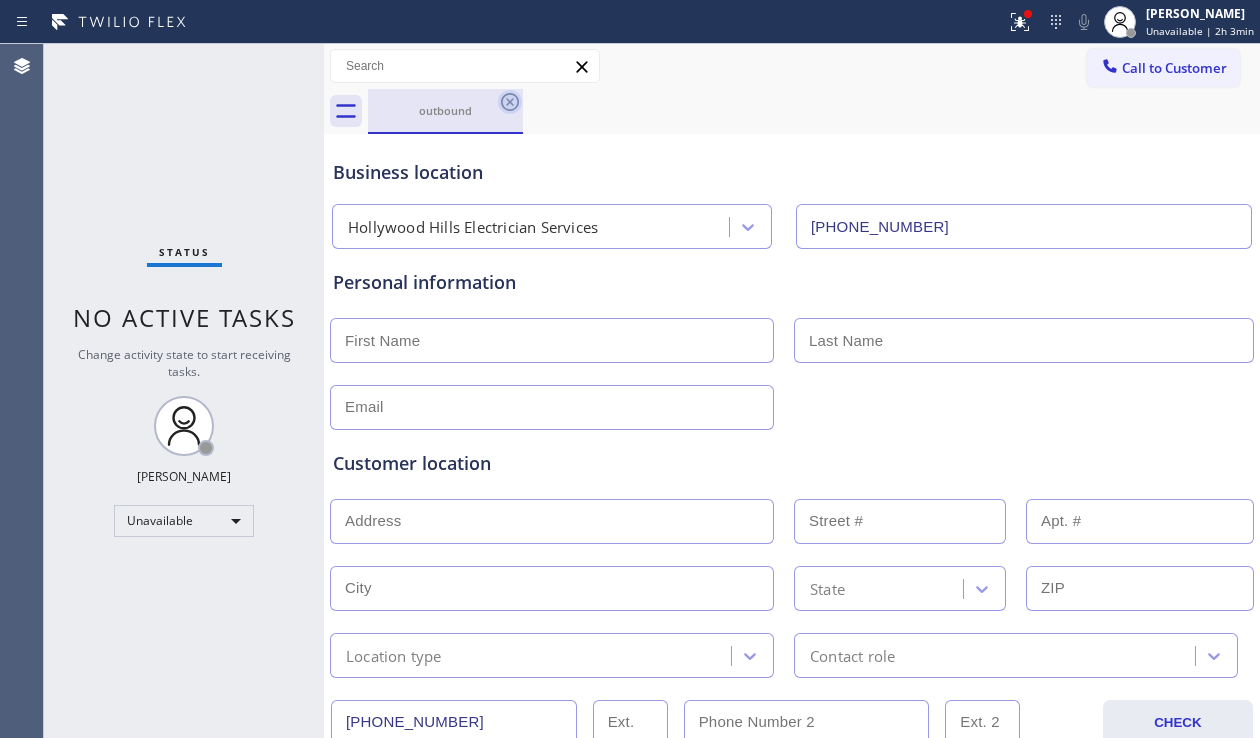 click 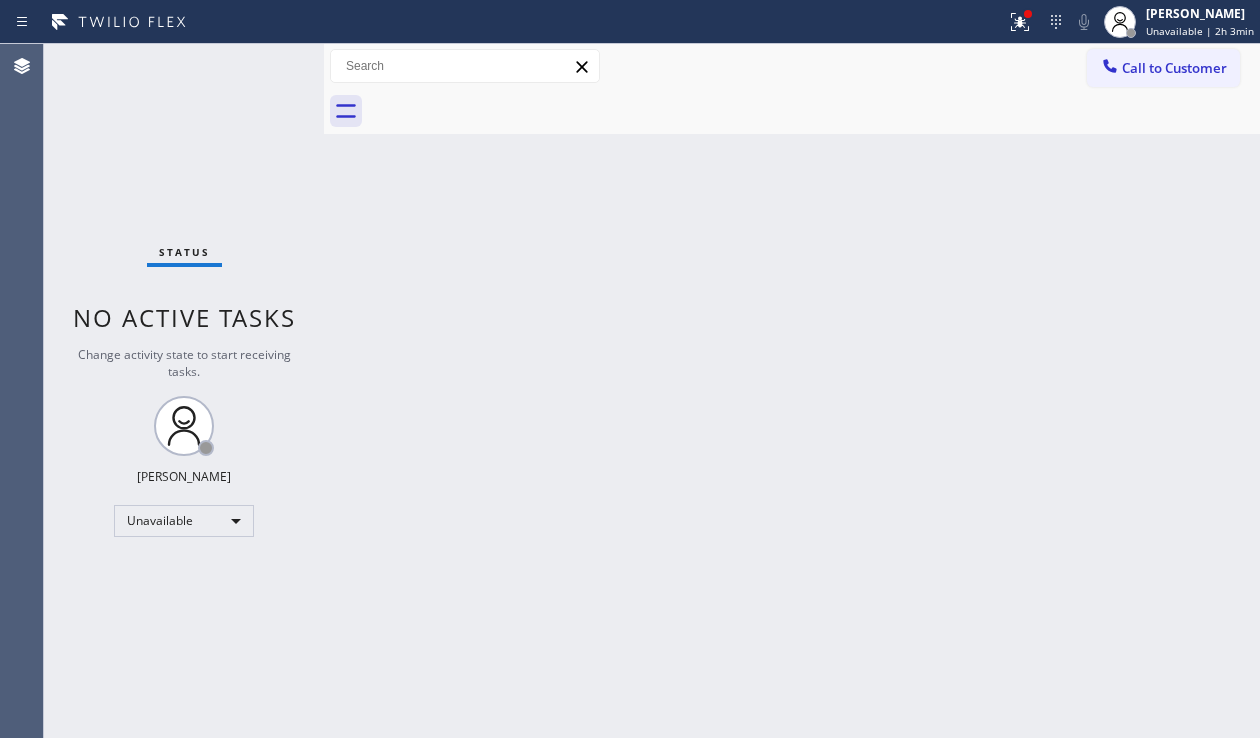 drag, startPoint x: 515, startPoint y: 478, endPoint x: 446, endPoint y: 559, distance: 106.404884 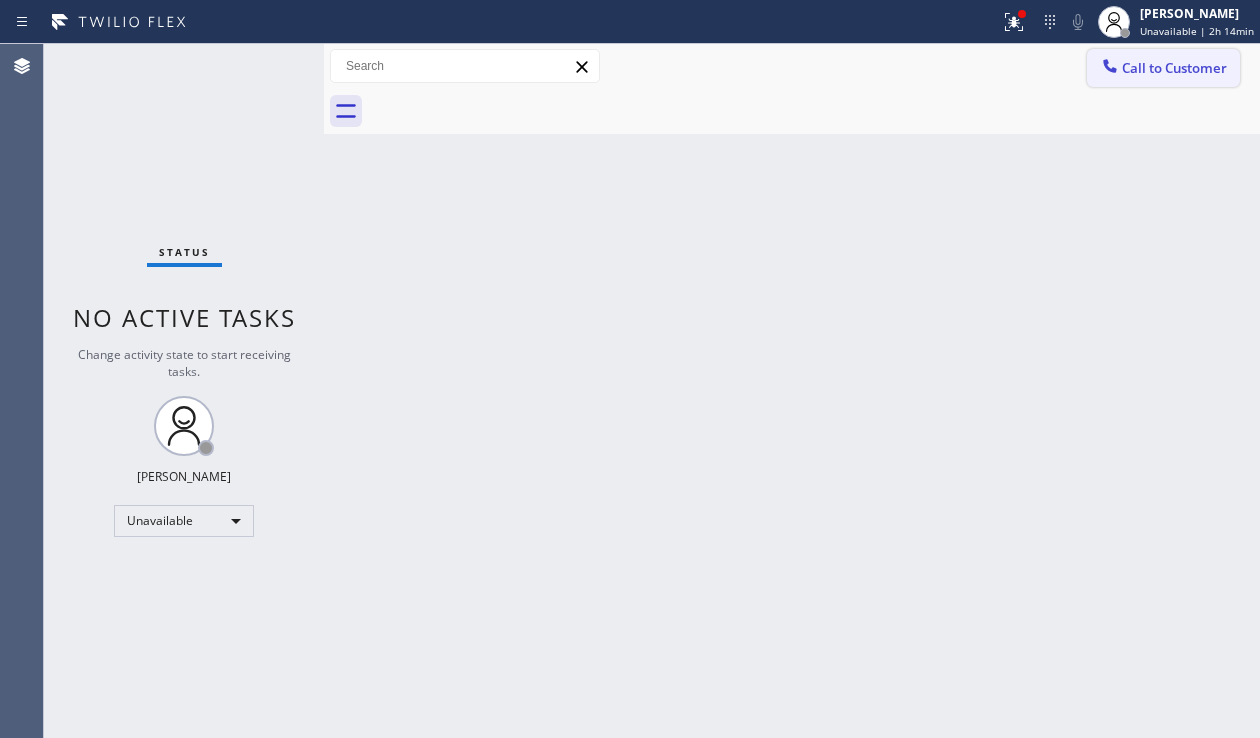 click on "Call to Customer" at bounding box center [1174, 68] 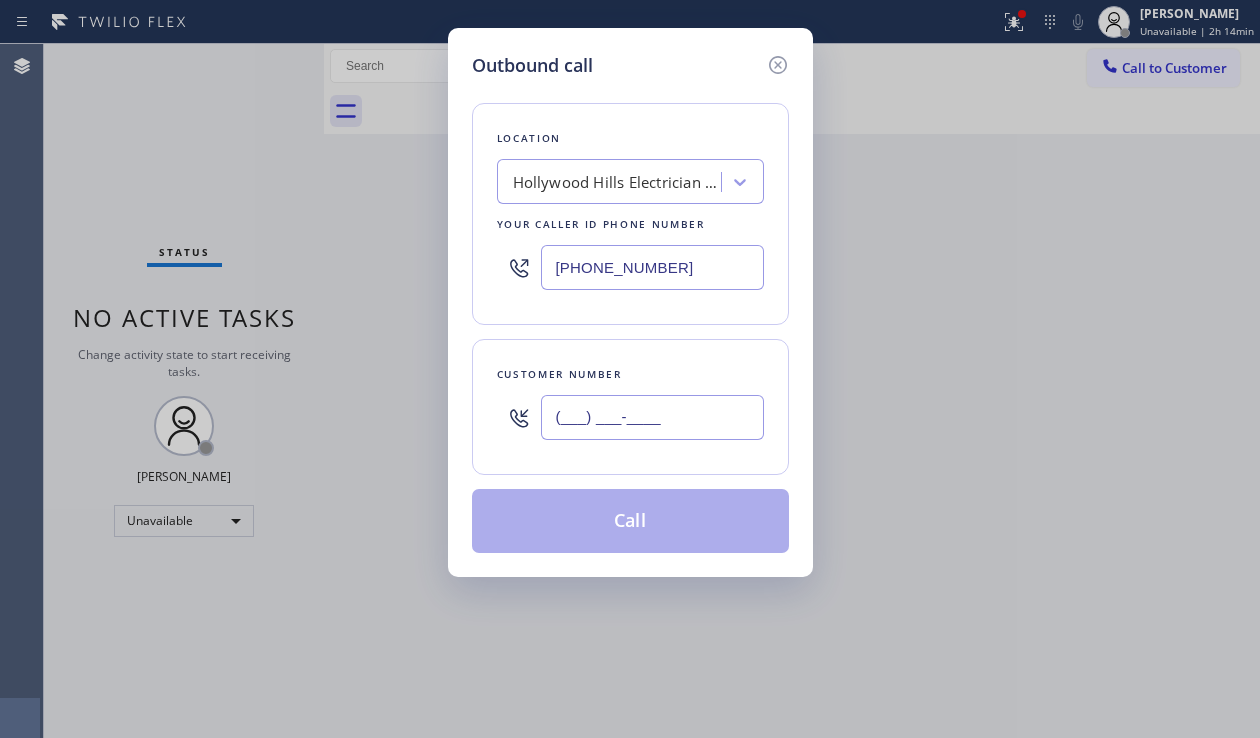 click on "(___) ___-____" at bounding box center (652, 417) 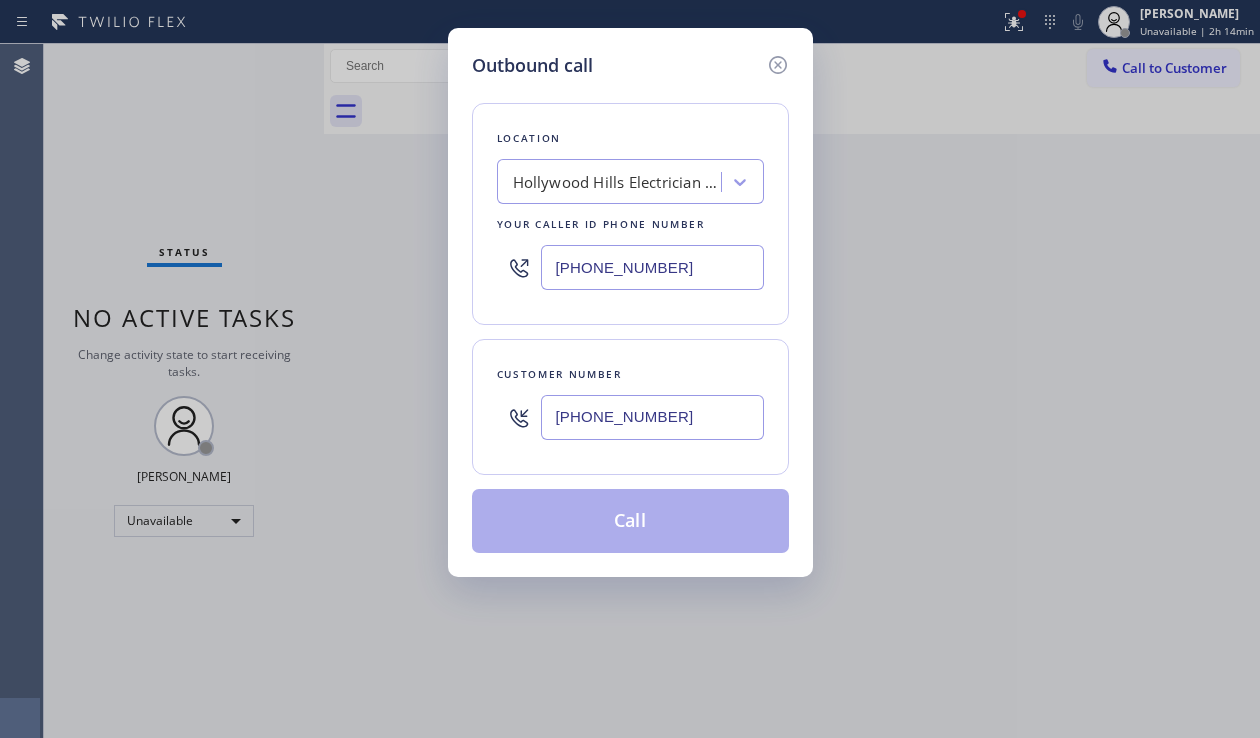 type on "[PHONE_NUMBER]" 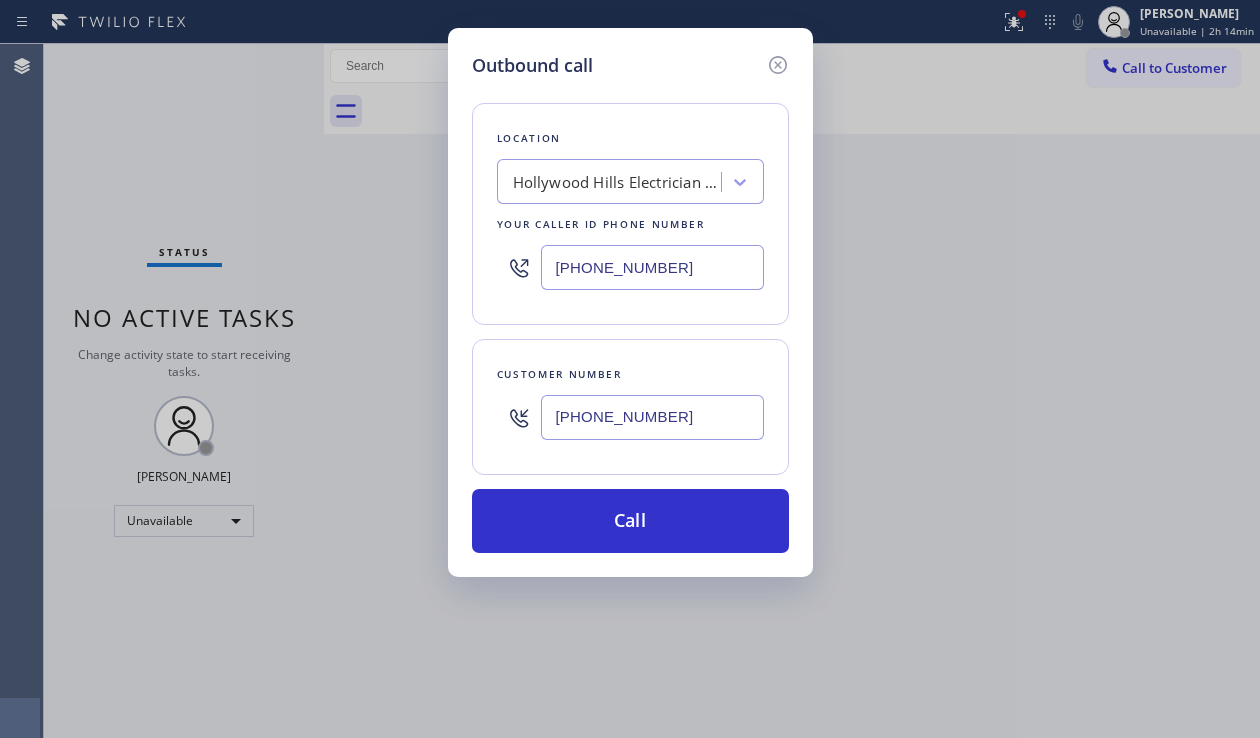 drag, startPoint x: 1205, startPoint y: 460, endPoint x: 984, endPoint y: 413, distance: 225.94247 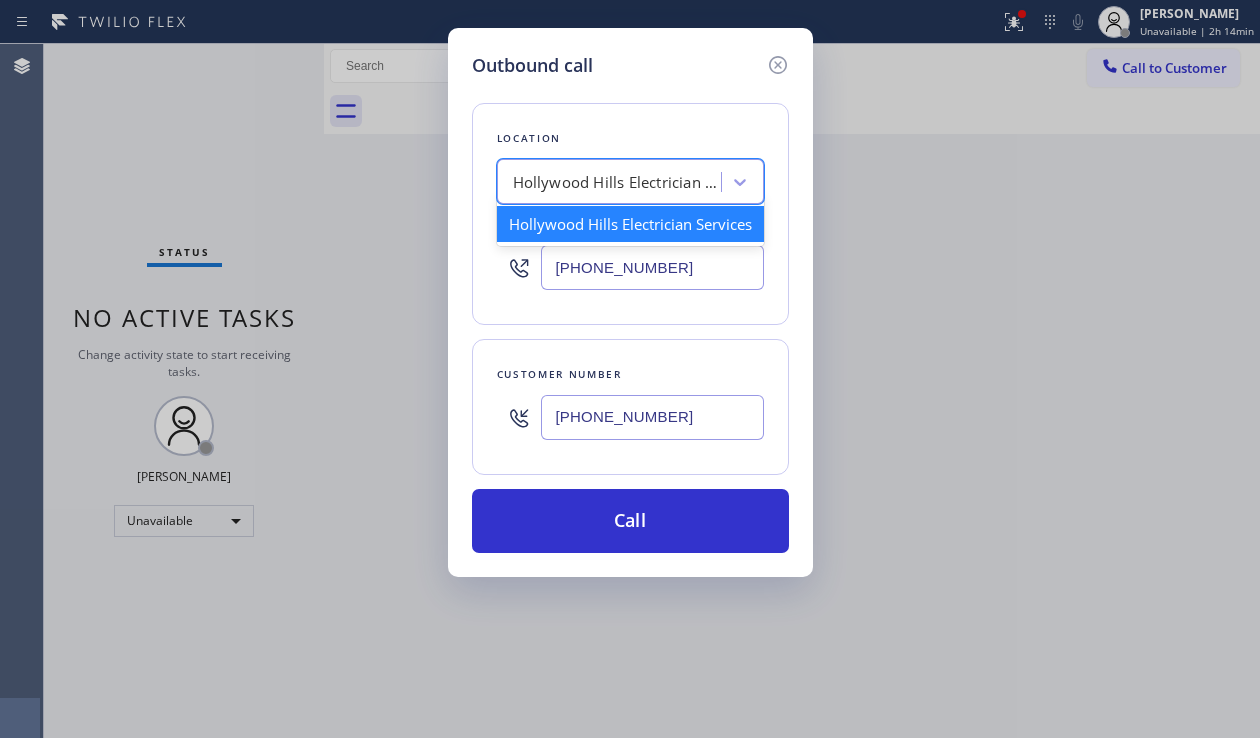 click on "Hollywood Hills Electrician Services" at bounding box center [612, 182] 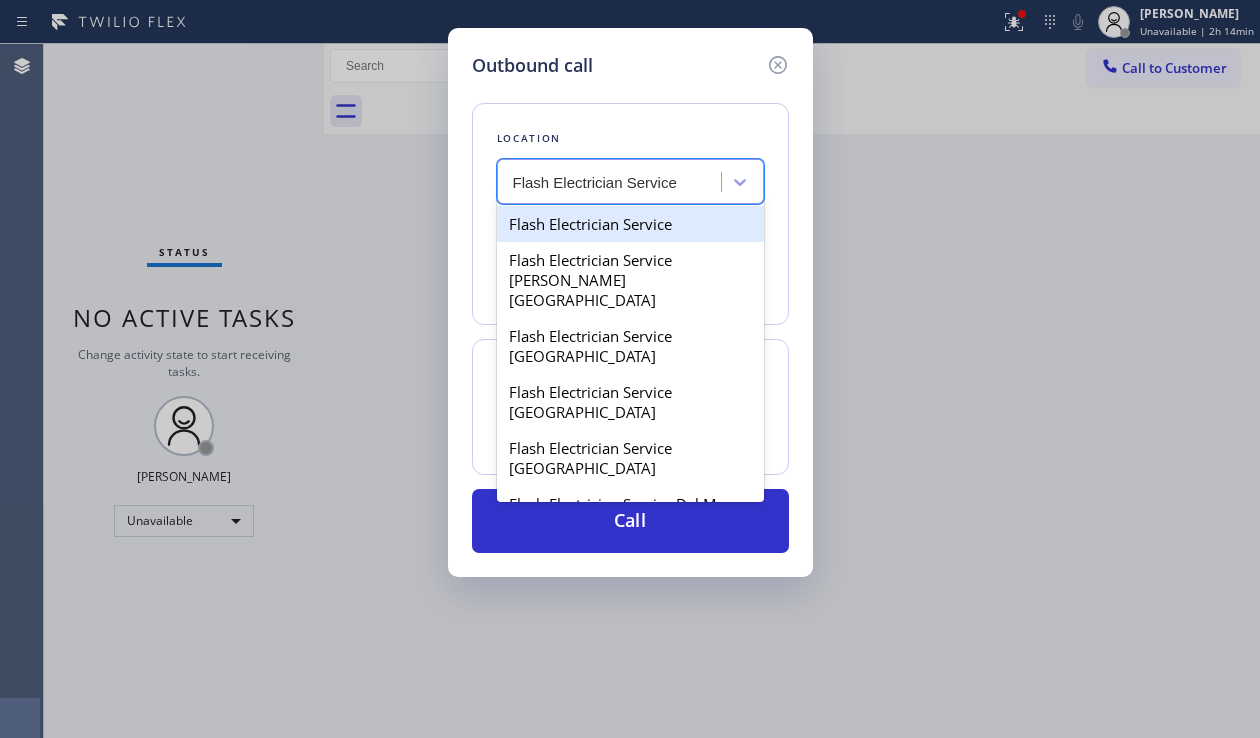 click on "Flash Electrician Service" at bounding box center [630, 224] 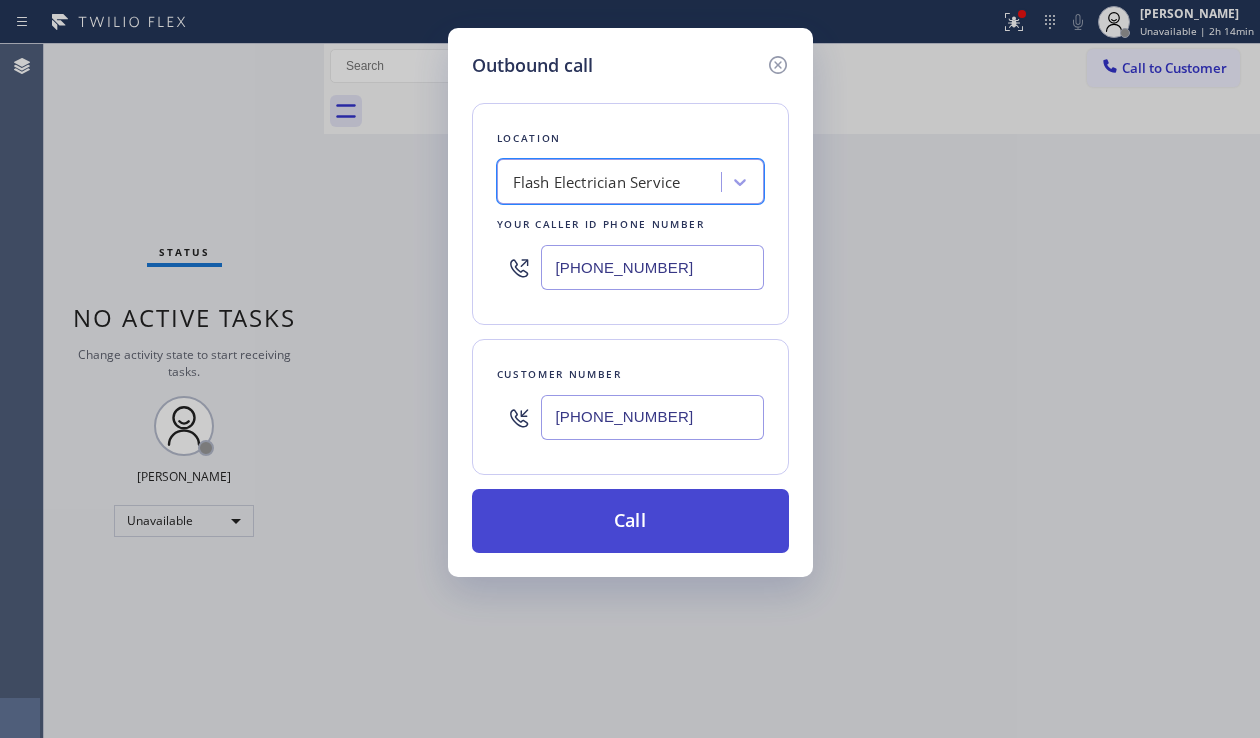 click on "Call" at bounding box center (630, 521) 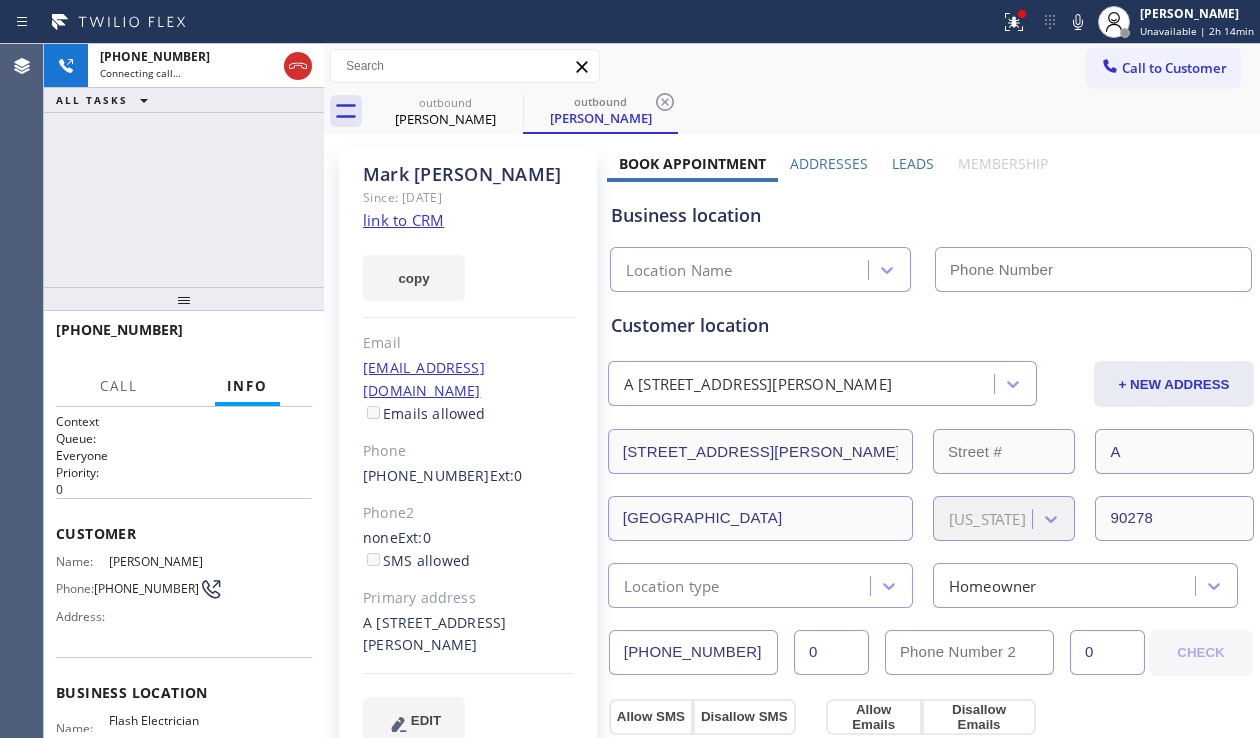 click on "Leads" at bounding box center [913, 163] 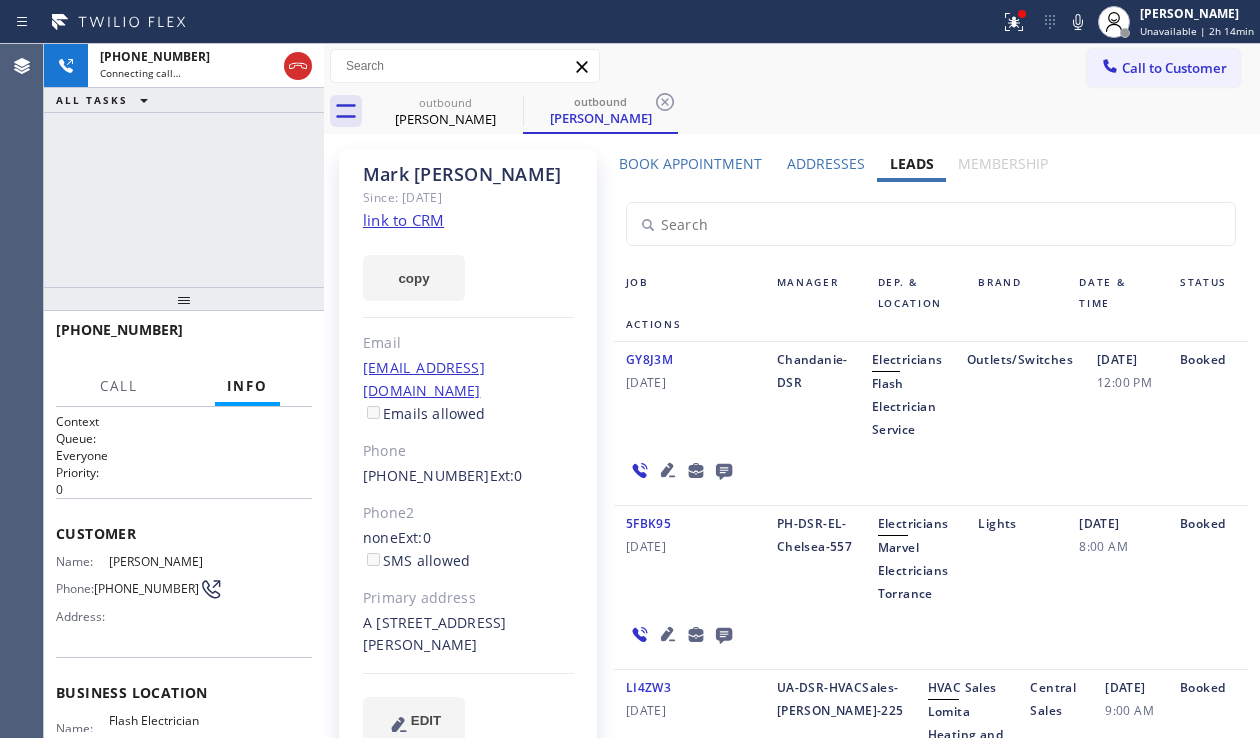 click 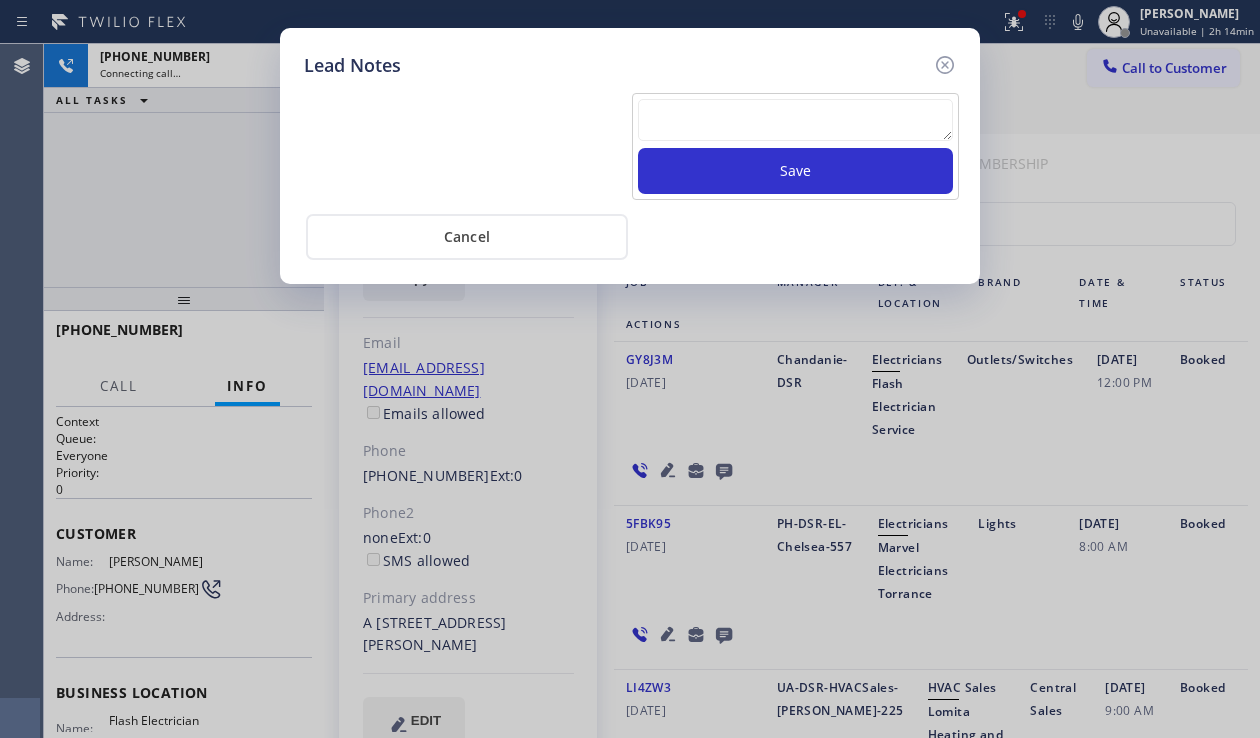 click at bounding box center [795, 120] 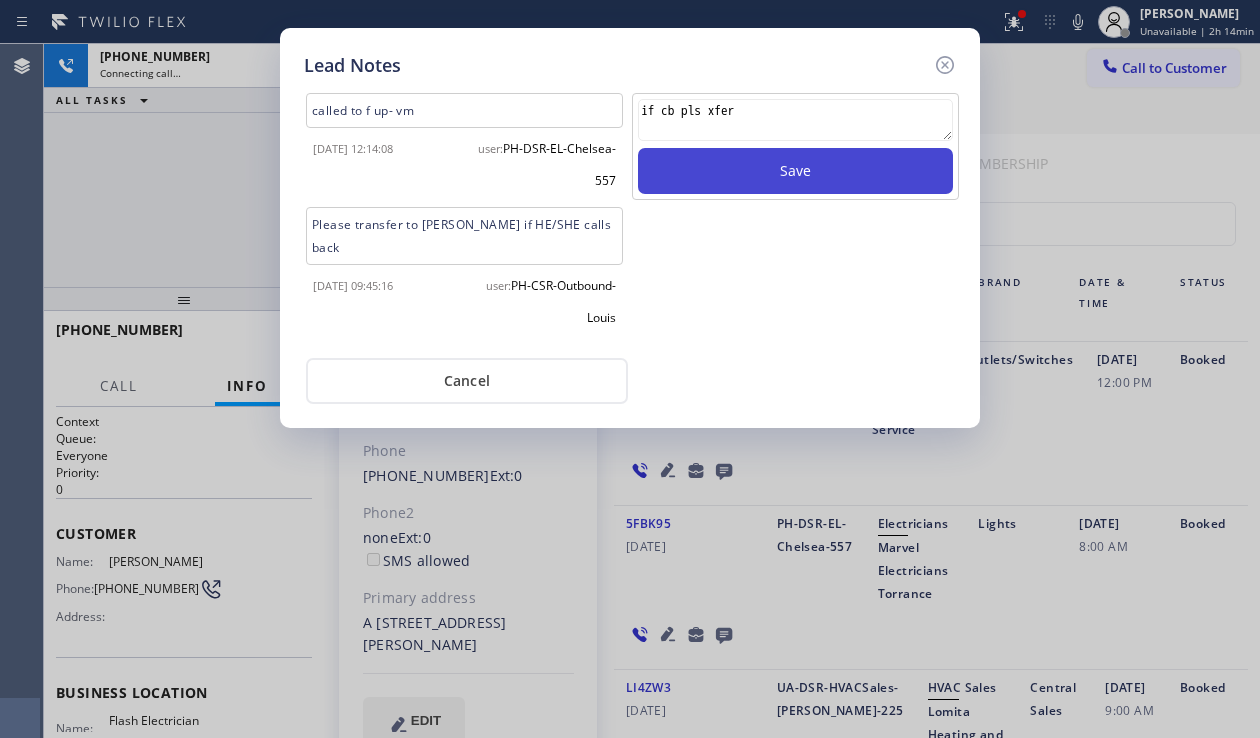 type on "if cb pls xfer" 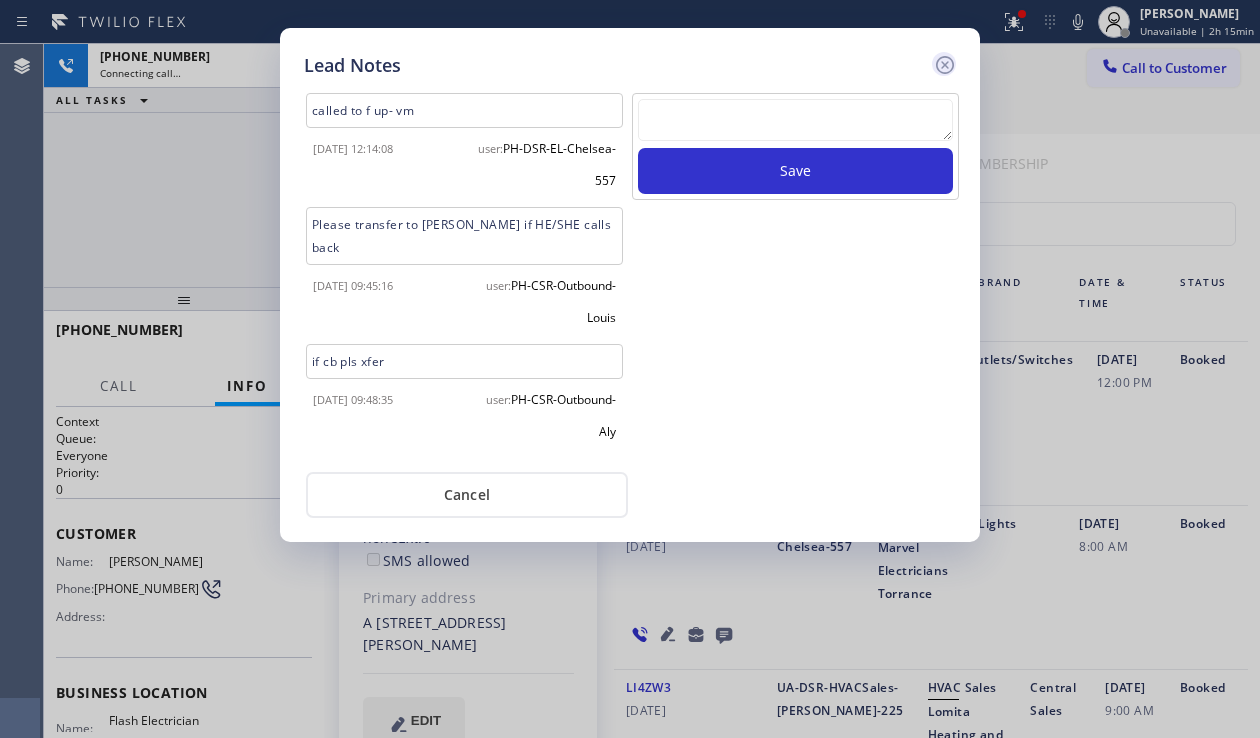 click 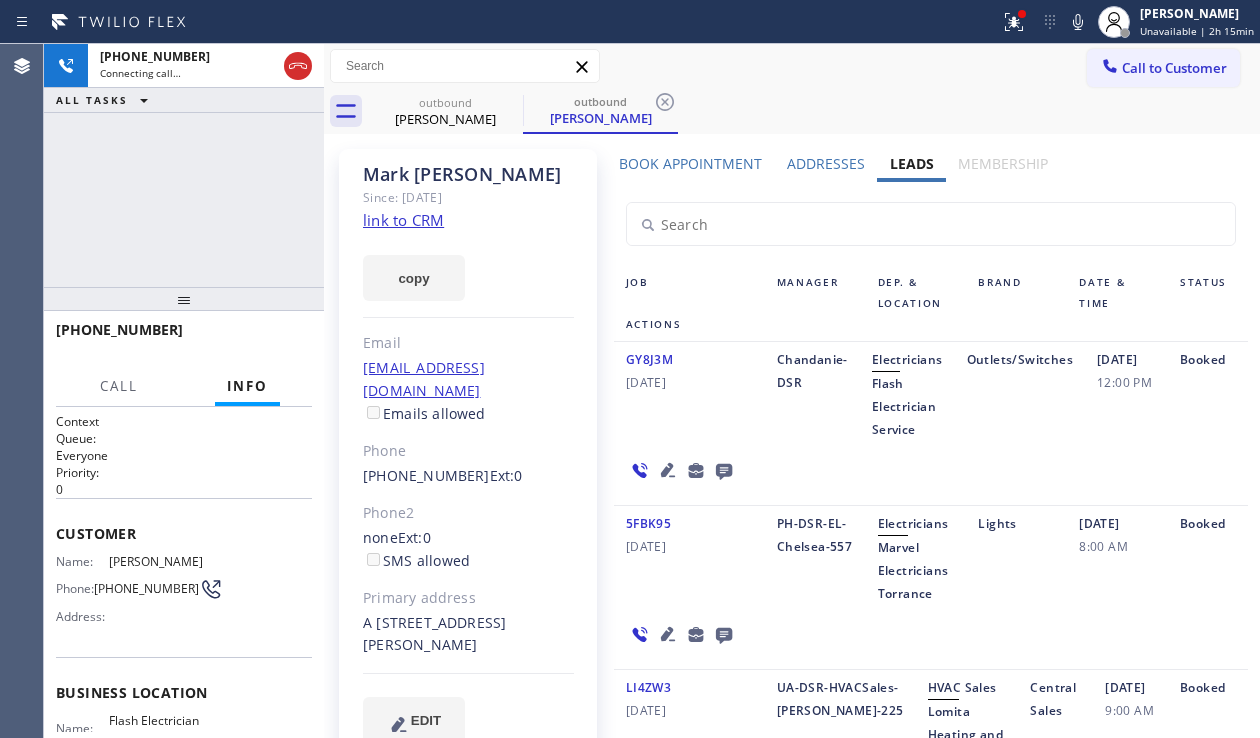 click 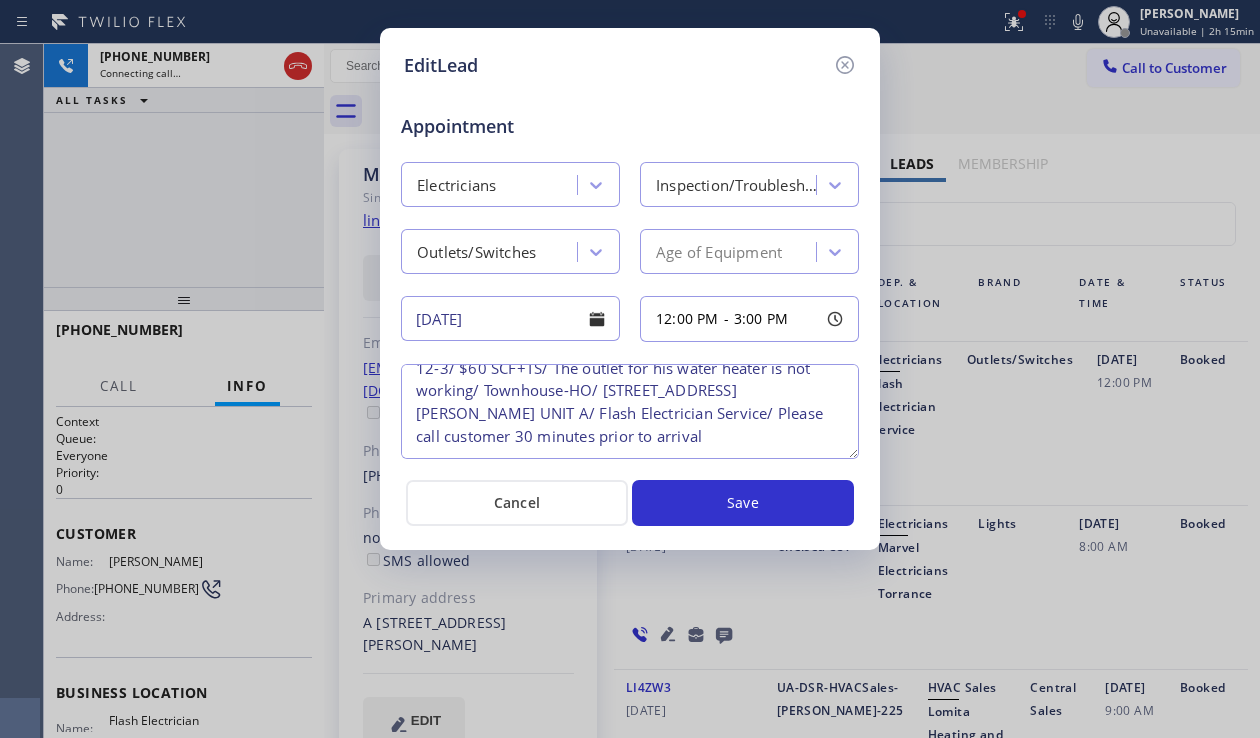 scroll, scrollTop: 0, scrollLeft: 0, axis: both 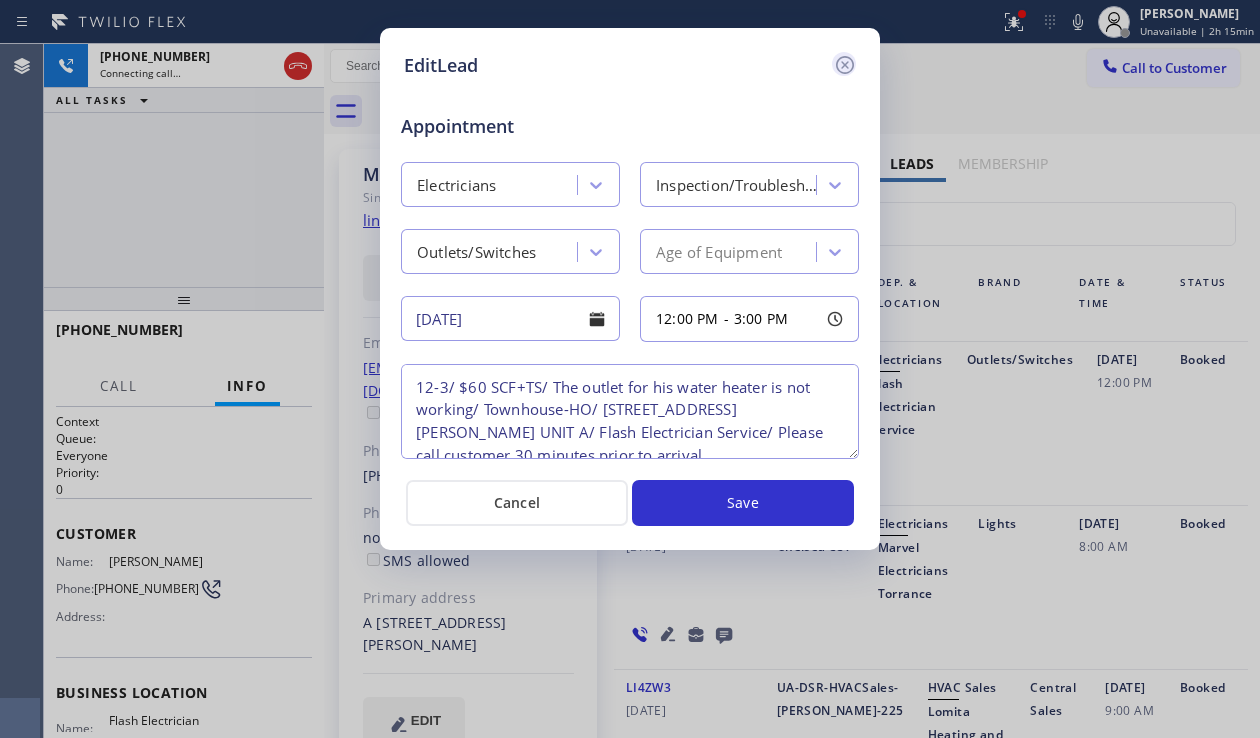 click 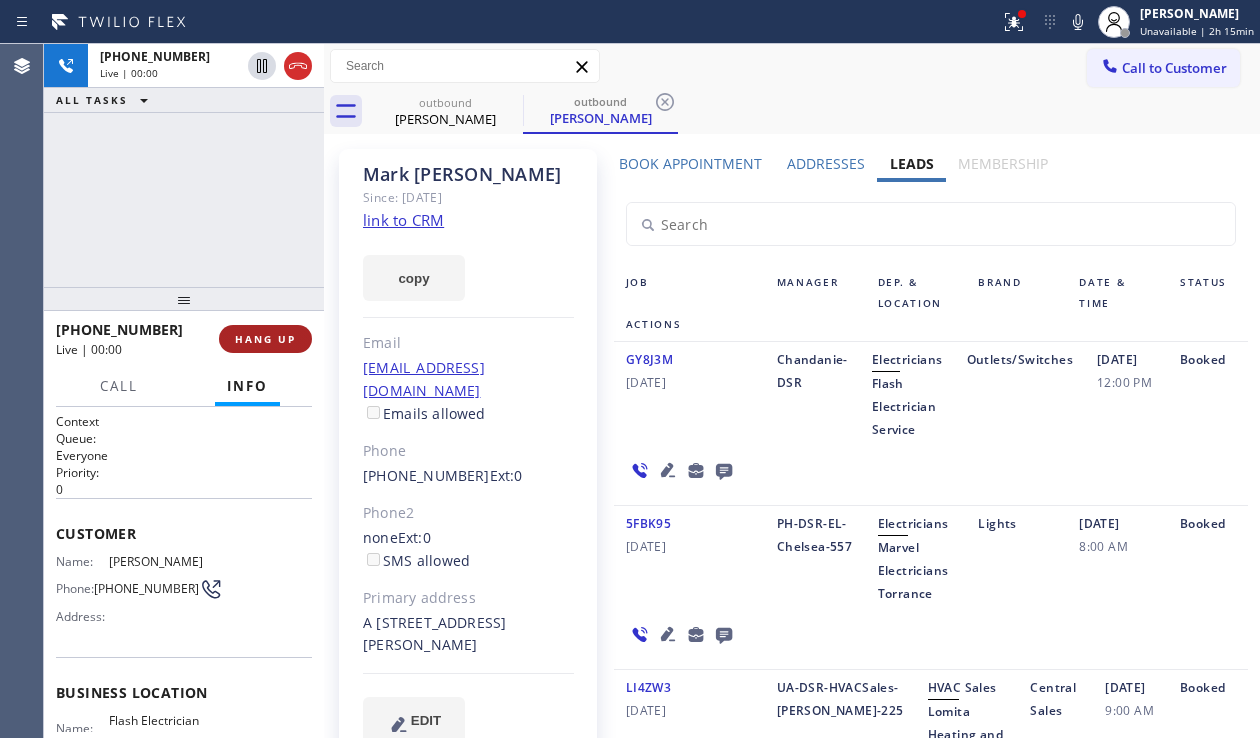 click on "HANG UP" at bounding box center [265, 339] 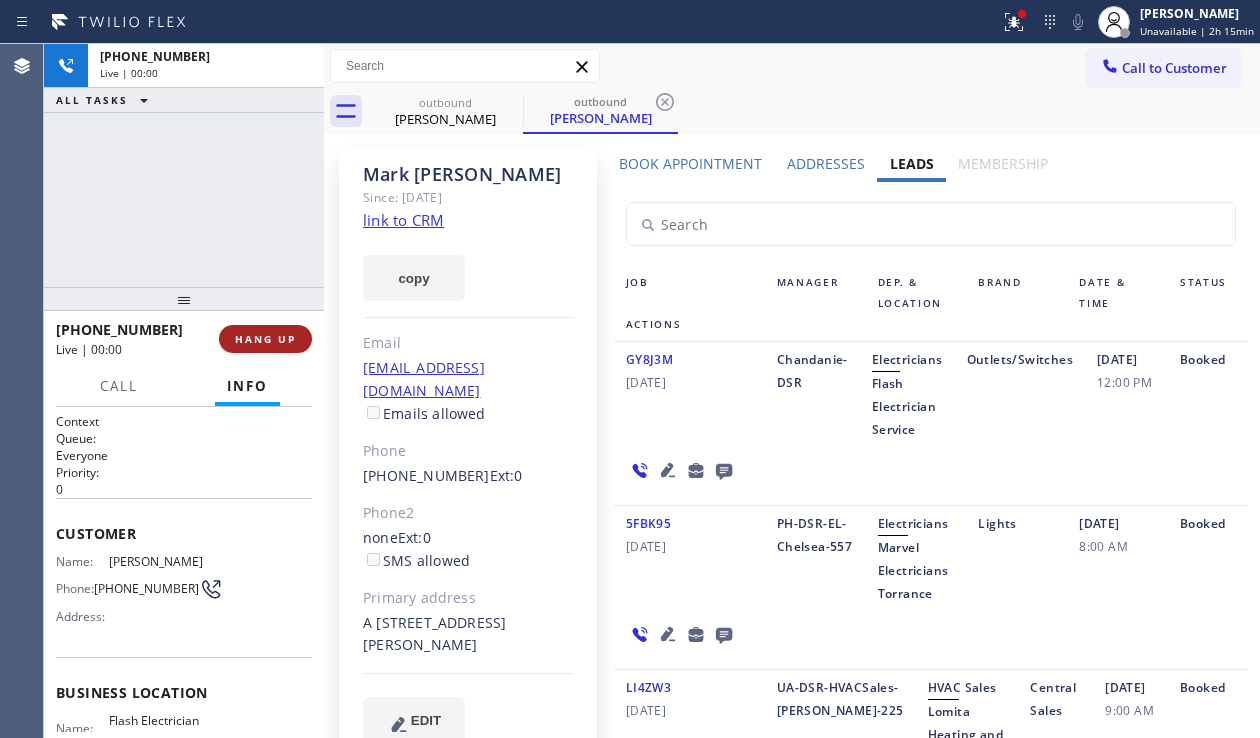 click on "HANG UP" at bounding box center [265, 339] 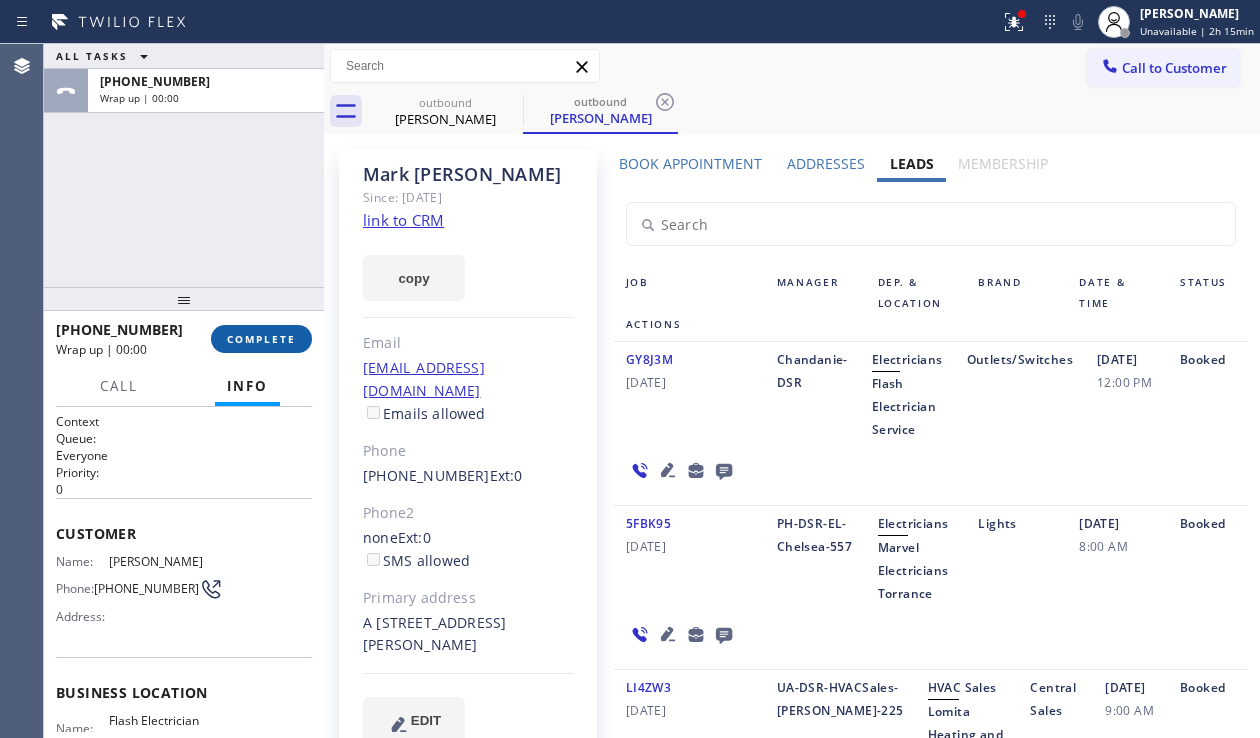click on "COMPLETE" at bounding box center (261, 339) 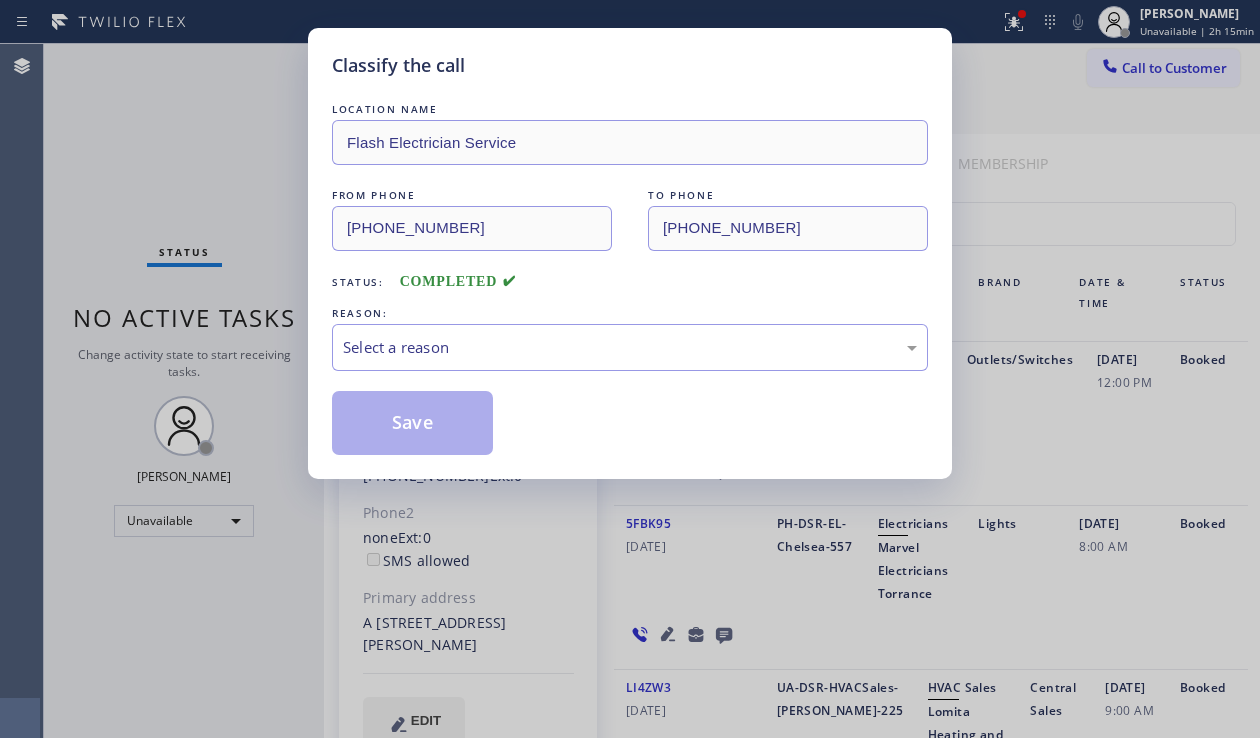 click on "Select a reason" at bounding box center (630, 347) 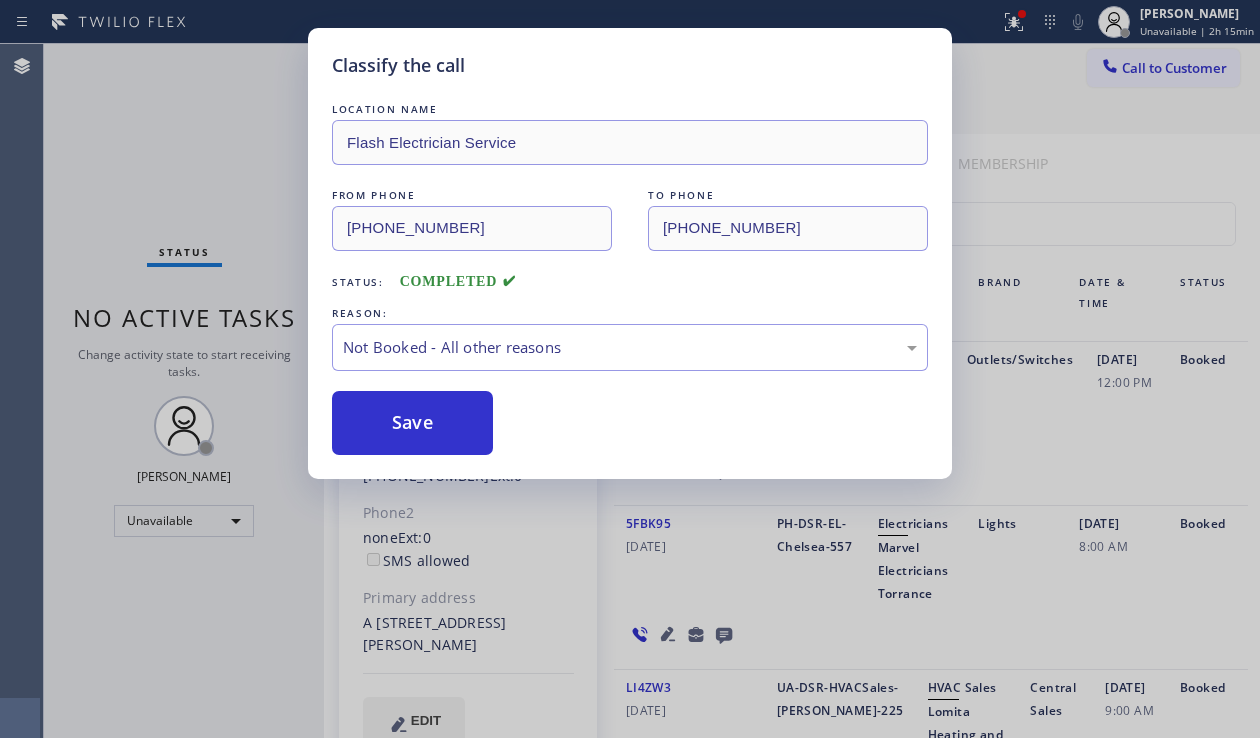 click on "Save" at bounding box center (412, 423) 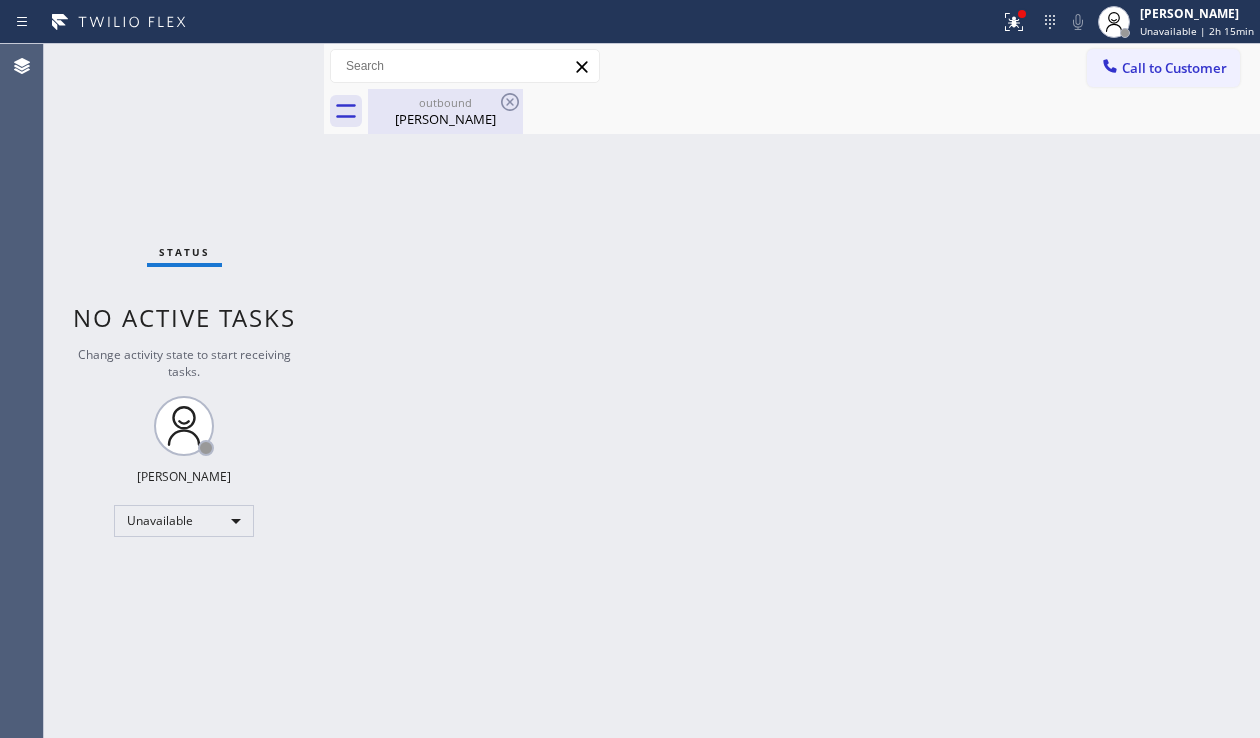 click on "[PERSON_NAME]" at bounding box center (445, 119) 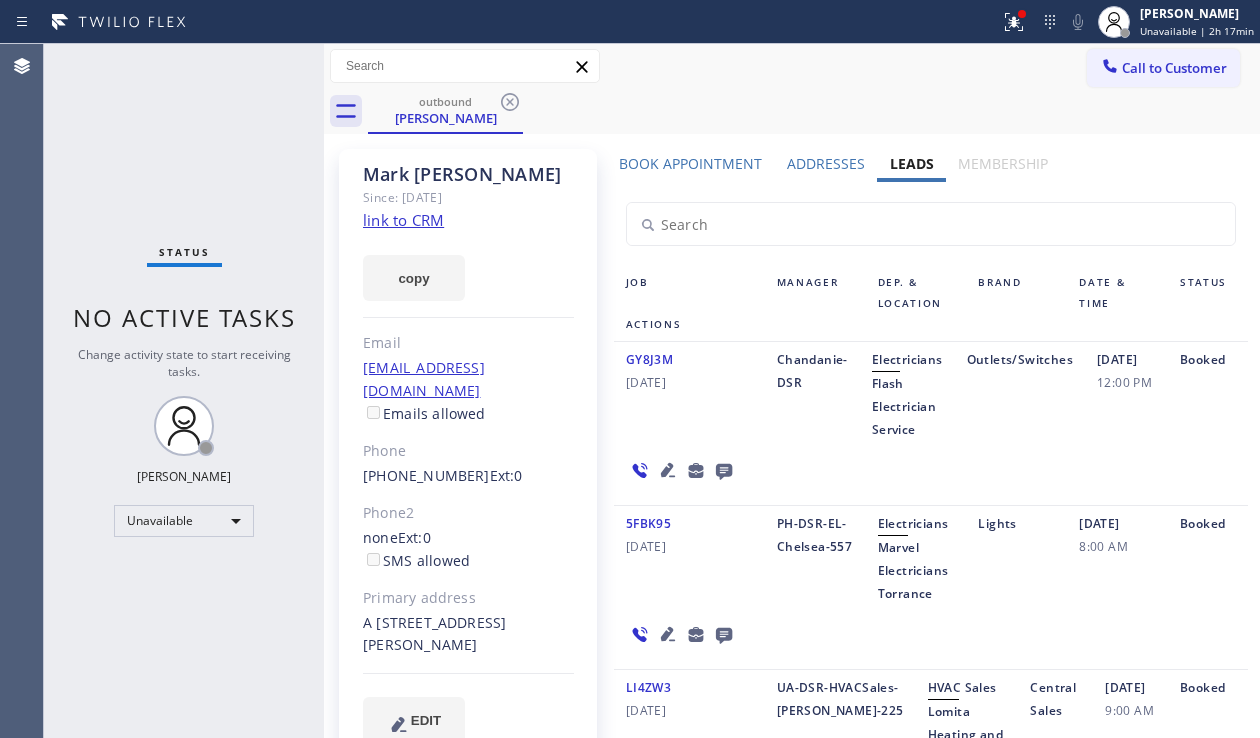 click on "Status   No active tasks     Change activity state to start receiving tasks.   [PERSON_NAME] Unavailable" at bounding box center [184, 391] 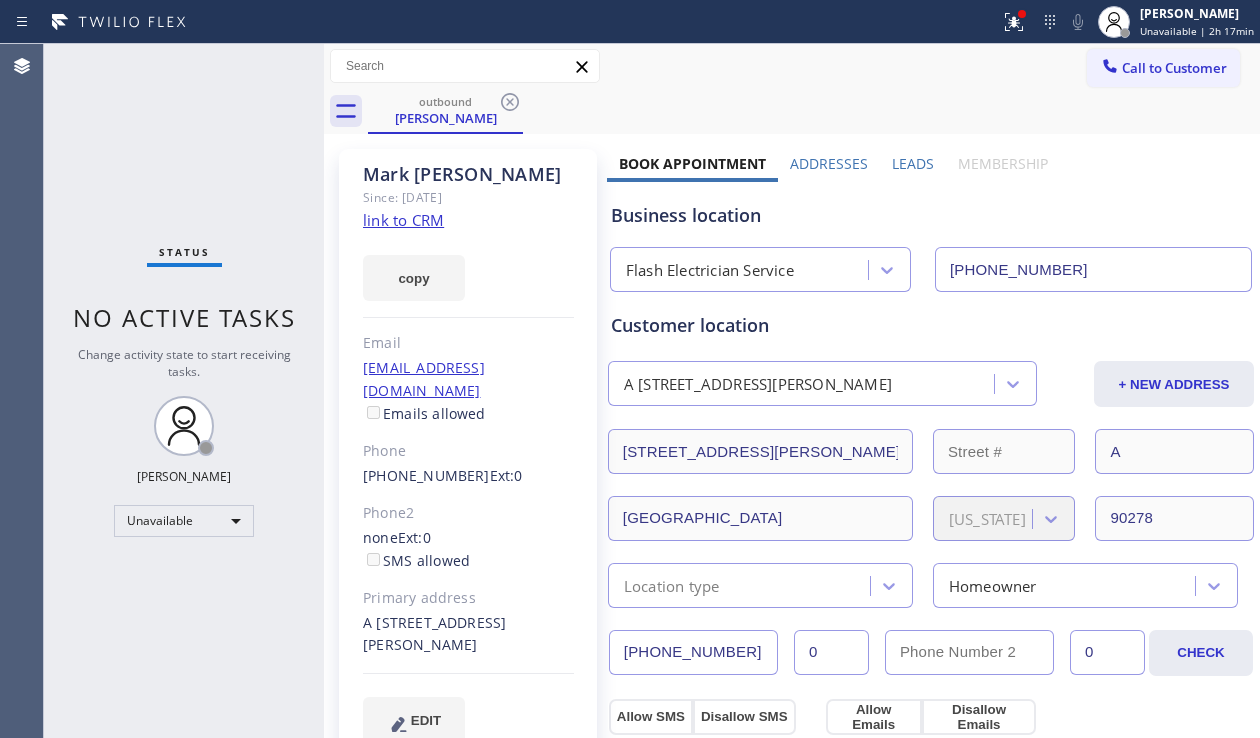 click on "Addresses" at bounding box center [829, 163] 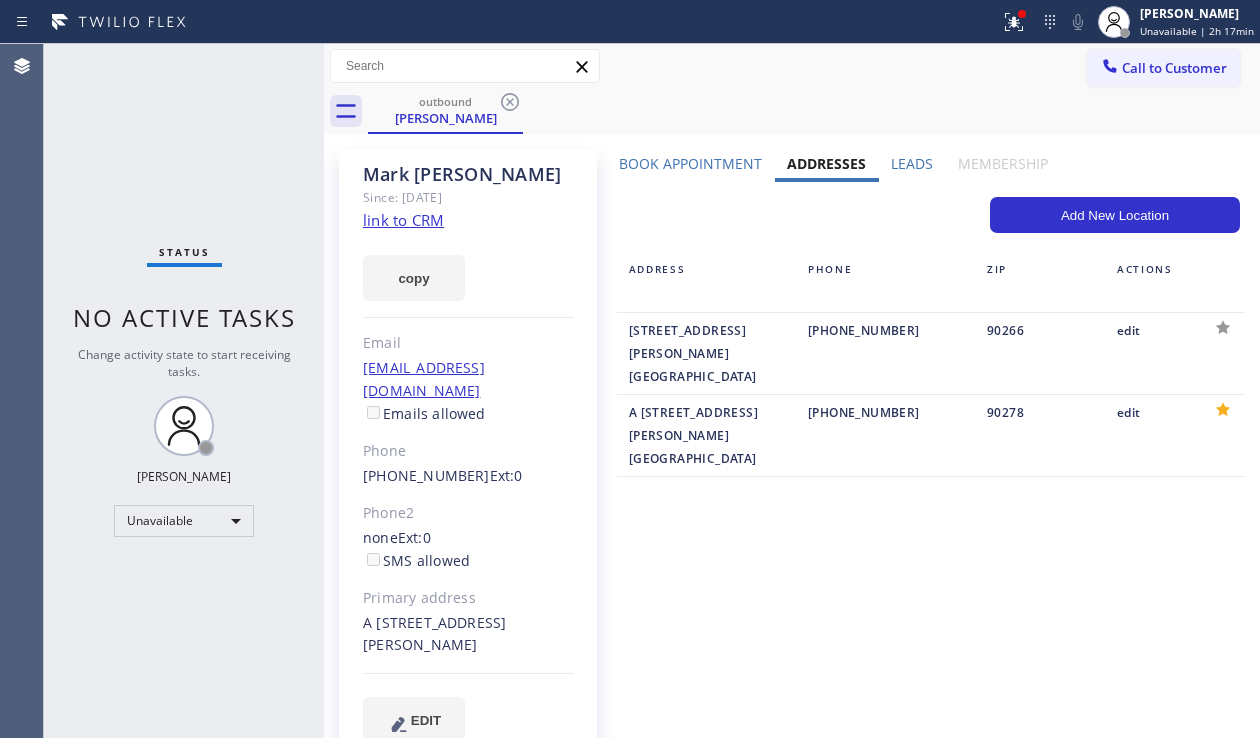 click on "Book Appointment" at bounding box center [690, 163] 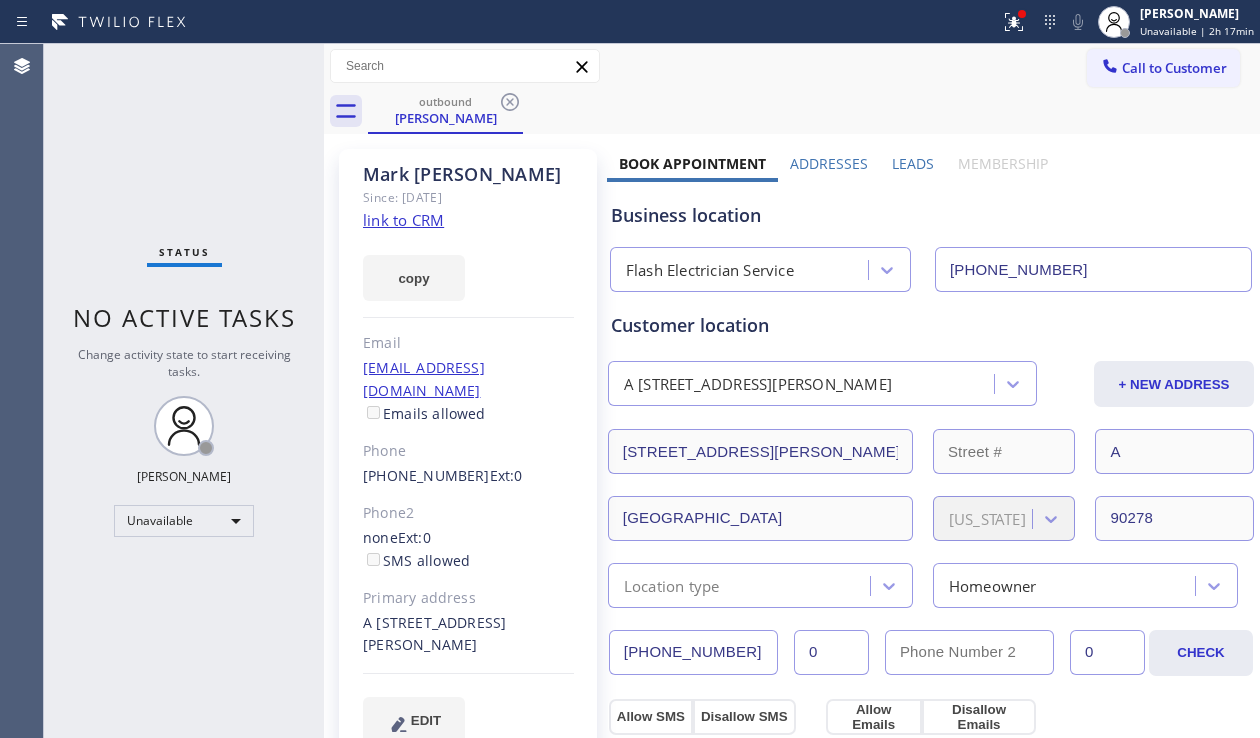 click on "link to CRM" 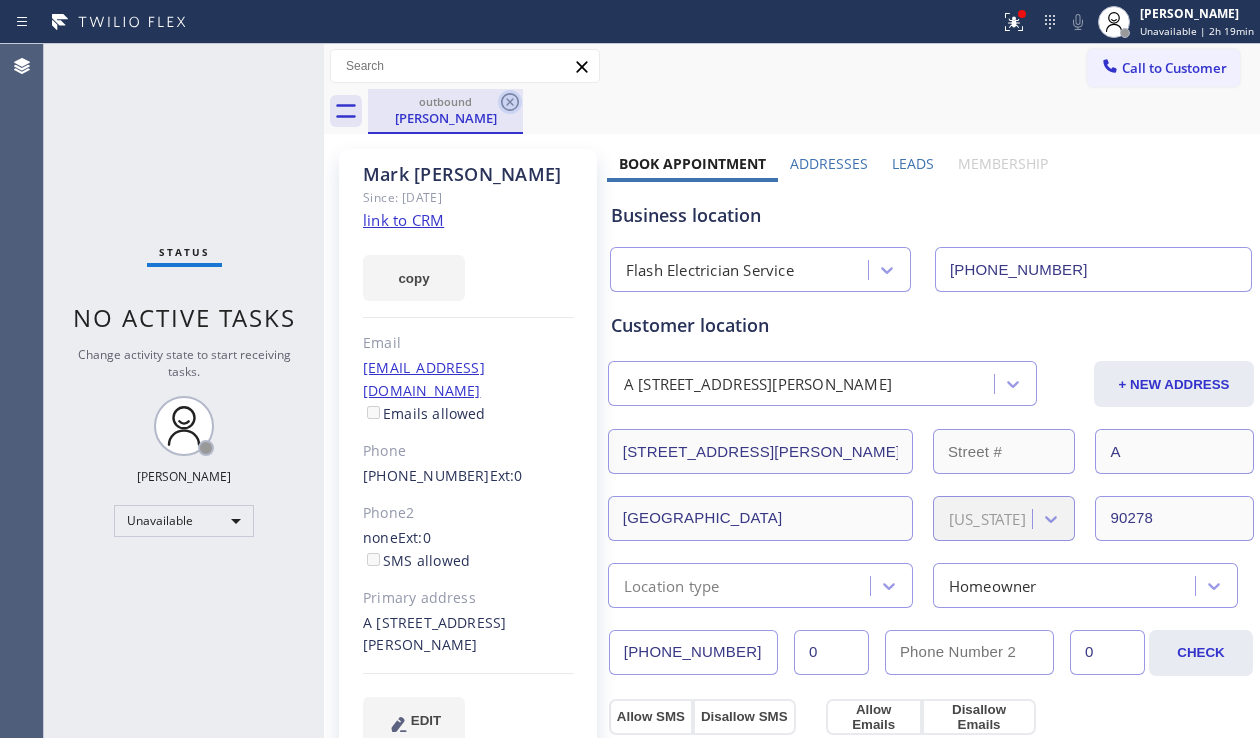 click 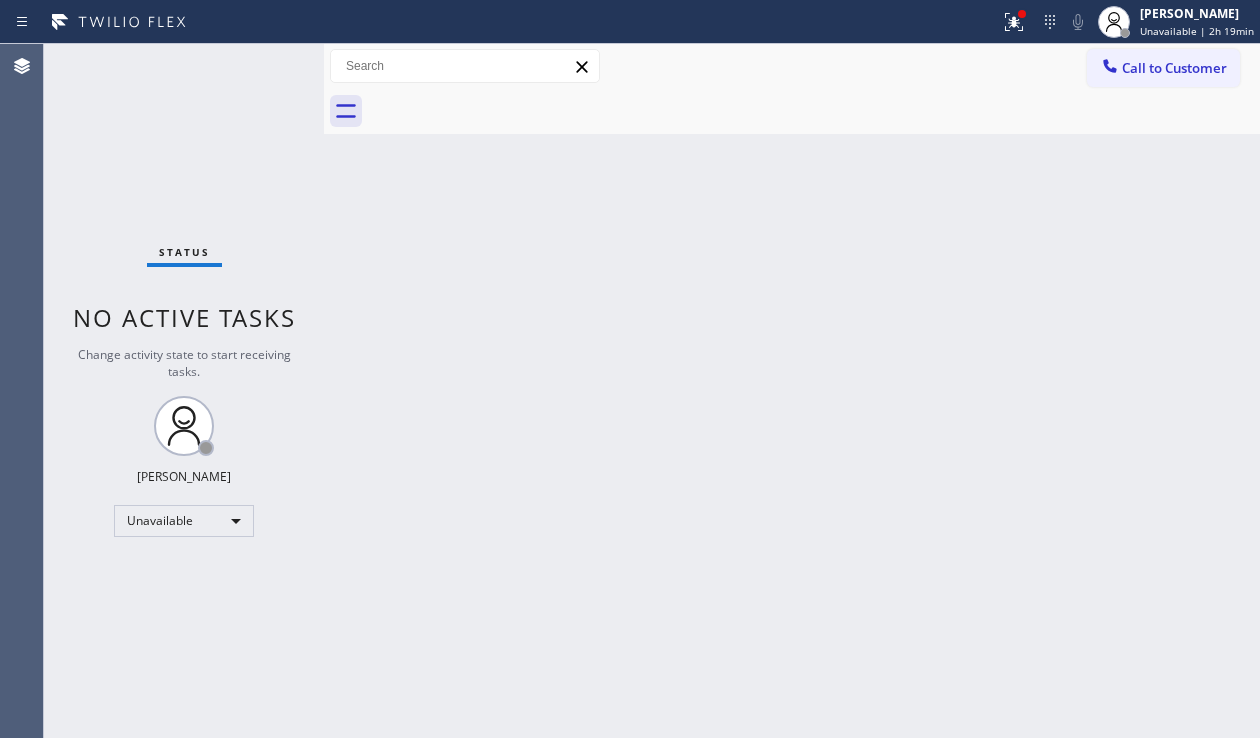 click on "Back to Dashboard Change Sender ID Customers Technicians Select a contact Outbound call Location Search location Your caller id phone number Customer number Call Customer info Name   Phone none Address none Change Sender ID HVAC [PHONE_NUMBER] 5 Star Appliance [PHONE_NUMBER] Appliance Repair [PHONE_NUMBER] Plumbing [PHONE_NUMBER] Air Duct Cleaning [PHONE_NUMBER]  Electricians [PHONE_NUMBER] Cancel Change Check personal SMS Reset Change No tabs Call to Customer Outbound call Location Flash Electrician Service Your caller id phone number [PHONE_NUMBER] Customer number Call Outbound call Technician Search Technician Your caller id phone number Your caller id phone number Call" at bounding box center (792, 391) 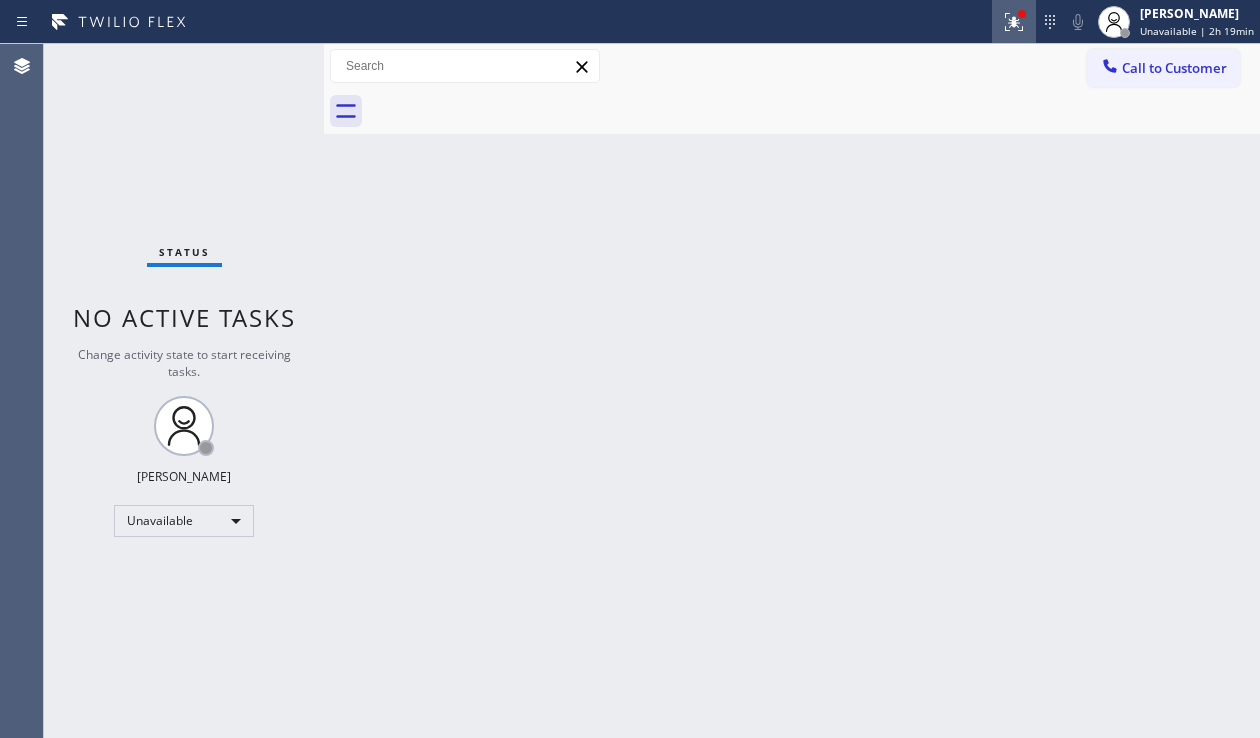 click at bounding box center (1014, 22) 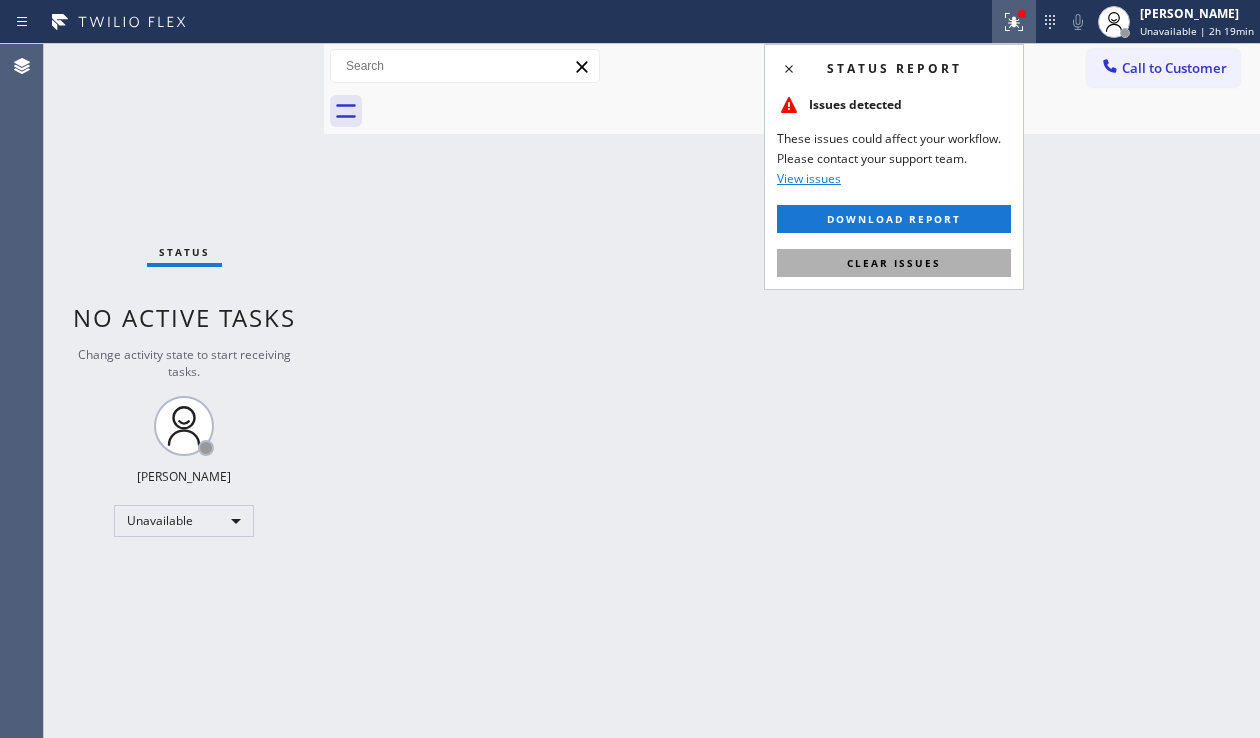 click on "Clear issues" at bounding box center [894, 263] 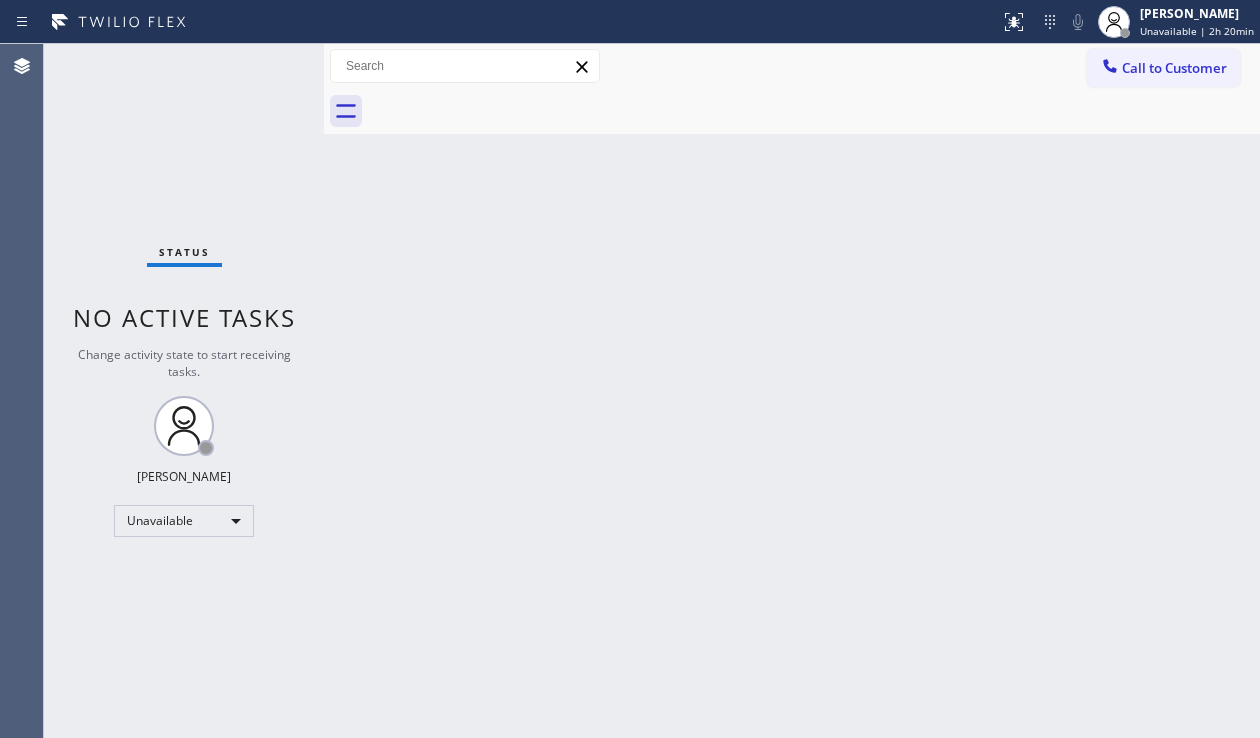 click on "Status   No active tasks     Change activity state to start receiving tasks.   [PERSON_NAME] Unavailable" at bounding box center (184, 391) 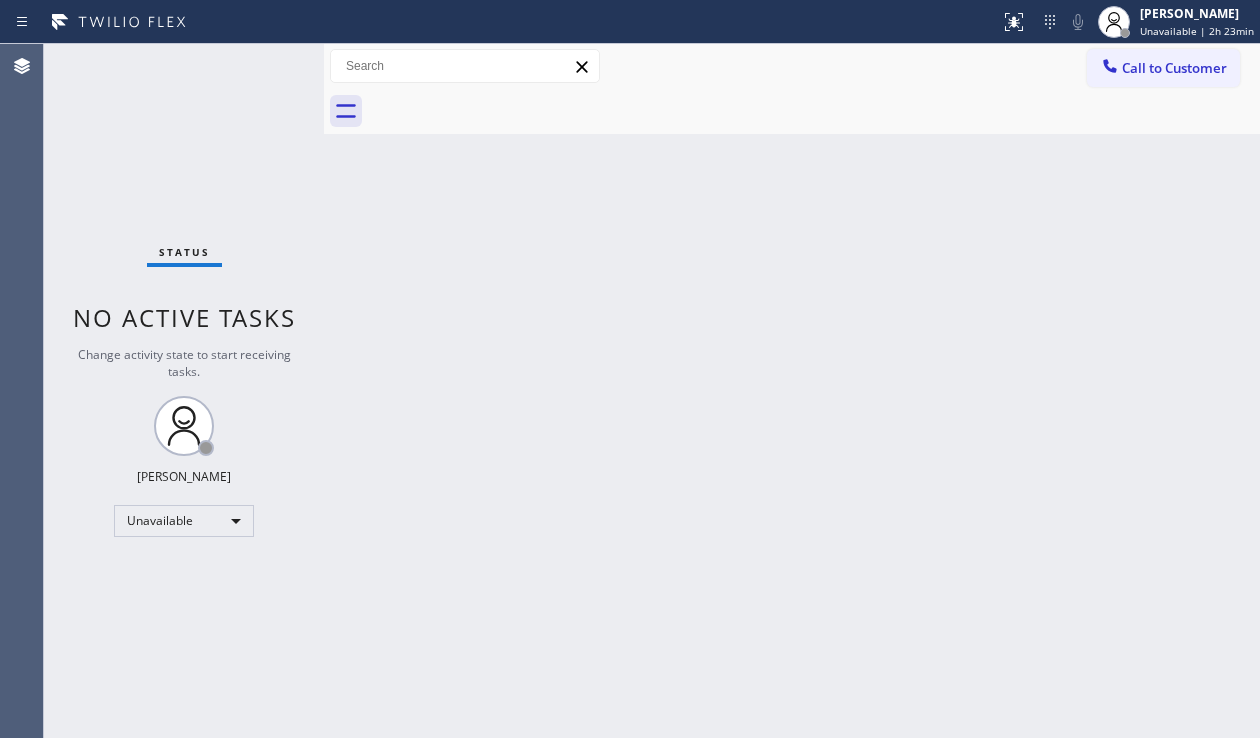click on "Back to Dashboard Change Sender ID Customers Technicians Select a contact Outbound call Location Search location Your caller id phone number Customer number Call Customer info Name   Phone none Address none Change Sender ID HVAC [PHONE_NUMBER] 5 Star Appliance [PHONE_NUMBER] Appliance Repair [PHONE_NUMBER] Plumbing [PHONE_NUMBER] Air Duct Cleaning [PHONE_NUMBER]  Electricians [PHONE_NUMBER] Cancel Change Check personal SMS Reset Change No tabs Call to Customer Outbound call Location Flash Electrician Service Your caller id phone number [PHONE_NUMBER] Customer number Call Outbound call Technician Search Technician Your caller id phone number Your caller id phone number Call" at bounding box center [792, 391] 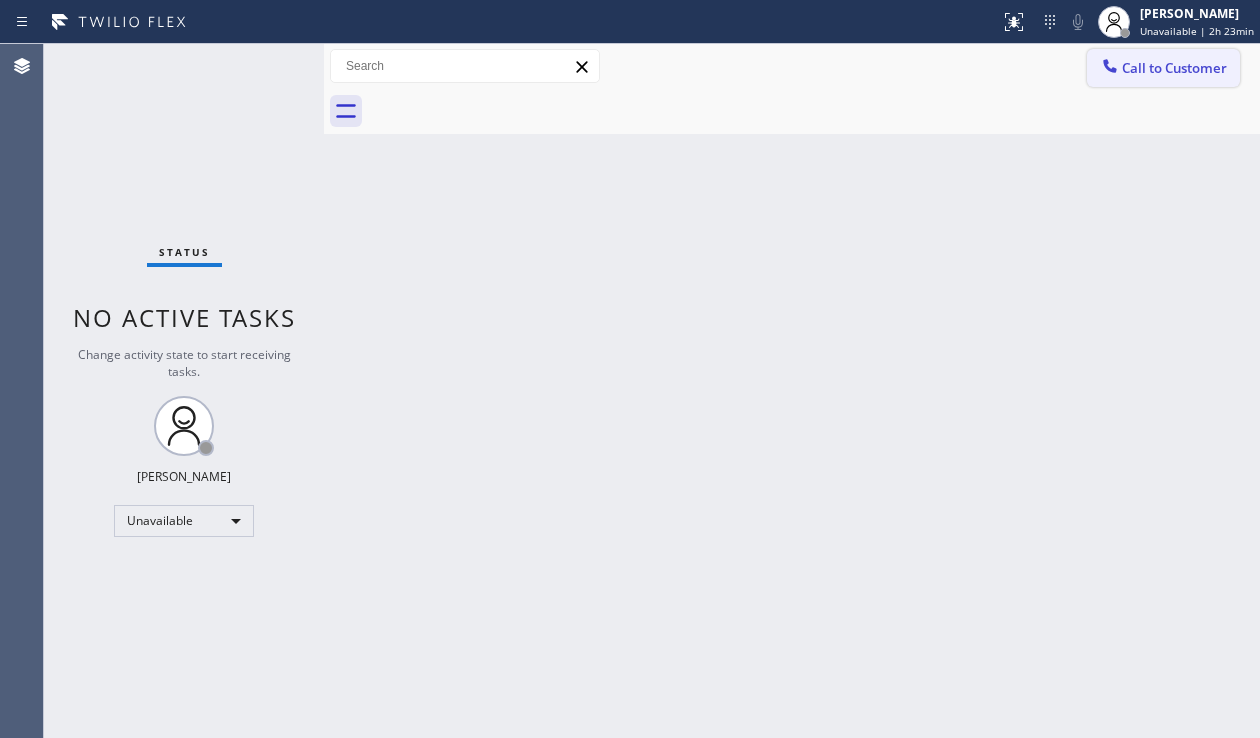 click on "Call to Customer" at bounding box center [1163, 68] 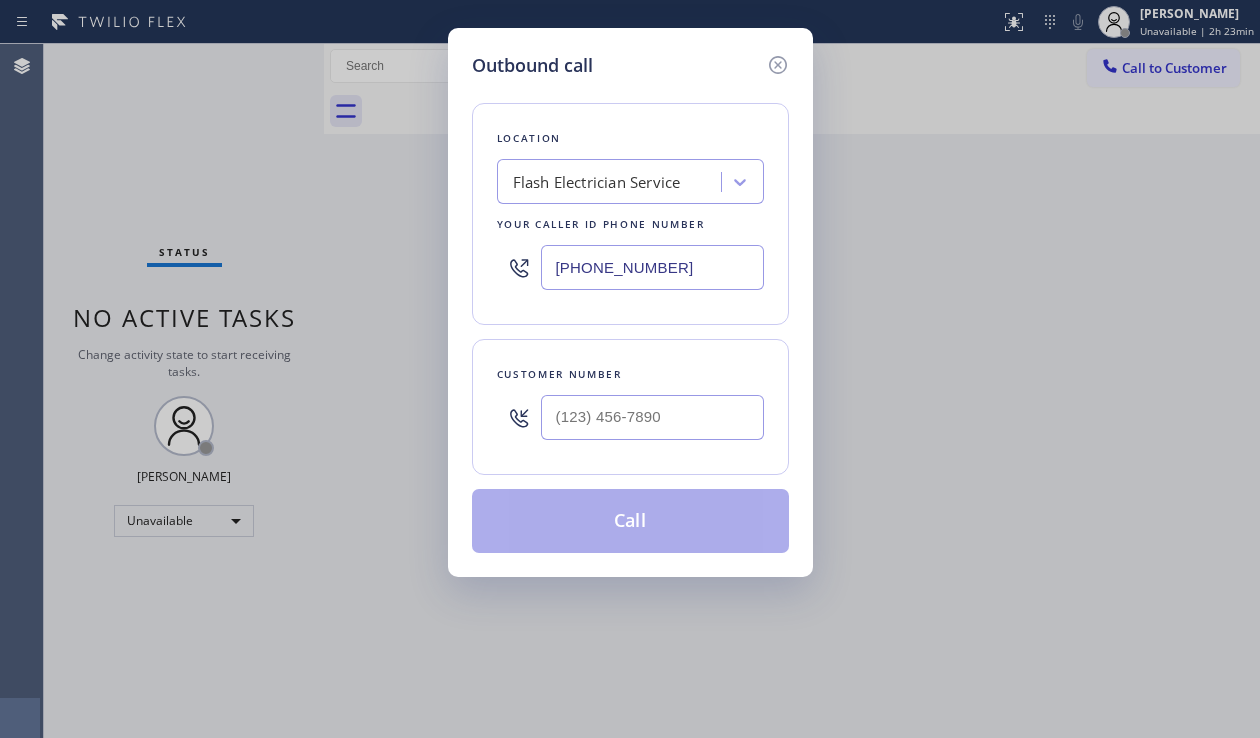 drag, startPoint x: 676, startPoint y: 283, endPoint x: 534, endPoint y: 272, distance: 142.42542 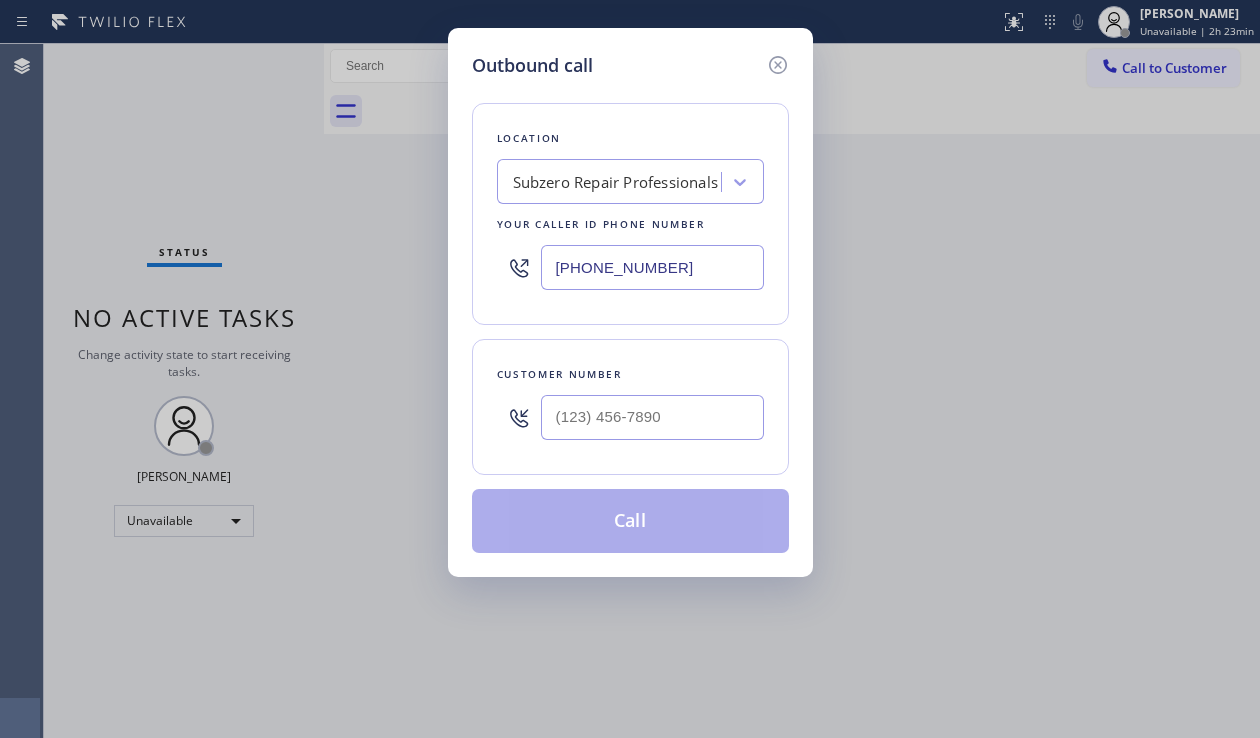 type on "[PHONE_NUMBER]" 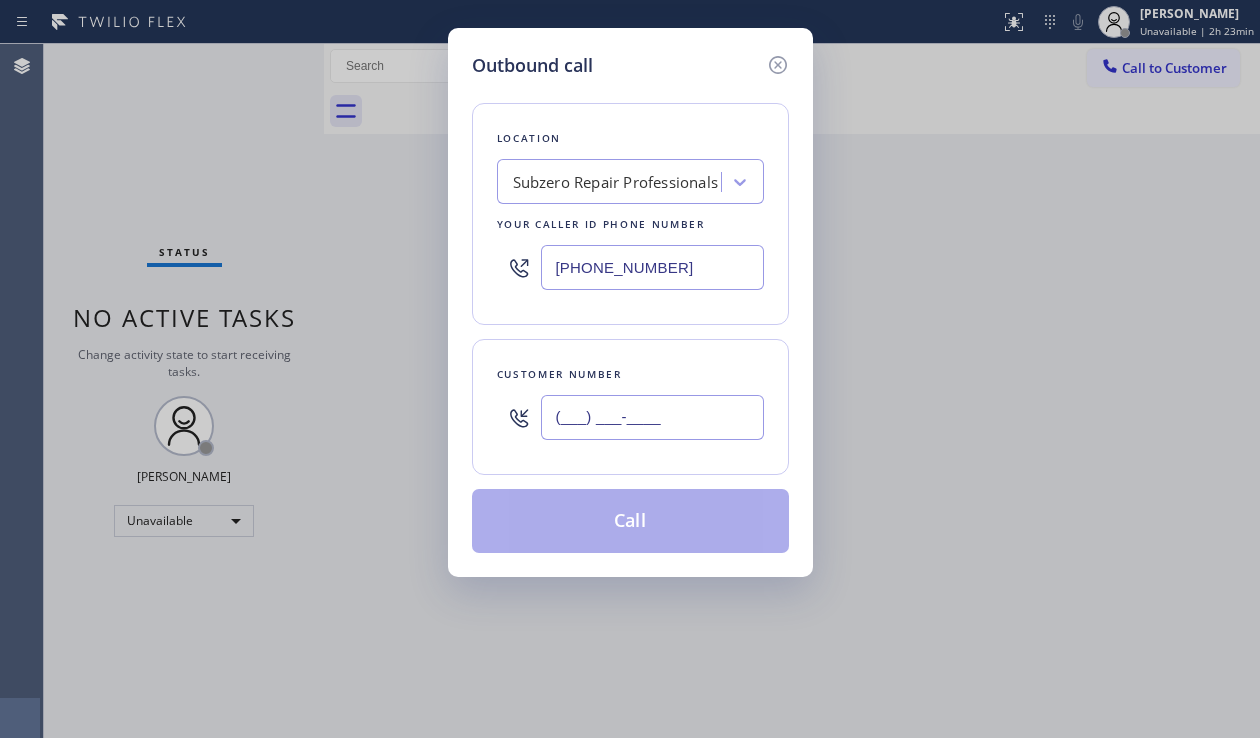 click on "(___) ___-____" at bounding box center (652, 417) 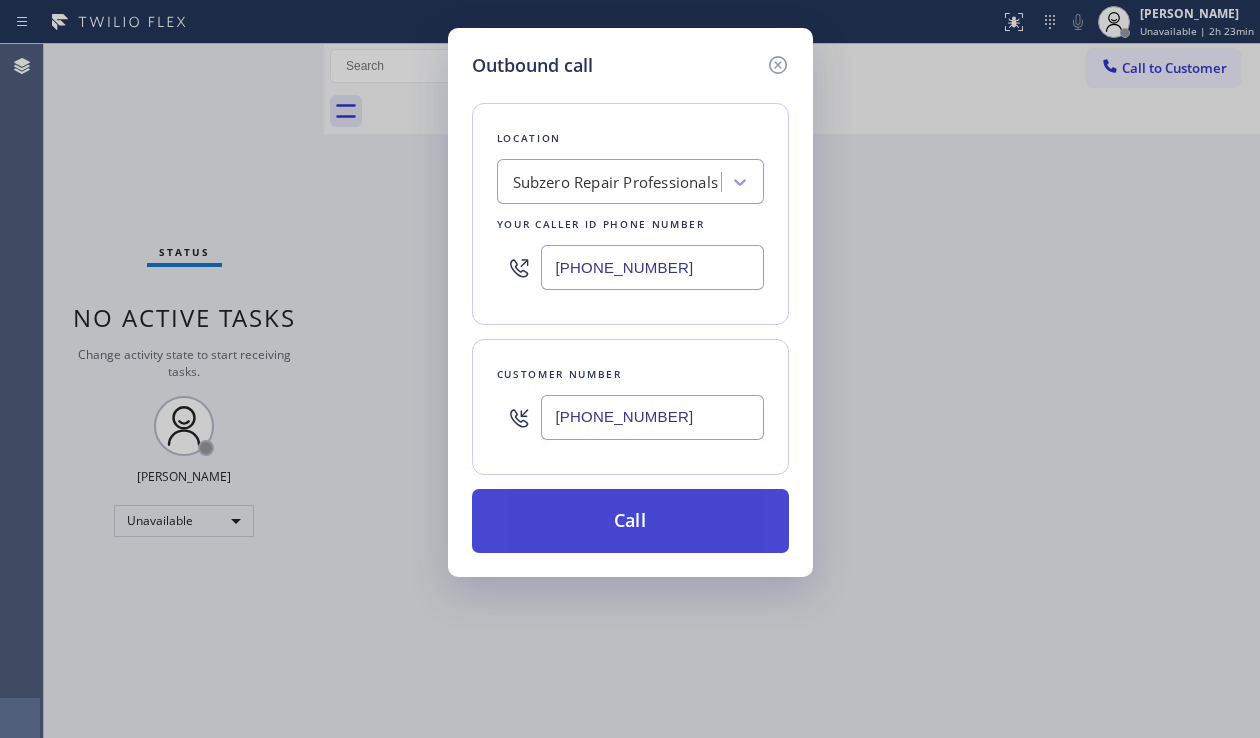type on "[PHONE_NUMBER]" 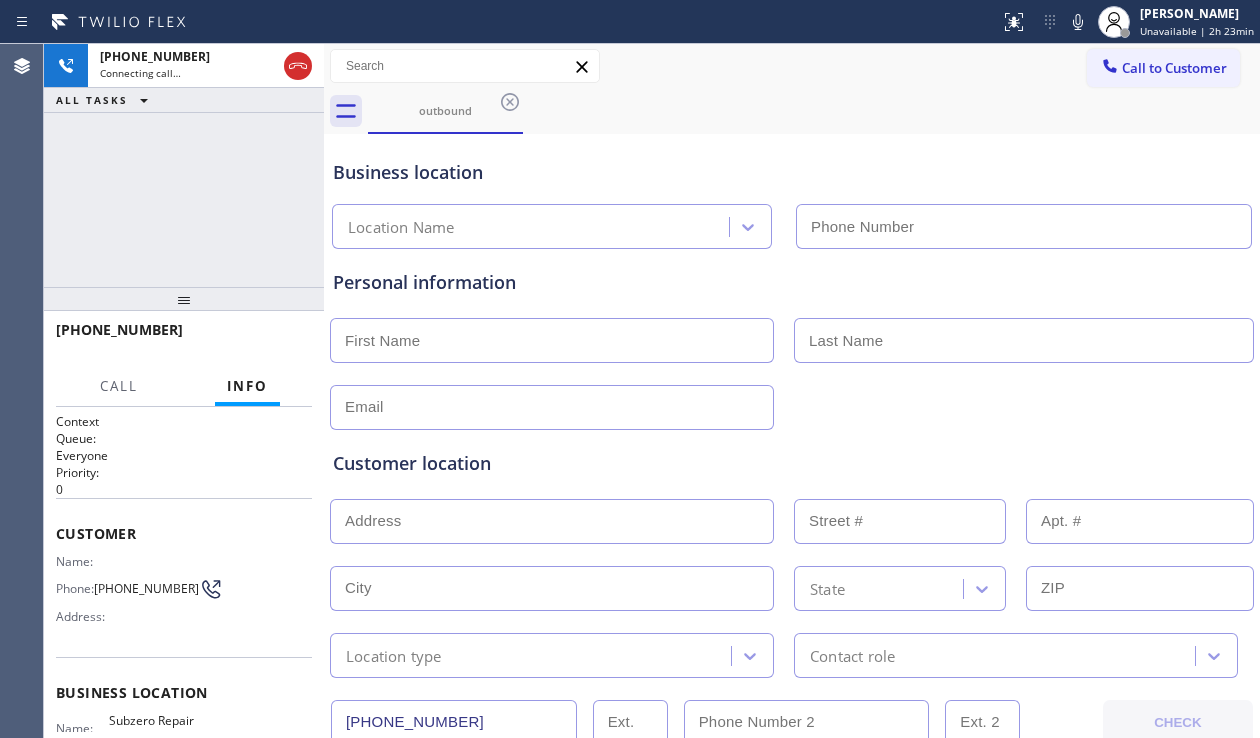 type on "[PHONE_NUMBER]" 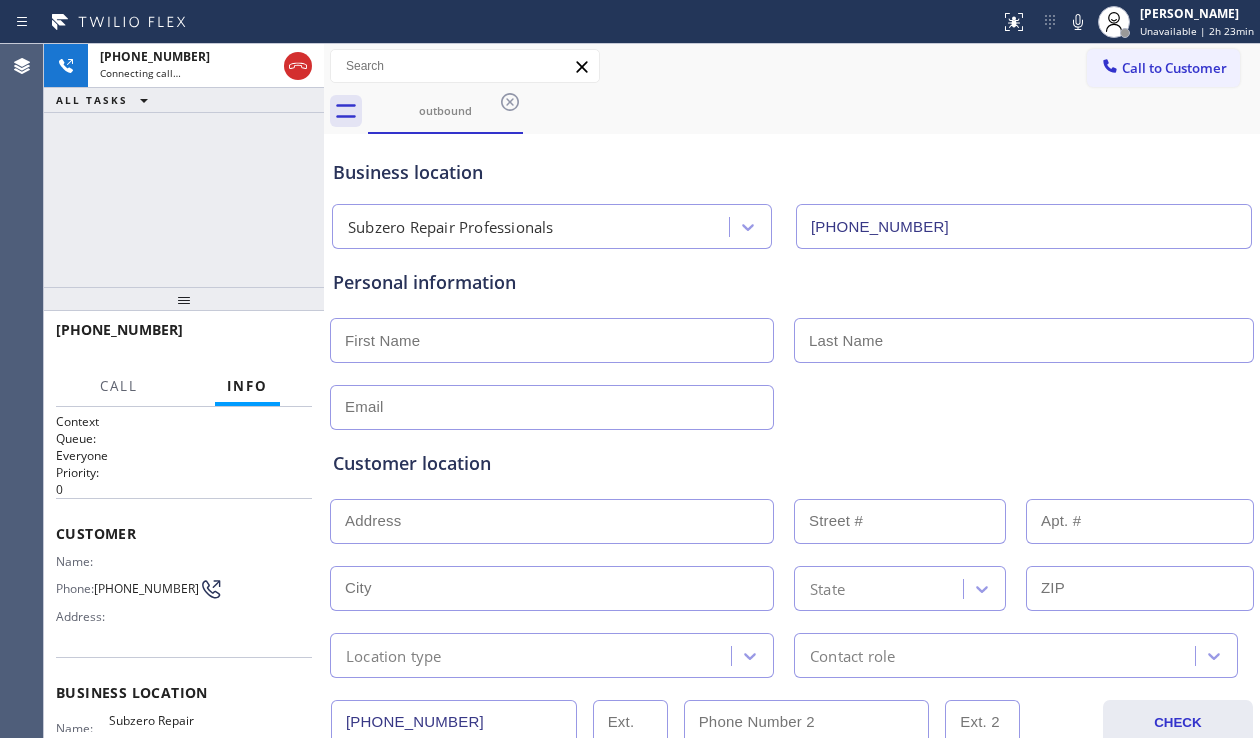 click at bounding box center (792, 405) 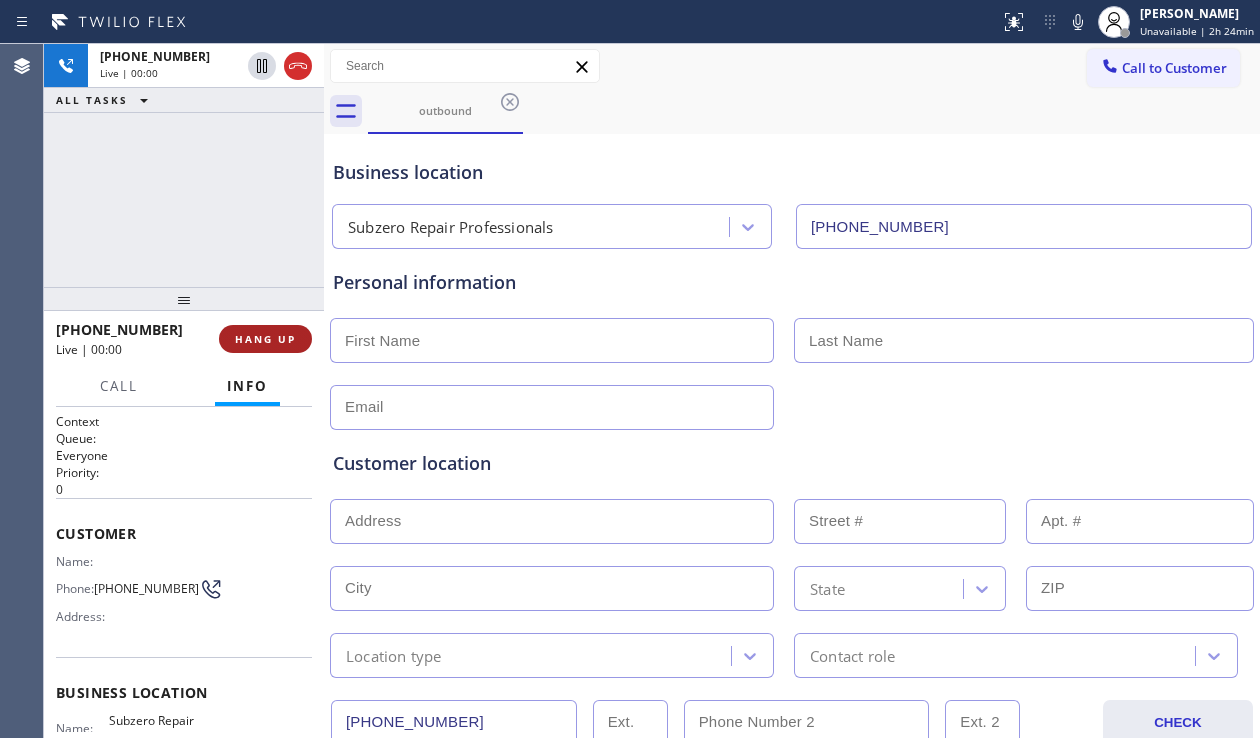 click on "HANG UP" at bounding box center (265, 339) 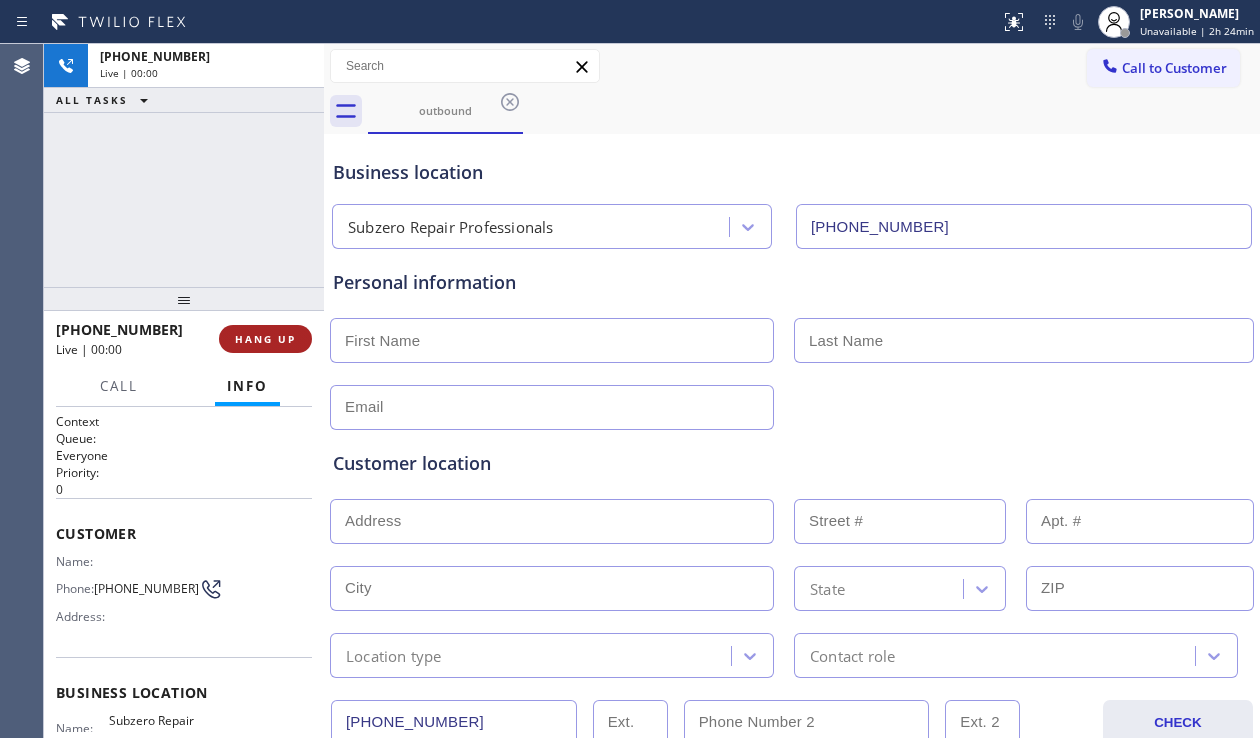 click on "HANG UP" at bounding box center [265, 339] 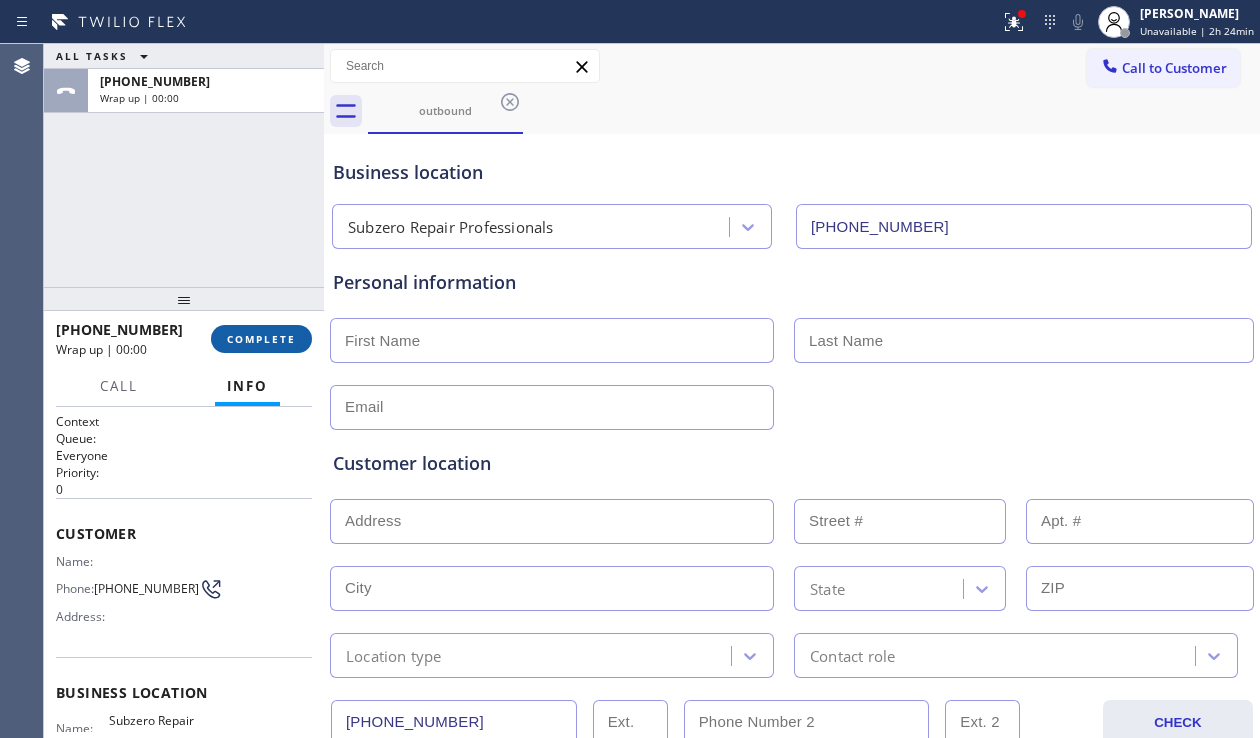 click on "COMPLETE" at bounding box center (261, 339) 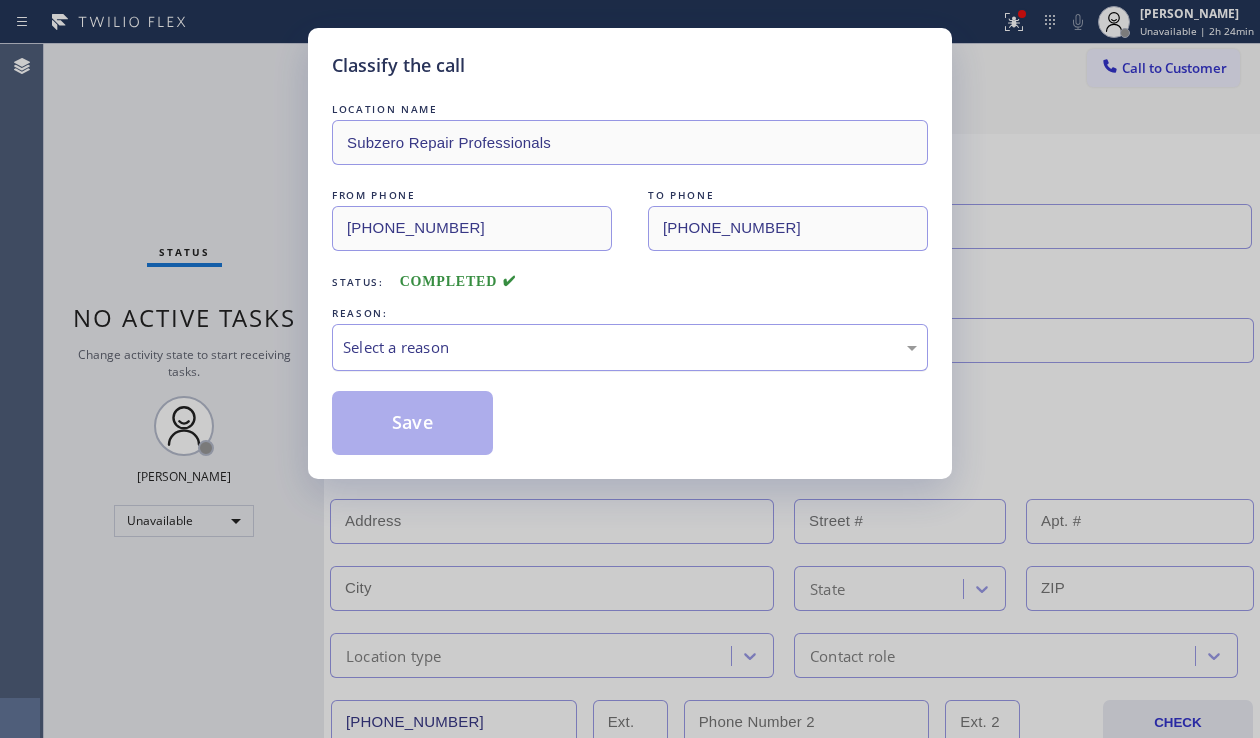 click on "Select a reason" at bounding box center (630, 347) 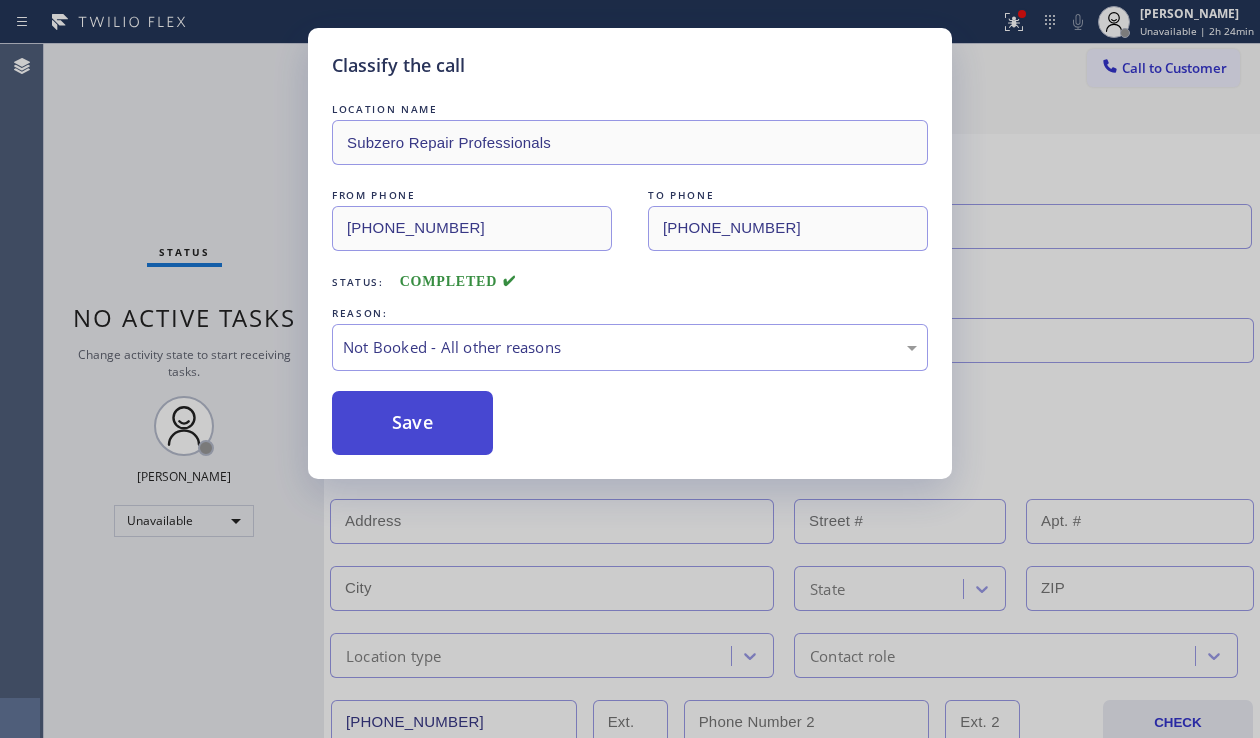 click on "Save" at bounding box center (412, 423) 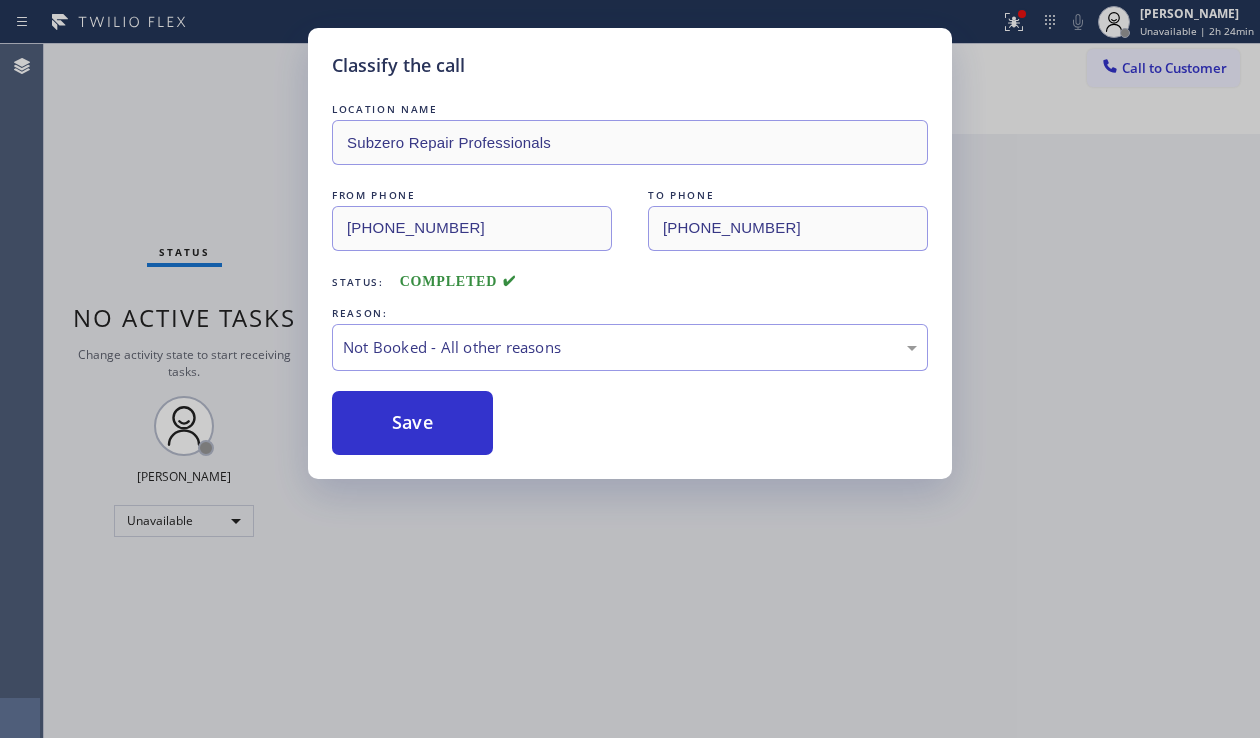 click on "Classify the call LOCATION NAME Sunset Air Conditioning & Heating [GEOGRAPHIC_DATA](Brisk-Air Conditioning & Heating) FROM PHONE [PHONE_NUMBER] TO PHONE [PHONE_NUMBER] Status: COMPLETED REASON: Not Booked - All other reasons Save Classify the call LOCATION NAME Kitchenaid Appliances Repair FROM PHONE [PHONE_NUMBER] TO PHONE [PHONE_NUMBER] Status: COMPLETED REASON: Yelp / Google  Save Classify the call LOCATION NAME R&R Electrical Contracting FROM PHONE [PHONE_NUMBER] TO PHONE [PHONE_NUMBER] Status: COMPLETED REASON: Not Booked - All other reasons Save Classify the call LOCATION NAME Bond's Electric Co FROM PHONE [PHONE_NUMBER] TO PHONE [PHONE_NUMBER] Status: COMPLETED REASON: Not Booked - All other reasons Save Classify the call LOCATION NAME [GEOGRAPHIC_DATA] Heat & Cool FROM PHONE [PHONE_NUMBER] TO PHONE [PHONE_NUMBER] Status: COMPLETED REASON: Not Booked - All other reasons Save Classify the call LOCATION NAME Home Alliance [GEOGRAPHIC_DATA] FROM PHONE [PHONE_NUMBER] TO PHONE [PHONE_NUMBER] Status: COMPLETED REASON:" at bounding box center [652, 391] 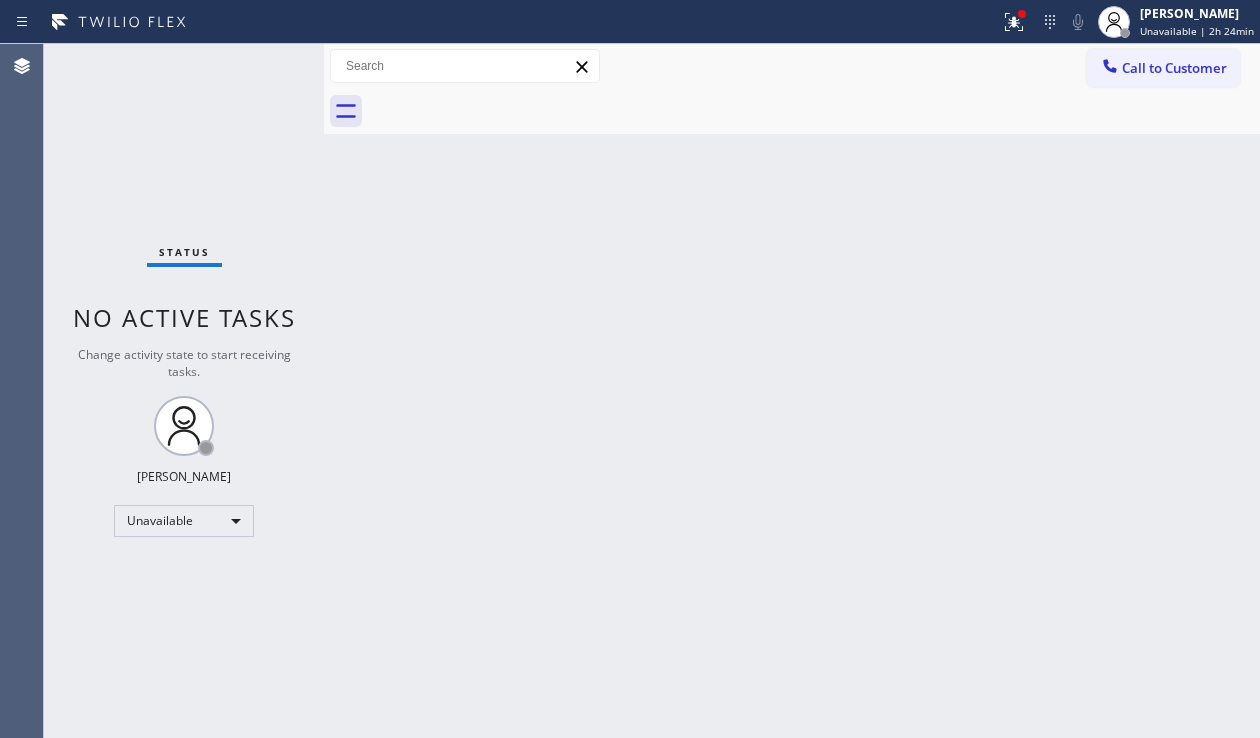click on "Back to Dashboard Change Sender ID Customers Technicians Select a contact Outbound call Location Search location Your caller id phone number Customer number Call Customer info Name   Phone none Address none Change Sender ID HVAC [PHONE_NUMBER] 5 Star Appliance [PHONE_NUMBER] Appliance Repair [PHONE_NUMBER] Plumbing [PHONE_NUMBER] Air Duct Cleaning [PHONE_NUMBER]  Electricians [PHONE_NUMBER] Cancel Change Check personal SMS Reset Change No tabs Call to Customer Outbound call Location Subzero Repair Professionals Your caller id phone number [PHONE_NUMBER] Customer number Call Outbound call Technician Search Technician Your caller id phone number Your caller id phone number Call" at bounding box center [792, 391] 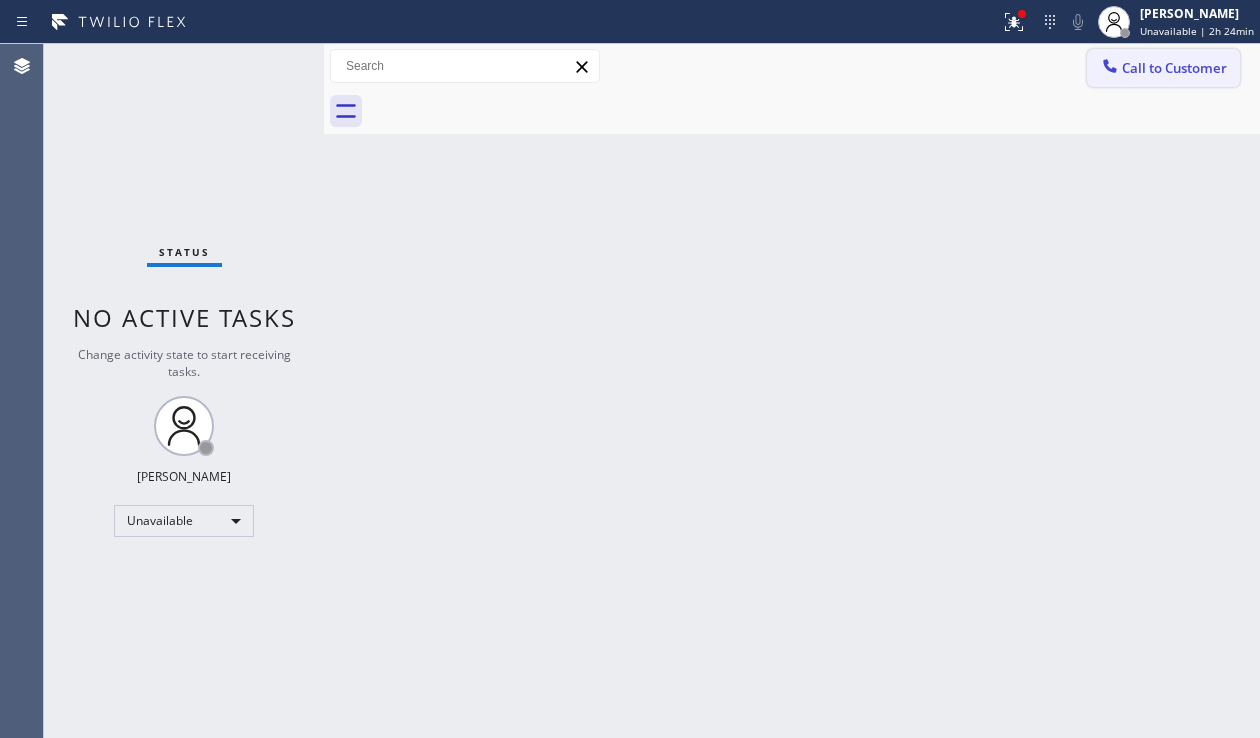click on "Call to Customer" at bounding box center [1174, 68] 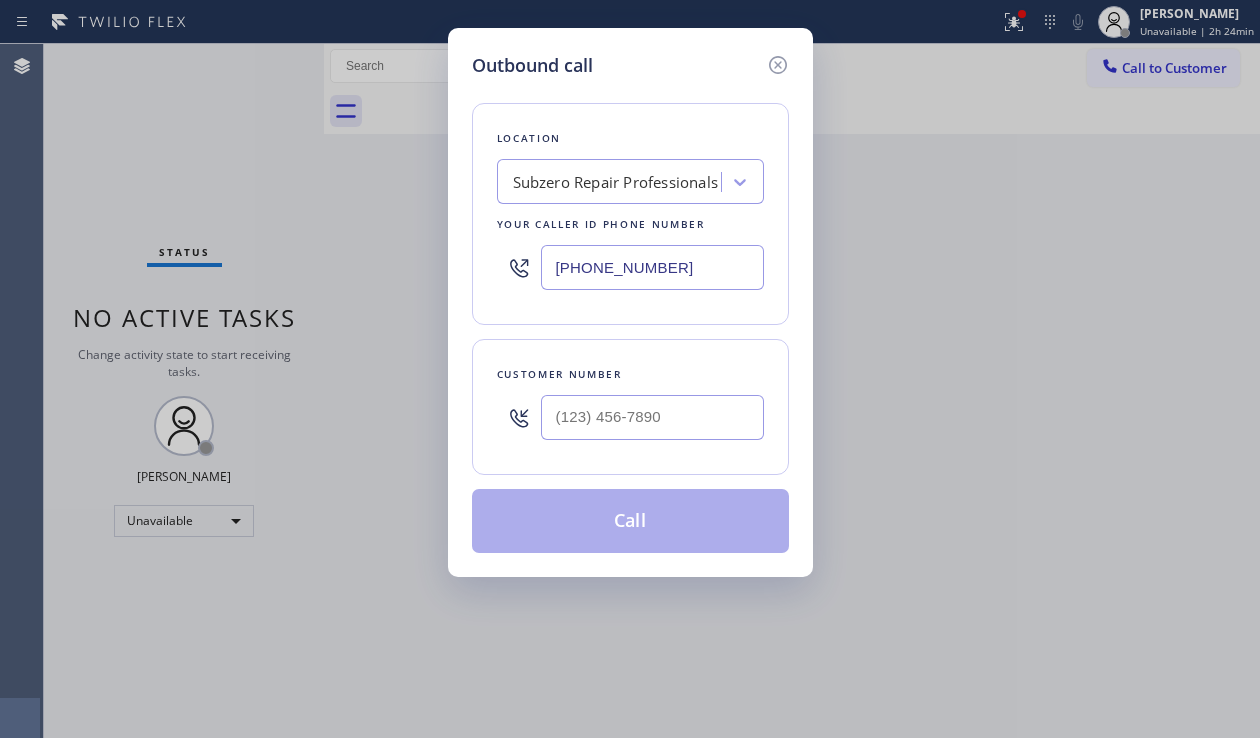 click at bounding box center (652, 417) 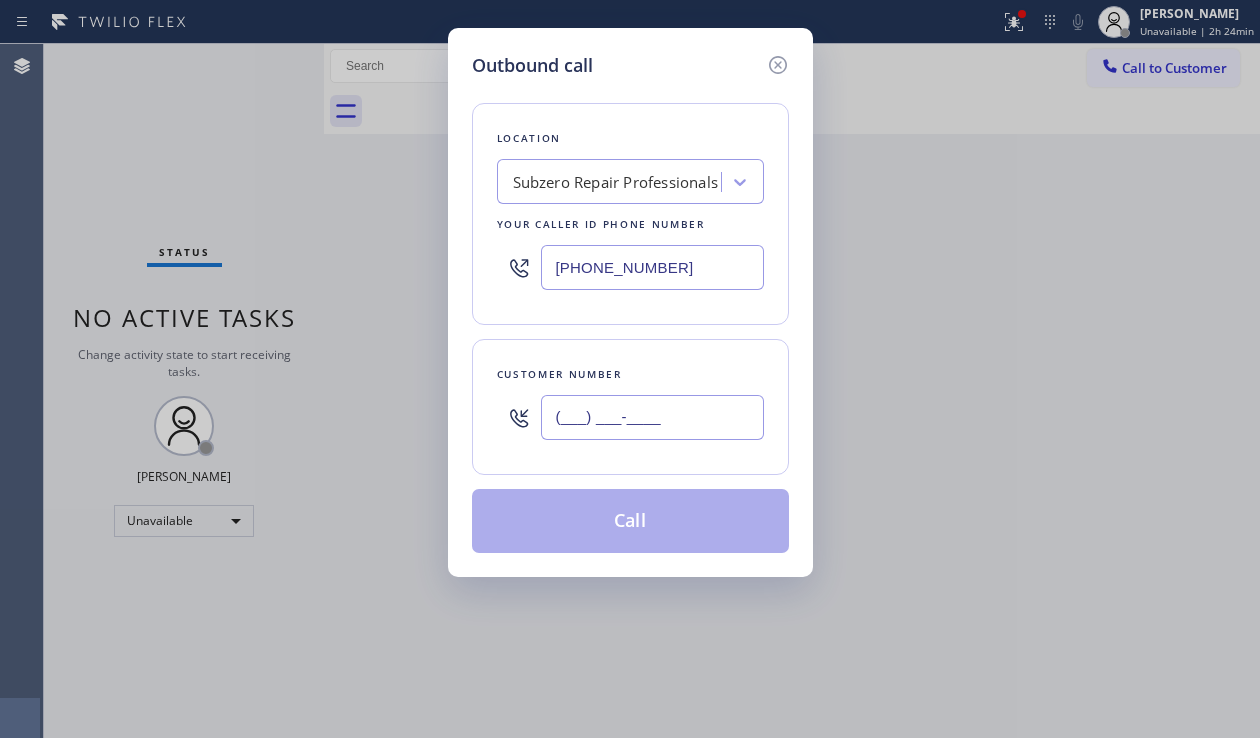 click on "(___) ___-____" at bounding box center (652, 417) 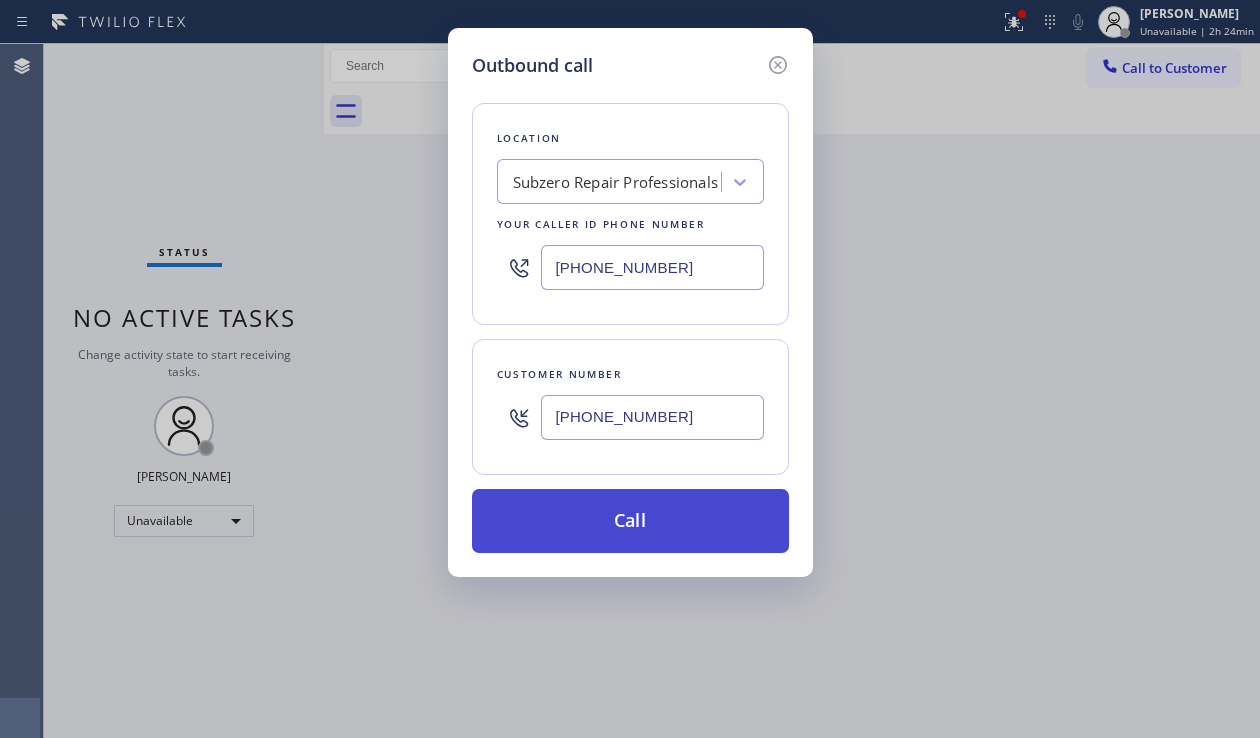 type on "[PHONE_NUMBER]" 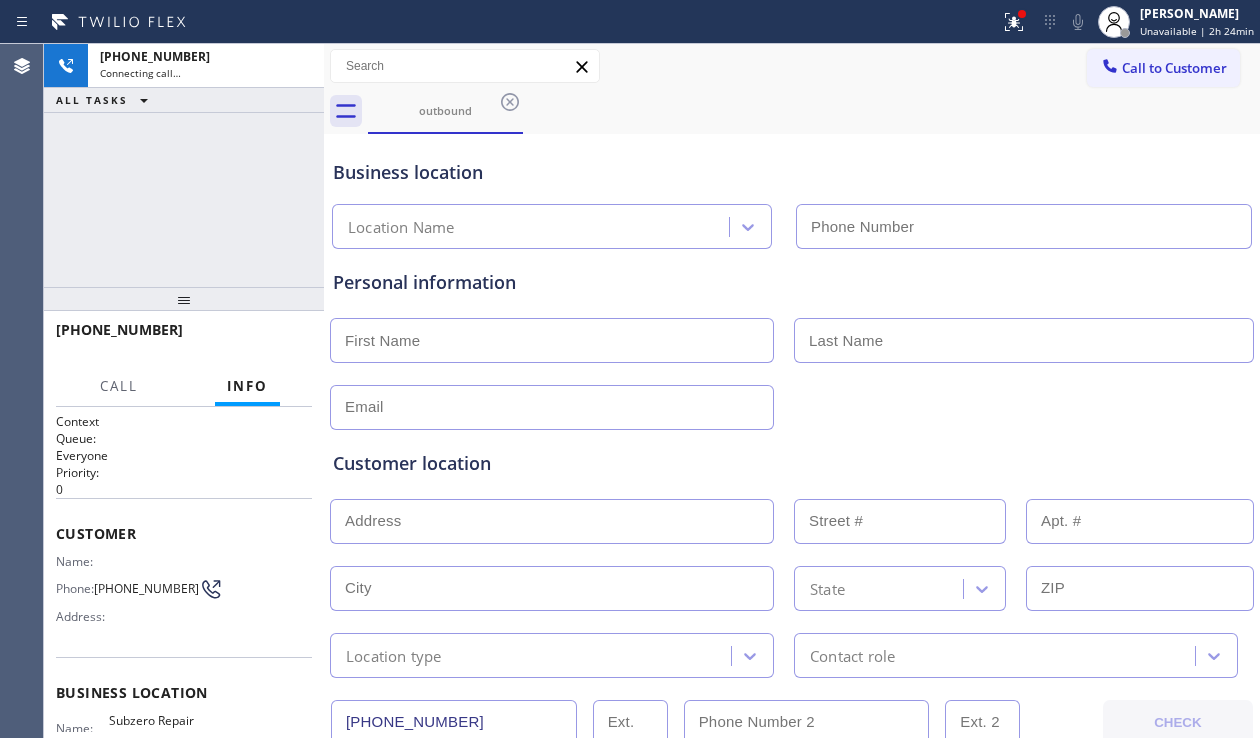 type on "[PHONE_NUMBER]" 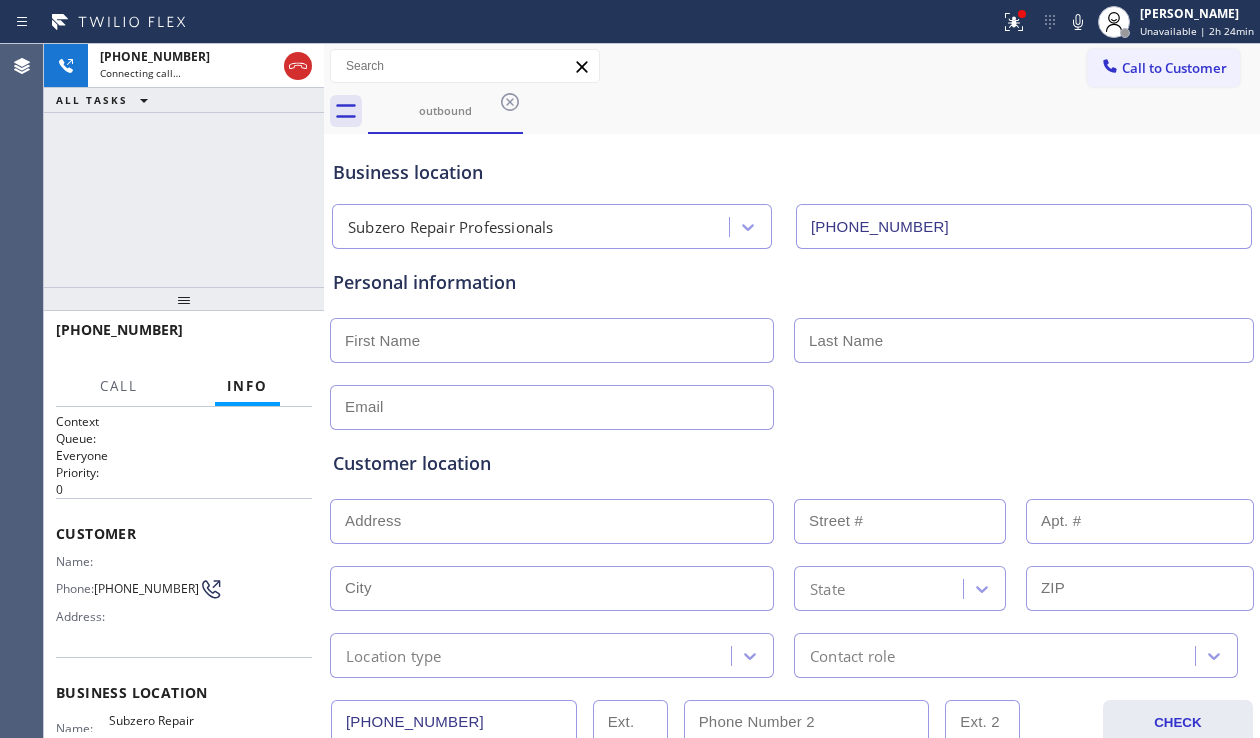 click on "Customer location" at bounding box center (792, 463) 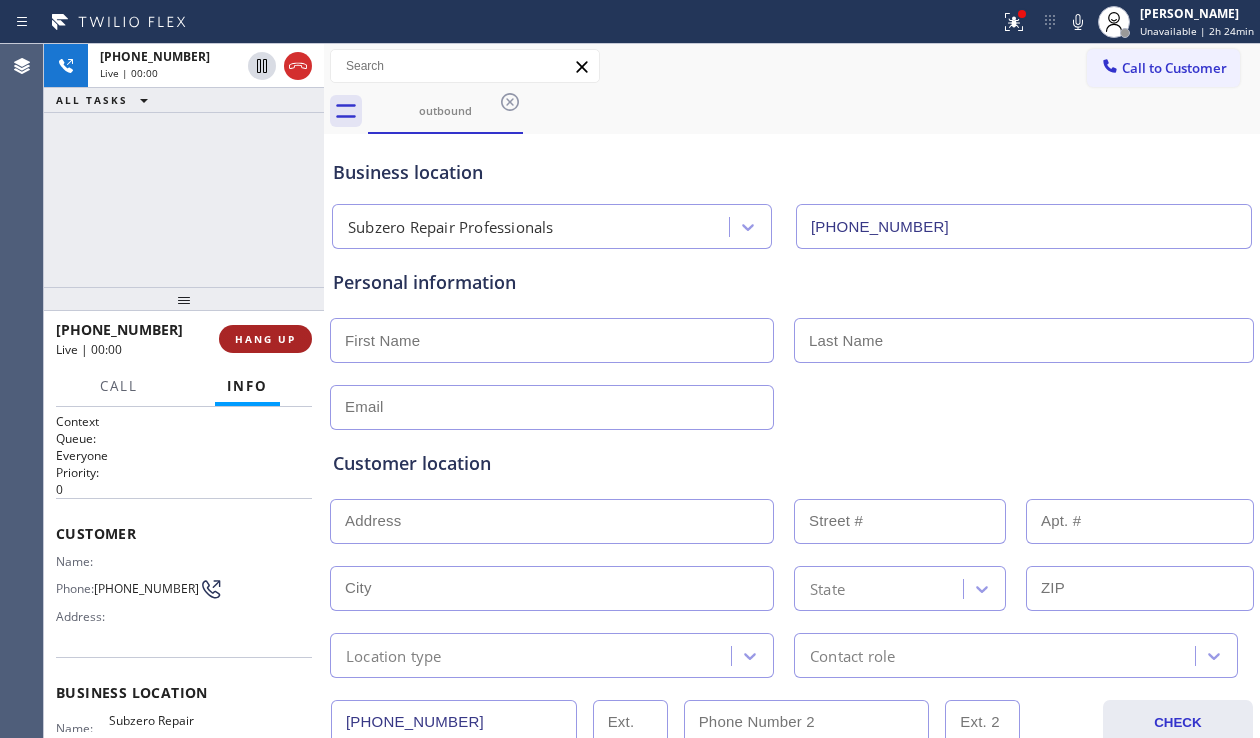 click on "HANG UP" at bounding box center (265, 339) 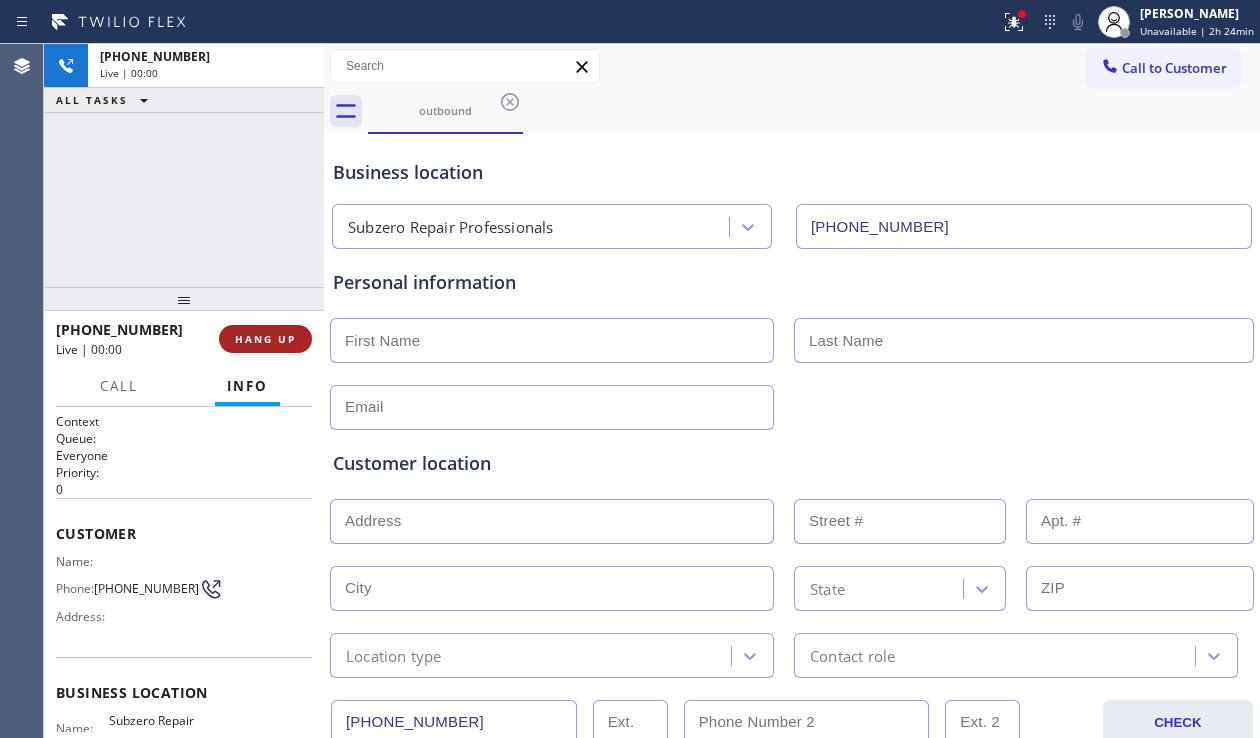 click on "HANG UP" at bounding box center [265, 339] 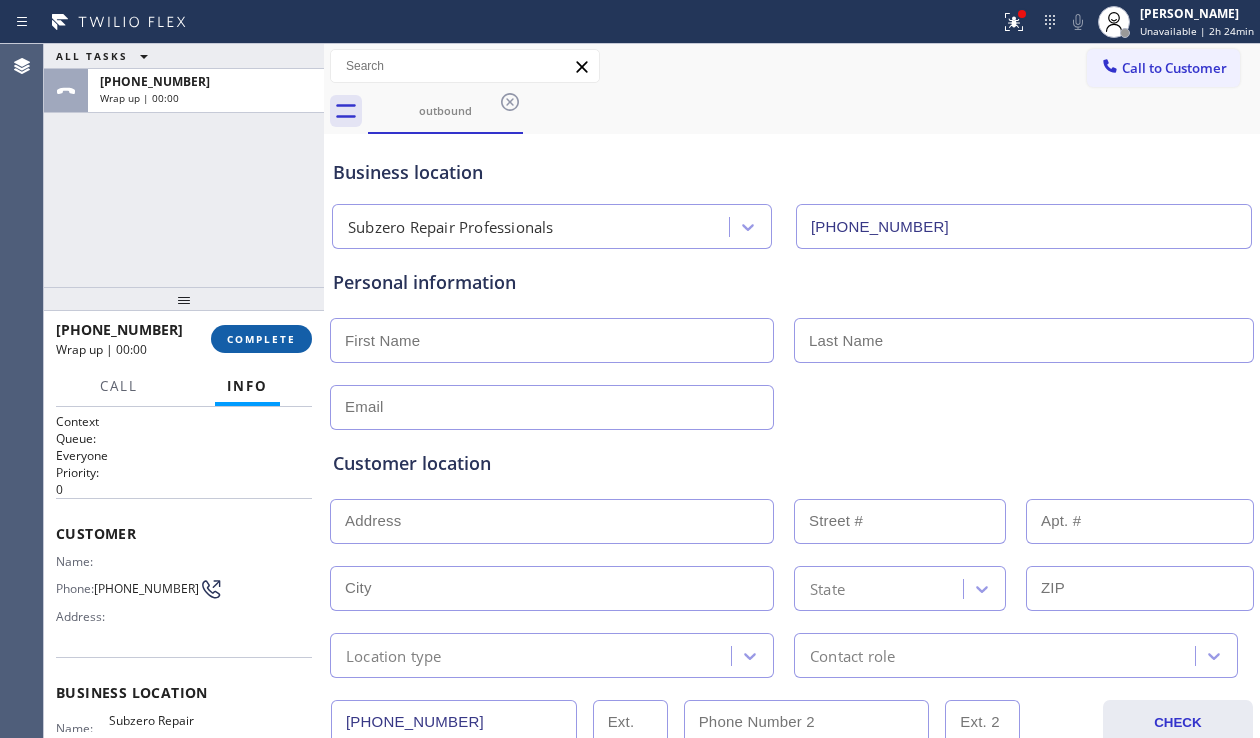 click on "COMPLETE" at bounding box center (261, 339) 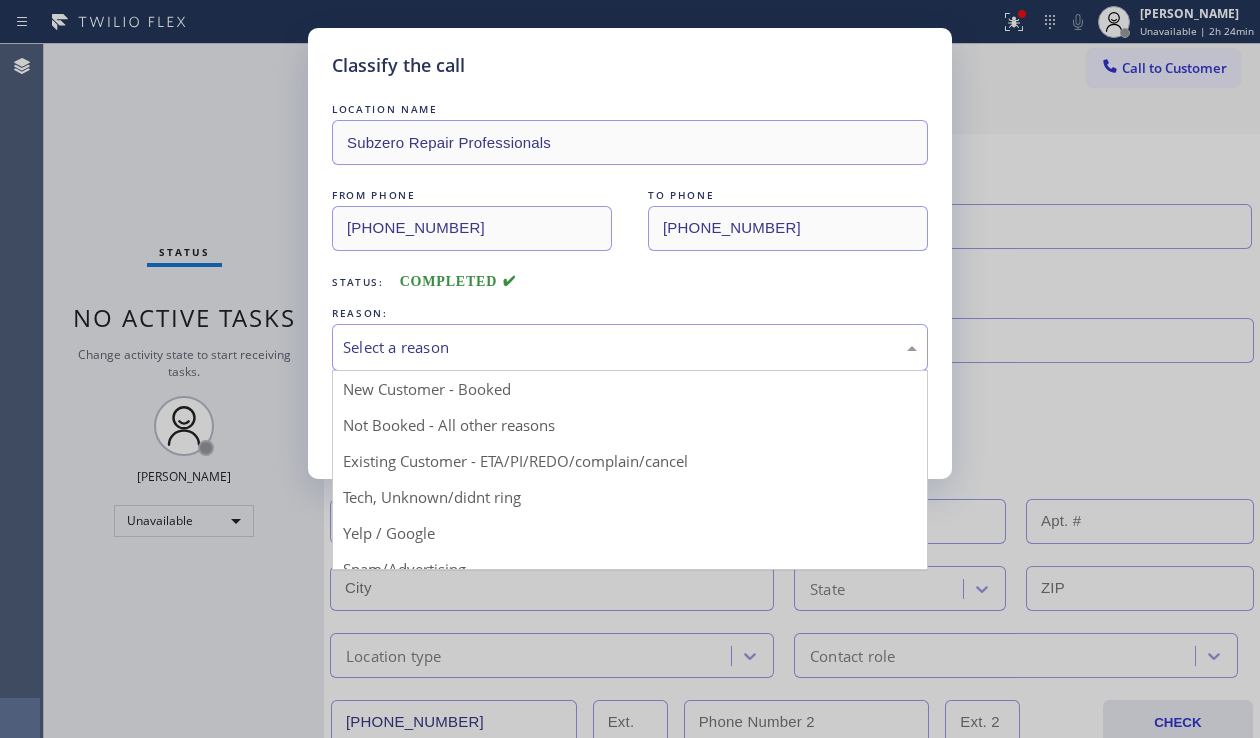 click on "Select a reason" at bounding box center [630, 347] 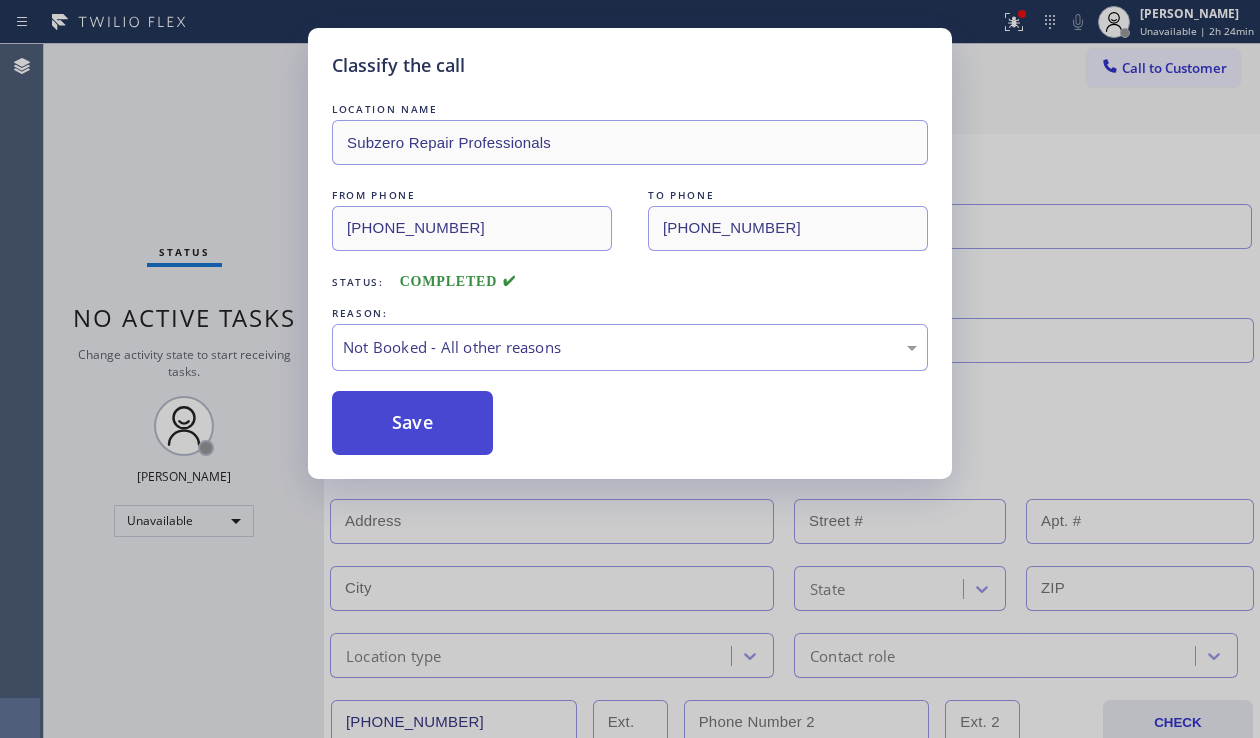 click on "Save" at bounding box center (412, 423) 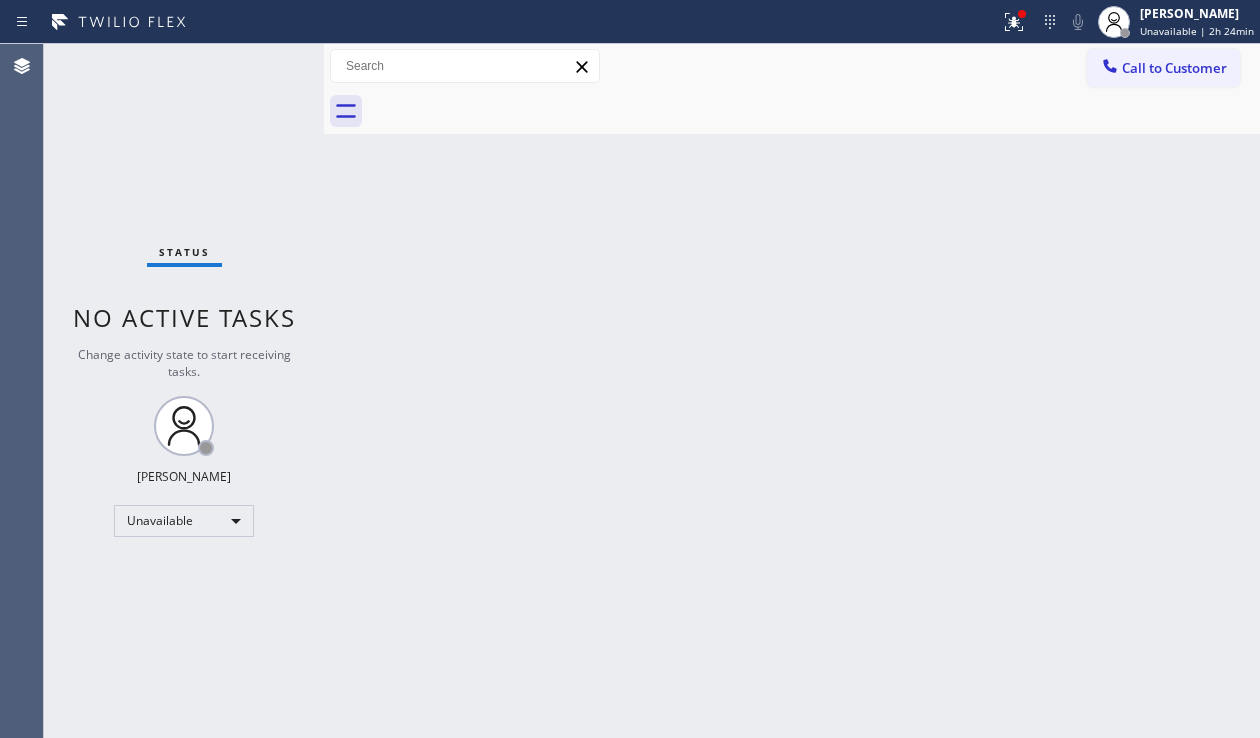 click on "Back to Dashboard Change Sender ID Customers Technicians Select a contact Outbound call Location Search location Your caller id phone number Customer number Call Customer info Name   Phone none Address none Change Sender ID HVAC [PHONE_NUMBER] 5 Star Appliance [PHONE_NUMBER] Appliance Repair [PHONE_NUMBER] Plumbing [PHONE_NUMBER] Air Duct Cleaning [PHONE_NUMBER]  Electricians [PHONE_NUMBER] Cancel Change Check personal SMS Reset Change No tabs Call to Customer Outbound call Location Subzero Repair Professionals Your caller id phone number [PHONE_NUMBER] Customer number Call Outbound call Technician Search Technician Your caller id phone number Your caller id phone number Call" at bounding box center [792, 391] 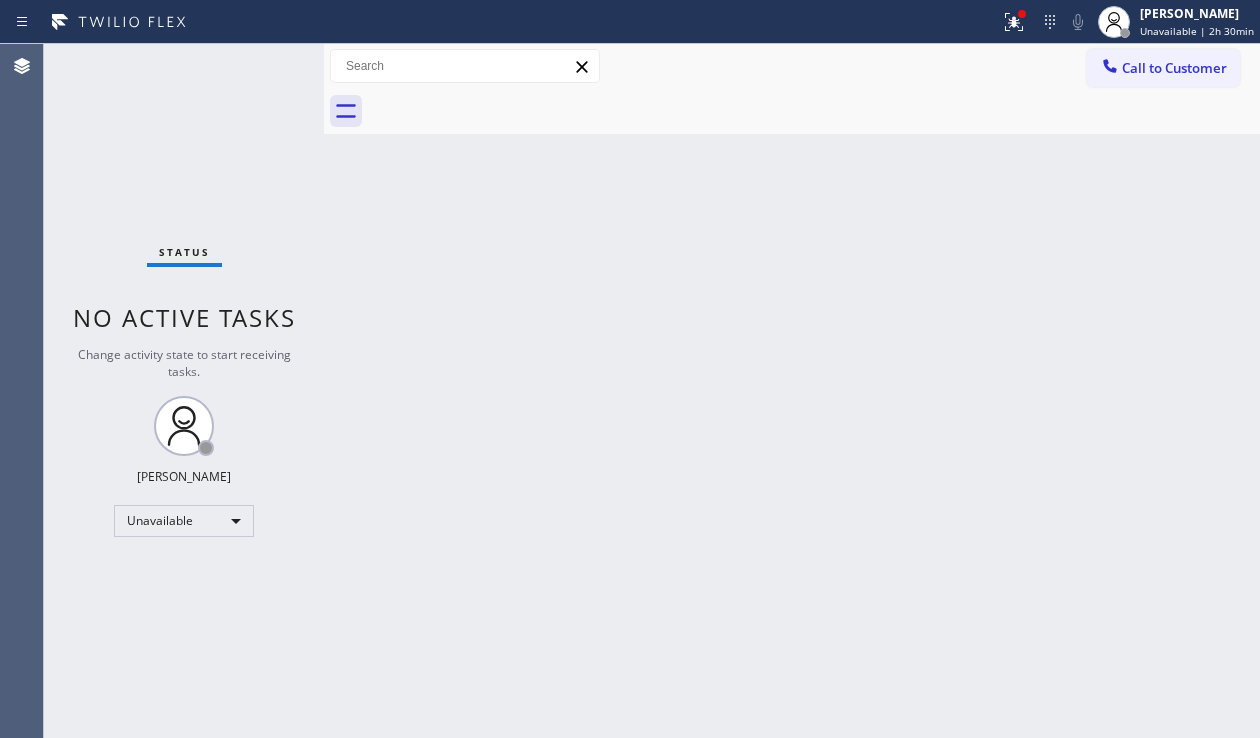 click on "Back to Dashboard Change Sender ID Customers Technicians Select a contact Outbound call Location Search location Your caller id phone number Customer number Call Customer info Name   Phone none Address none Change Sender ID HVAC [PHONE_NUMBER] 5 Star Appliance [PHONE_NUMBER] Appliance Repair [PHONE_NUMBER] Plumbing [PHONE_NUMBER] Air Duct Cleaning [PHONE_NUMBER]  Electricians [PHONE_NUMBER] Cancel Change Check personal SMS Reset Change No tabs Call to Customer Outbound call Location Subzero Repair Professionals Your caller id phone number [PHONE_NUMBER] Customer number Call Outbound call Technician Search Technician Your caller id phone number Your caller id phone number Call" at bounding box center (792, 391) 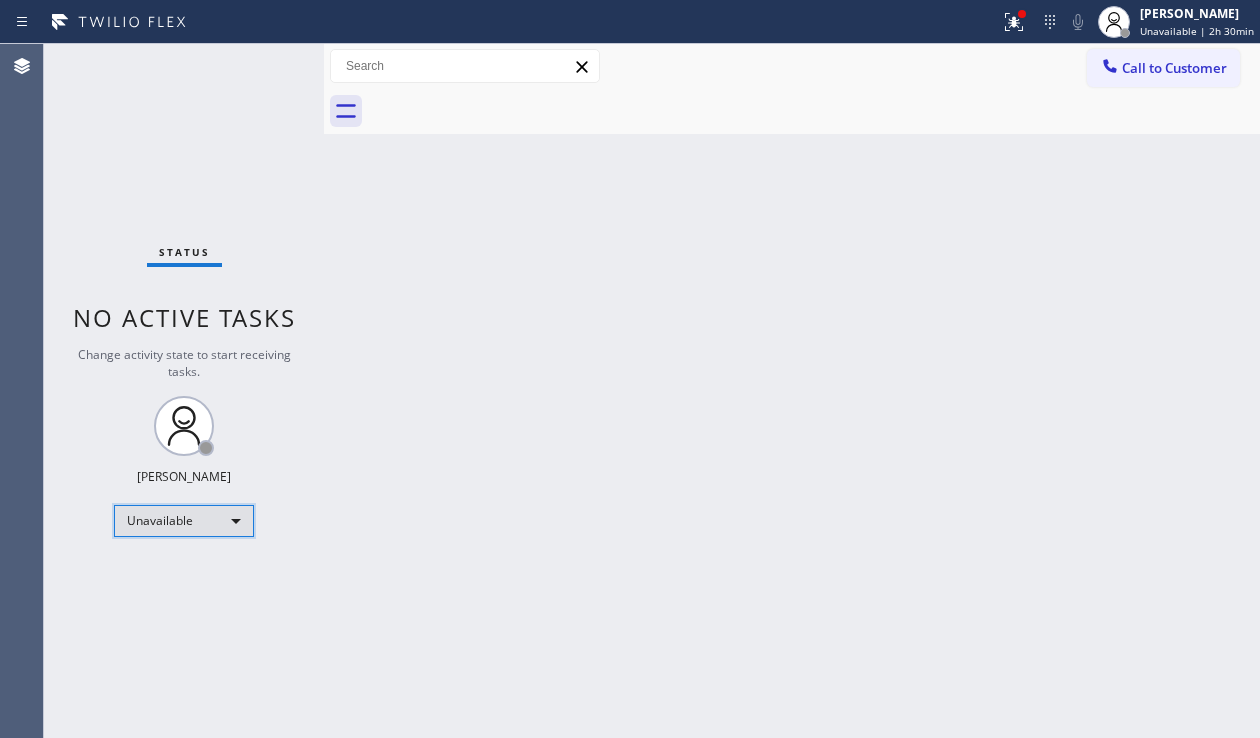 click on "Unavailable" at bounding box center [184, 521] 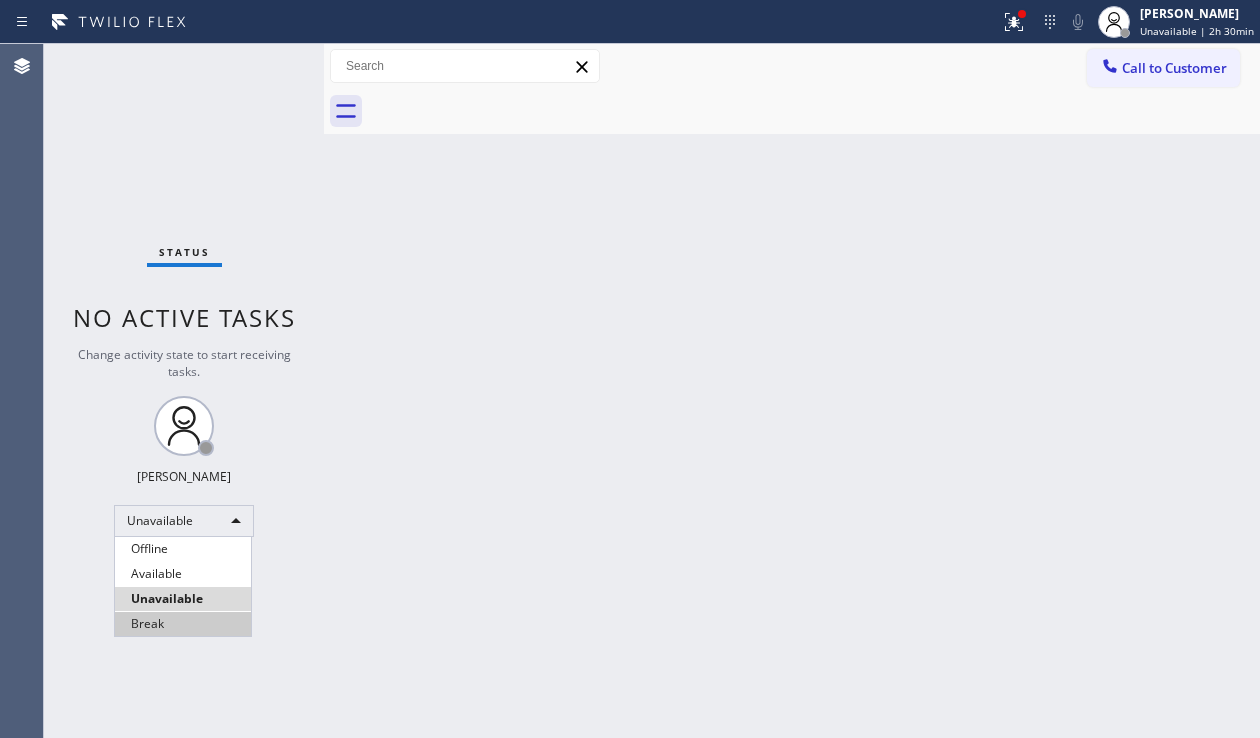 click on "Break" at bounding box center (183, 624) 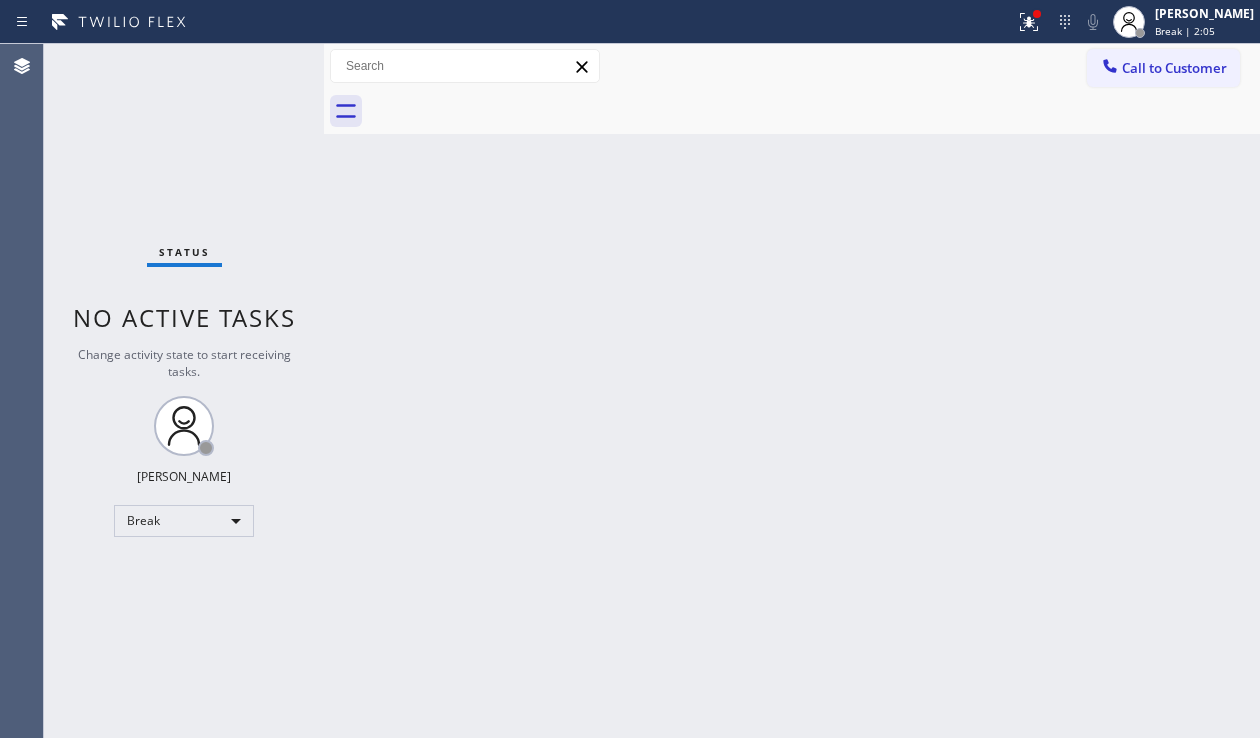 click on "Status   No active tasks     Change activity state to start receiving tasks.   [PERSON_NAME] Break" at bounding box center (184, 391) 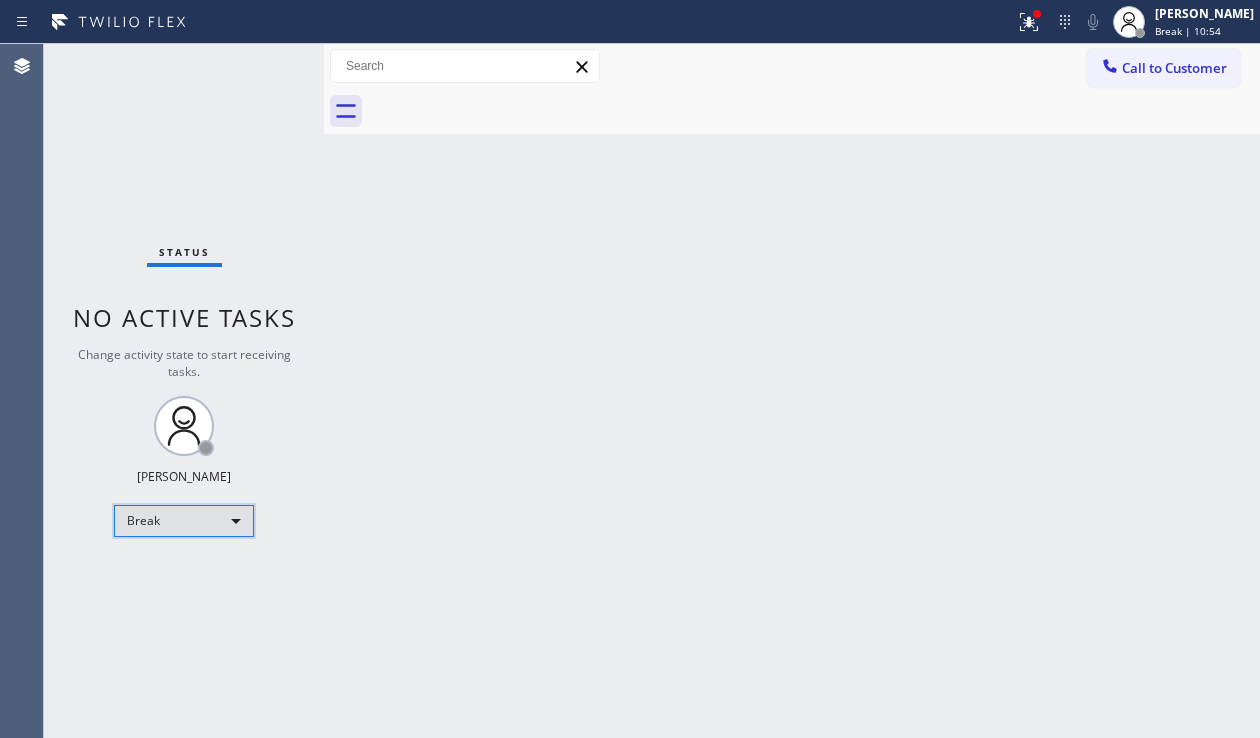 click on "Break" at bounding box center [184, 521] 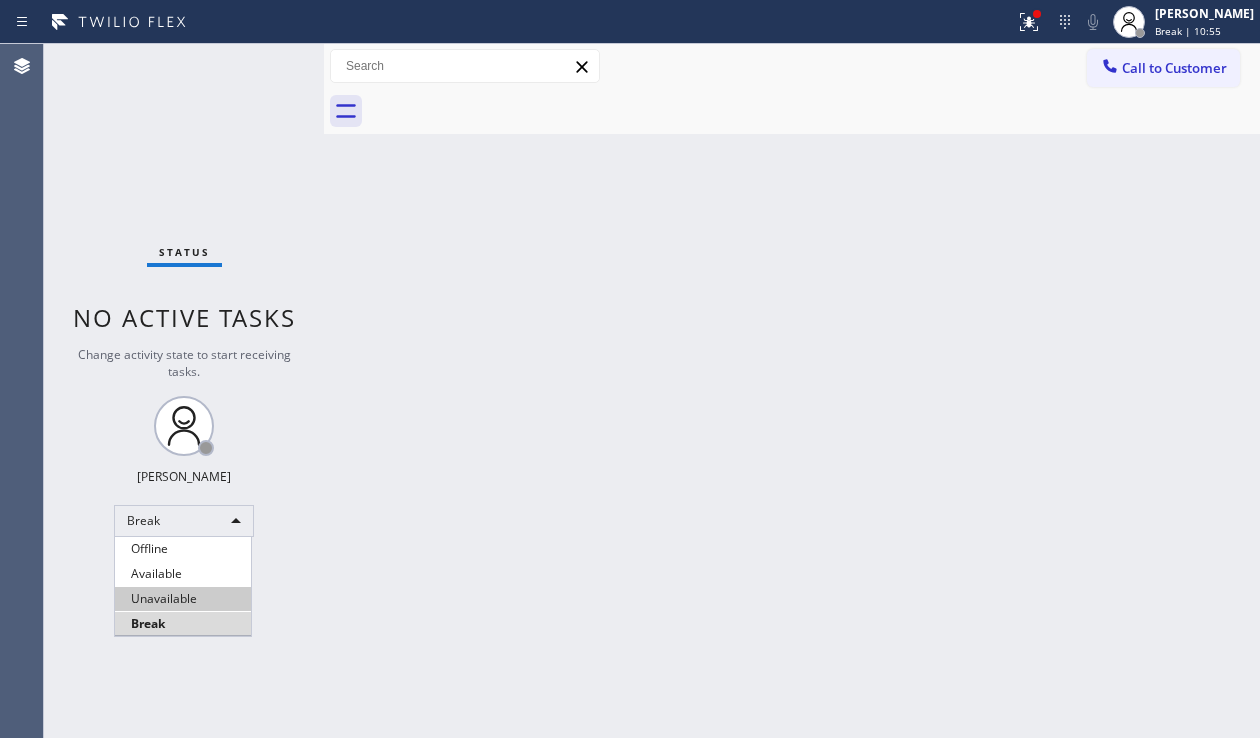 click on "Unavailable" at bounding box center (183, 599) 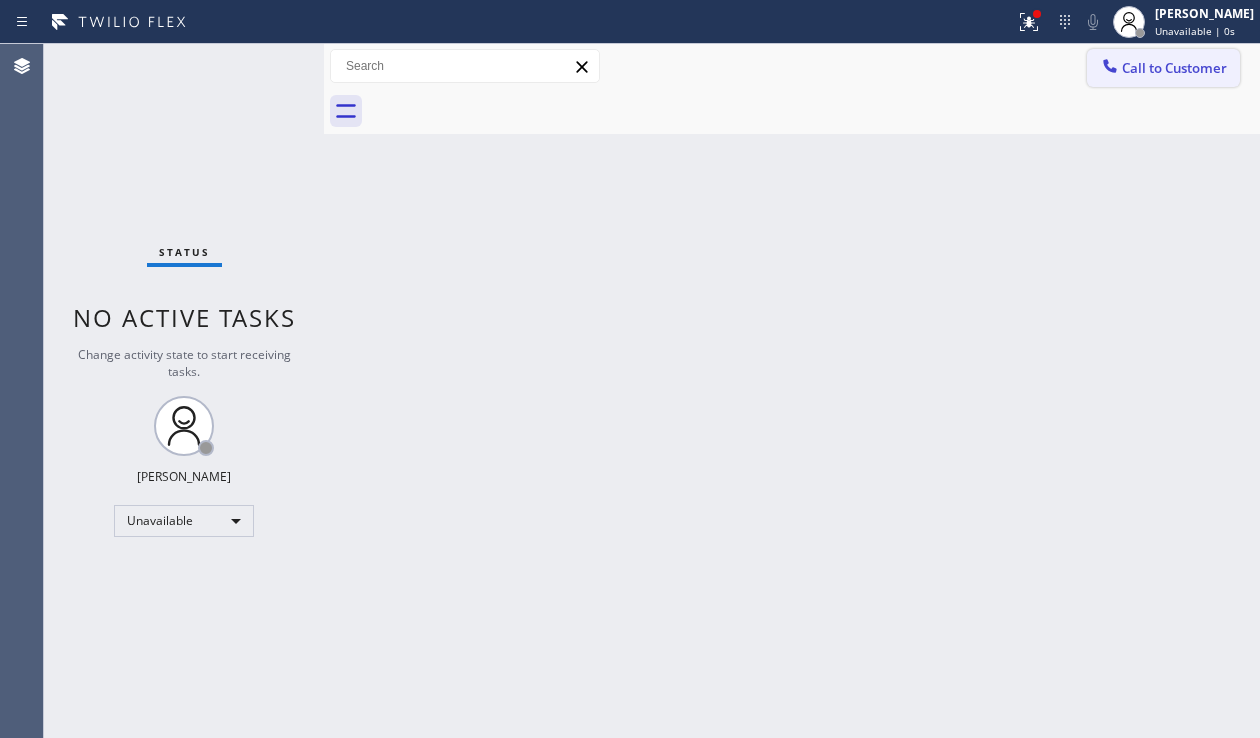 click on "Call to Customer" at bounding box center (1174, 68) 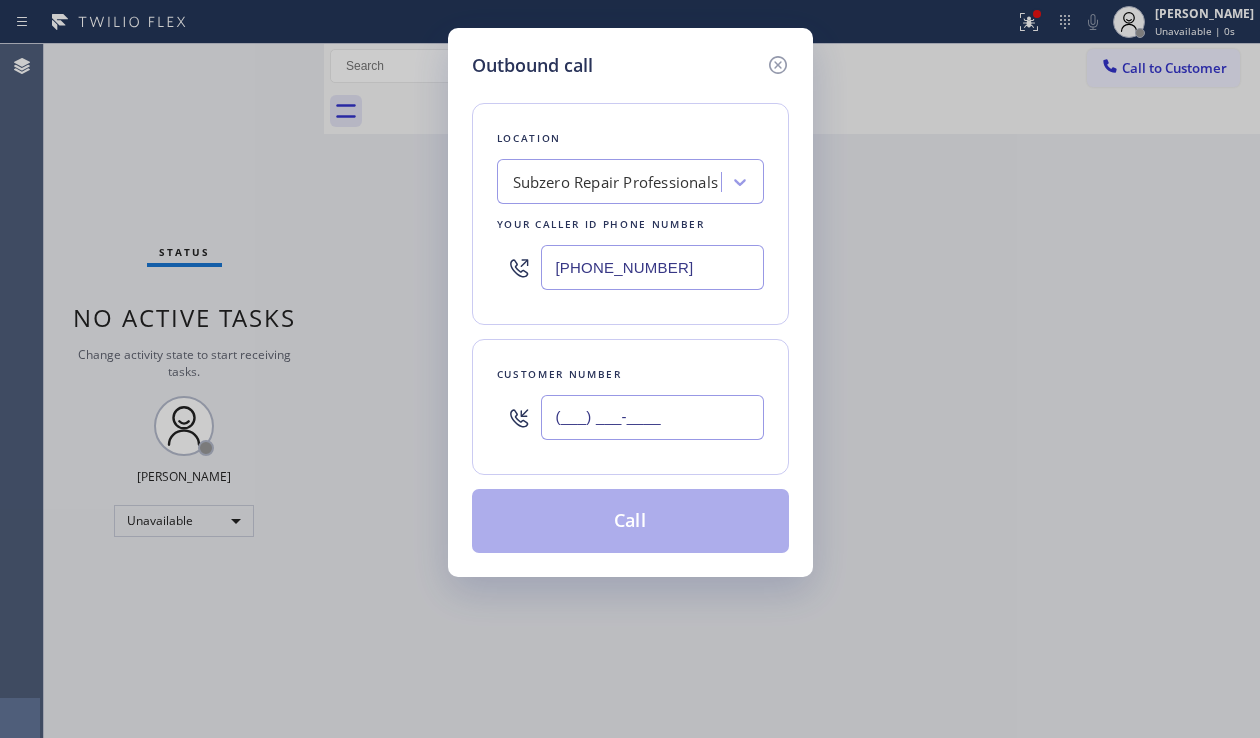 click on "(___) ___-____" at bounding box center [652, 417] 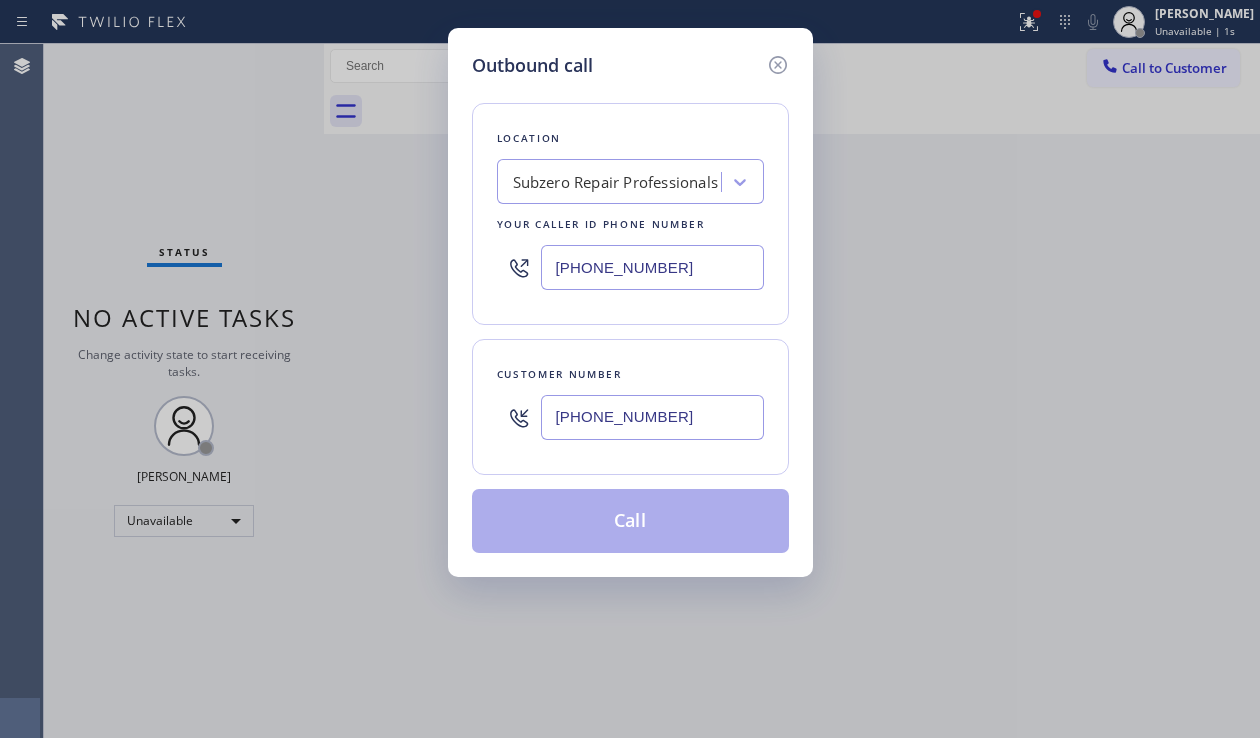 type on "[PHONE_NUMBER]" 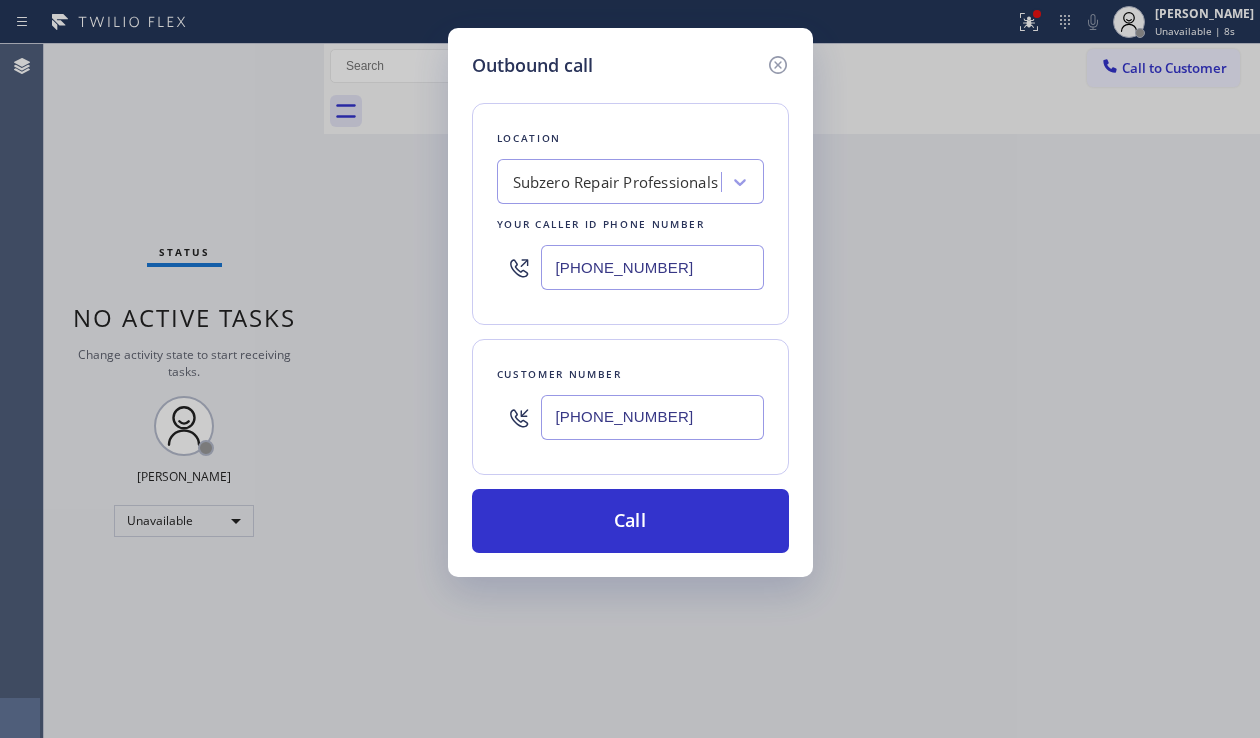 drag, startPoint x: 665, startPoint y: 262, endPoint x: 527, endPoint y: 276, distance: 138.70833 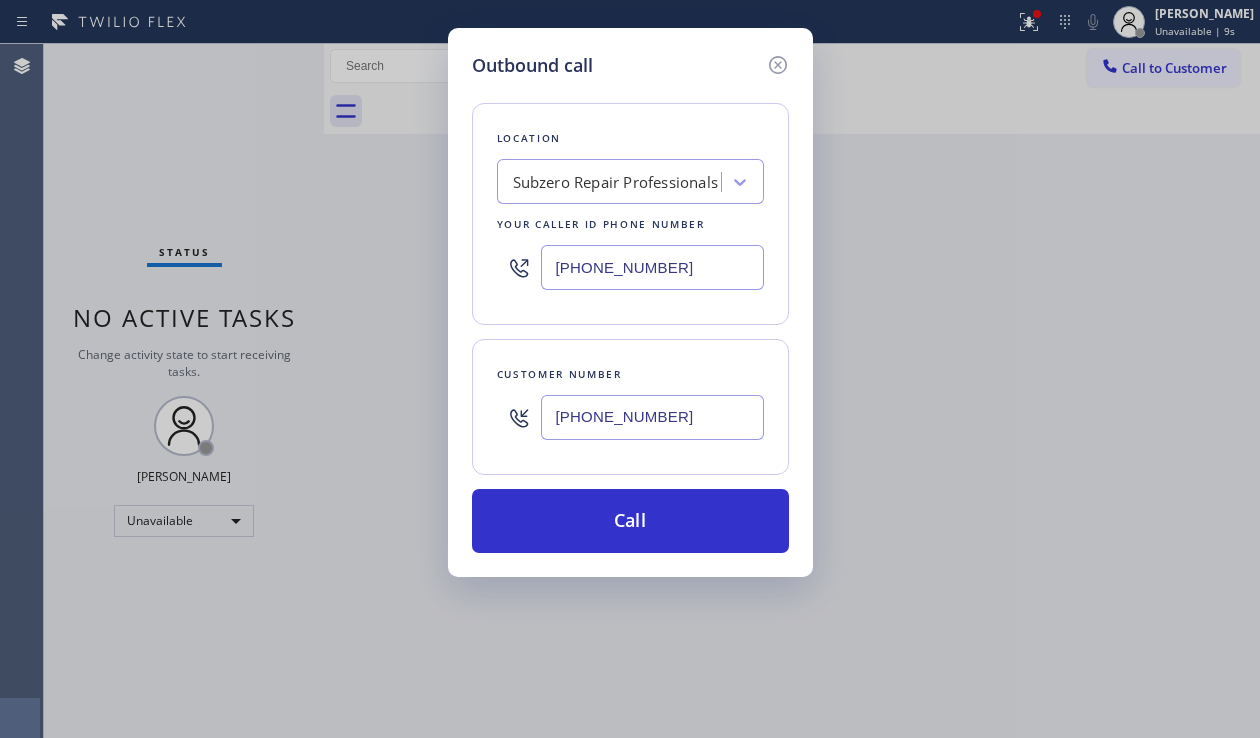 paste on "44) 760-292" 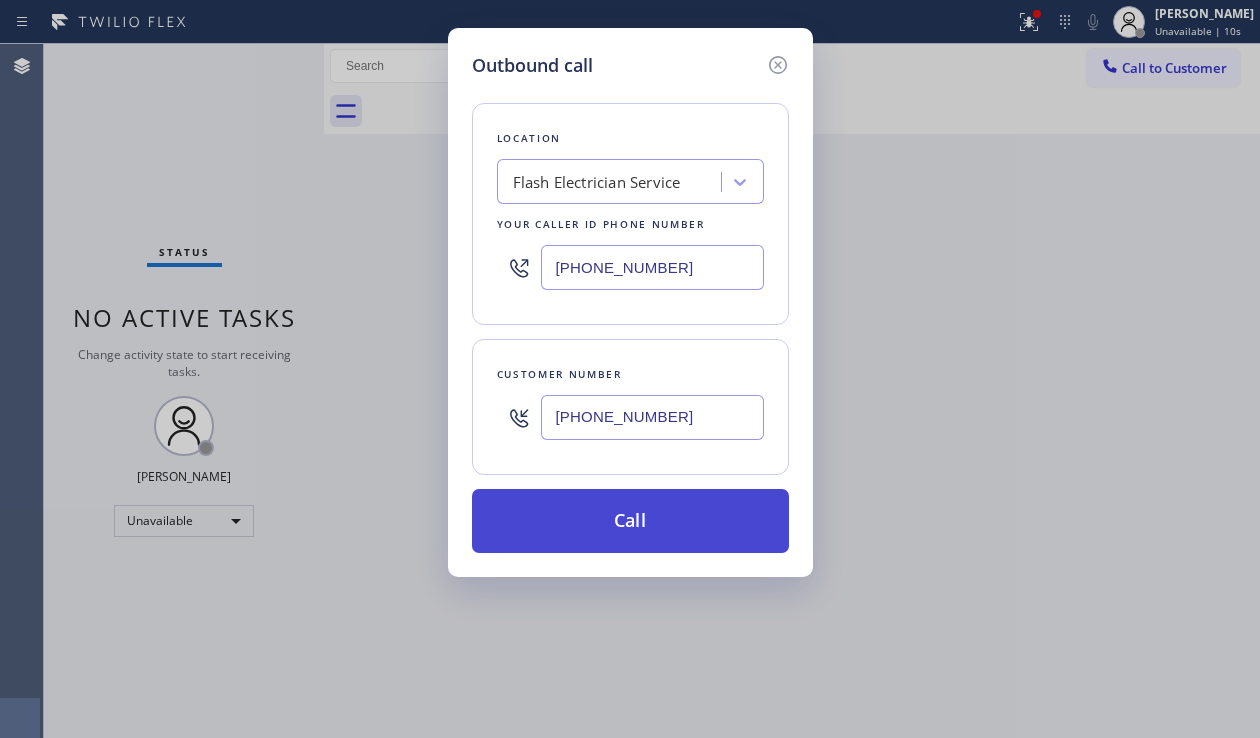 type on "[PHONE_NUMBER]" 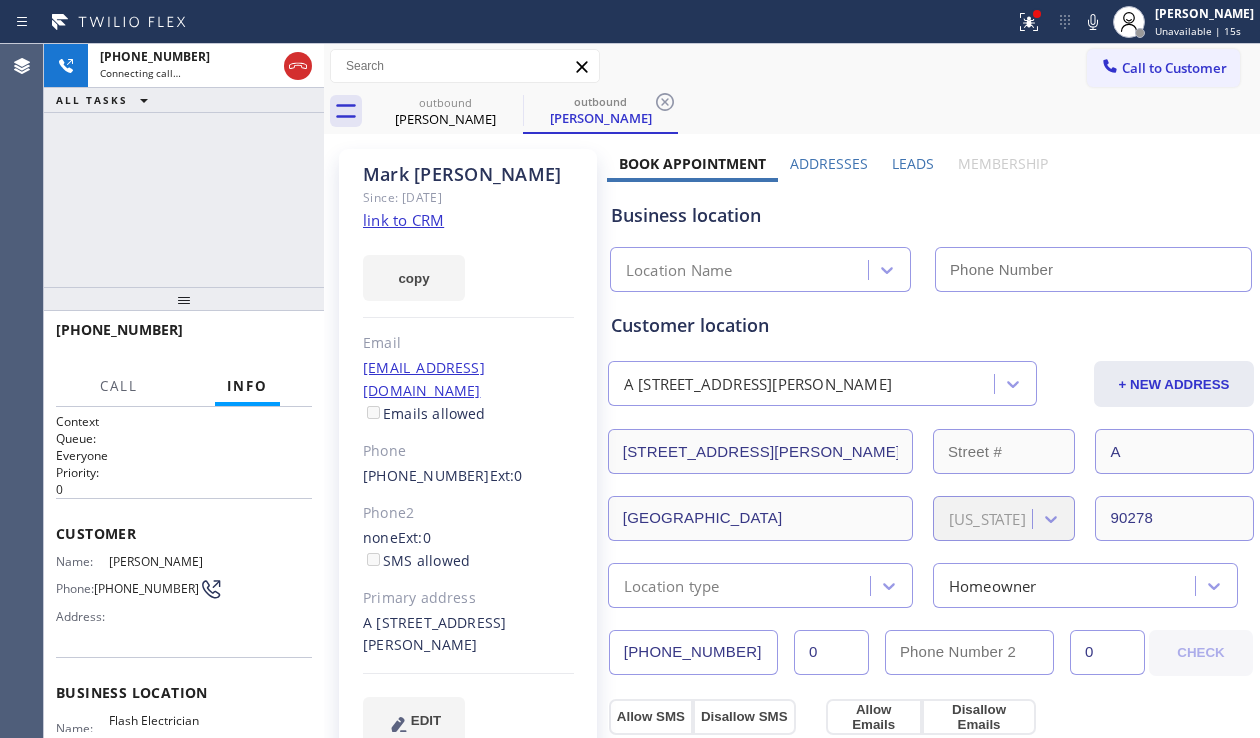 type on "[PHONE_NUMBER]" 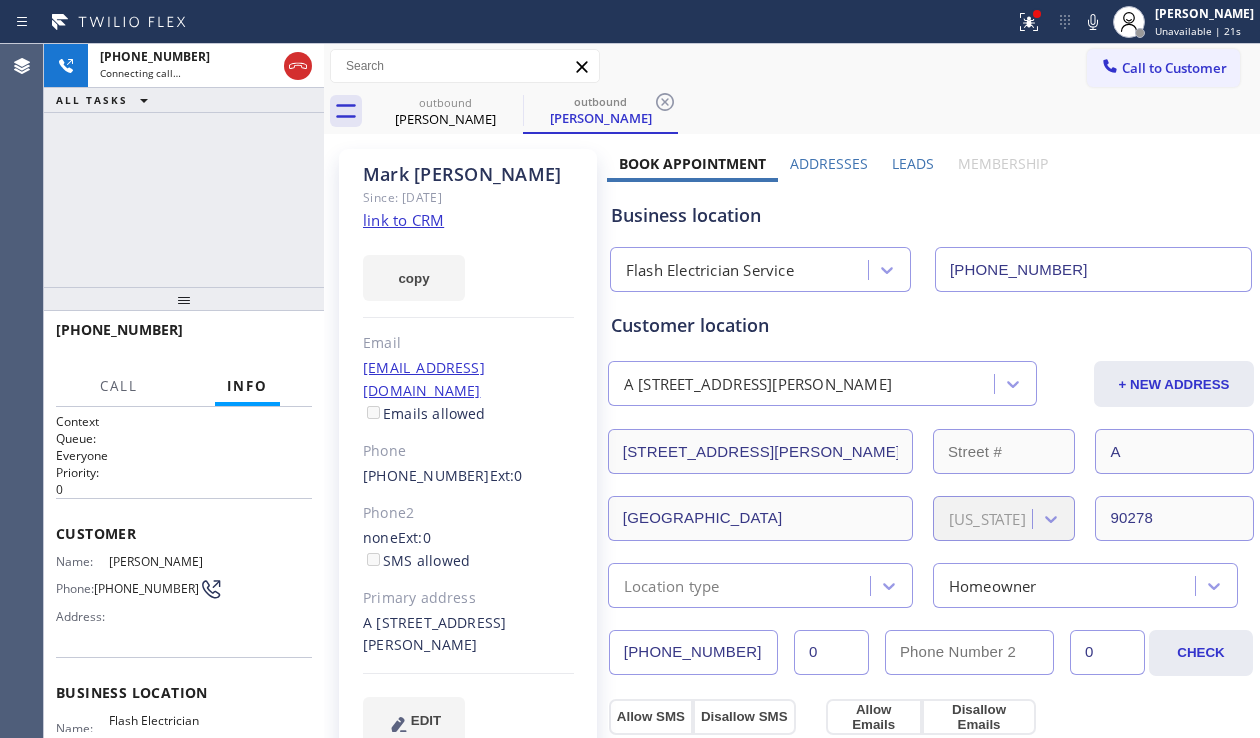 click on "Business location" at bounding box center [931, 215] 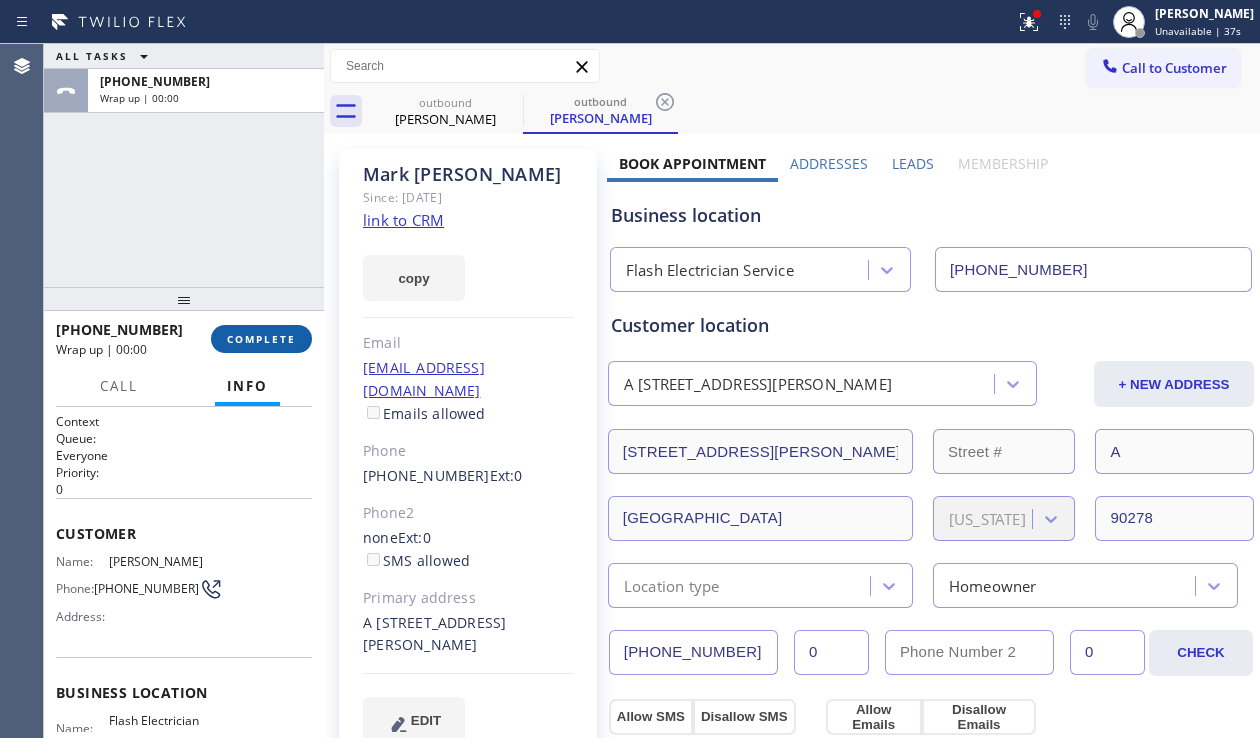 click on "COMPLETE" at bounding box center [261, 339] 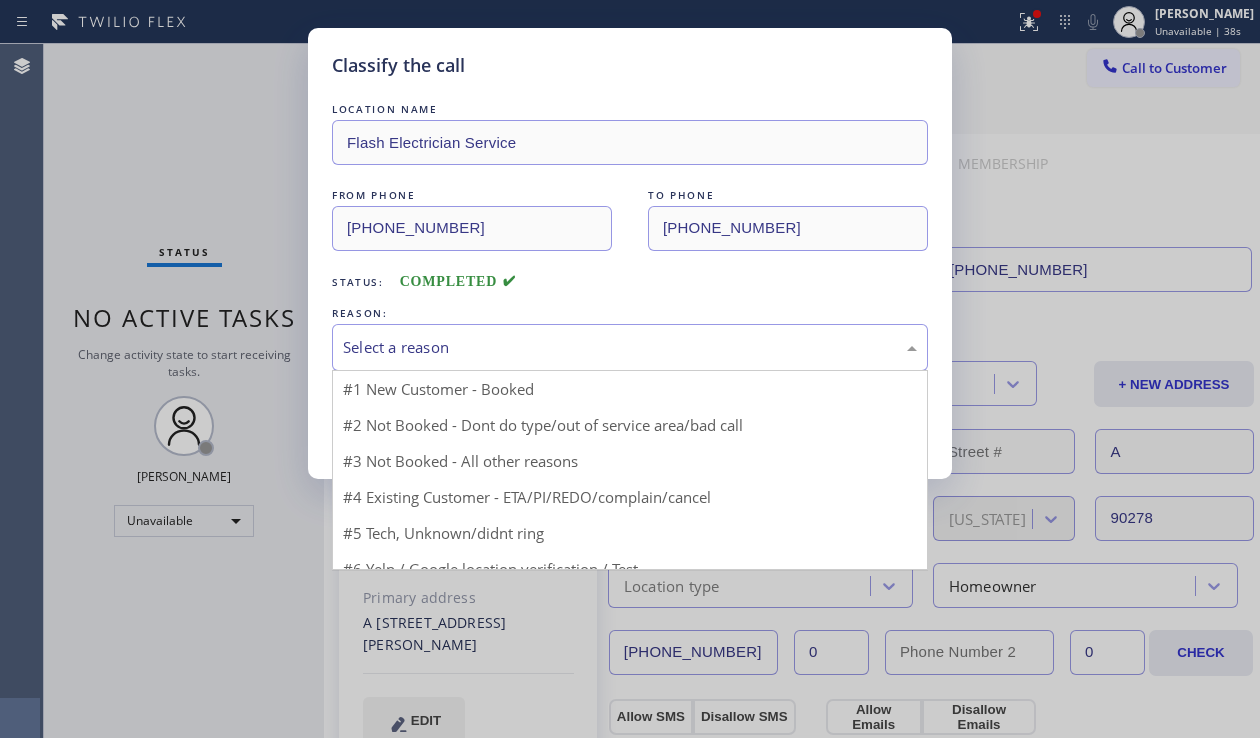click on "Select a reason" at bounding box center [630, 347] 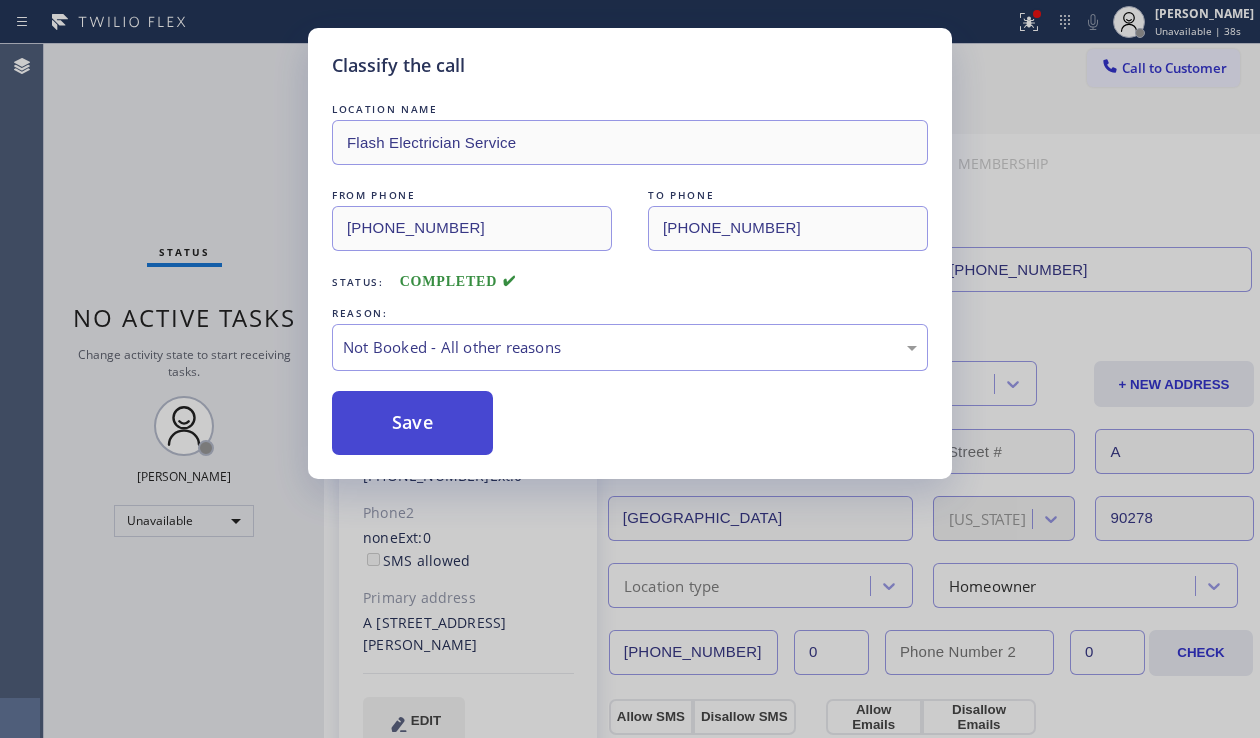 click on "Save" at bounding box center [412, 423] 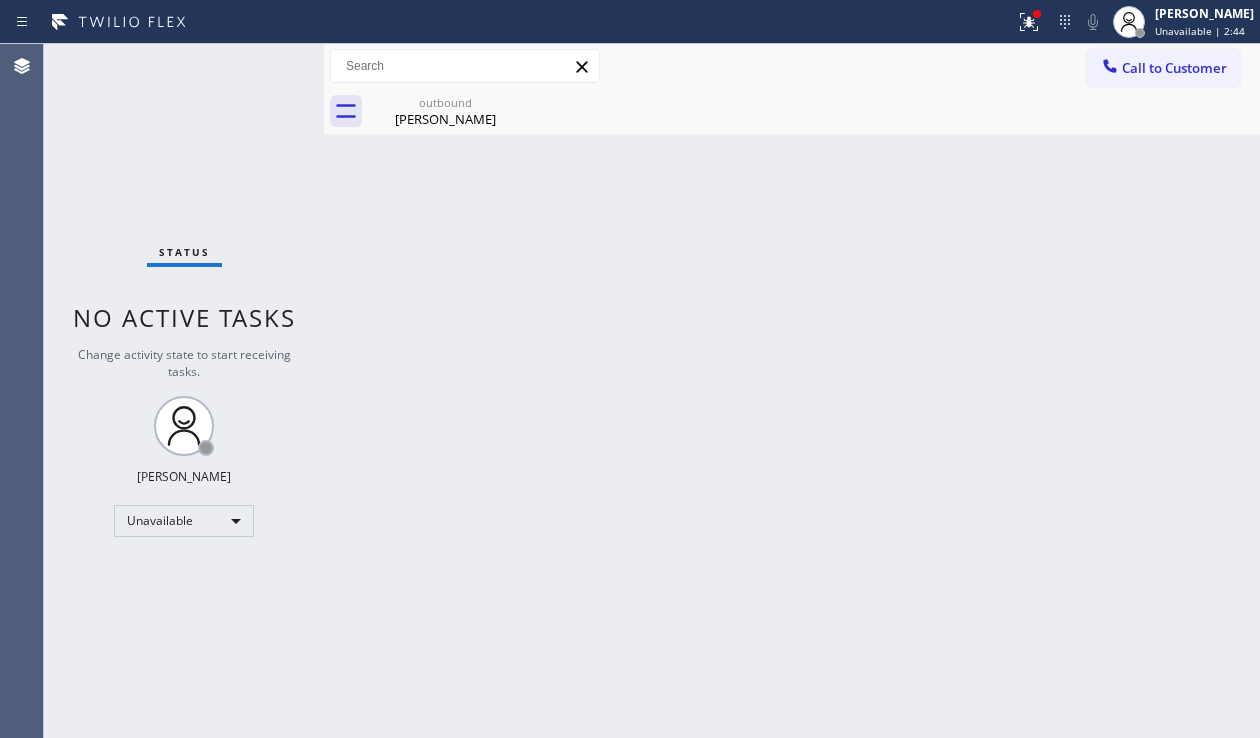 click on "Back to Dashboard Change Sender ID Customers Technicians Select a contact Outbound call Location Search location Your caller id phone number Customer number Call Customer info Name   Phone none Address none Change Sender ID HVAC [PHONE_NUMBER] 5 Star Appliance [PHONE_NUMBER] Appliance Repair [PHONE_NUMBER] Plumbing [PHONE_NUMBER] Air Duct Cleaning [PHONE_NUMBER]  Electricians [PHONE_NUMBER] Cancel Change Check personal SMS Reset Change outbound [PERSON_NAME] Call to Customer Outbound call Location Flash Electrician Service Your caller id phone number [PHONE_NUMBER] Customer number Call Outbound call Technician Search Technician Your caller id phone number Your caller id phone number Call outbound [PERSON_NAME] [PERSON_NAME] Since: [DATE] link to CRM copy Email [EMAIL_ADDRESS][DOMAIN_NAME]  Emails allowed Phone [PHONE_NUMBER]  Ext:  0 Phone2 none  Ext:  0  SMS allowed Primary address A [STREET_ADDRESS][PERSON_NAME] EDIT Outbound call Location Flash Electrician Service Your caller id phone number [PHONE_NUMBER]" at bounding box center [792, 391] 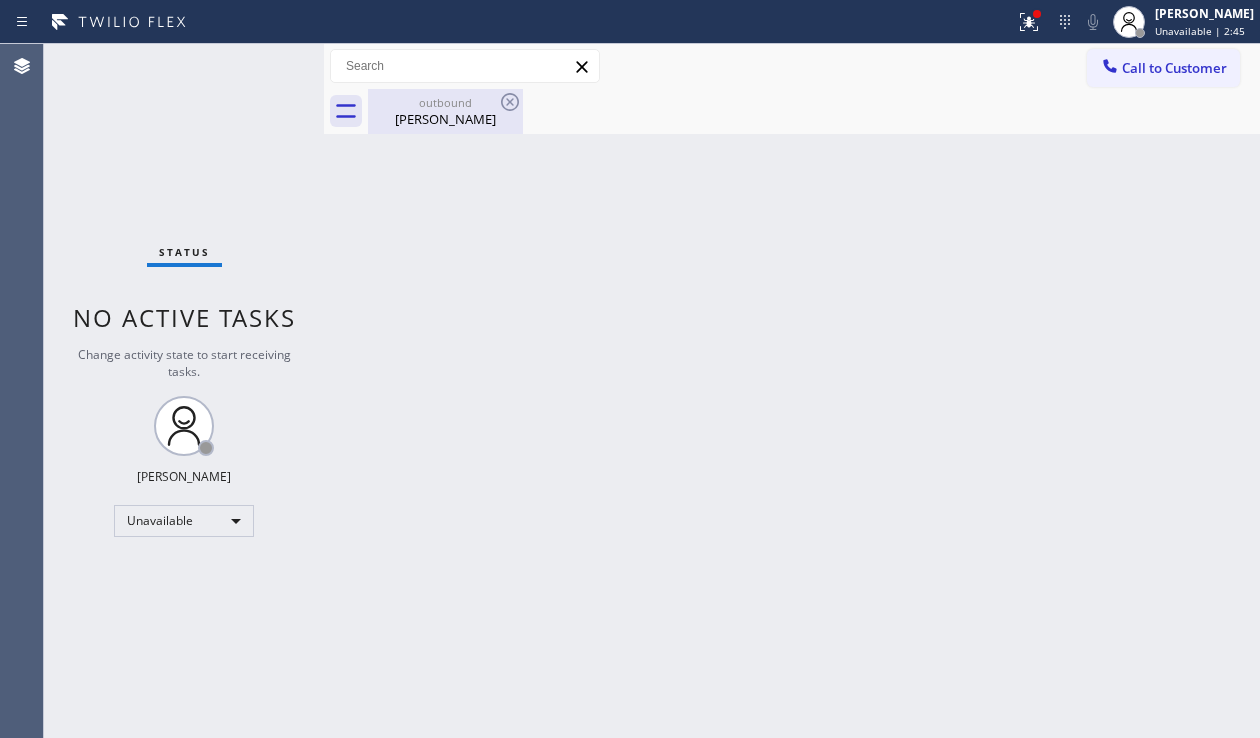 click on "[PERSON_NAME]" at bounding box center [445, 119] 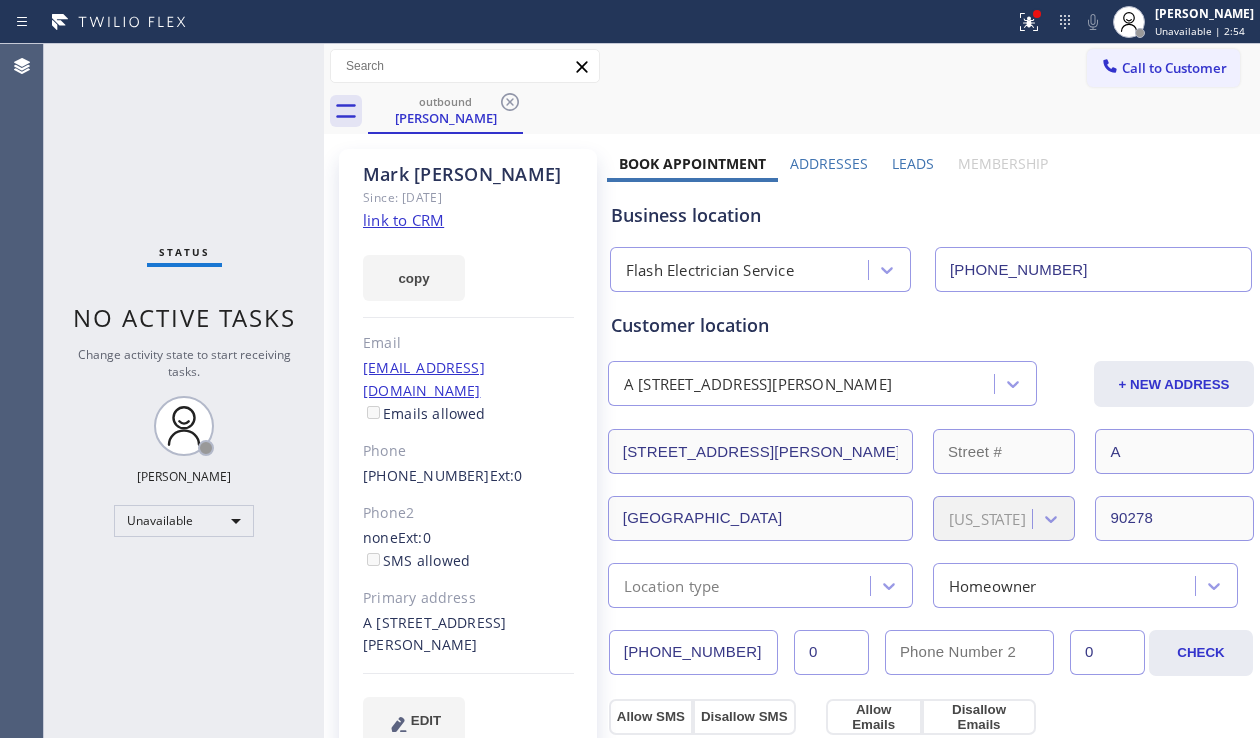 click on "[EMAIL_ADDRESS][DOMAIN_NAME]  Emails allowed" 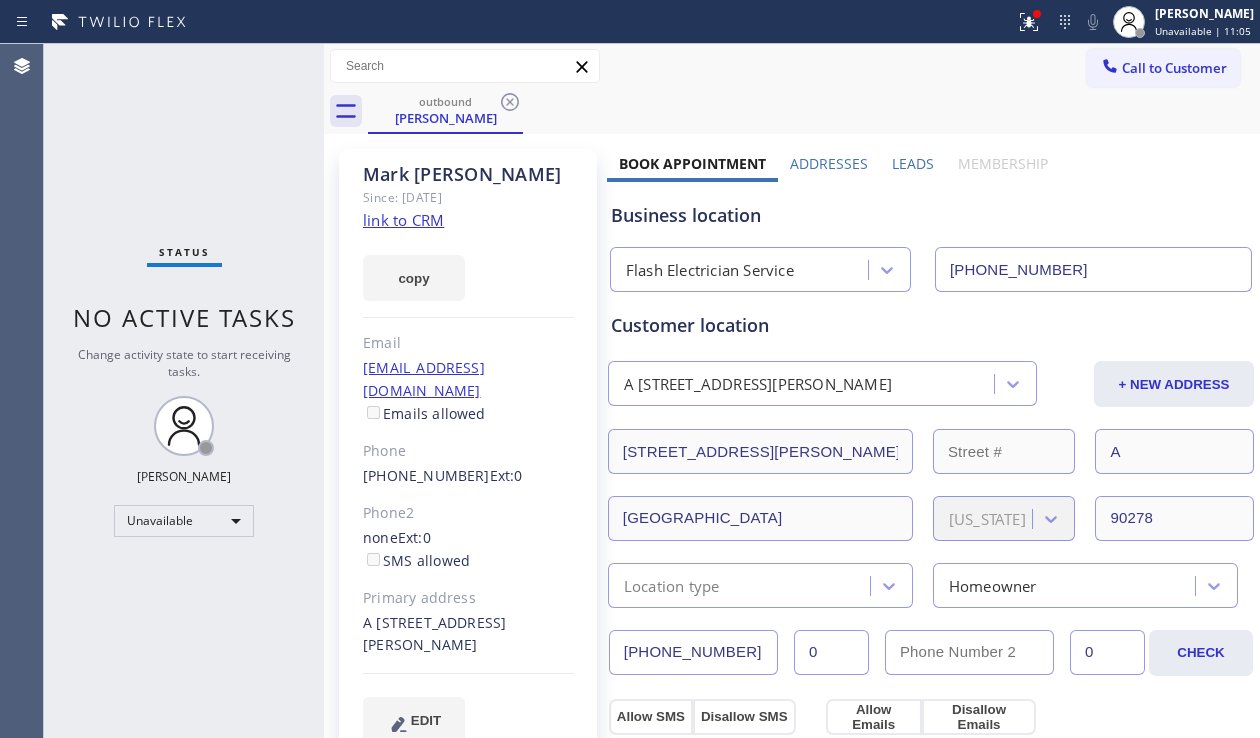 drag, startPoint x: 100, startPoint y: 214, endPoint x: 123, endPoint y: 209, distance: 23.537205 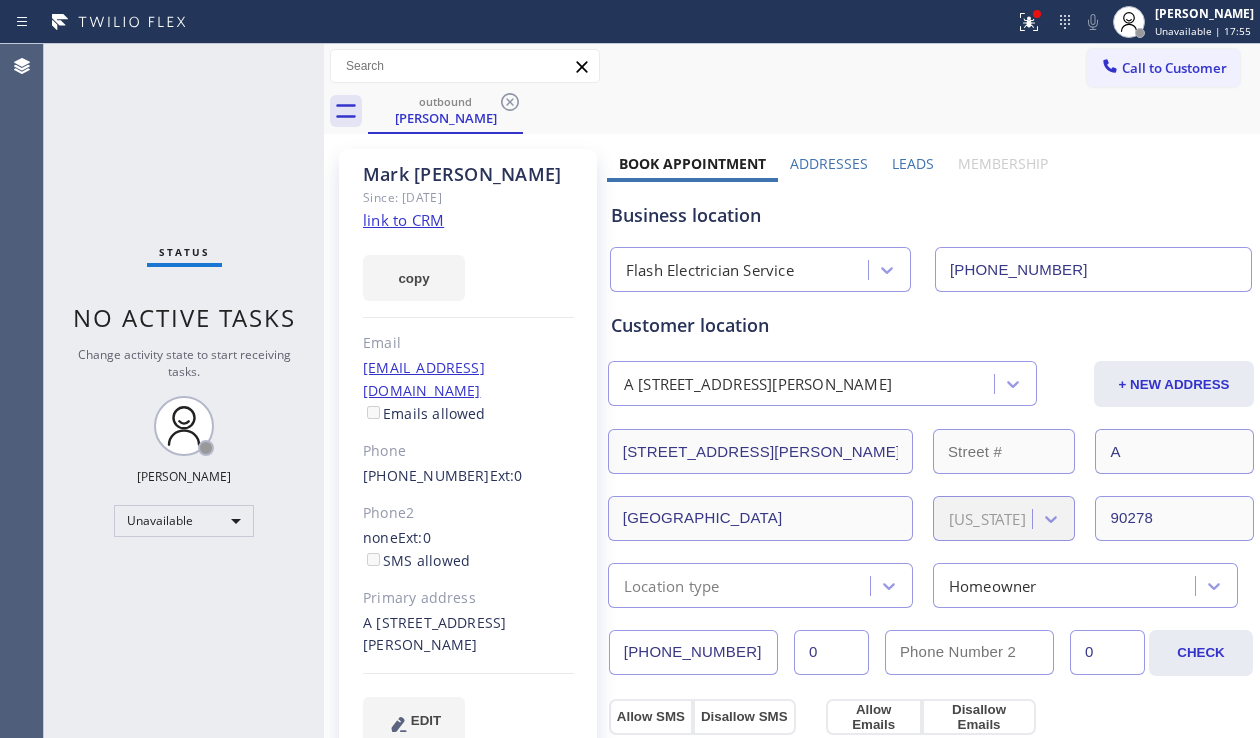 click on "Status   No active tasks     Change activity state to start receiving tasks.   [PERSON_NAME] Unavailable" at bounding box center (184, 391) 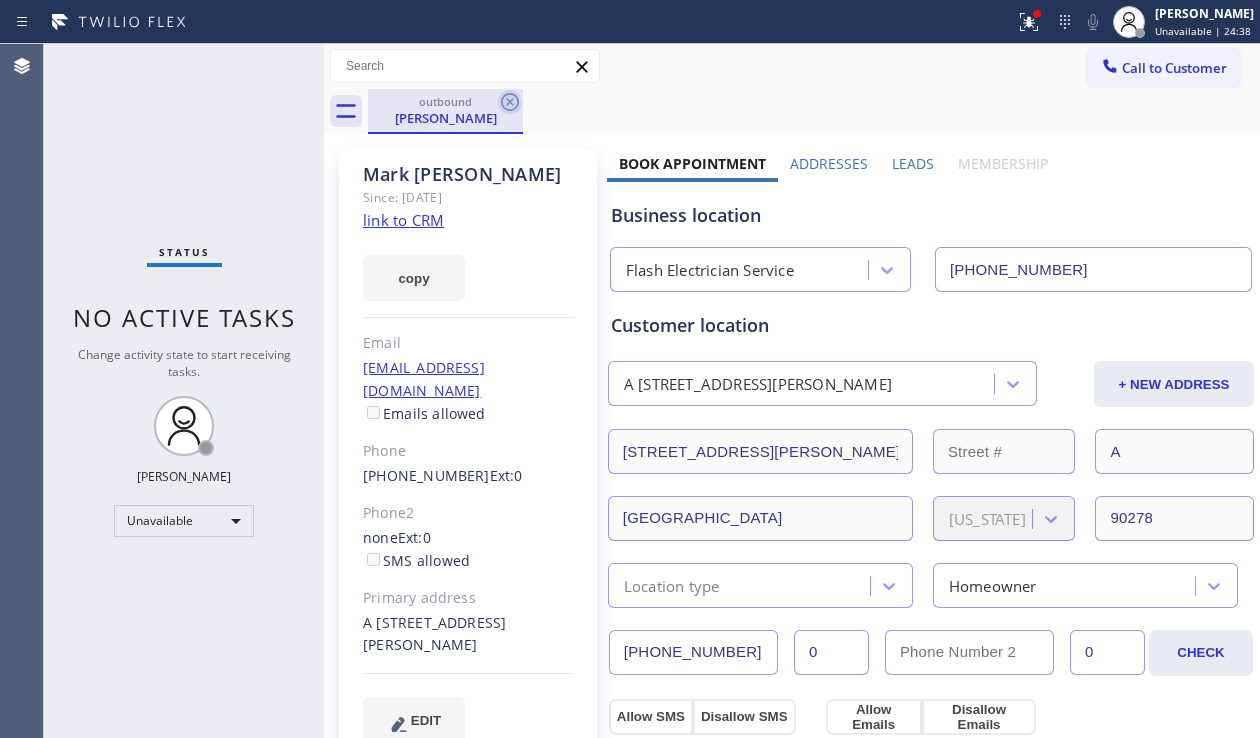 click 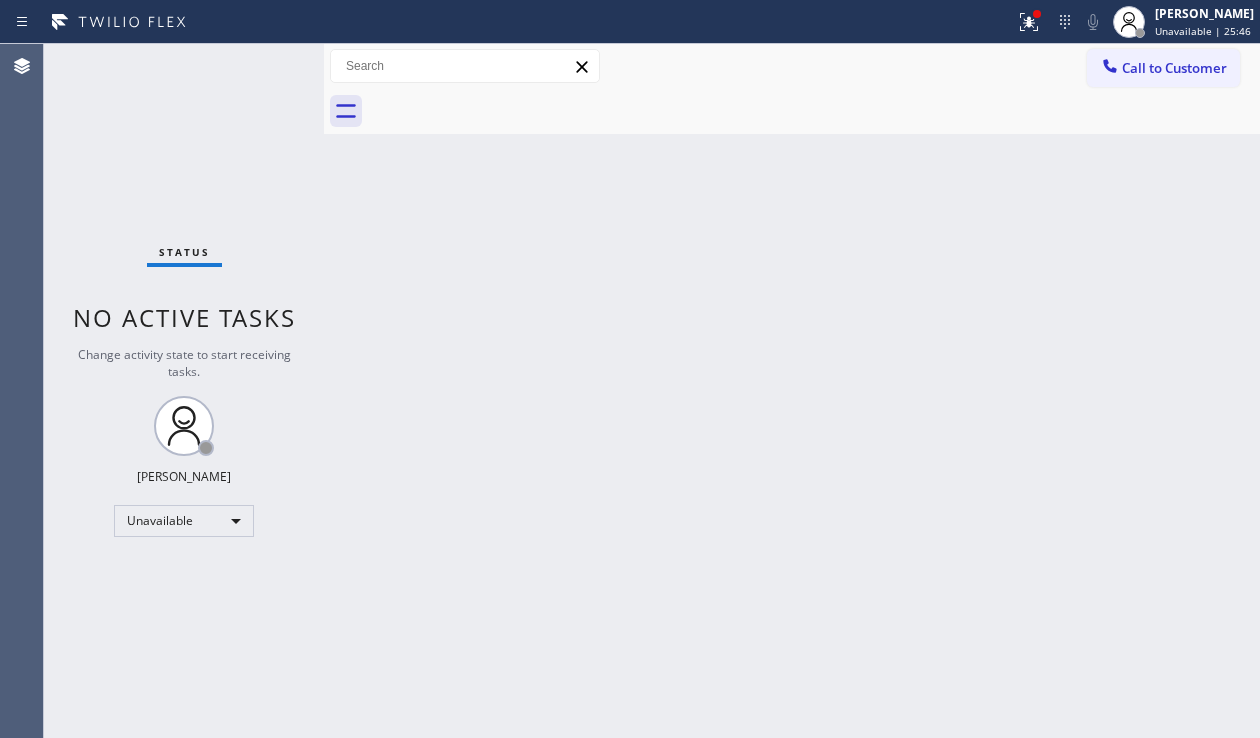 drag, startPoint x: 1147, startPoint y: 521, endPoint x: 1248, endPoint y: 548, distance: 104.54664 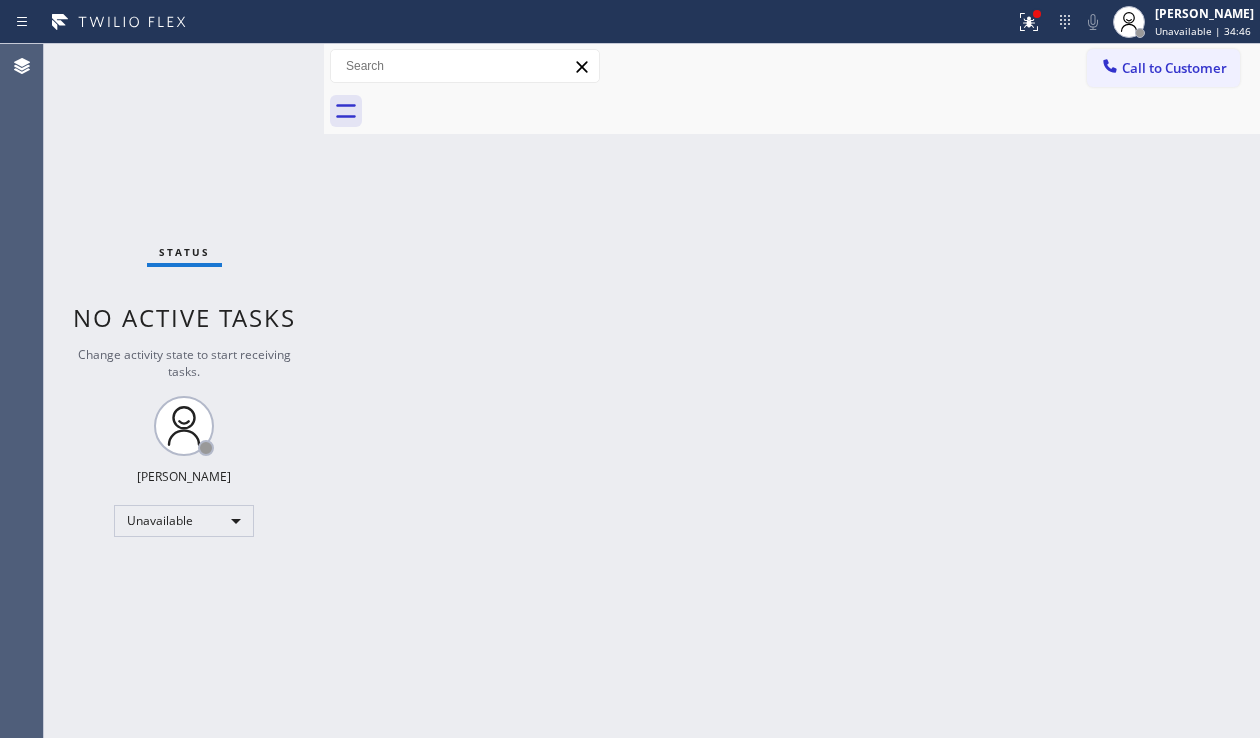 click on "Back to Dashboard Change Sender ID Customers Technicians Select a contact Outbound call Location Search location Your caller id phone number Customer number Call Customer info Name   Phone none Address none Change Sender ID HVAC [PHONE_NUMBER] 5 Star Appliance [PHONE_NUMBER] Appliance Repair [PHONE_NUMBER] Plumbing [PHONE_NUMBER] Air Duct Cleaning [PHONE_NUMBER]  Electricians [PHONE_NUMBER] Cancel Change Check personal SMS Reset Change No tabs Call to Customer Outbound call Location Flash Electrician Service Your caller id phone number [PHONE_NUMBER] Customer number Call Outbound call Technician Search Technician Your caller id phone number Your caller id phone number Call" at bounding box center [792, 391] 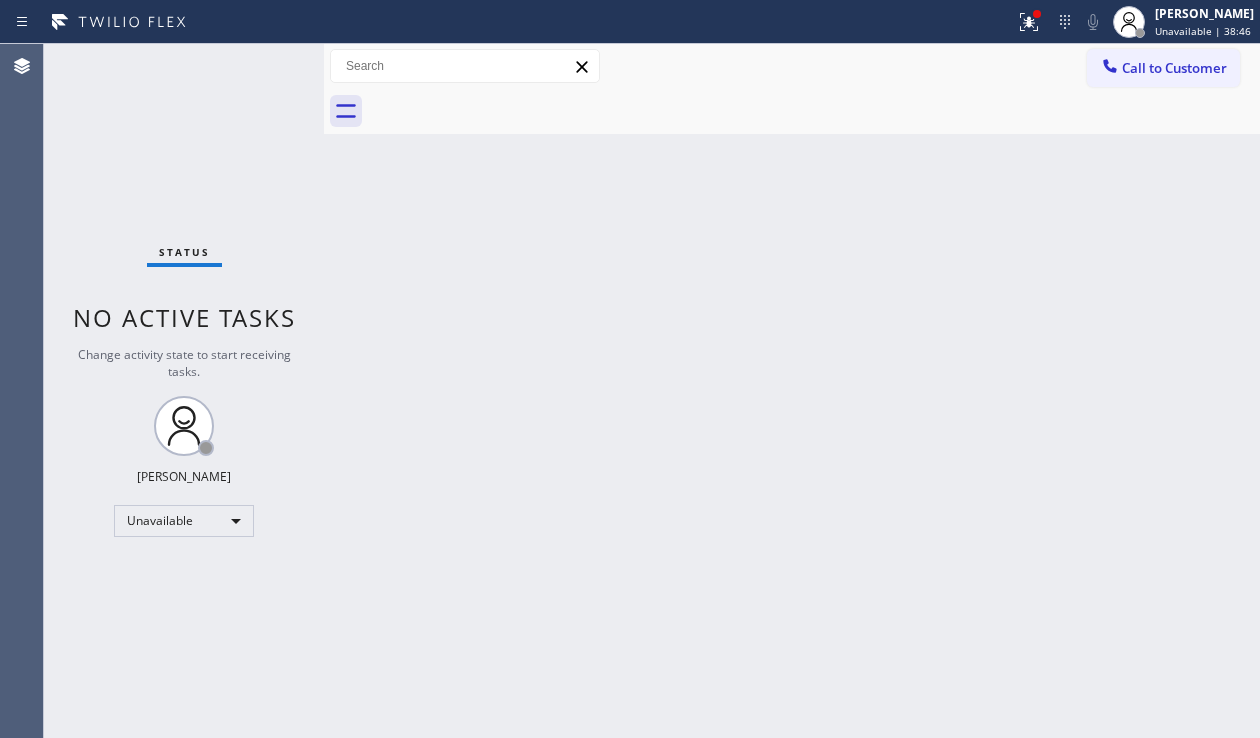 click on "Back to Dashboard Change Sender ID Customers Technicians Select a contact Outbound call Location Search location Your caller id phone number Customer number Call Customer info Name   Phone none Address none Change Sender ID HVAC [PHONE_NUMBER] 5 Star Appliance [PHONE_NUMBER] Appliance Repair [PHONE_NUMBER] Plumbing [PHONE_NUMBER] Air Duct Cleaning [PHONE_NUMBER]  Electricians [PHONE_NUMBER] Cancel Change Check personal SMS Reset Change No tabs Call to Customer Outbound call Location Flash Electrician Service Your caller id phone number [PHONE_NUMBER] Customer number Call Outbound call Technician Search Technician Your caller id phone number Your caller id phone number Call" at bounding box center [792, 391] 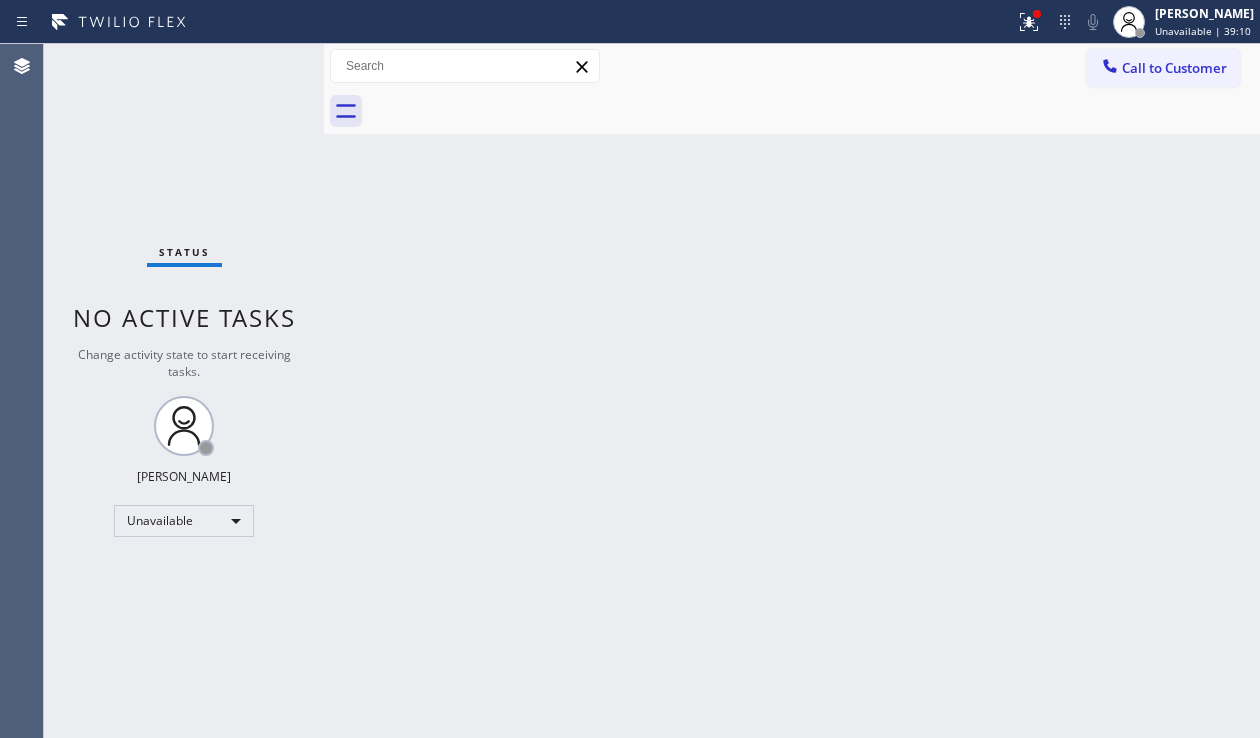 drag, startPoint x: 1245, startPoint y: 499, endPoint x: 1155, endPoint y: 433, distance: 111.60645 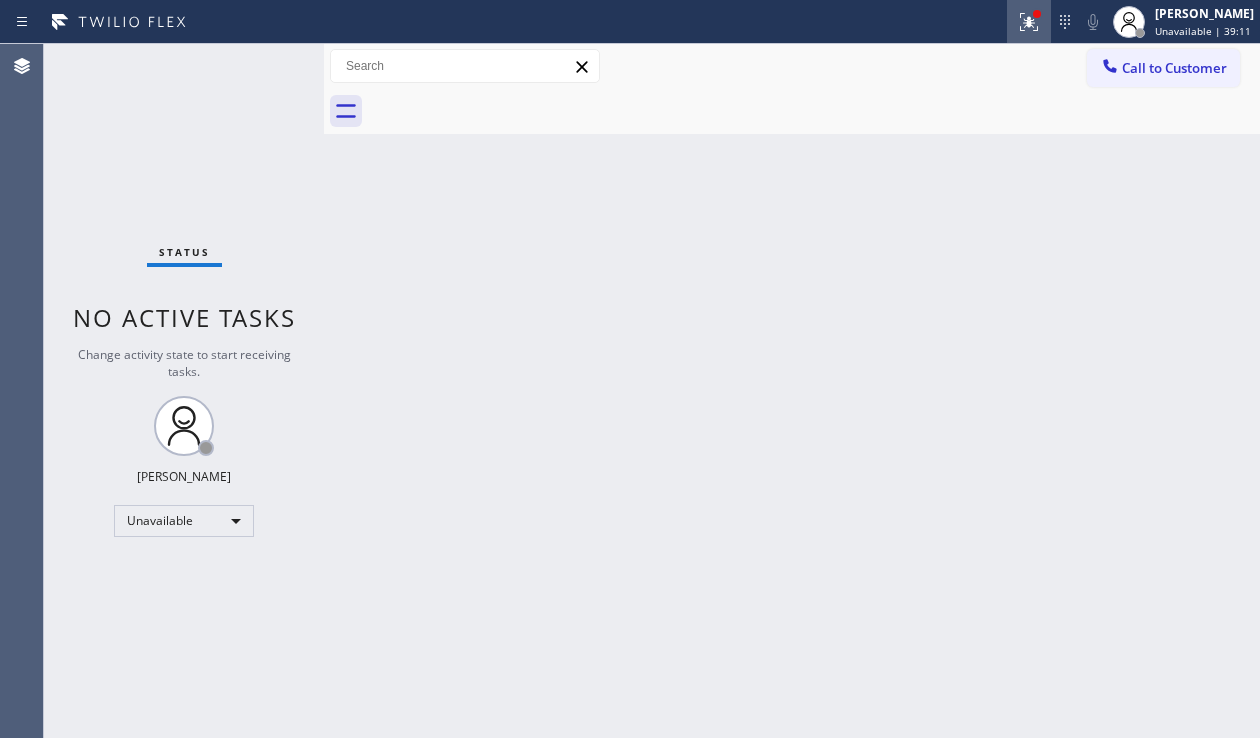 click at bounding box center (1029, 22) 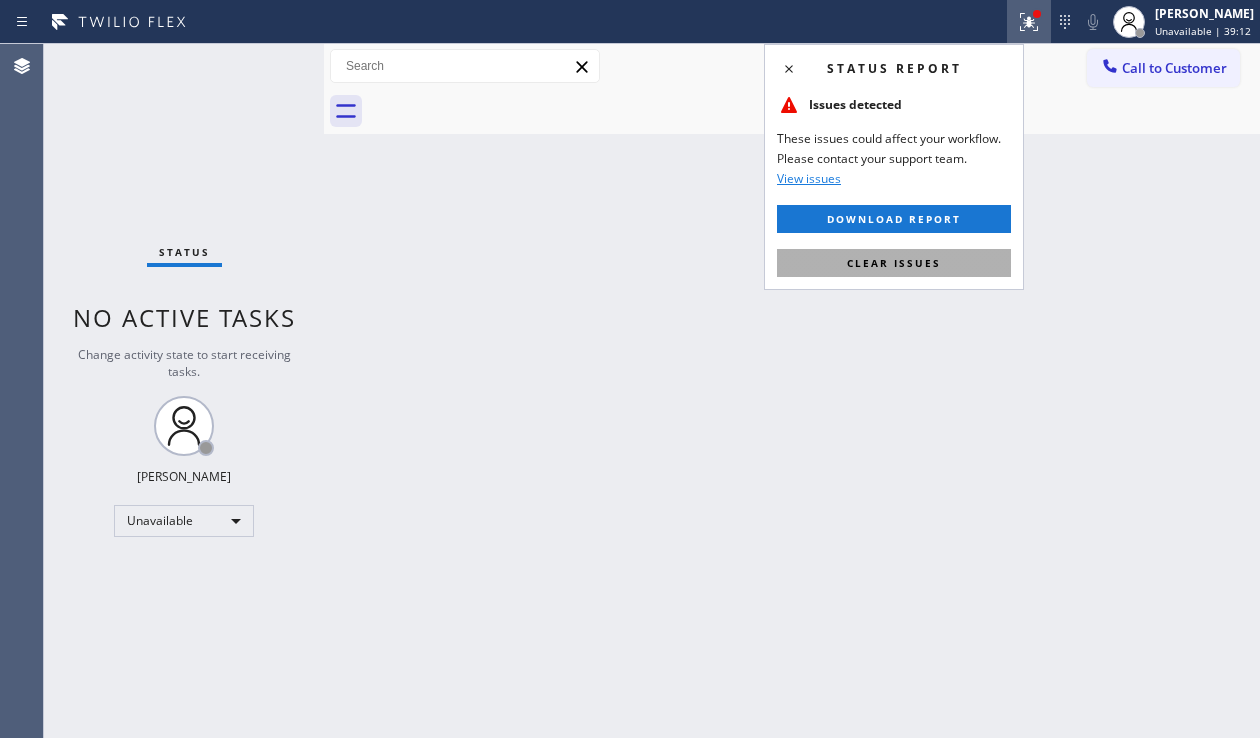 click on "Clear issues" at bounding box center (894, 263) 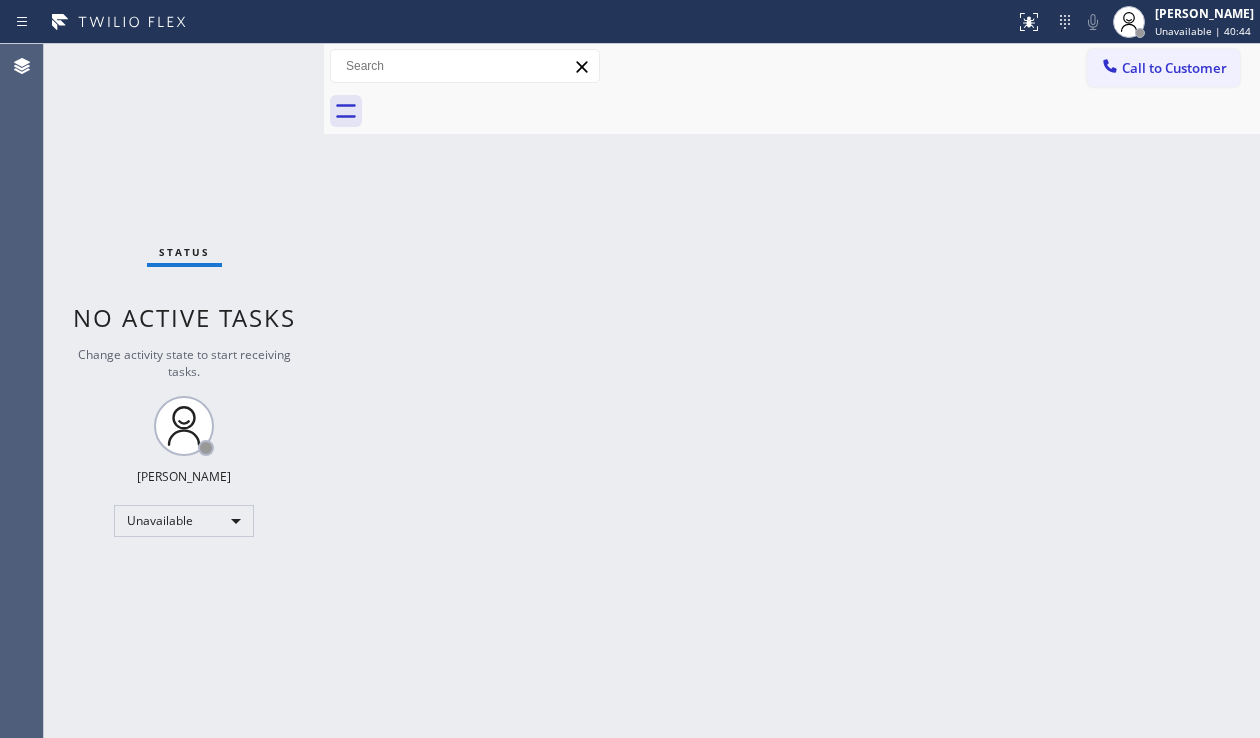 click on "Back to Dashboard Change Sender ID Customers Technicians Select a contact Outbound call Location Search location Your caller id phone number Customer number Call Customer info Name   Phone none Address none Change Sender ID HVAC [PHONE_NUMBER] 5 Star Appliance [PHONE_NUMBER] Appliance Repair [PHONE_NUMBER] Plumbing [PHONE_NUMBER] Air Duct Cleaning [PHONE_NUMBER]  Electricians [PHONE_NUMBER] Cancel Change Check personal SMS Reset Change No tabs Call to Customer Outbound call Location Flash Electrician Service Your caller id phone number [PHONE_NUMBER] Customer number Call Outbound call Technician Search Technician Your caller id phone number Your caller id phone number Call" at bounding box center (792, 391) 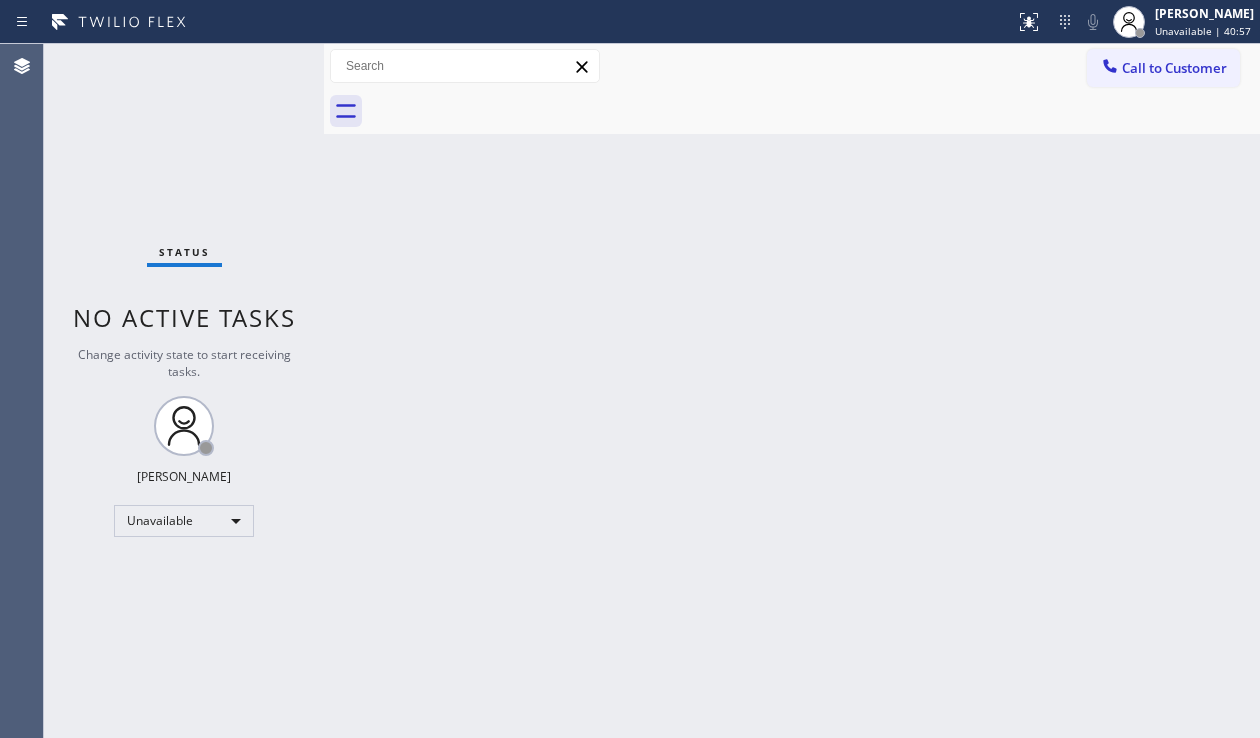 drag, startPoint x: 1214, startPoint y: 313, endPoint x: 1151, endPoint y: 313, distance: 63 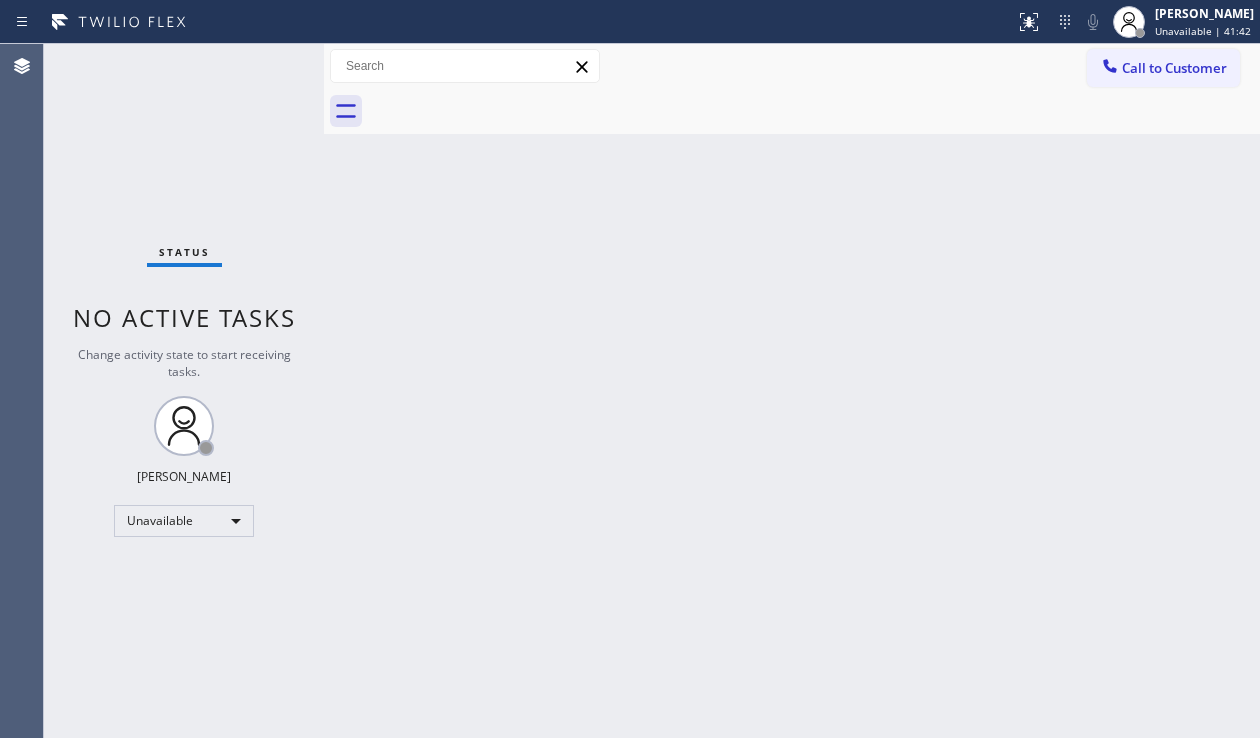 click on "Back to Dashboard Change Sender ID Customers Technicians Select a contact Outbound call Location Search location Your caller id phone number Customer number Call Customer info Name   Phone none Address none Change Sender ID HVAC [PHONE_NUMBER] 5 Star Appliance [PHONE_NUMBER] Appliance Repair [PHONE_NUMBER] Plumbing [PHONE_NUMBER] Air Duct Cleaning [PHONE_NUMBER]  Electricians [PHONE_NUMBER] Cancel Change Check personal SMS Reset Change No tabs Call to Customer Outbound call Location Flash Electrician Service Your caller id phone number [PHONE_NUMBER] Customer number Call Outbound call Technician Search Technician Your caller id phone number Your caller id phone number Call" at bounding box center [792, 391] 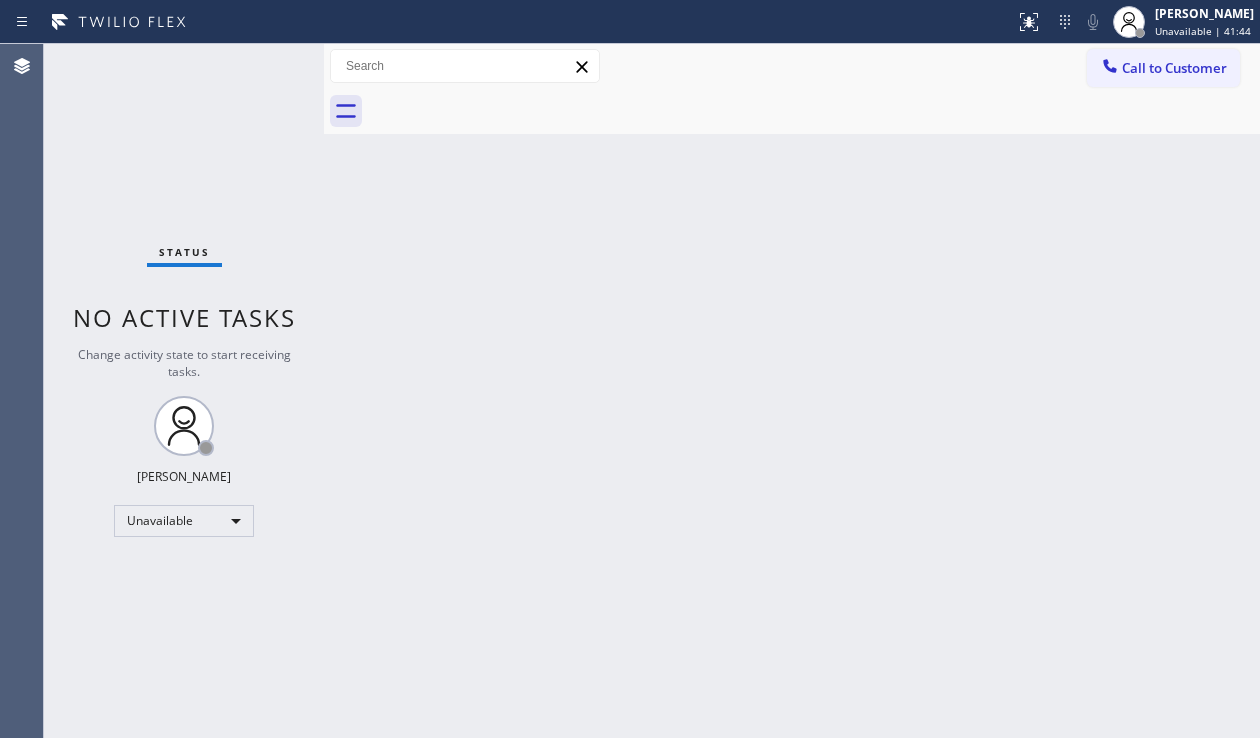click on "Back to Dashboard Change Sender ID Customers Technicians Select a contact Outbound call Location Search location Your caller id phone number Customer number Call Customer info Name   Phone none Address none Change Sender ID HVAC [PHONE_NUMBER] 5 Star Appliance [PHONE_NUMBER] Appliance Repair [PHONE_NUMBER] Plumbing [PHONE_NUMBER] Air Duct Cleaning [PHONE_NUMBER]  Electricians [PHONE_NUMBER] Cancel Change Check personal SMS Reset Change No tabs Call to Customer Outbound call Location Flash Electrician Service Your caller id phone number [PHONE_NUMBER] Customer number Call Outbound call Technician Search Technician Your caller id phone number Your caller id phone number Call" at bounding box center (792, 391) 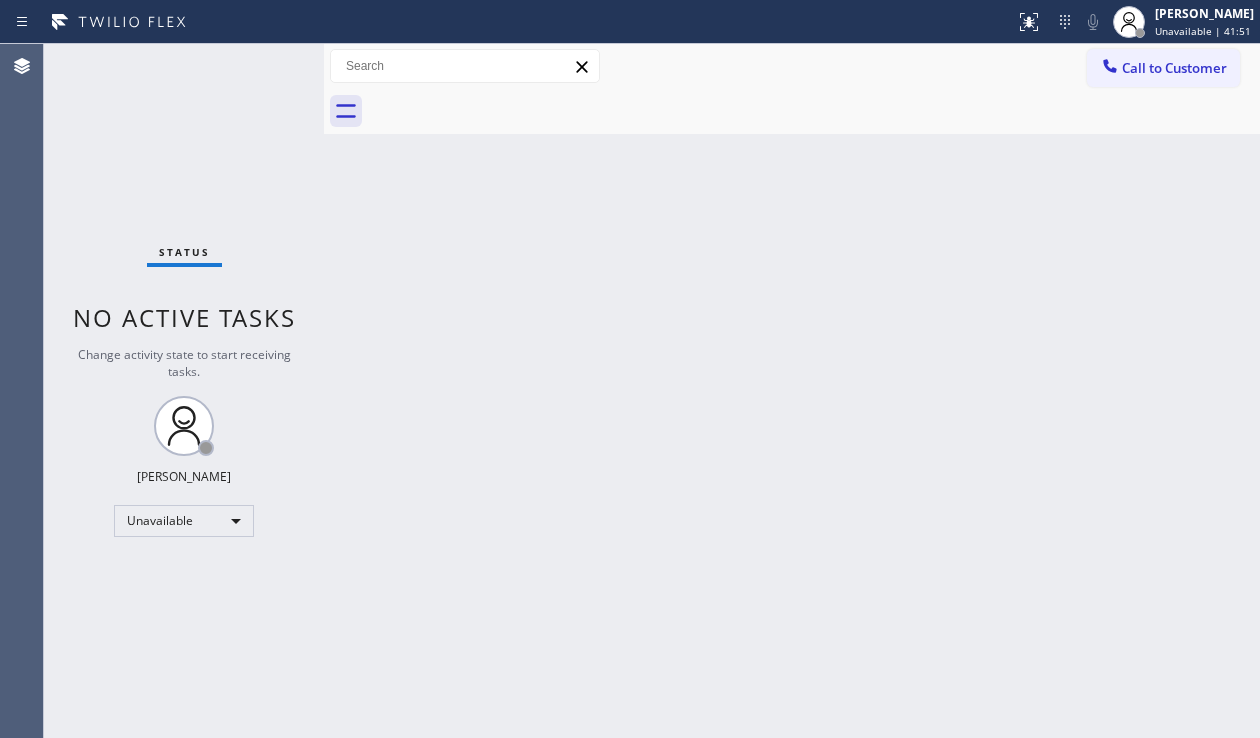 click on "Back to Dashboard Change Sender ID Customers Technicians Select a contact Outbound call Location Search location Your caller id phone number Customer number Call Customer info Name   Phone none Address none Change Sender ID HVAC [PHONE_NUMBER] 5 Star Appliance [PHONE_NUMBER] Appliance Repair [PHONE_NUMBER] Plumbing [PHONE_NUMBER] Air Duct Cleaning [PHONE_NUMBER]  Electricians [PHONE_NUMBER] Cancel Change Check personal SMS Reset Change No tabs Call to Customer Outbound call Location Flash Electrician Service Your caller id phone number [PHONE_NUMBER] Customer number Call Outbound call Technician Search Technician Your caller id phone number Your caller id phone number Call" at bounding box center [792, 391] 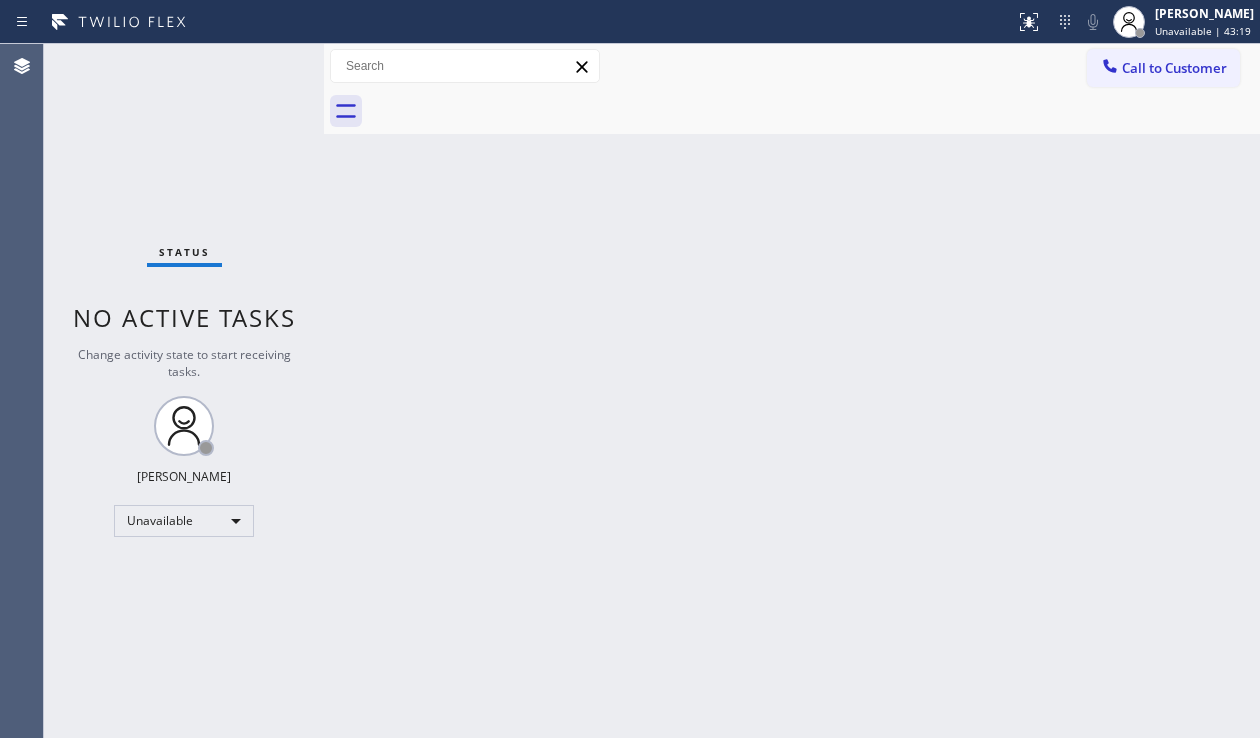 click on "Back to Dashboard Change Sender ID Customers Technicians Select a contact Outbound call Location Search location Your caller id phone number Customer number Call Customer info Name   Phone none Address none Change Sender ID HVAC [PHONE_NUMBER] 5 Star Appliance [PHONE_NUMBER] Appliance Repair [PHONE_NUMBER] Plumbing [PHONE_NUMBER] Air Duct Cleaning [PHONE_NUMBER]  Electricians [PHONE_NUMBER] Cancel Change Check personal SMS Reset Change No tabs Call to Customer Outbound call Location Flash Electrician Service Your caller id phone number [PHONE_NUMBER] Customer number Call Outbound call Technician Search Technician Your caller id phone number Your caller id phone number Call" at bounding box center [792, 391] 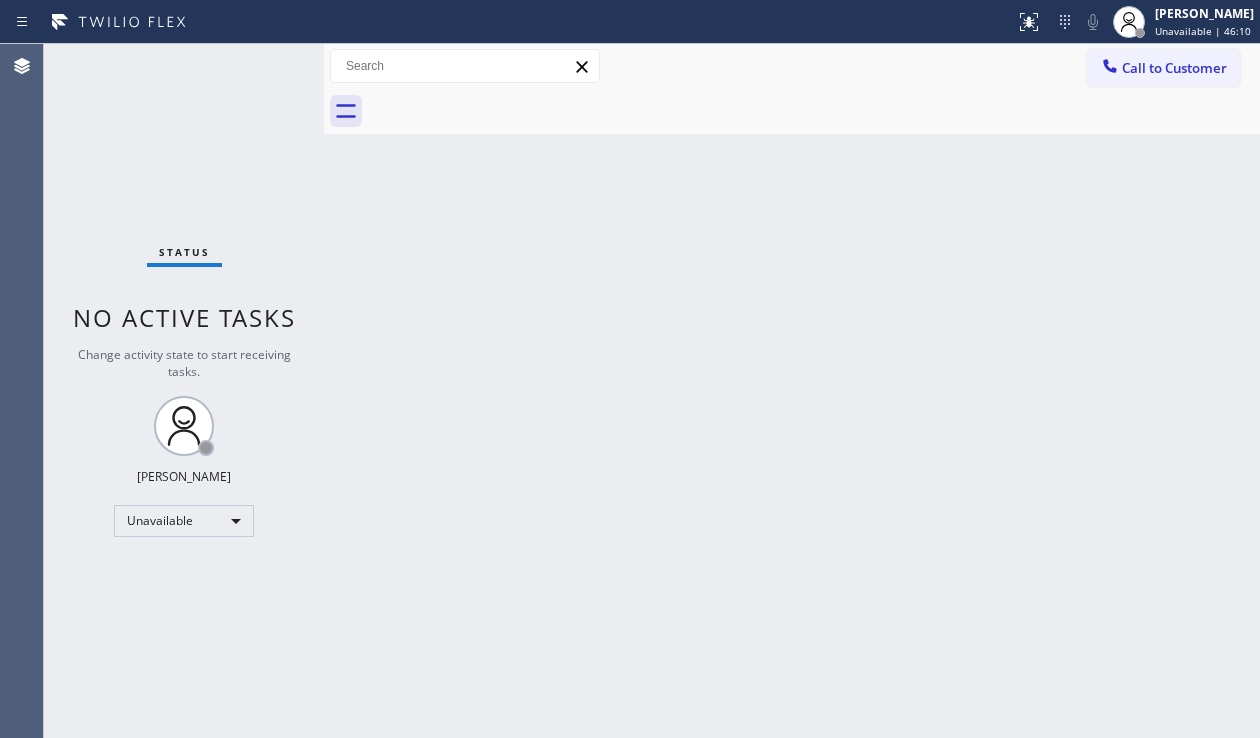 click on "Back to Dashboard Change Sender ID Customers Technicians Select a contact Outbound call Location Search location Your caller id phone number Customer number Call Customer info Name   Phone none Address none Change Sender ID HVAC [PHONE_NUMBER] 5 Star Appliance [PHONE_NUMBER] Appliance Repair [PHONE_NUMBER] Plumbing [PHONE_NUMBER] Air Duct Cleaning [PHONE_NUMBER]  Electricians [PHONE_NUMBER] Cancel Change Check personal SMS Reset Change No tabs Call to Customer Outbound call Location Flash Electrician Service Your caller id phone number [PHONE_NUMBER] Customer number Call Outbound call Technician Search Technician Your caller id phone number Your caller id phone number Call" at bounding box center [792, 391] 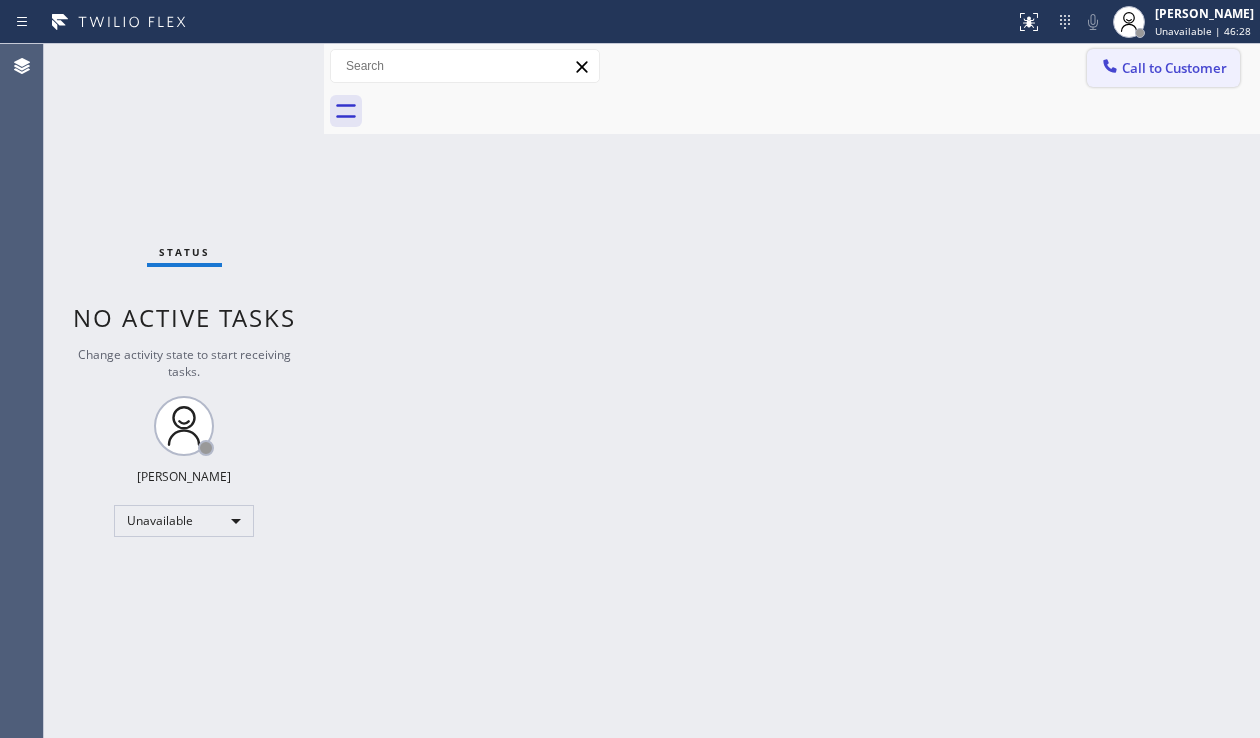 click on "Call to Customer" at bounding box center [1163, 68] 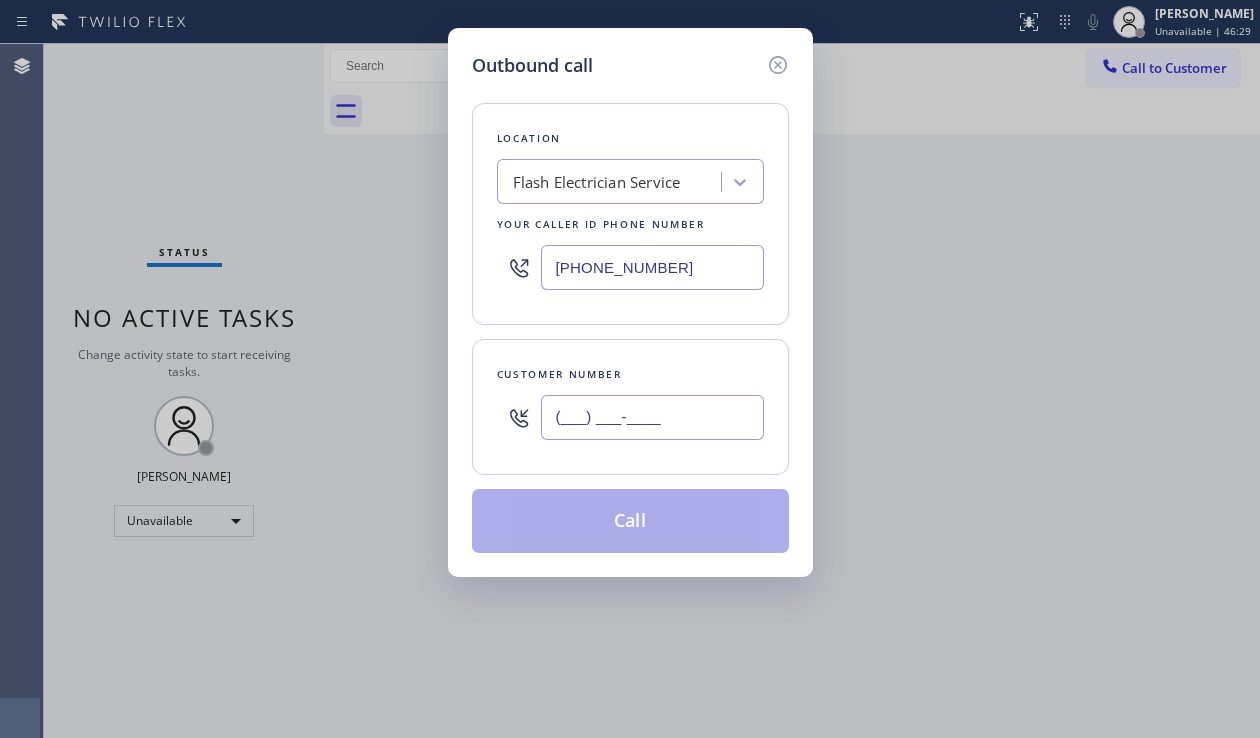 click on "(___) ___-____" at bounding box center [652, 417] 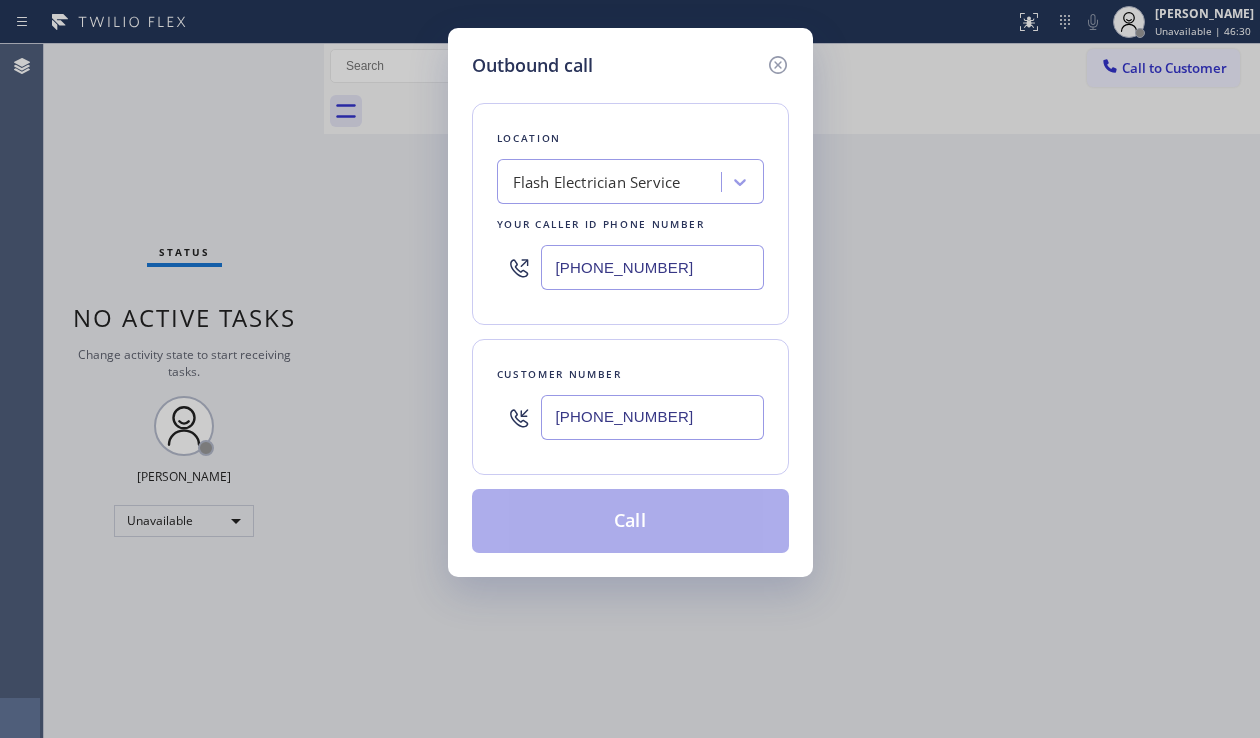 type on "[PHONE_NUMBER]" 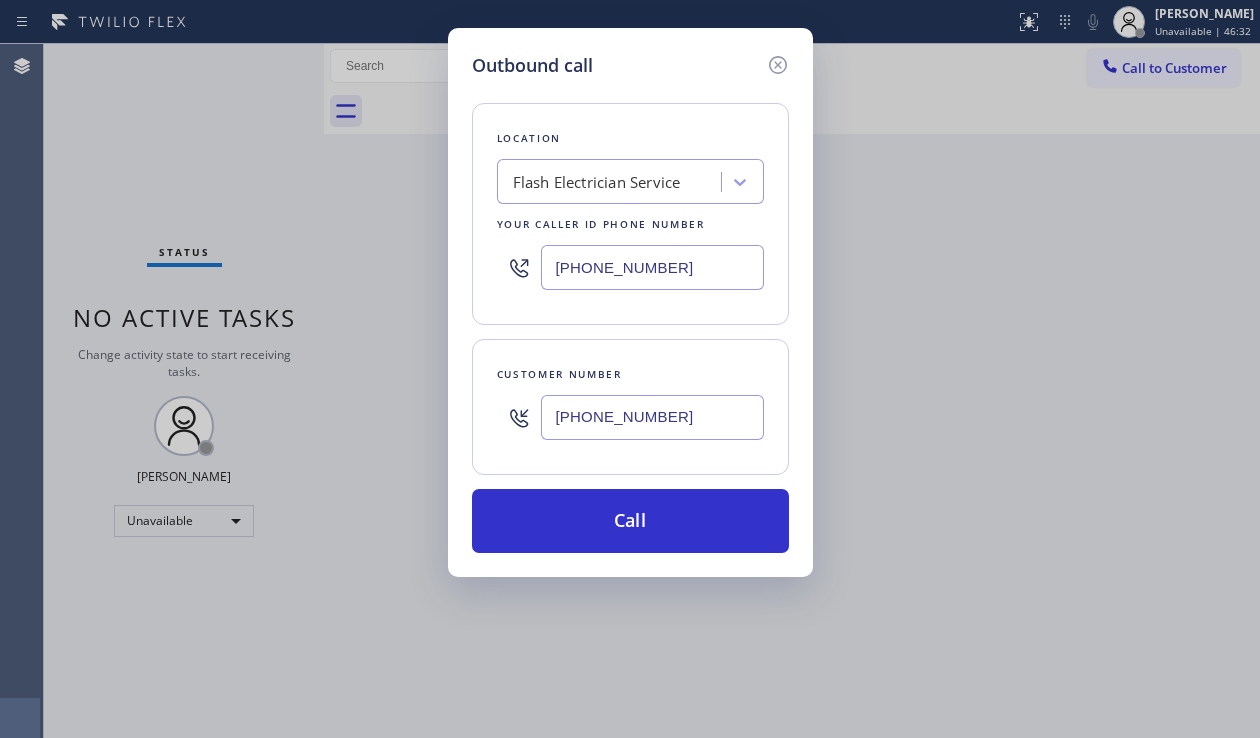 click on "Outbound call Location Flash Electrician Service Your caller id phone number [PHONE_NUMBER] Customer number [PHONE_NUMBER] Call" at bounding box center [630, 369] 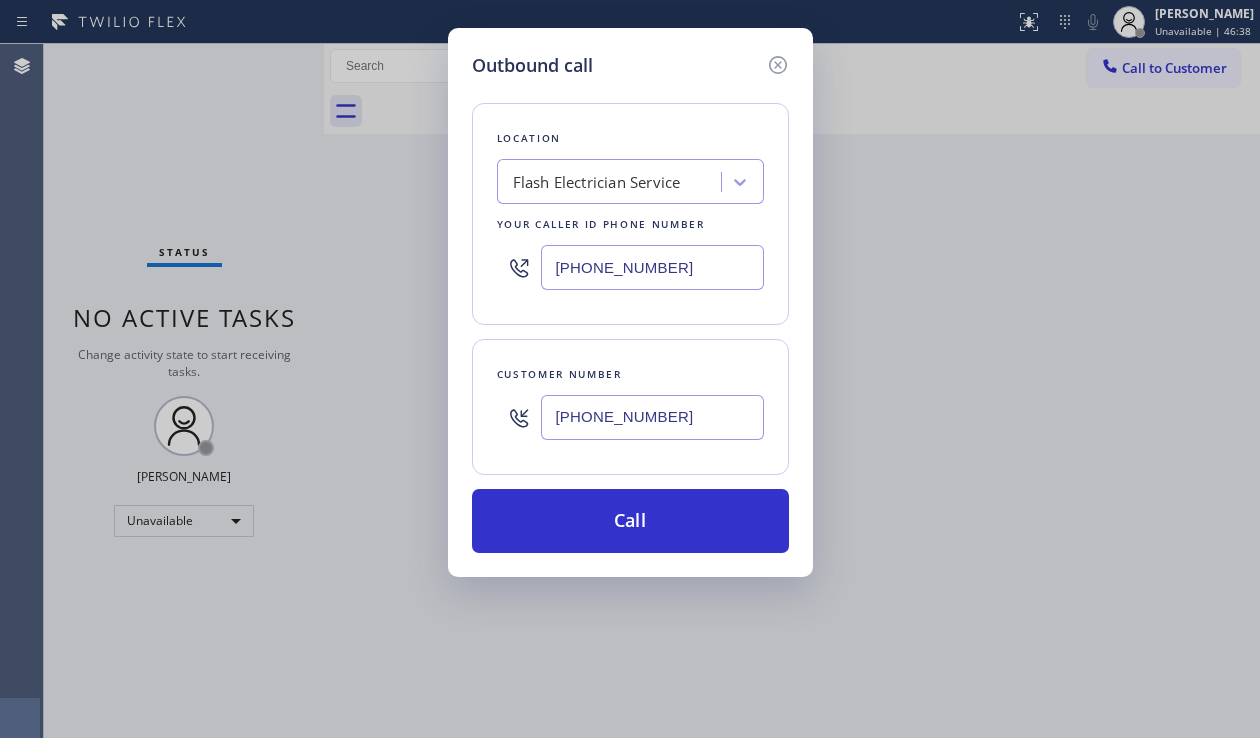 drag, startPoint x: 1016, startPoint y: 444, endPoint x: 780, endPoint y: 357, distance: 251.52534 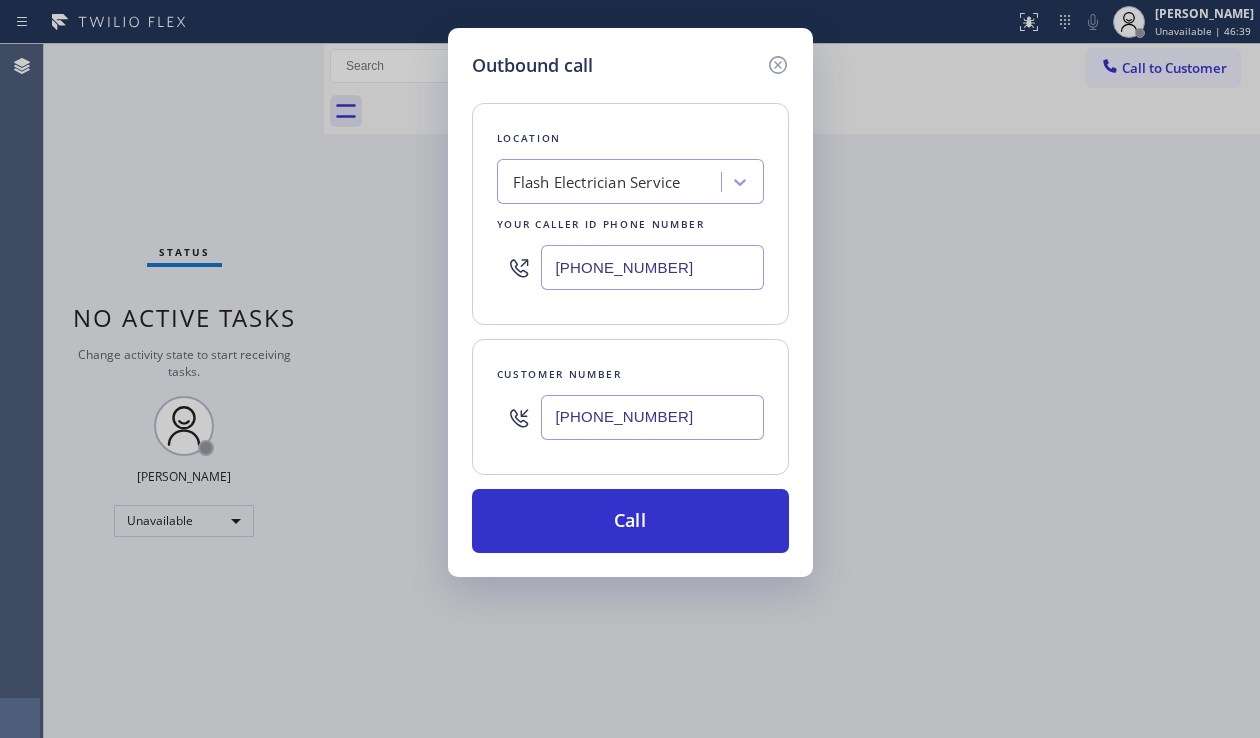 drag, startPoint x: 704, startPoint y: 273, endPoint x: 469, endPoint y: 272, distance: 235.00212 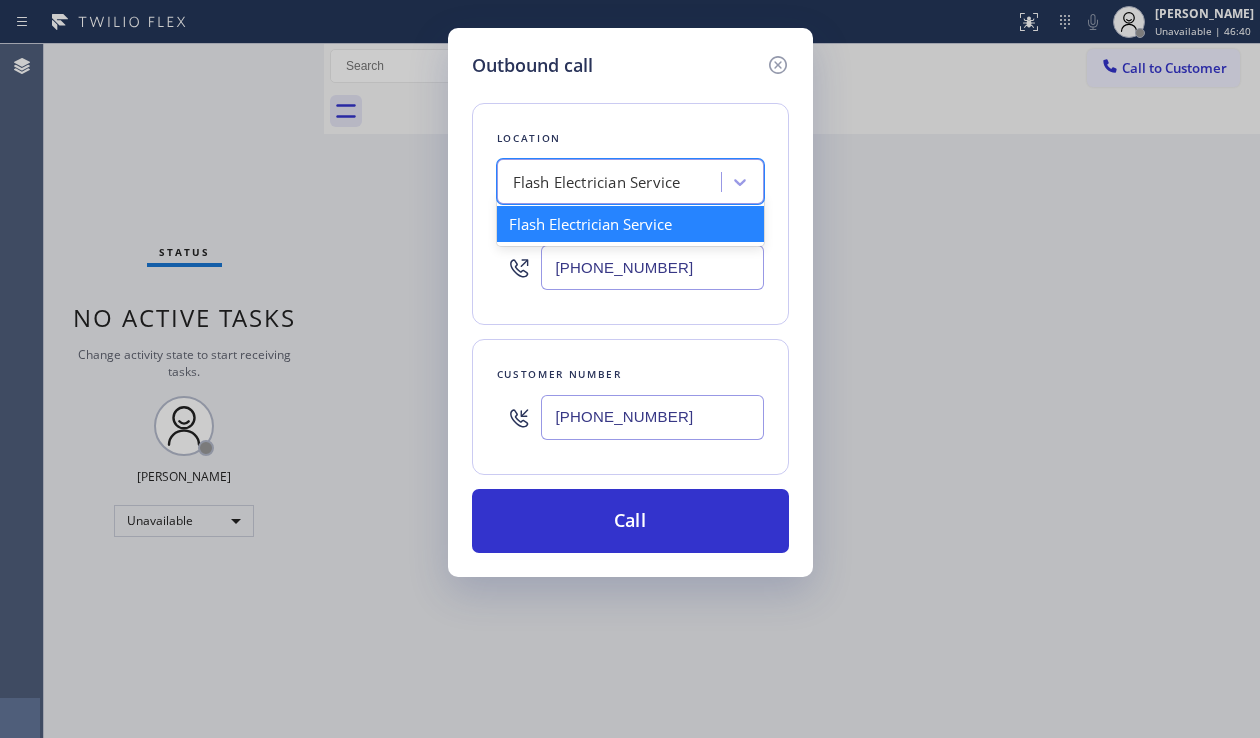 paste on "Kitchenaid Appliances Repair" 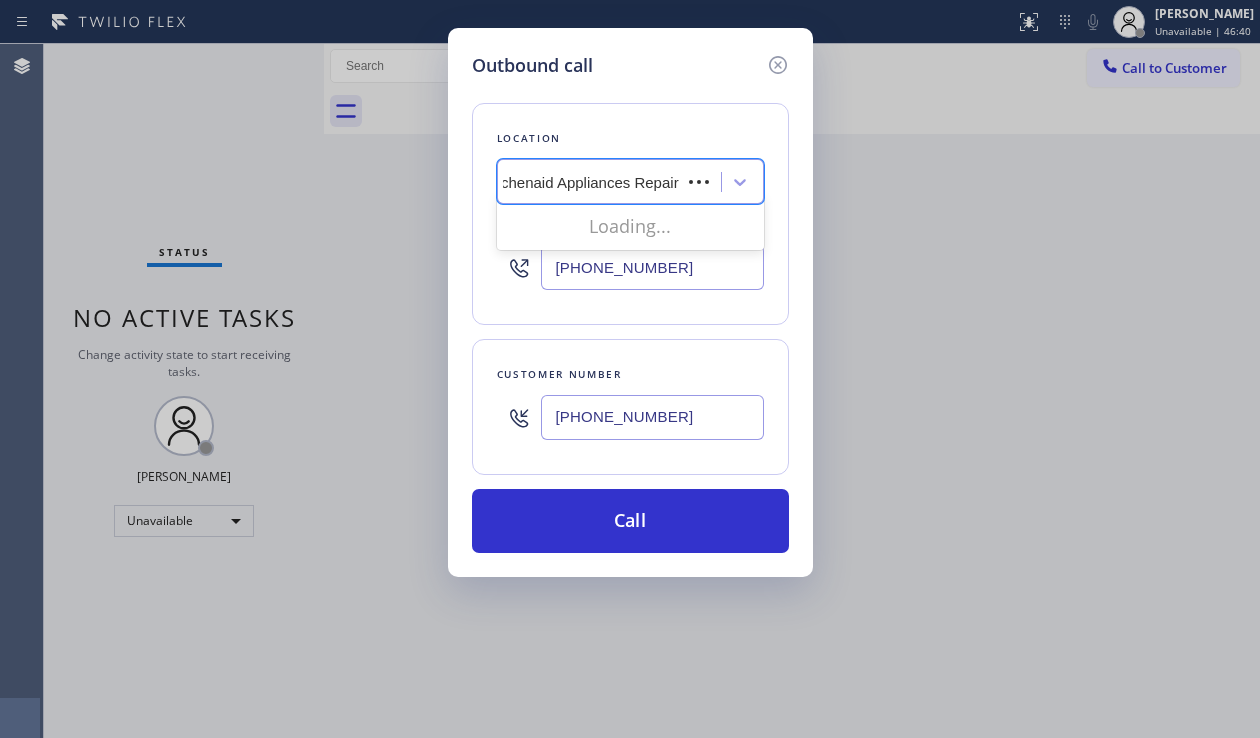 scroll, scrollTop: 0, scrollLeft: 0, axis: both 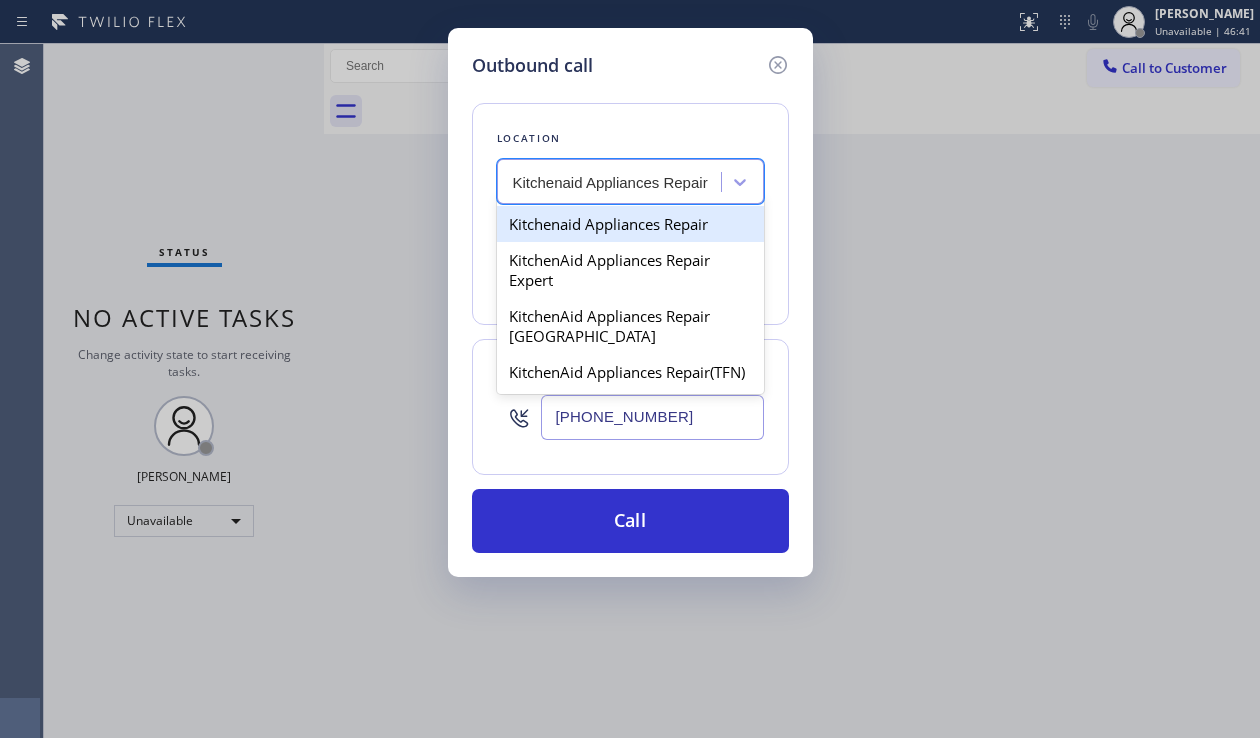 click on "Kitchenaid Appliances Repair" at bounding box center [630, 224] 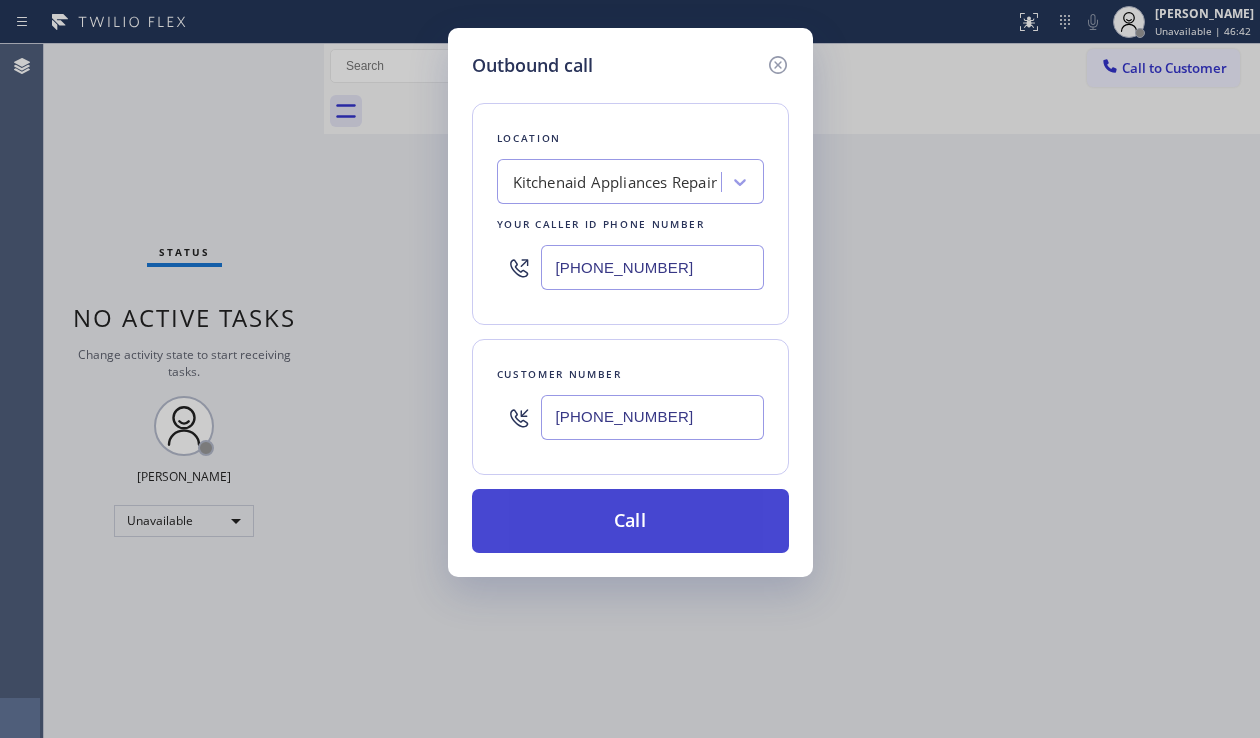 click on "Call" at bounding box center [630, 521] 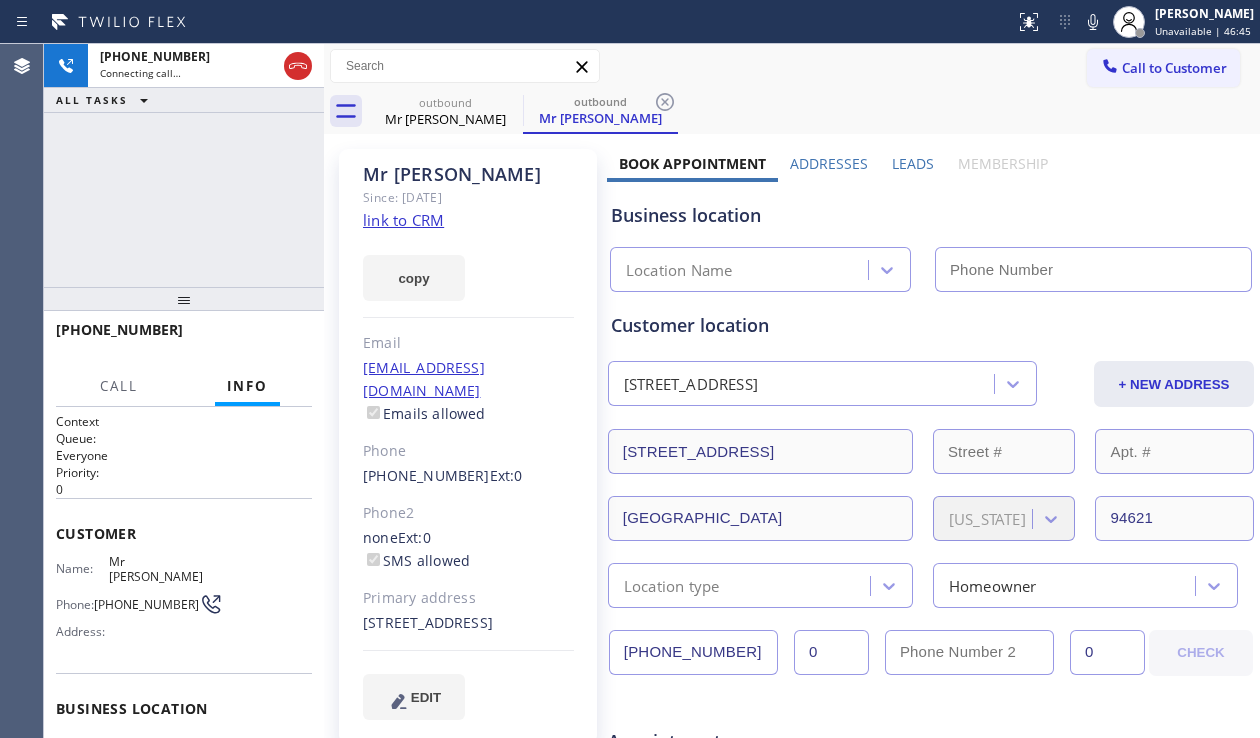 click on "Leads" at bounding box center (913, 163) 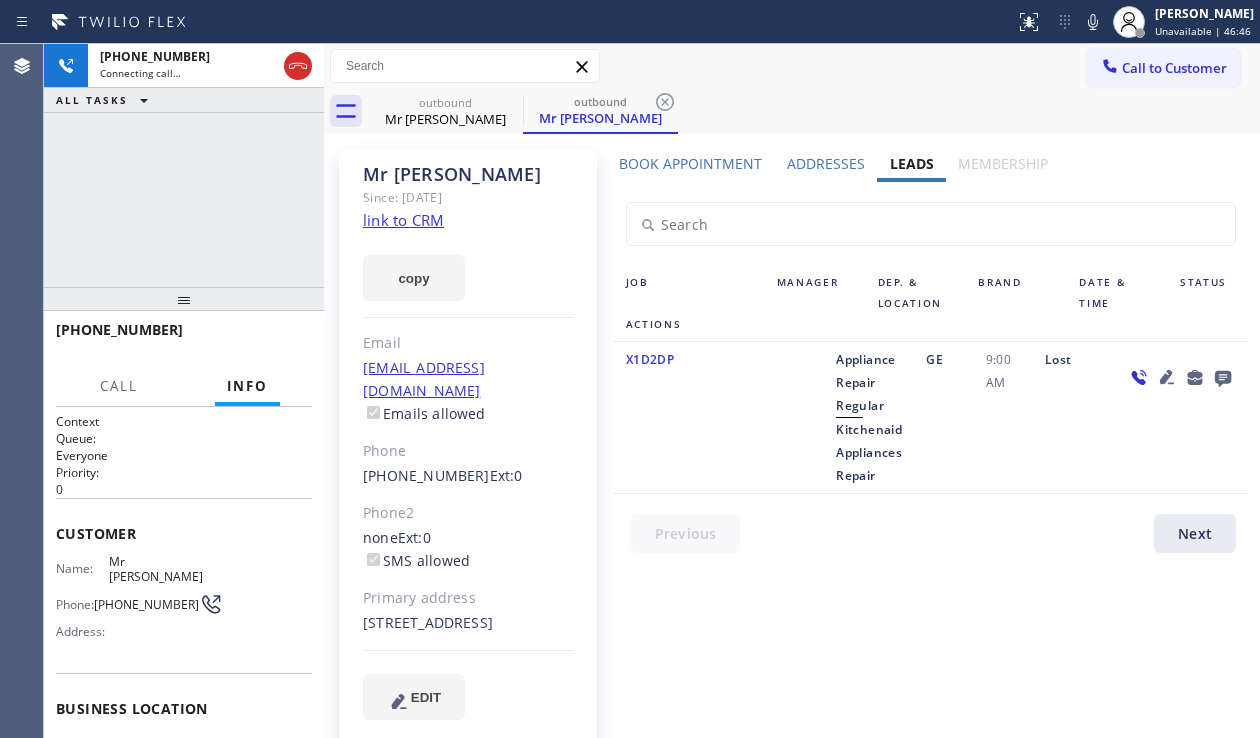 click 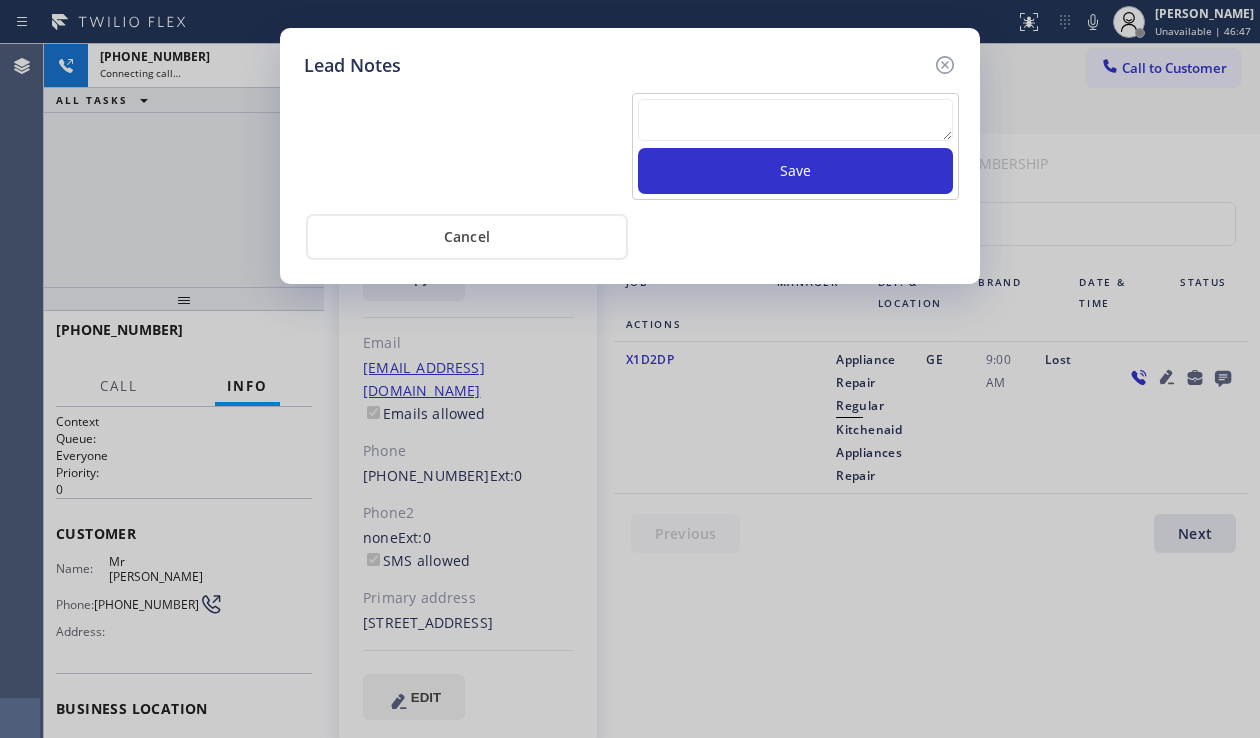 click at bounding box center [795, 120] 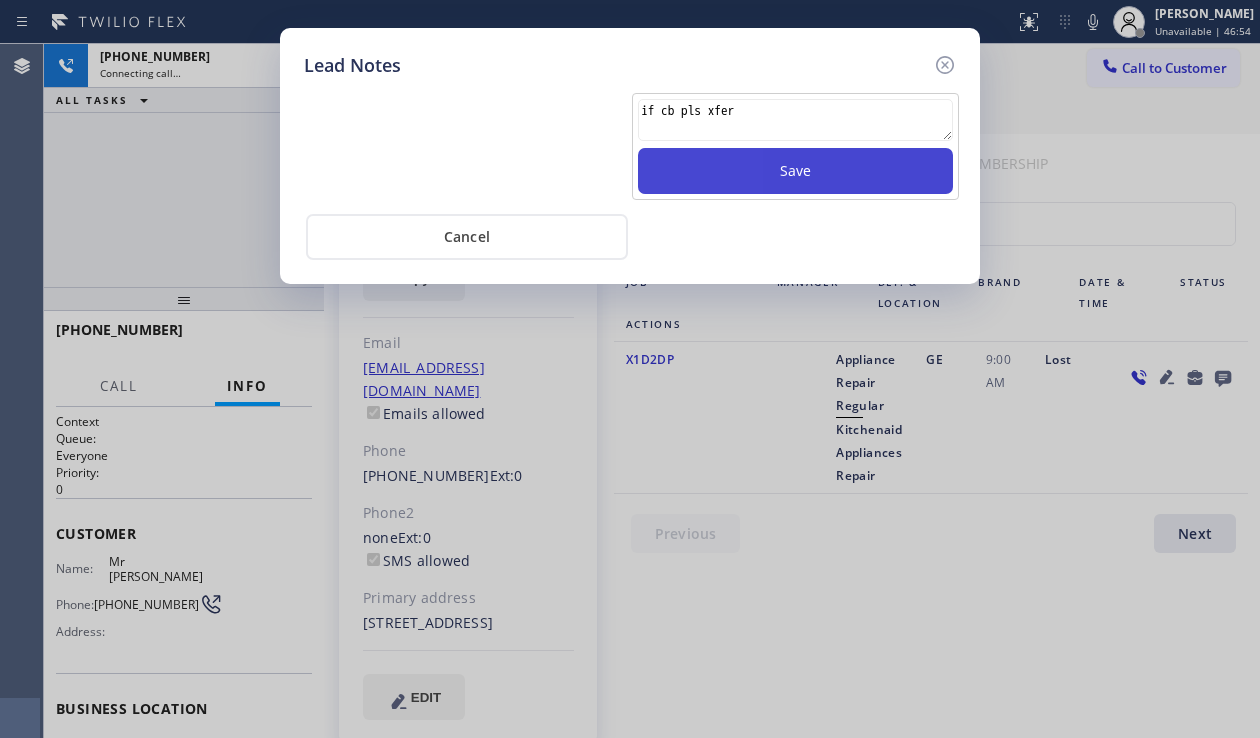 type on "if cb pls xfer" 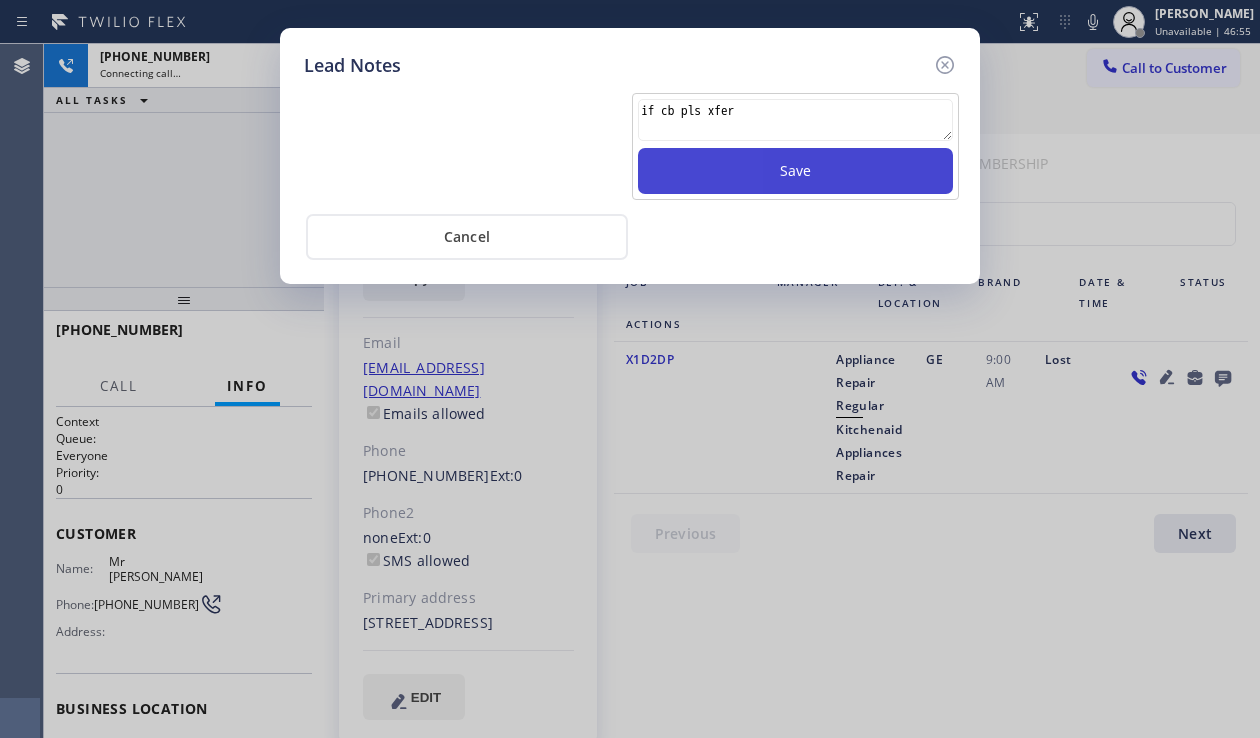 type 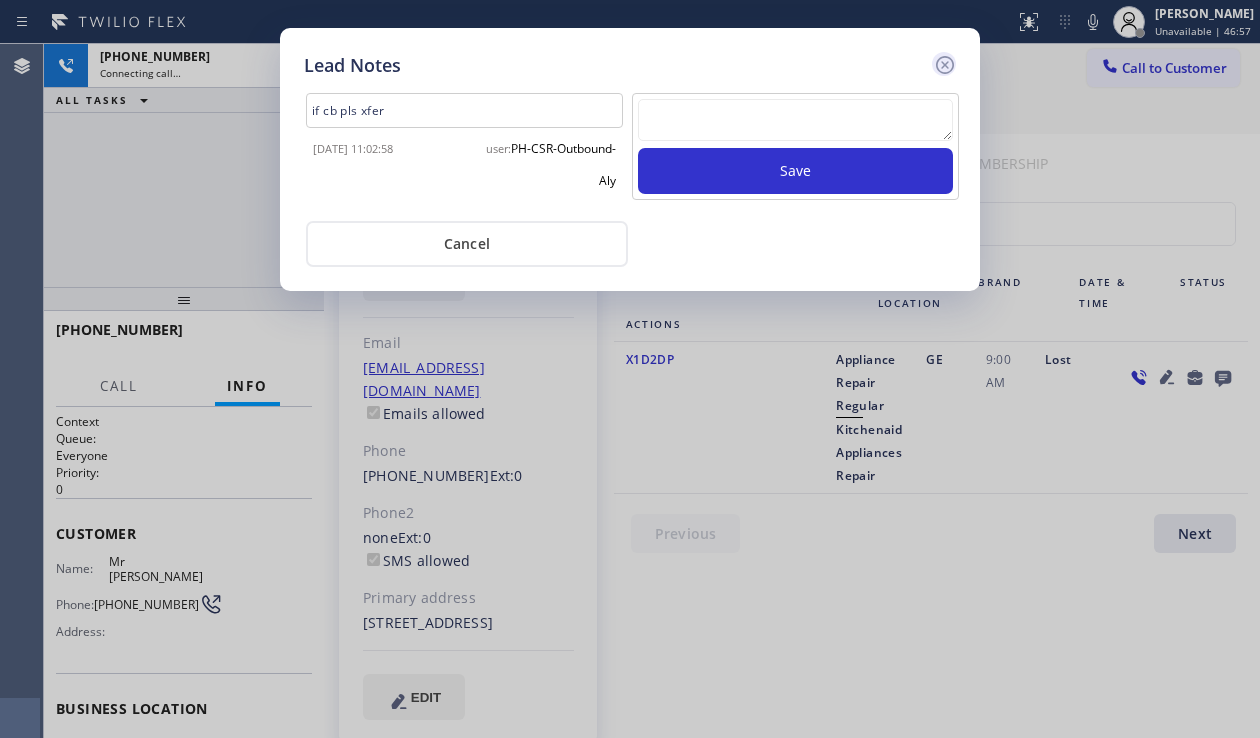 click 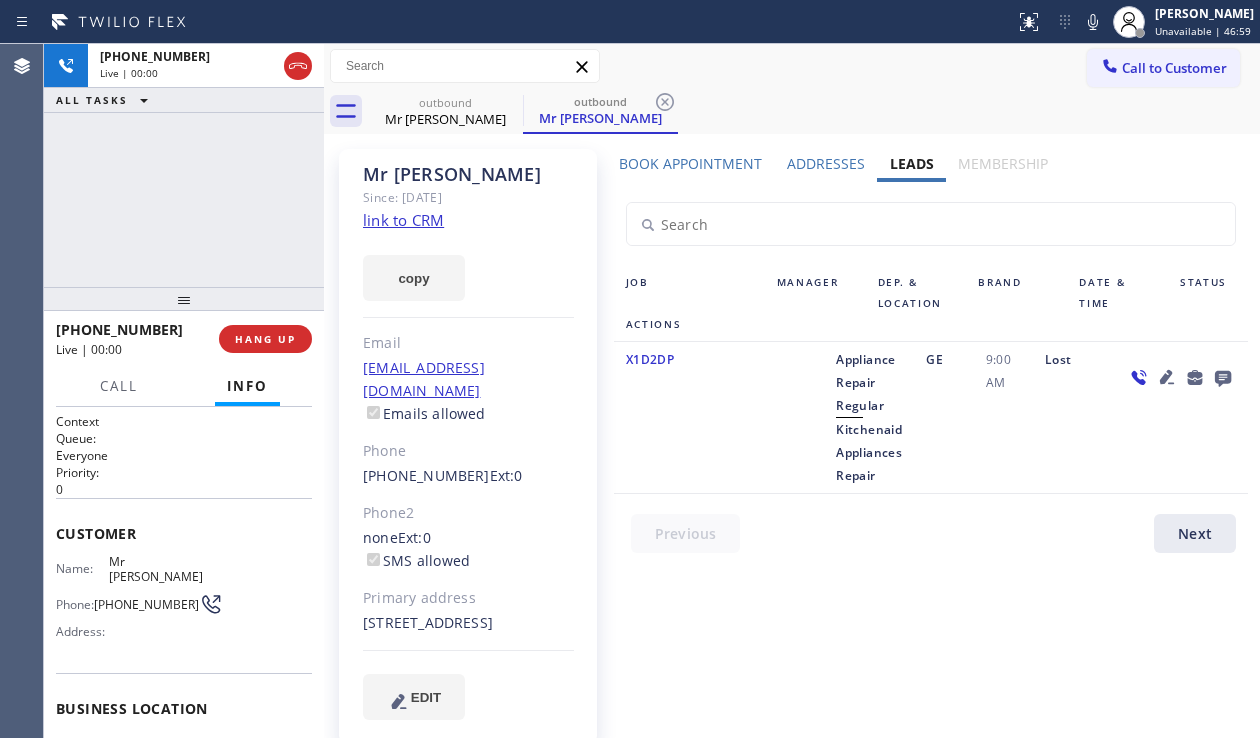 click 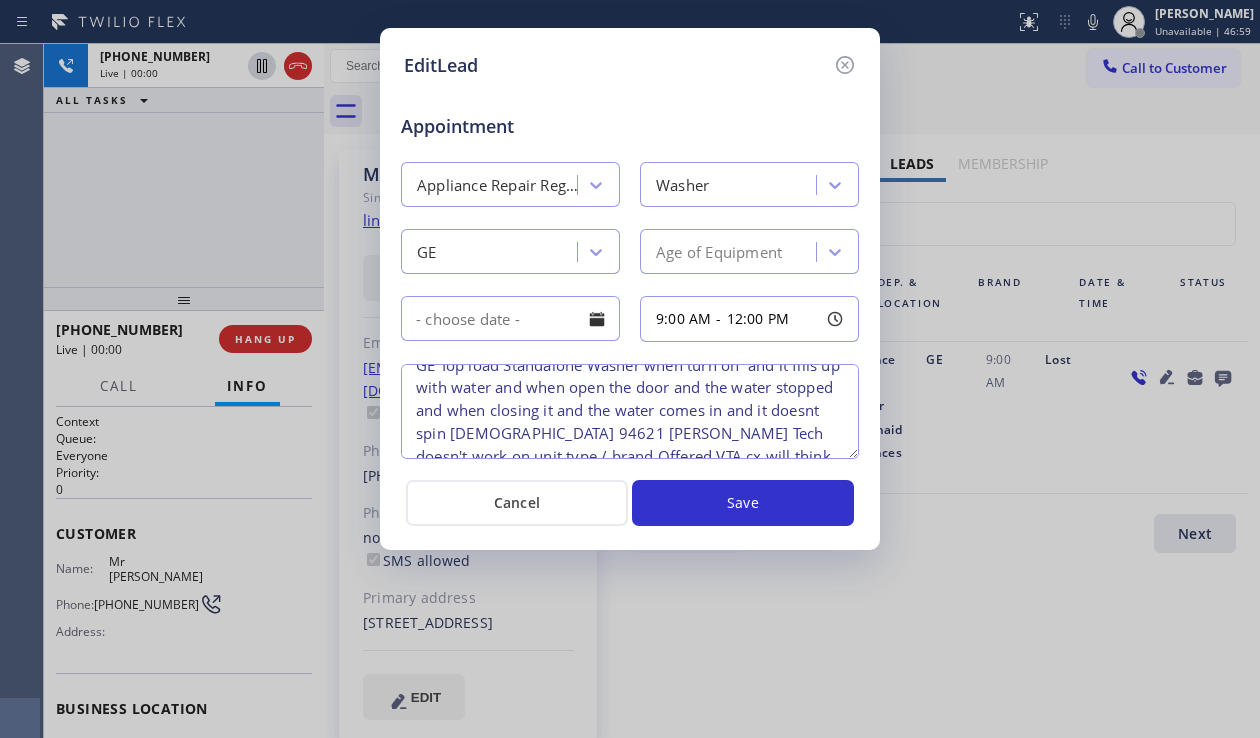 scroll, scrollTop: 42, scrollLeft: 0, axis: vertical 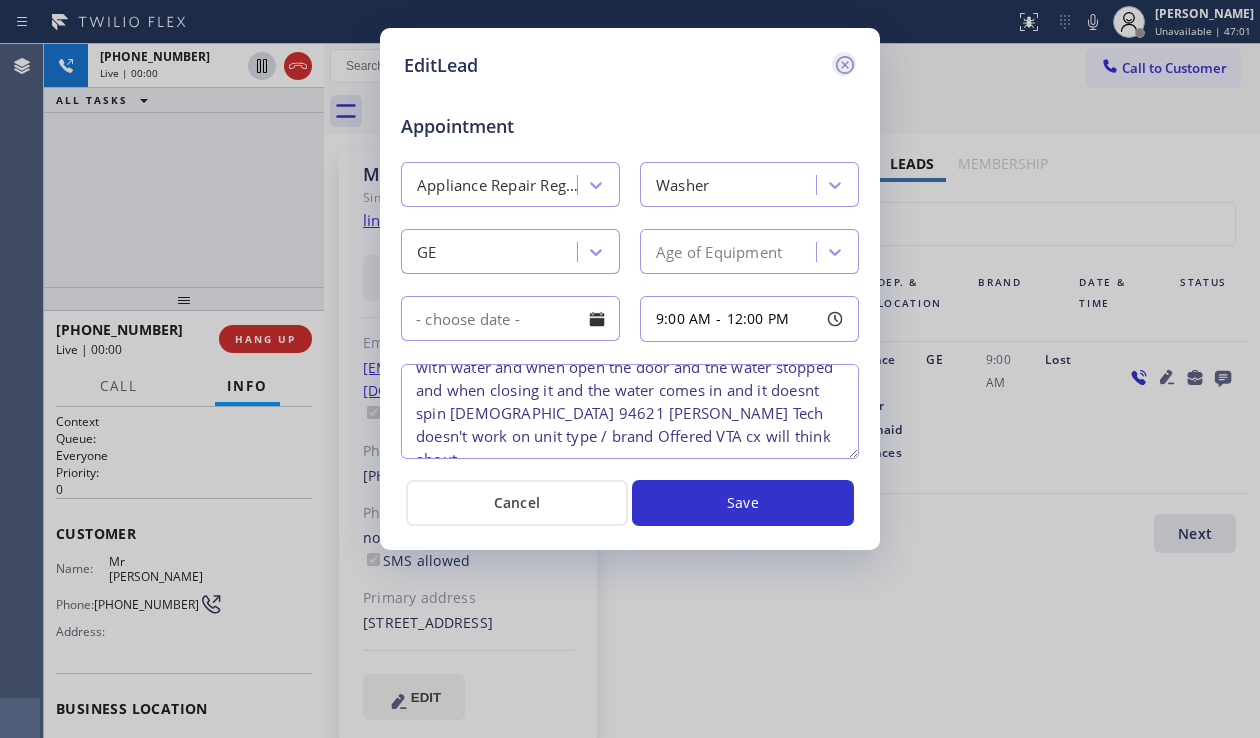 click 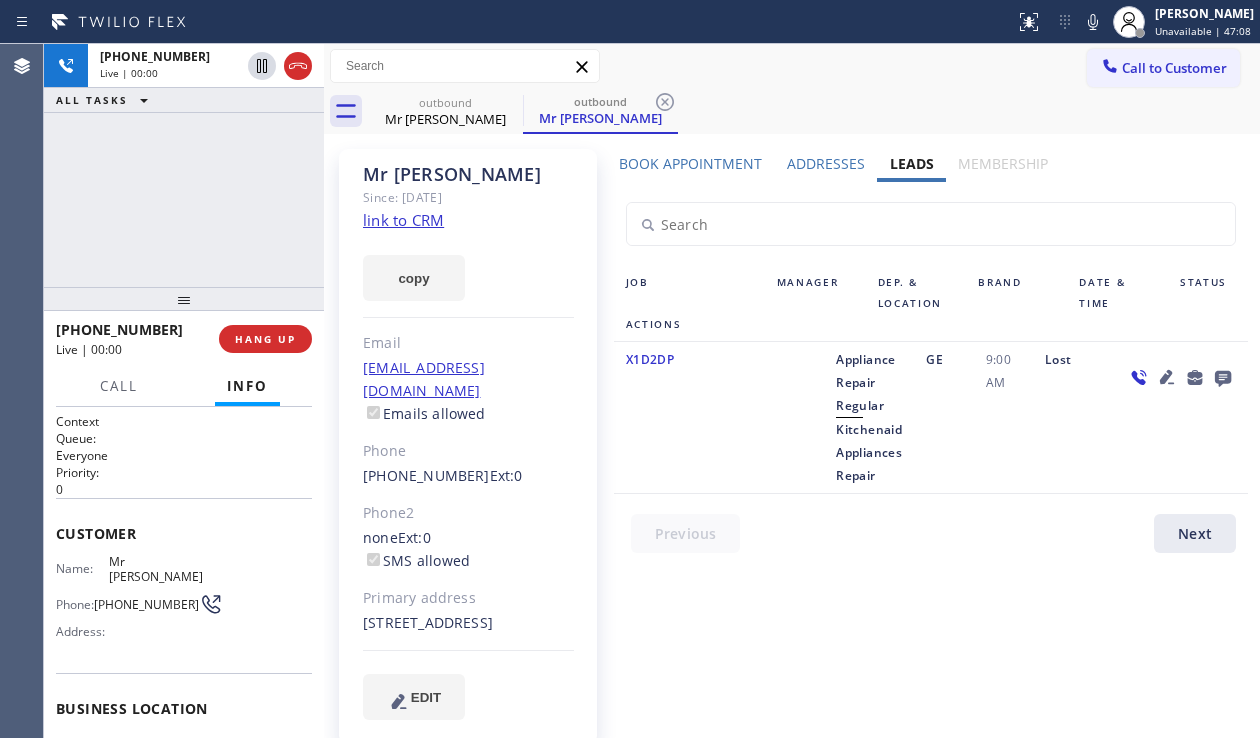 click 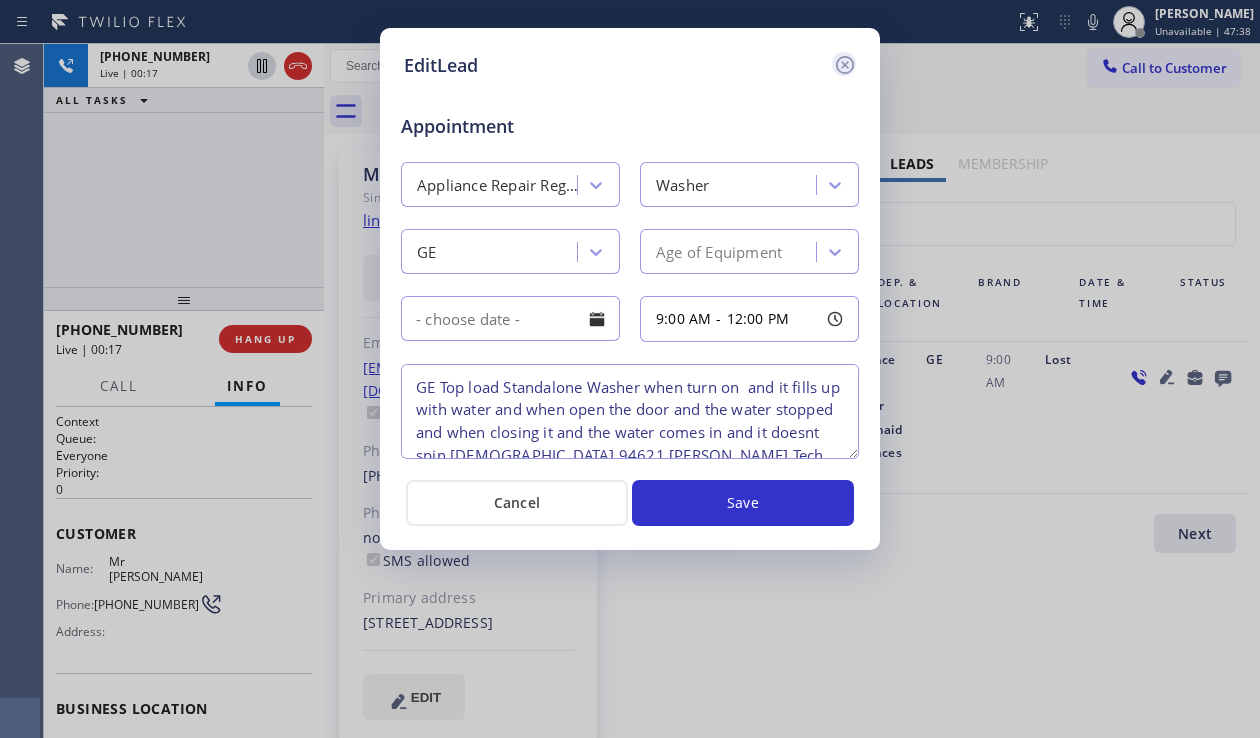 click 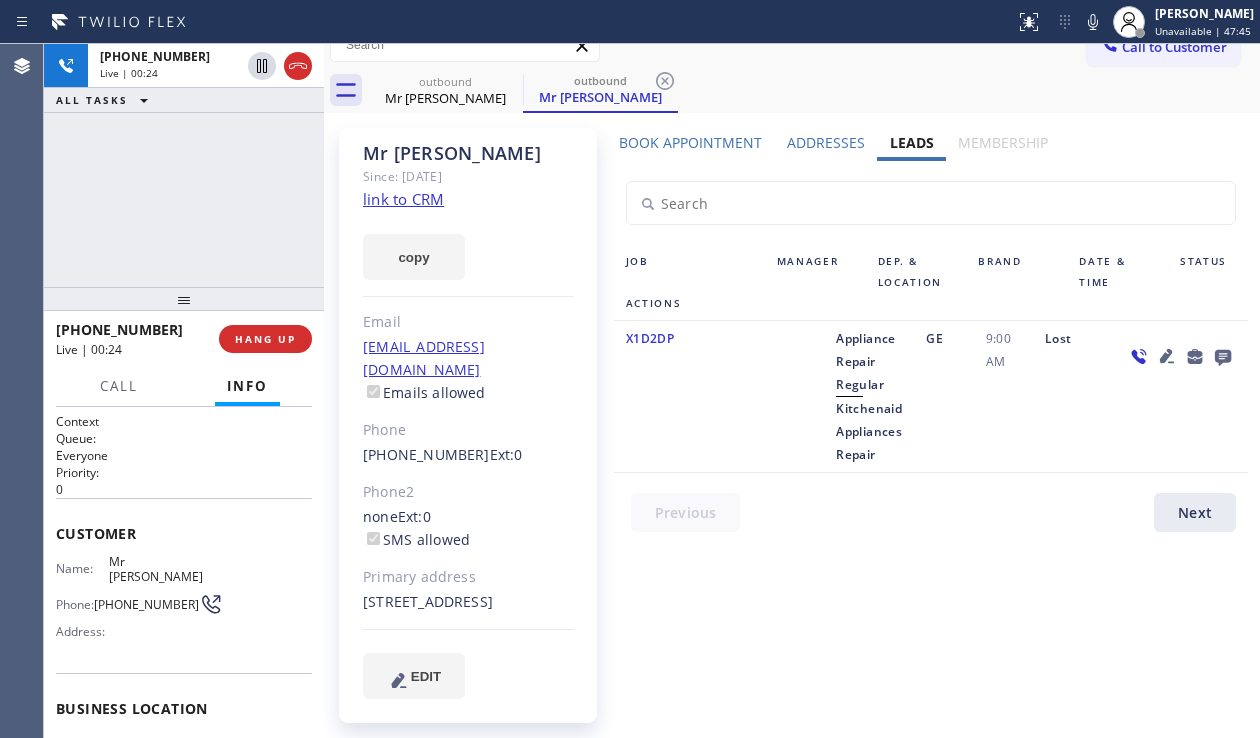 scroll, scrollTop: 0, scrollLeft: 0, axis: both 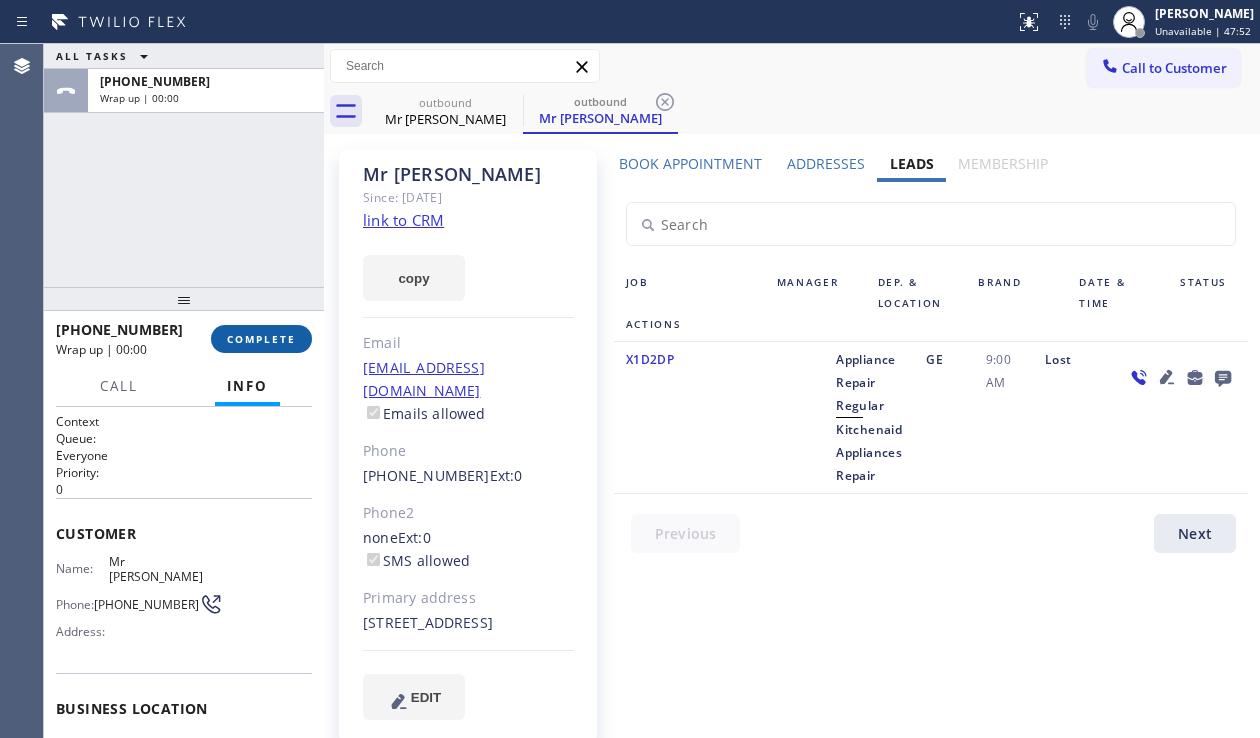 click on "COMPLETE" at bounding box center [261, 339] 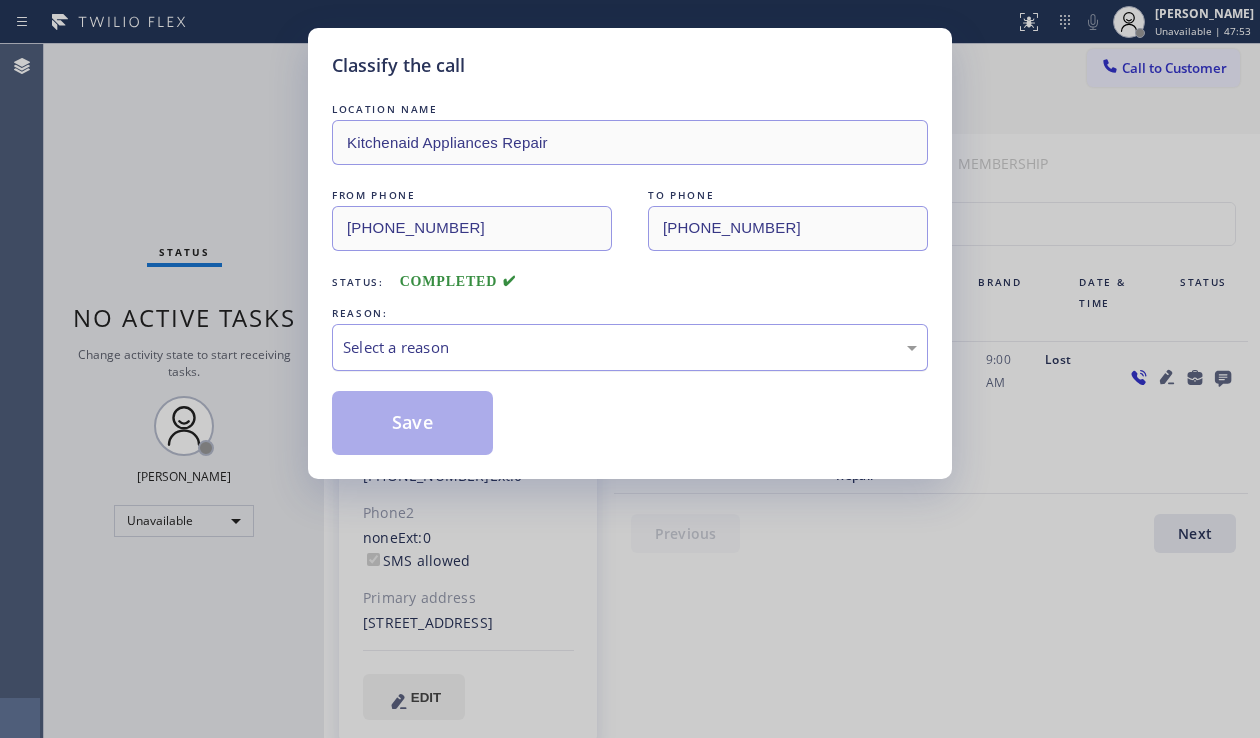 click on "Select a reason" at bounding box center [630, 347] 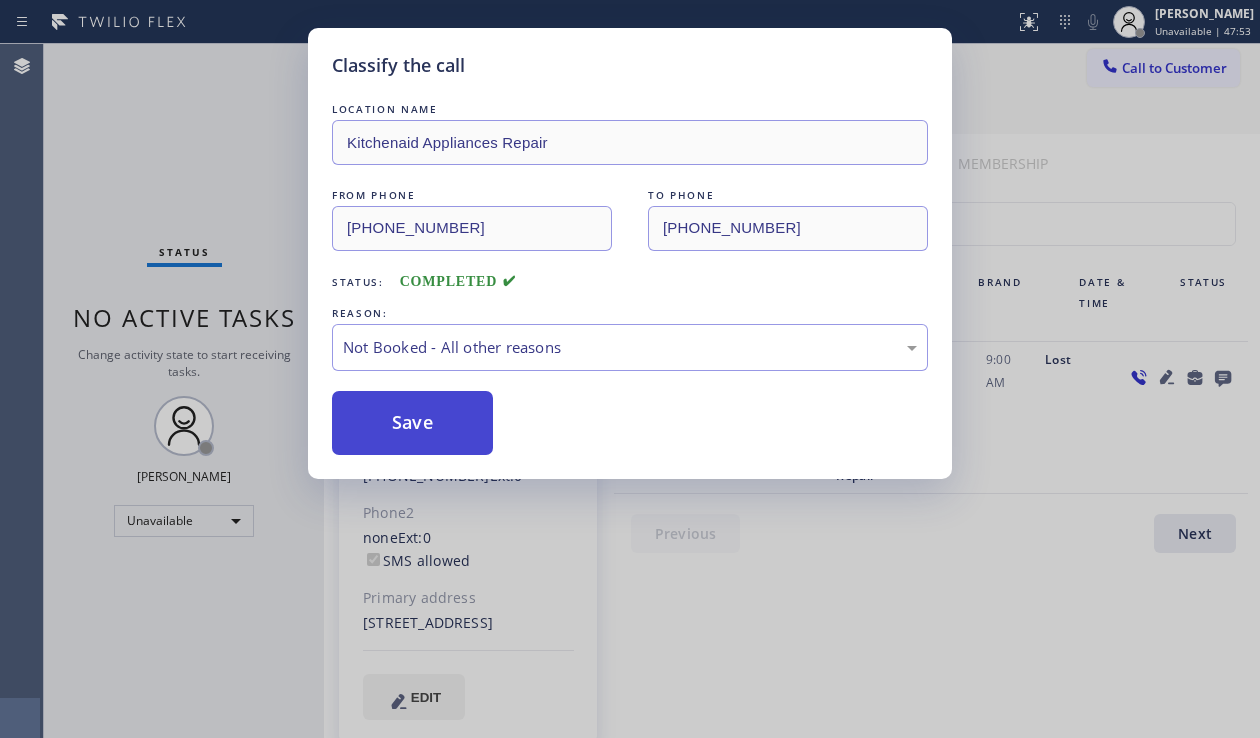 click on "Save" at bounding box center (412, 423) 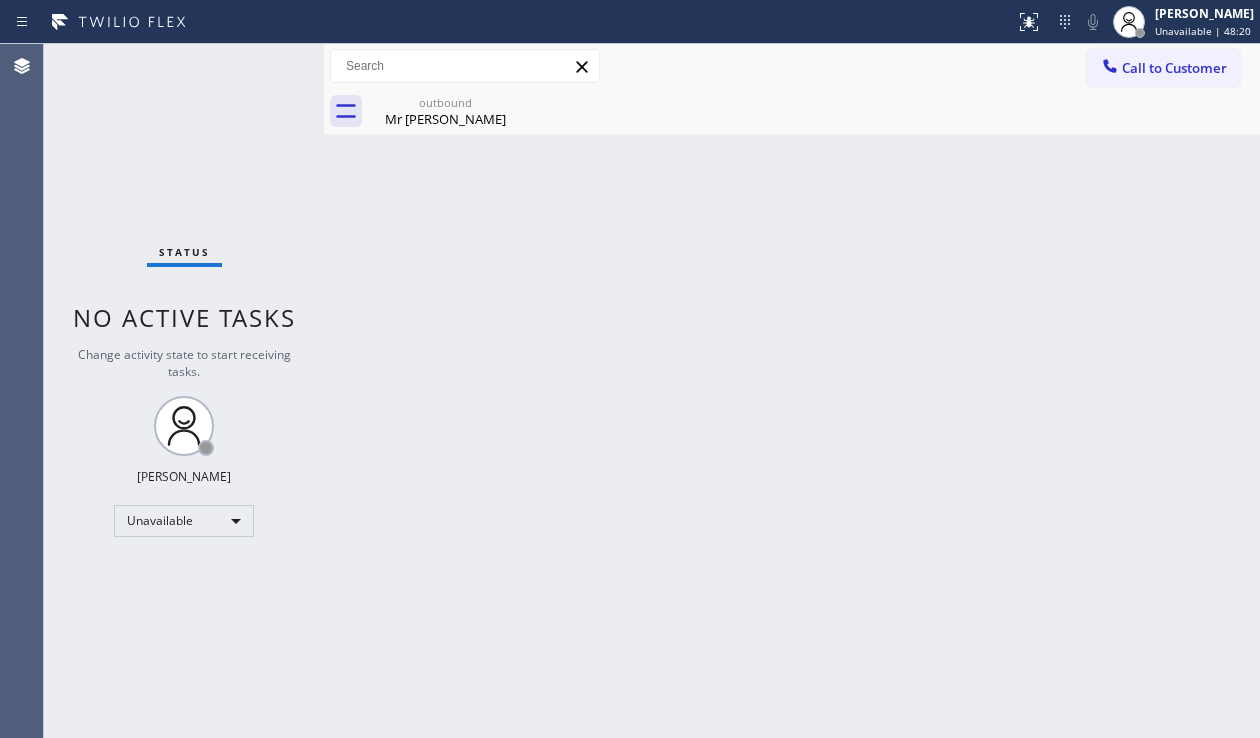 click on "Back to Dashboard Change Sender ID Customers Technicians Select a contact Outbound call Location Search location Your caller id phone number Customer number Call Customer info Name   Phone none Address none Change Sender ID HVAC [PHONE_NUMBER] 5 Star Appliance [PHONE_NUMBER] Appliance Repair [PHONE_NUMBER] Plumbing [PHONE_NUMBER] Air Duct Cleaning [PHONE_NUMBER]  Electricians [PHONE_NUMBER] Cancel Change Check personal SMS Reset Change outbound Mr [PERSON_NAME] to Customer Outbound call Location Kitchenaid Appliances Repair Your caller id phone number [PHONE_NUMBER] Customer number Call Outbound call Technician Search Technician Your caller id phone number Your caller id phone number Call outbound Mr [PERSON_NAME] Mr   [PERSON_NAME] Since: [DATE] link to CRM copy Email [EMAIL_ADDRESS][DOMAIN_NAME]  Emails allowed Phone [PHONE_NUMBER]  Ext:  0 Phone2 none  Ext:  0  SMS allowed Primary address  [STREET_ADDRESS] EDIT Outbound call Location Kitchenaid Appliances Repair Your caller id phone number [PHONE_NUMBER] Customer number Call Leads" at bounding box center (792, 391) 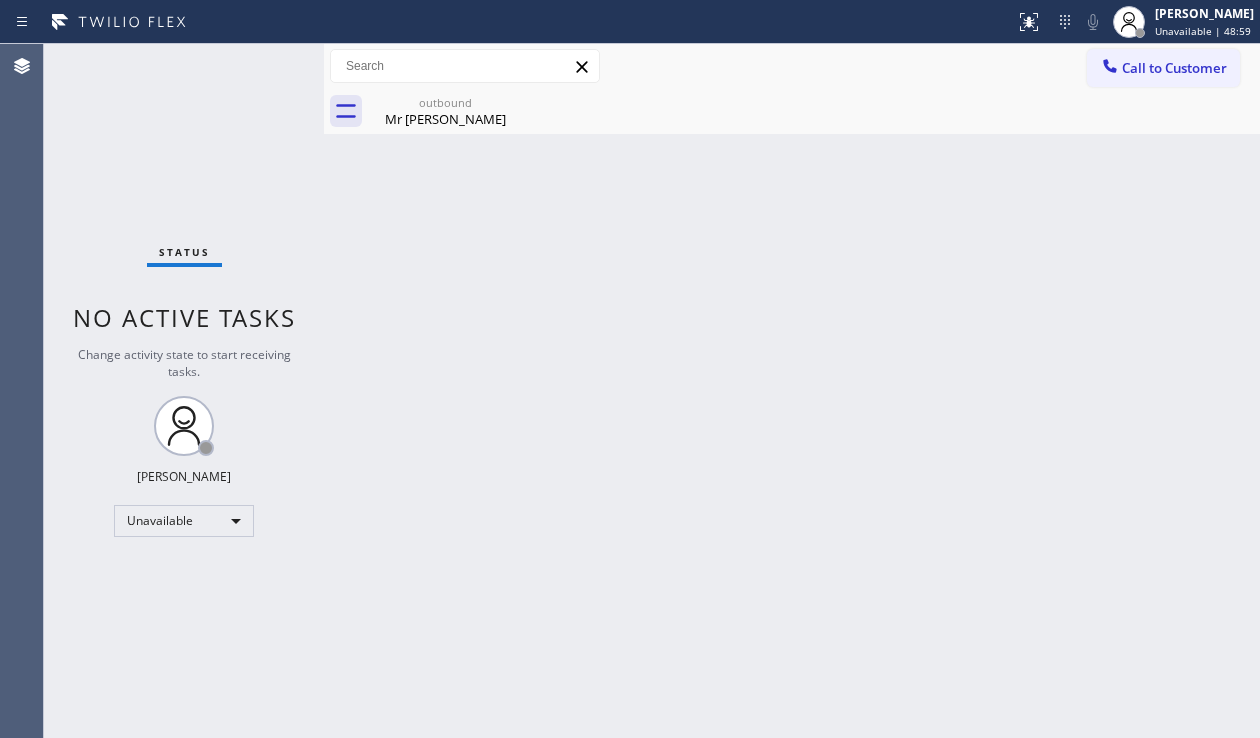 drag, startPoint x: 1259, startPoint y: 520, endPoint x: 1235, endPoint y: 493, distance: 36.124783 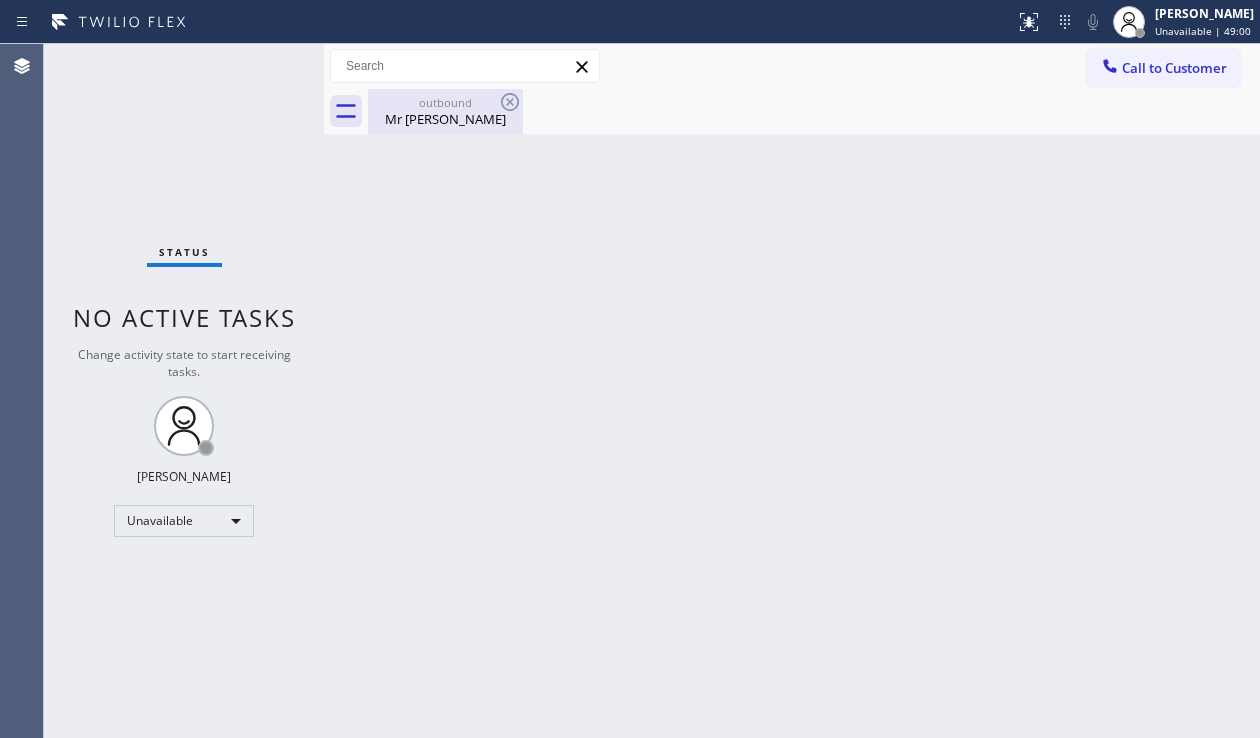 click on "outbound Mr [PERSON_NAME]" at bounding box center [445, 111] 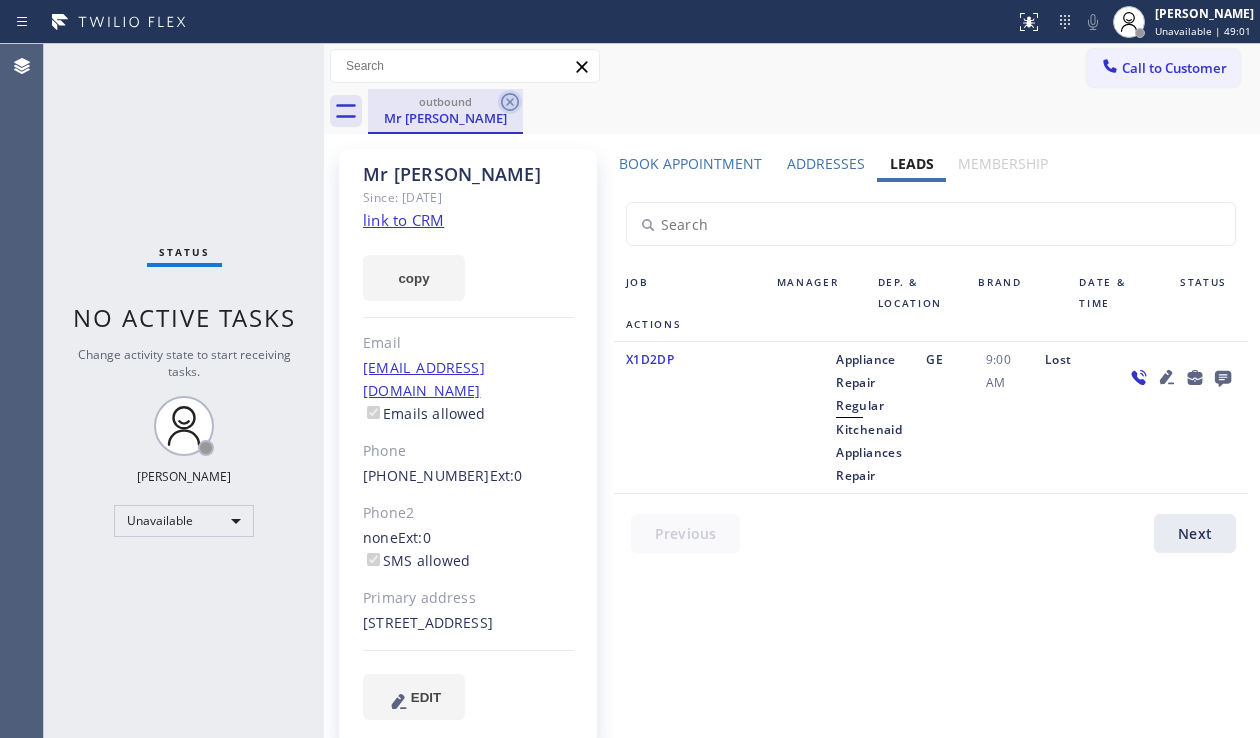click 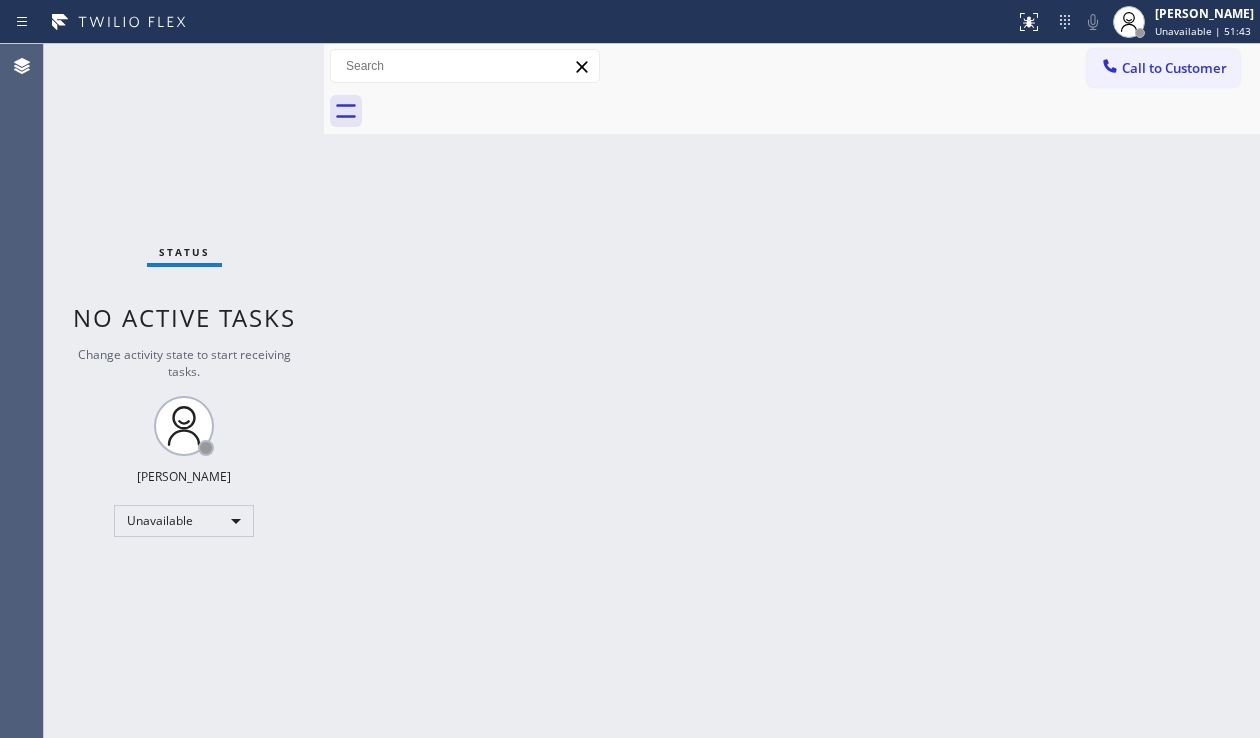 click on "Back to Dashboard Change Sender ID Customers Technicians Select a contact Outbound call Location Search location Your caller id phone number Customer number Call Customer info Name   Phone none Address none Change Sender ID HVAC [PHONE_NUMBER] 5 Star Appliance [PHONE_NUMBER] Appliance Repair [PHONE_NUMBER] Plumbing [PHONE_NUMBER] Air Duct Cleaning [PHONE_NUMBER]  Electricians [PHONE_NUMBER] Cancel Change Check personal SMS Reset Change No tabs Call to Customer Outbound call Location Kitchenaid Appliances Repair Your caller id phone number [PHONE_NUMBER] Customer number Call Outbound call Technician Search Technician Your caller id phone number Your caller id phone number Call" at bounding box center (792, 391) 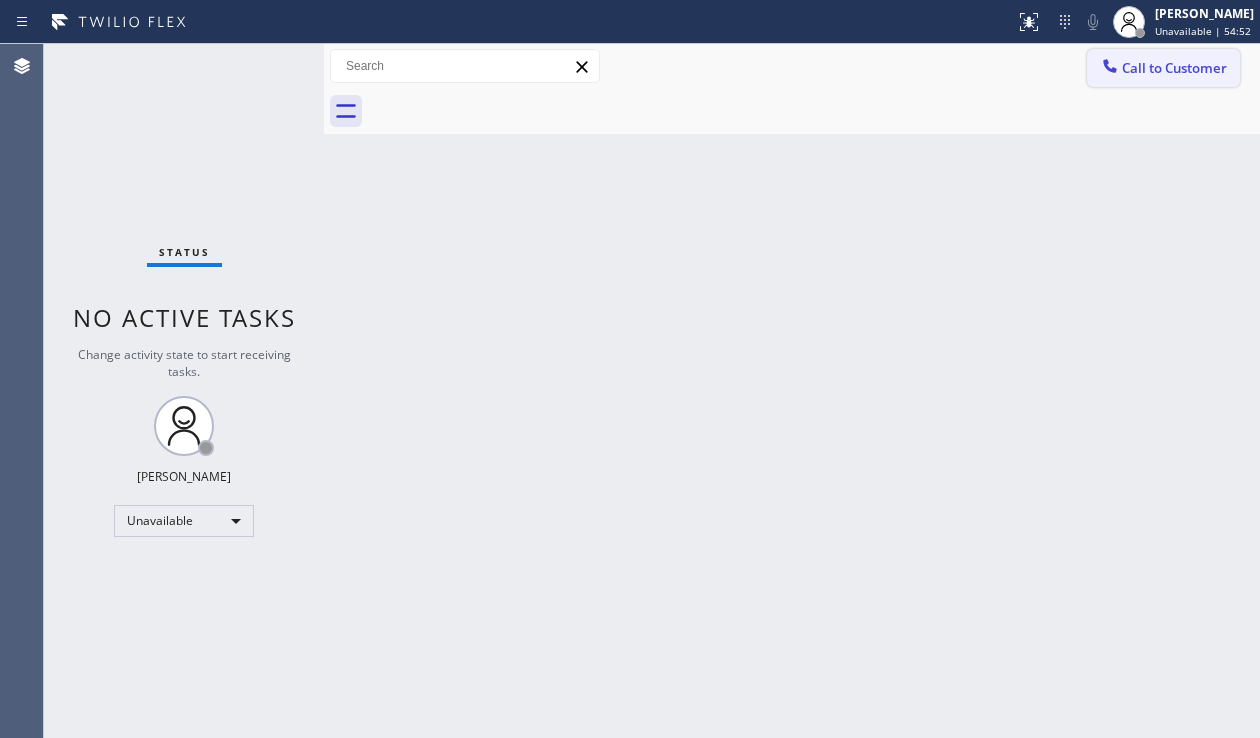 click on "Call to Customer" at bounding box center (1163, 68) 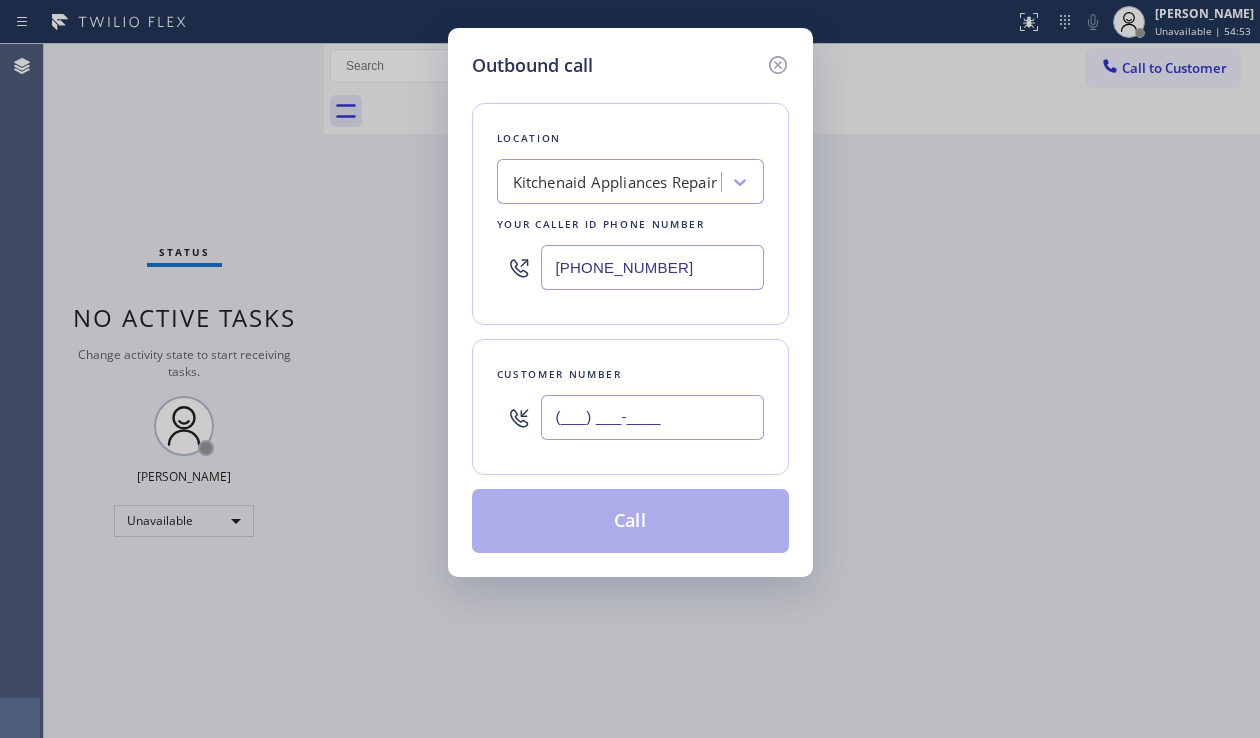 click on "(___) ___-____" at bounding box center (652, 417) 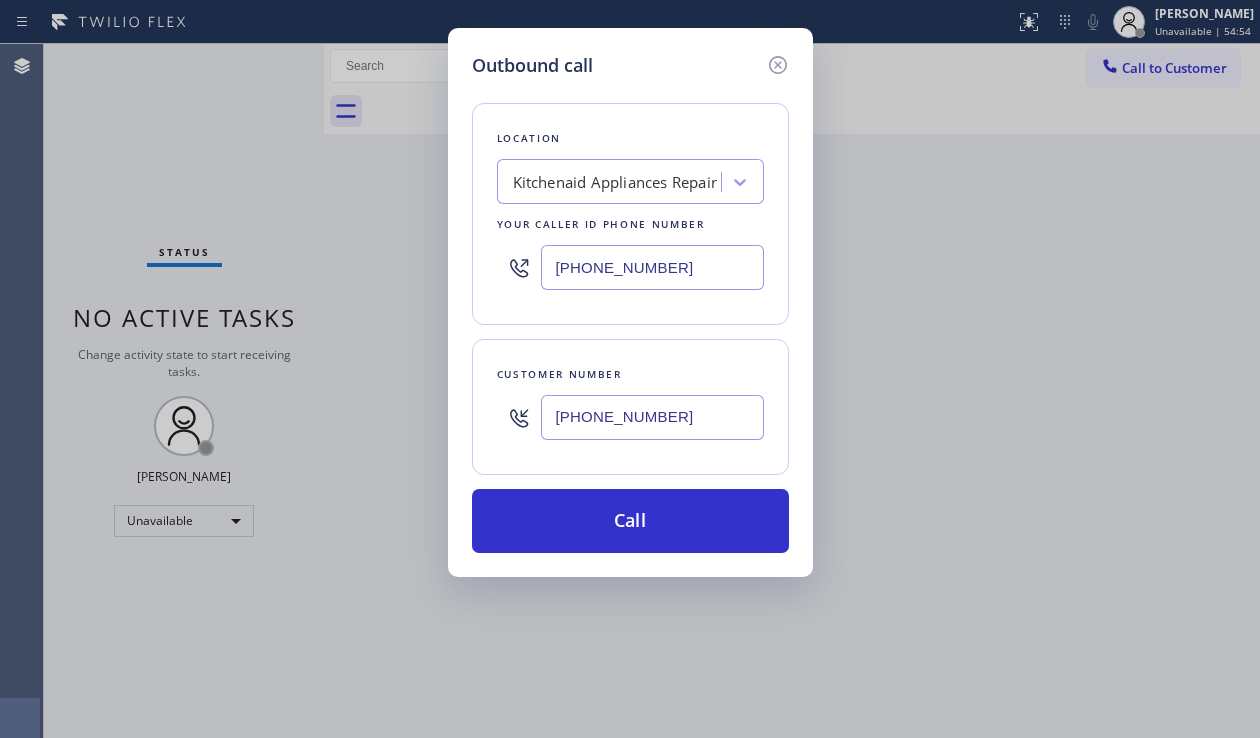 type on "[PHONE_NUMBER]" 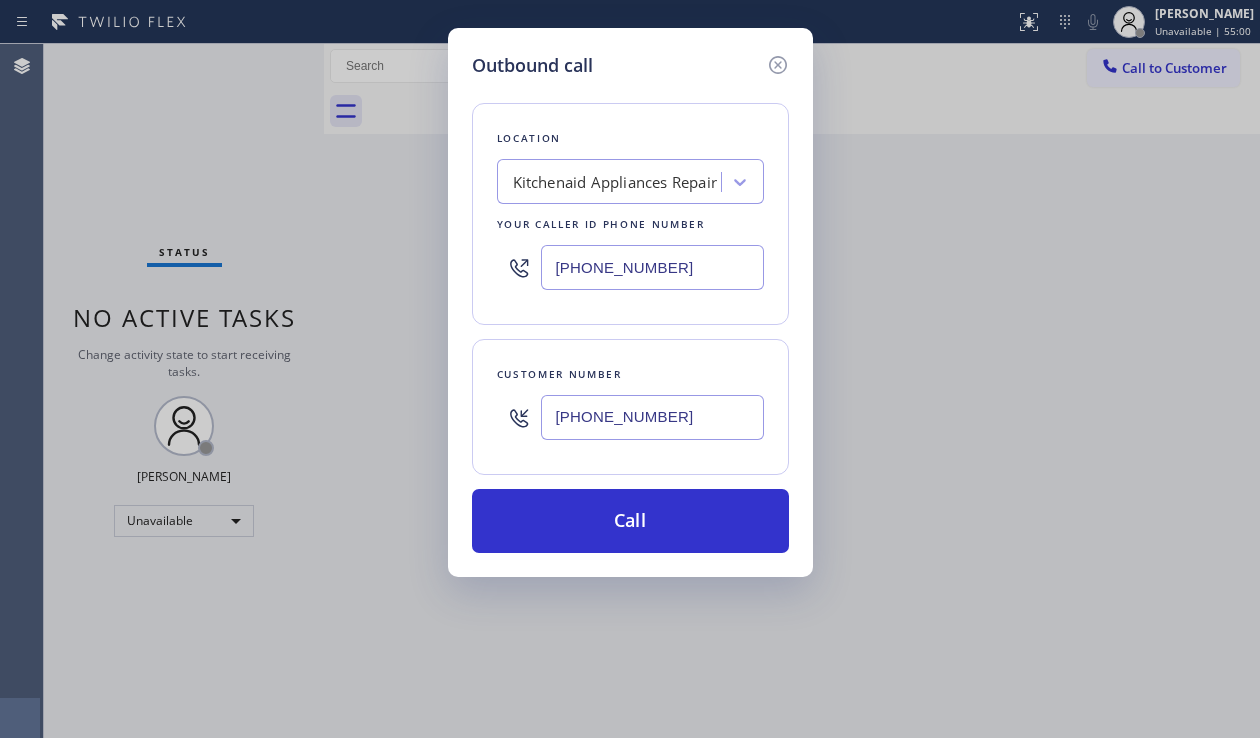 click on "Kitchenaid Appliances Repair" at bounding box center [615, 182] 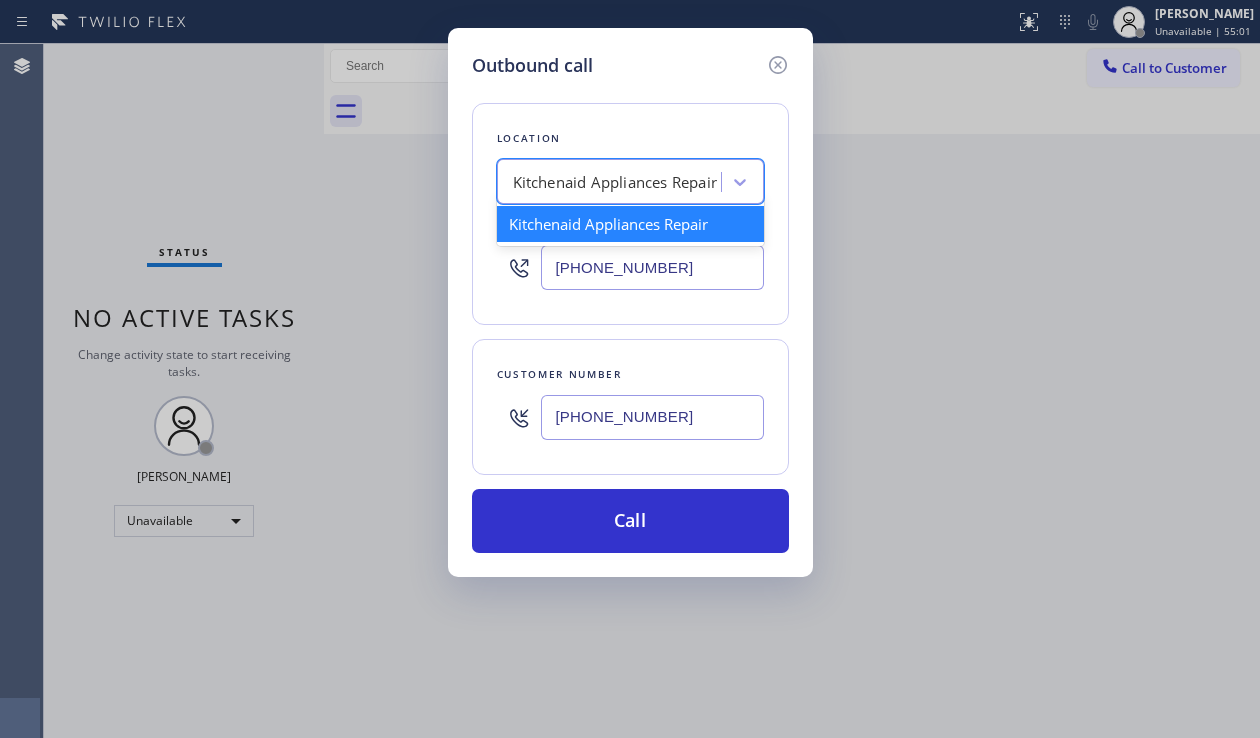 paste on "Red Electricians Maplewood(Nexus Electrical Services)" 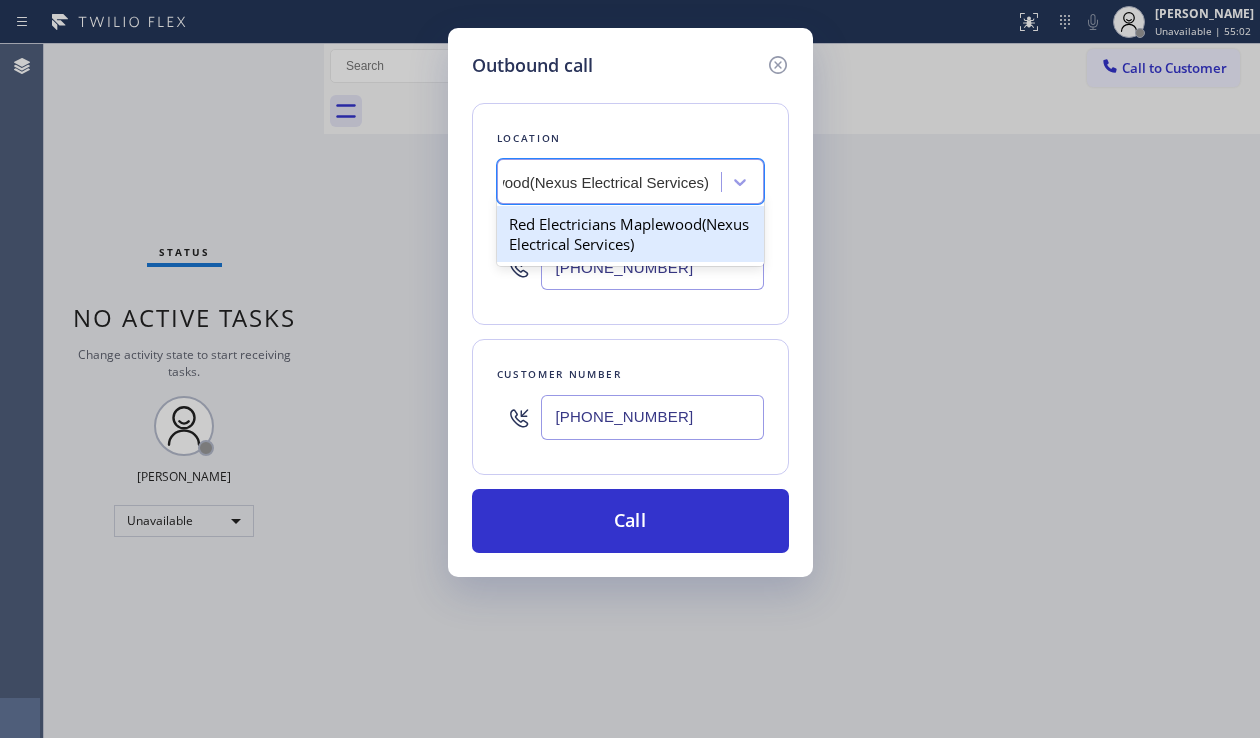 click on "Red Electricians Maplewood(Nexus Electrical Services)" at bounding box center [630, 234] 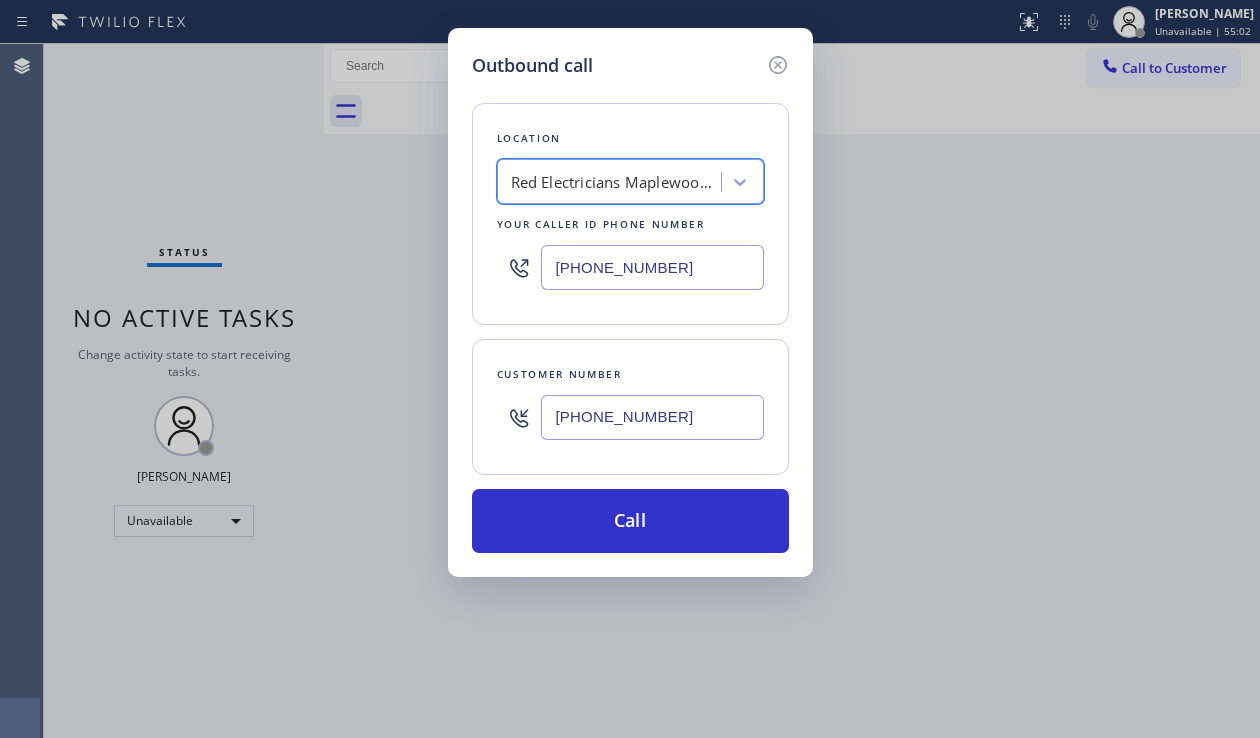 scroll, scrollTop: 0, scrollLeft: 2, axis: horizontal 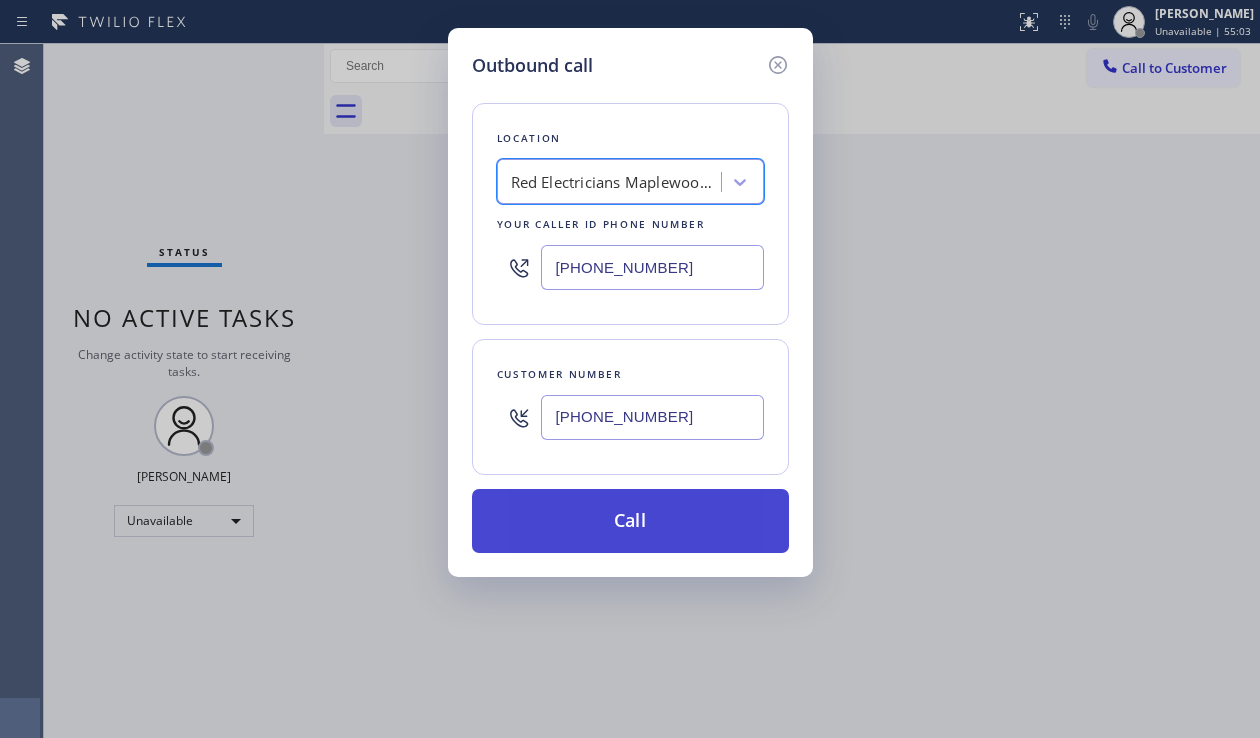 click on "Call" at bounding box center (630, 521) 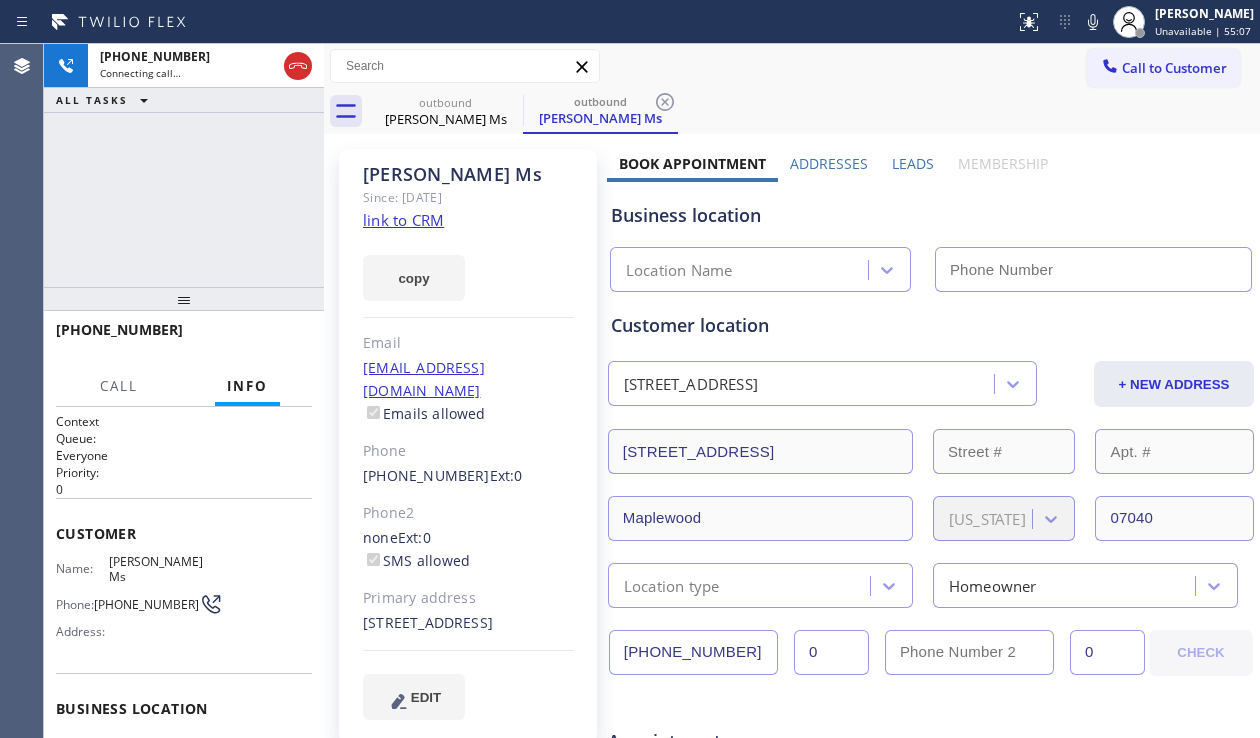 type on "[PHONE_NUMBER]" 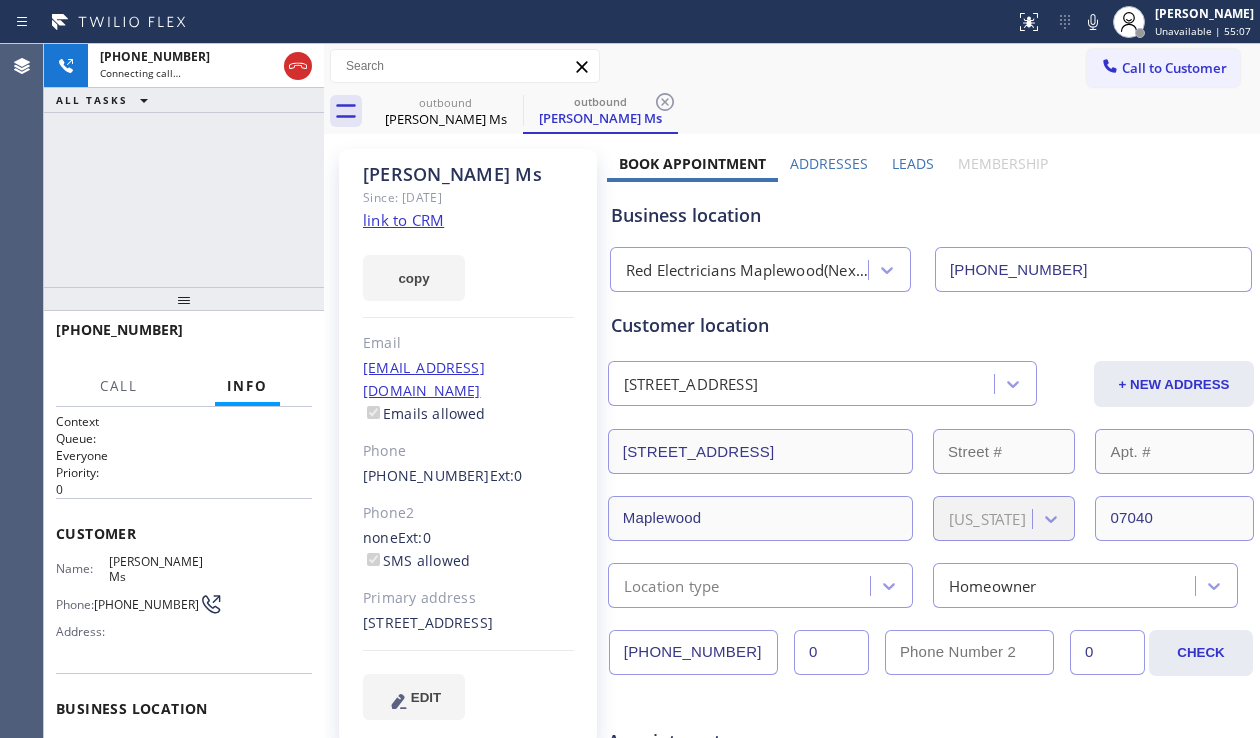 click on "Business location" at bounding box center (931, 215) 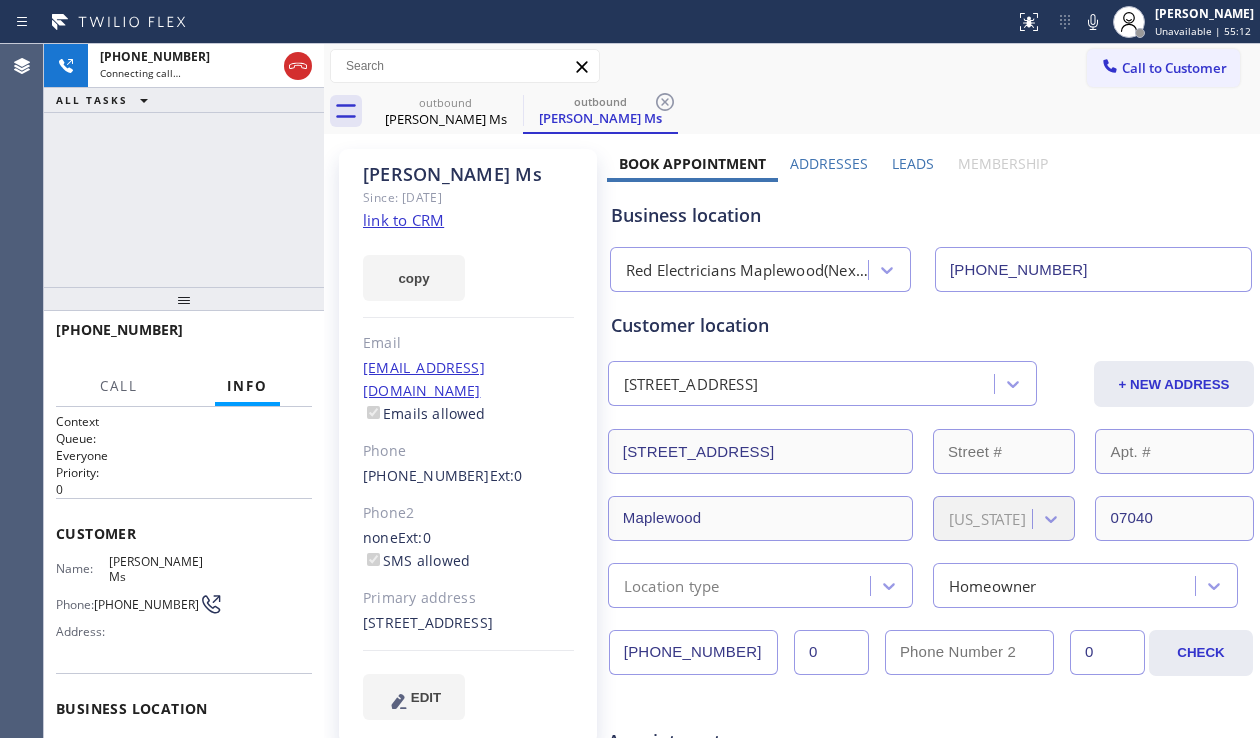 click on "Email" 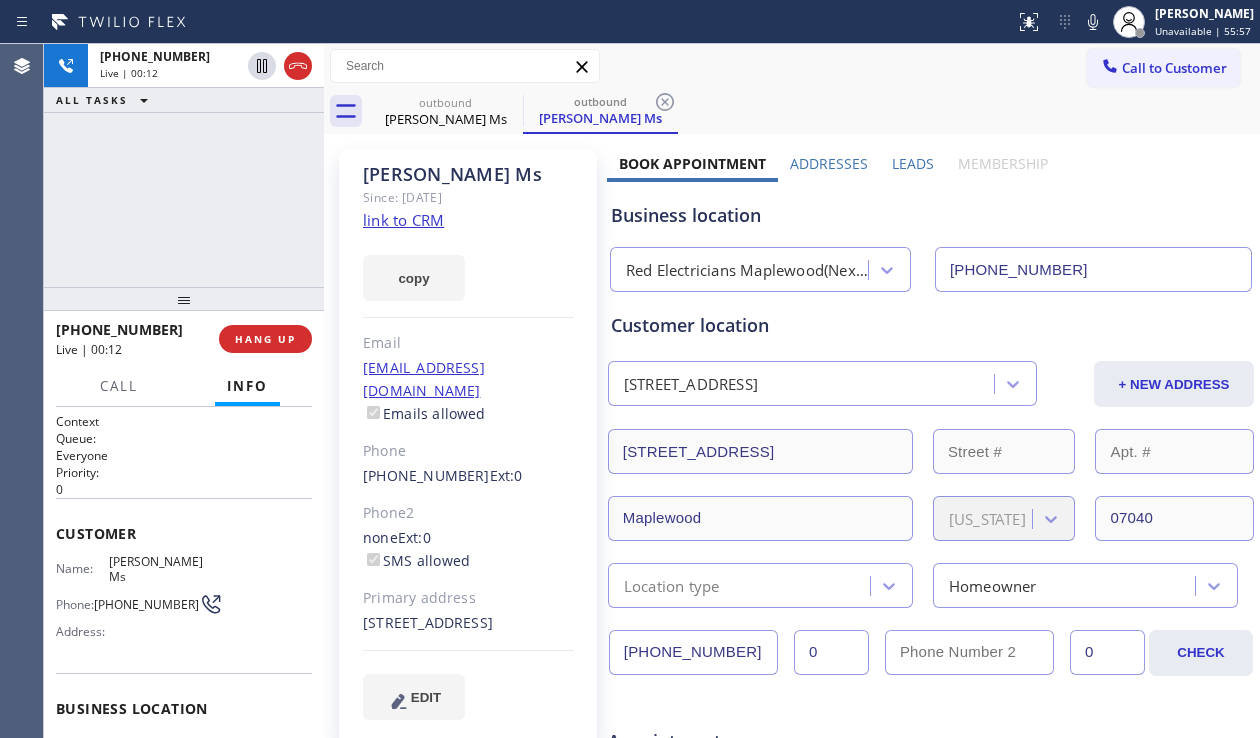 click on "Business location Red Electricians [GEOGRAPHIC_DATA](Nexus Electrical Services) [PHONE_NUMBER]" at bounding box center [931, 237] 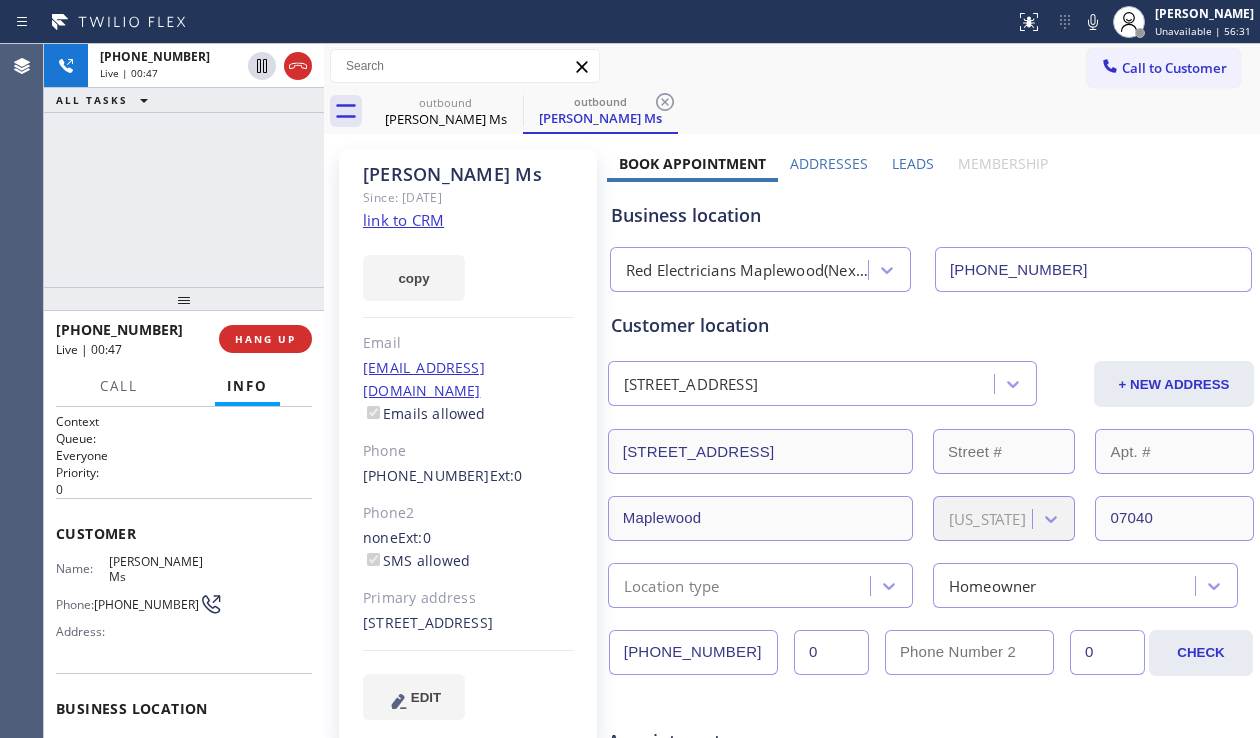 click on "Email" 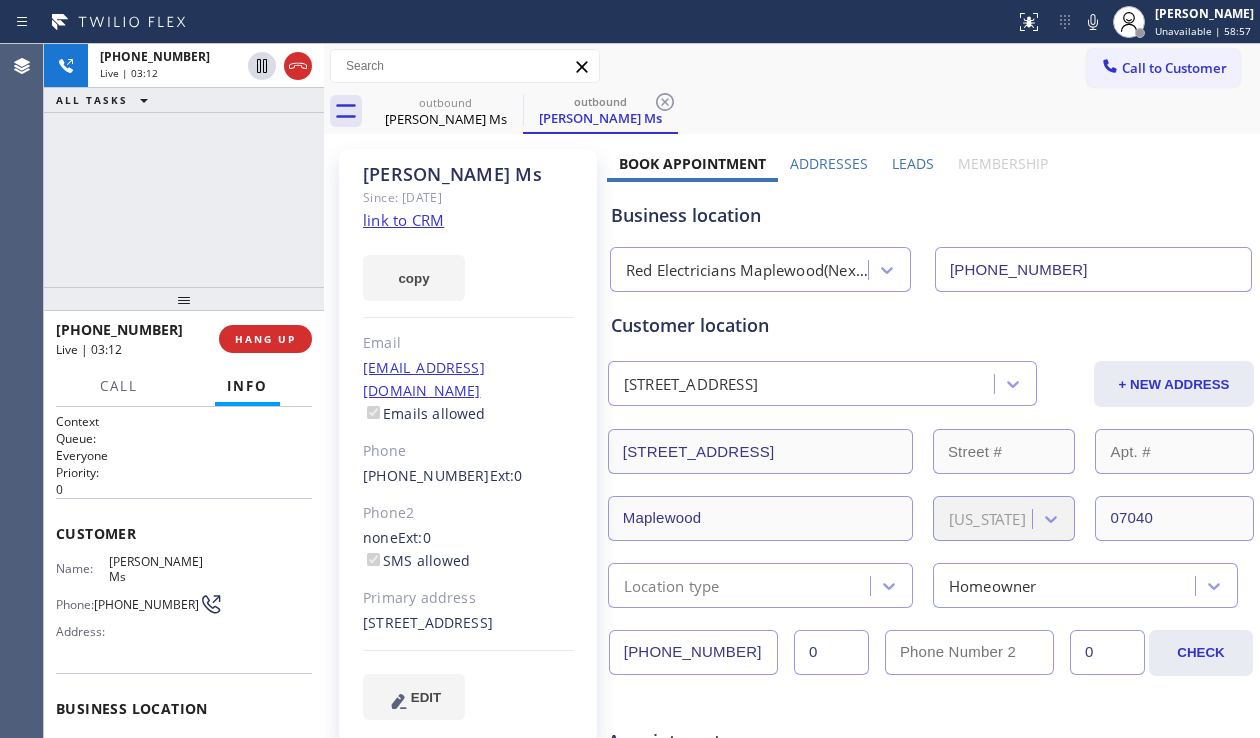 click on "[PHONE_NUMBER]  Ext:  0" 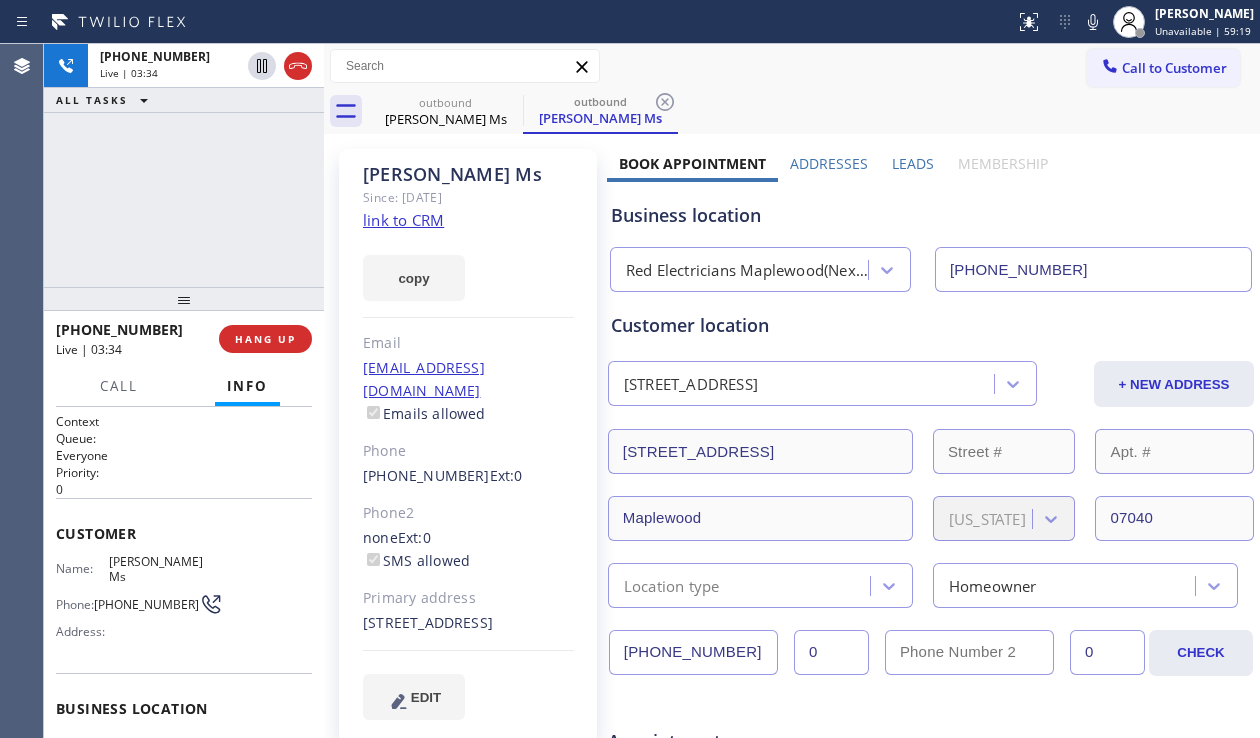click on "[PHONE_NUMBER]  Ext:  0" 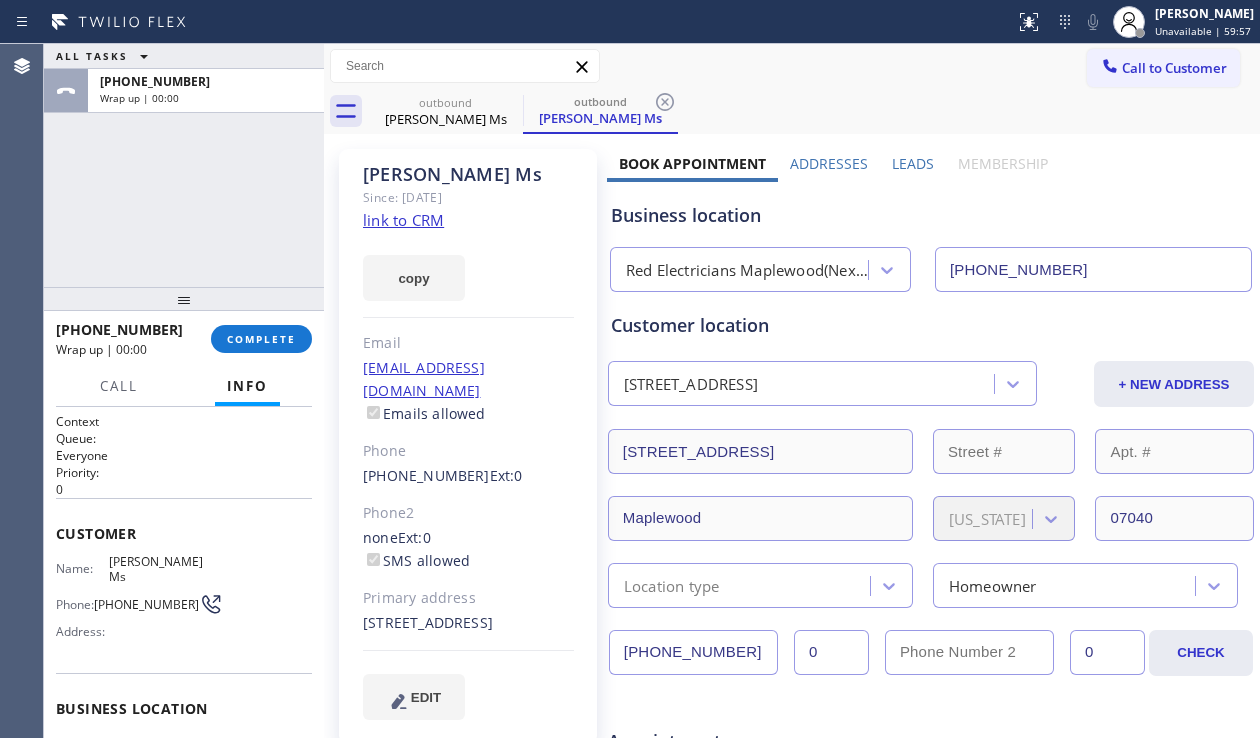click on "ALL TASKS ALL TASKS ACTIVE TASKS TASKS IN WRAP UP [PHONE_NUMBER] Wrap up | 00:00" at bounding box center (184, 165) 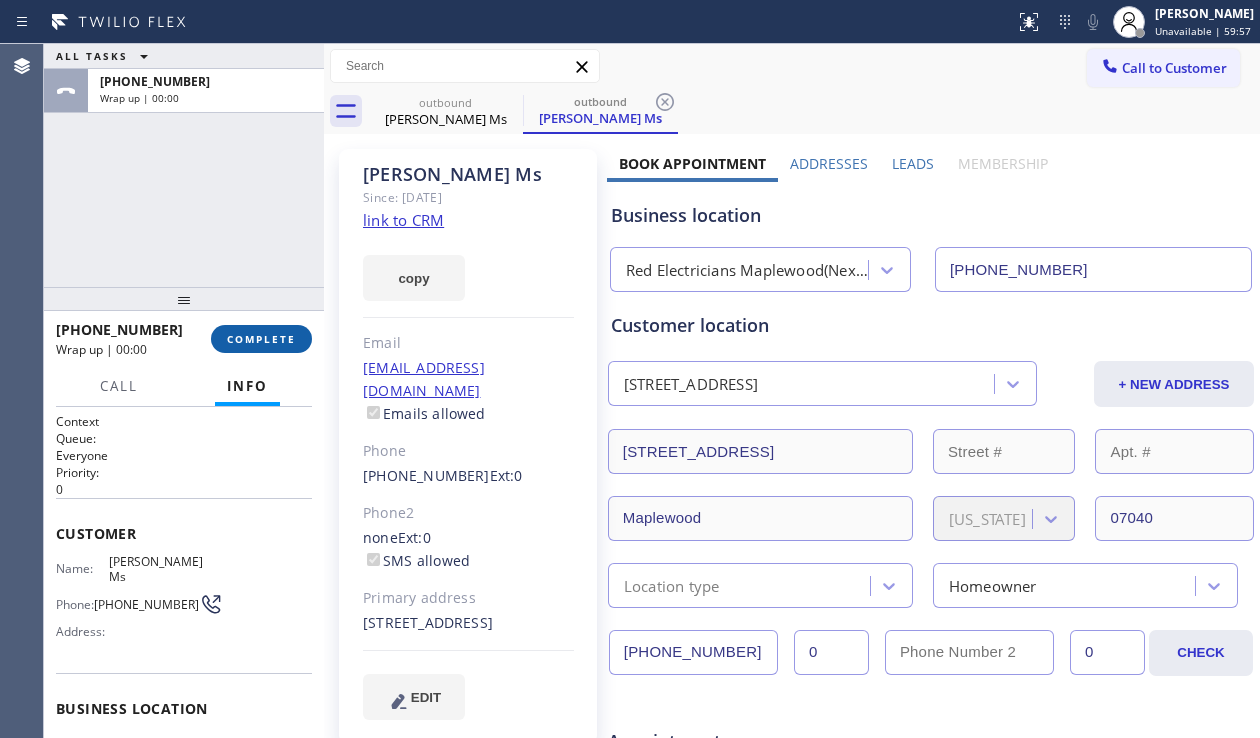 click on "COMPLETE" at bounding box center (261, 339) 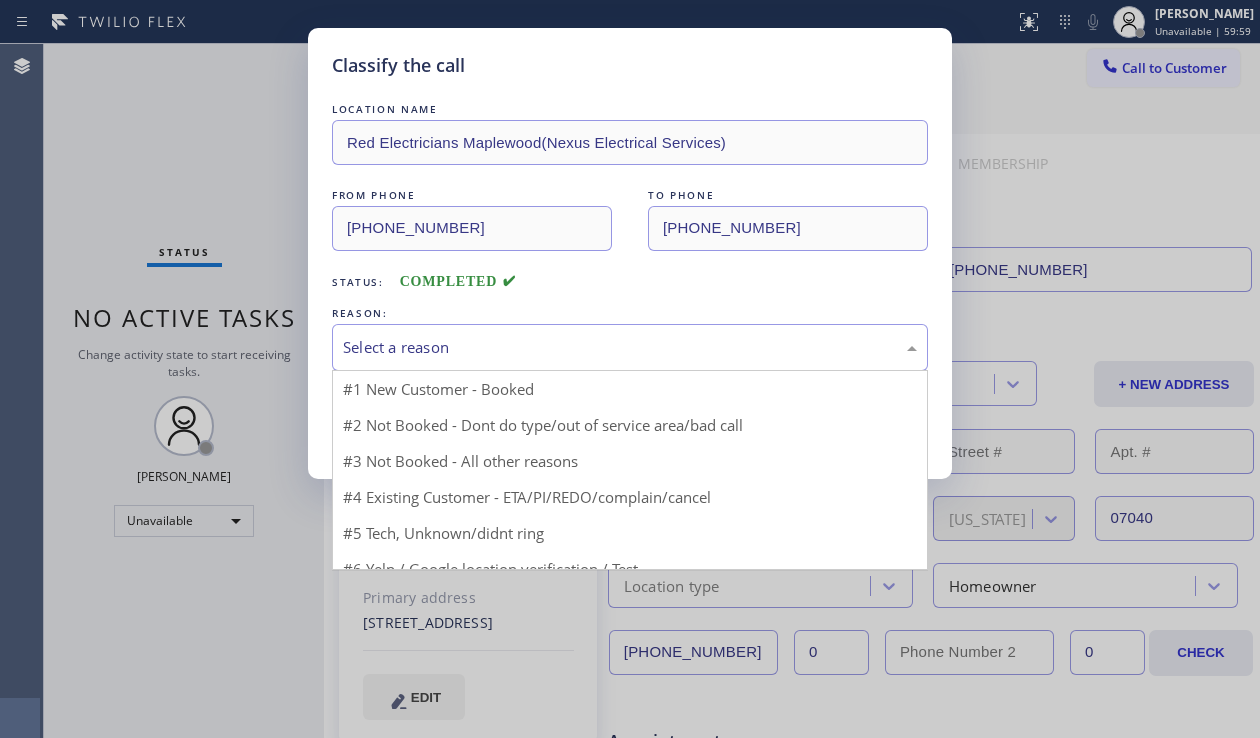 click on "Select a reason" at bounding box center (630, 347) 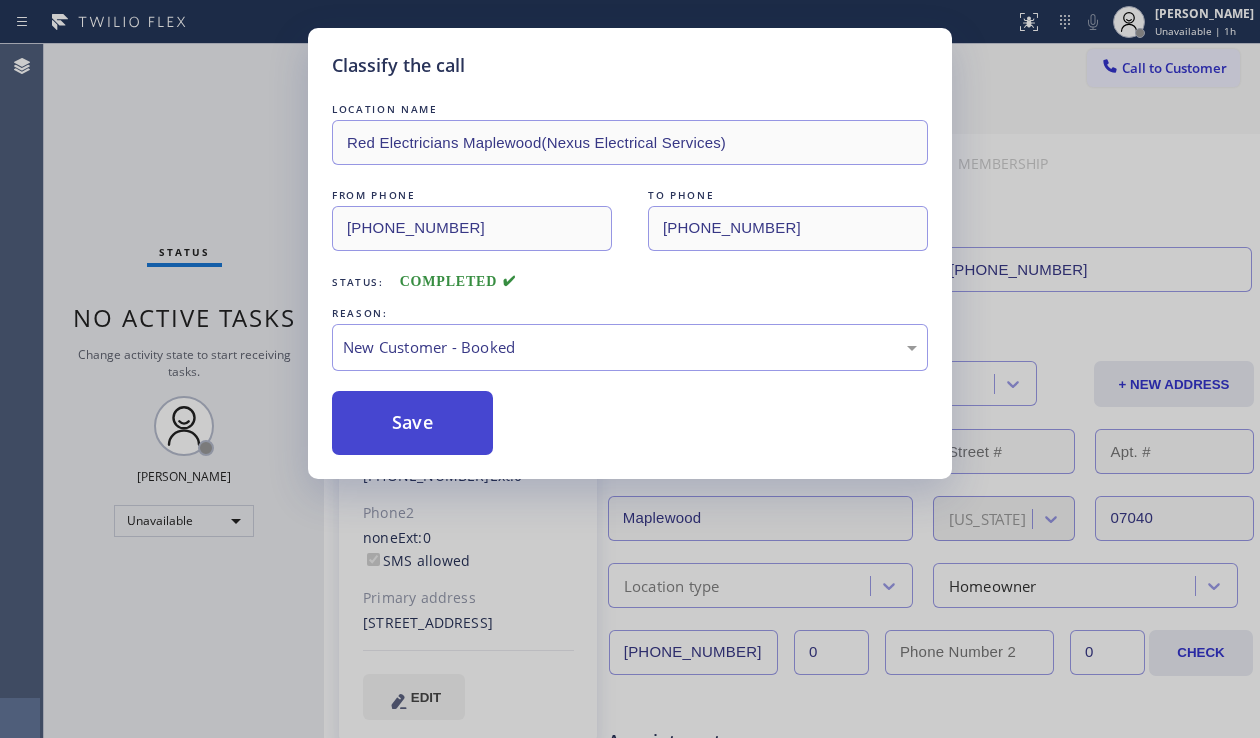 click on "Save" at bounding box center (412, 423) 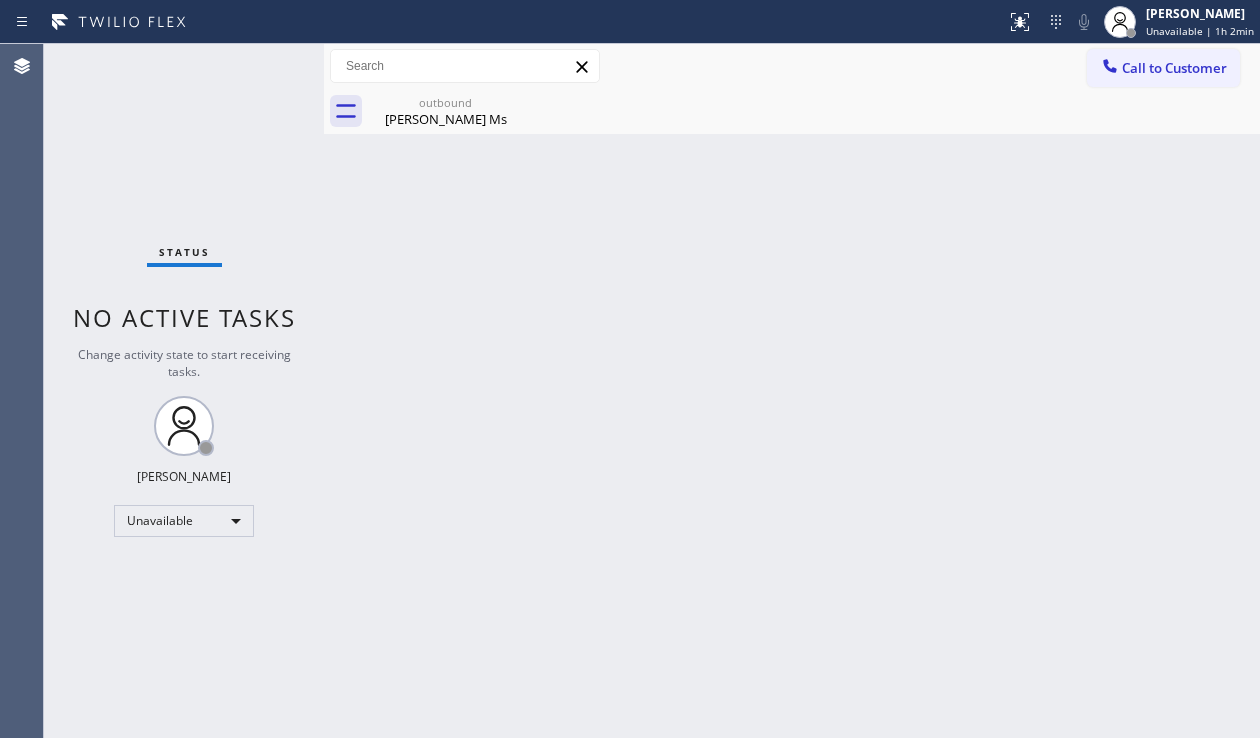 click on "Back to Dashboard Change Sender ID Customers Technicians Select a contact Outbound call Location Search location Your caller id phone number Customer number Call Customer info Name   Phone none Address none Change Sender ID HVAC [PHONE_NUMBER] 5 Star Appliance [PHONE_NUMBER] Appliance Repair [PHONE_NUMBER] Plumbing [PHONE_NUMBER] Air Duct Cleaning [PHONE_NUMBER]  Electricians [PHONE_NUMBER] Cancel Change Check personal SMS Reset Change outbound [PERSON_NAME] Ms Call to Customer Outbound call Location Red Electricians Maplewood(Nexus Electrical Services) Your caller id phone number [PHONE_NUMBER] Customer number Call Outbound call Technician Search Technician Your caller id phone number Your caller id phone number Call outbound [PERSON_NAME] Ms [PERSON_NAME]   Ms Since: [DATE] link to CRM copy Email [EMAIL_ADDRESS][DOMAIN_NAME]  Emails allowed Phone [PHONE_NUMBER]  Ext:  0 Phone2 none  Ext:  0  SMS allowed Primary address  [STREET_ADDRESS] EDIT Outbound call Location Red Electricians [GEOGRAPHIC_DATA](Nexus Electrical Services) Call" at bounding box center (792, 391) 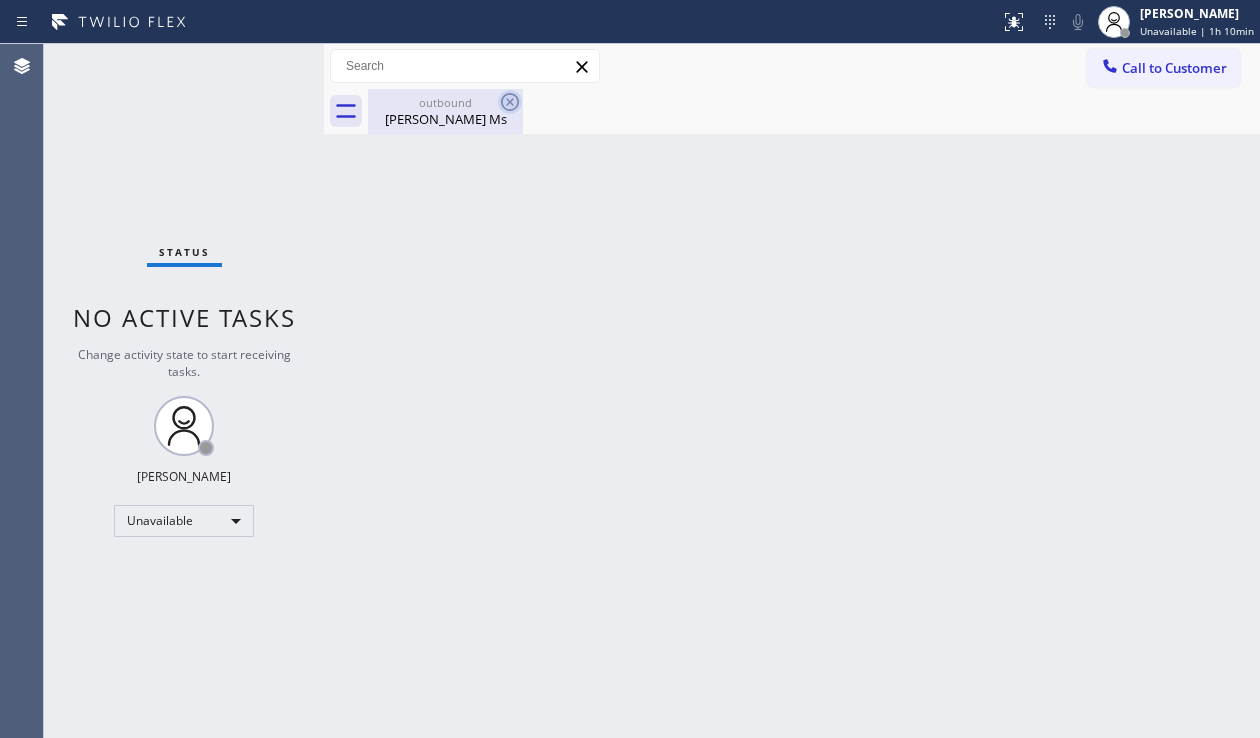 click 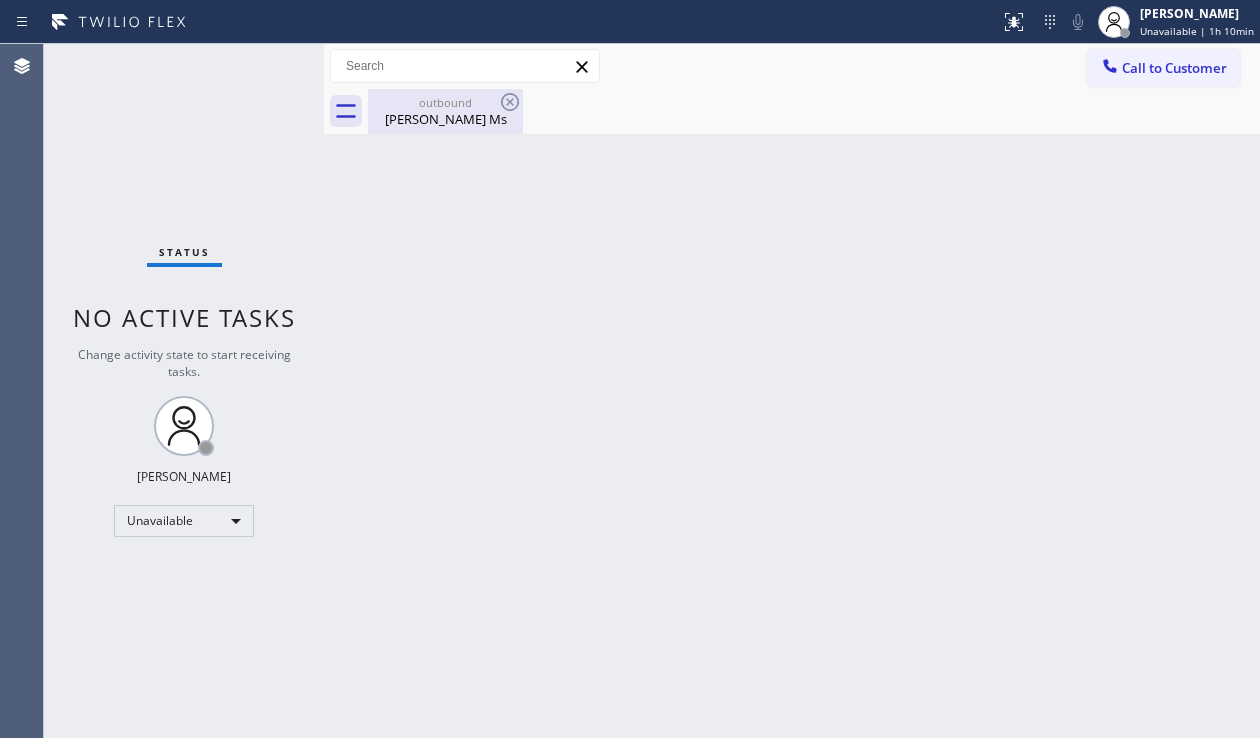 click on "[PERSON_NAME] Ms" at bounding box center (445, 119) 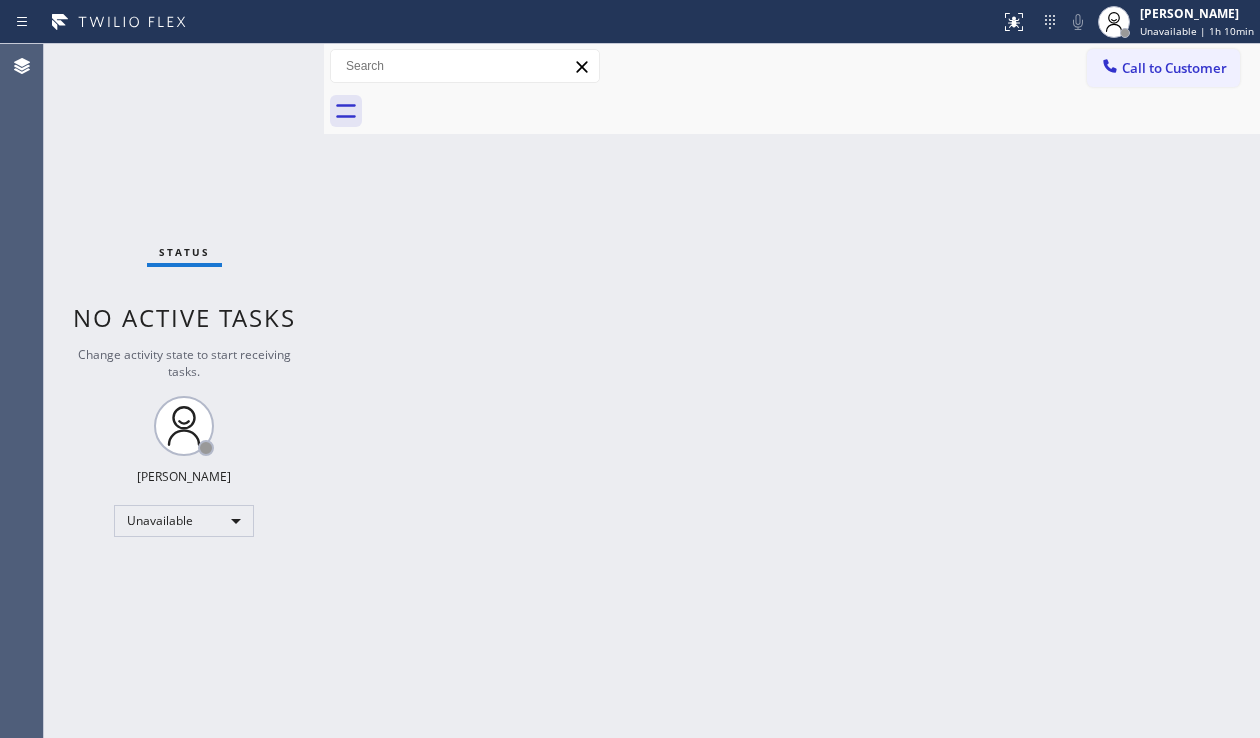 click on "Back to Dashboard Change Sender ID Customers Technicians Select a contact Outbound call Location Search location Your caller id phone number Customer number Call Customer info Name   Phone none Address none Change Sender ID HVAC [PHONE_NUMBER] 5 Star Appliance [PHONE_NUMBER] Appliance Repair [PHONE_NUMBER] Plumbing [PHONE_NUMBER] Air Duct Cleaning [PHONE_NUMBER]  Electricians [PHONE_NUMBER] Cancel Change Check personal SMS Reset Change No tabs Call to Customer Outbound call Location Red Electricians Maplewood(Nexus Electrical Services) Your caller id phone number [PHONE_NUMBER] Customer number Call Outbound call Technician Search Technician Your caller id phone number Your caller id phone number Call" at bounding box center (792, 391) 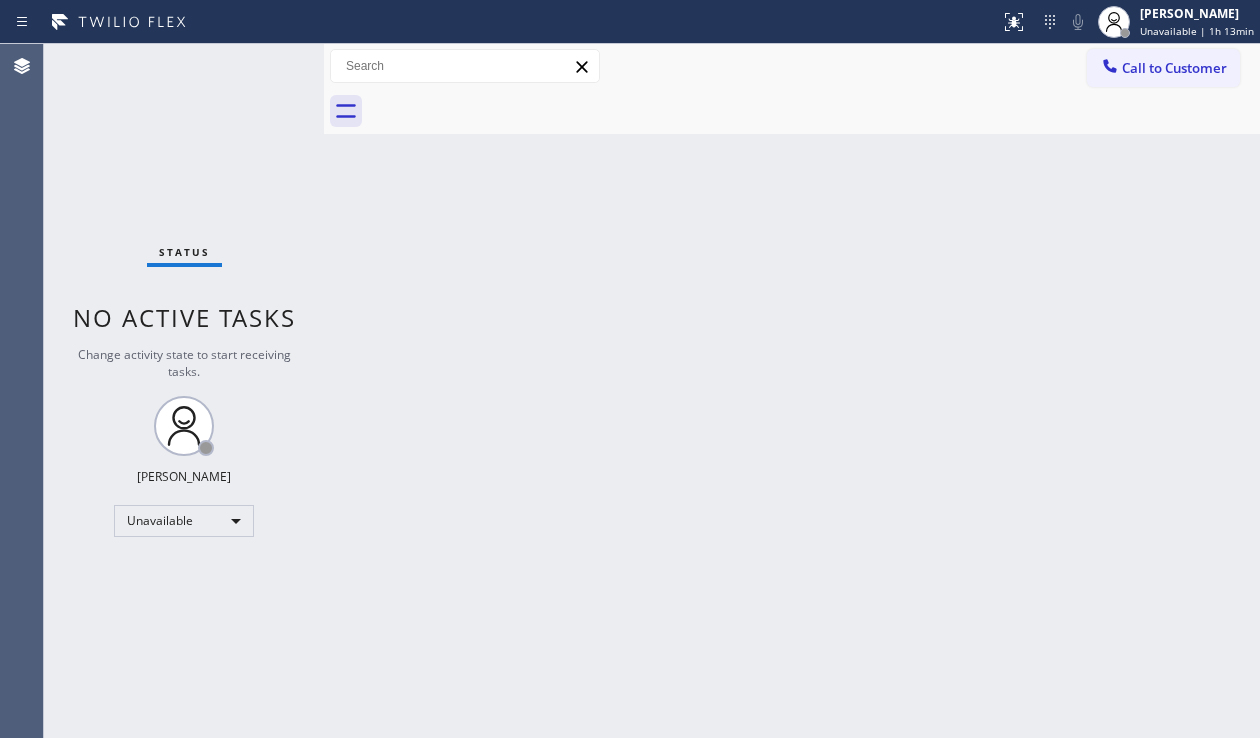 click on "Back to Dashboard Change Sender ID Customers Technicians Select a contact Outbound call Location Search location Your caller id phone number Customer number Call Customer info Name   Phone none Address none Change Sender ID HVAC [PHONE_NUMBER] 5 Star Appliance [PHONE_NUMBER] Appliance Repair [PHONE_NUMBER] Plumbing [PHONE_NUMBER] Air Duct Cleaning [PHONE_NUMBER]  Electricians [PHONE_NUMBER] Cancel Change Check personal SMS Reset Change No tabs Call to Customer Outbound call Location Red Electricians Maplewood(Nexus Electrical Services) Your caller id phone number [PHONE_NUMBER] Customer number Call Outbound call Technician Search Technician Your caller id phone number Your caller id phone number Call" at bounding box center (792, 391) 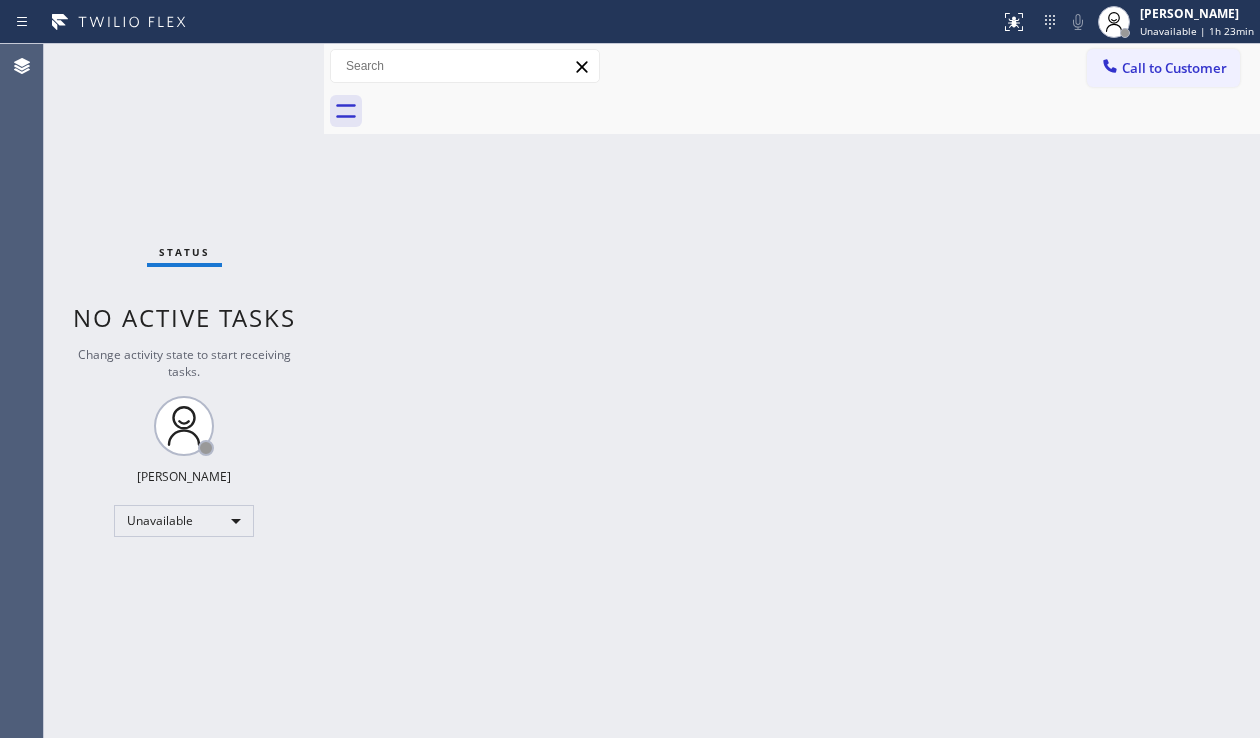 click on "Back to Dashboard Change Sender ID Customers Technicians Select a contact Outbound call Location Search location Your caller id phone number Customer number Call Customer info Name   Phone none Address none Change Sender ID HVAC [PHONE_NUMBER] 5 Star Appliance [PHONE_NUMBER] Appliance Repair [PHONE_NUMBER] Plumbing [PHONE_NUMBER] Air Duct Cleaning [PHONE_NUMBER]  Electricians [PHONE_NUMBER] Cancel Change Check personal SMS Reset Change No tabs Call to Customer Outbound call Location Red Electricians Maplewood(Nexus Electrical Services) Your caller id phone number [PHONE_NUMBER] Customer number Call Outbound call Technician Search Technician Your caller id phone number Your caller id phone number Call" at bounding box center (792, 391) 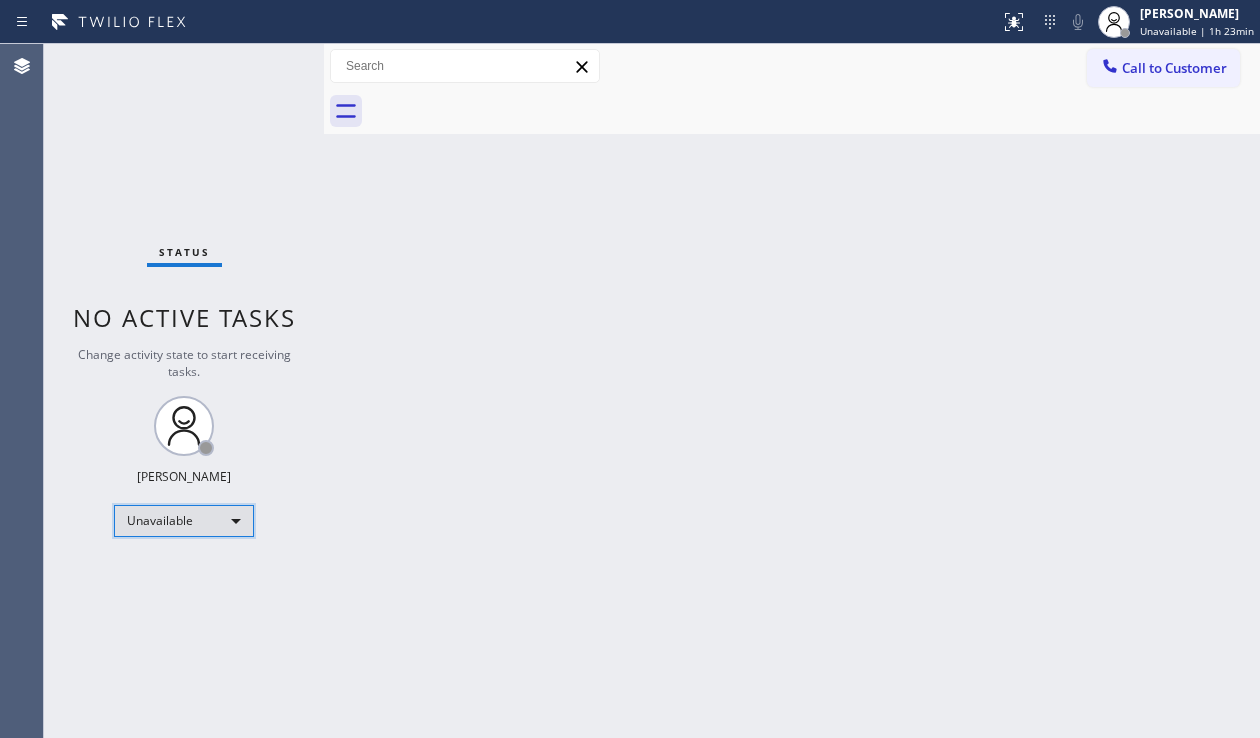 click on "Unavailable" at bounding box center [184, 521] 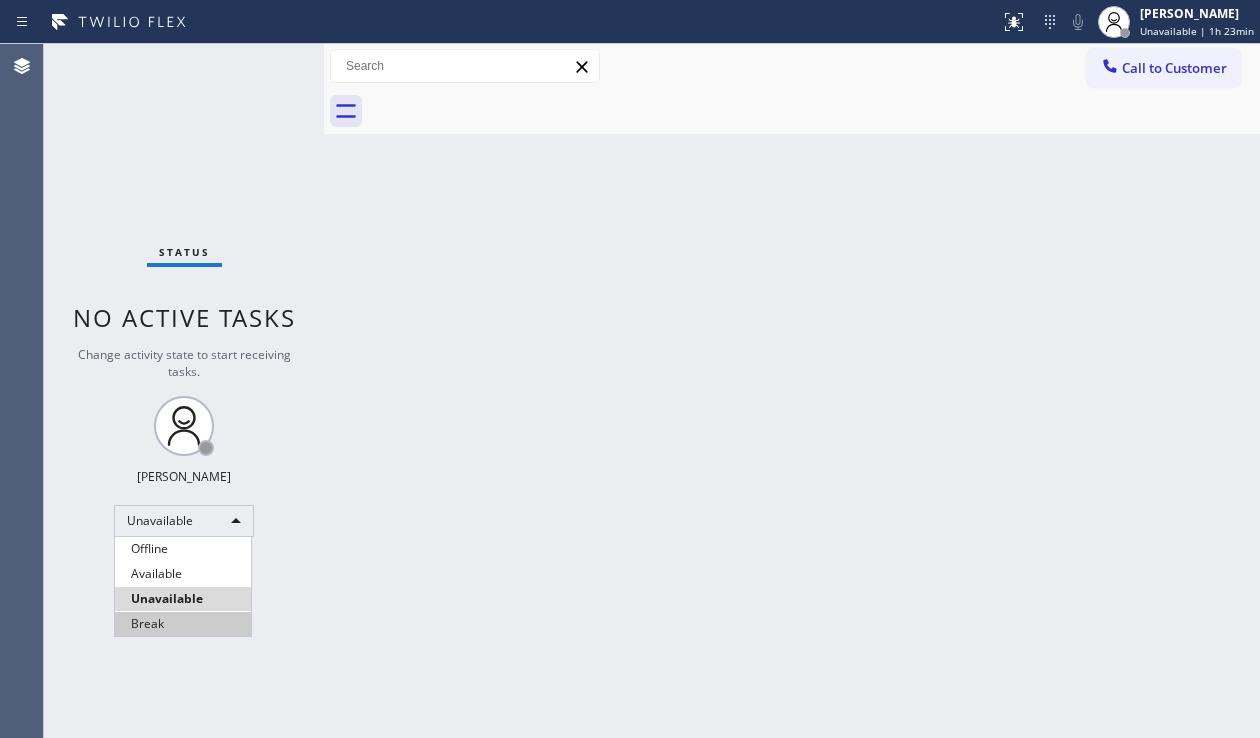 click on "Break" at bounding box center [183, 624] 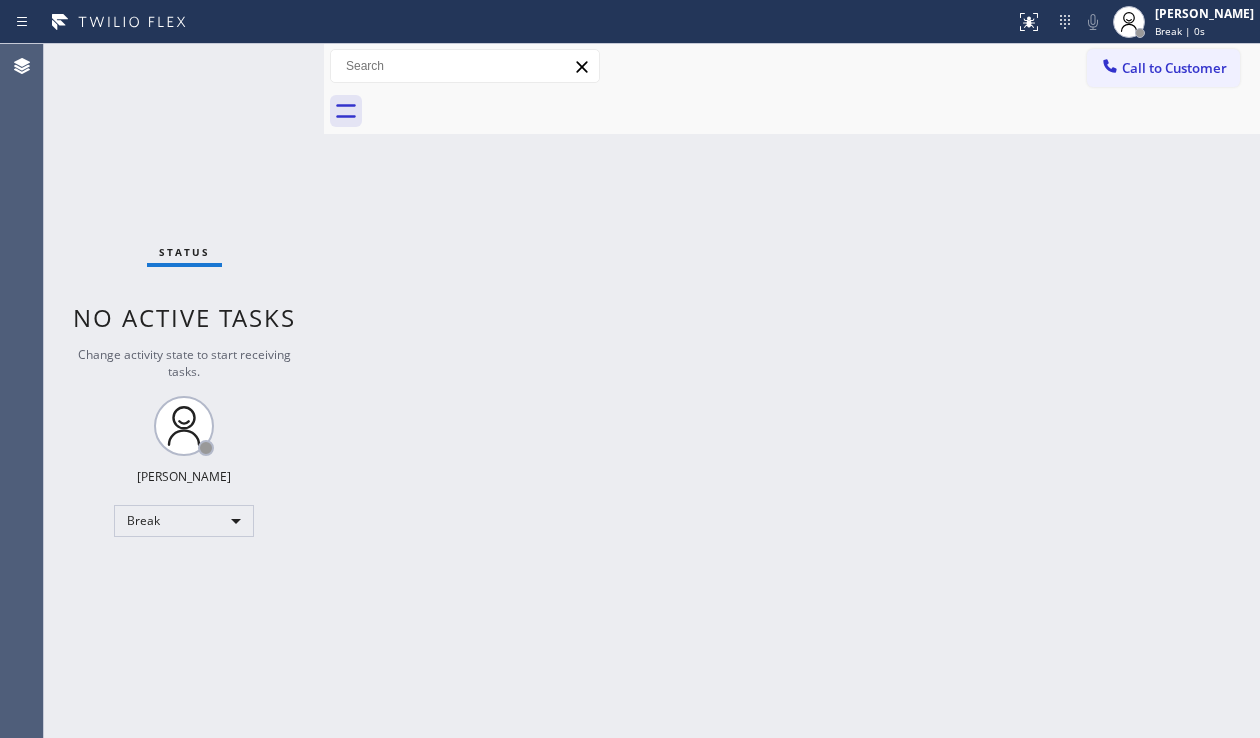 click on "Back to Dashboard Change Sender ID Customers Technicians Select a contact Outbound call Location Search location Your caller id phone number Customer number Call Customer info Name   Phone none Address none Change Sender ID HVAC [PHONE_NUMBER] 5 Star Appliance [PHONE_NUMBER] Appliance Repair [PHONE_NUMBER] Plumbing [PHONE_NUMBER] Air Duct Cleaning [PHONE_NUMBER]  Electricians [PHONE_NUMBER] Cancel Change Check personal SMS Reset Change No tabs Call to Customer Outbound call Location Red Electricians Maplewood(Nexus Electrical Services) Your caller id phone number [PHONE_NUMBER] Customer number Call Outbound call Technician Search Technician Your caller id phone number Your caller id phone number Call" at bounding box center [792, 391] 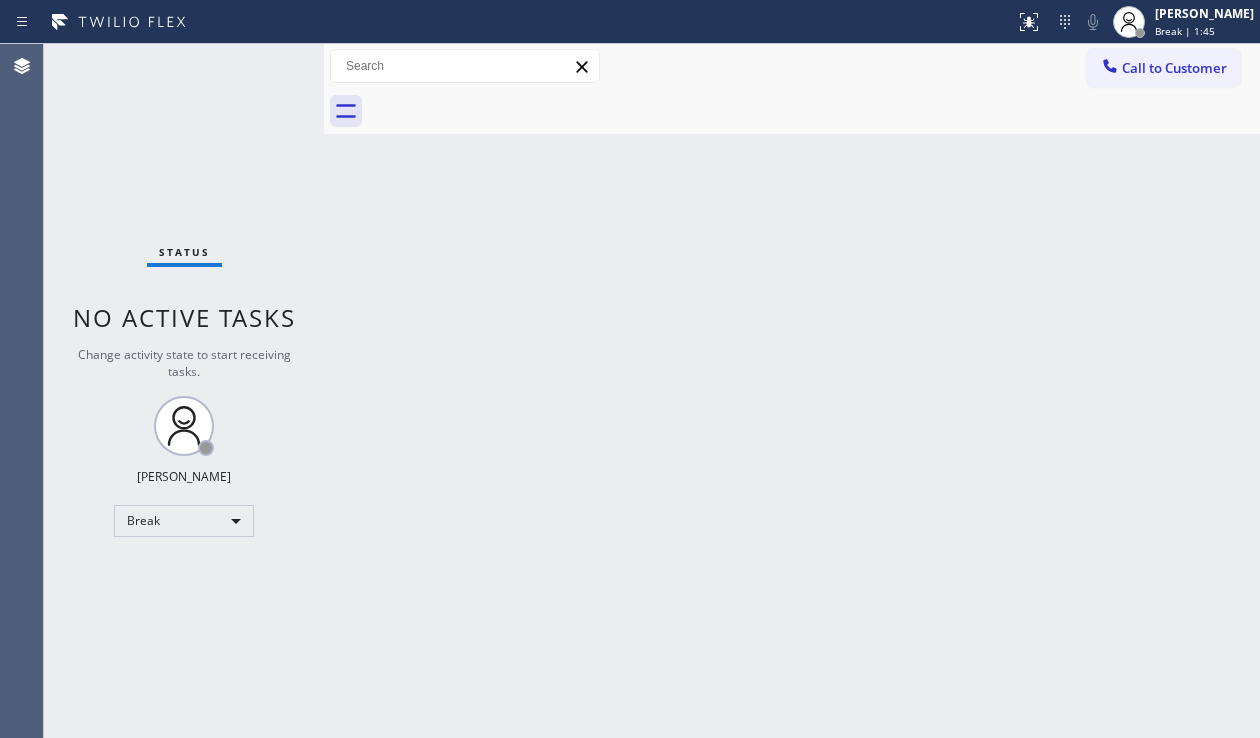 click on "Back to Dashboard Change Sender ID Customers Technicians Select a contact Outbound call Location Search location Your caller id phone number Customer number Call Customer info Name   Phone none Address none Change Sender ID HVAC [PHONE_NUMBER] 5 Star Appliance [PHONE_NUMBER] Appliance Repair [PHONE_NUMBER] Plumbing [PHONE_NUMBER] Air Duct Cleaning [PHONE_NUMBER]  Electricians [PHONE_NUMBER] Cancel Change Check personal SMS Reset Change No tabs Call to Customer Outbound call Location Red Electricians Maplewood(Nexus Electrical Services) Your caller id phone number [PHONE_NUMBER] Customer number Call Outbound call Technician Search Technician Your caller id phone number Your caller id phone number Call" at bounding box center (792, 391) 